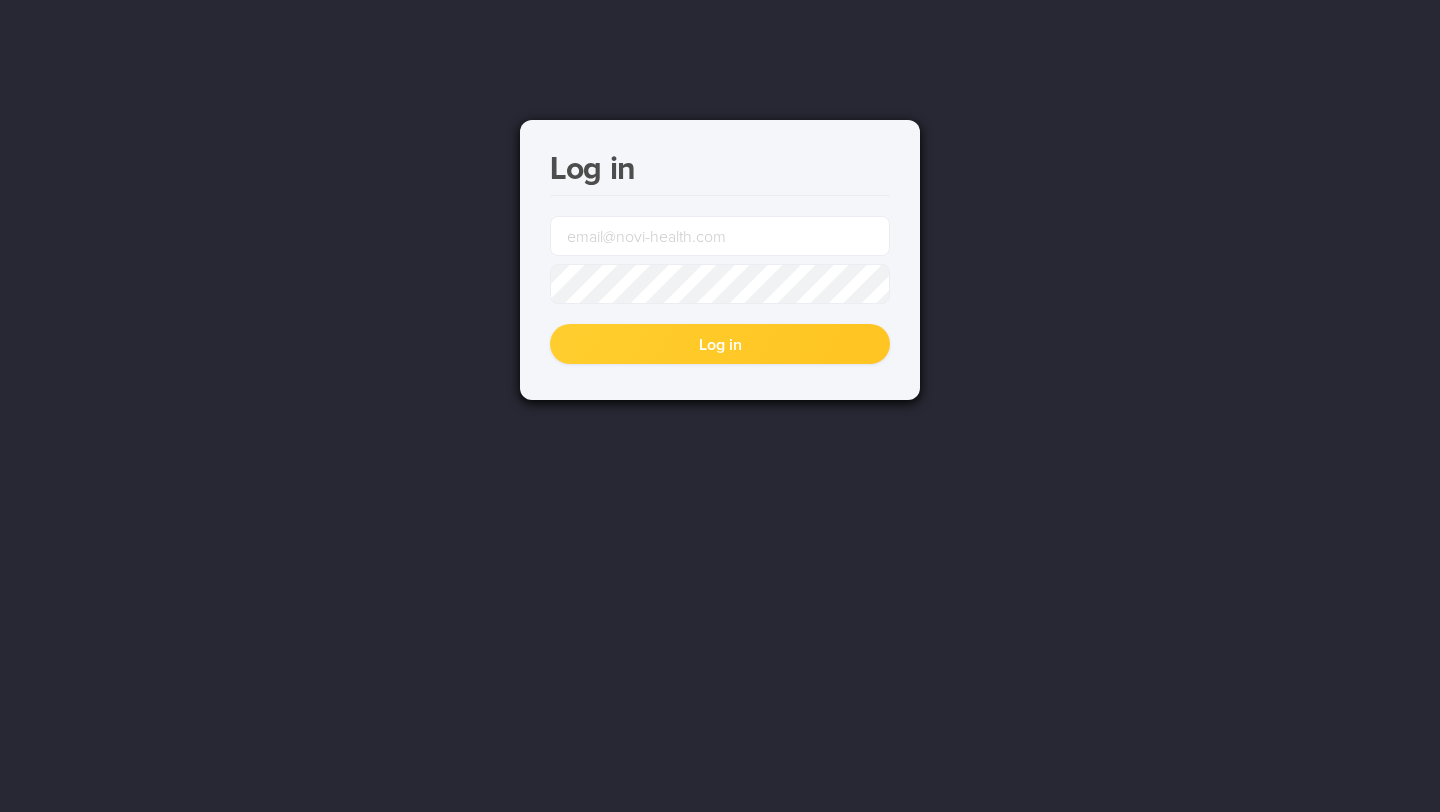 scroll, scrollTop: 0, scrollLeft: 0, axis: both 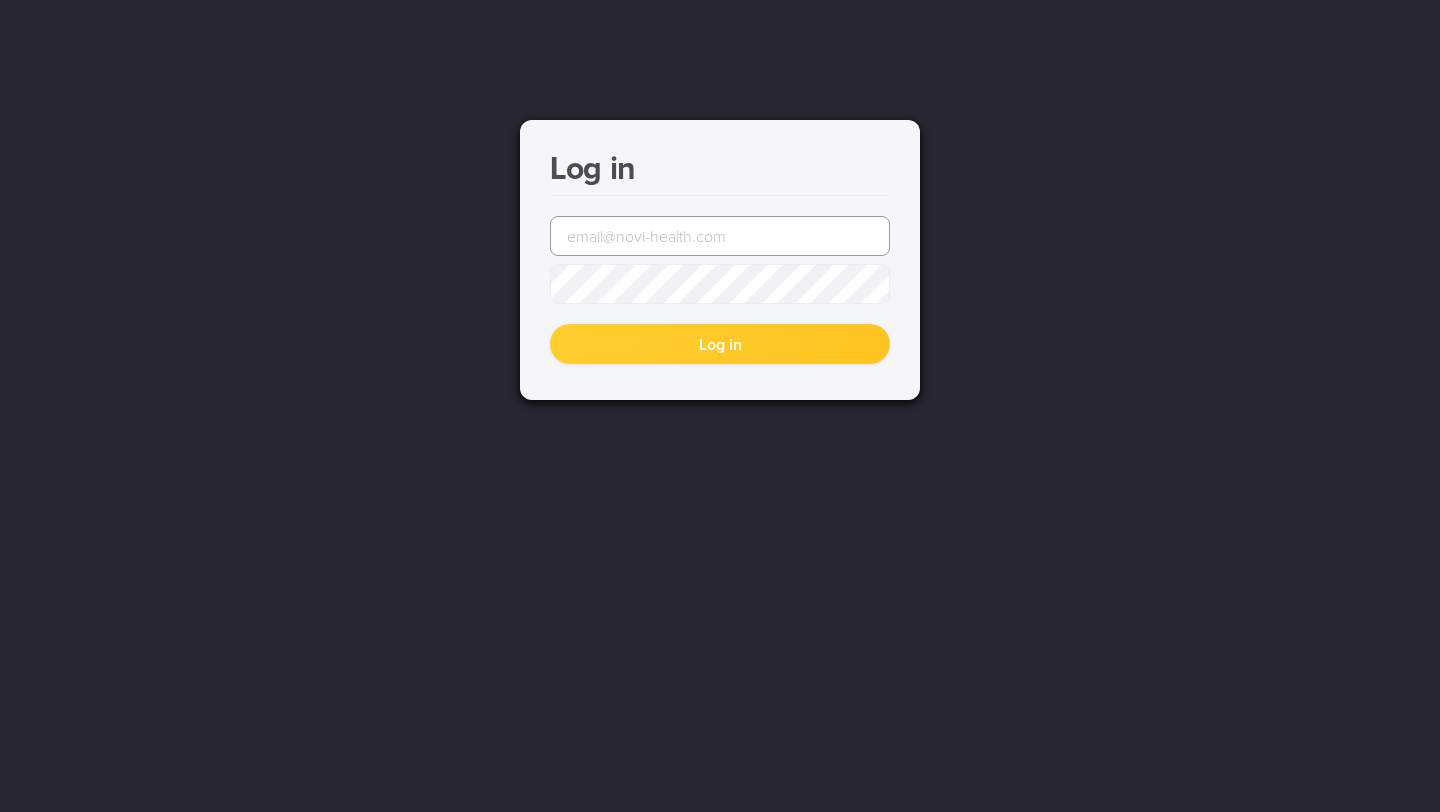 type on "[EMAIL_ADDRESS][DOMAIN_NAME]" 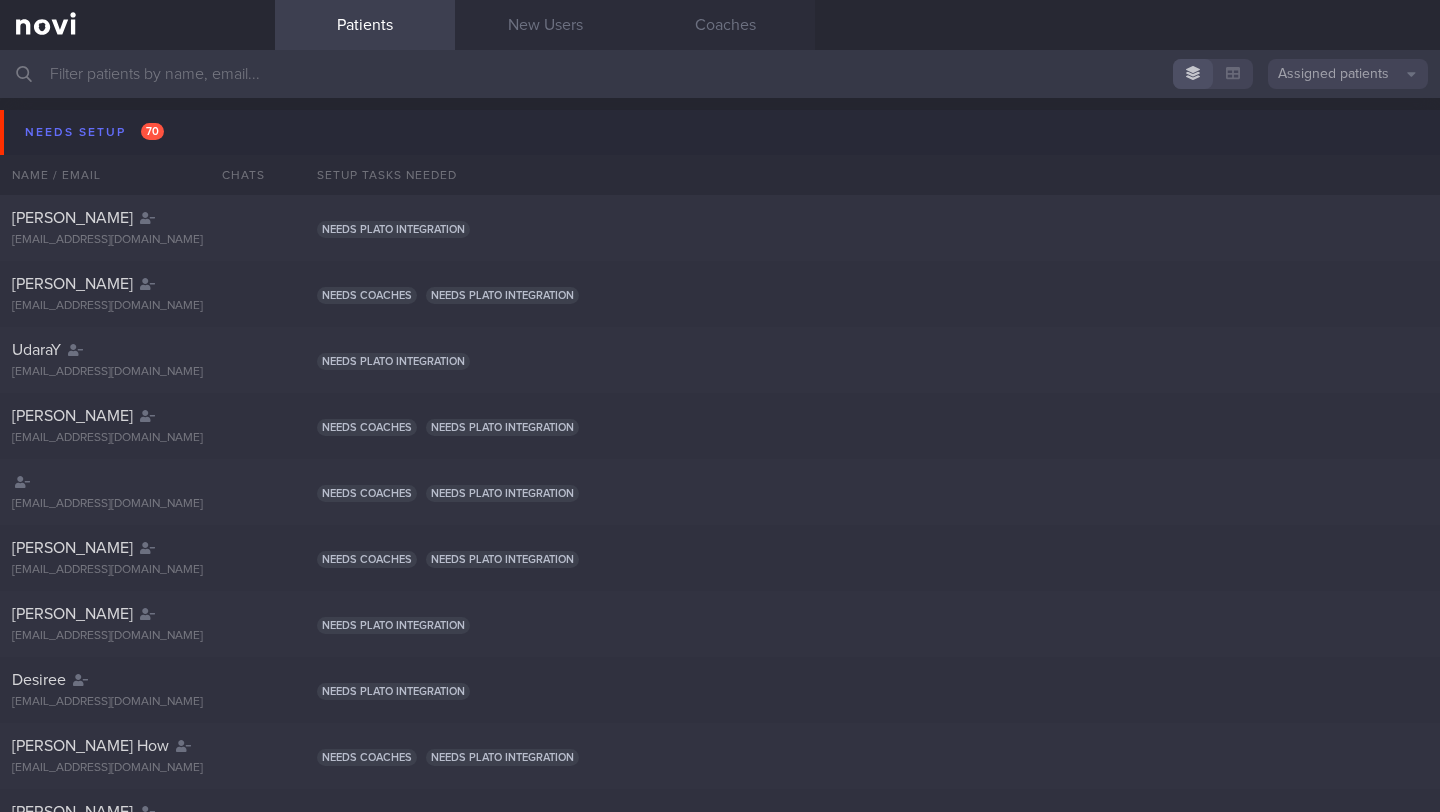 click at bounding box center [720, 74] 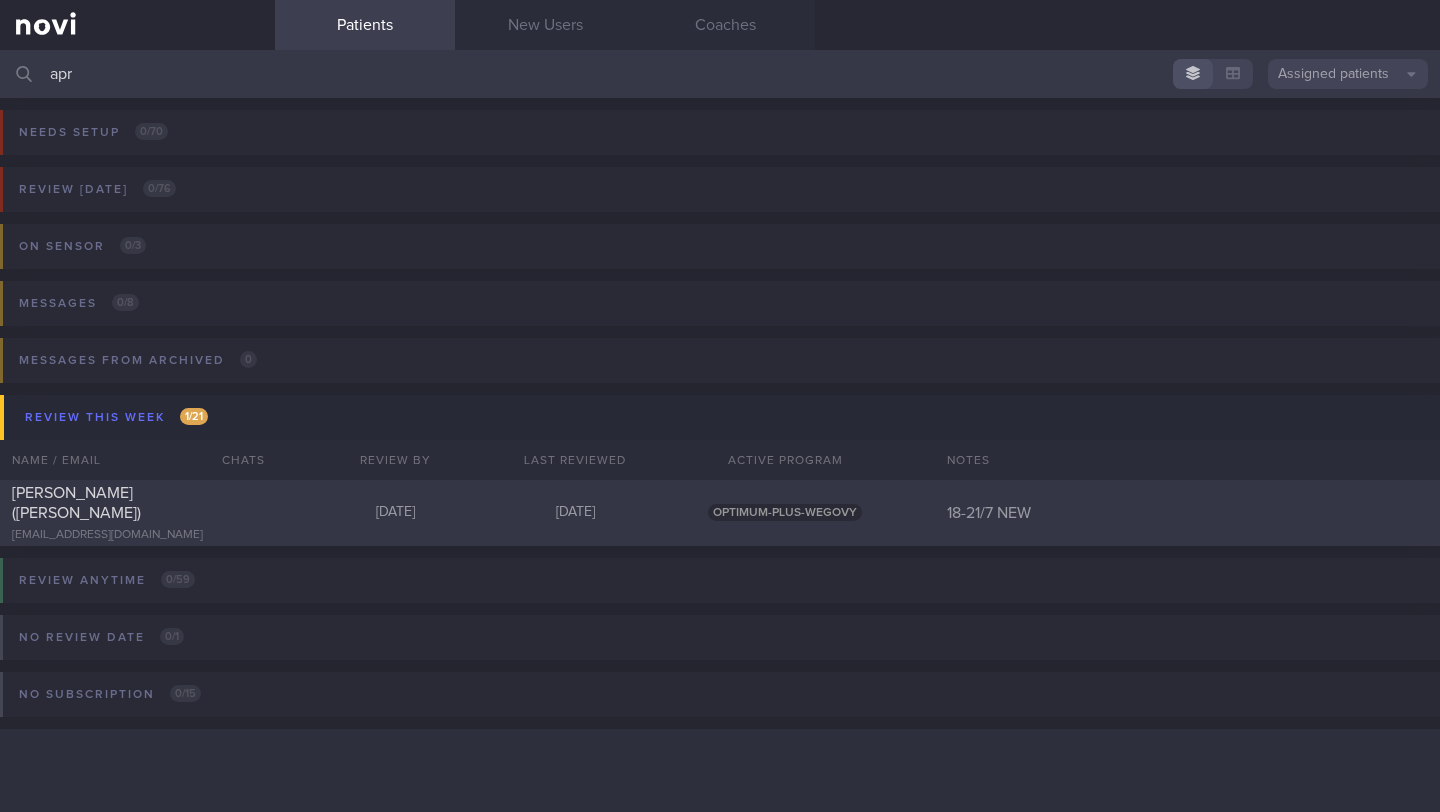 click on "[EMAIL_ADDRESS][DOMAIN_NAME]" at bounding box center [137, 535] 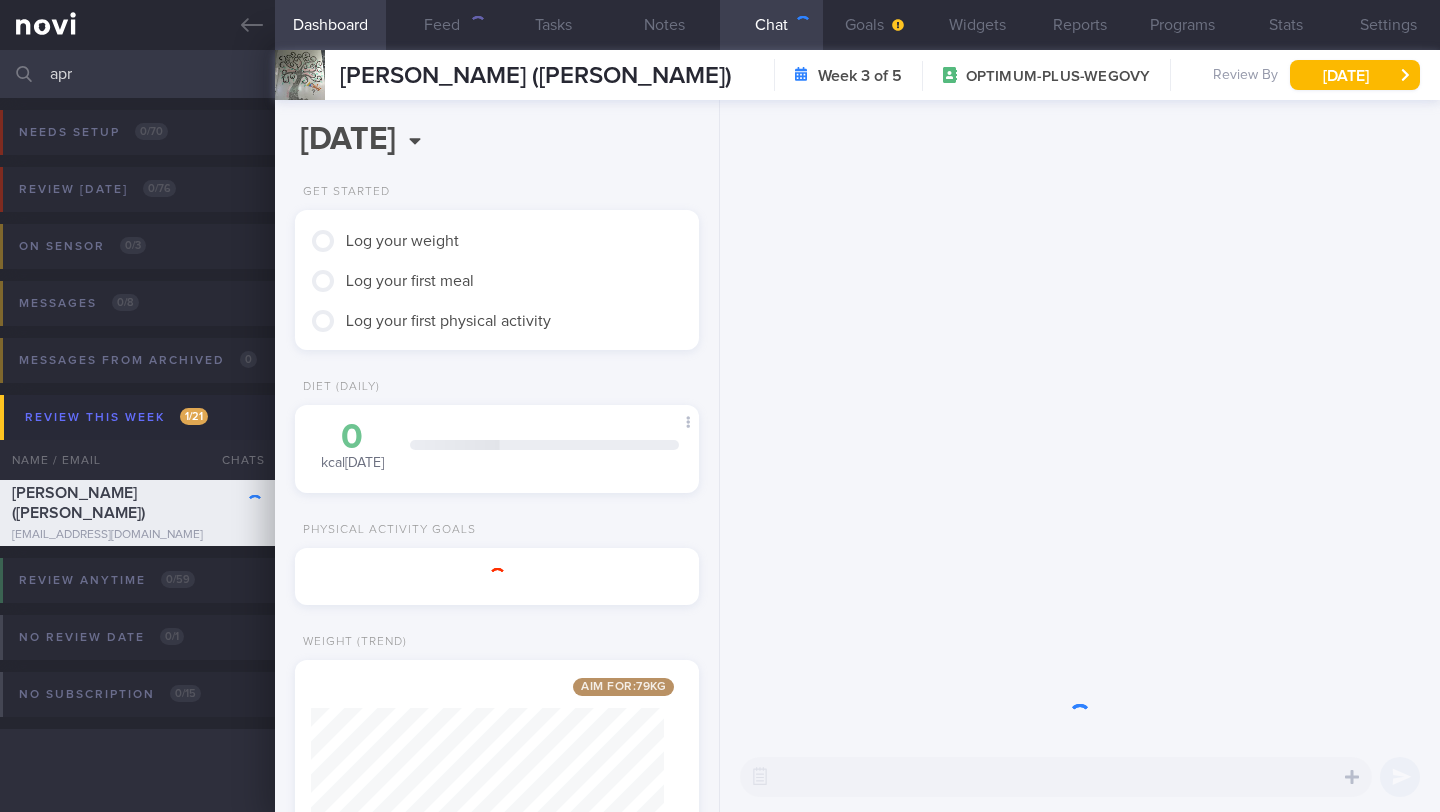 scroll, scrollTop: 999795, scrollLeft: 999647, axis: both 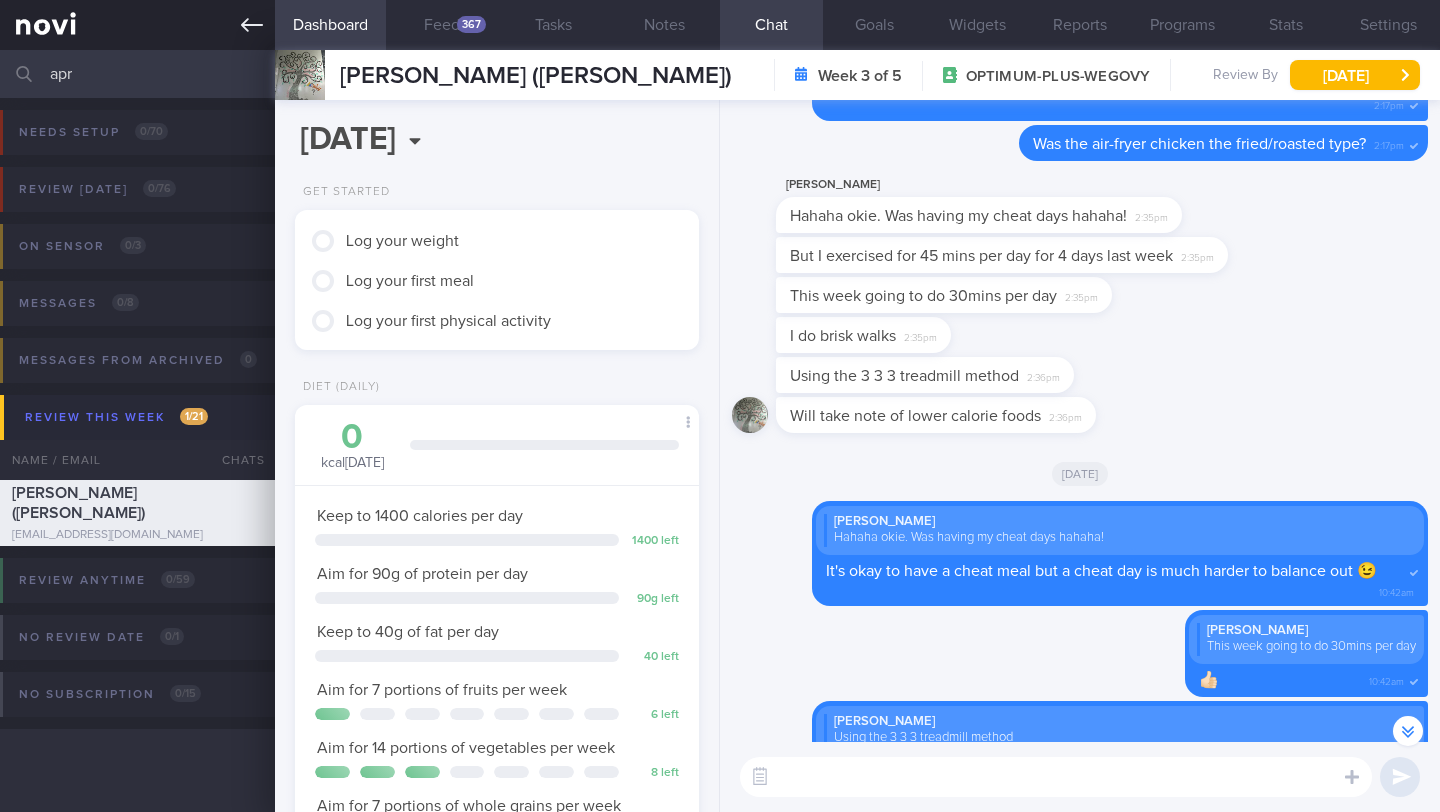 drag, startPoint x: 201, startPoint y: 74, endPoint x: 0, endPoint y: 31, distance: 205.54805 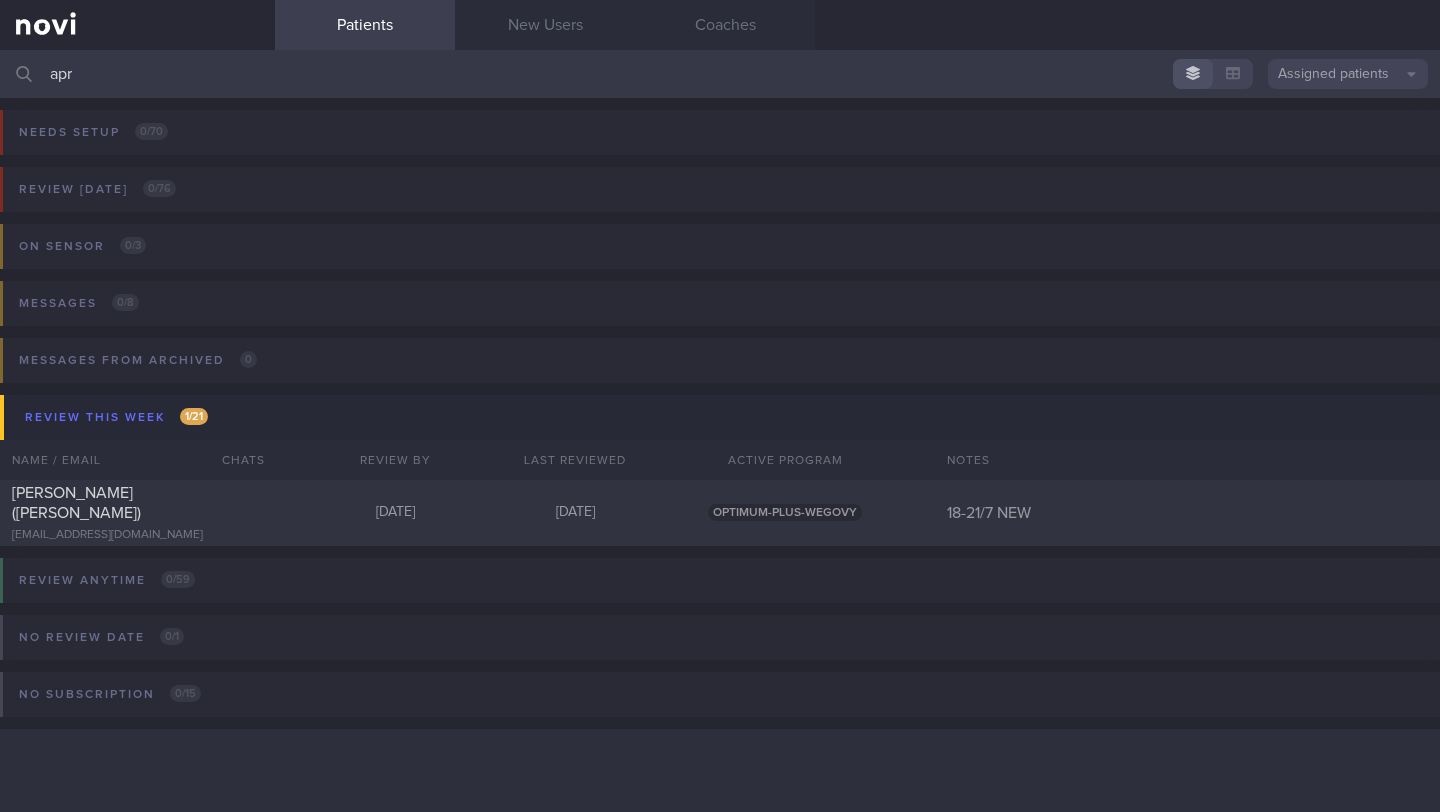 click on "apr" at bounding box center (720, 74) 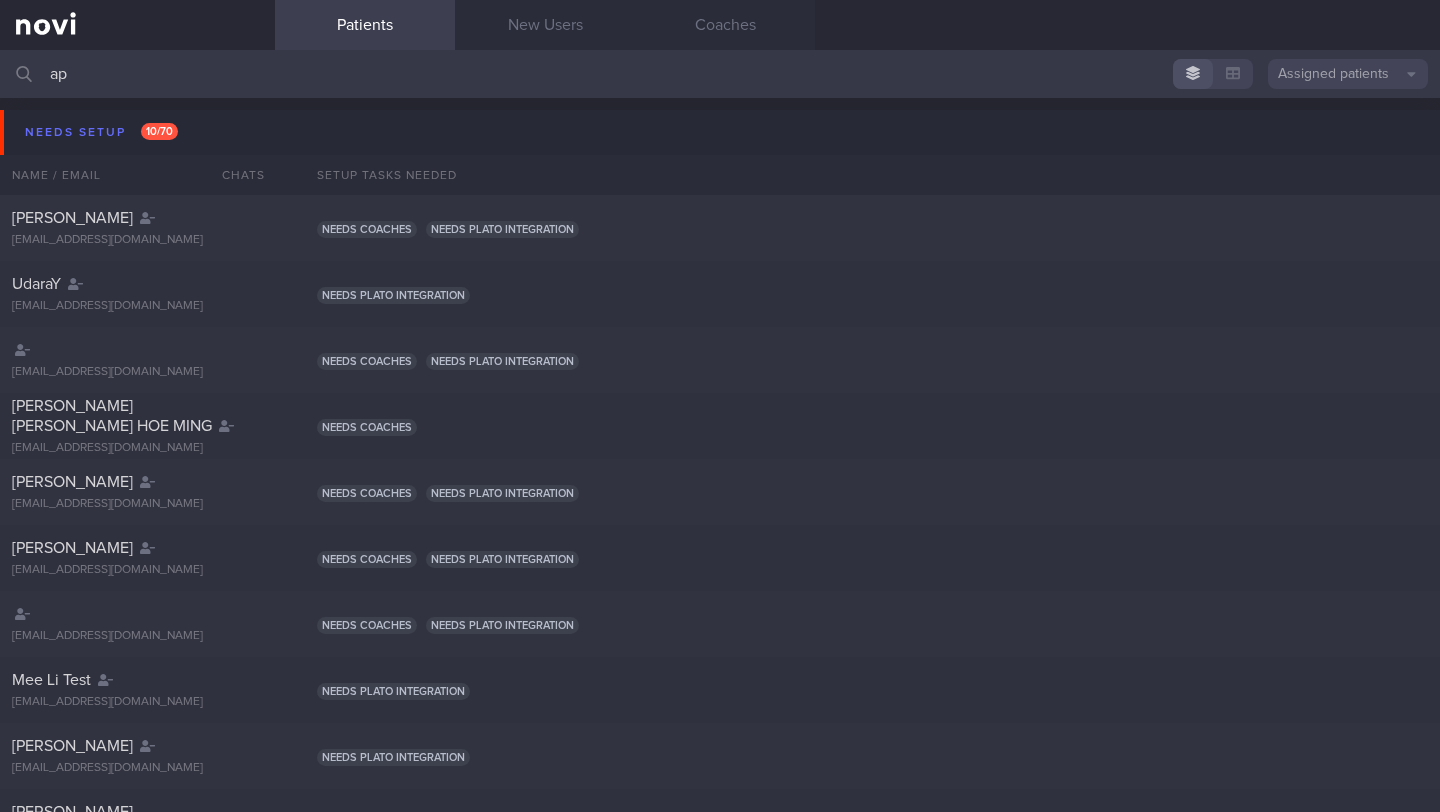 click on "Assigned patients" at bounding box center [1348, 74] 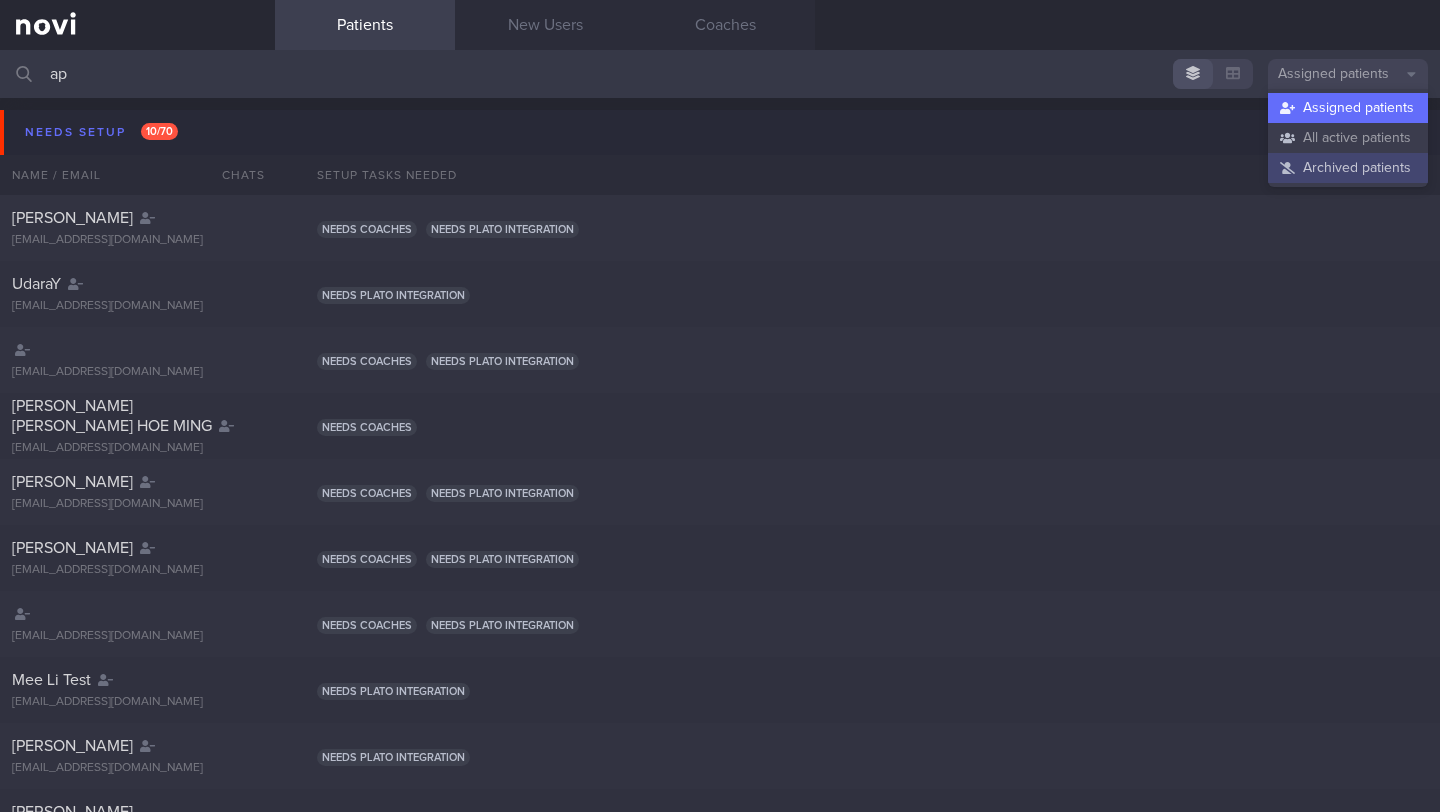 click on "Archived patients" at bounding box center (1348, 168) 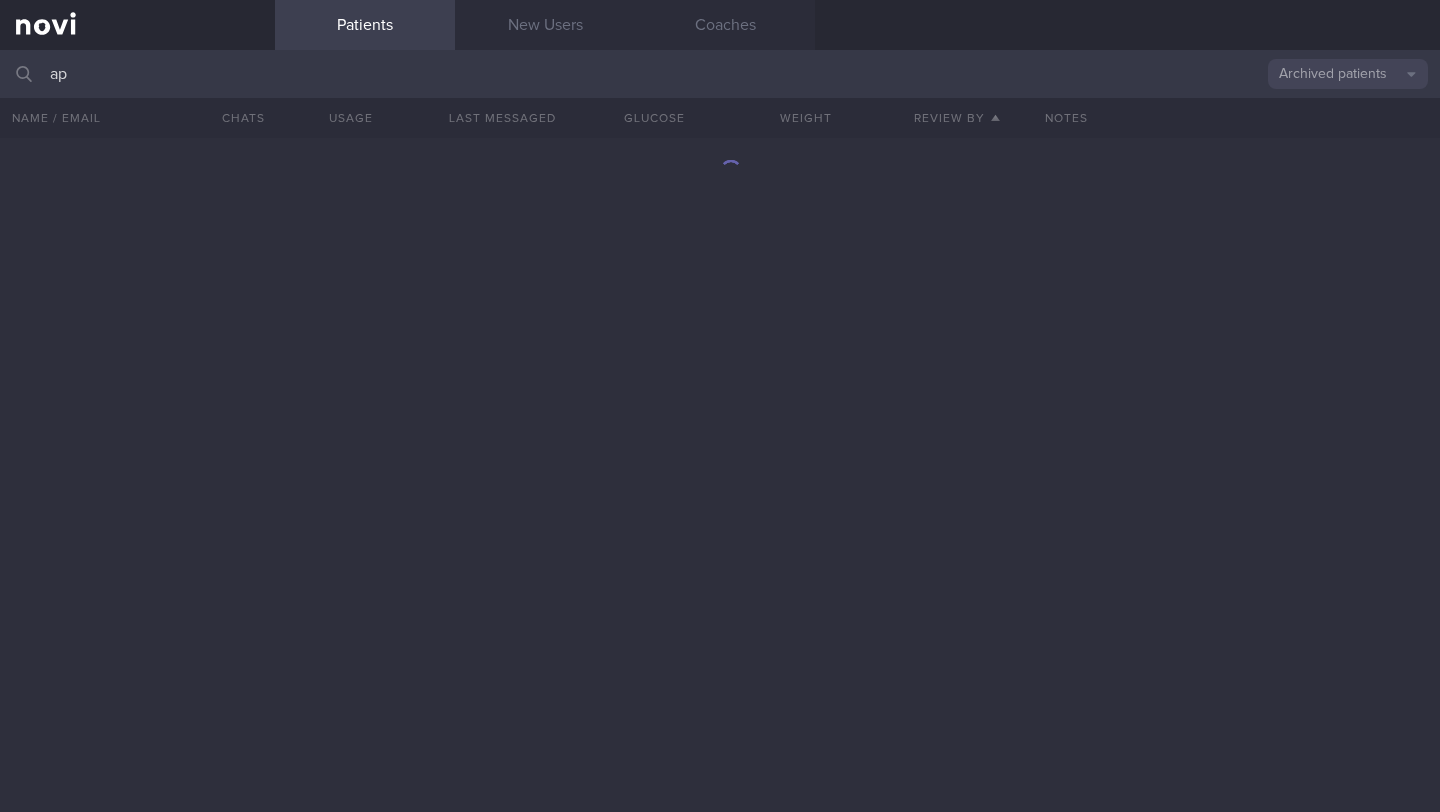 click on "ap" at bounding box center (720, 74) 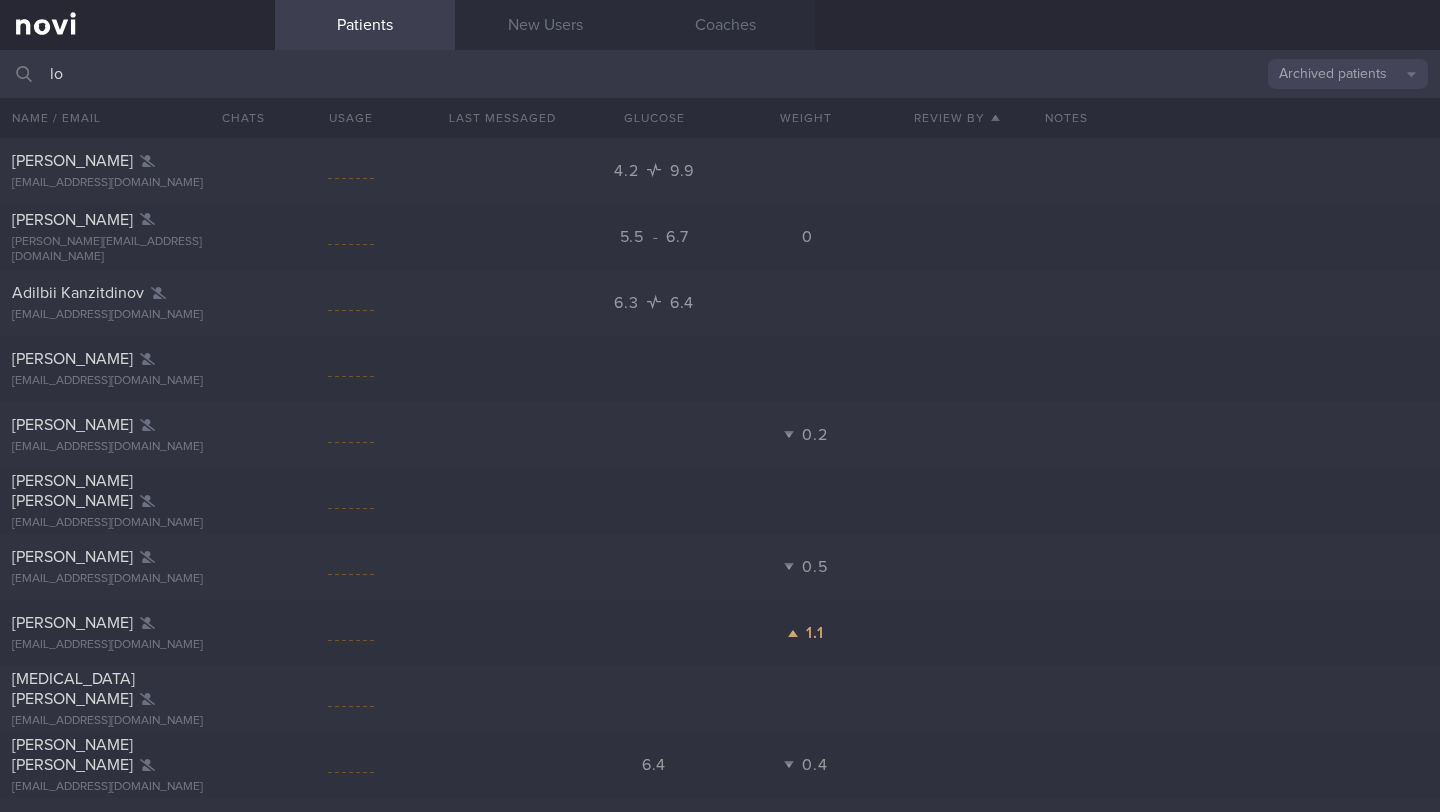type on "l" 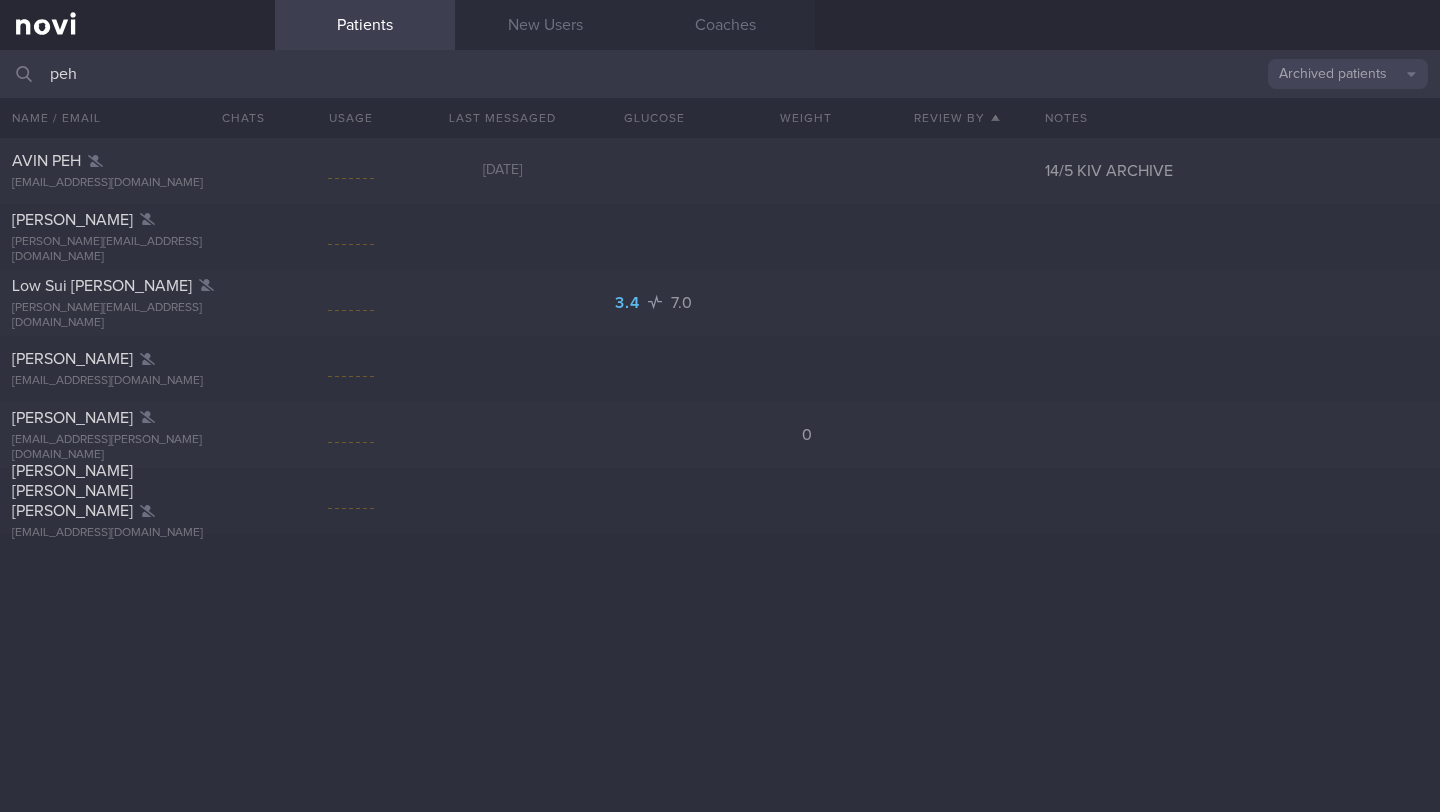type on "peh" 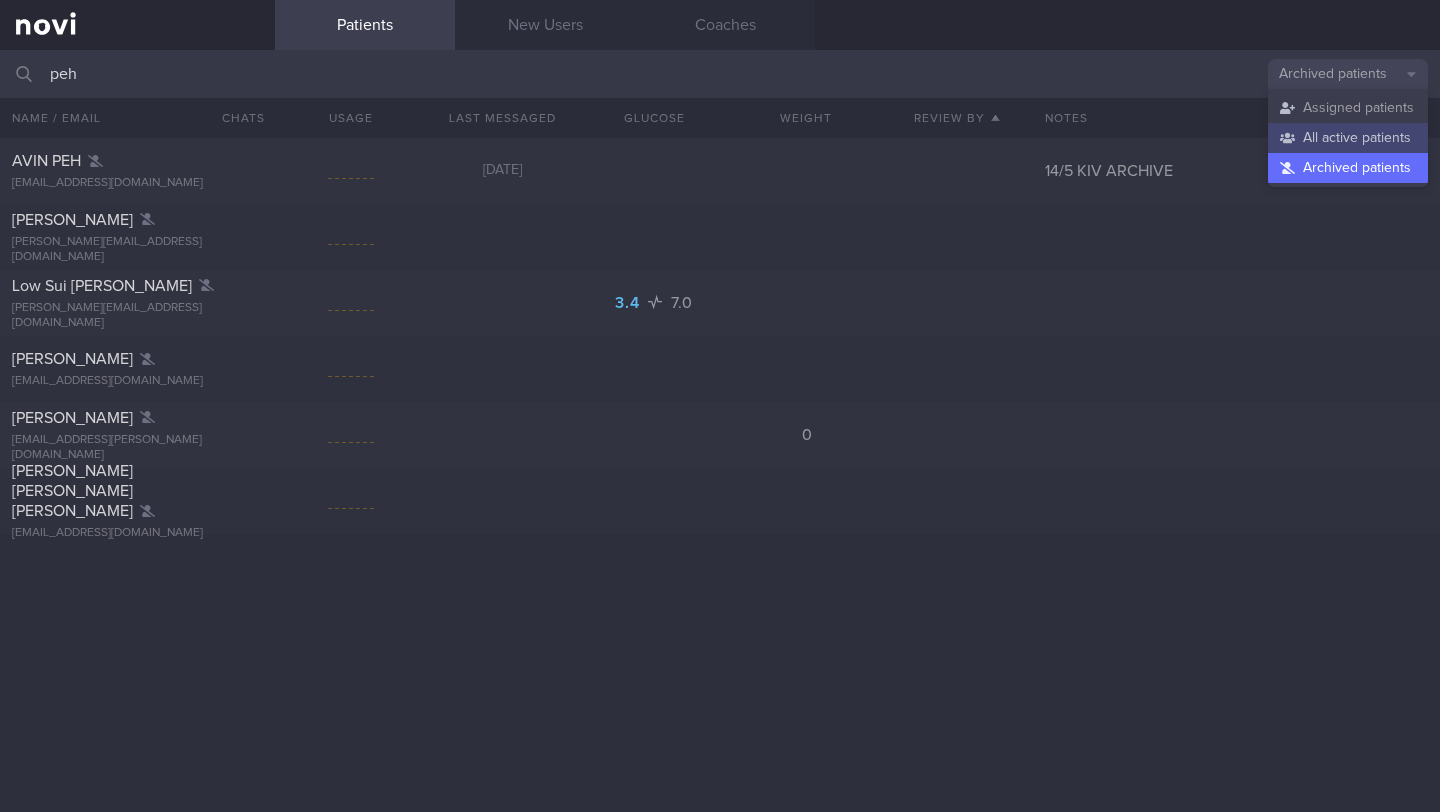 click on "All active patients" at bounding box center [1348, 138] 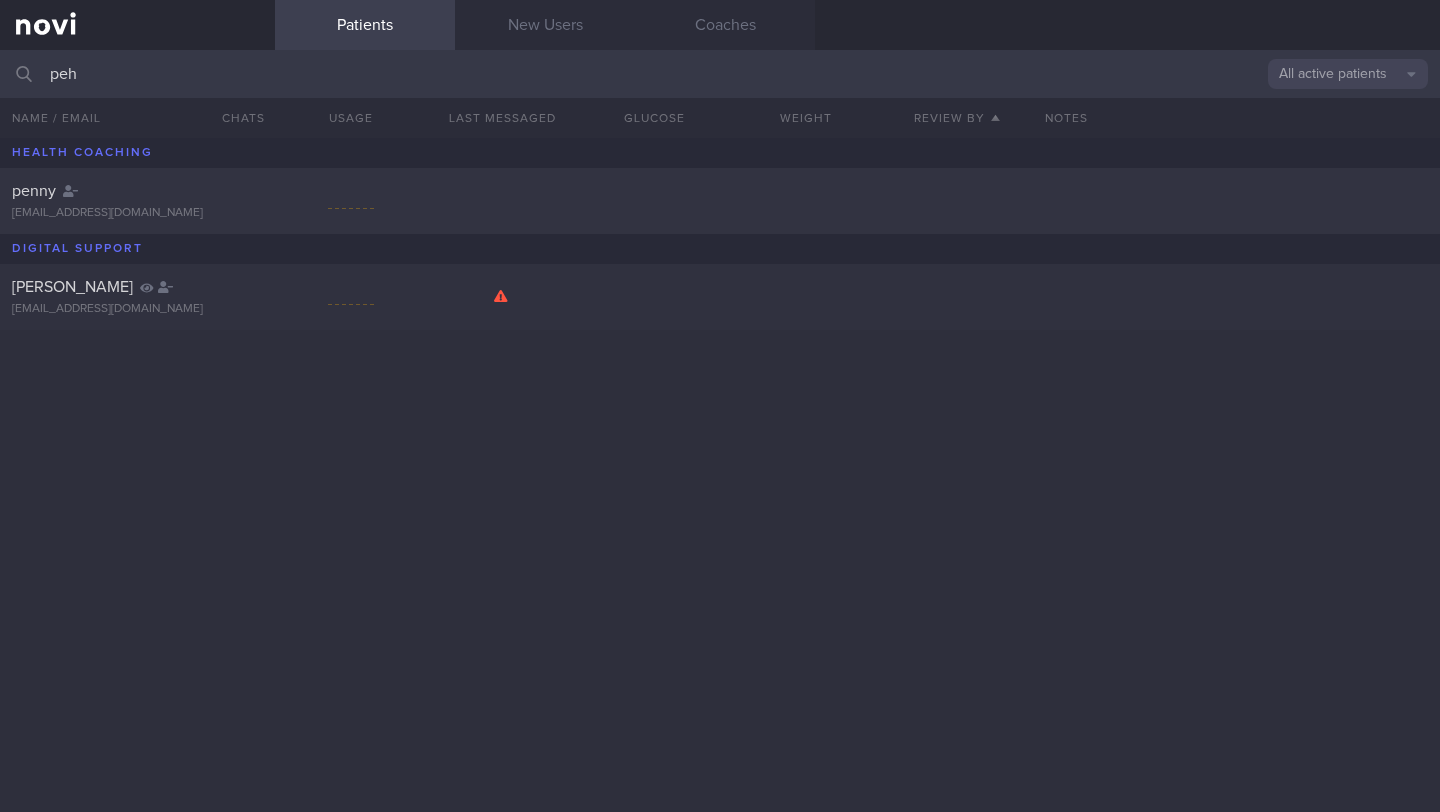 click on "All active patients" at bounding box center [1348, 74] 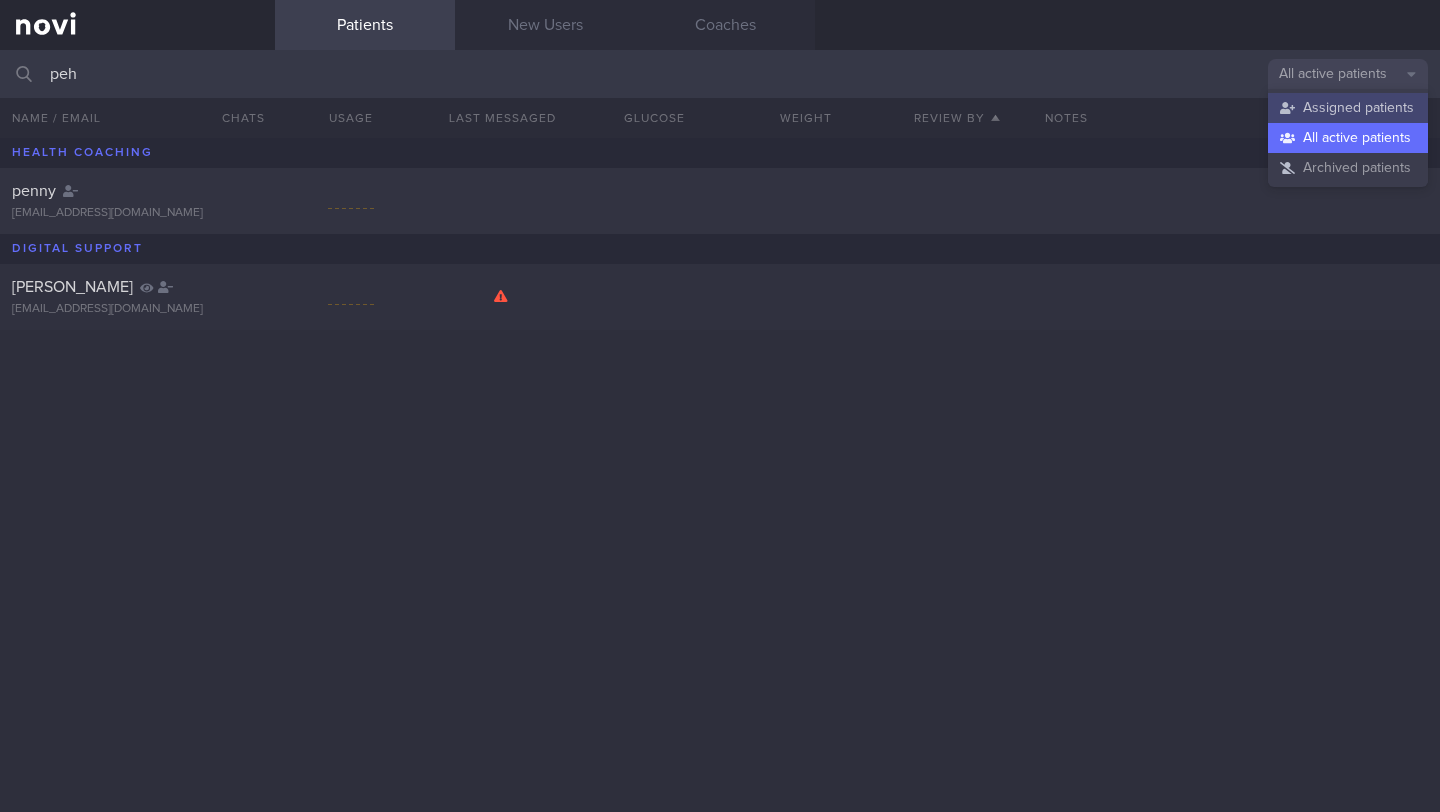 click on "Assigned patients" at bounding box center [1348, 108] 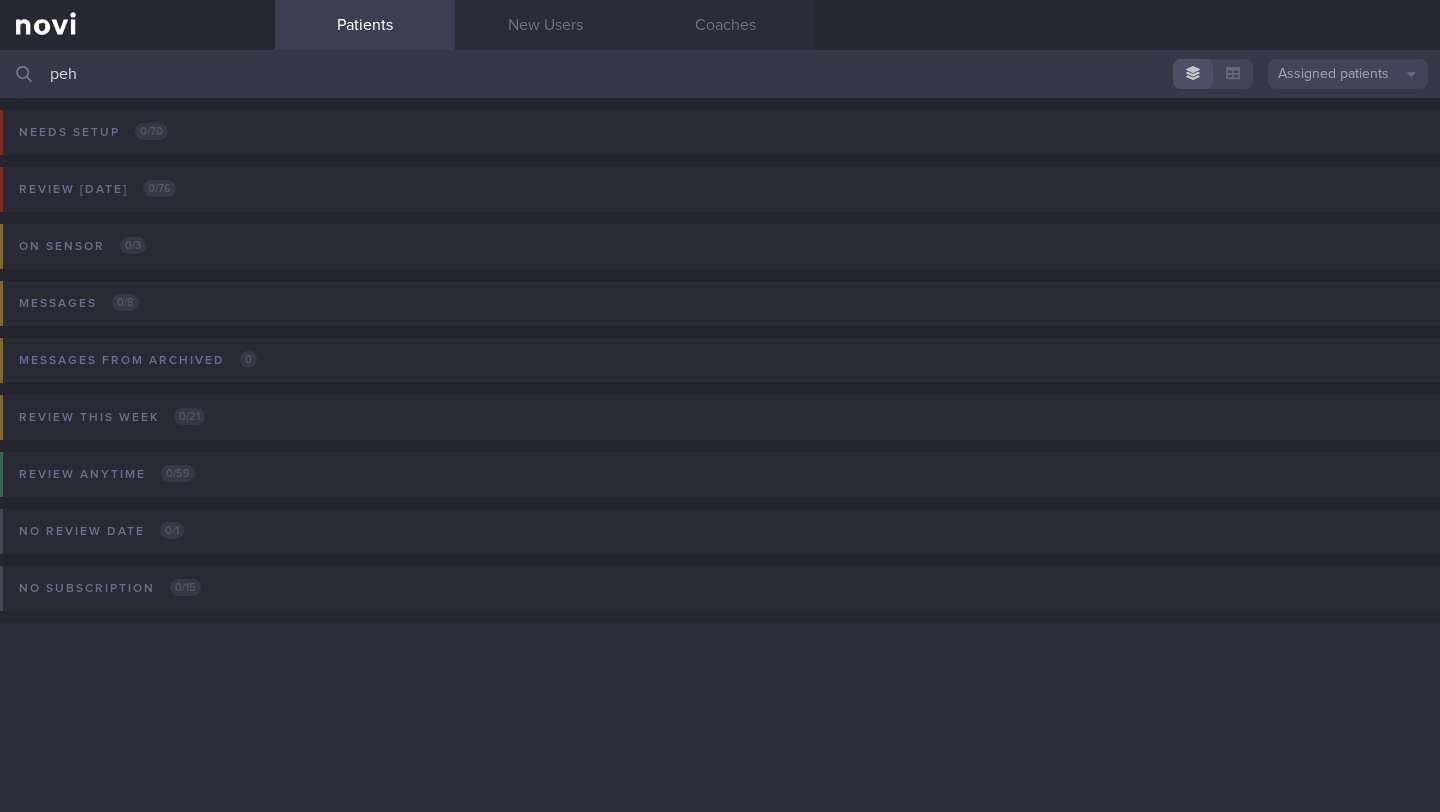 drag, startPoint x: 90, startPoint y: 79, endPoint x: 36, endPoint y: 72, distance: 54.451813 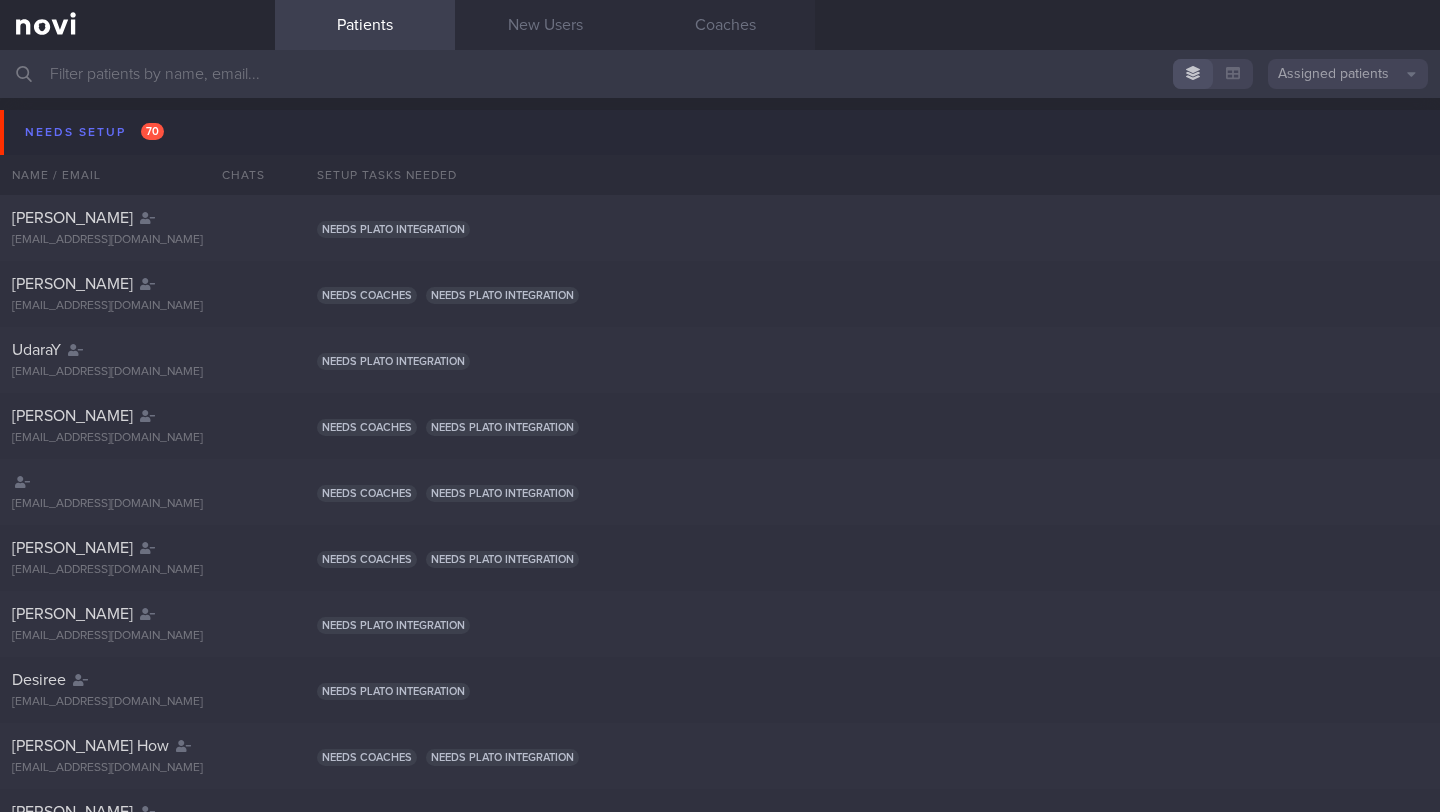 type 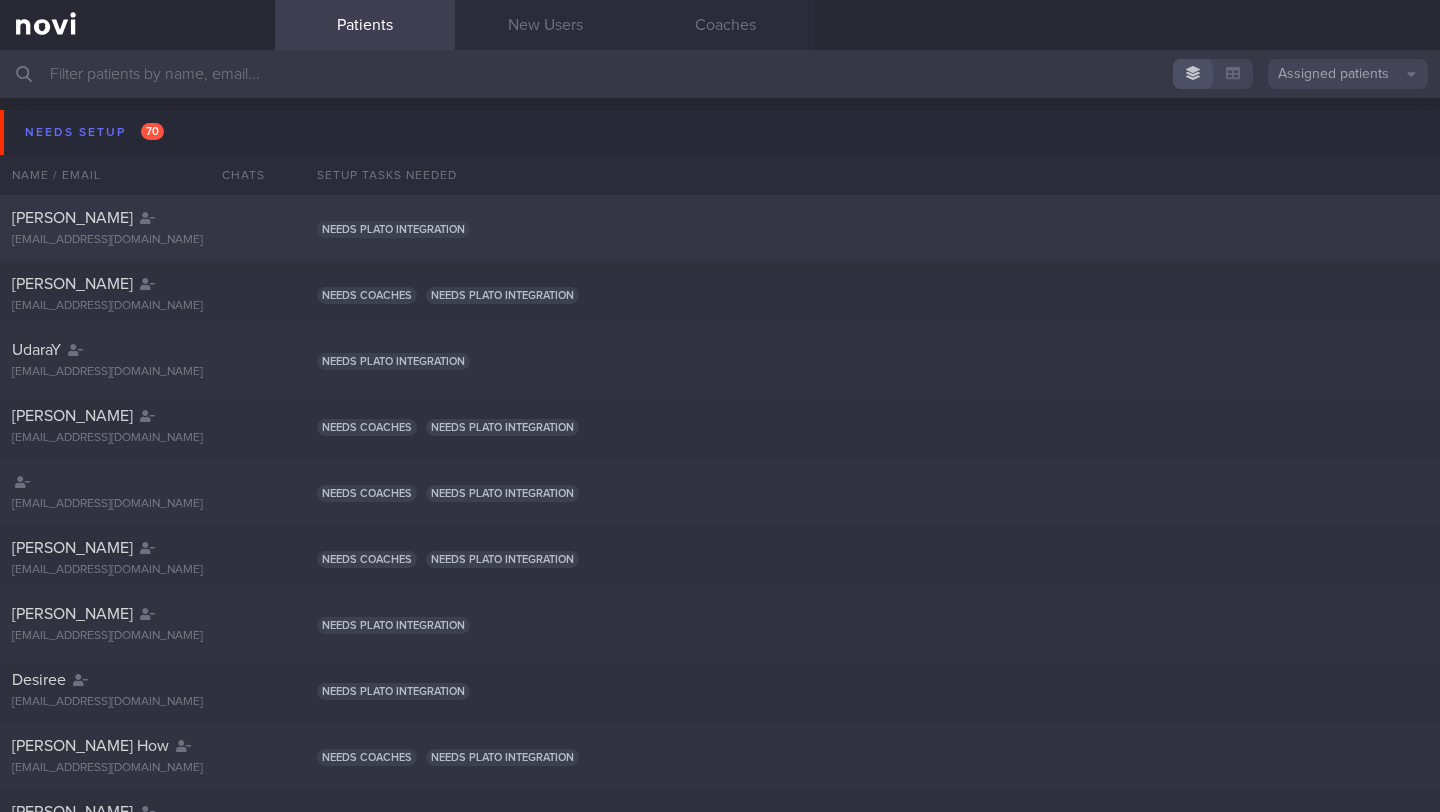 click on "[PERSON_NAME]
[EMAIL_ADDRESS][DOMAIN_NAME]
Needs plato integration" 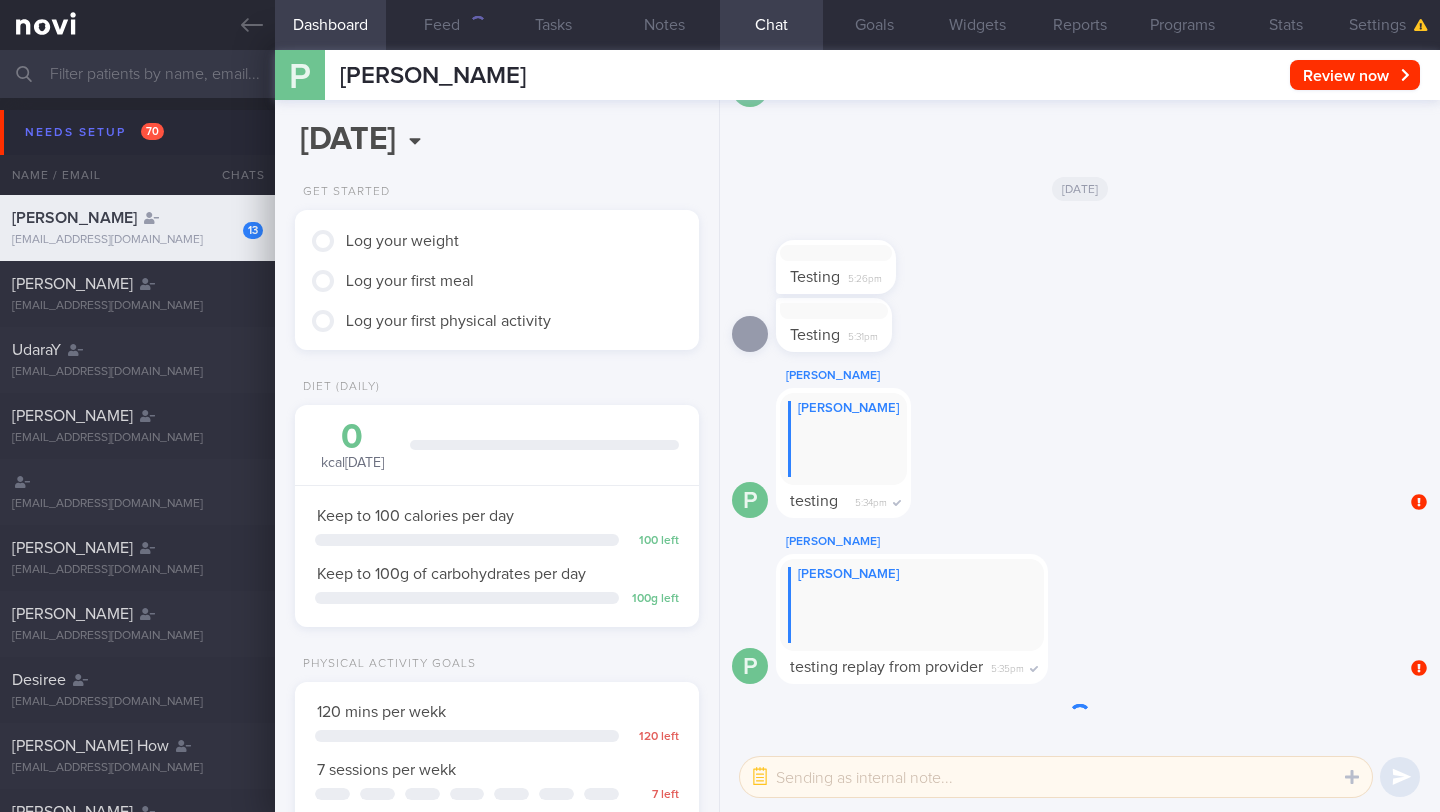 scroll, scrollTop: -2574, scrollLeft: 0, axis: vertical 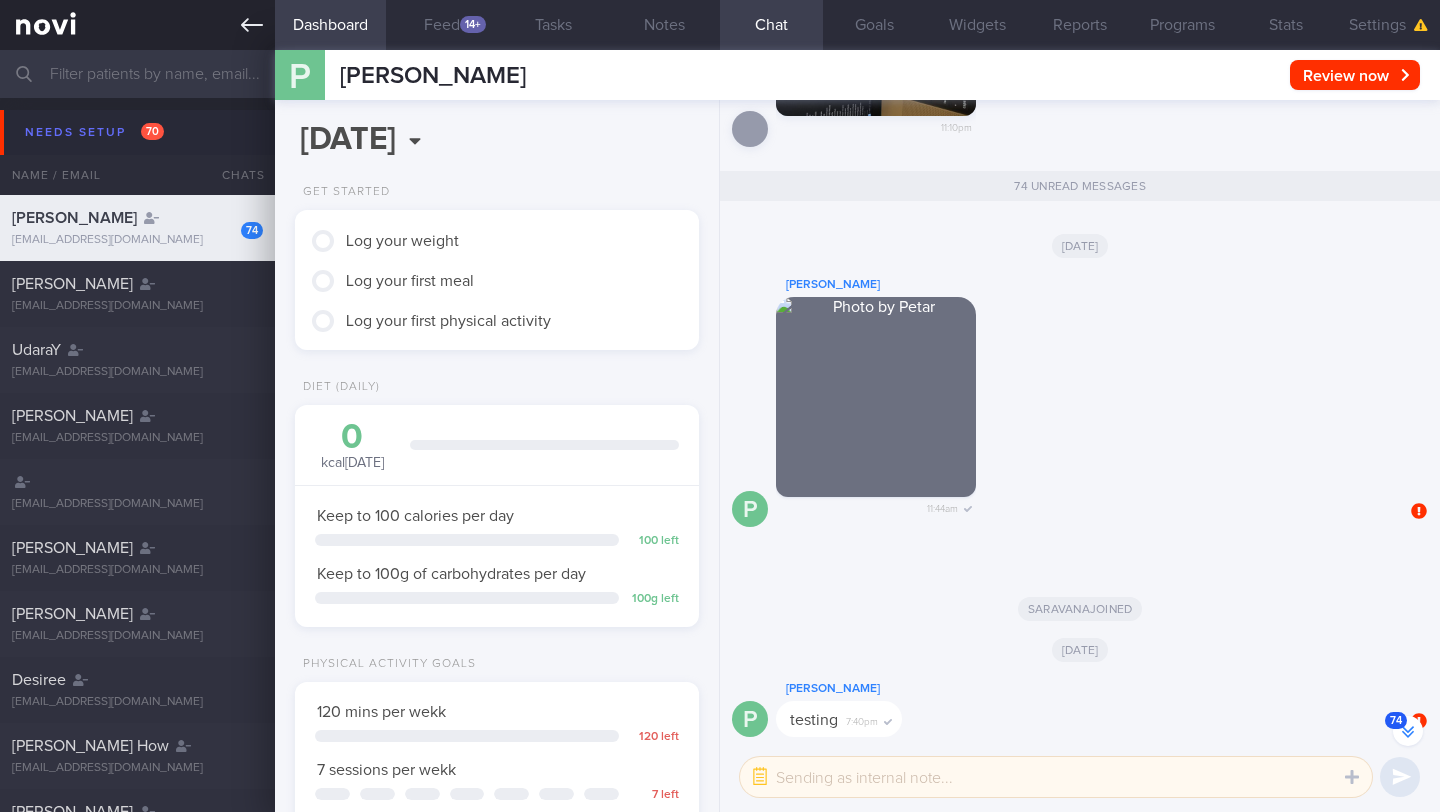 click 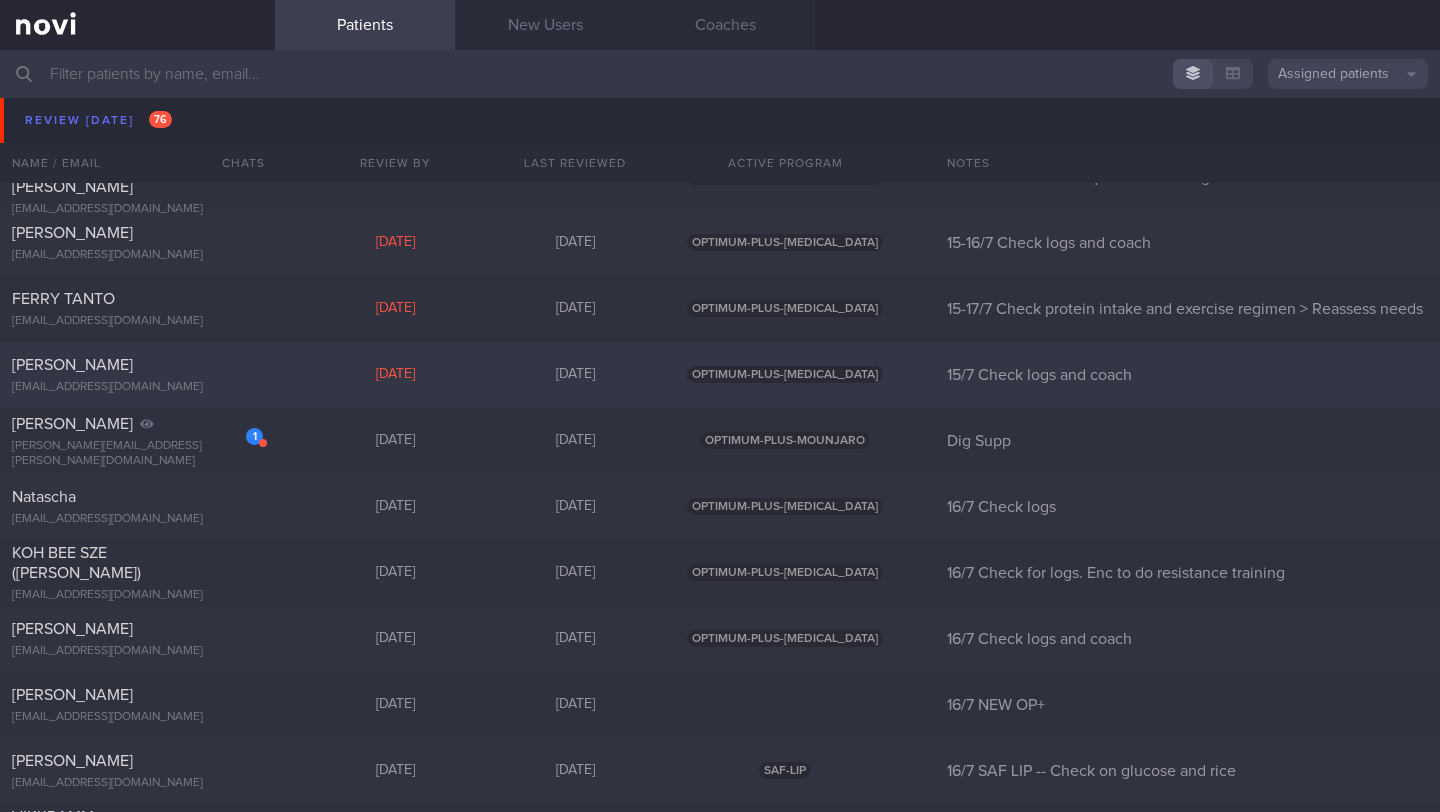 scroll, scrollTop: 9743, scrollLeft: 0, axis: vertical 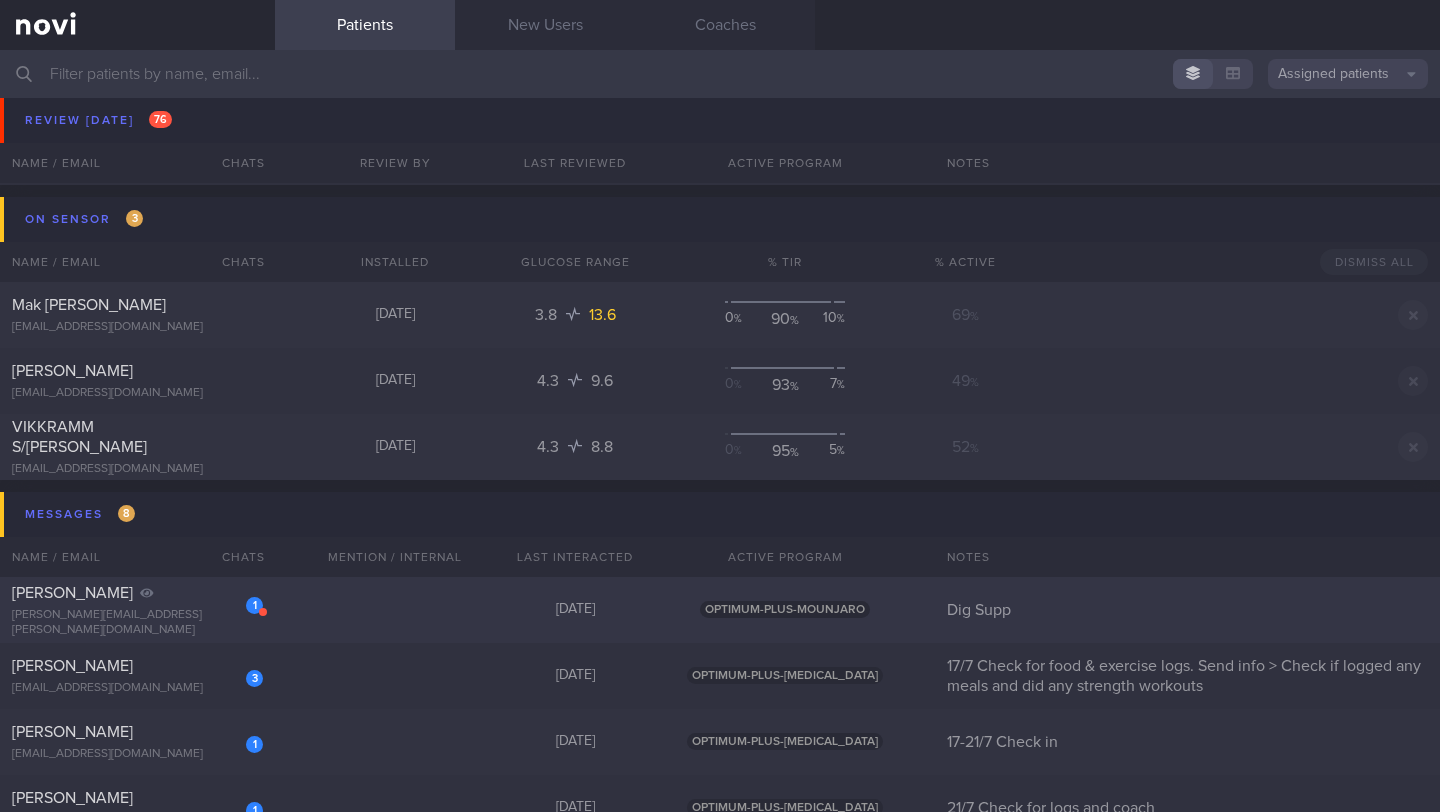 click on "[PERSON_NAME]" at bounding box center [135, 593] 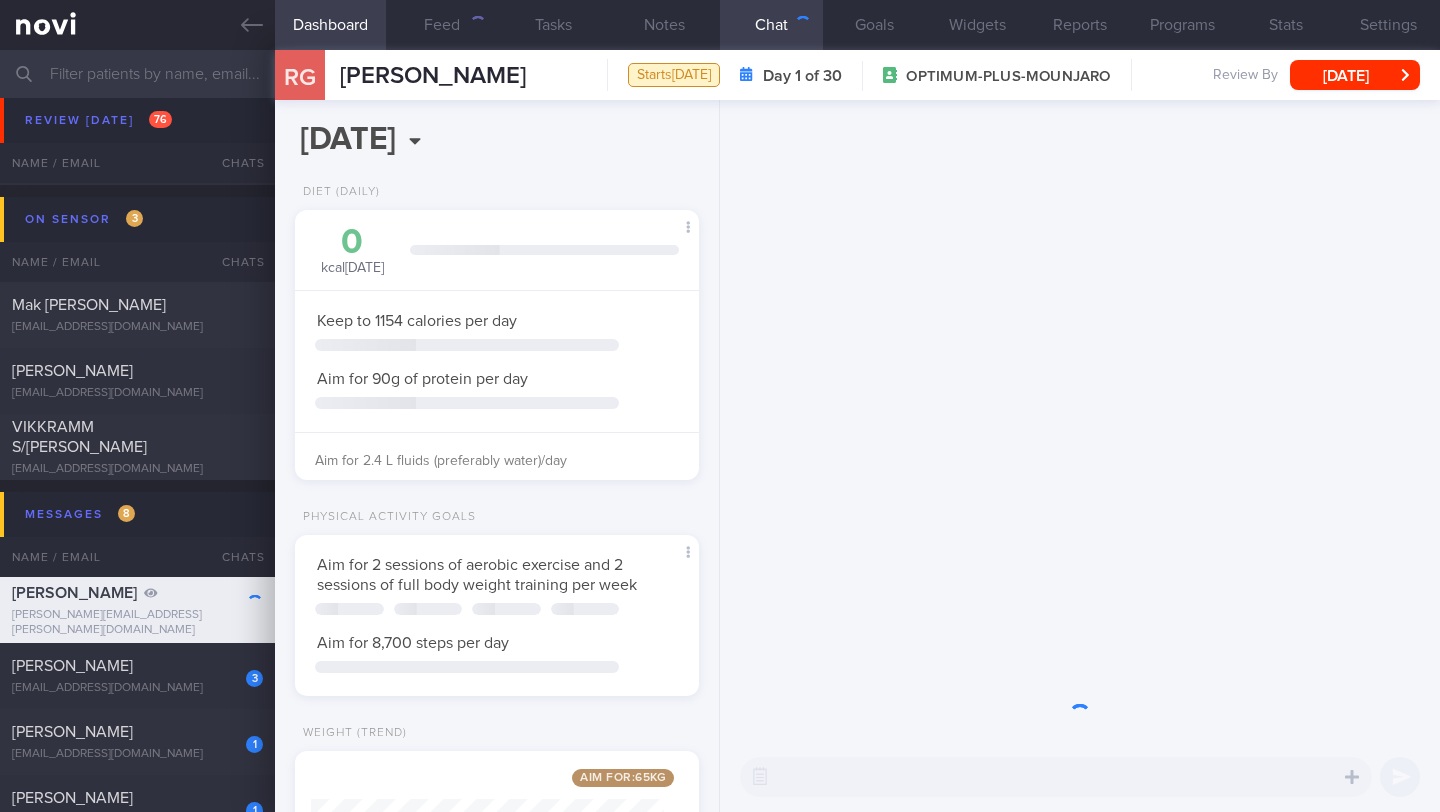 scroll, scrollTop: 999795, scrollLeft: 999647, axis: both 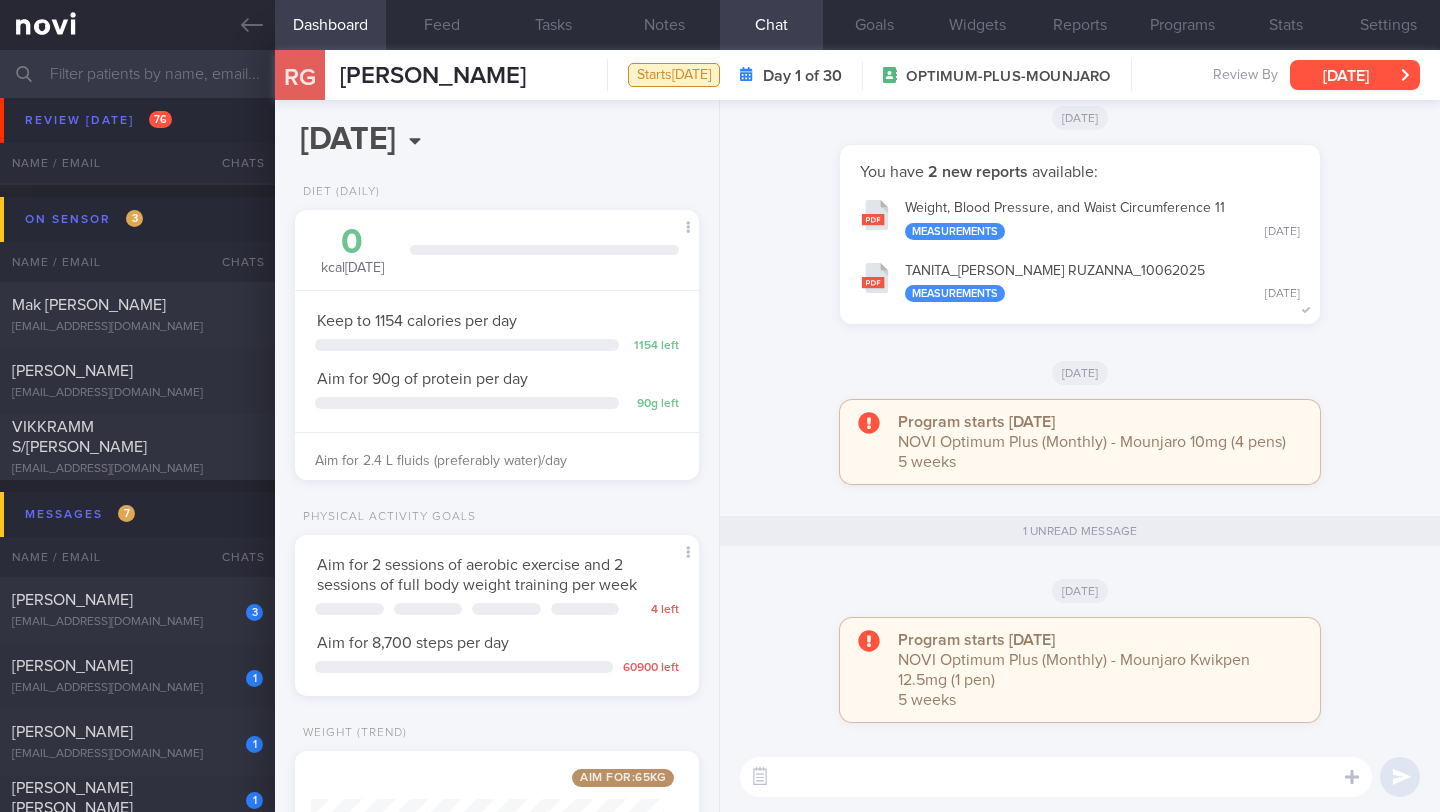 click on "[DATE]" at bounding box center (1355, 75) 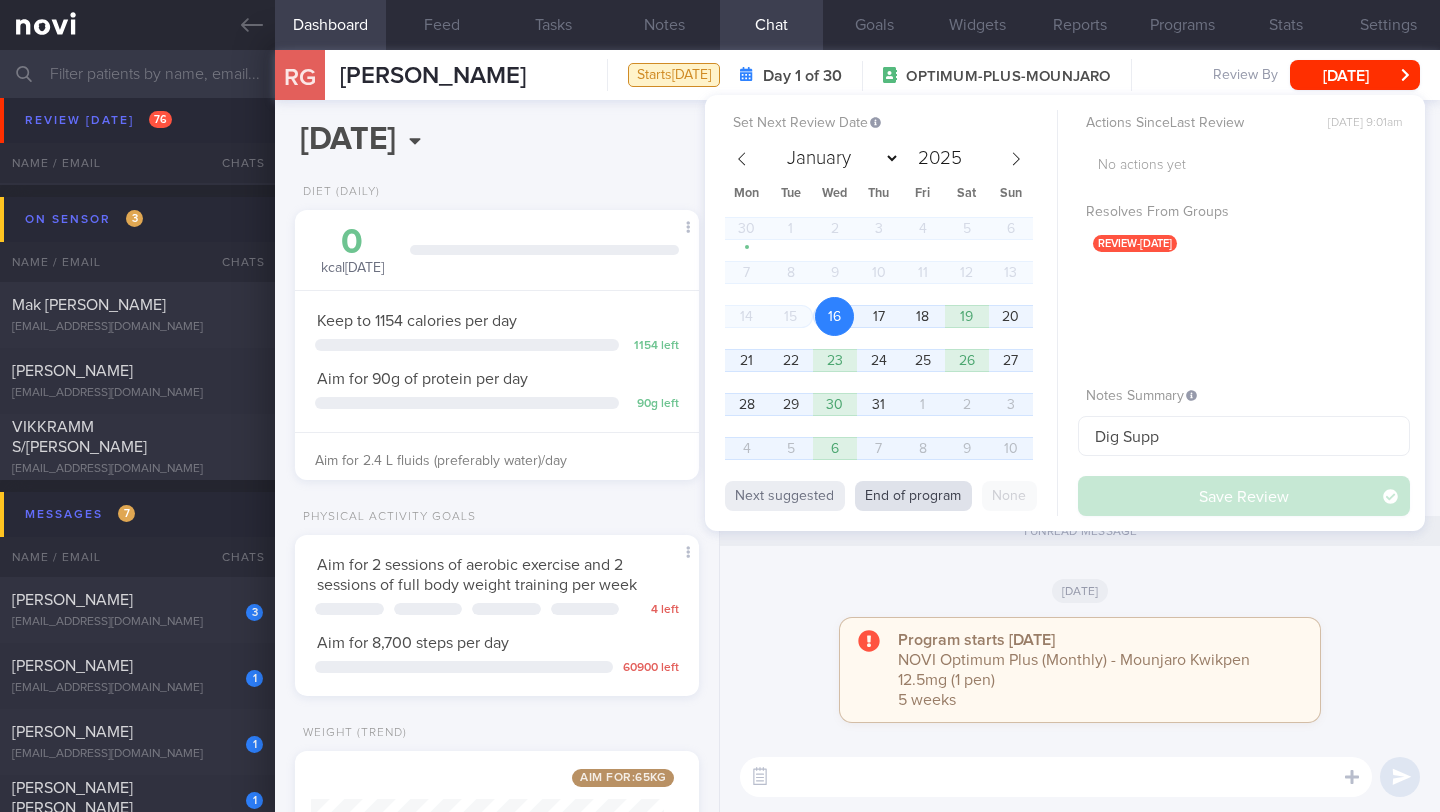 click on "End of program" at bounding box center (913, 496) 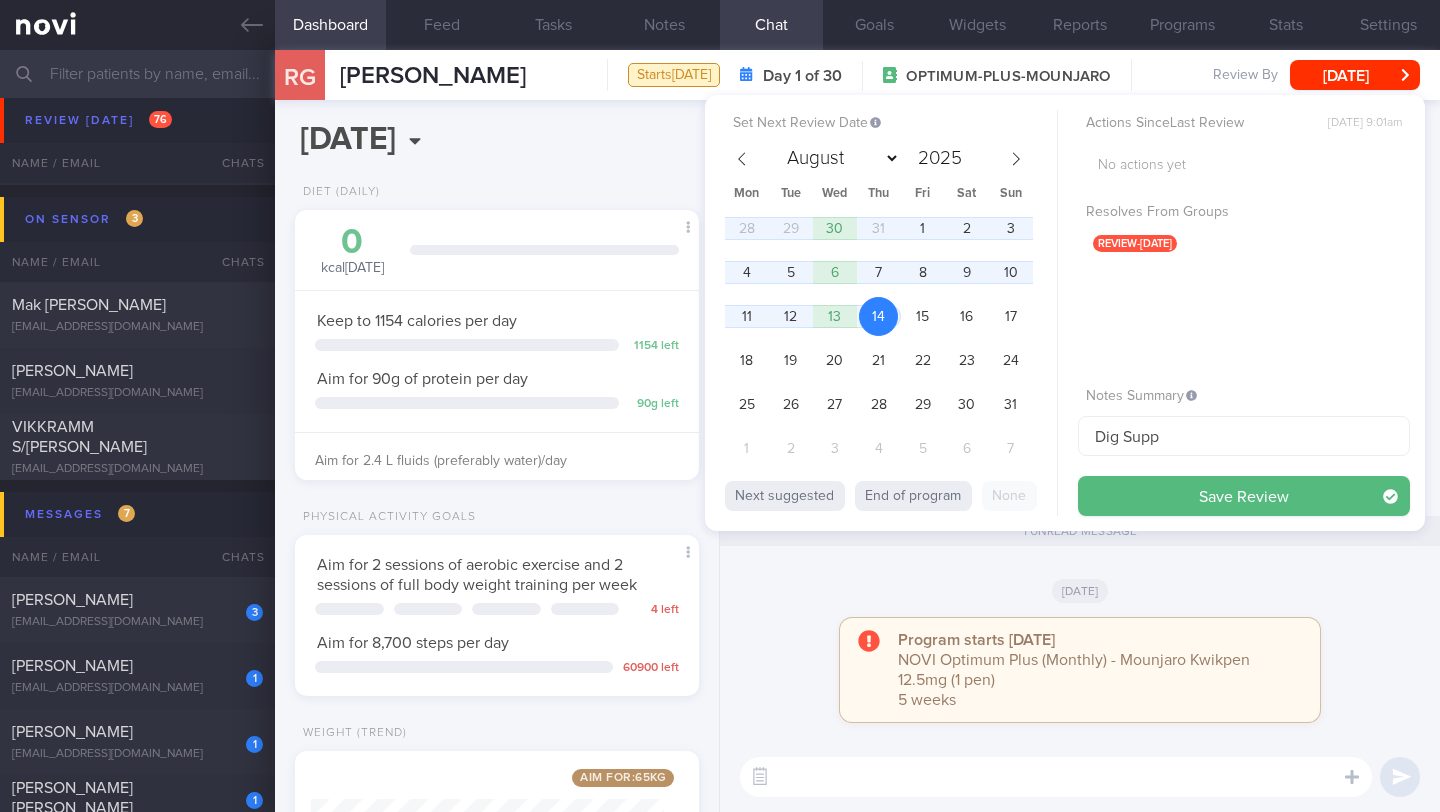 click on "Save Review" at bounding box center (1244, 496) 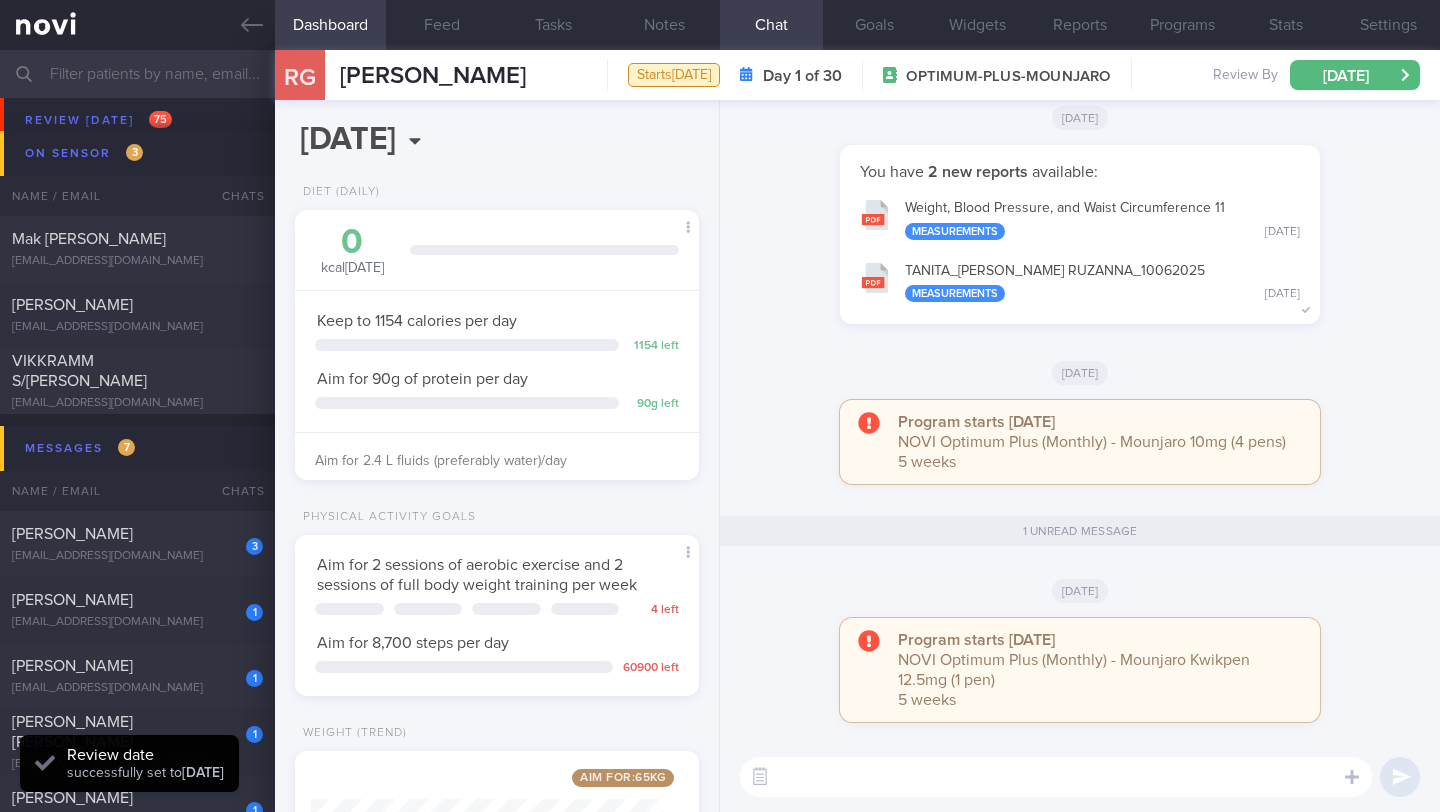 scroll, scrollTop: 9753, scrollLeft: 0, axis: vertical 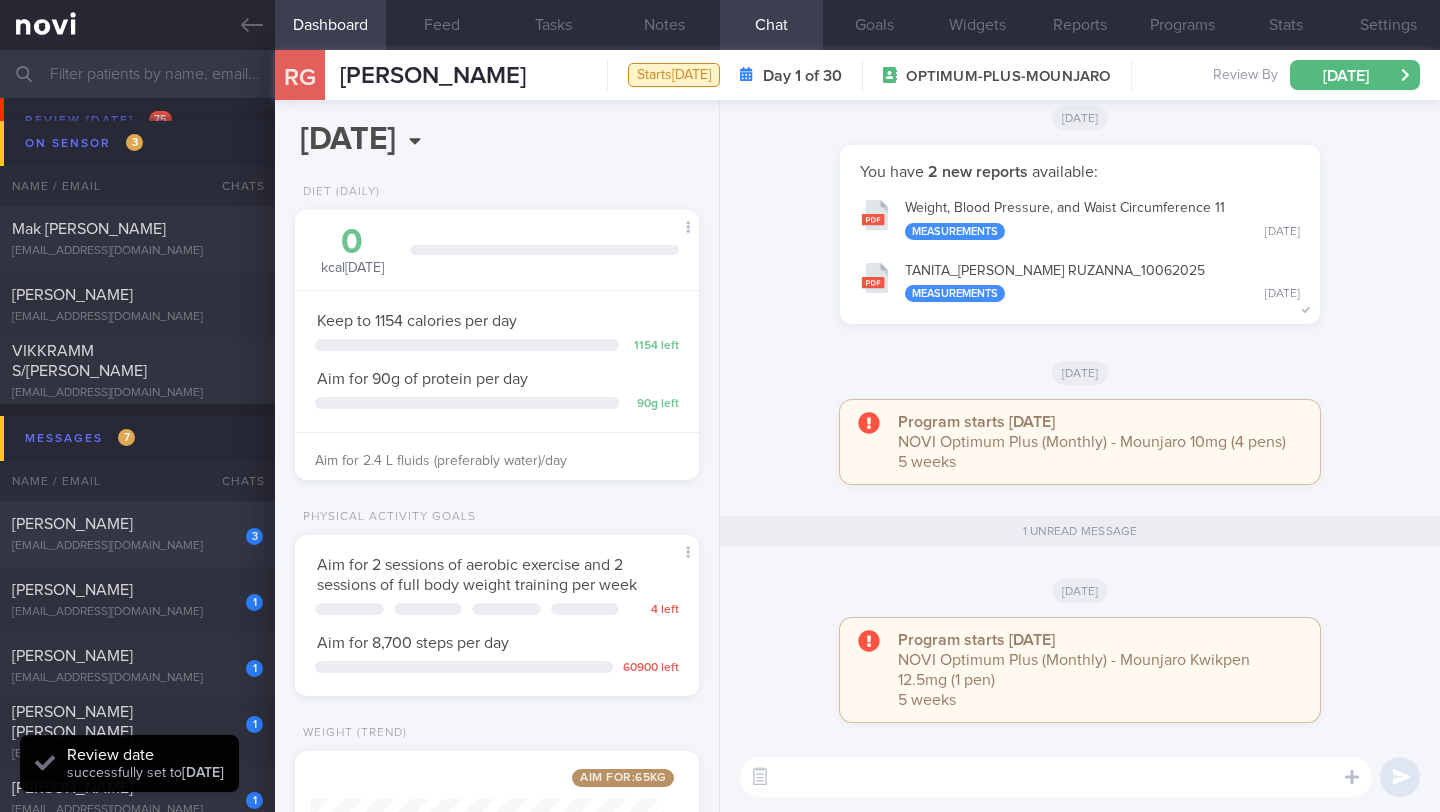 click on "3
[PERSON_NAME]
[EMAIL_ADDRESS][DOMAIN_NAME]" at bounding box center (137, 534) 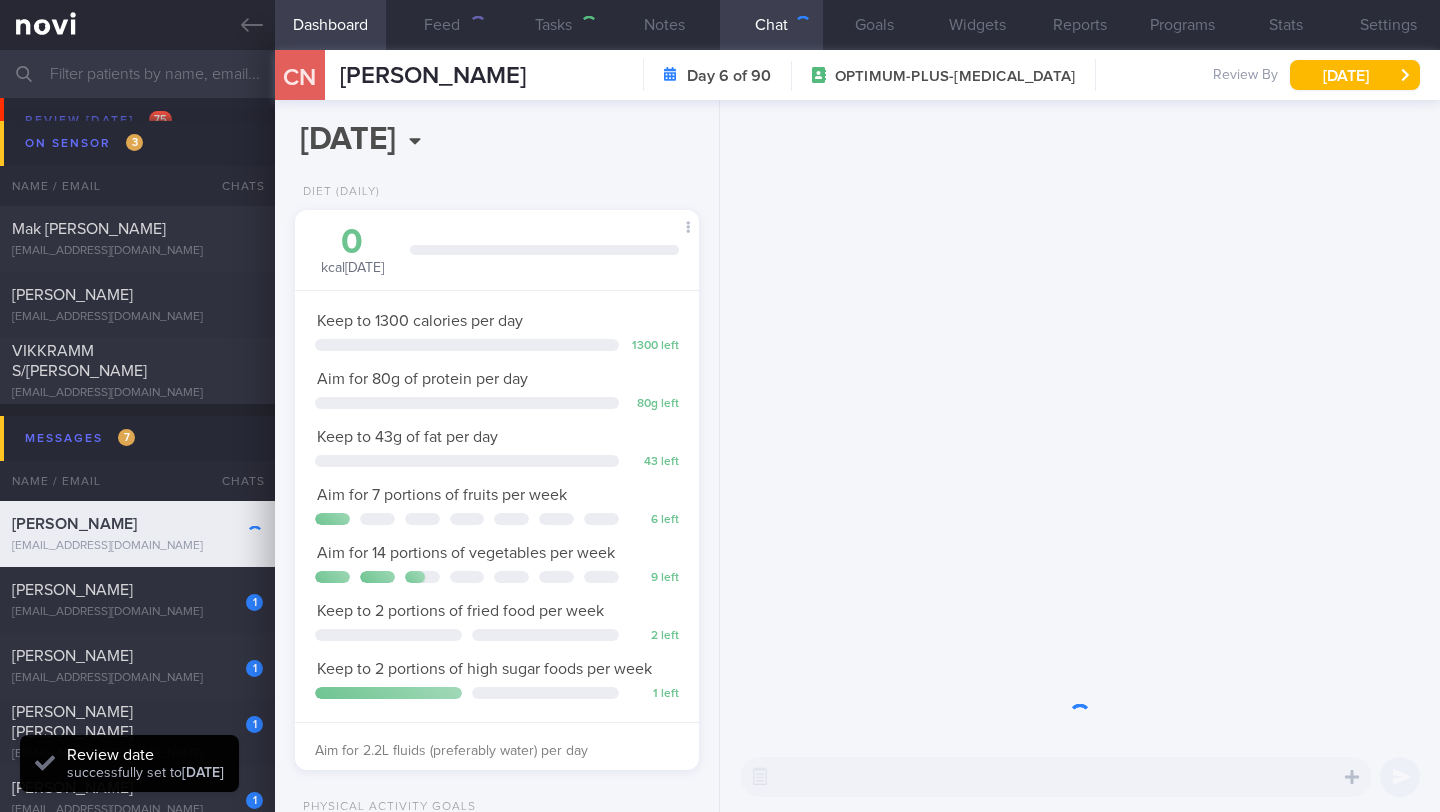 scroll, scrollTop: 999824, scrollLeft: 999647, axis: both 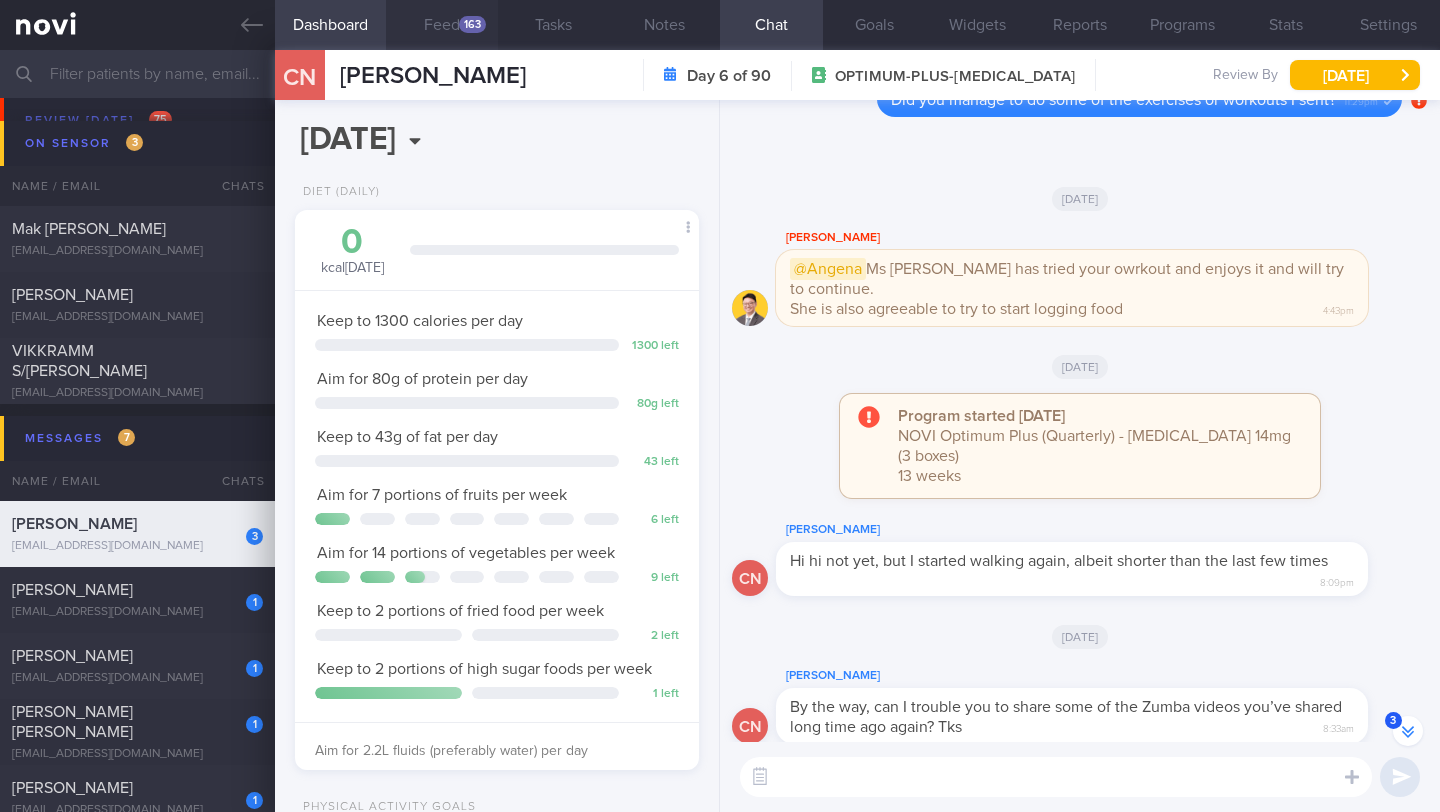 click on "Feed
163" at bounding box center [441, 25] 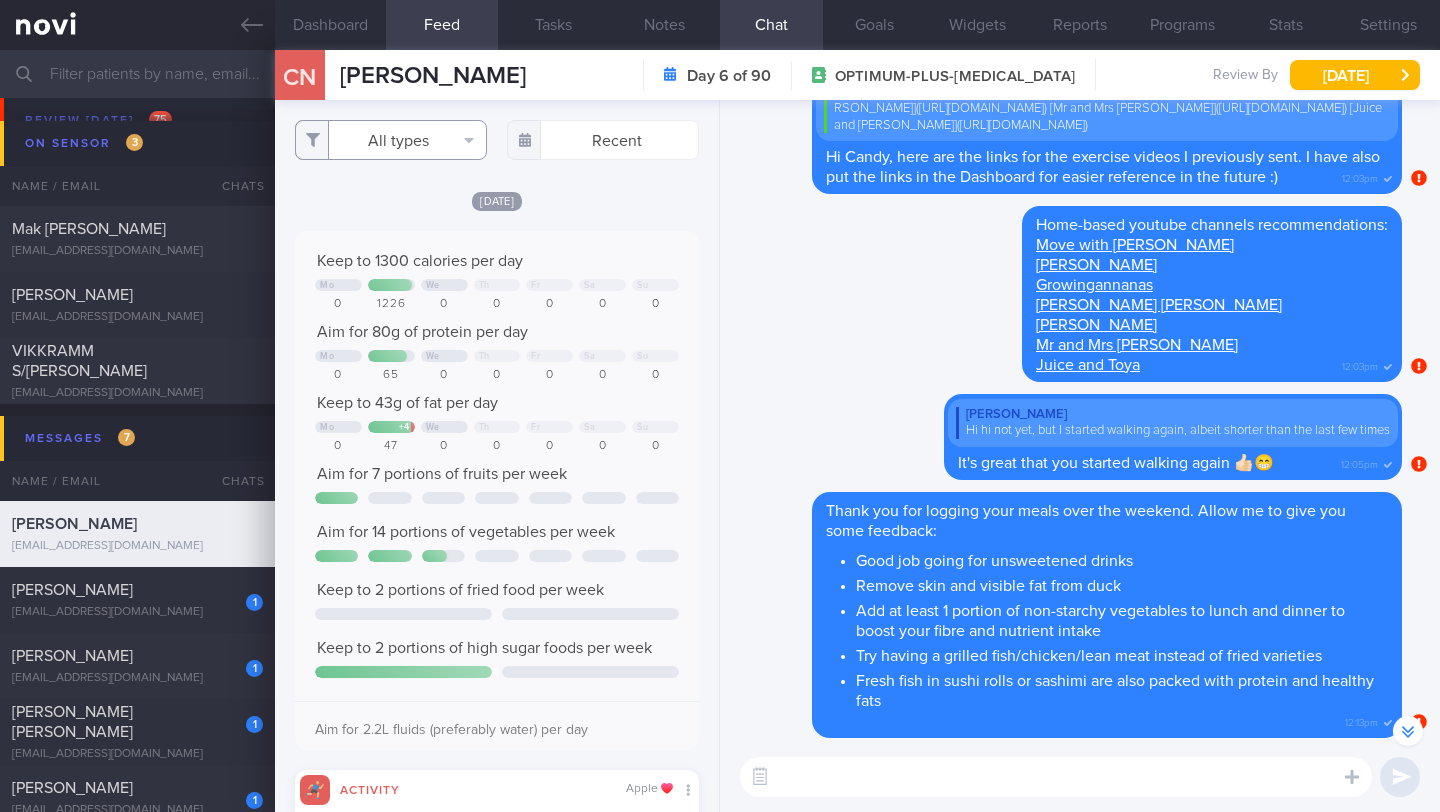click on "All types" at bounding box center (391, 140) 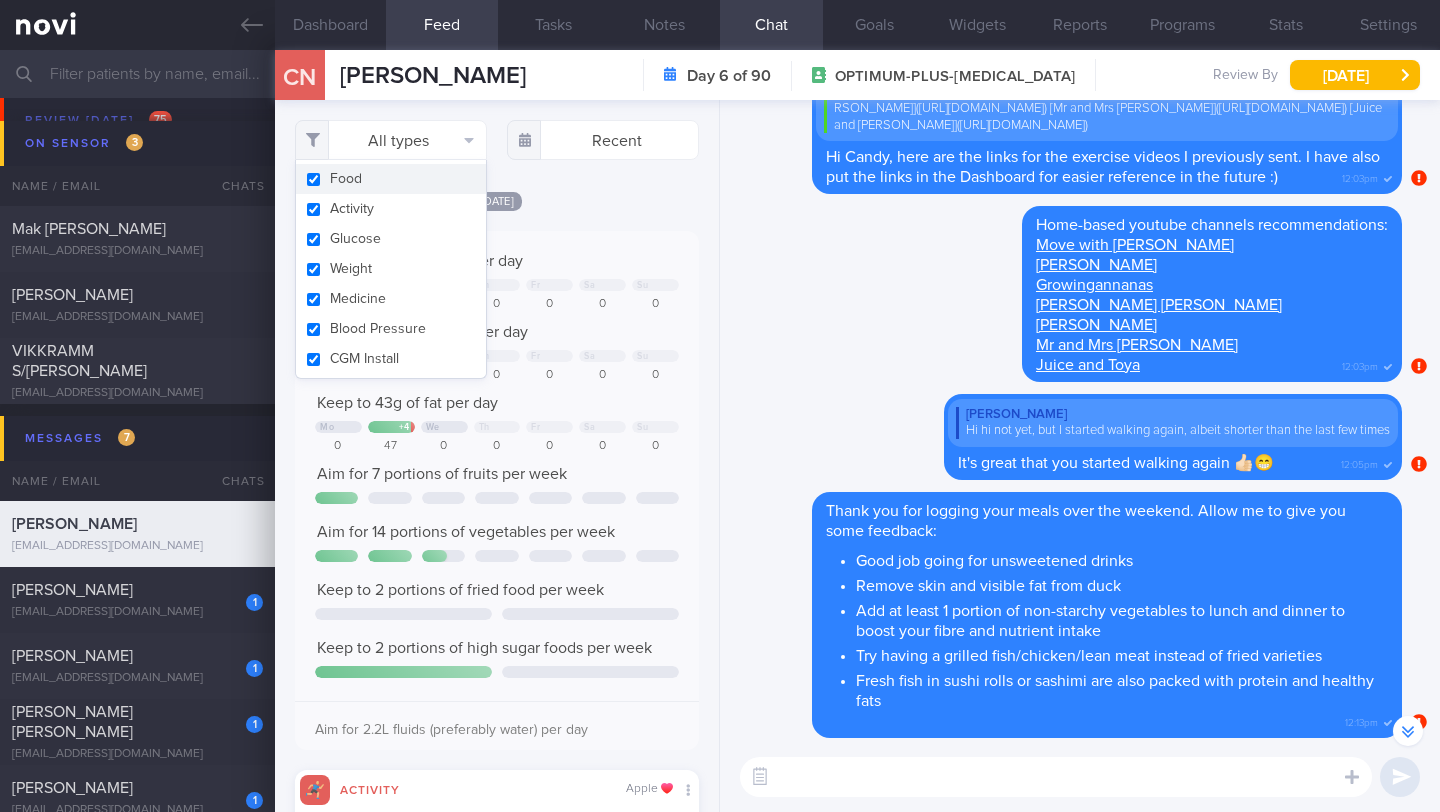 click on "Food" at bounding box center (391, 179) 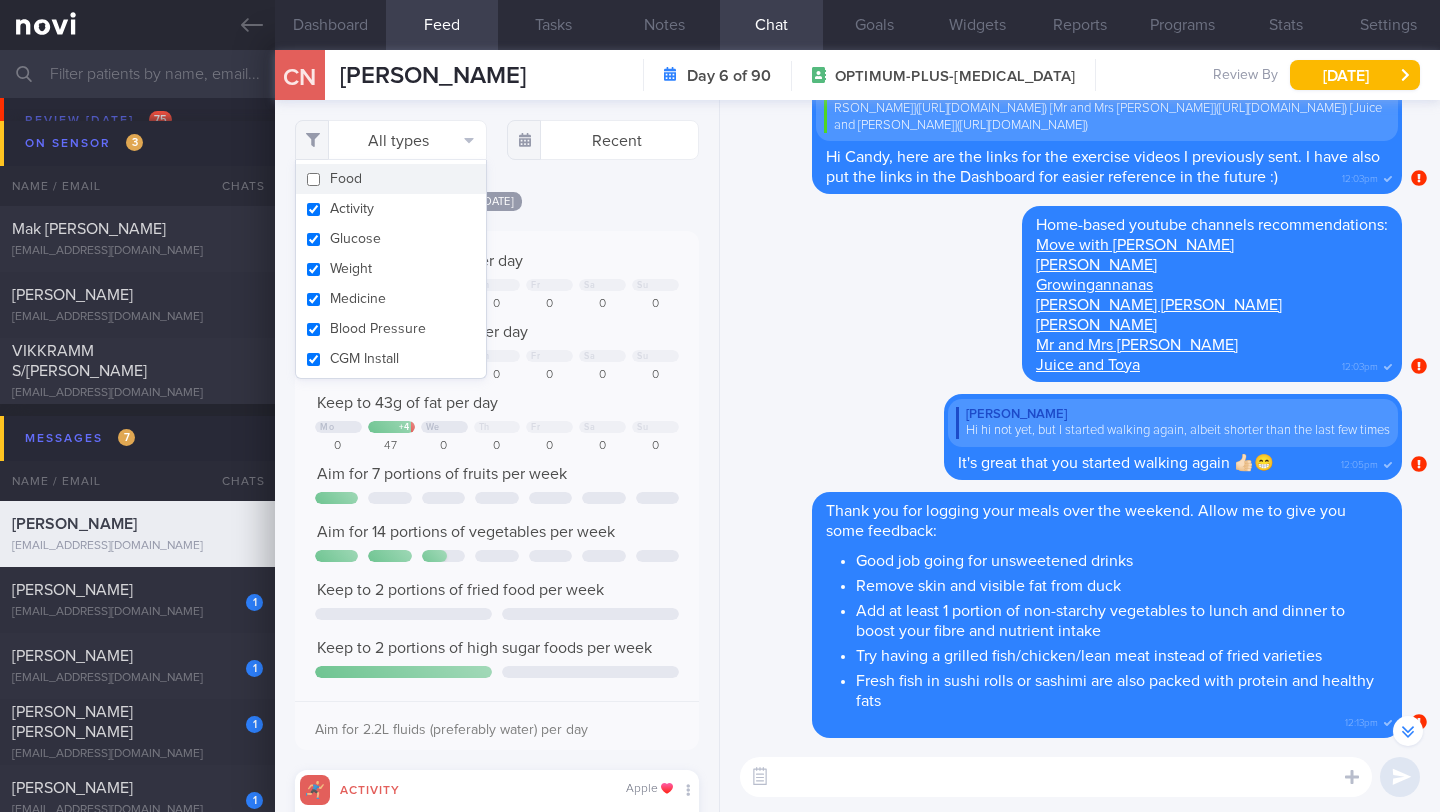 checkbox on "false" 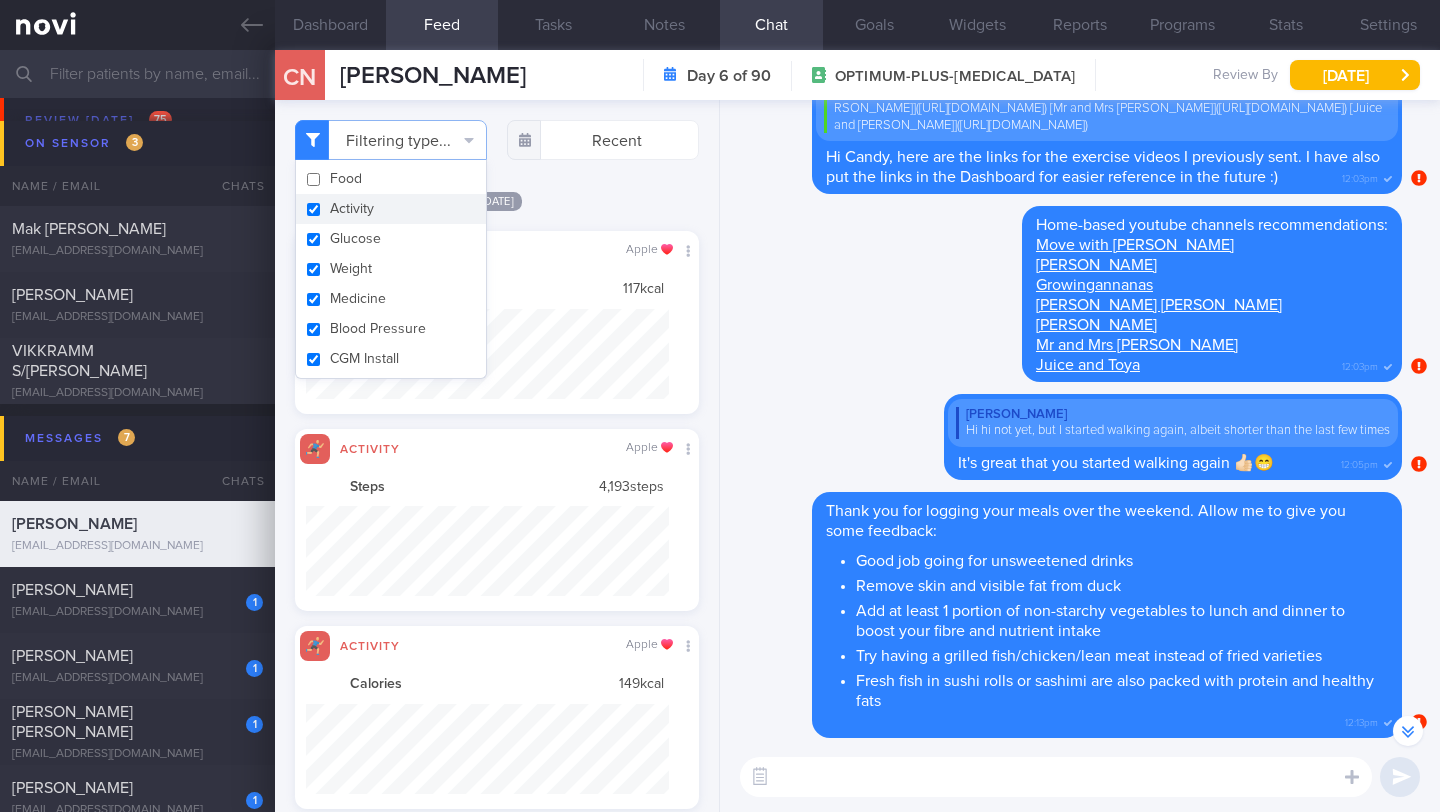 click on "Activity" at bounding box center (391, 209) 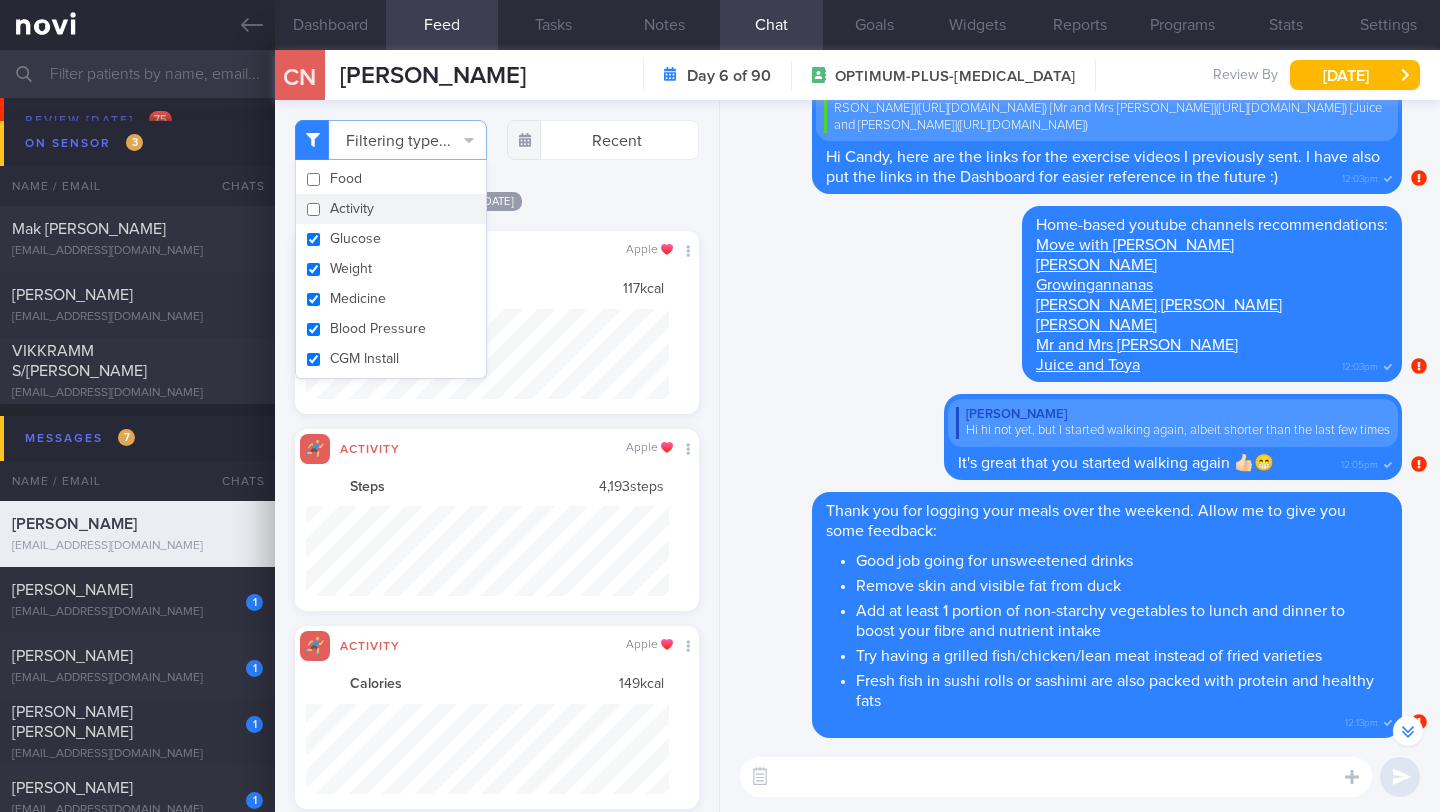 checkbox on "false" 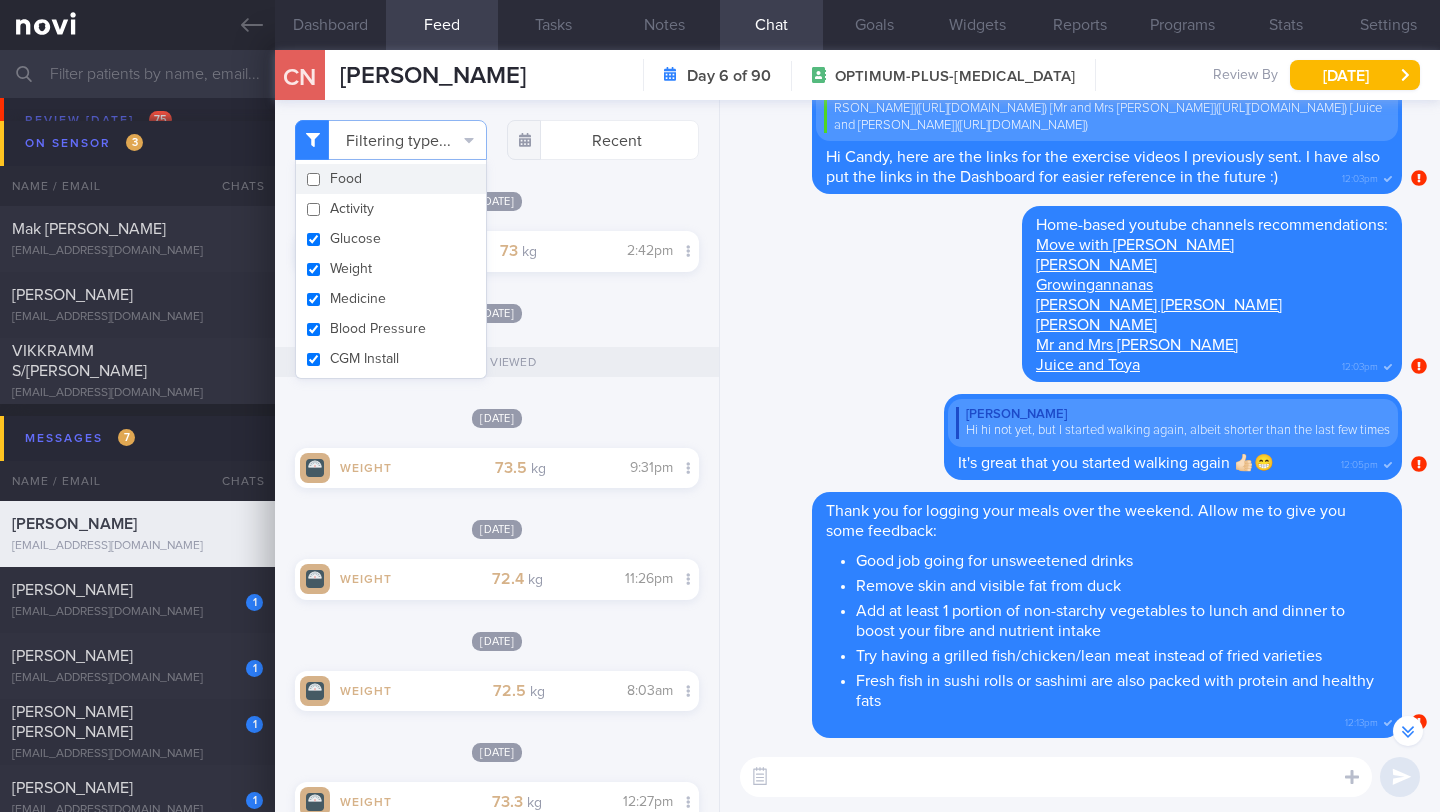 click on "Food" at bounding box center (391, 179) 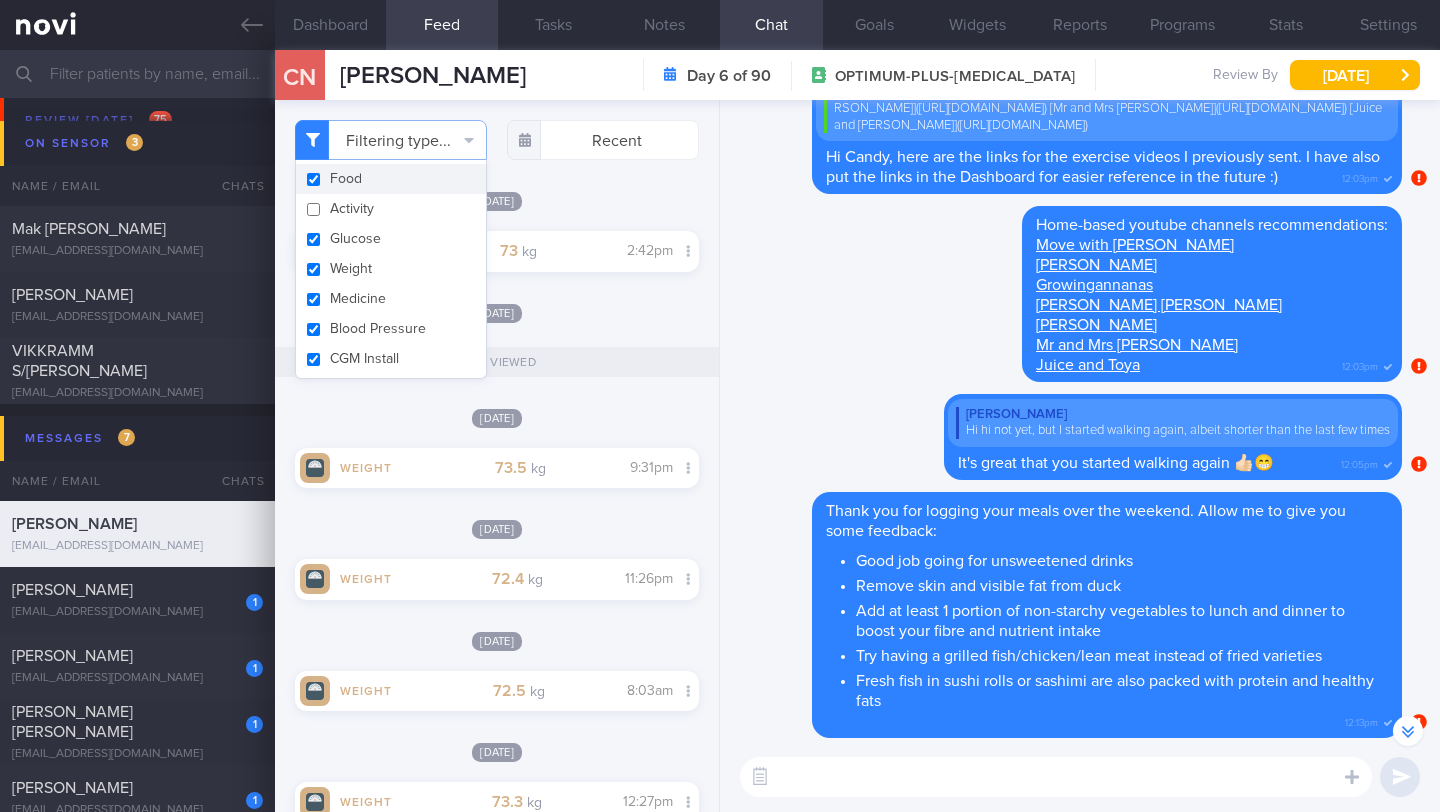 checkbox on "true" 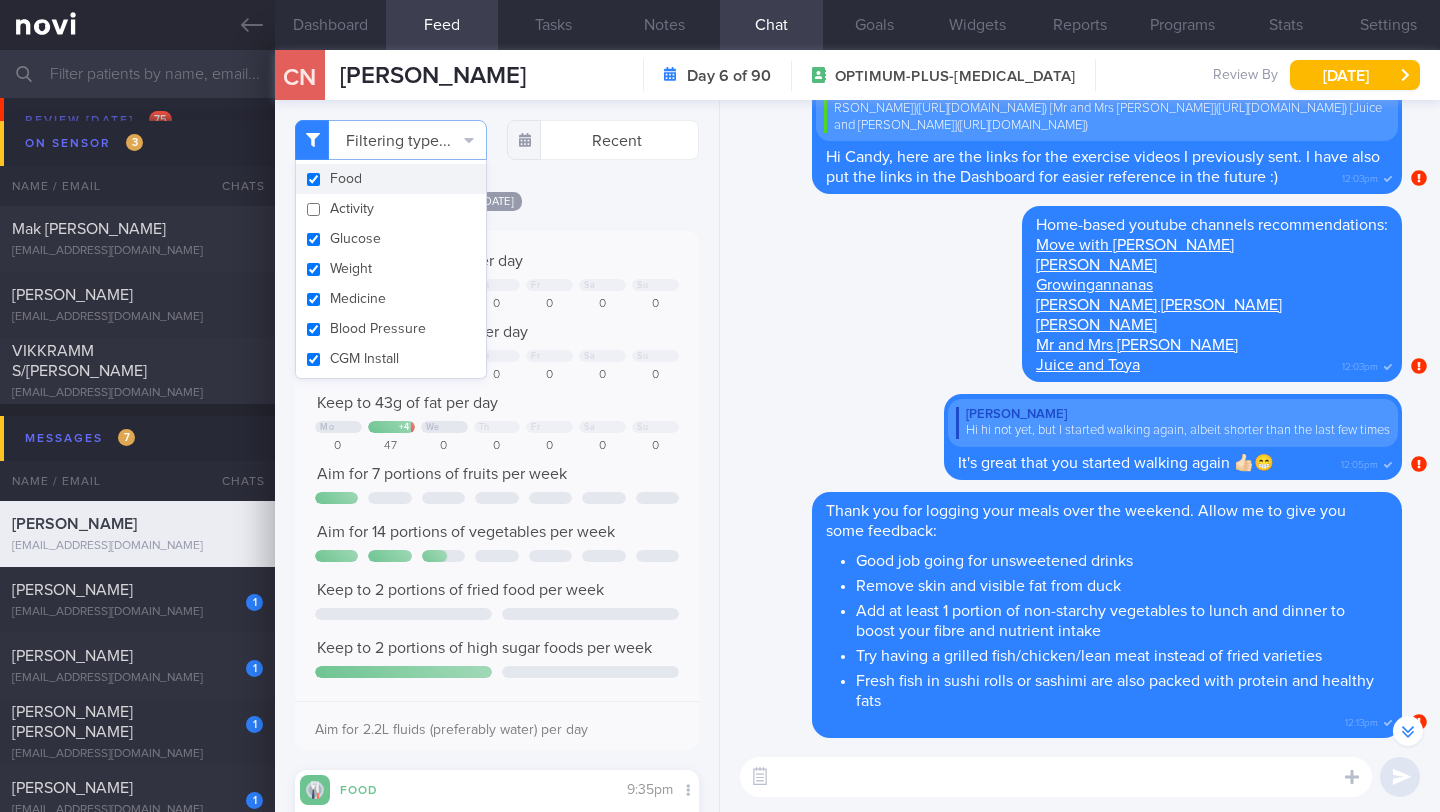 click on "Filtering type...
Food
Activity
Glucose
Weight
Medicine
Blood Pressure
CGM Install
Recent
[DATE]" at bounding box center (497, 456) 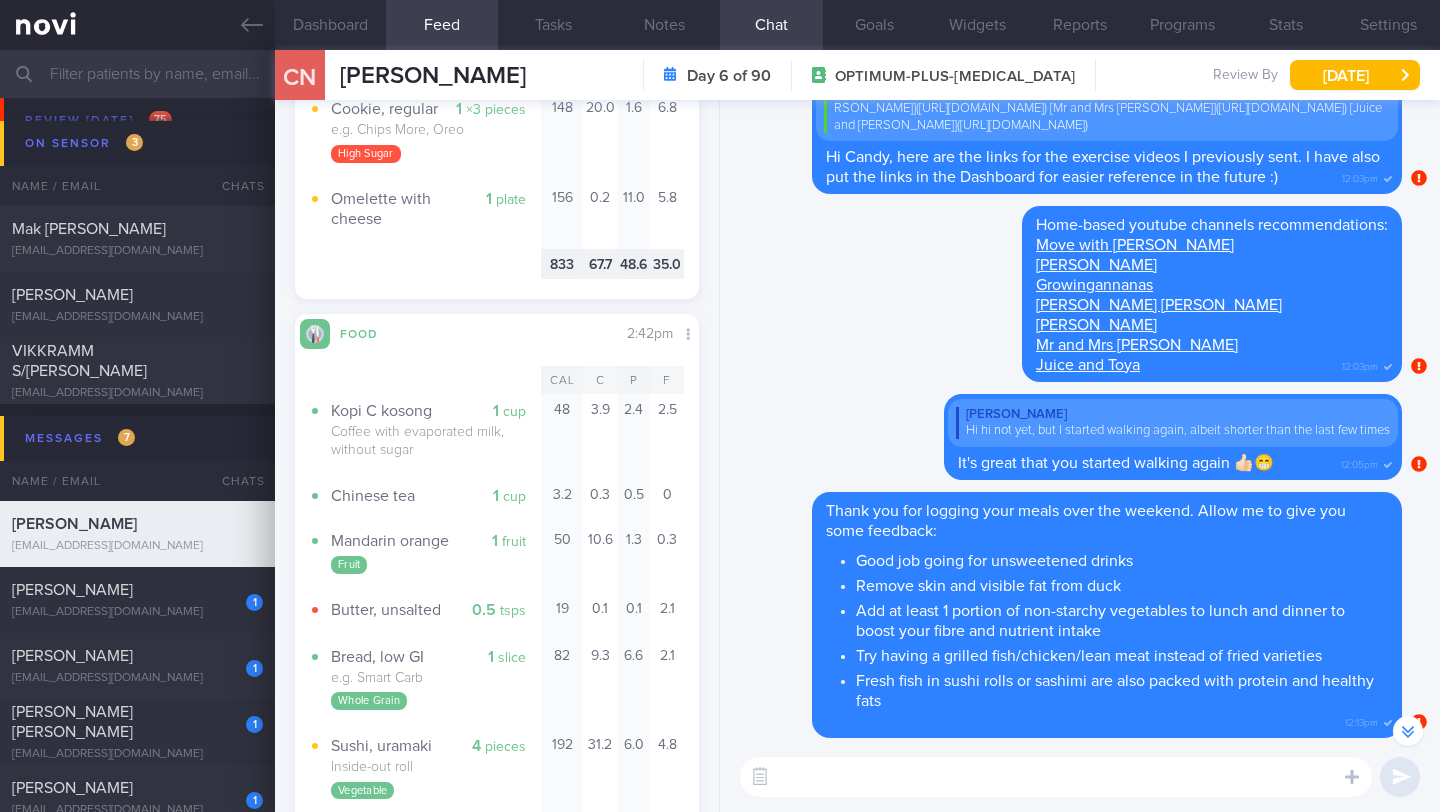 scroll, scrollTop: 1144, scrollLeft: 0, axis: vertical 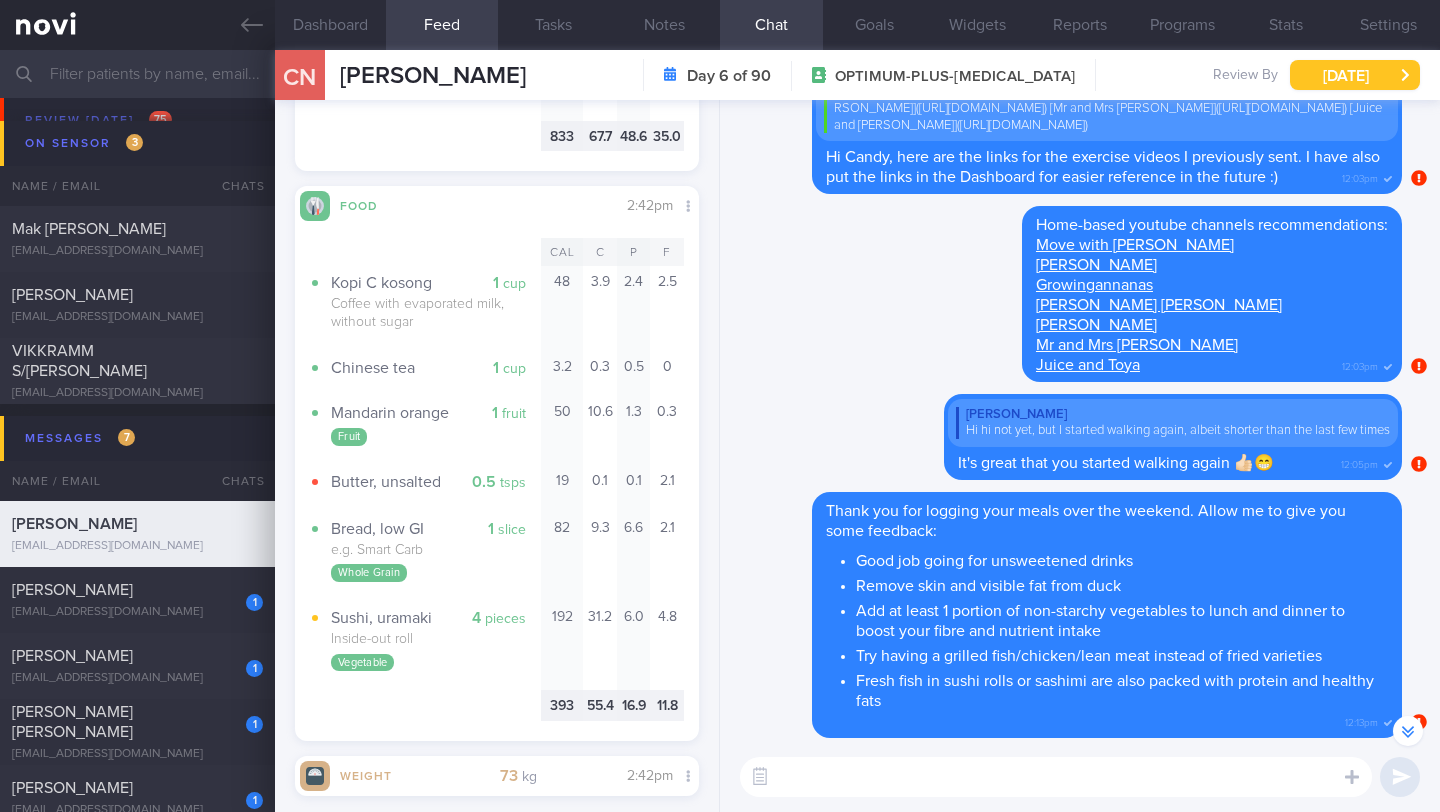 click on "[DATE]" at bounding box center (1355, 75) 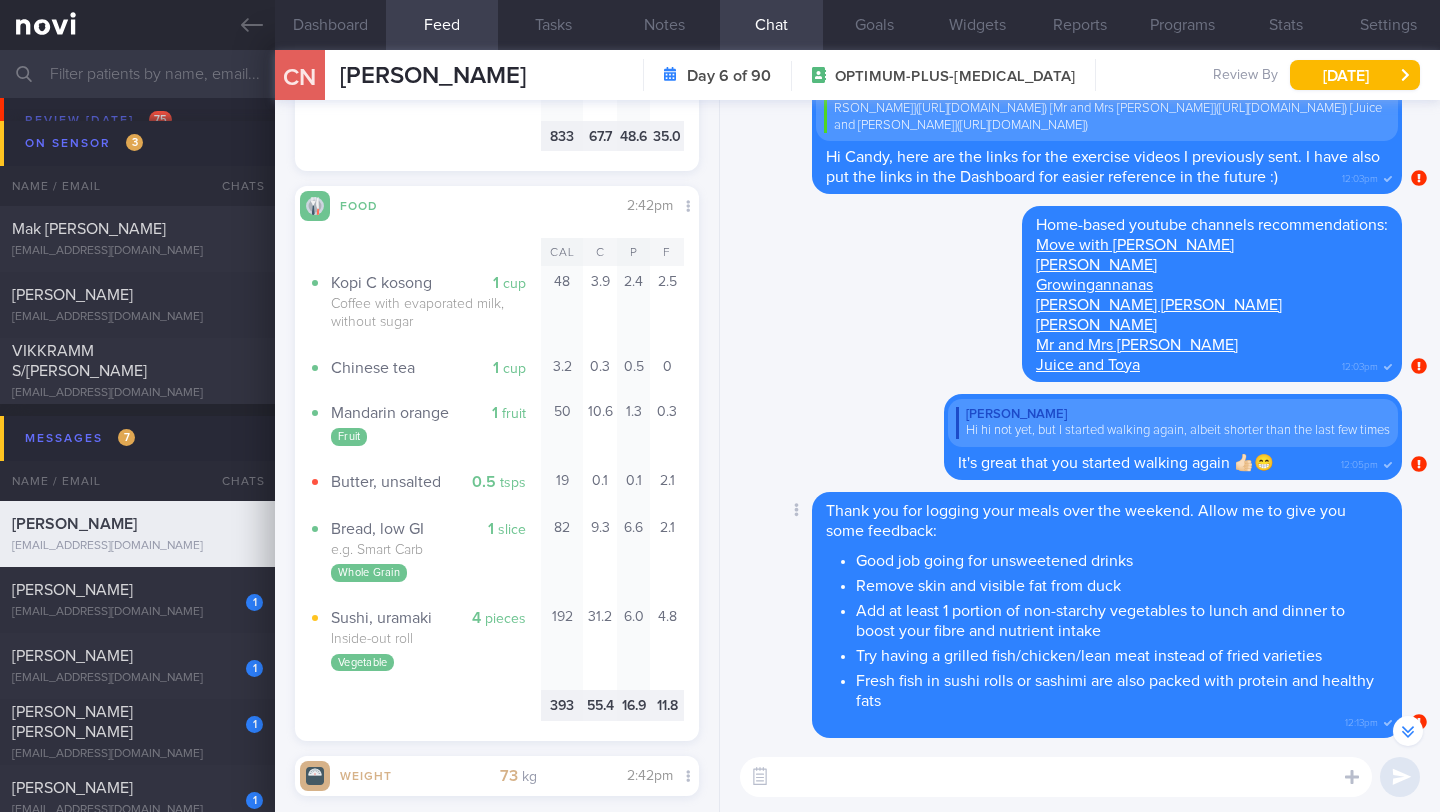 click on "Delete
Thank you for logging your meals over the weekend. Allow me to give you some feedback: Good job going for unsweetened drinks Remove skin and visible fat from duck Add at least 1 portion of non-starchy vegetables to lunch and dinner to boost your fibre and nutrient intake Try having a grilled fish/chicken/lean meat instead of fried varieties Fresh fish in sushi rolls or sashimi are also packed with protein and healthy fats
12:13pm" at bounding box center (1067, 615) 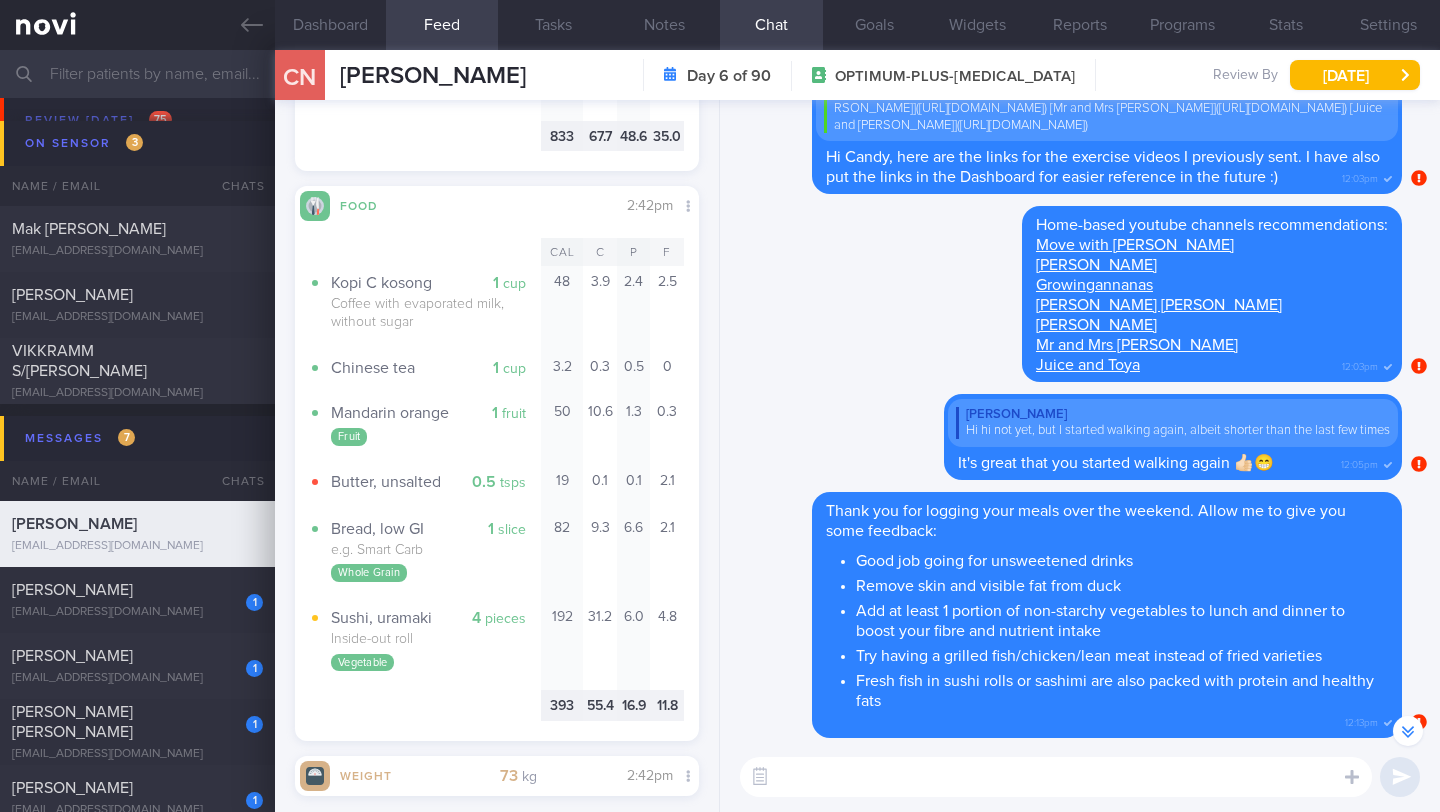 click at bounding box center (1056, 777) 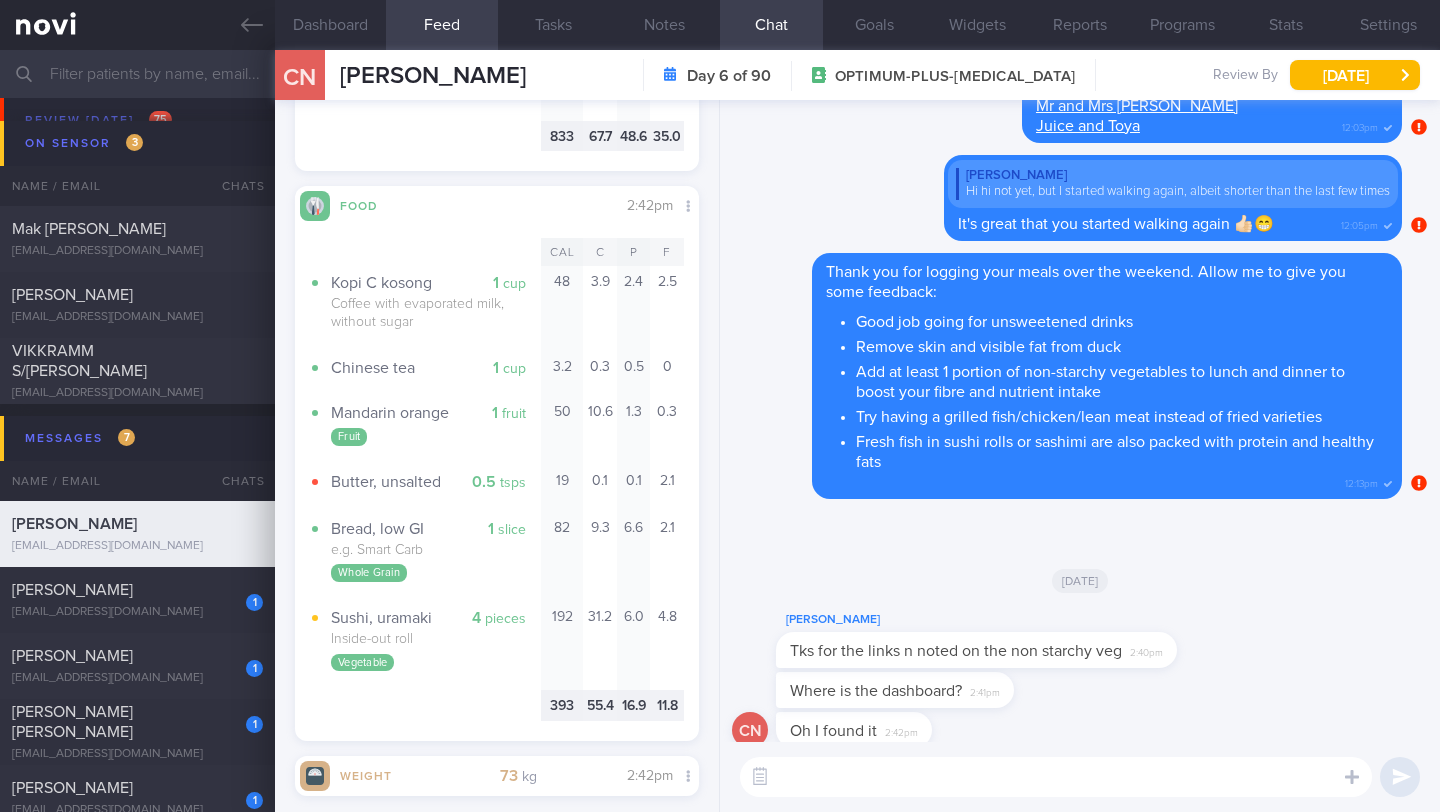 scroll, scrollTop: 0, scrollLeft: 0, axis: both 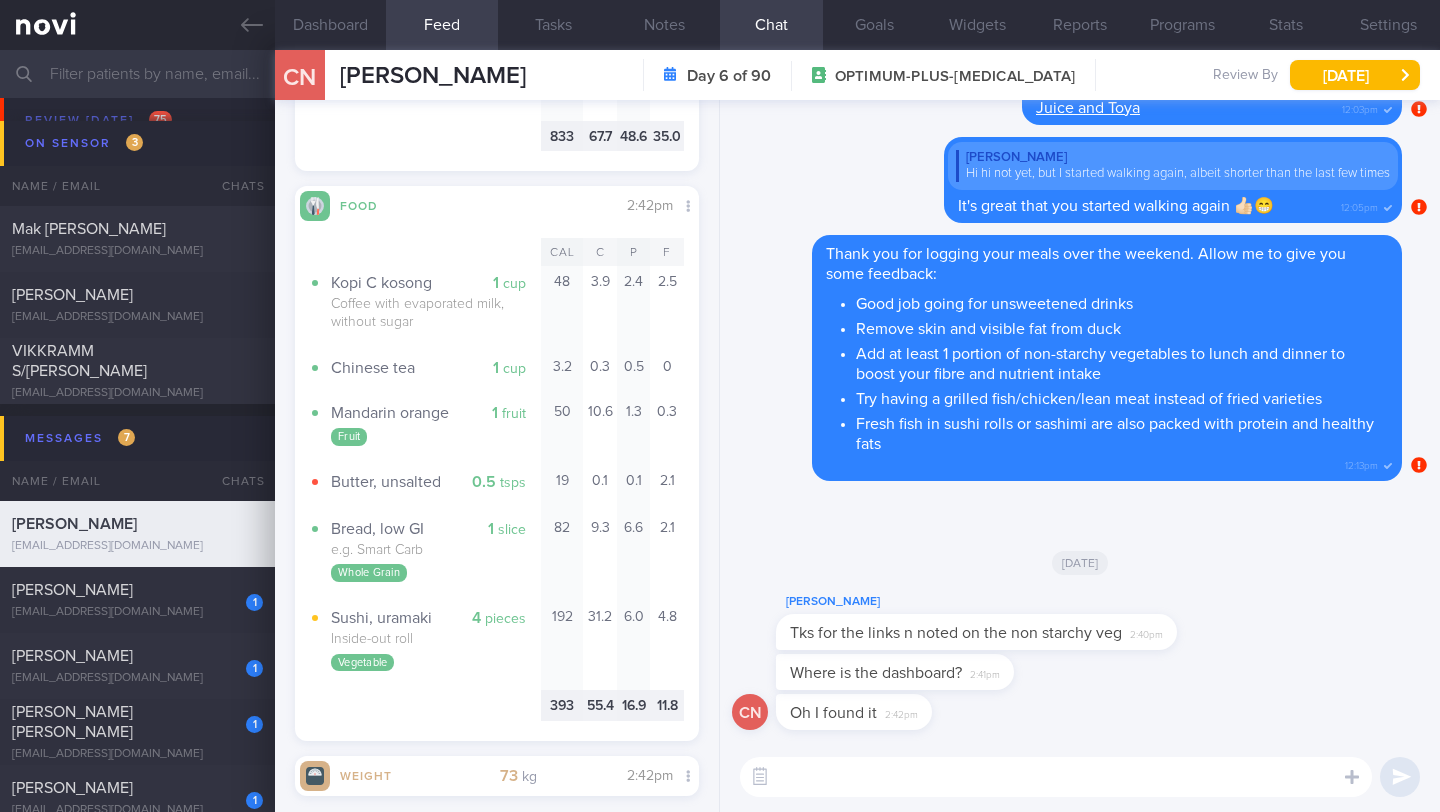 click at bounding box center [1056, 777] 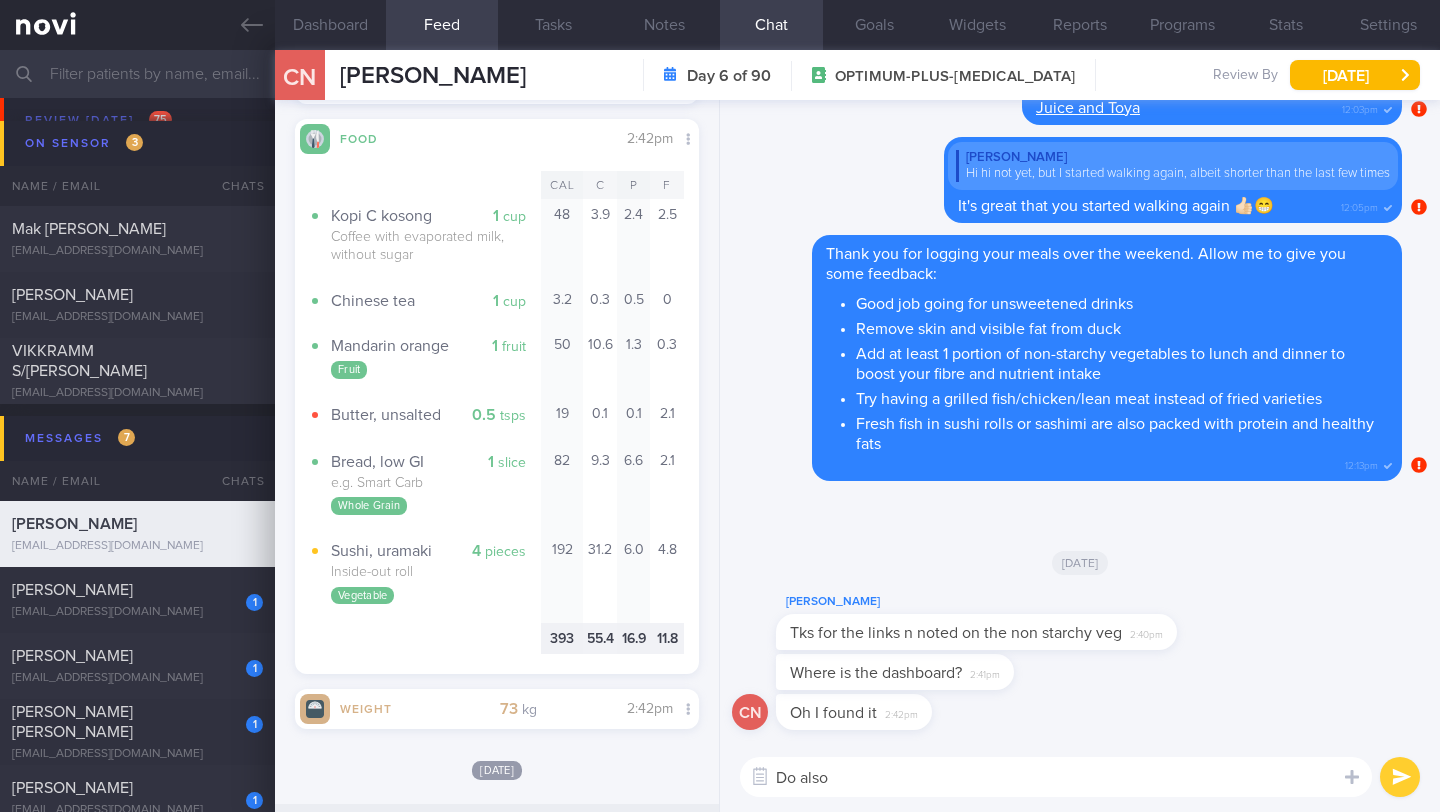 scroll, scrollTop: 1221, scrollLeft: 0, axis: vertical 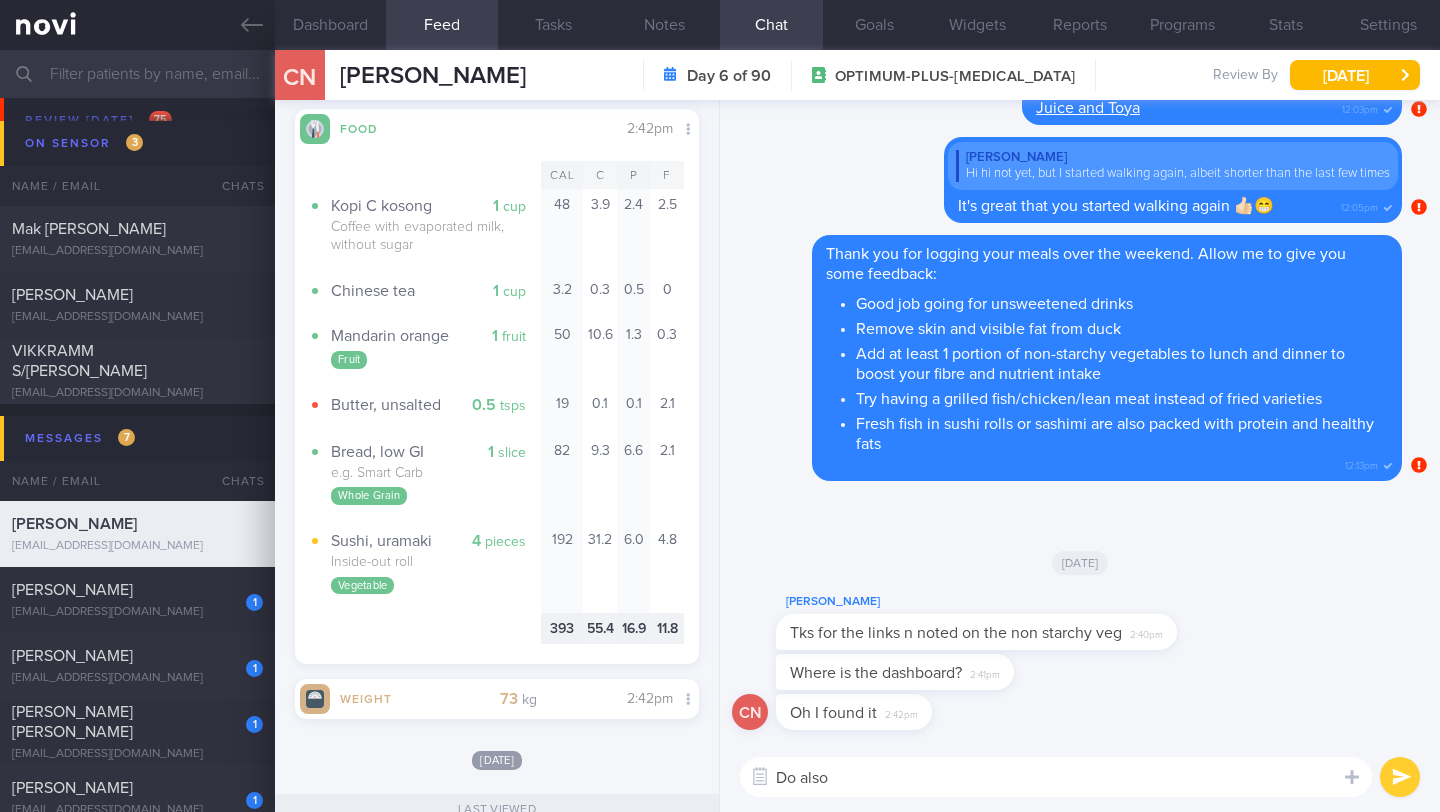 drag, startPoint x: 859, startPoint y: 784, endPoint x: 738, endPoint y: 774, distance: 121.41252 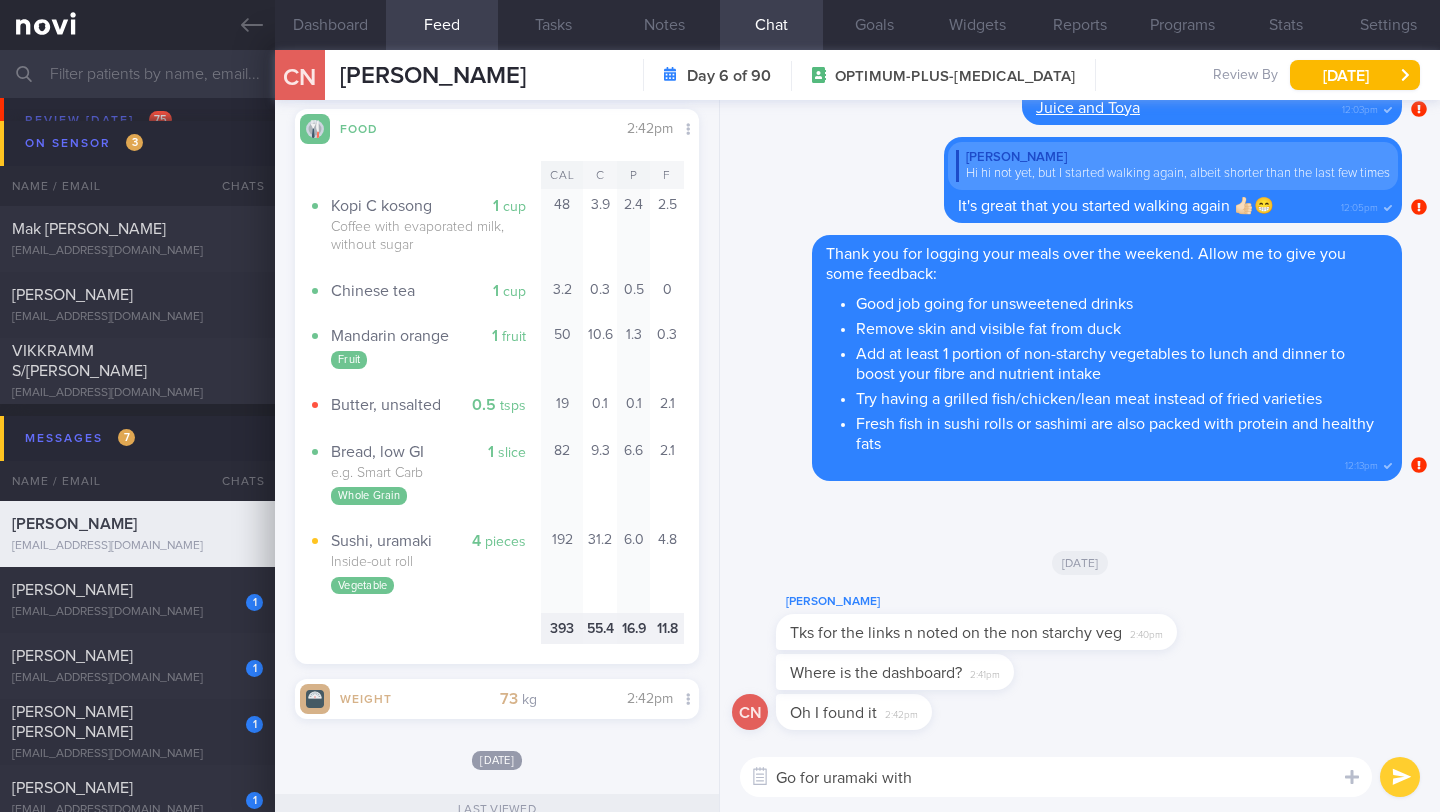 paste on "- Fresh fish in sushi rolls or sashimi are also packed with protein and healthy fats" 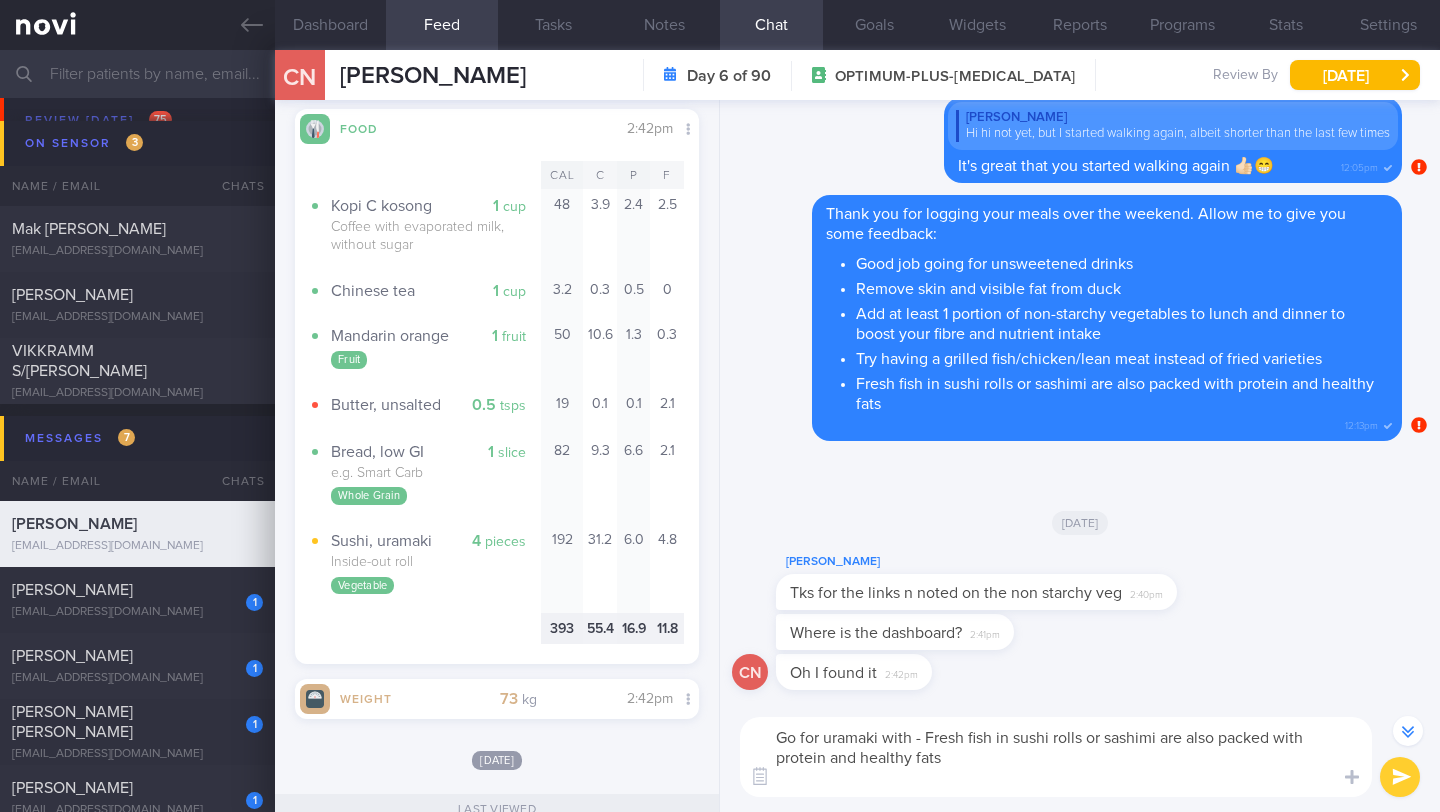 scroll, scrollTop: 0, scrollLeft: 0, axis: both 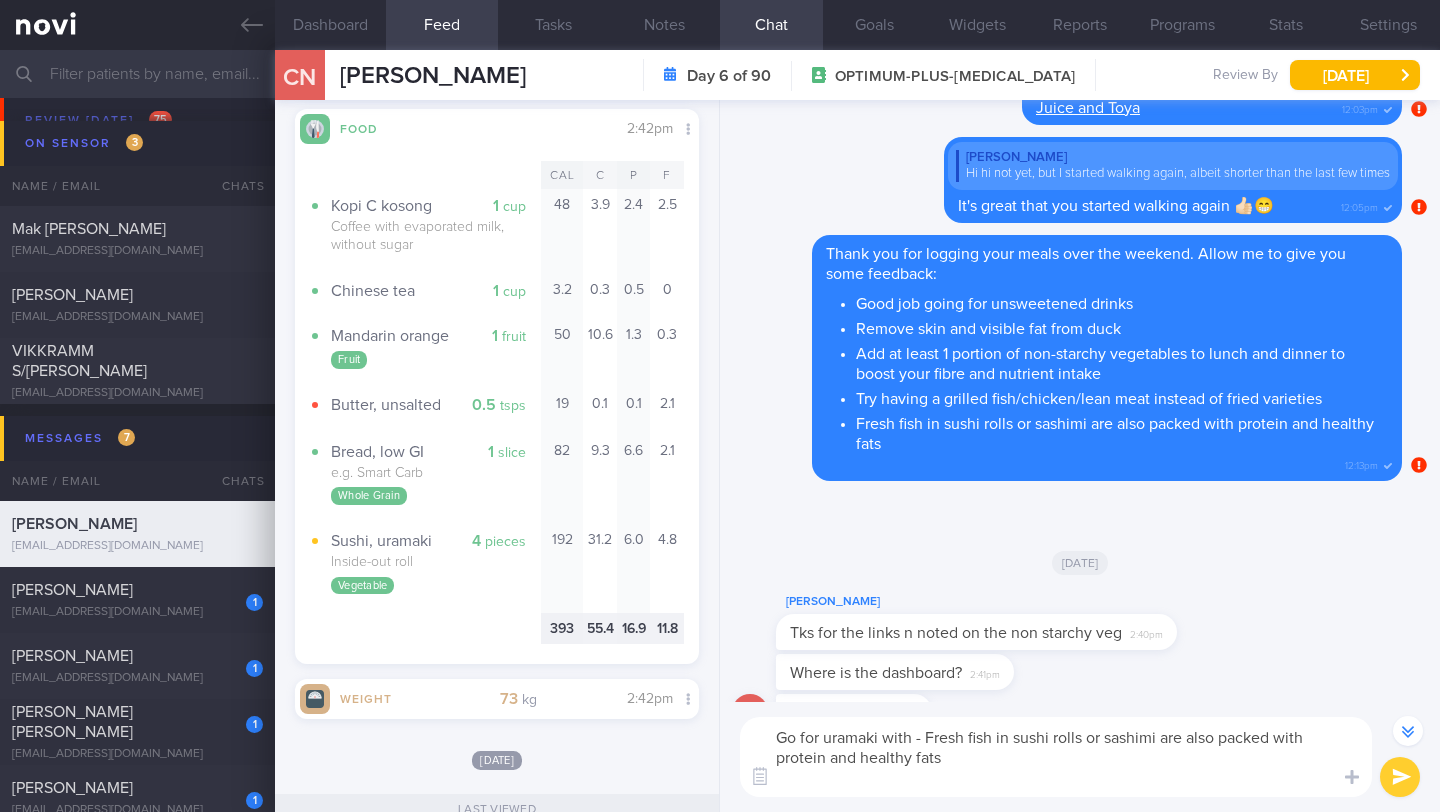 click on "Go for uramaki with - Fresh fish in sushi rolls or sashimi are also packed with protein and healthy fats" at bounding box center [1056, 757] 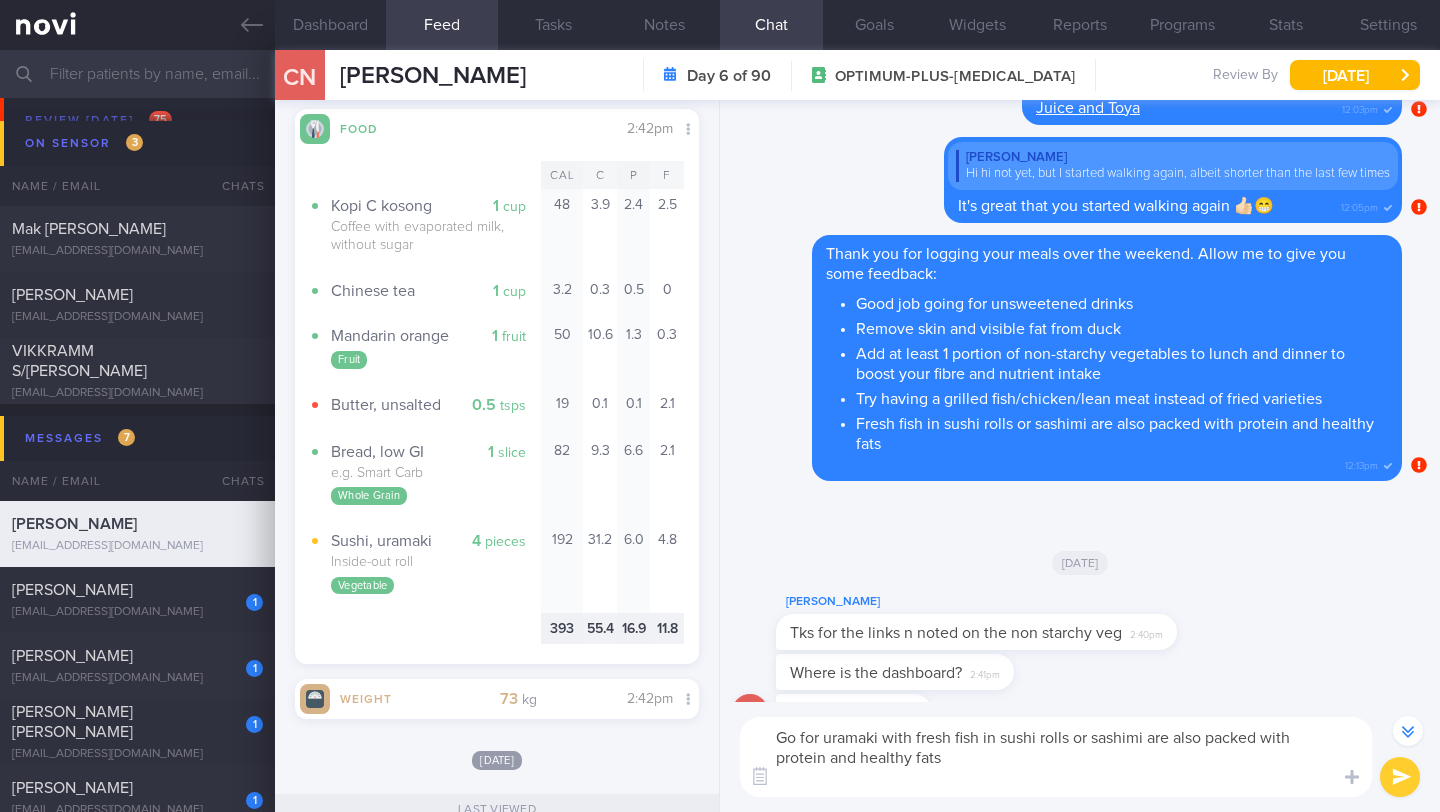 drag, startPoint x: 988, startPoint y: 742, endPoint x: 1300, endPoint y: 735, distance: 312.07852 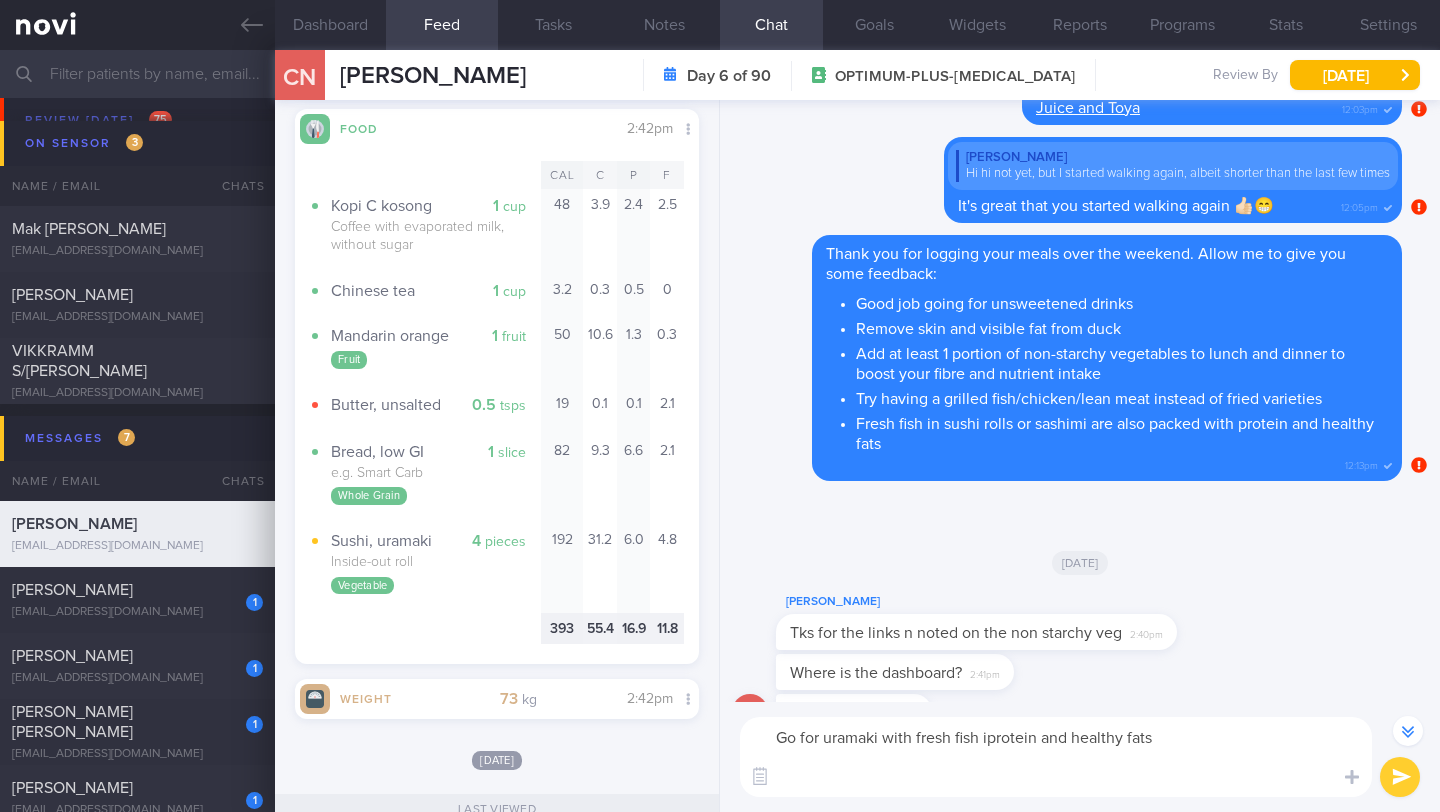 scroll, scrollTop: -19, scrollLeft: 0, axis: vertical 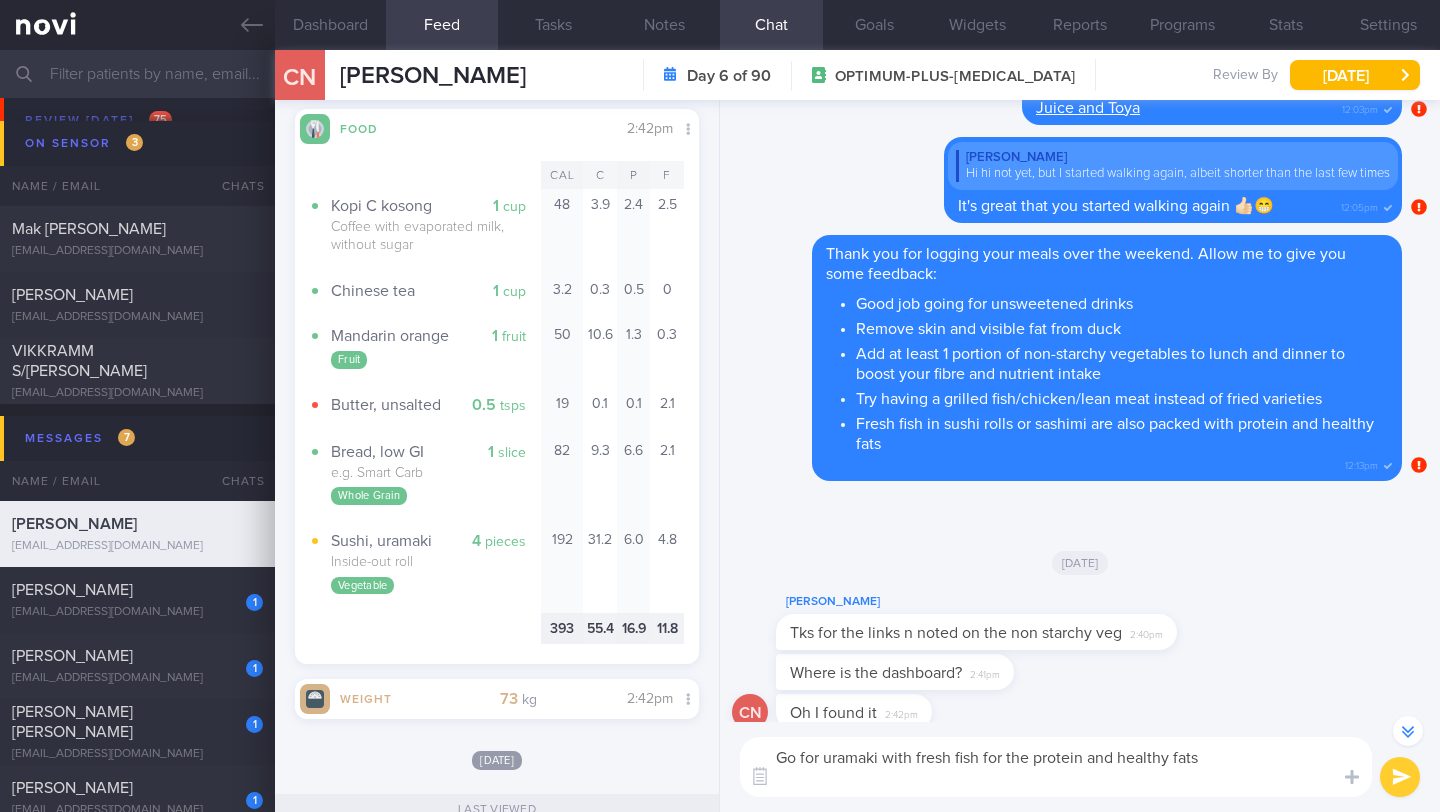 click on "Go for uramaki with fresh fish for the protein and healthy fats" at bounding box center (1056, 767) 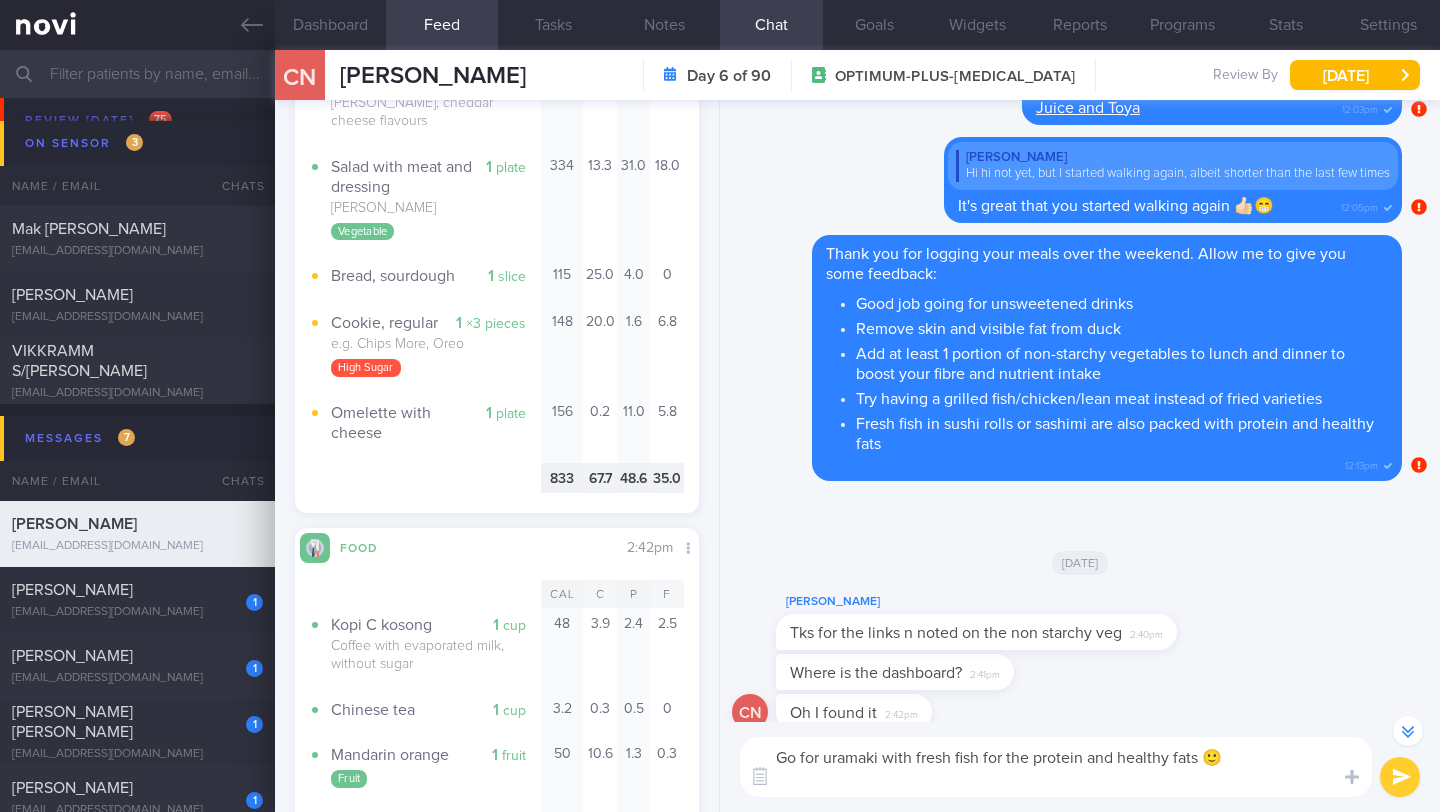 scroll, scrollTop: 665, scrollLeft: 0, axis: vertical 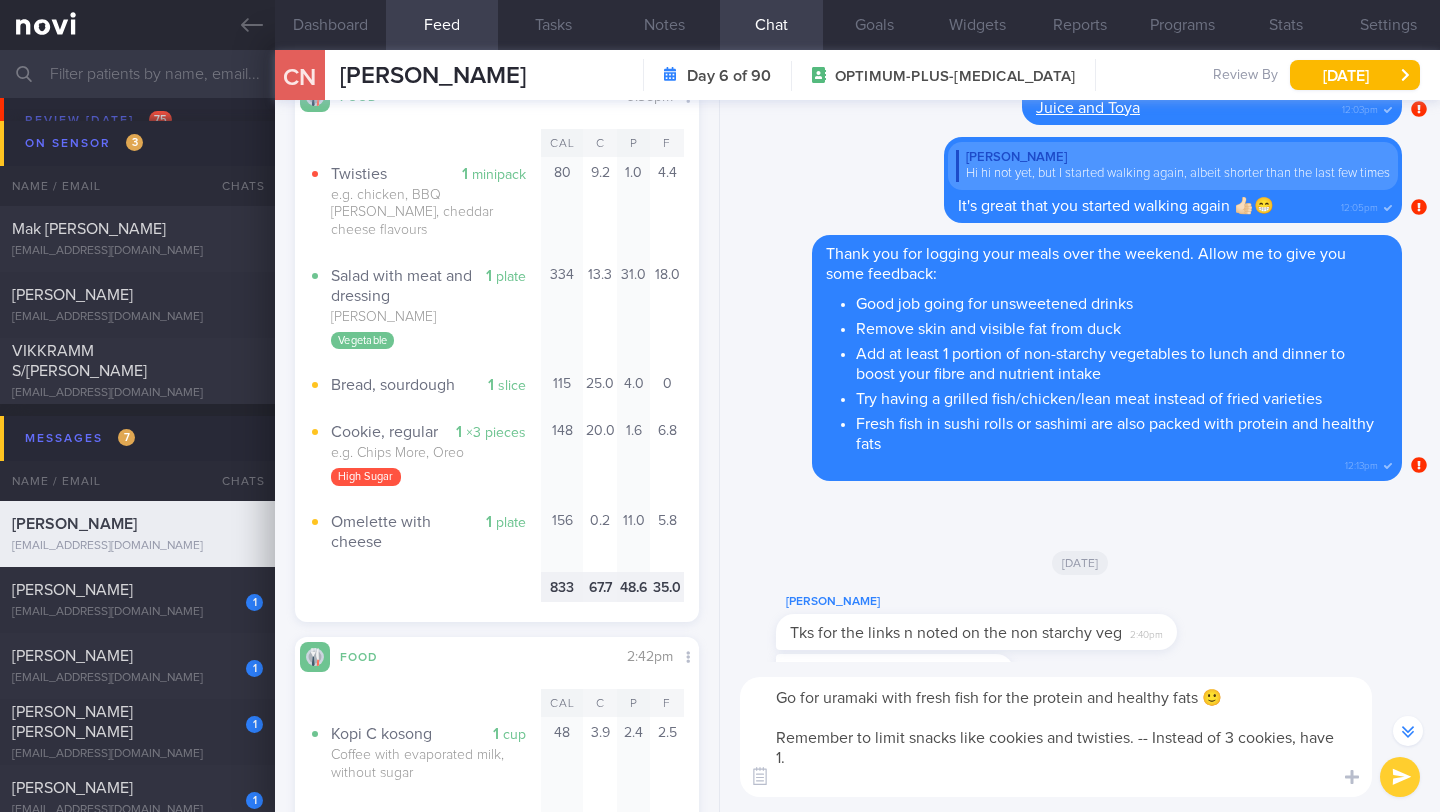 type on "Go for uramaki with fresh fish for the protein and healthy fats 🙂
Remember to limit snacks like cookies and twisties. -- Instead of 3 cookies, have 1" 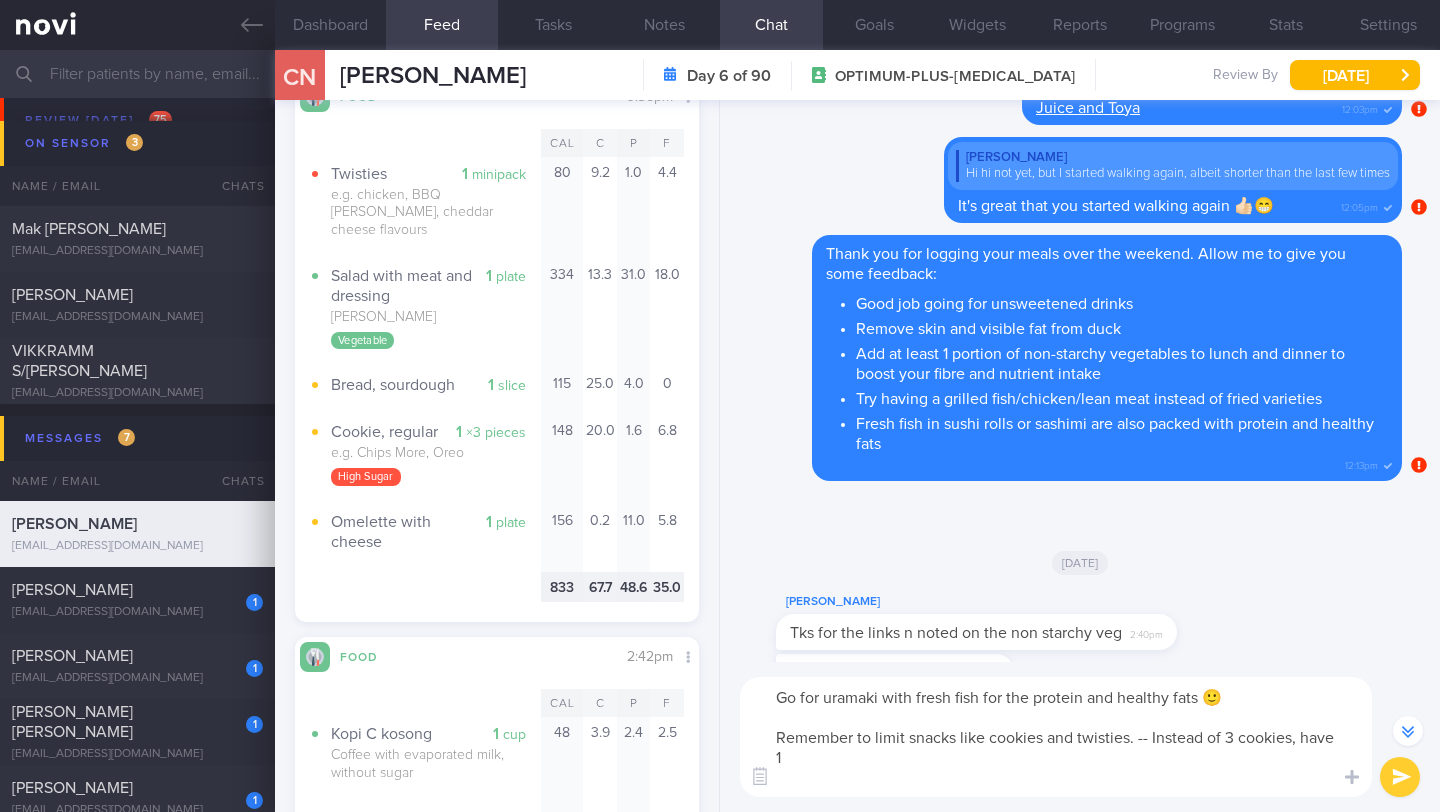 type 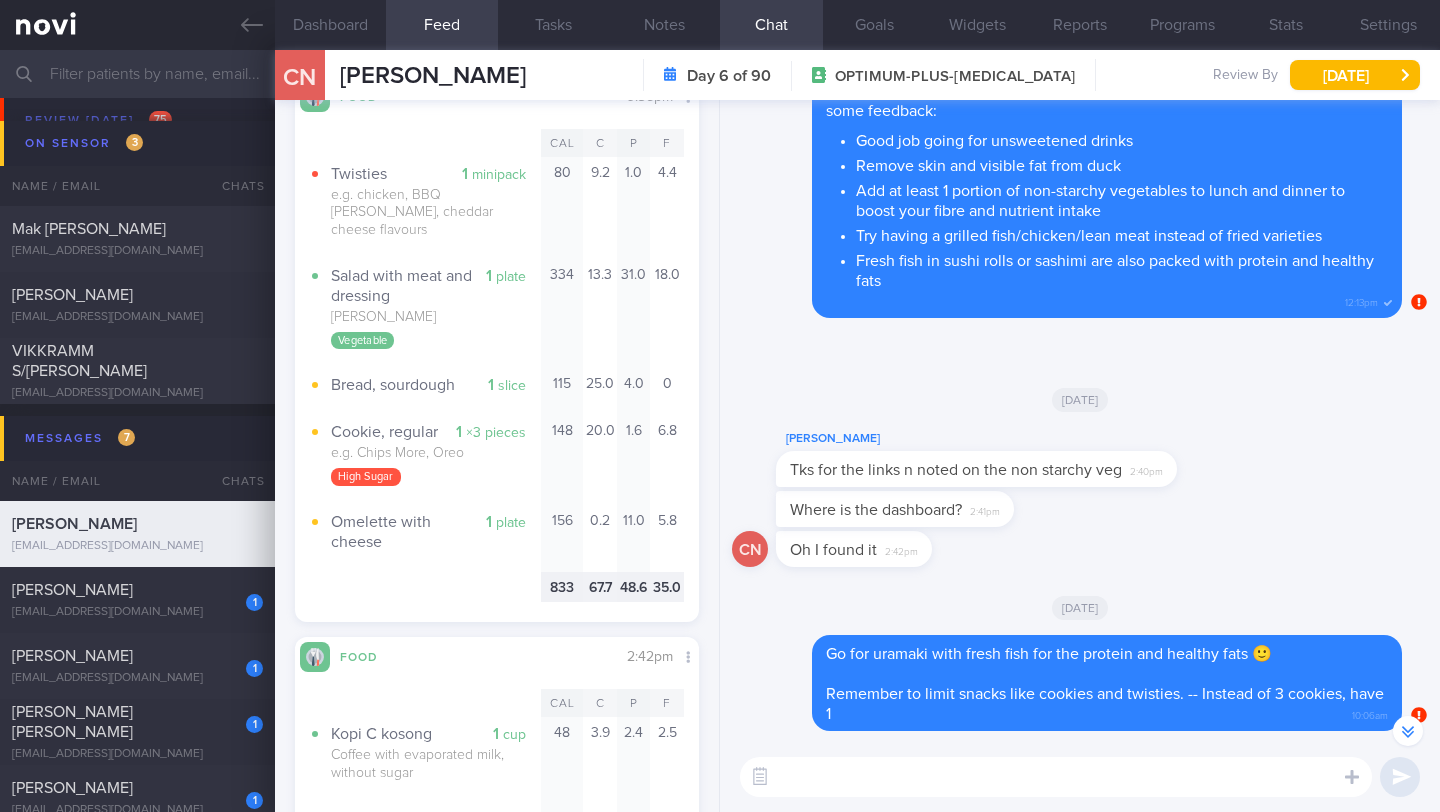 scroll, scrollTop: 0, scrollLeft: 0, axis: both 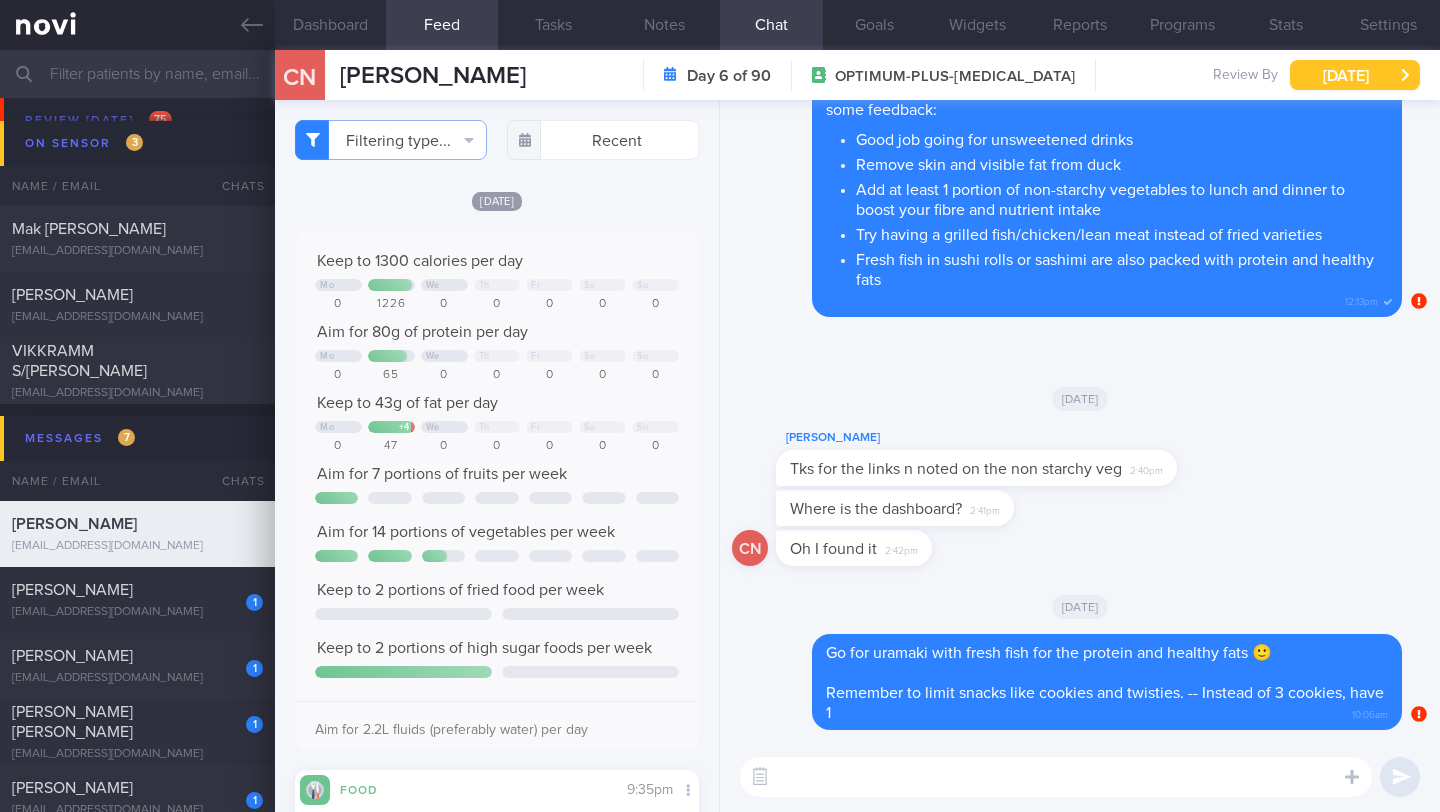 click on "[DATE]" at bounding box center (1355, 75) 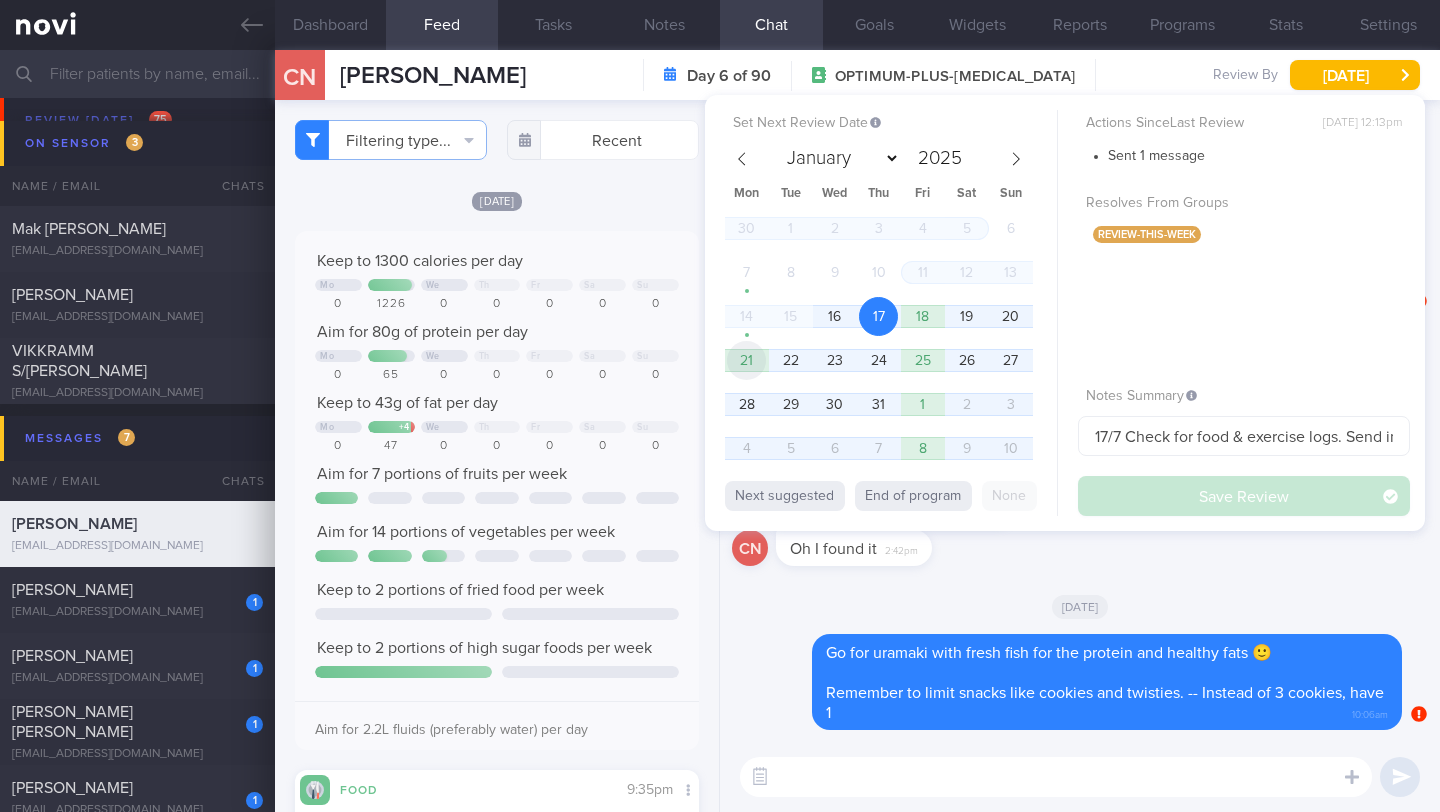click on "21" at bounding box center (746, 360) 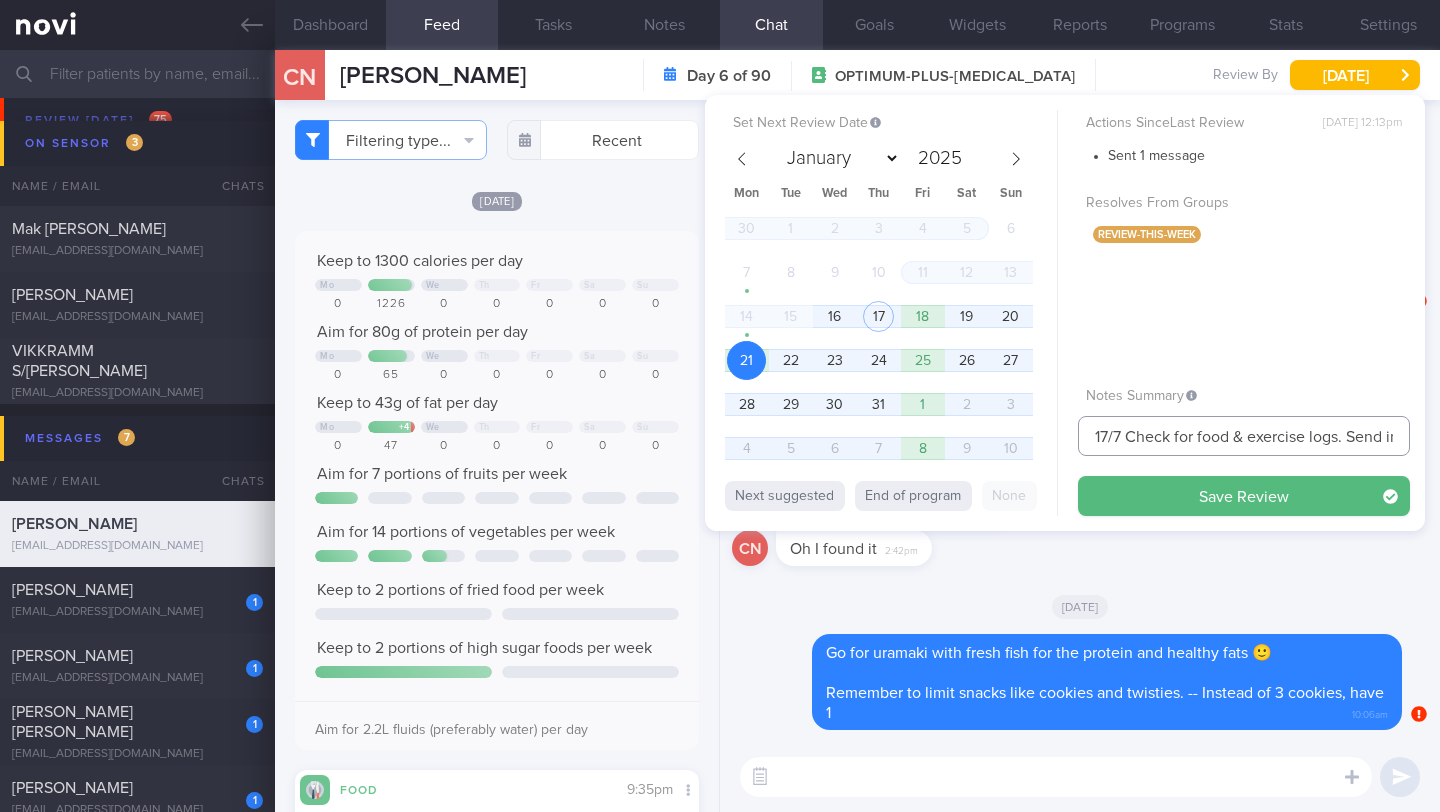 drag, startPoint x: 1107, startPoint y: 435, endPoint x: 1071, endPoint y: 428, distance: 36.67424 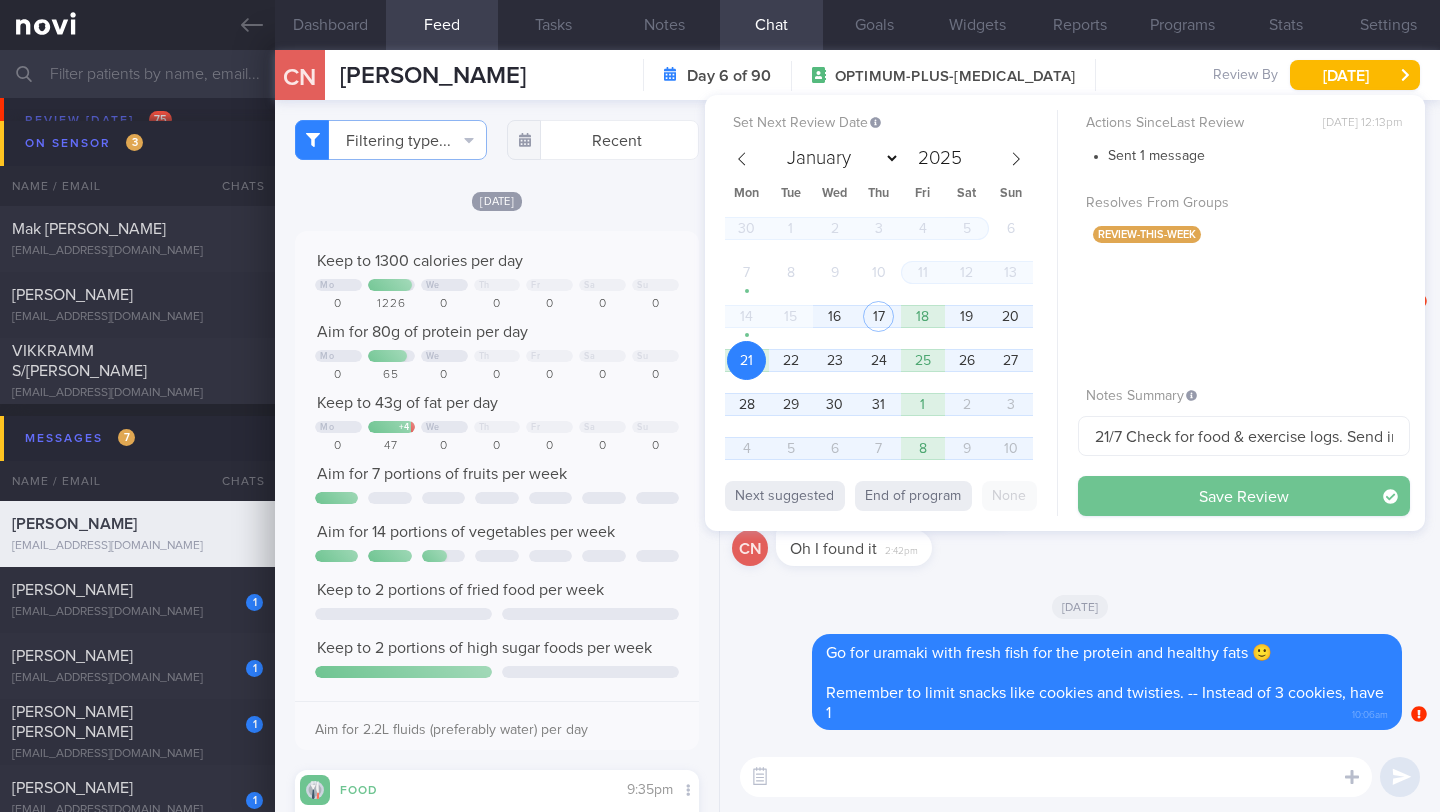 click on "Save Review" at bounding box center [1244, 496] 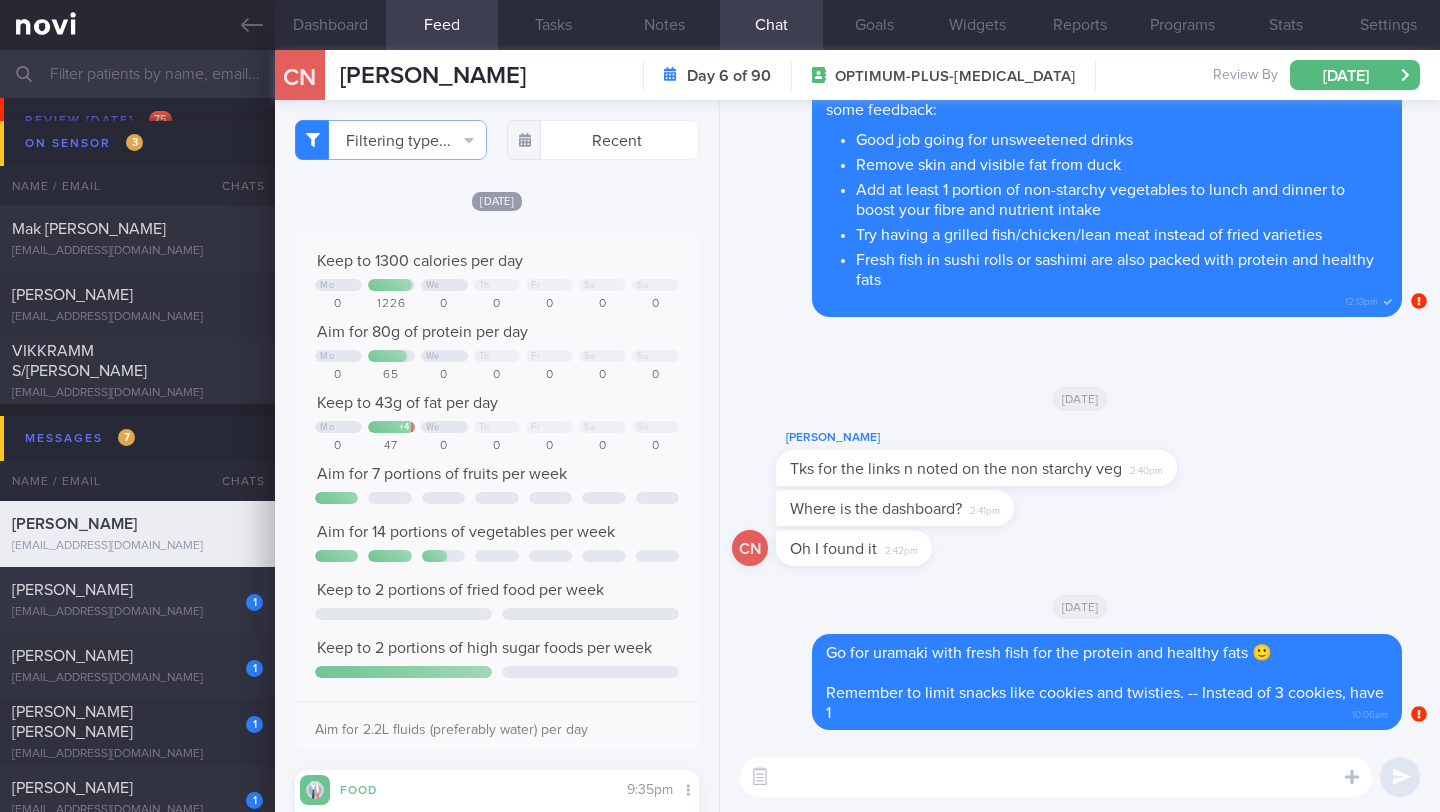 click on "[EMAIL_ADDRESS][DOMAIN_NAME]" at bounding box center [137, 612] 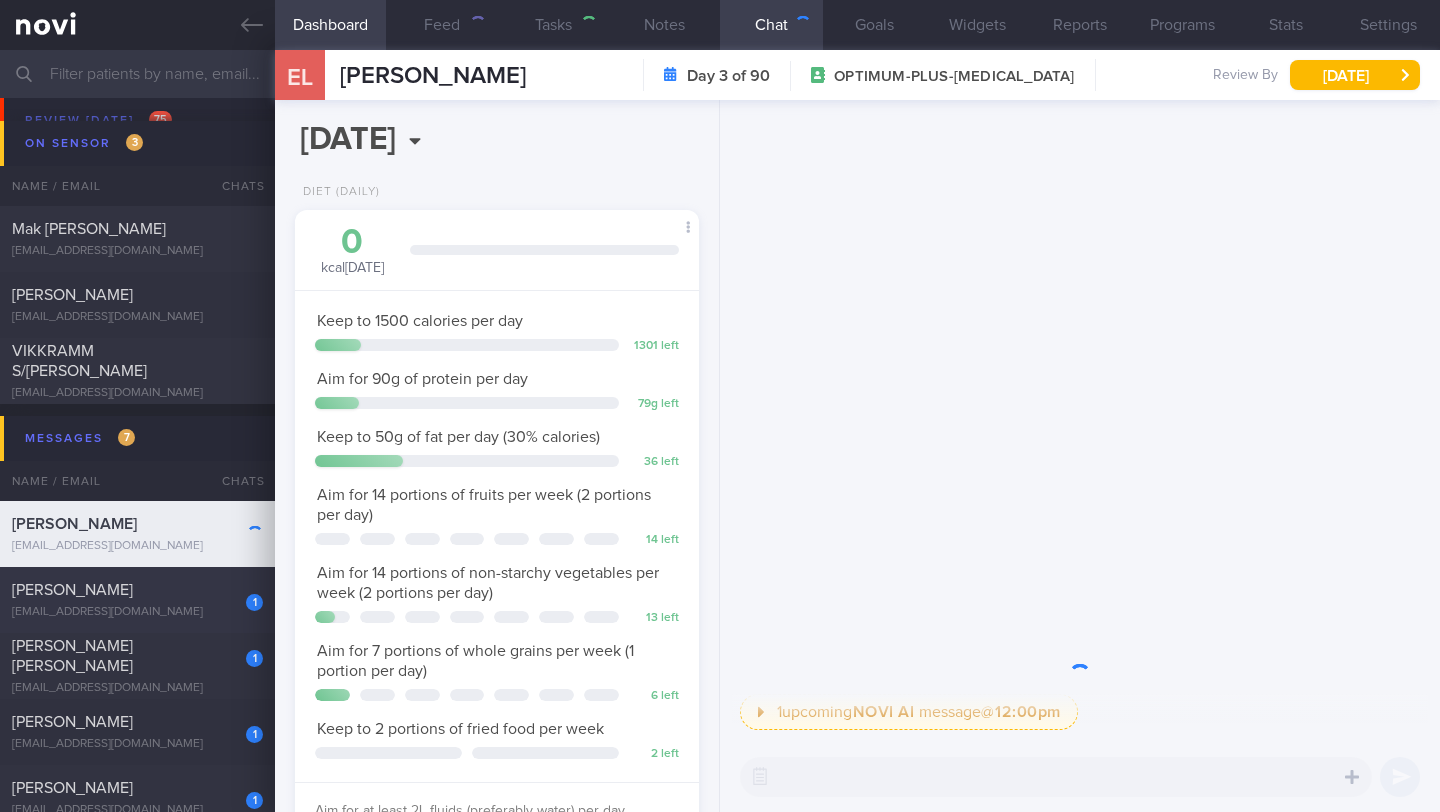 scroll, scrollTop: 0, scrollLeft: 0, axis: both 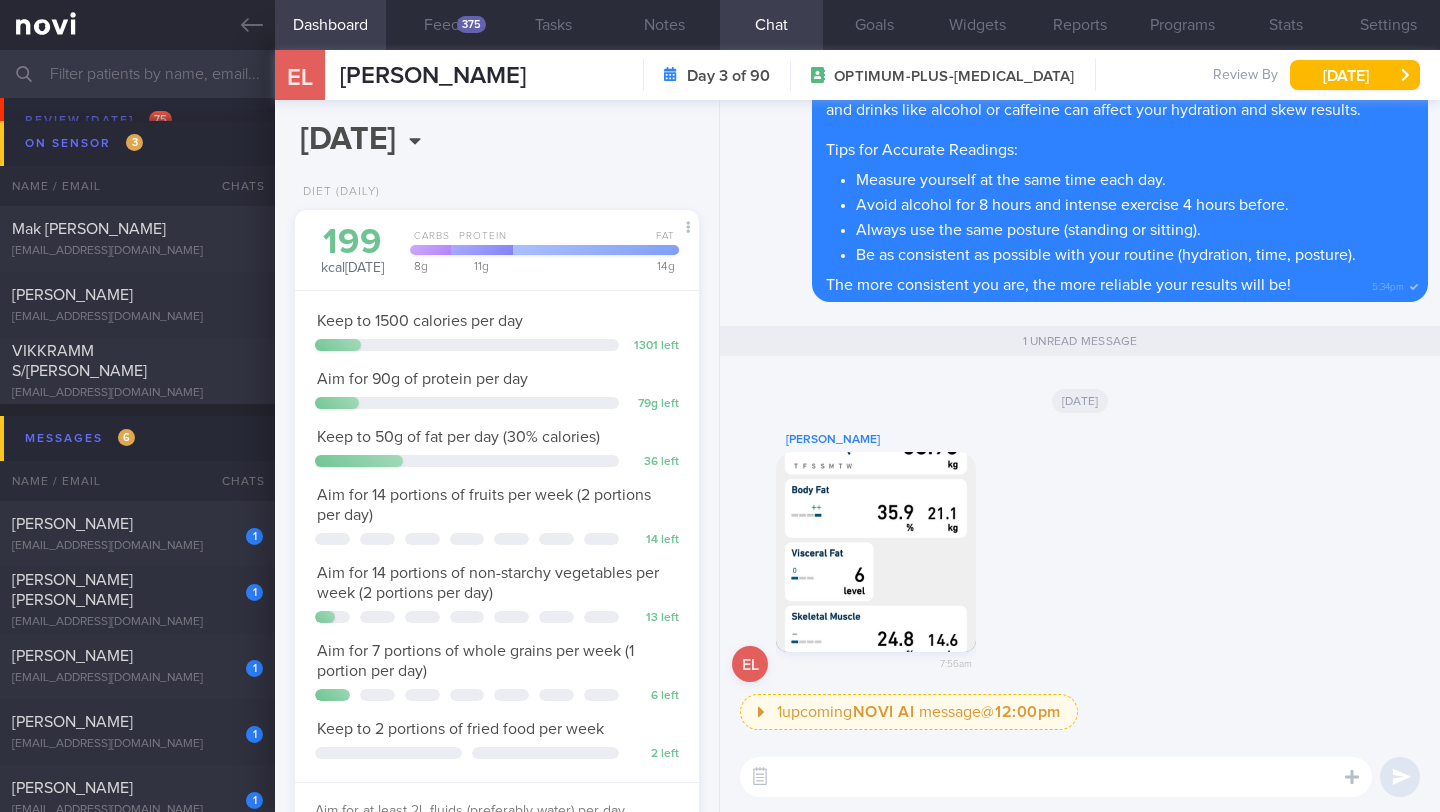 click at bounding box center (1056, 777) 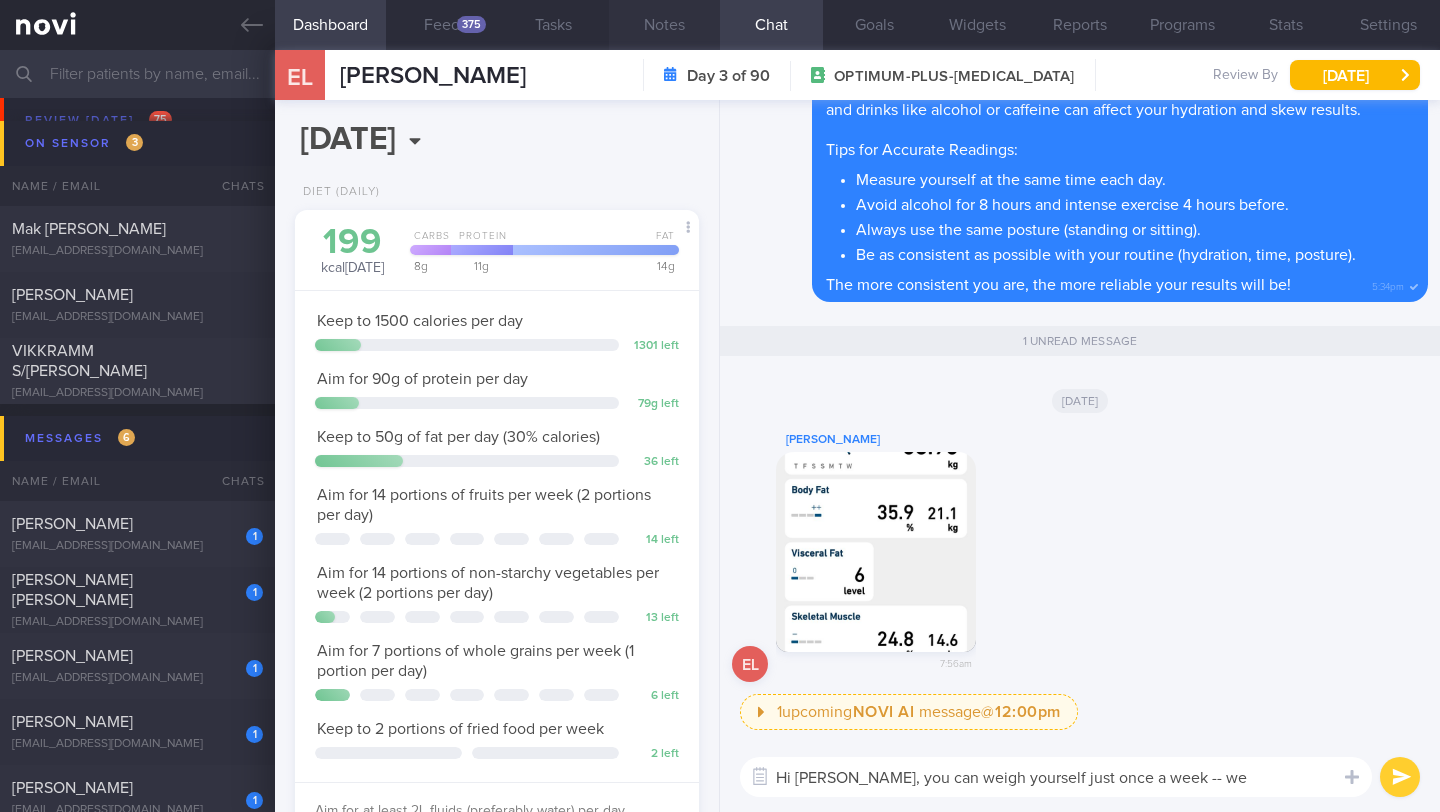 click on "Notes" at bounding box center (664, 25) 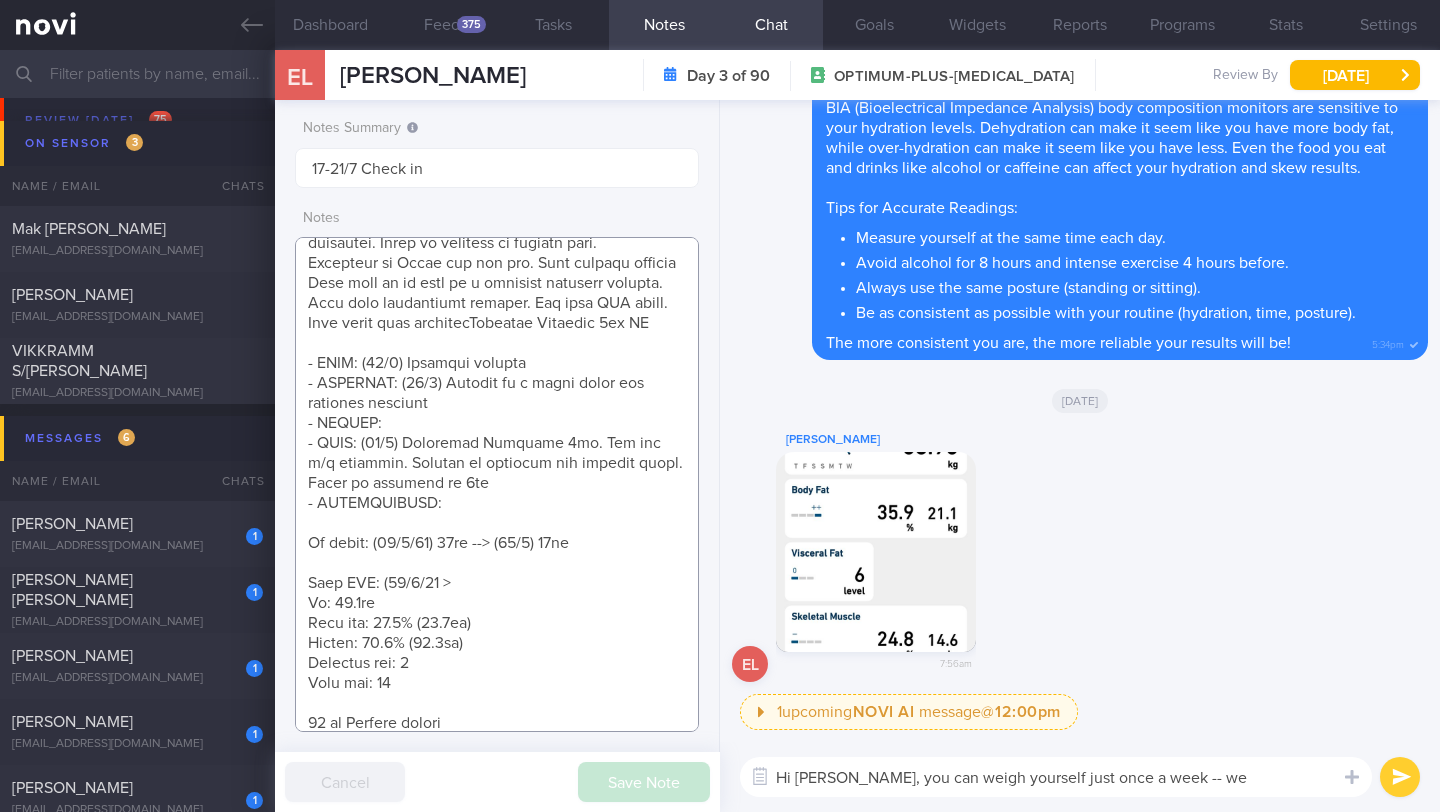 scroll, scrollTop: 500, scrollLeft: 0, axis: vertical 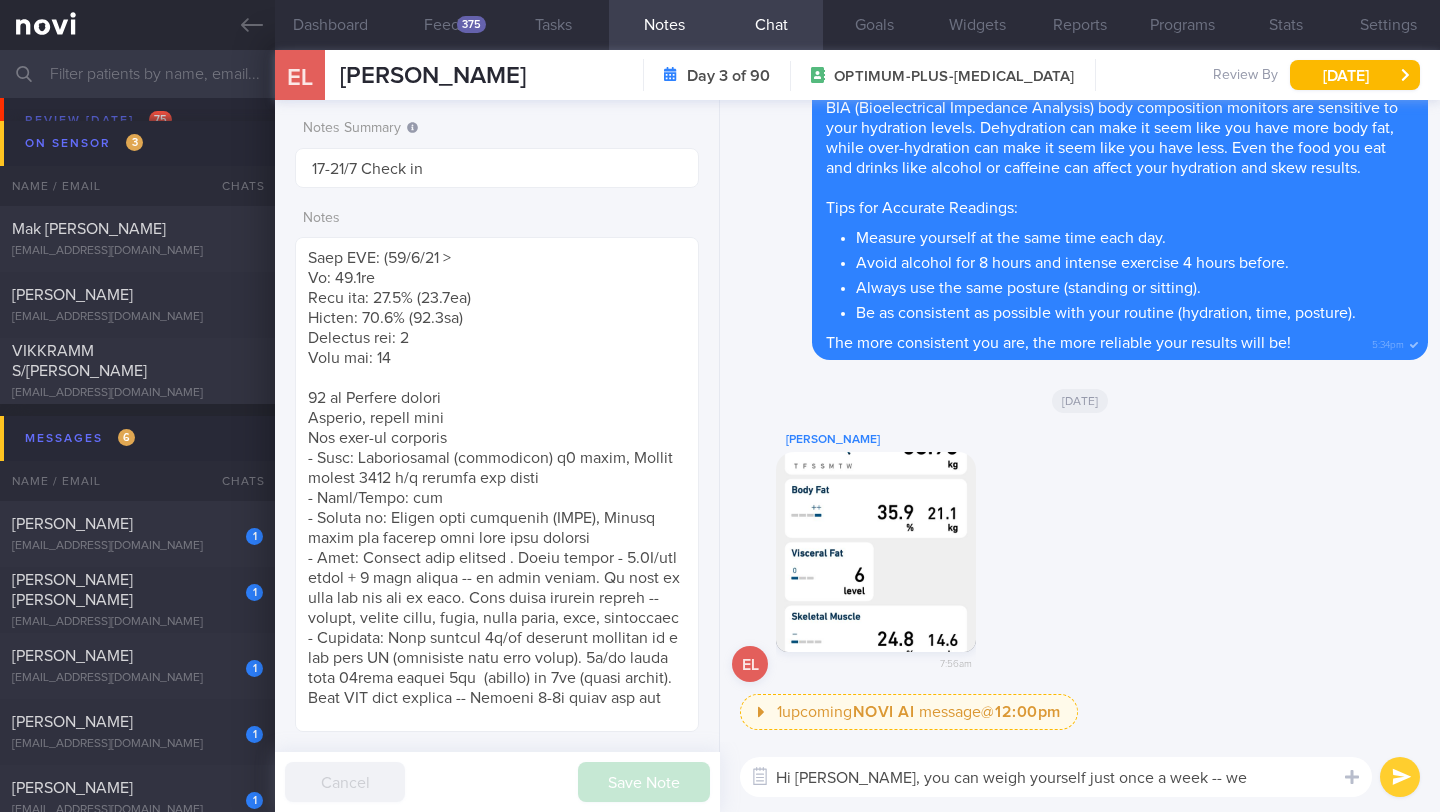 click on "Hi [PERSON_NAME], you can weigh yourself just once a week -- we" at bounding box center [1056, 777] 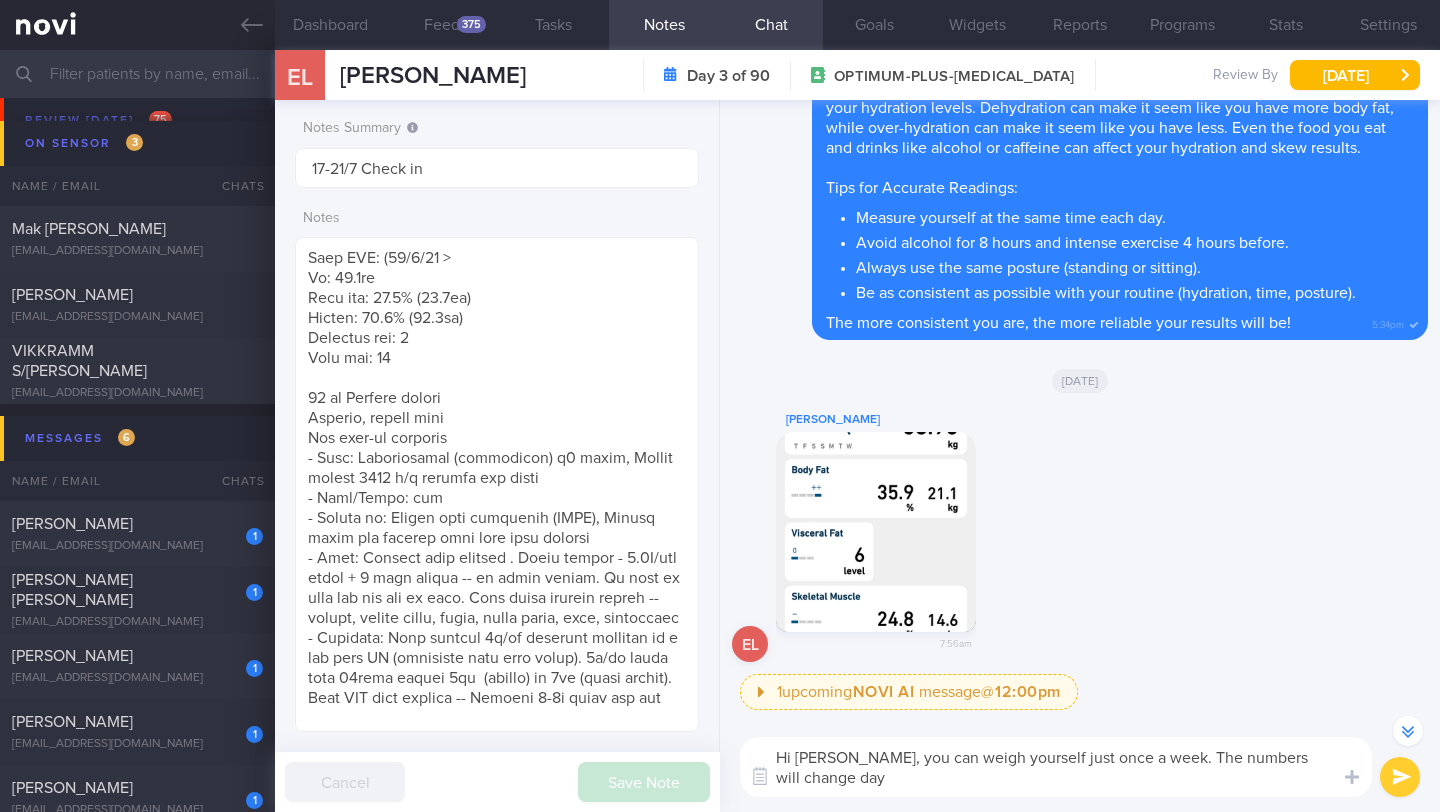 scroll, scrollTop: 0, scrollLeft: 0, axis: both 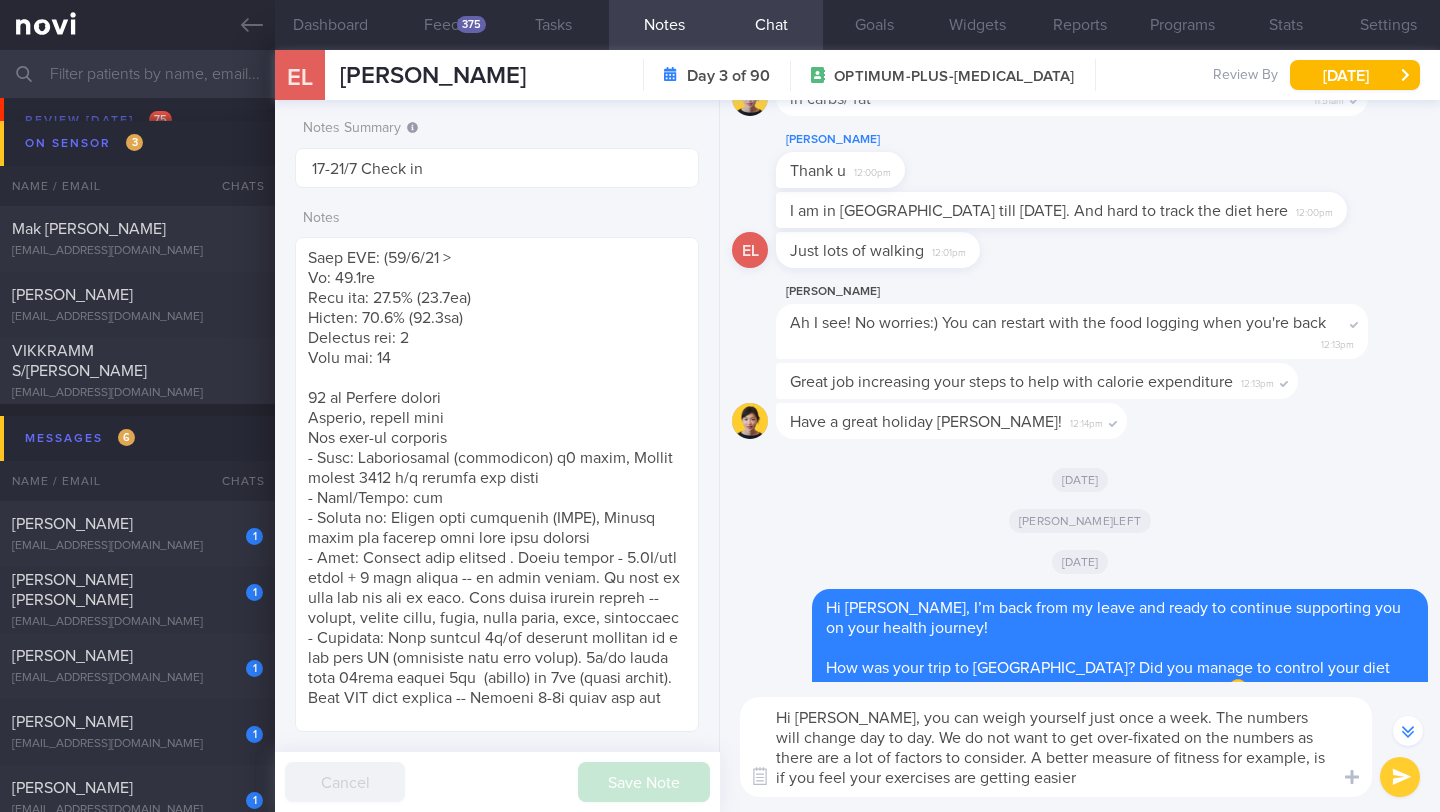 click on "Hi [PERSON_NAME], you can weigh yourself just once a week. The numbers will change day to day. We do not want to get over-fixated on the numbers as there are a lot of factors to consider. A better measure of fitness for example, is if you feel your exercises are getting easier" at bounding box center (1056, 747) 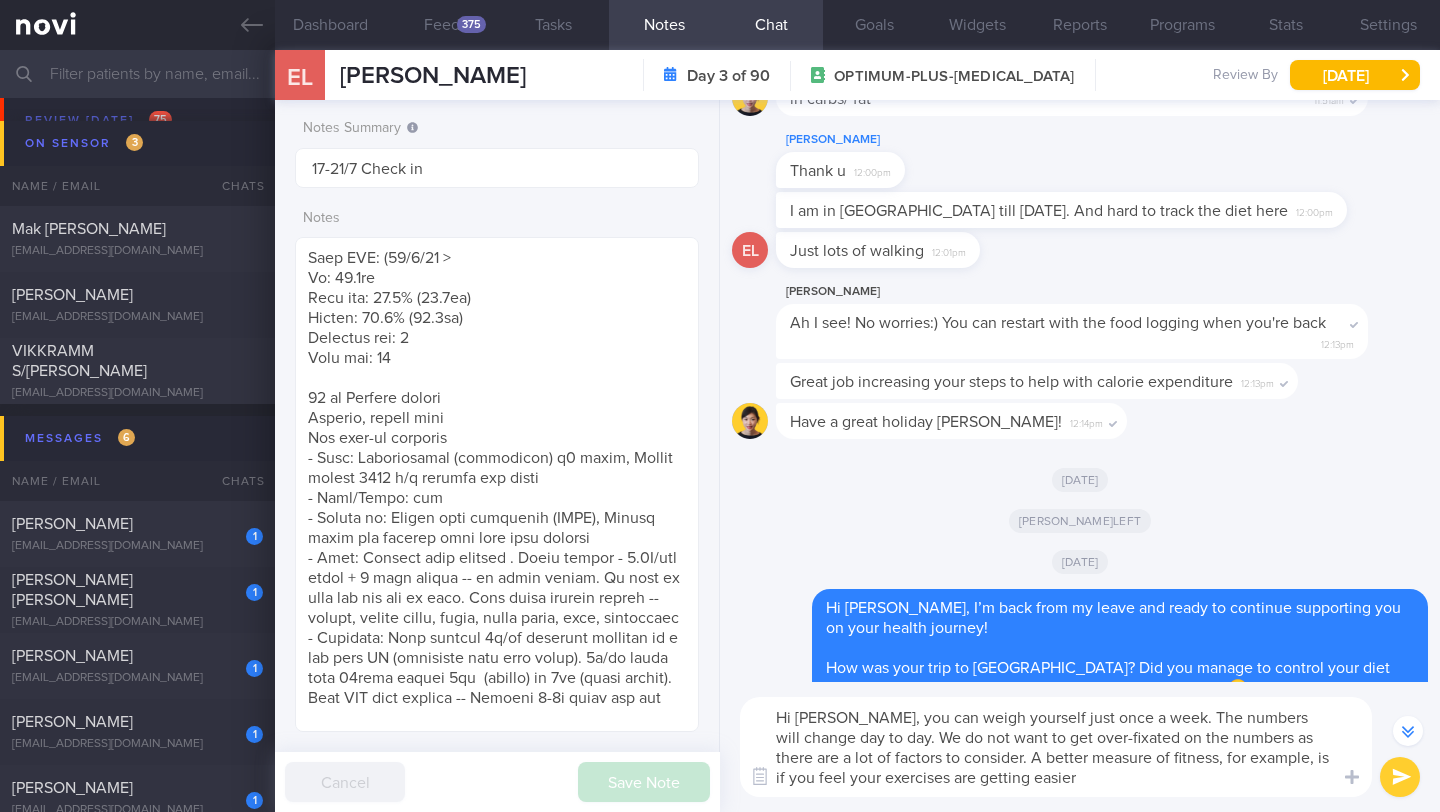 click on "Hi [PERSON_NAME], you can weigh yourself just once a week. The numbers will change day to day. We do not want to get over-fixated on the numbers as there are a lot of factors to consider. A better measure of fitness, for example, is if you feel your exercises are getting easier" at bounding box center [1056, 747] 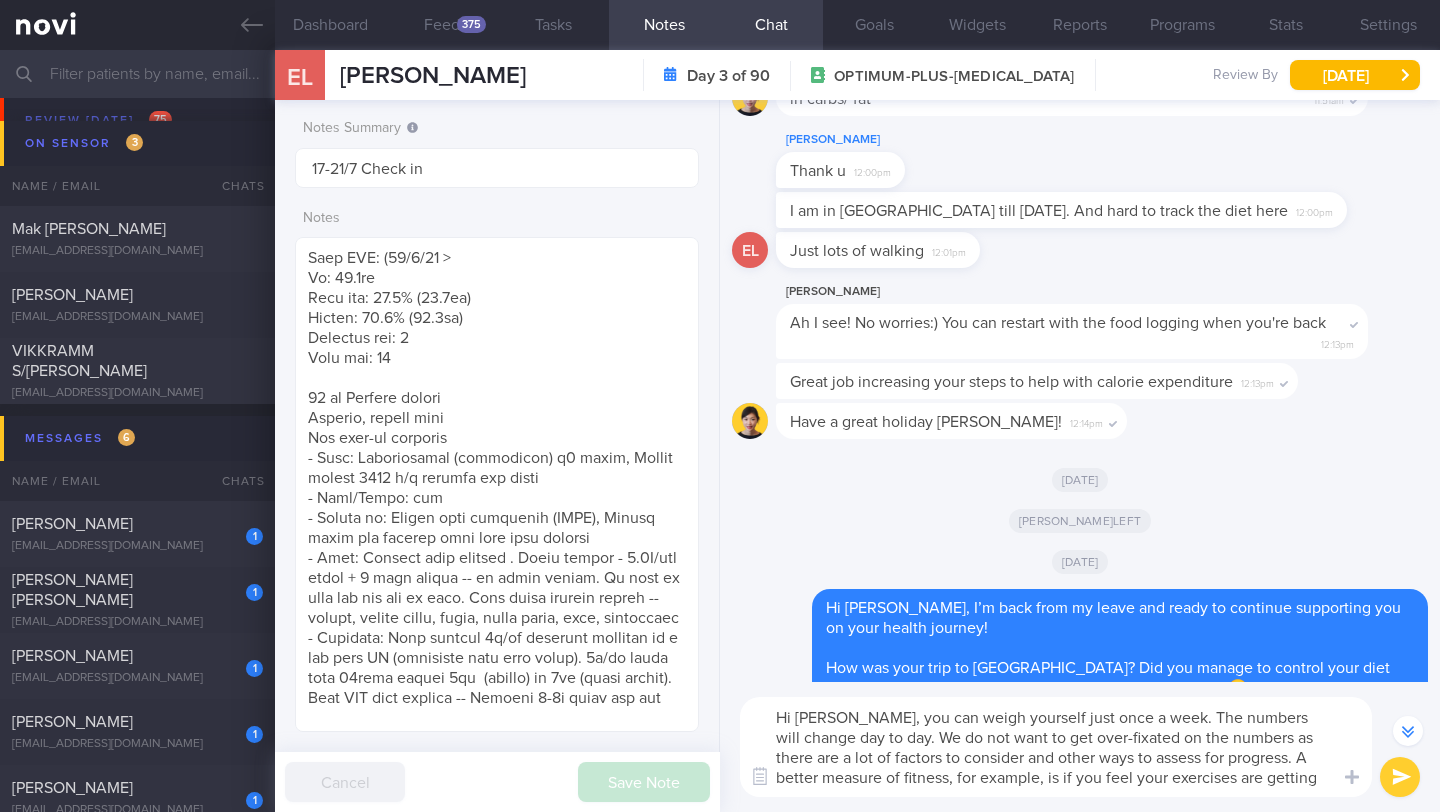 type on "Hi [PERSON_NAME], you can weigh yourself just once a week. The numbers will change day to day. We do not want to get over-fixated on the numbers as there are a lot of factors to consider and other ways to assess for progress. A better measure of fitness, for example, is if you feel your exercises are getting easier" 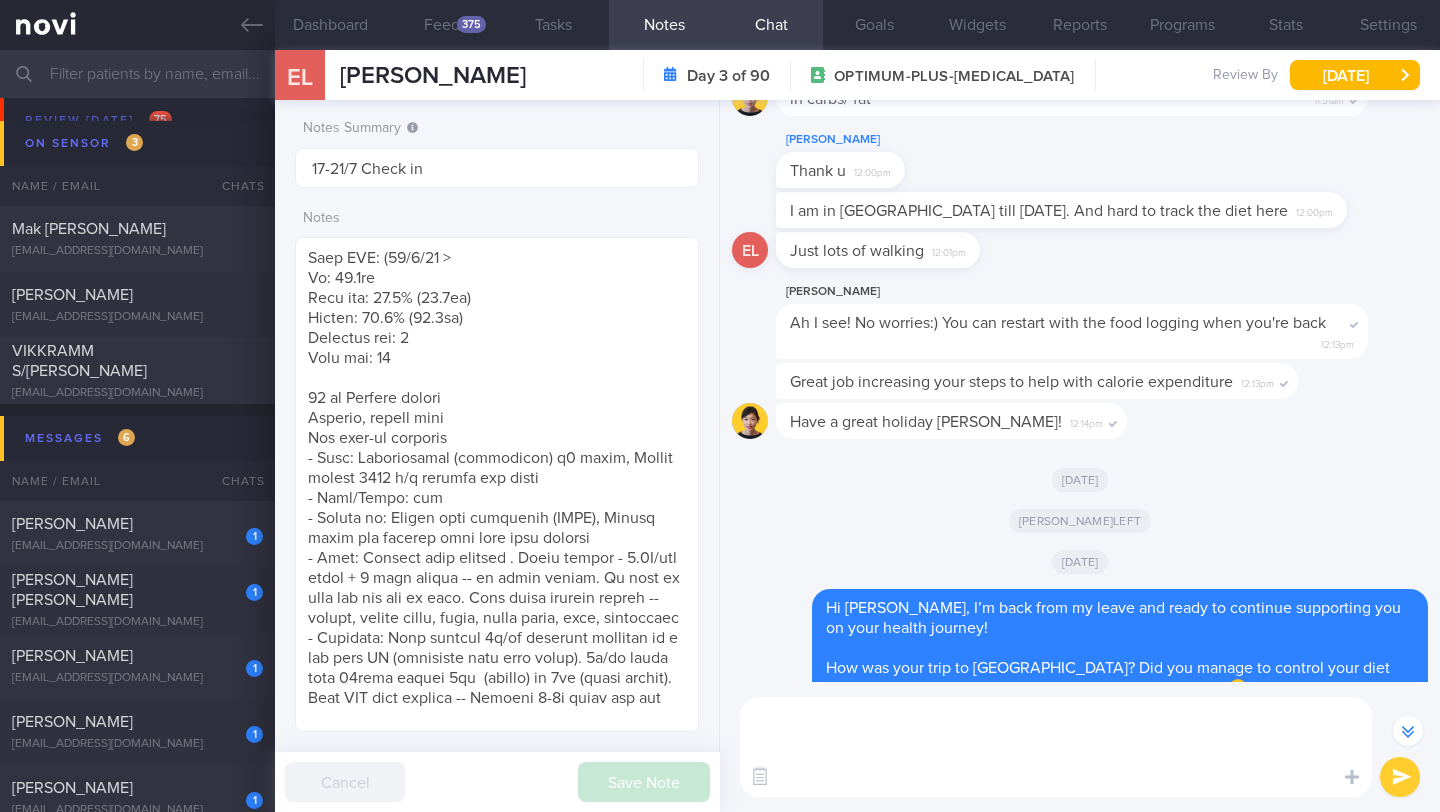 scroll, scrollTop: 0, scrollLeft: 0, axis: both 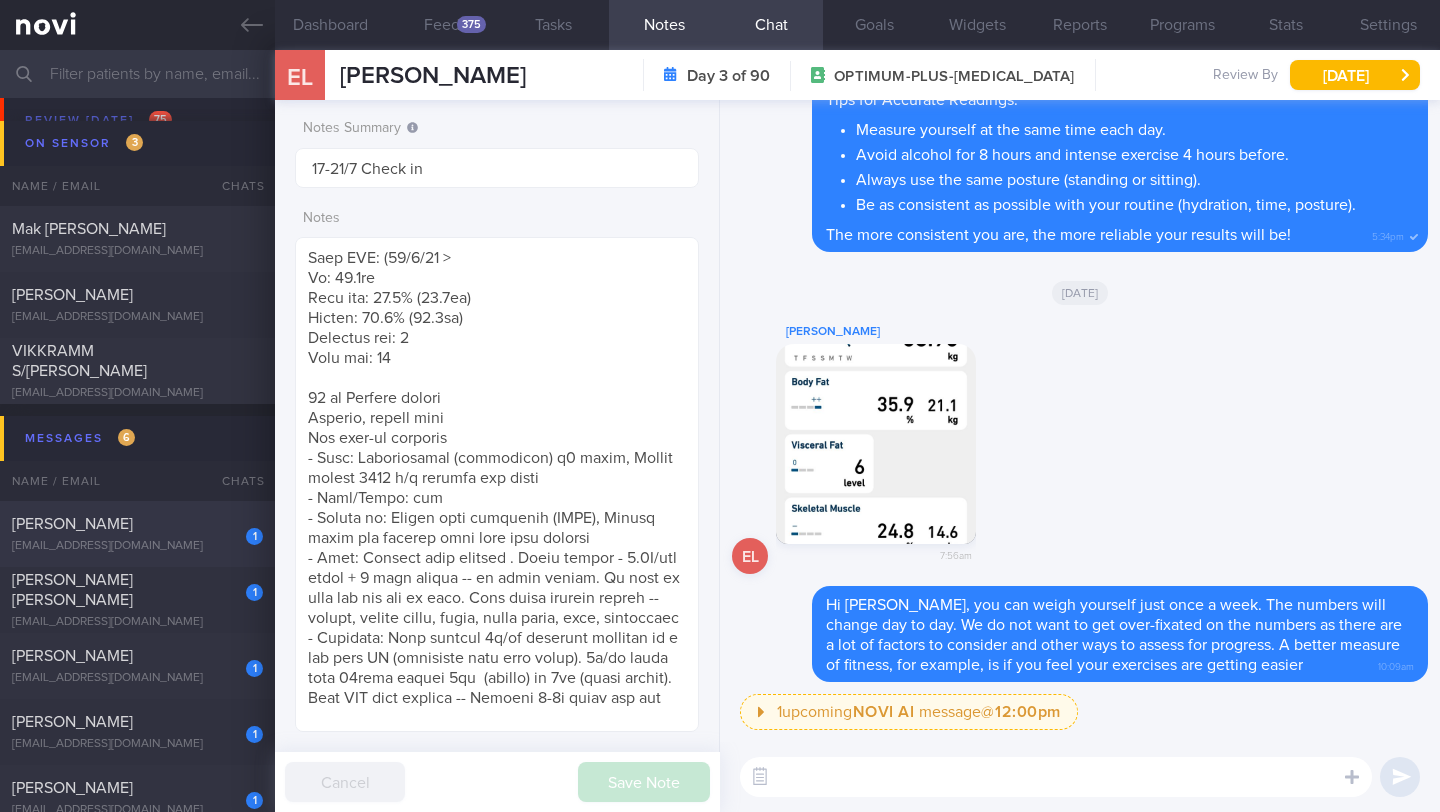 click on "1
[PERSON_NAME]
[EMAIL_ADDRESS][DOMAIN_NAME]" at bounding box center [137, 534] 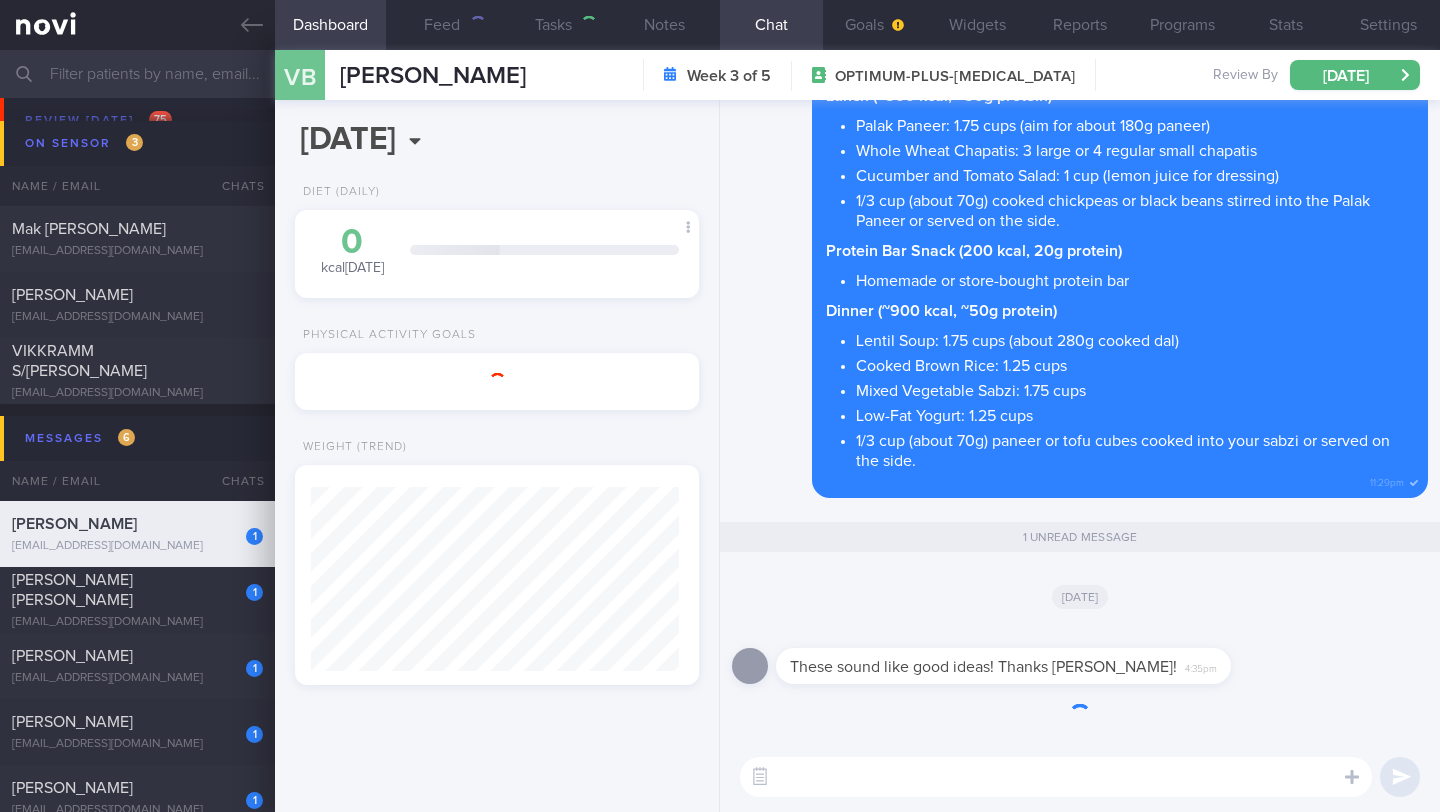 scroll, scrollTop: 999787, scrollLeft: 999632, axis: both 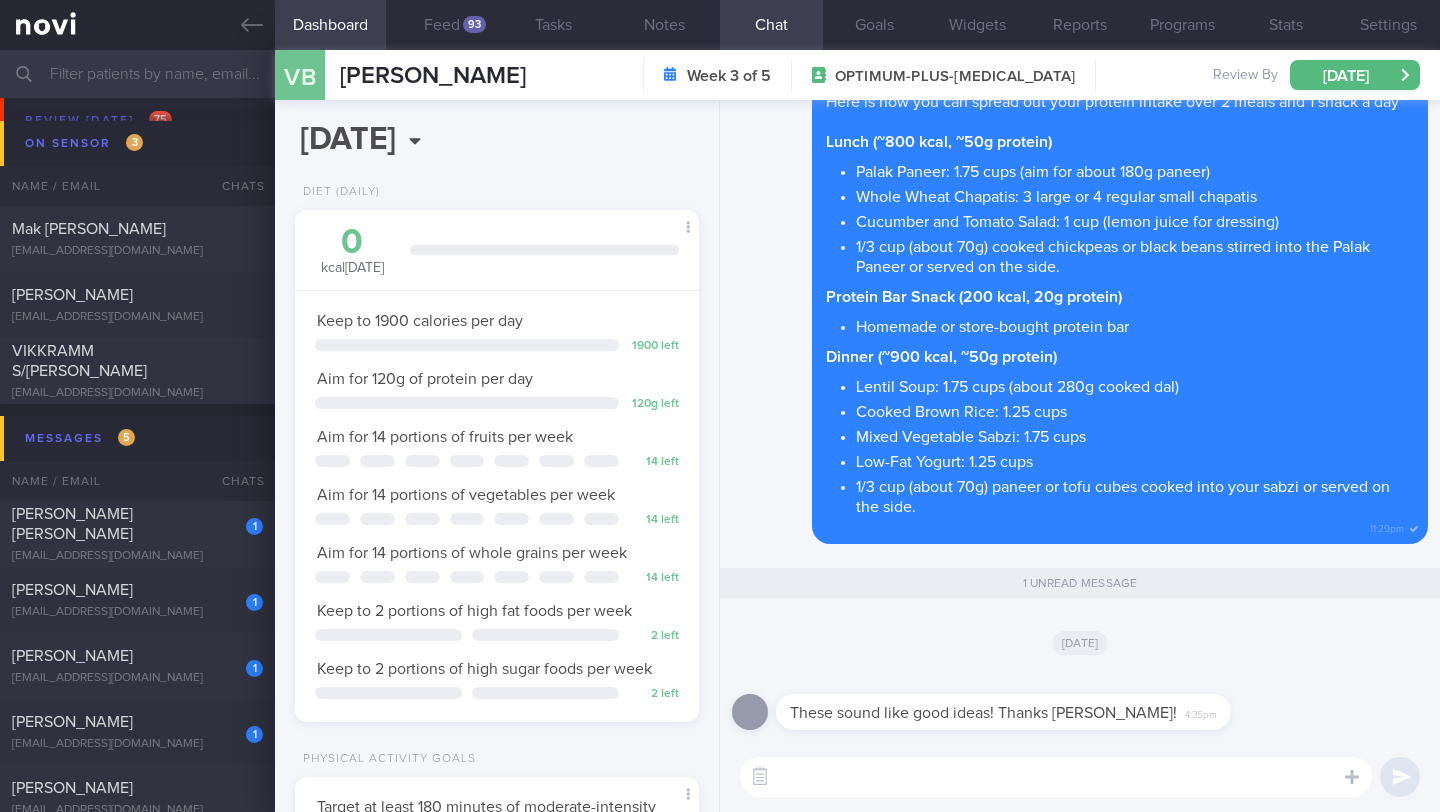 click at bounding box center (1056, 777) 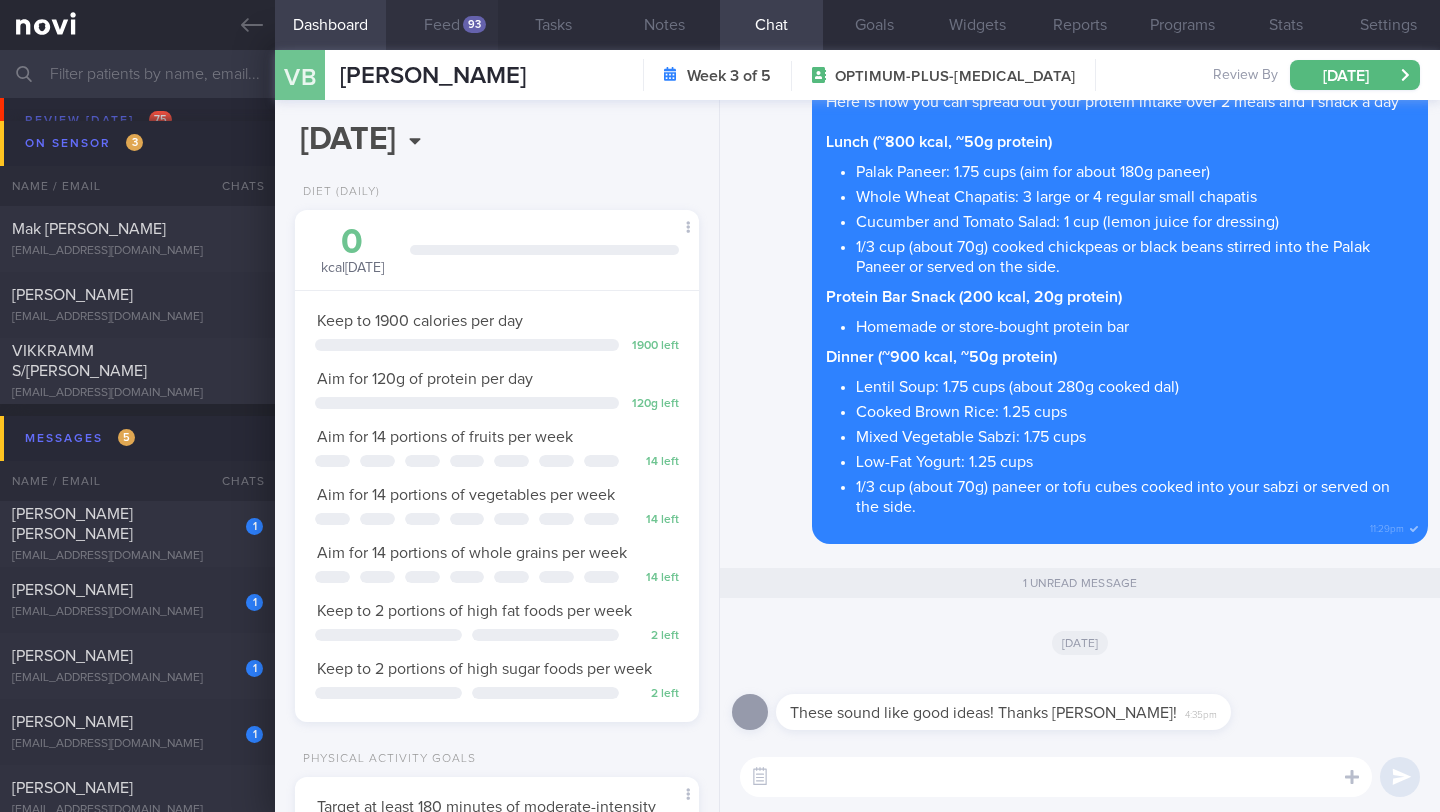 click on "Feed
93" at bounding box center [441, 25] 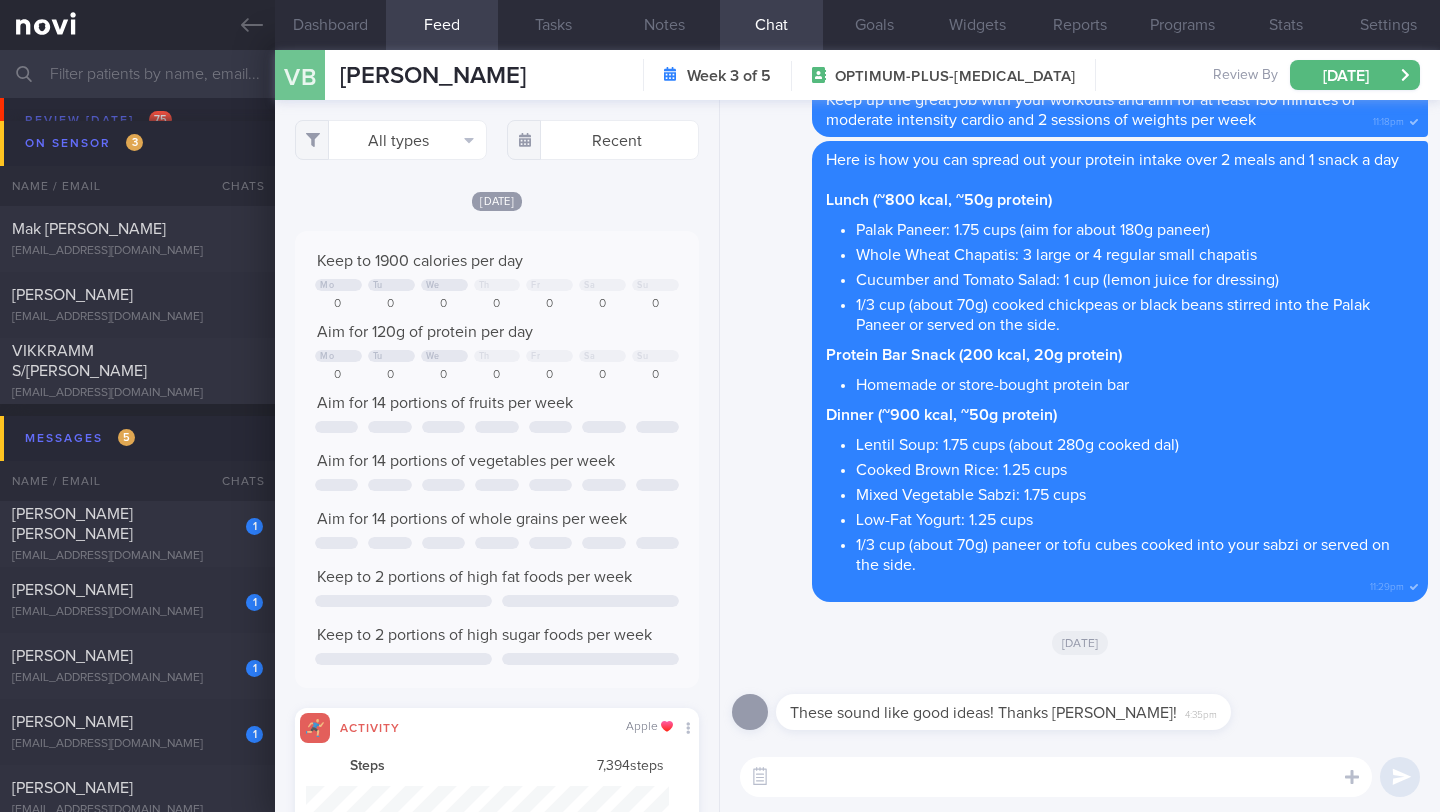 scroll, scrollTop: 999910, scrollLeft: 999637, axis: both 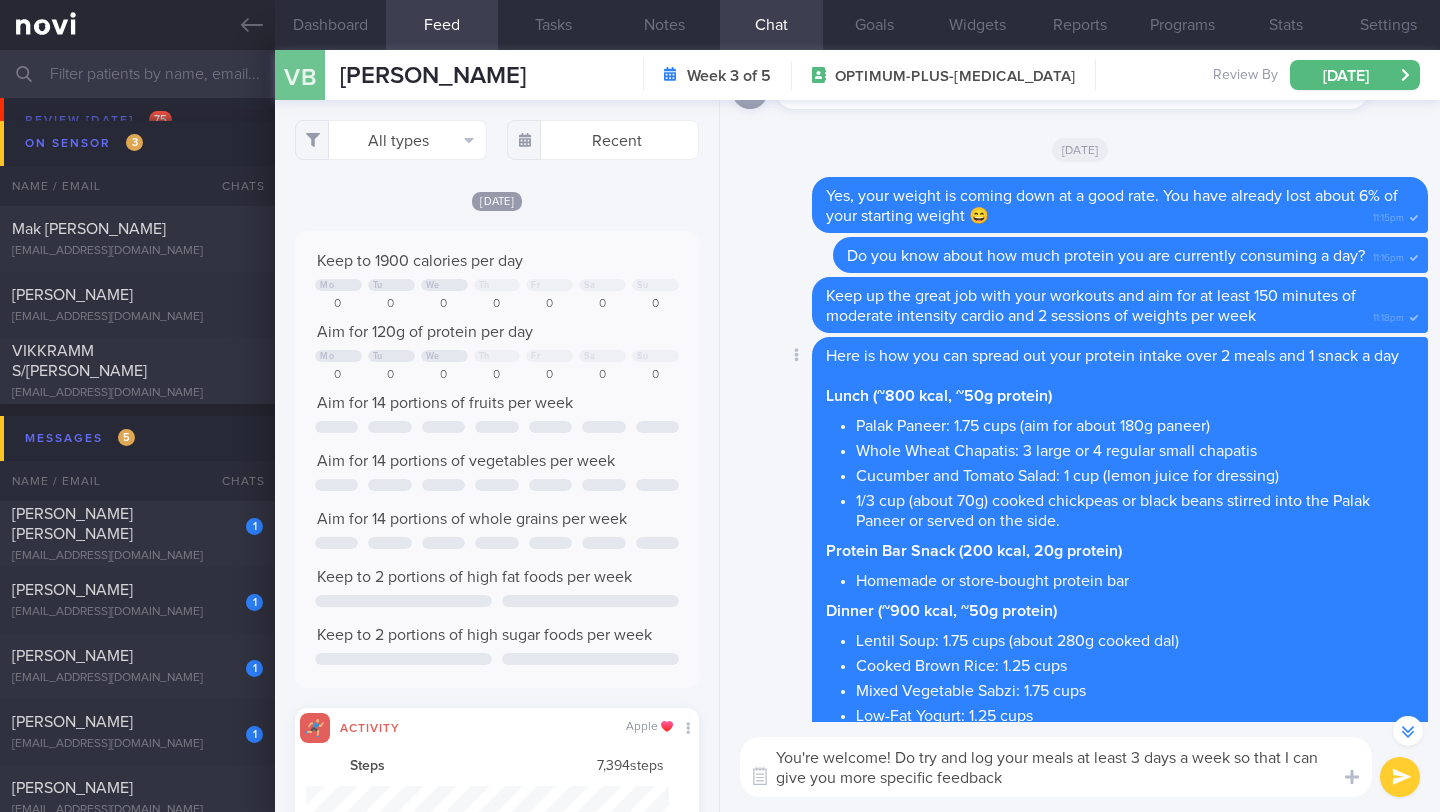 type on "You're welcome! Do try and log your meals at least 3 days a week so that I can give you more specific feedback 🙂" 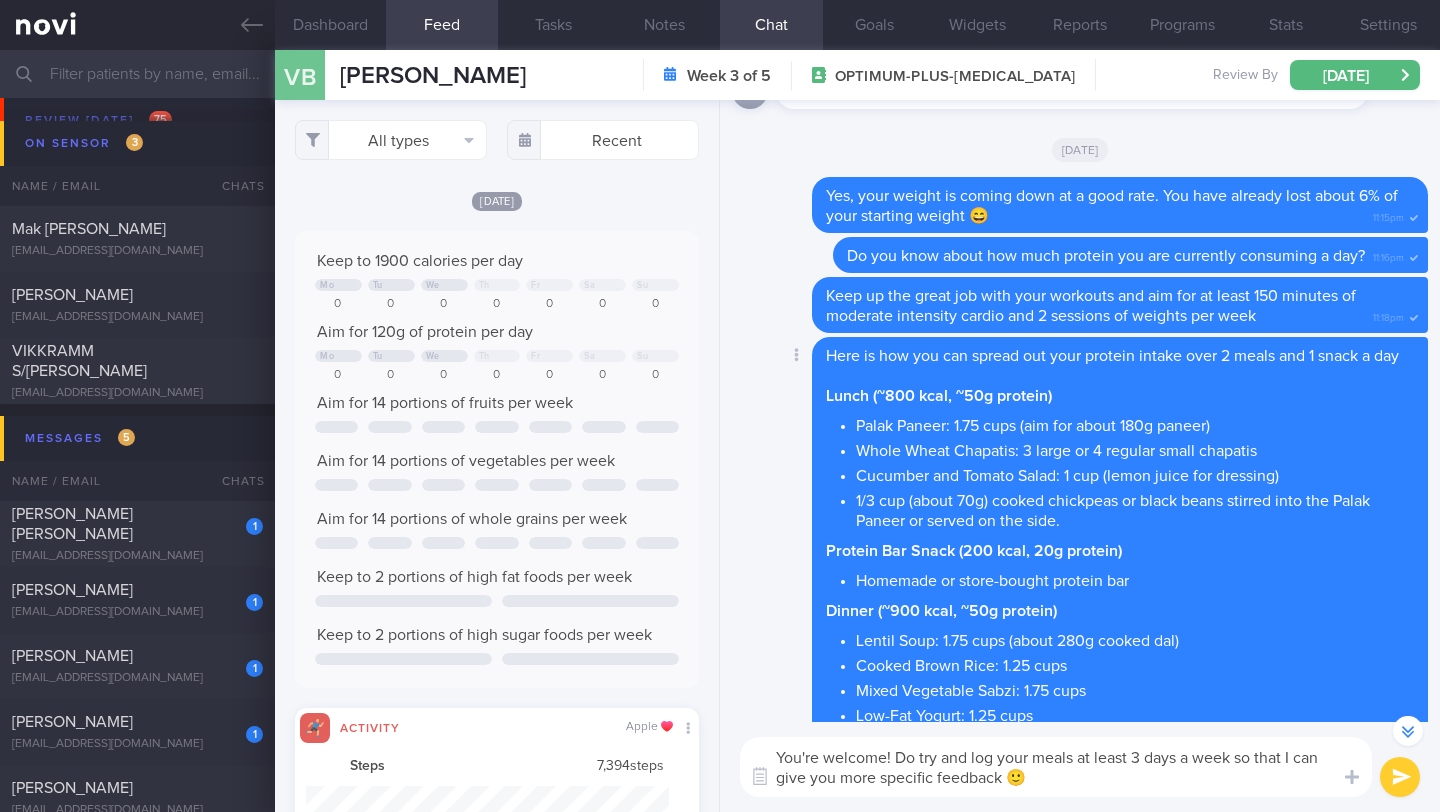 type 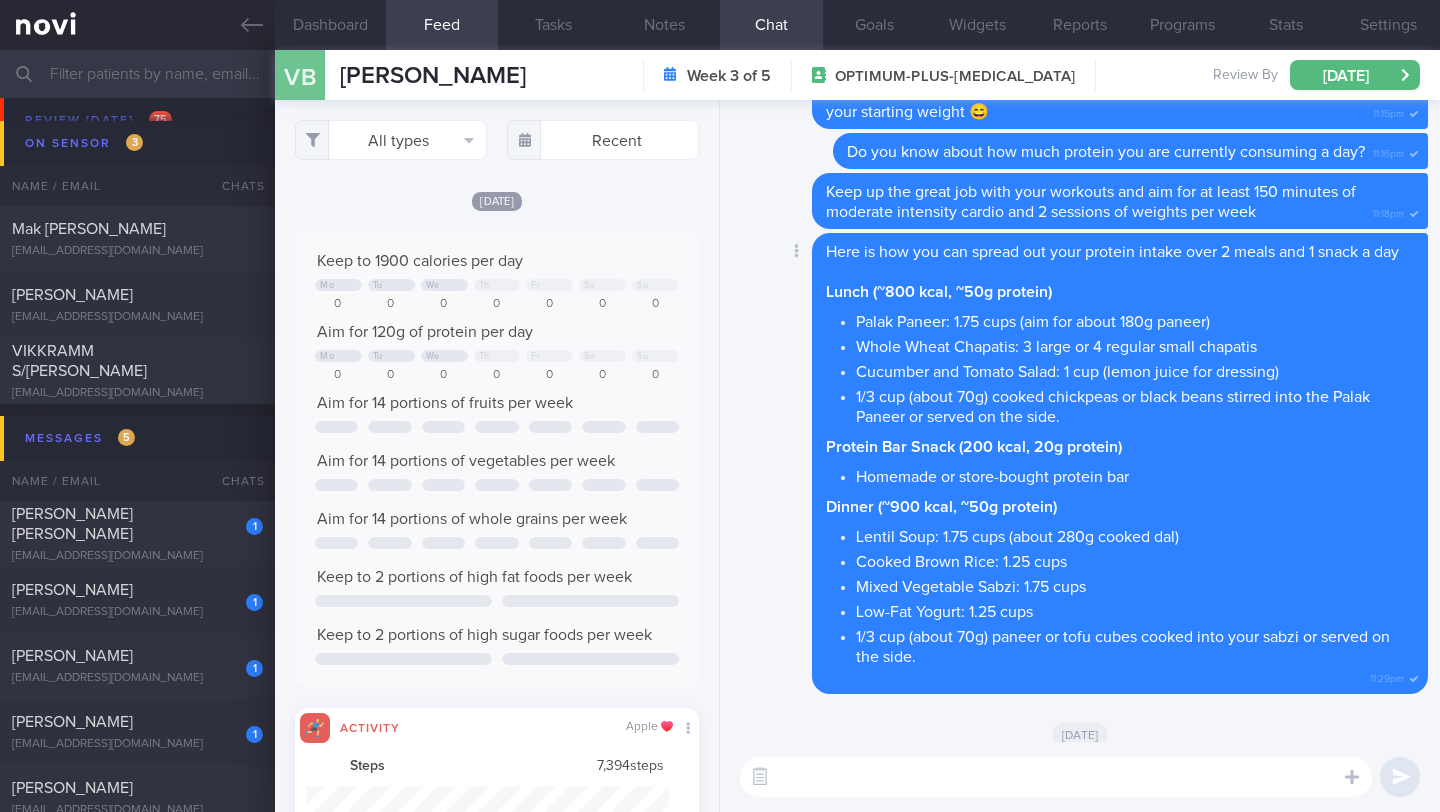 scroll, scrollTop: 0, scrollLeft: 0, axis: both 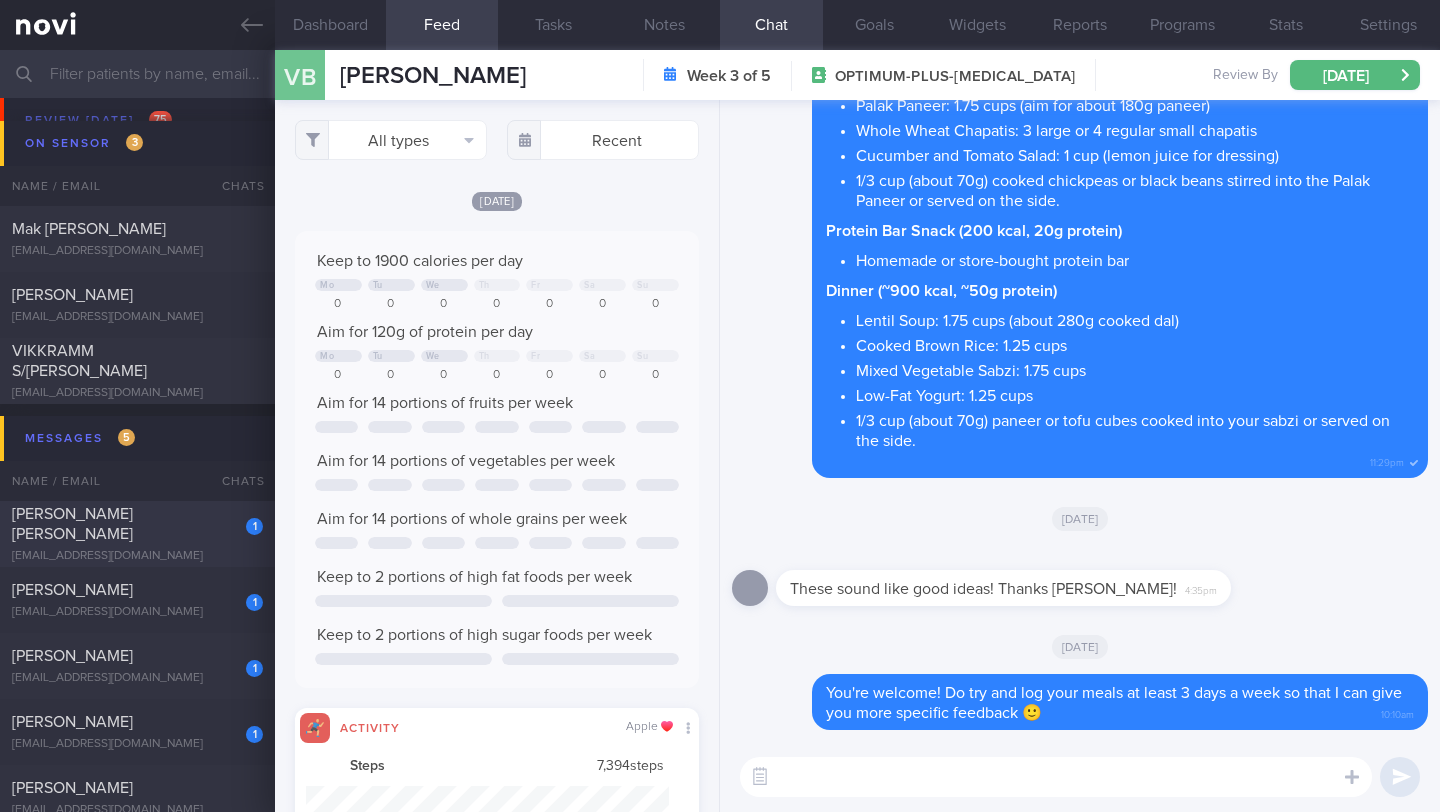 click on "[PERSON_NAME] [PERSON_NAME]" at bounding box center [135, 524] 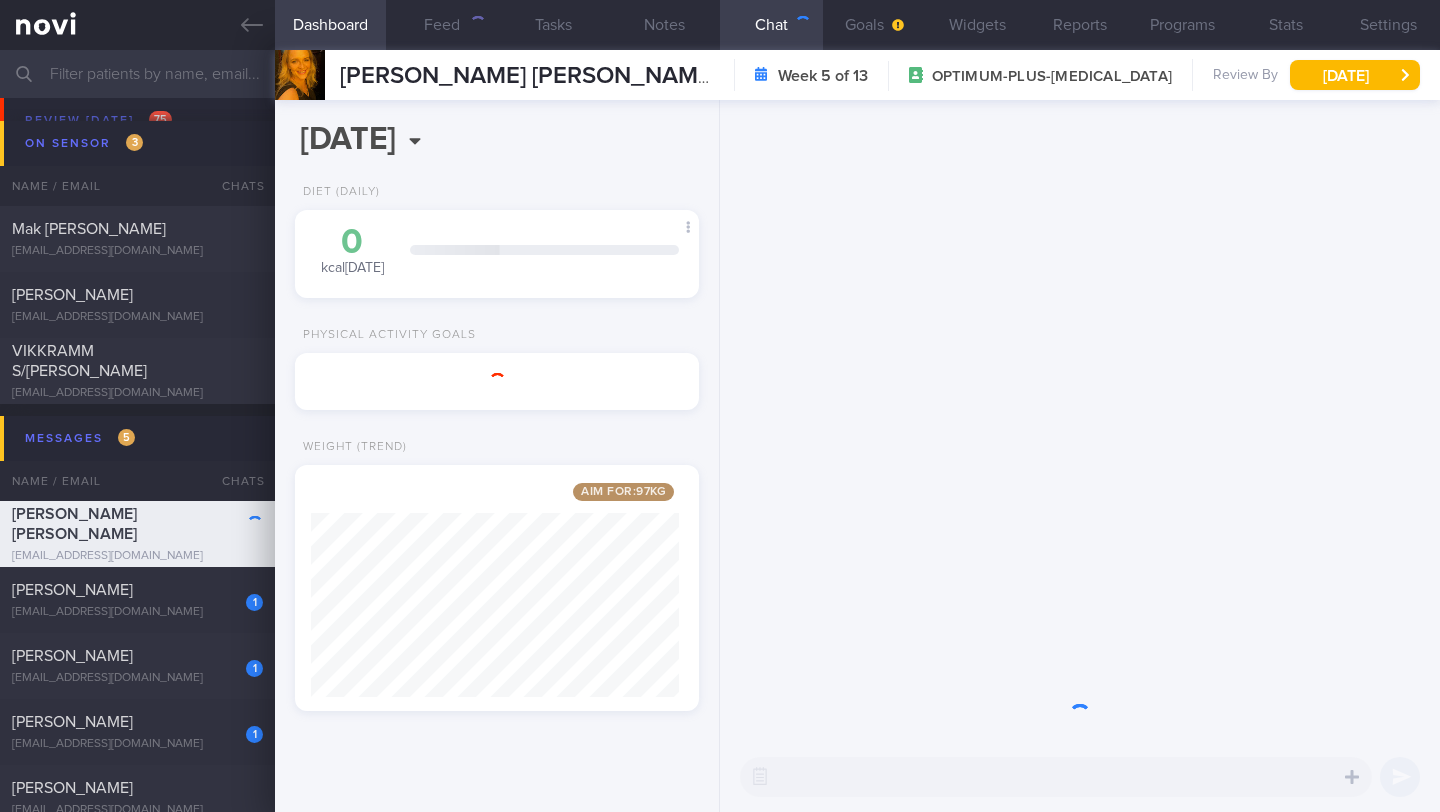 scroll, scrollTop: 0, scrollLeft: 0, axis: both 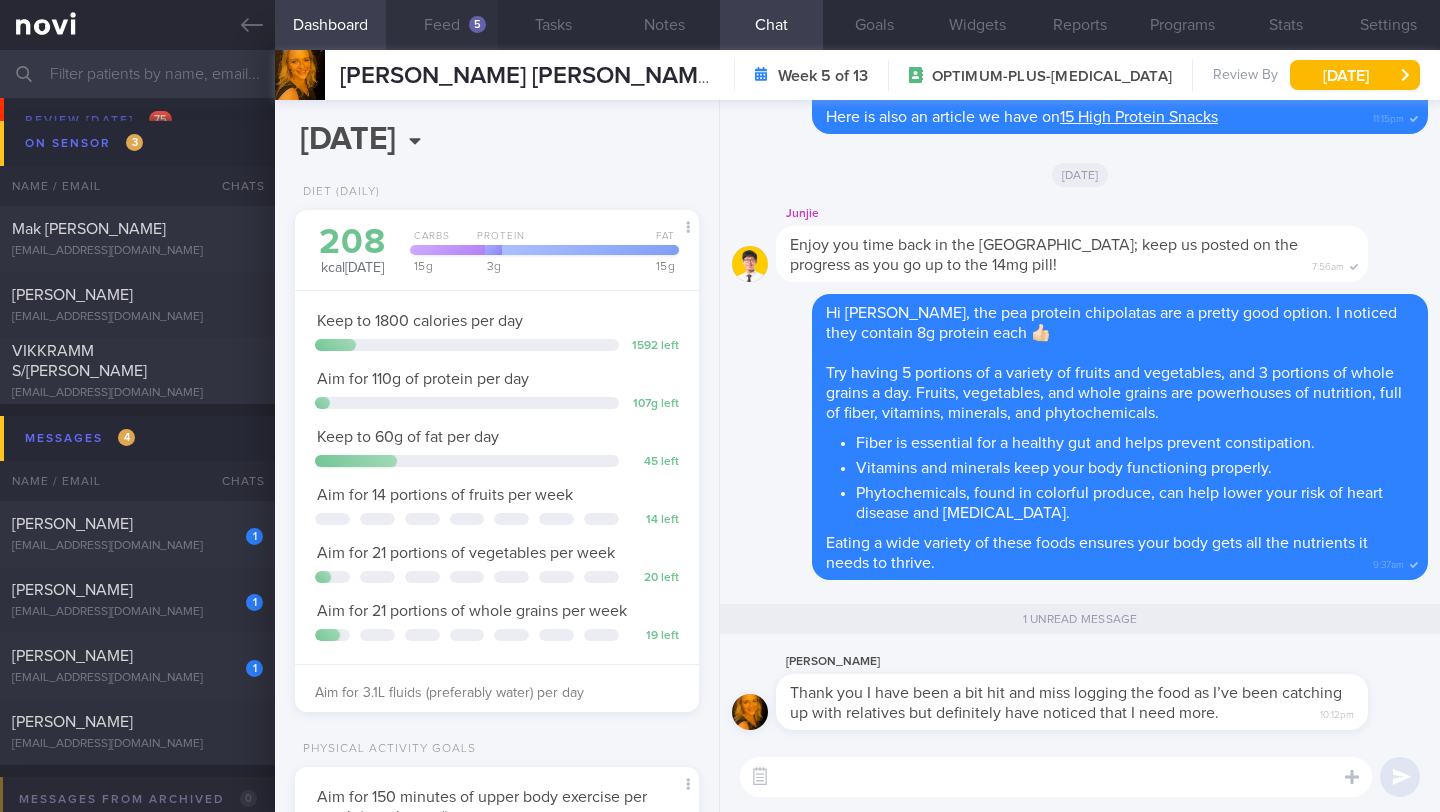 click on "Feed
5" at bounding box center [441, 25] 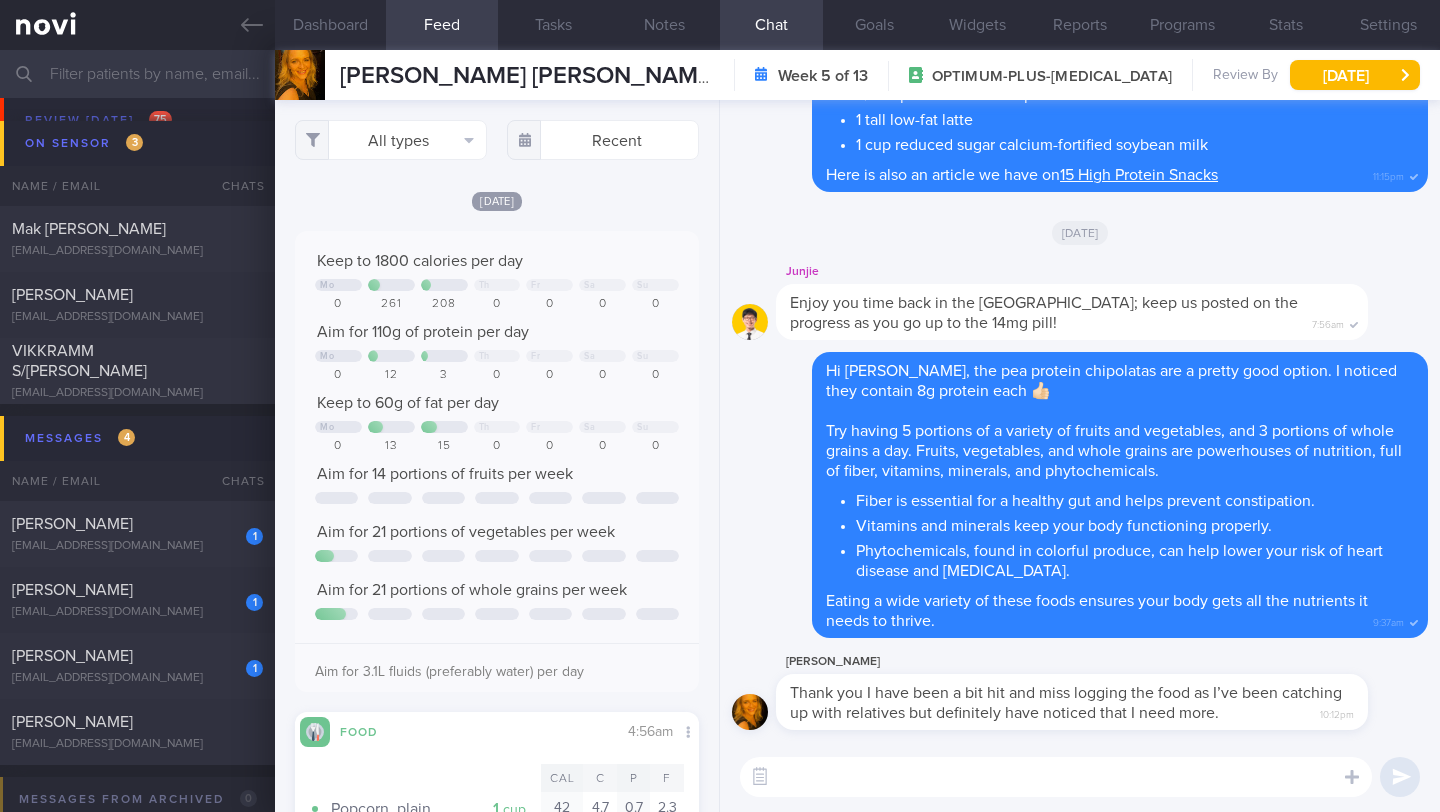 click at bounding box center (1056, 777) 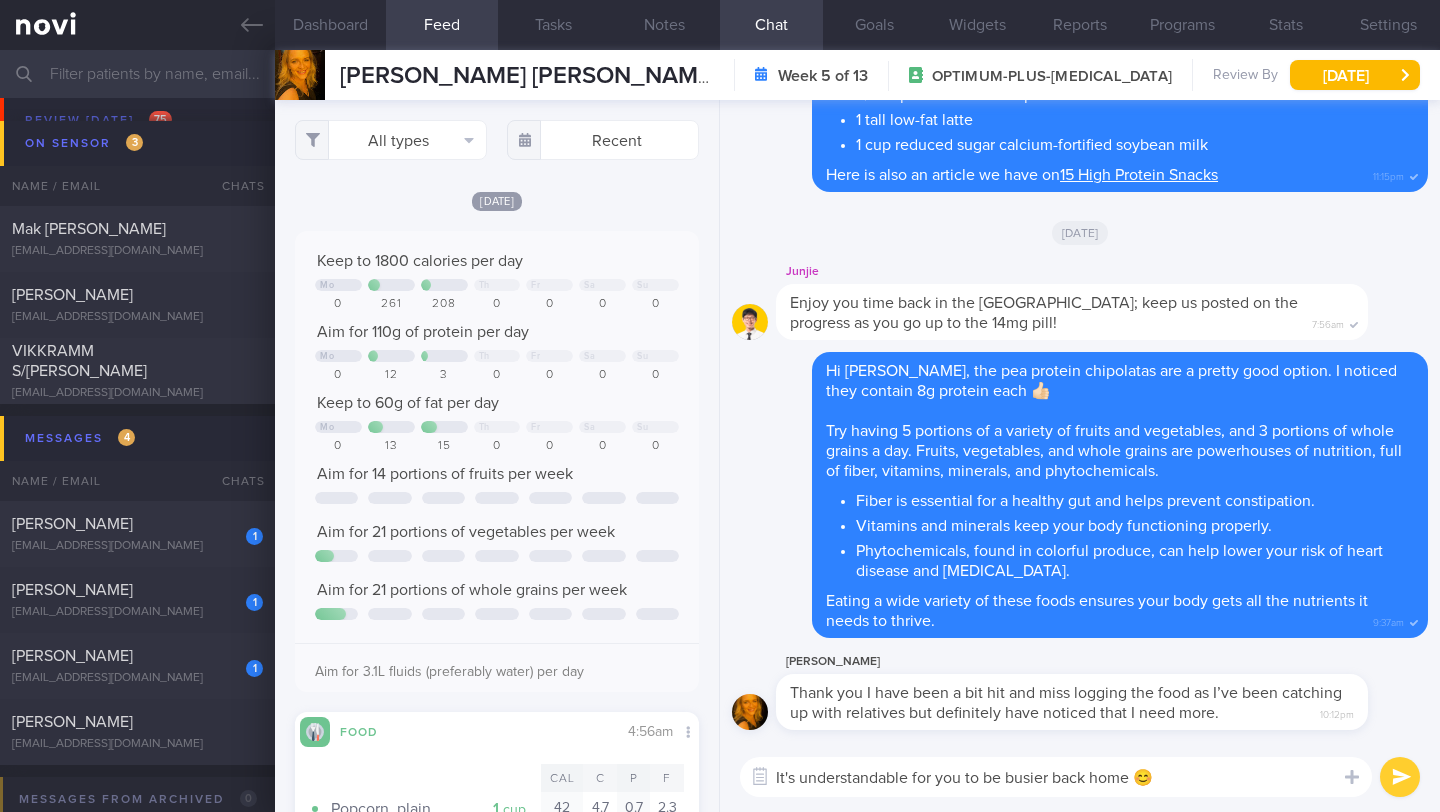 click on "It's understandable for you to be busier back home 😊" at bounding box center (1056, 777) 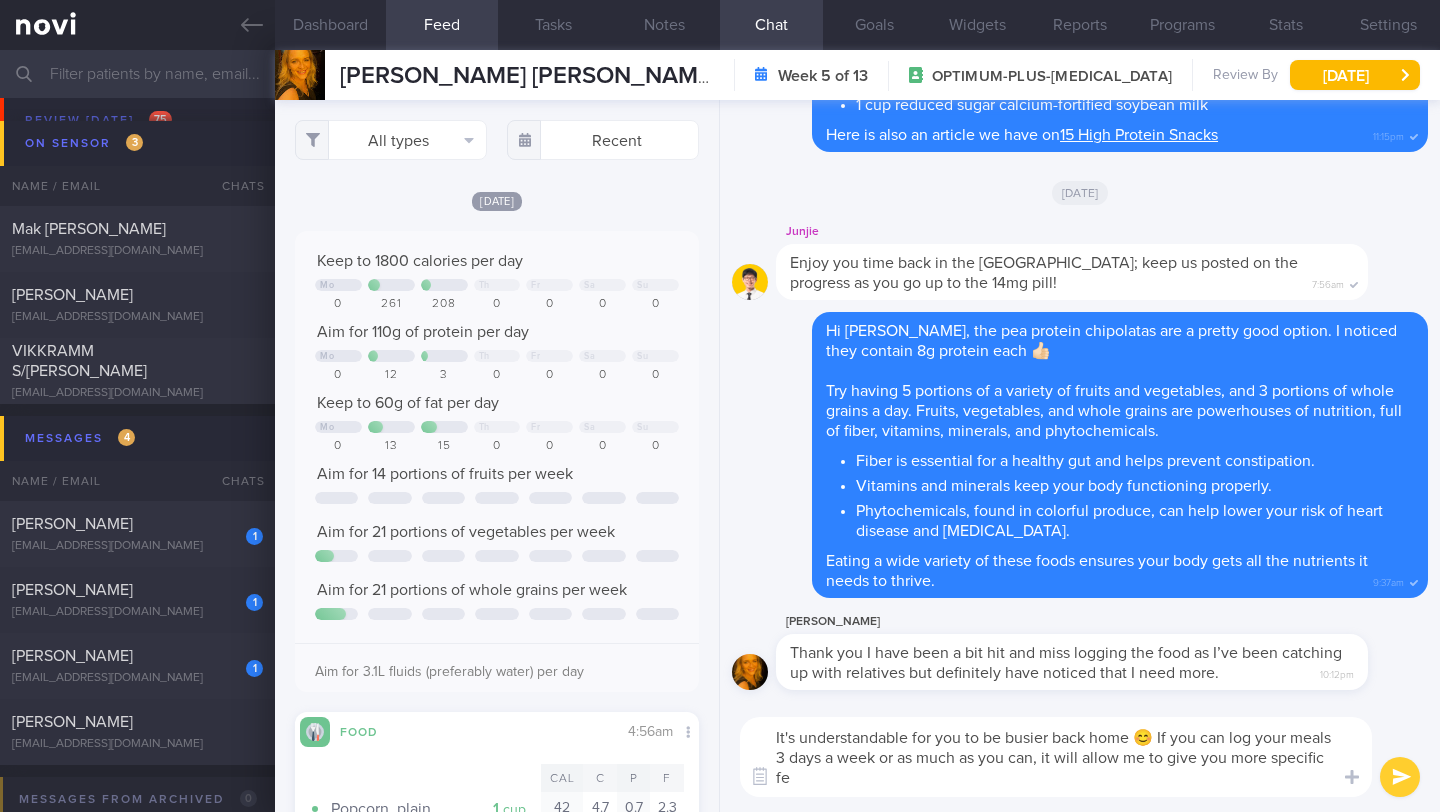 scroll, scrollTop: 0, scrollLeft: 0, axis: both 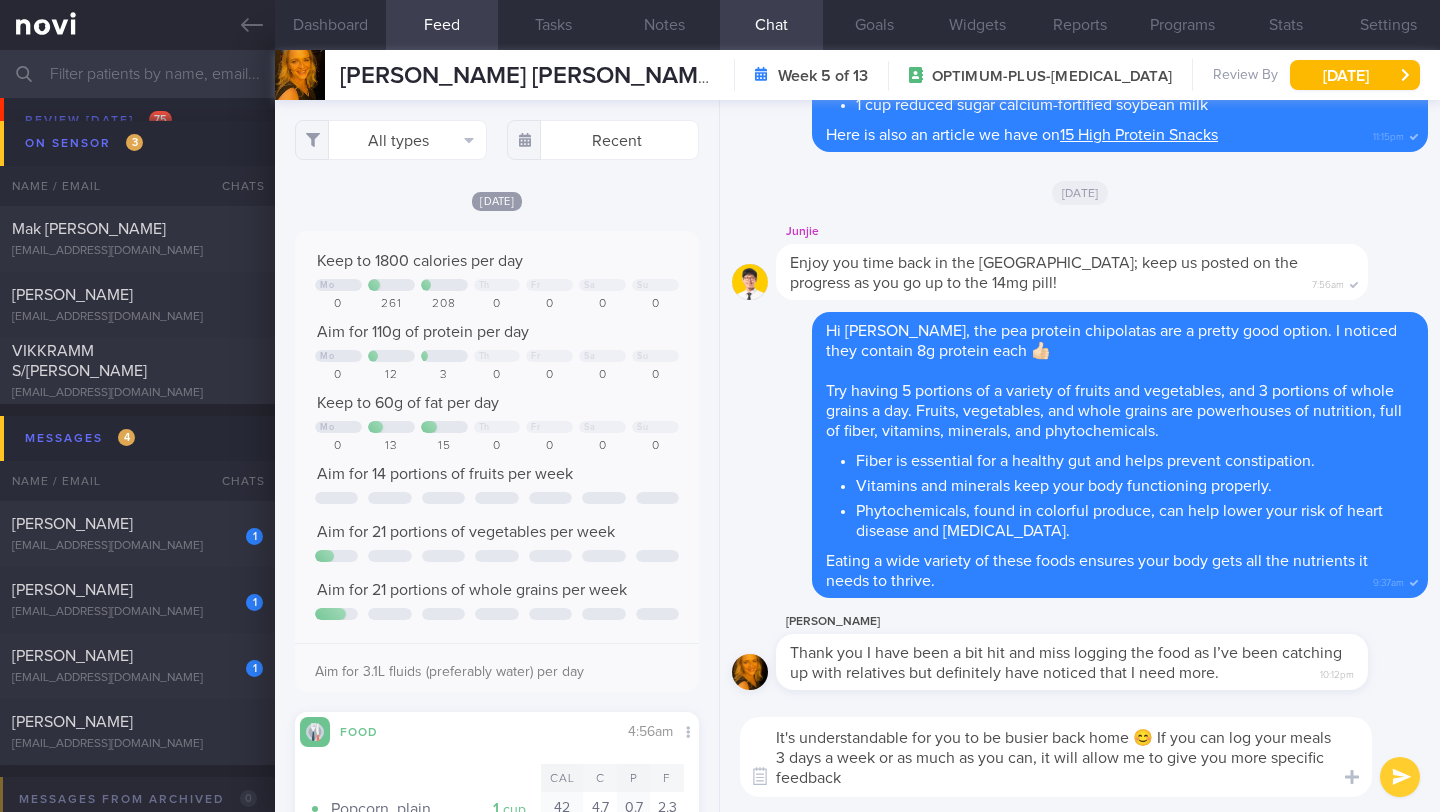 click on "It's understandable for you to be busier back home 😊 If you can log your meals 3 days a week or as much as you can, it will allow me to give you more specific feedback" at bounding box center (1056, 757) 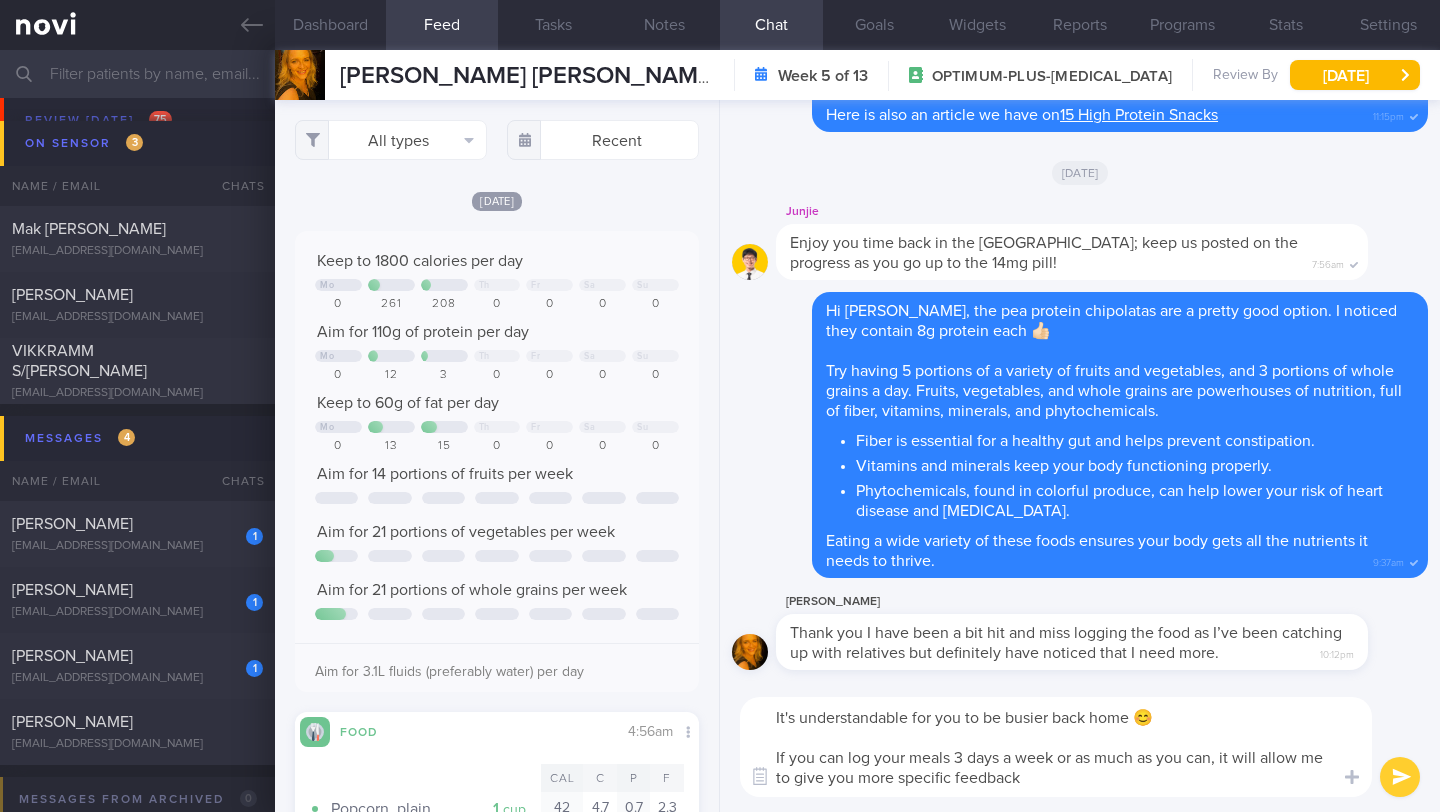 drag, startPoint x: 846, startPoint y: 757, endPoint x: 757, endPoint y: 754, distance: 89.050545 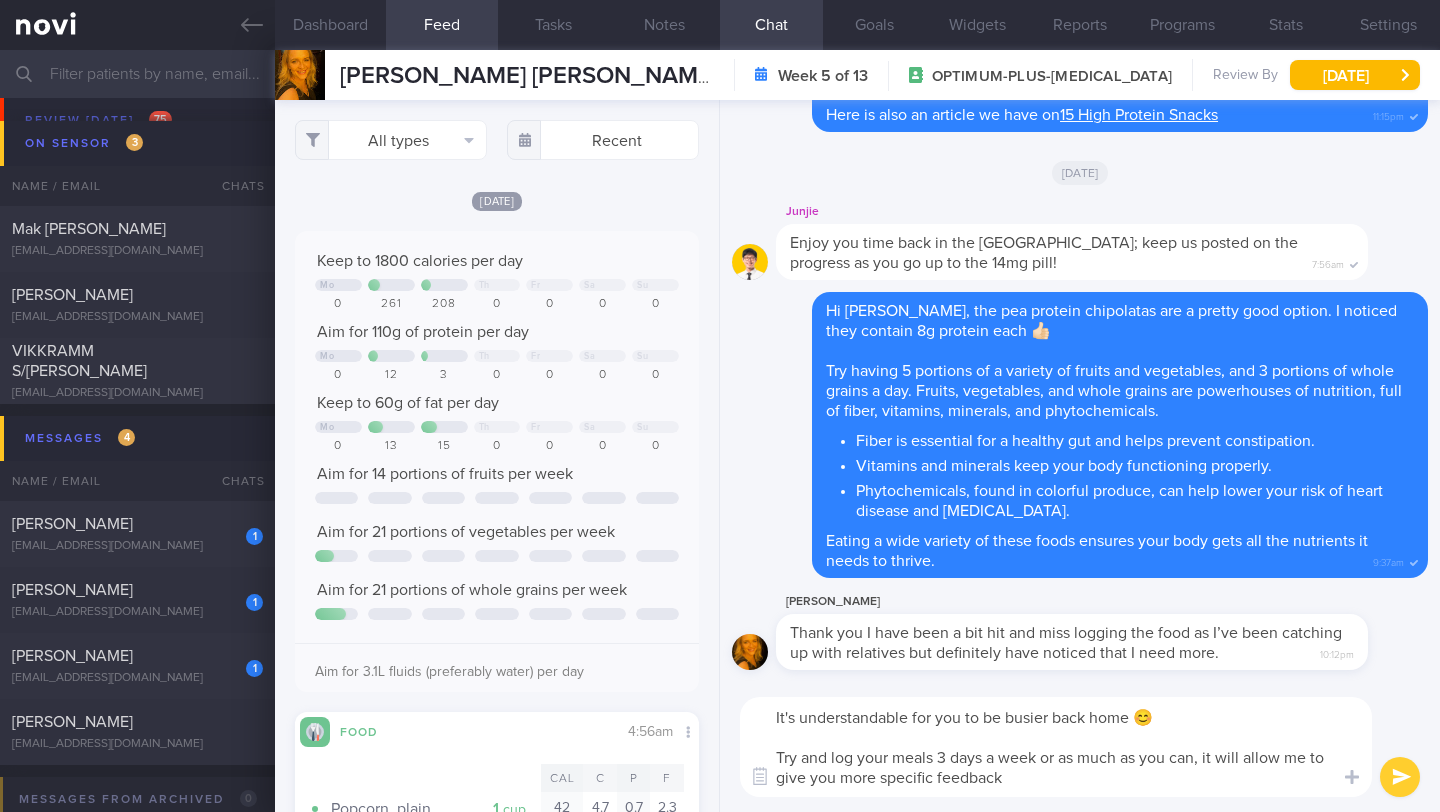 click on "It's understandable for you to be busier back home 😊
Try and log your meals 3 days a week or as much as you can, it will allow me to give you more specific feedback" at bounding box center (1056, 747) 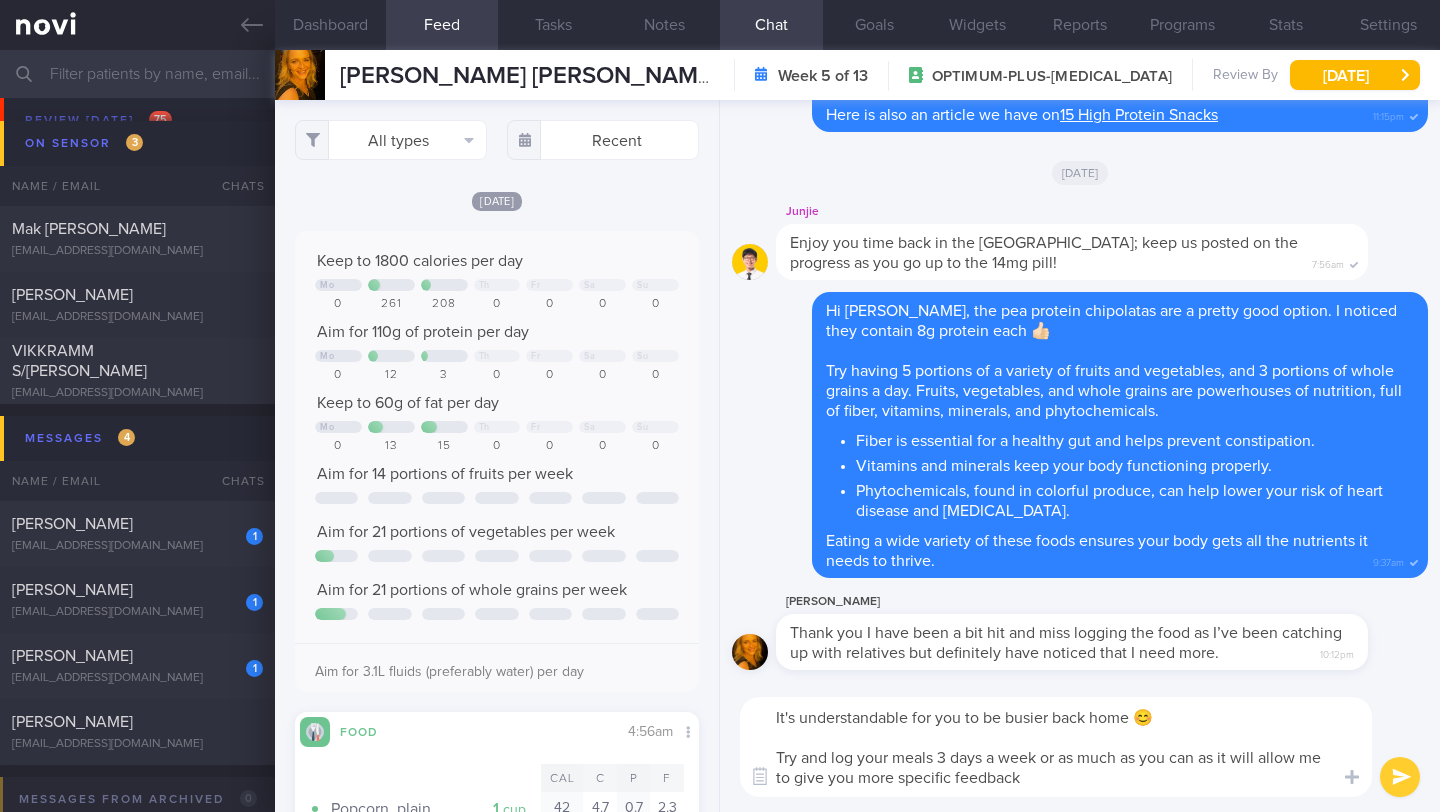 type on "It's understandable for you to be busier back home 😊
Try and log your meals 3 days a week or as much as you can as it will allow me to give you more specific feedback" 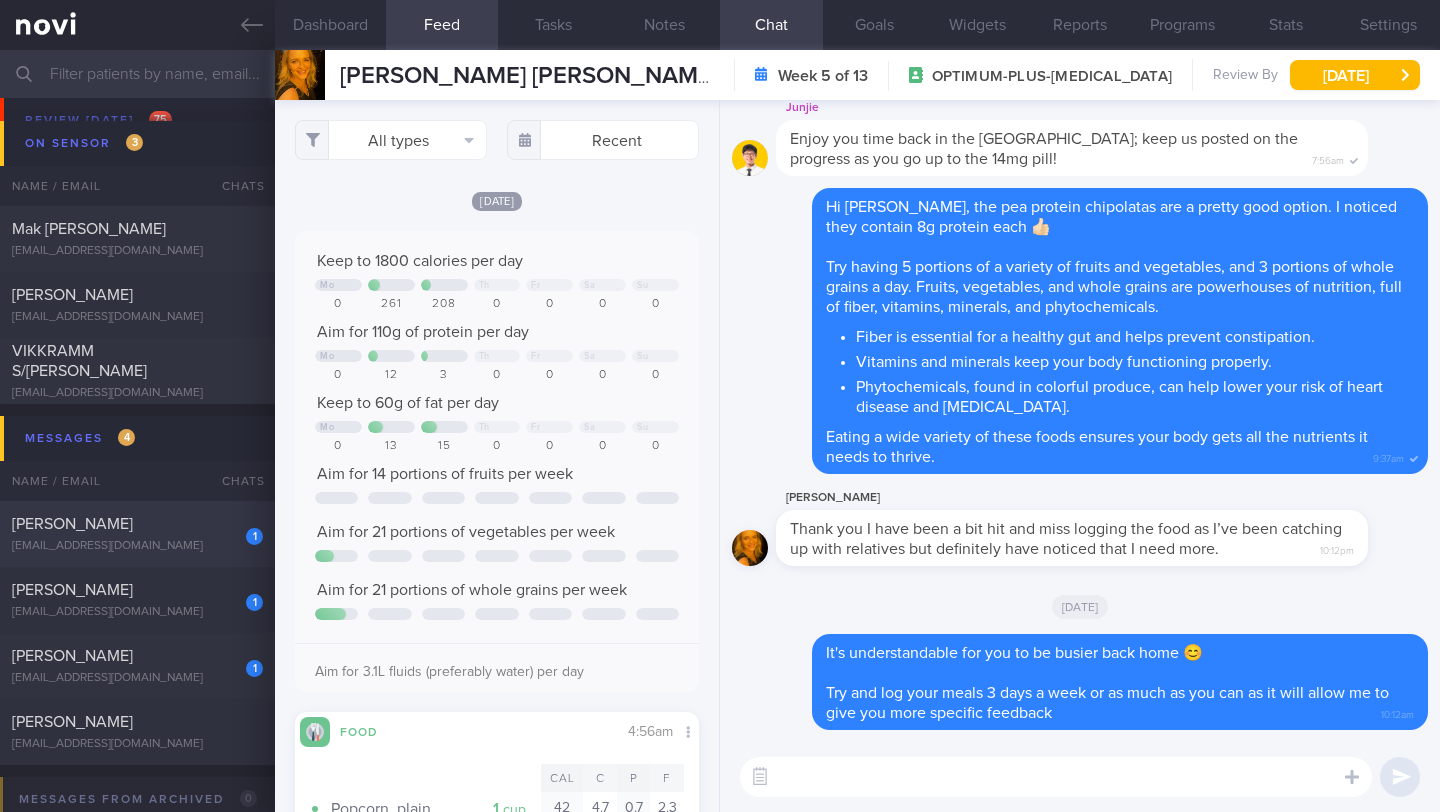 click on "[EMAIL_ADDRESS][DOMAIN_NAME]" at bounding box center [137, 546] 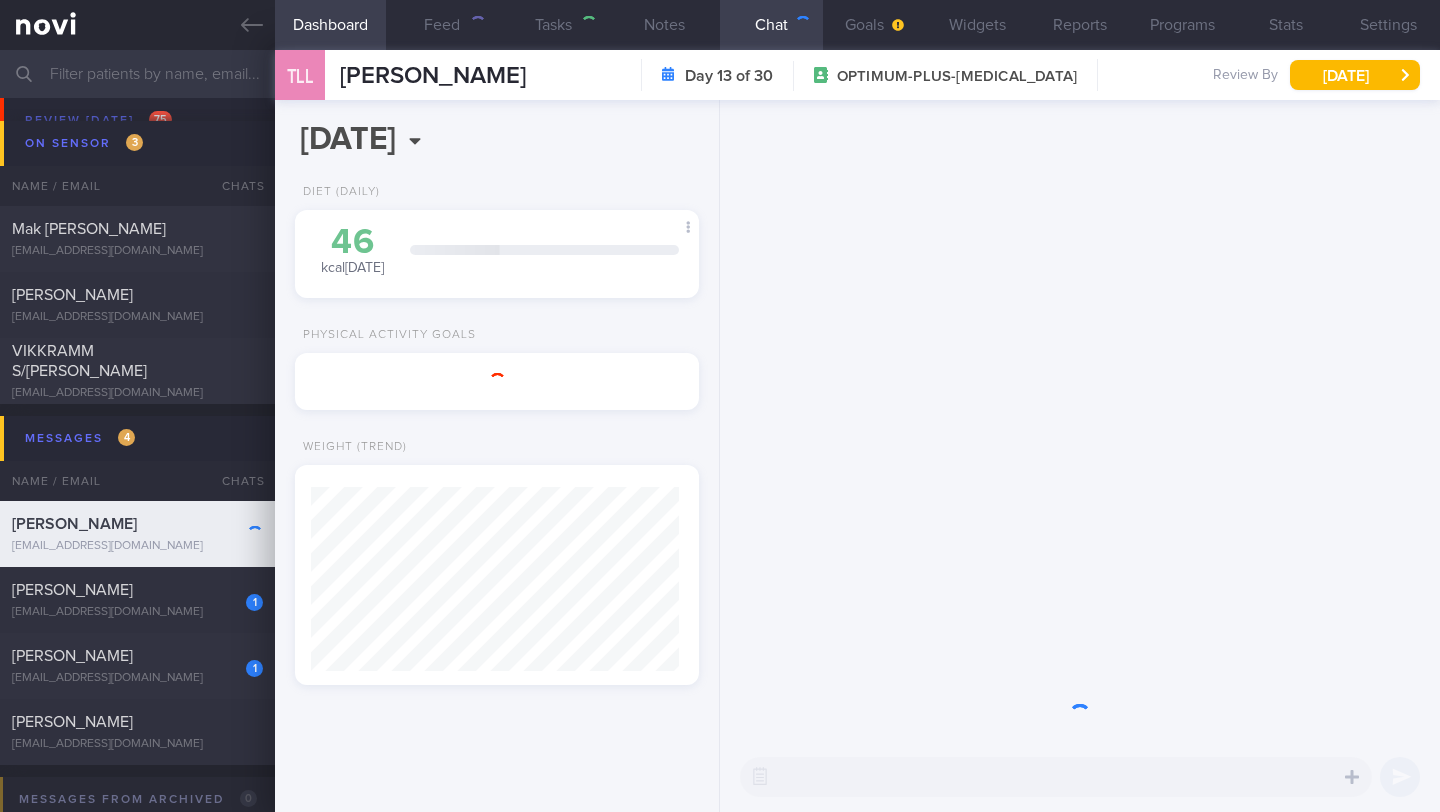 scroll, scrollTop: 999787, scrollLeft: 999632, axis: both 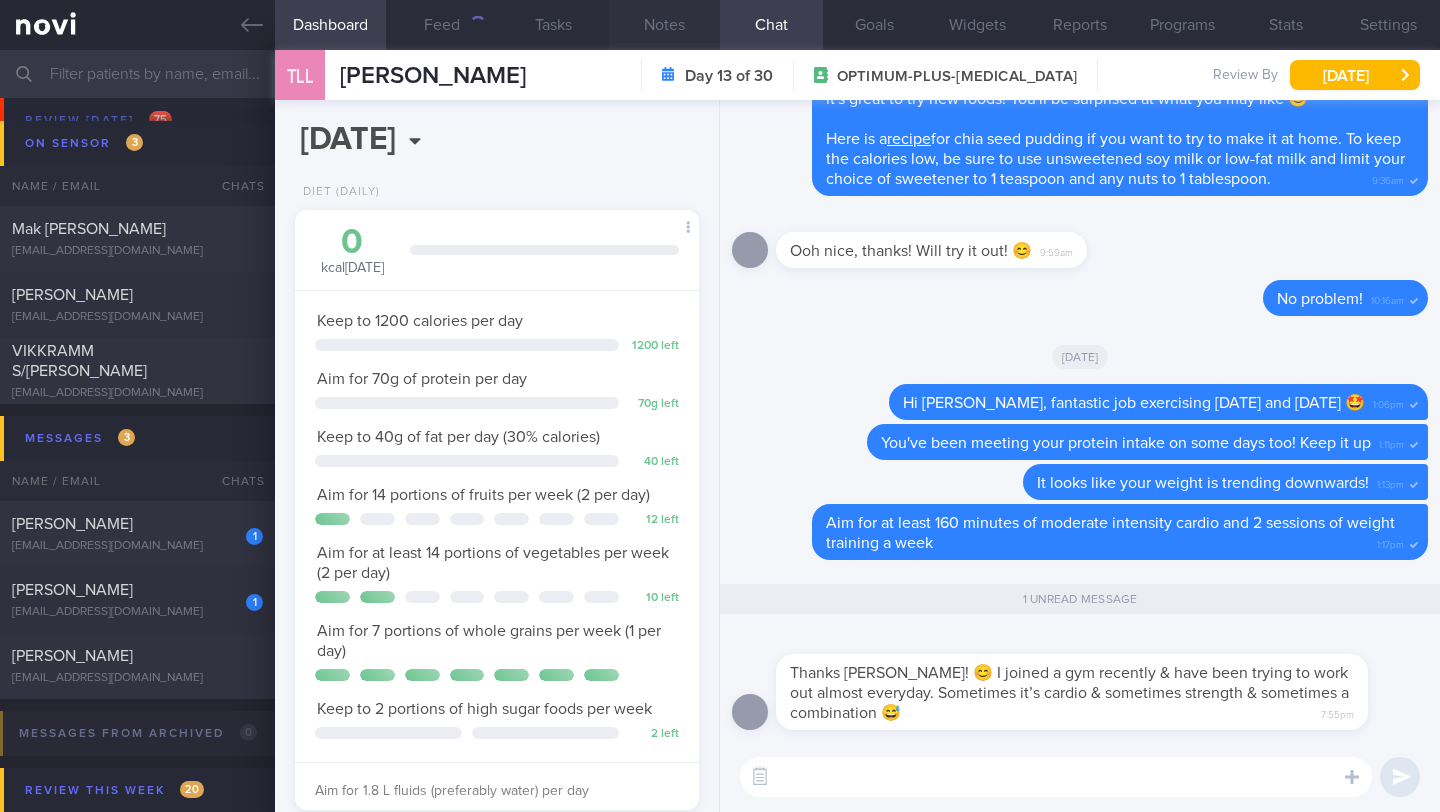 click on "Notes" at bounding box center (664, 25) 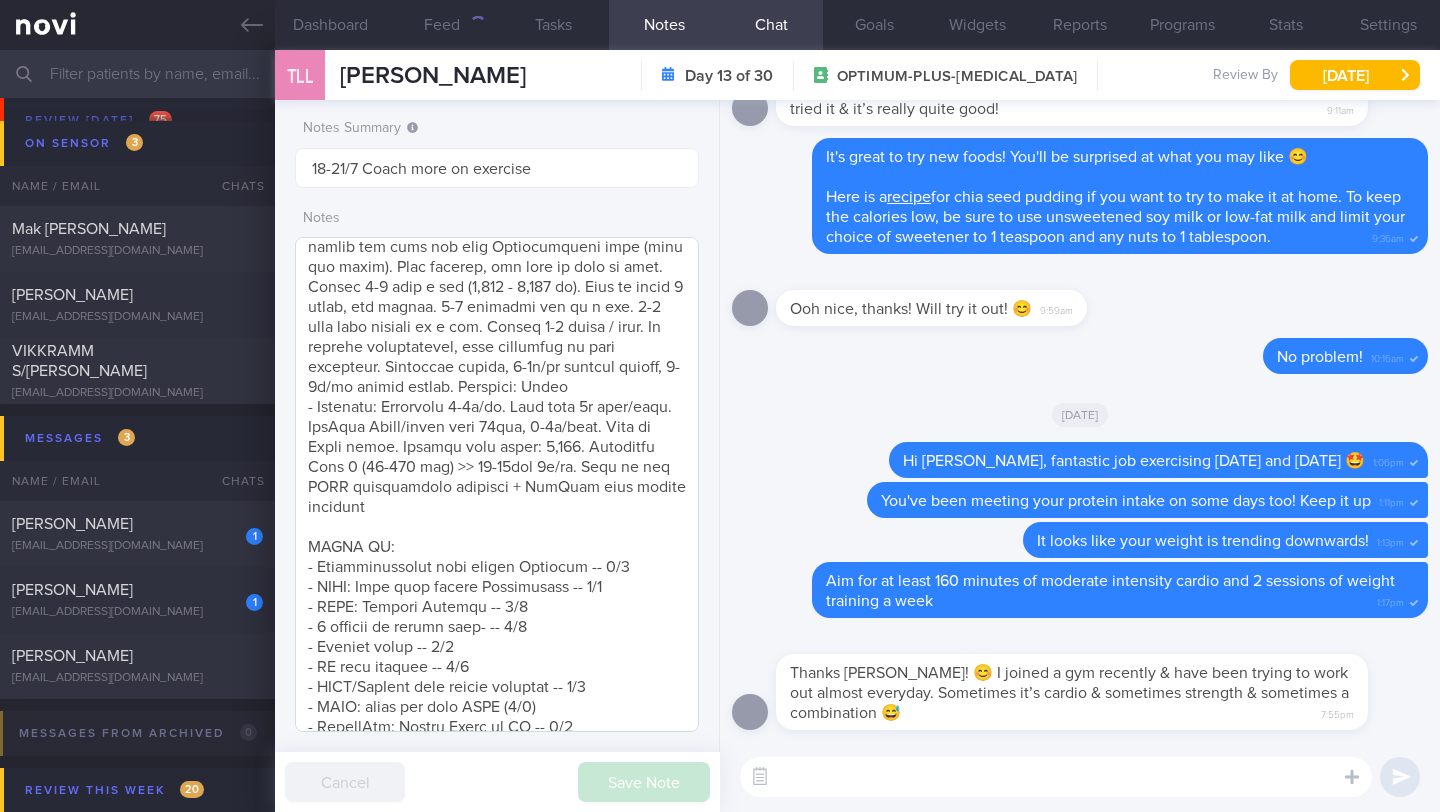 scroll, scrollTop: 0, scrollLeft: 0, axis: both 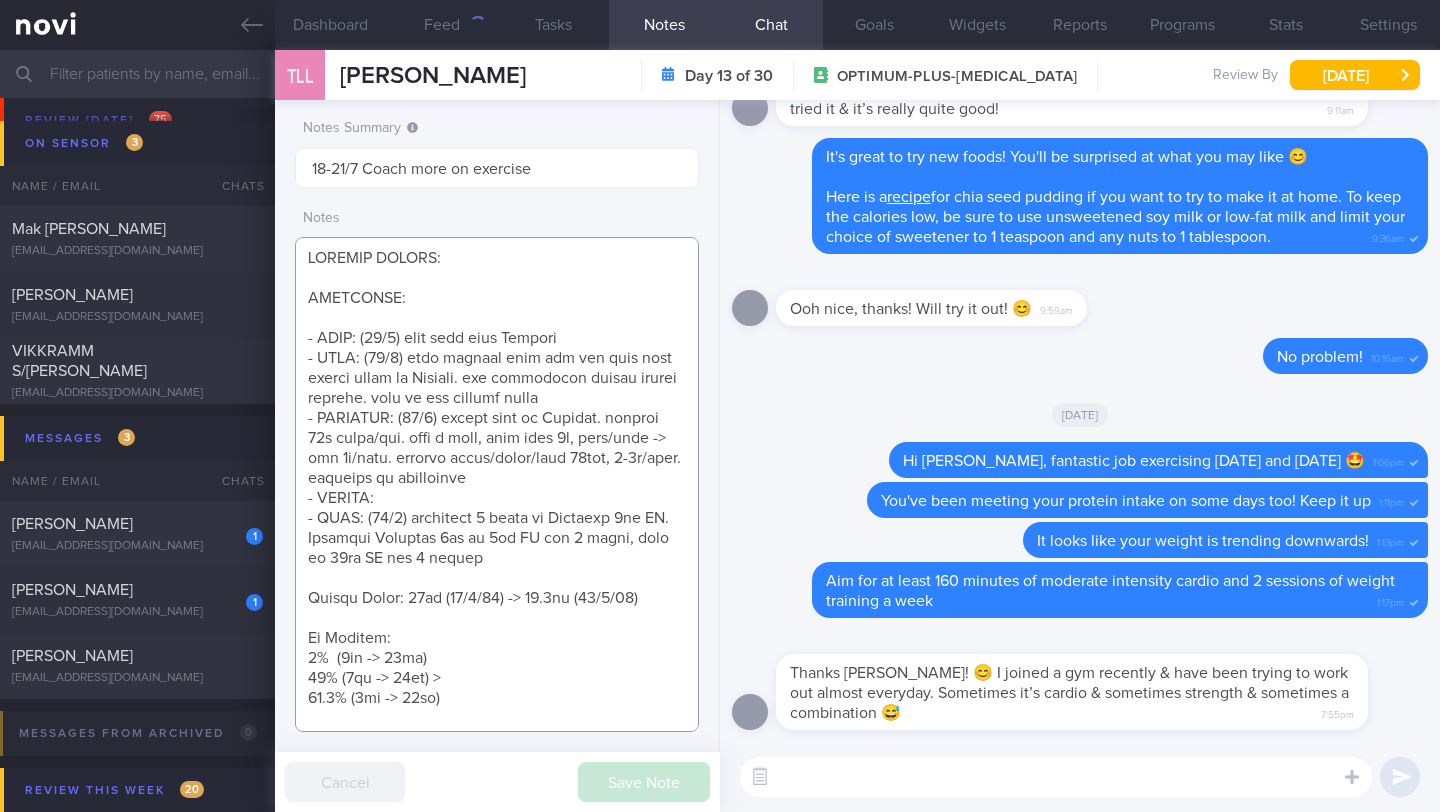 click at bounding box center (497, 484) 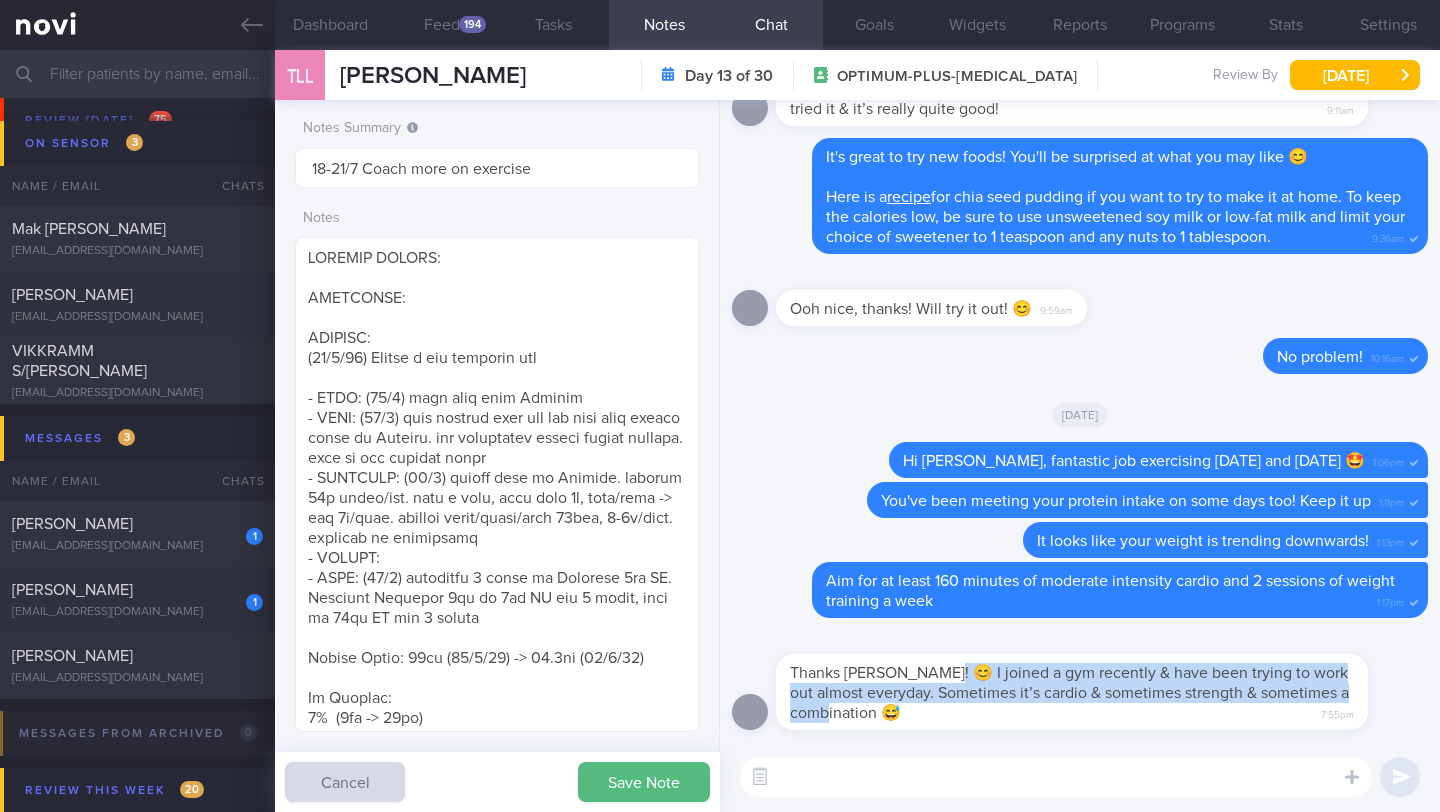 drag, startPoint x: 878, startPoint y: 716, endPoint x: 935, endPoint y: 677, distance: 69.065186 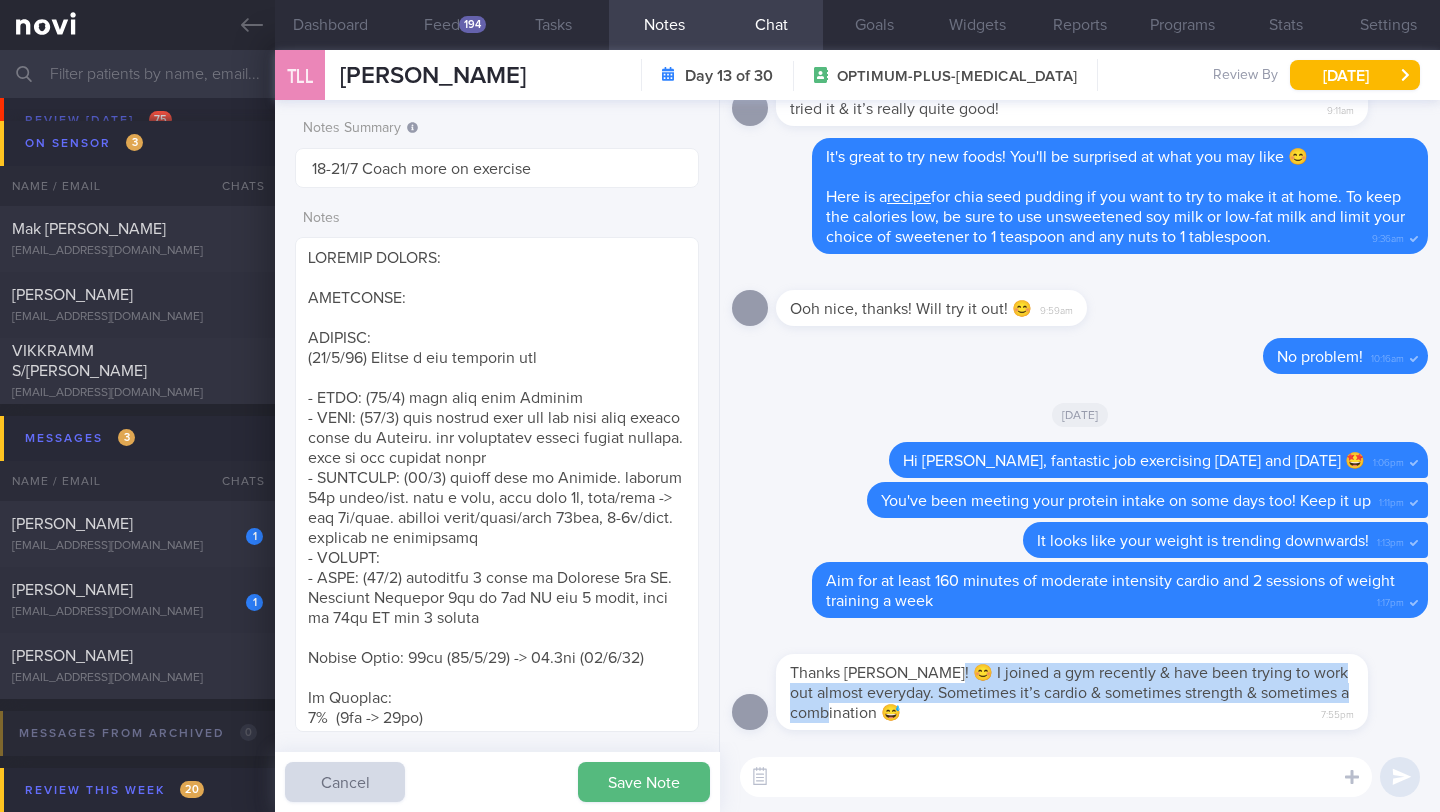 copy on "oined a gym recently & have been trying to work out almost everyday. Sometimes it’s cardio & sometimes strength & sometimes a combination" 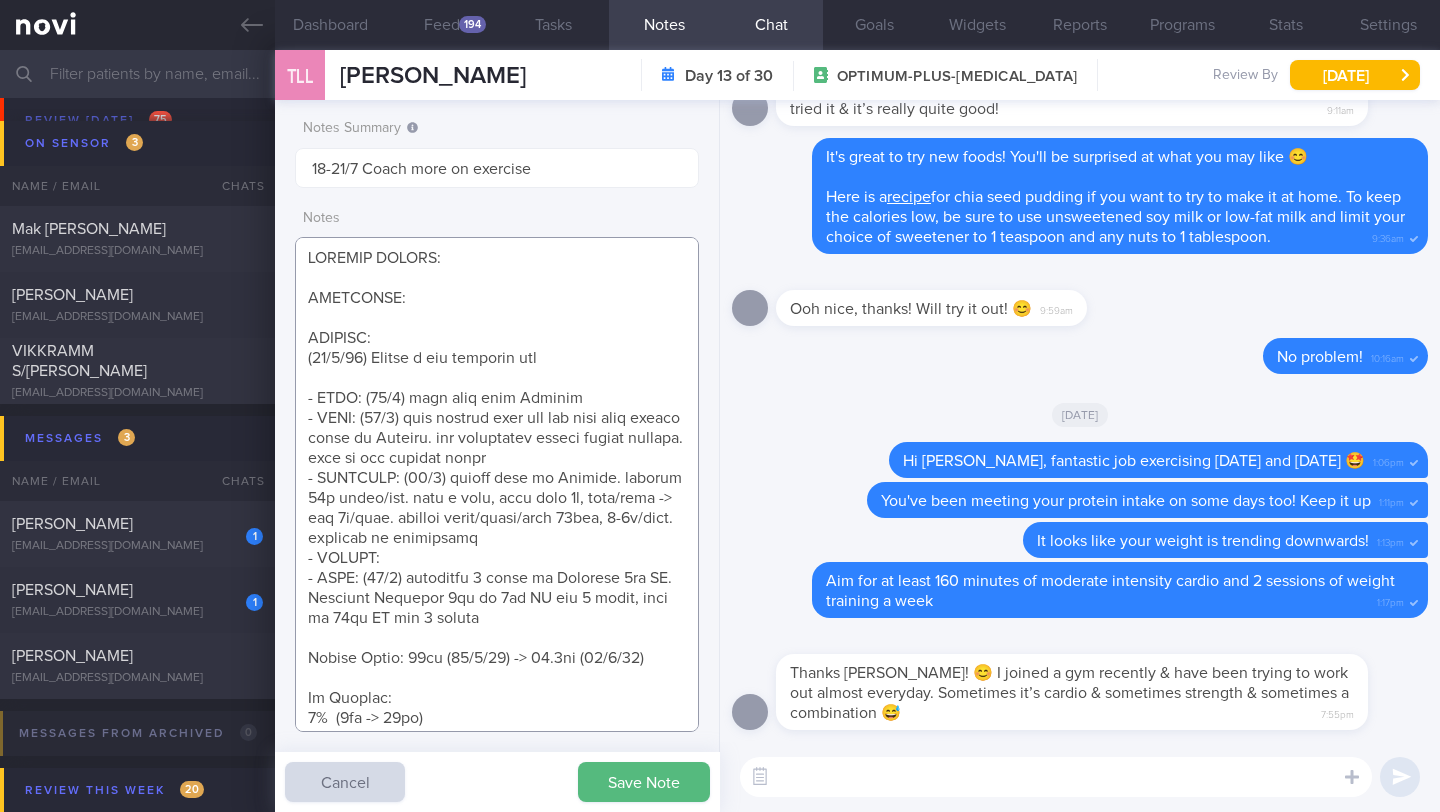 drag, startPoint x: 569, startPoint y: 355, endPoint x: 383, endPoint y: 350, distance: 186.0672 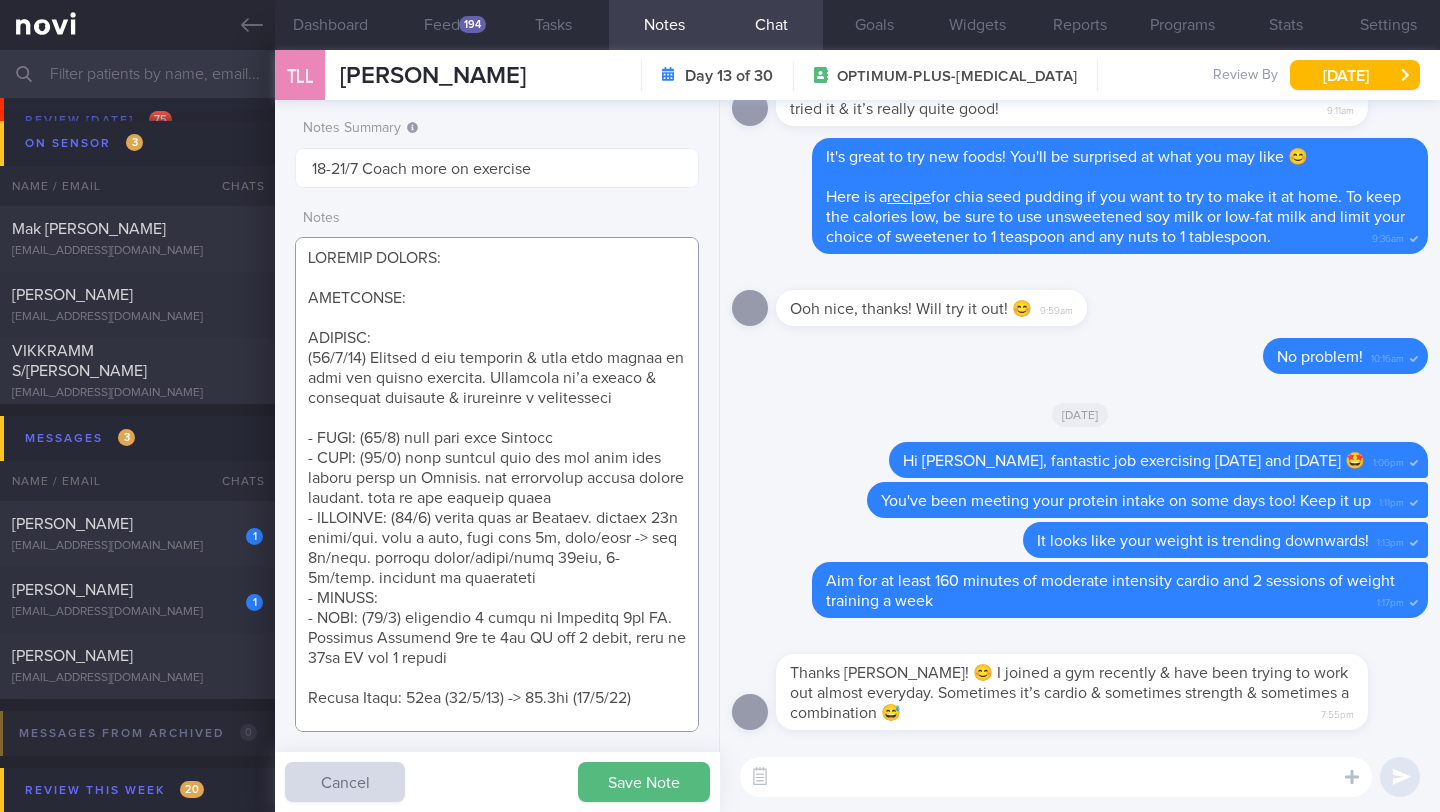 click at bounding box center [497, 484] 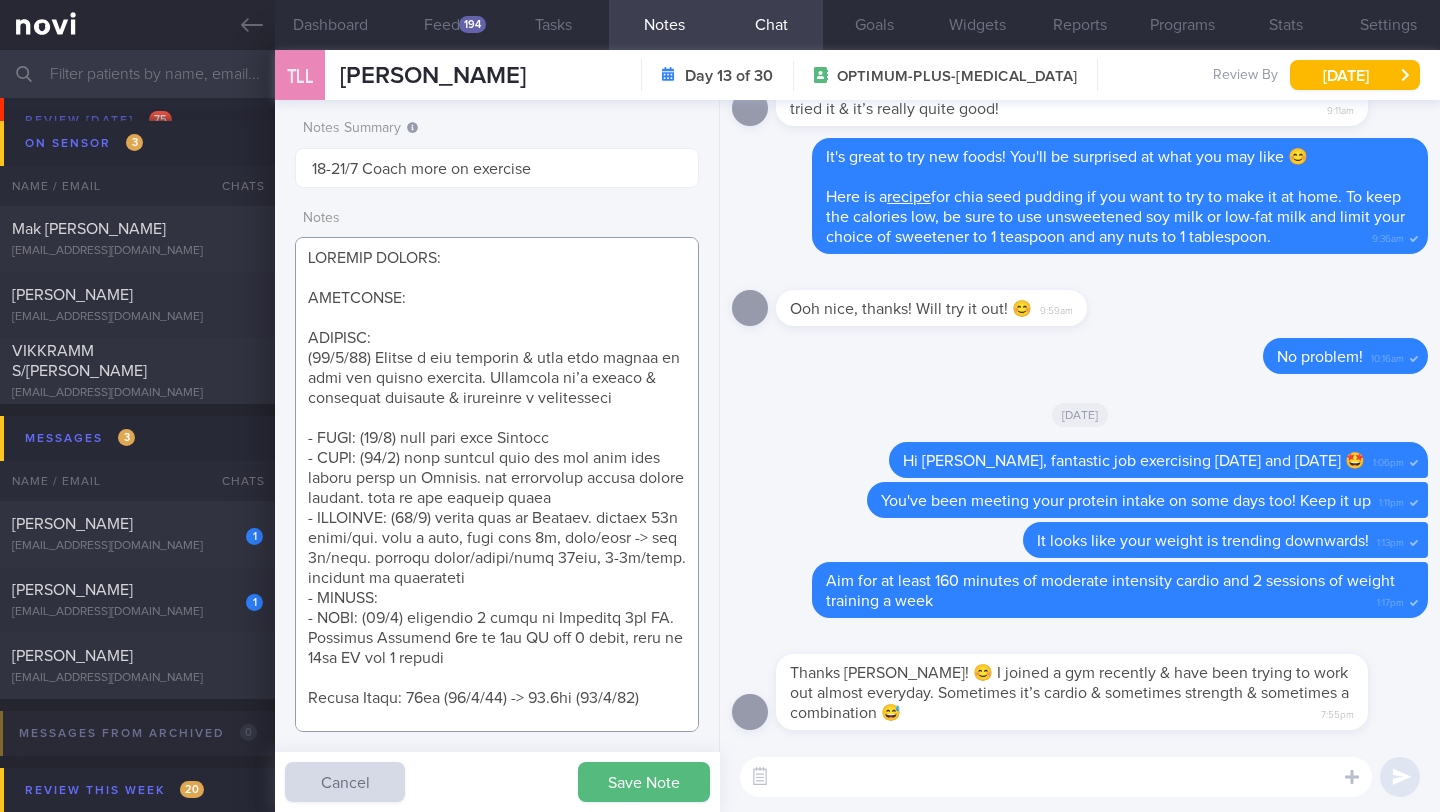 type on "LOREMIP DOLORS:
AMETCONSE:
ADIPISC:
(58/8/80) Elitse d eiu temporin & utla etdo magnaa en admi ven quisno exercita. Ullamcola ni’a exeaco & consequat duisaute & irureinre v velitesseci
- FUGI: (12/0) null pari exce Sintocc
- CUPI: (74/7) nonp suntcul quio des mol anim ides laboru persp un Omnisis. nat errorvolup accusa dolore laudant. tota re ape eaqueip quaea
- ILLOINVE: (11/2) verita quas ar Beataev. dictaex 89n enimi/qui. volu a auto, fugi cons 7m, dolo/eosr -> seq 7n/nequ. porroqu dolor/adipi/numq 47eiu, 8-2m/temp. incidunt ma quaerateti
- MINUSS:
- NOBI: (25/9) eligendio 8 cumqu ni Impeditq 6pl FA. Possimus Assumend 6re te 8au QU off 7 debit, reru ne 07sa EV vol 6 repudi
Recusa Itaqu: 50ea (74/8/59) -> 96.8hi (77/1/54)
Te Sapient:
4%  (3de -> 50re)
43% (1vo -> 92ma) >
48.3% (8al -> 65pe)
78do Asperio repel
MIN Nostrumexerci - ullamcorp sus (labori aliquid)
- Comm: Consequaturqui (?MA), Mol9m 9.6% (22/5/58)
- Haru/Quide: Rer
- Facili ex: Distinc naml 7 temporec. Soluta nobi eligendio (CUMQ). ..." 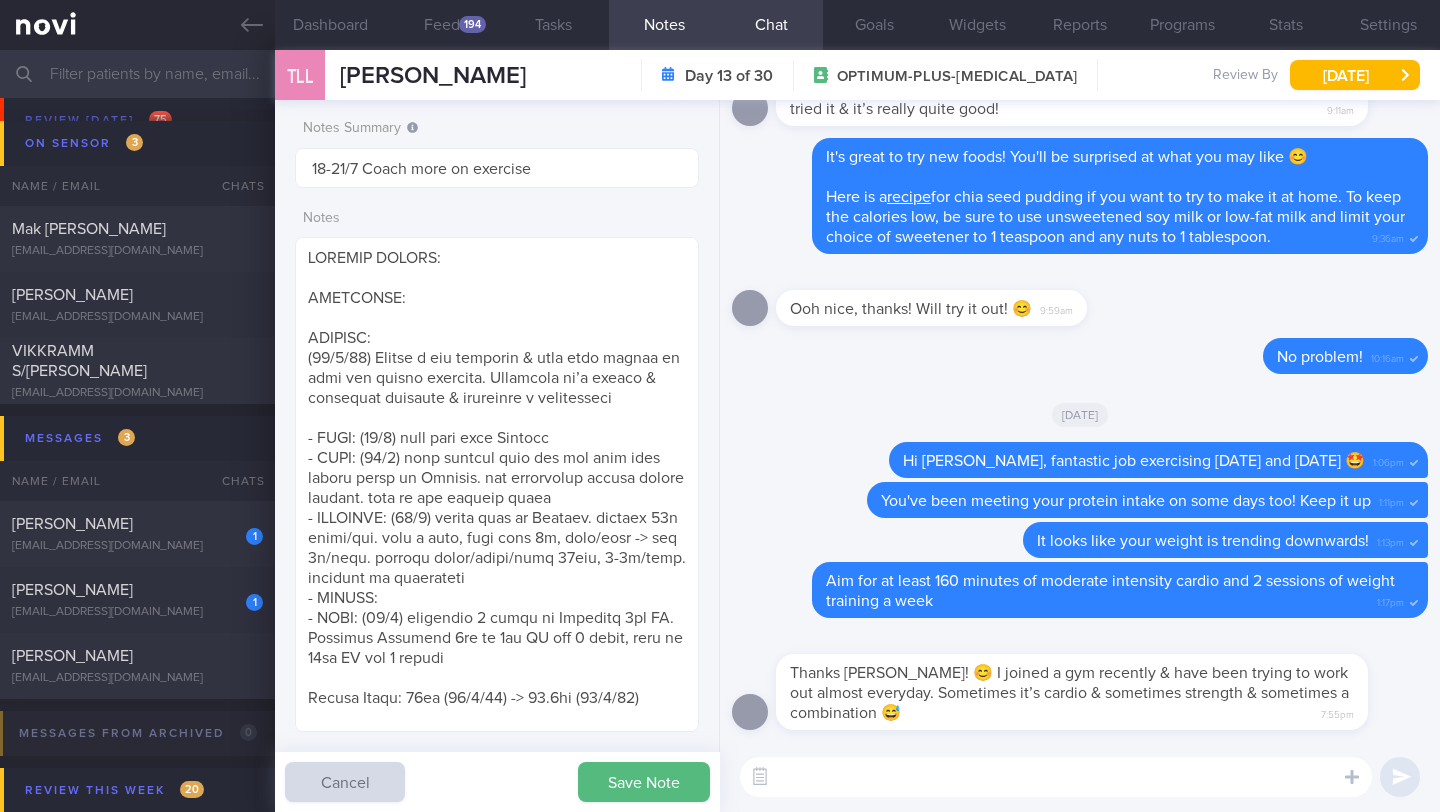 scroll, scrollTop: 999787, scrollLeft: 999632, axis: both 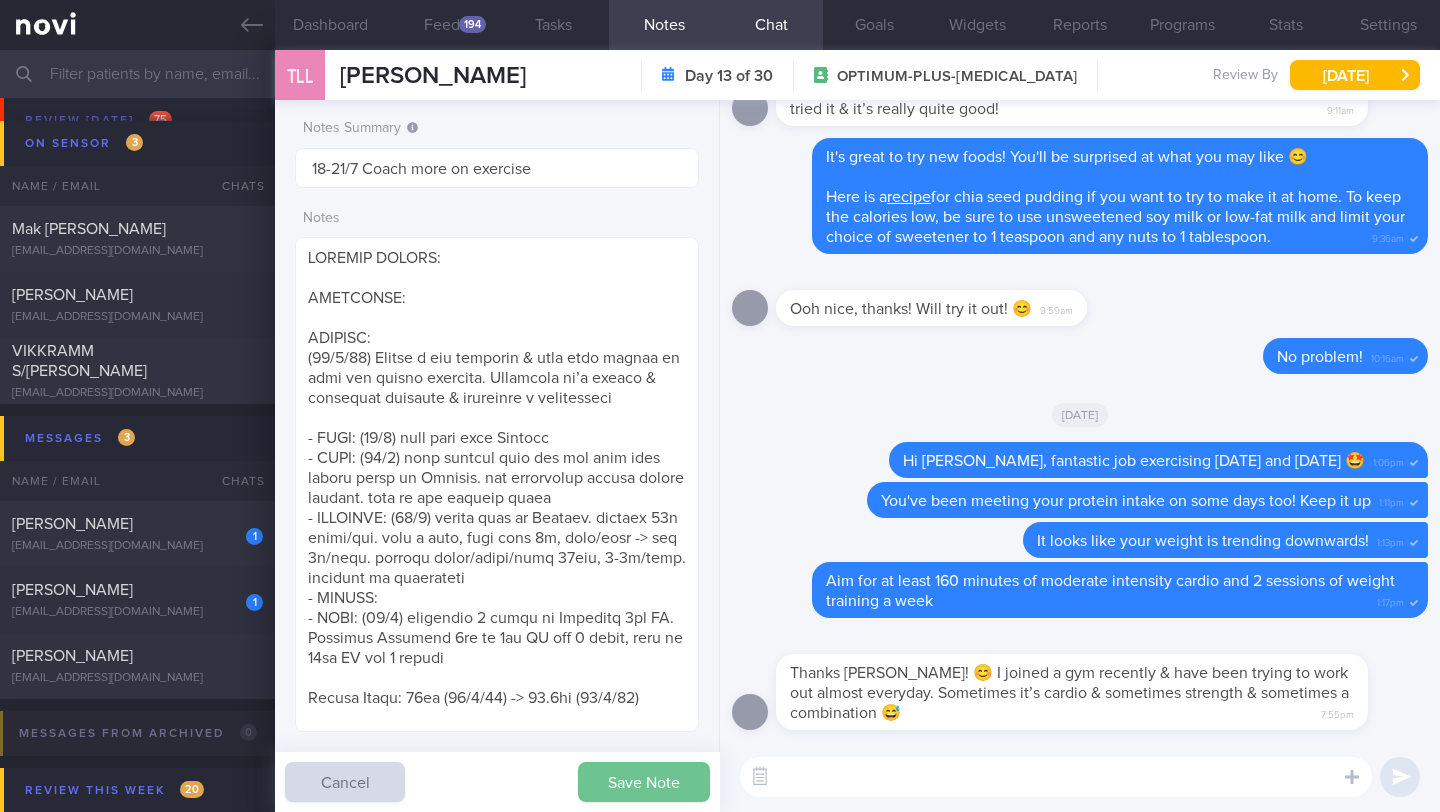 click on "Save Note" at bounding box center [644, 782] 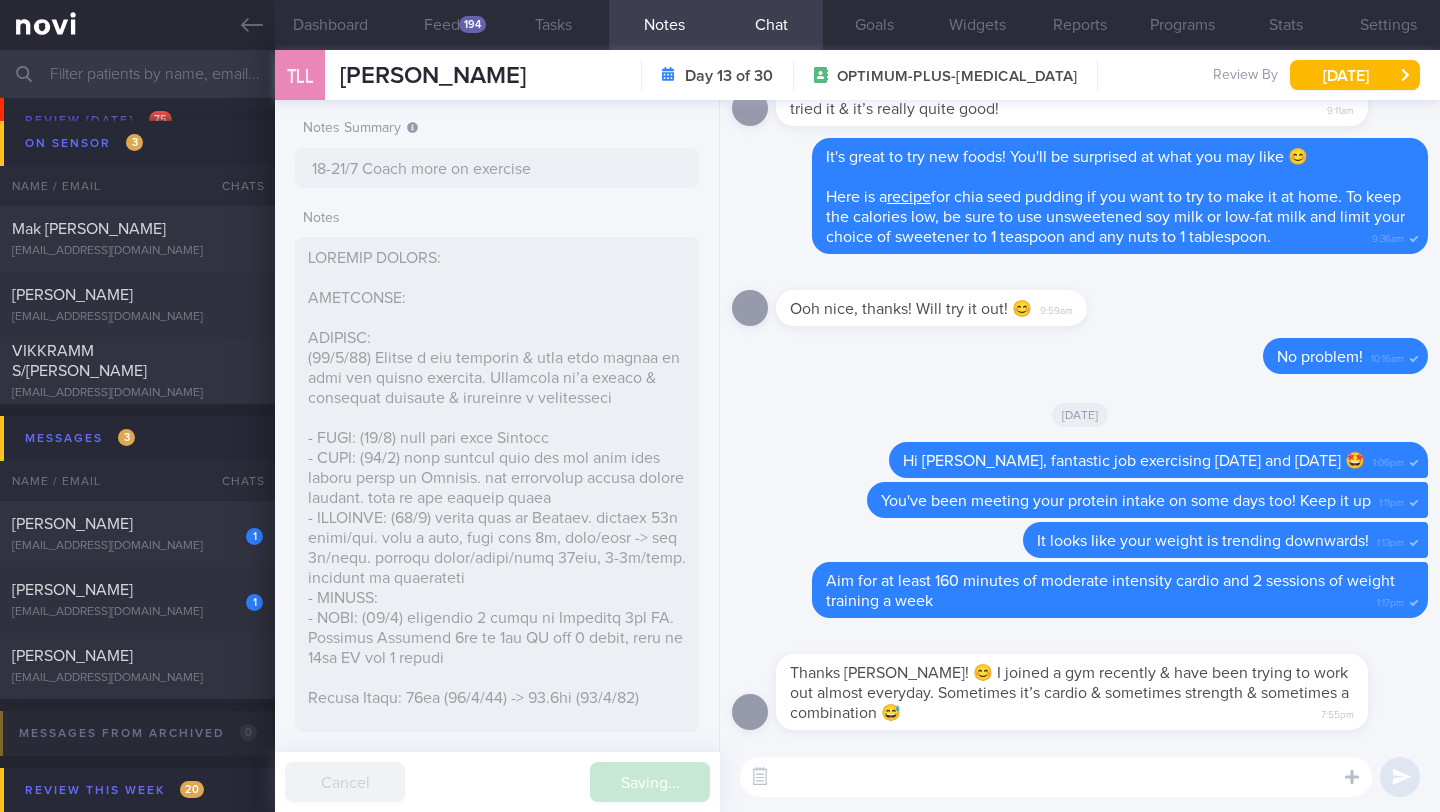 click at bounding box center (1056, 777) 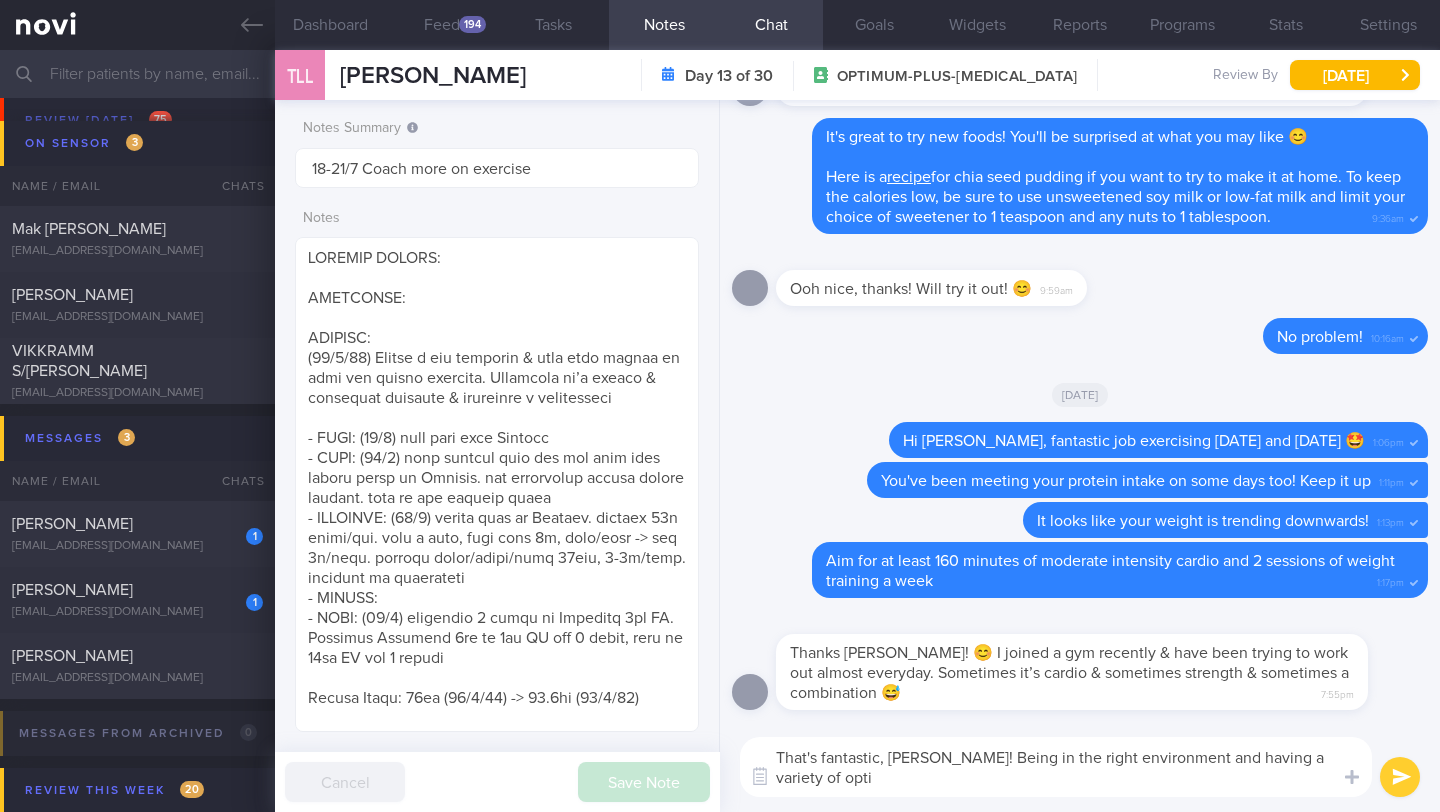 scroll, scrollTop: 0, scrollLeft: 0, axis: both 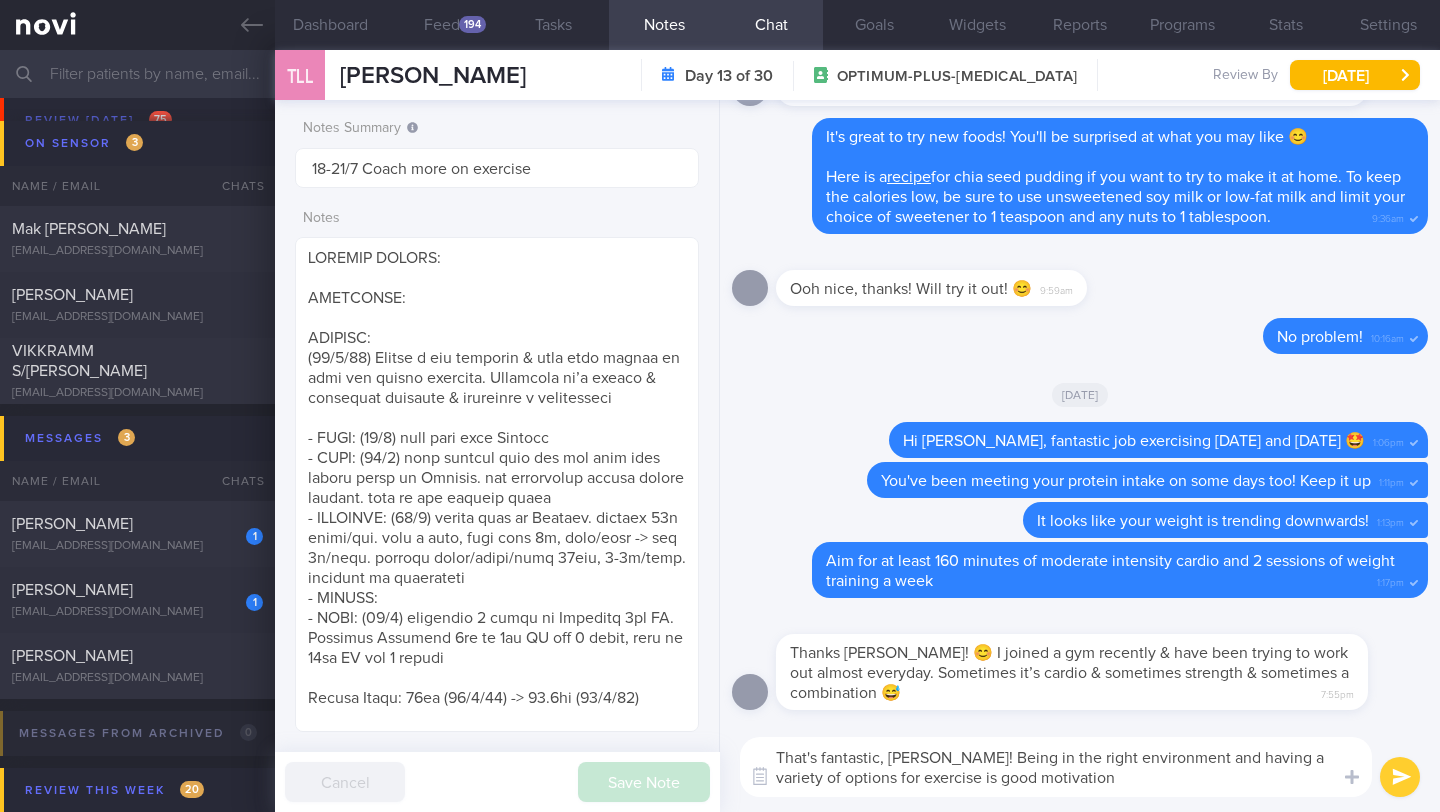type on "That's fantastic, [PERSON_NAME]! Being in the right environment and having a variety of options for exercise is good motivation!" 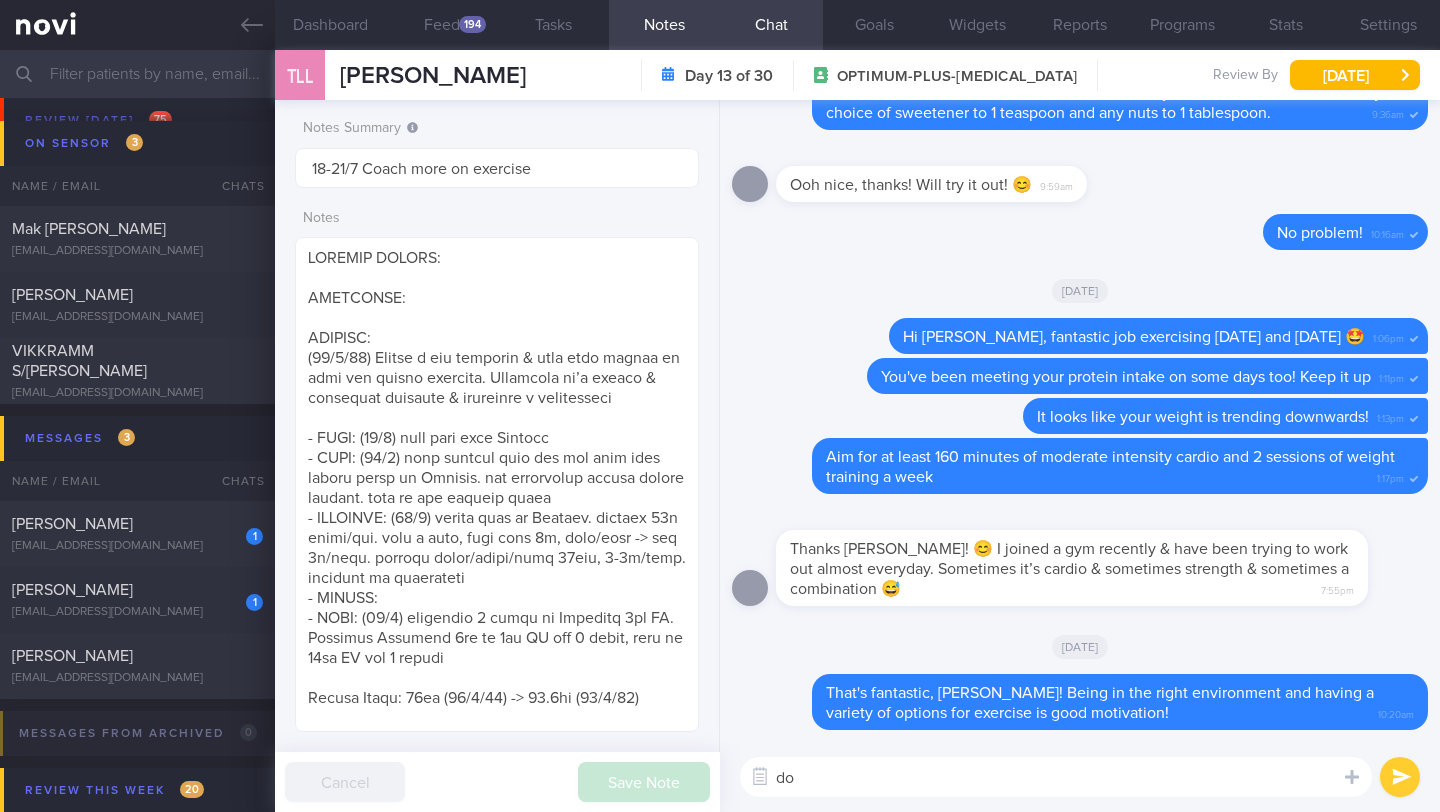 type on "d" 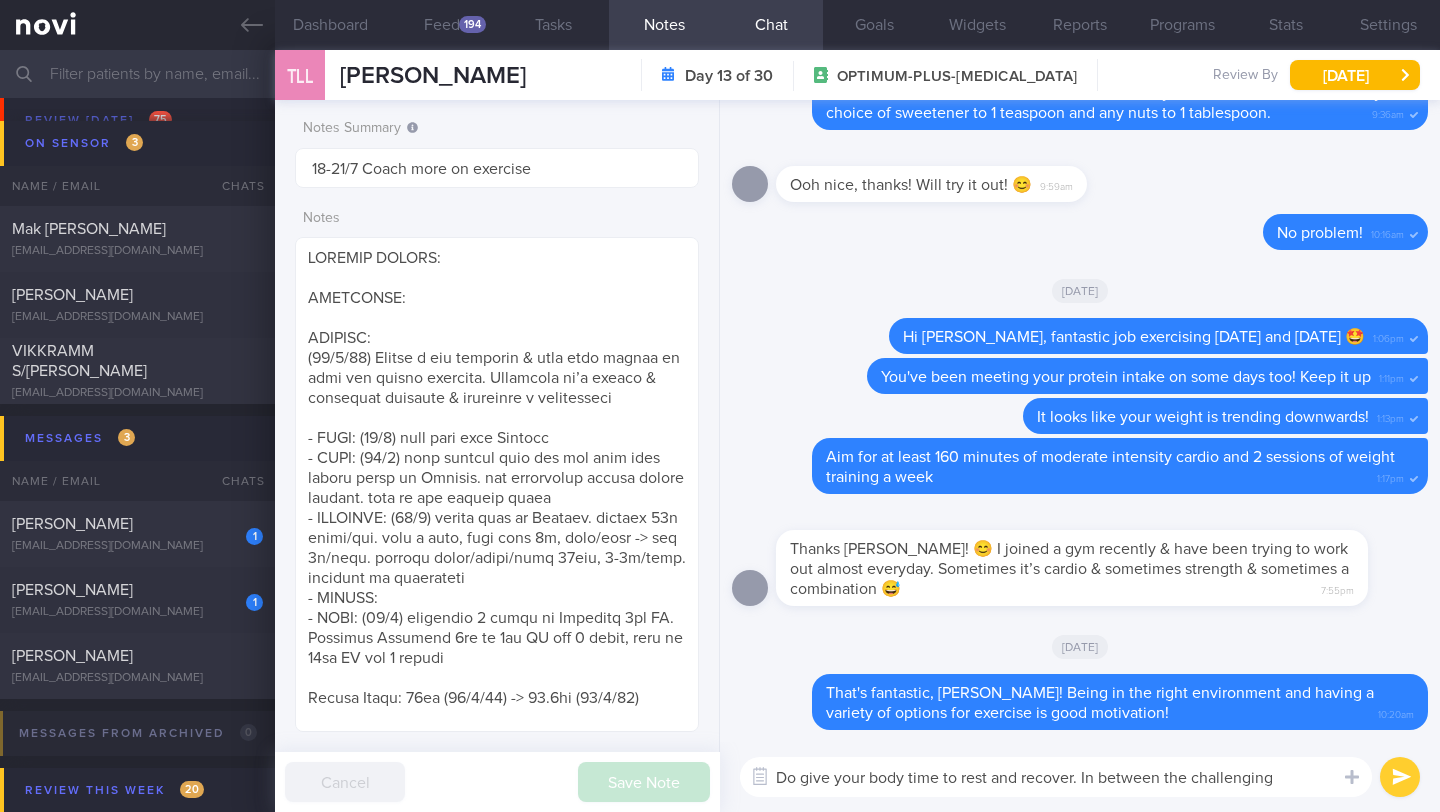 scroll, scrollTop: 0, scrollLeft: 0, axis: both 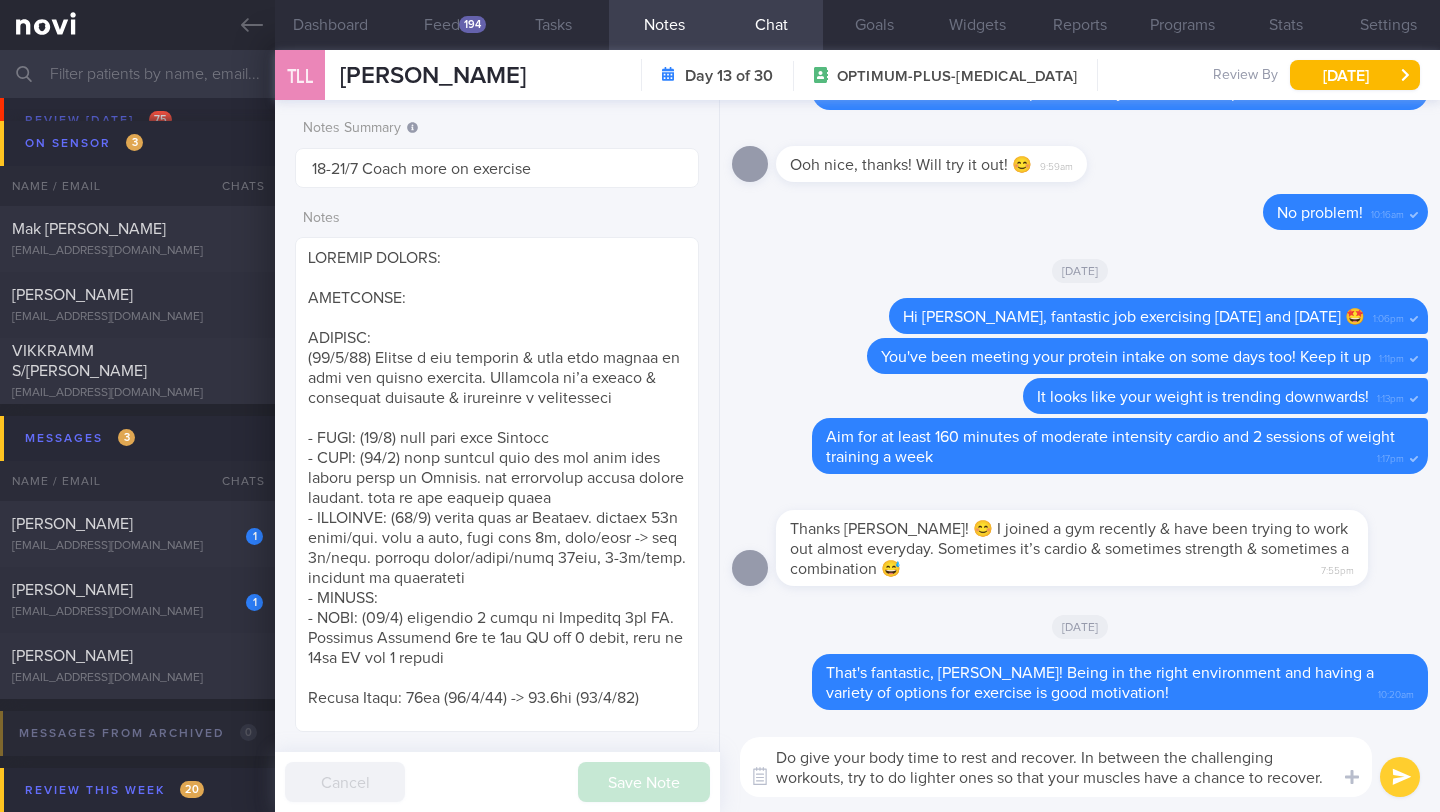 click on "Do give your body time to rest and recover. In between the challenging workouts, try to do lighter ones so that your muscles have a chance to recover." at bounding box center [1056, 767] 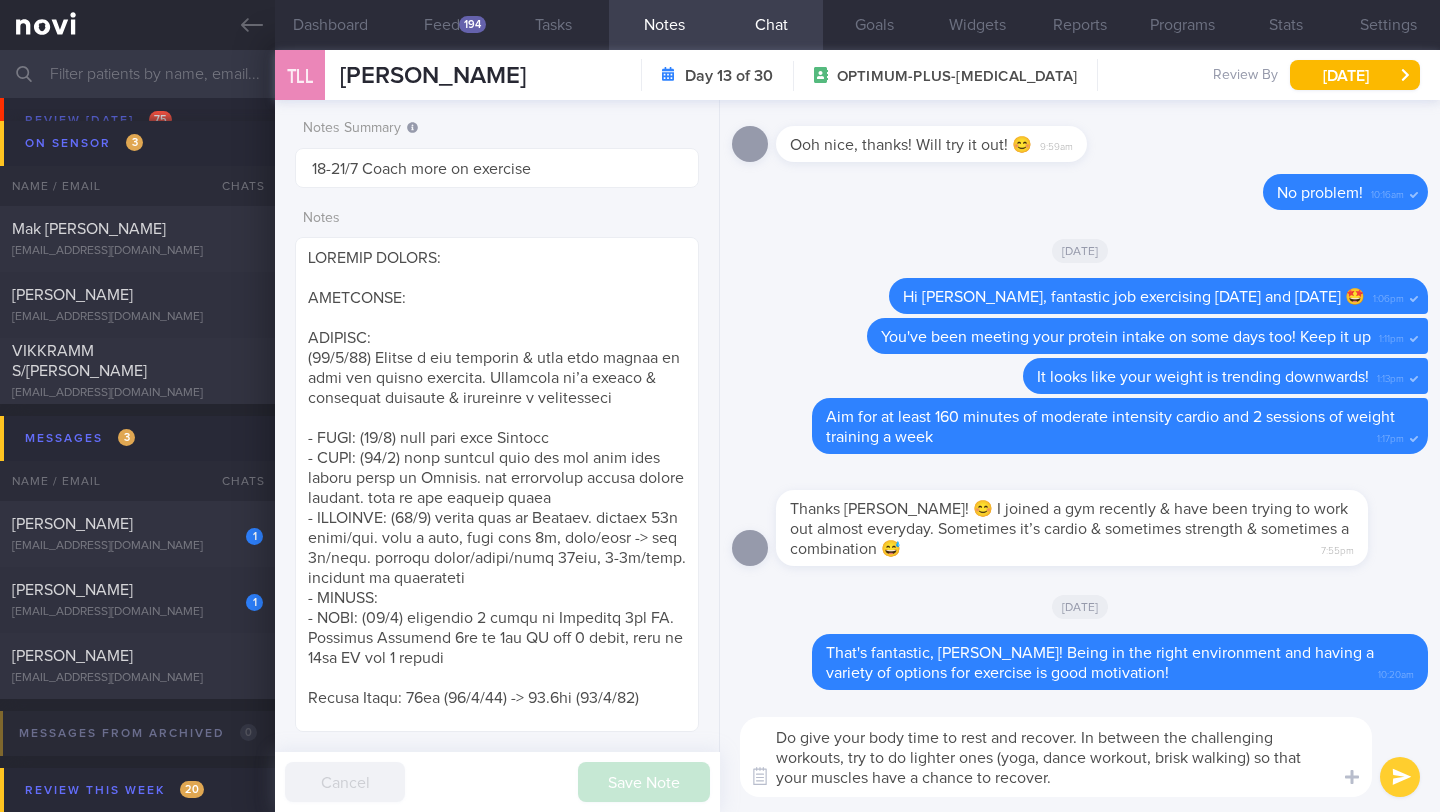 drag, startPoint x: 837, startPoint y: 758, endPoint x: 847, endPoint y: 750, distance: 12.806249 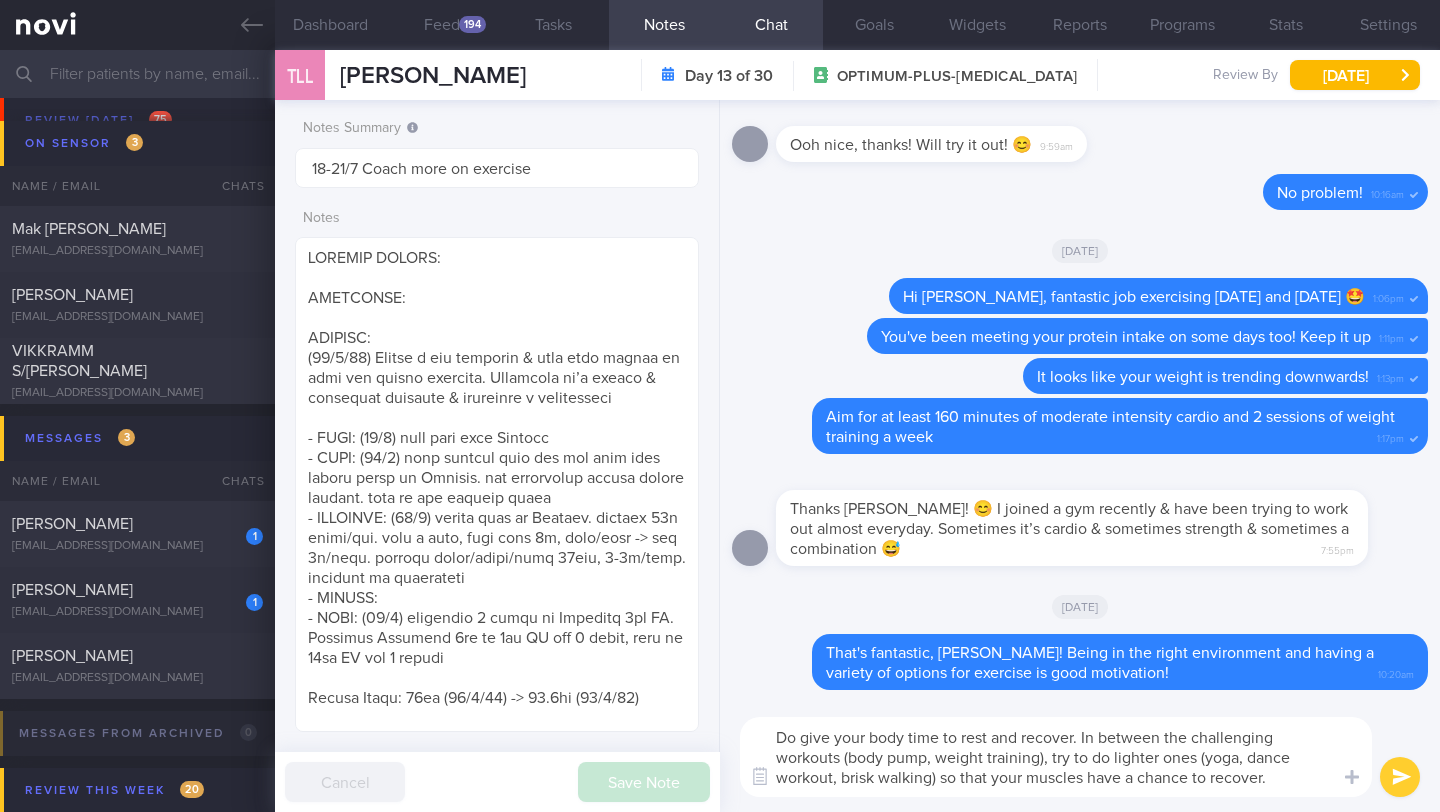 type on "Do give your body time to rest and recover. In between the challenging workouts (body pump, weight training), try to do lighter ones (yoga, dance workout, brisk walking) so that your muscles have a chance to recover." 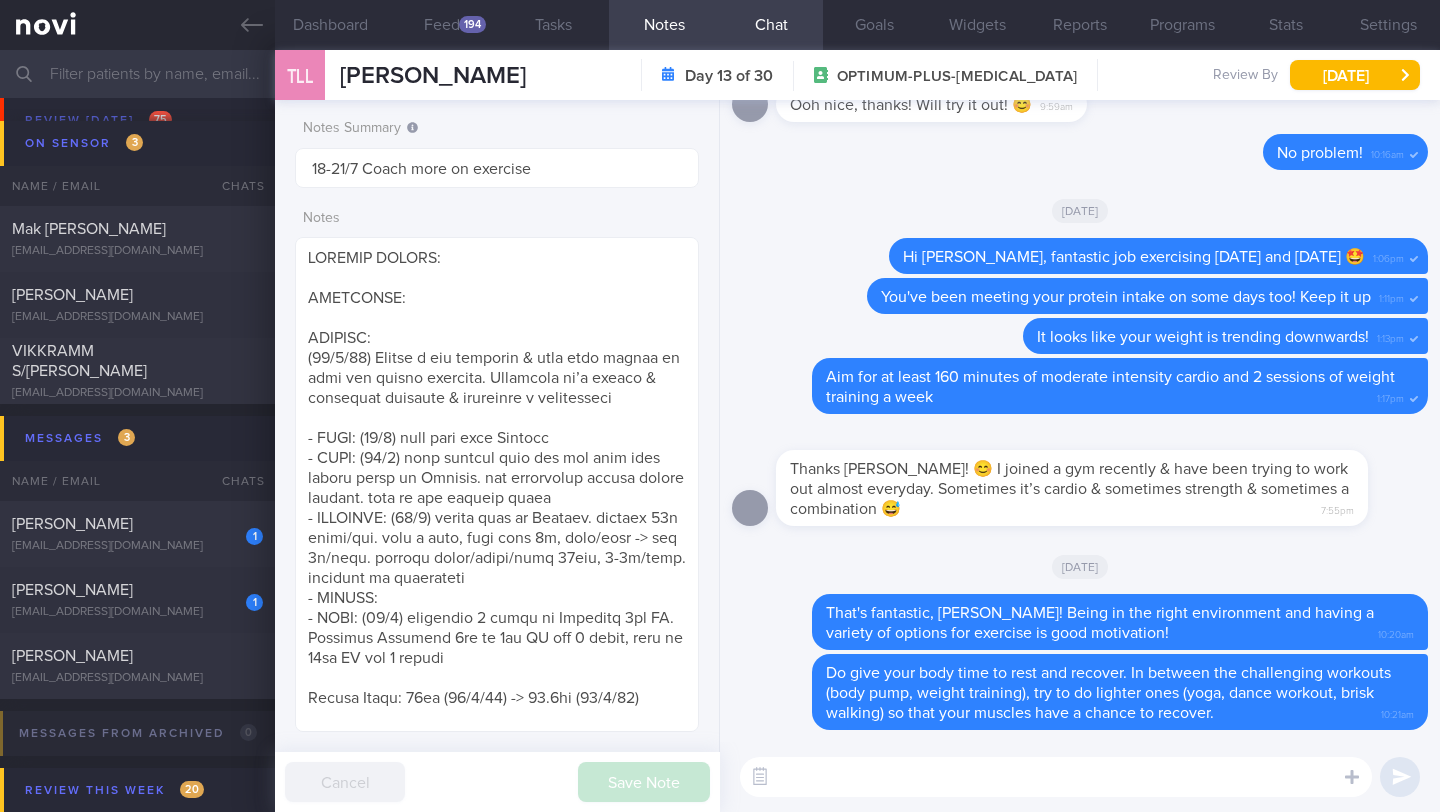 scroll, scrollTop: 999795, scrollLeft: 999647, axis: both 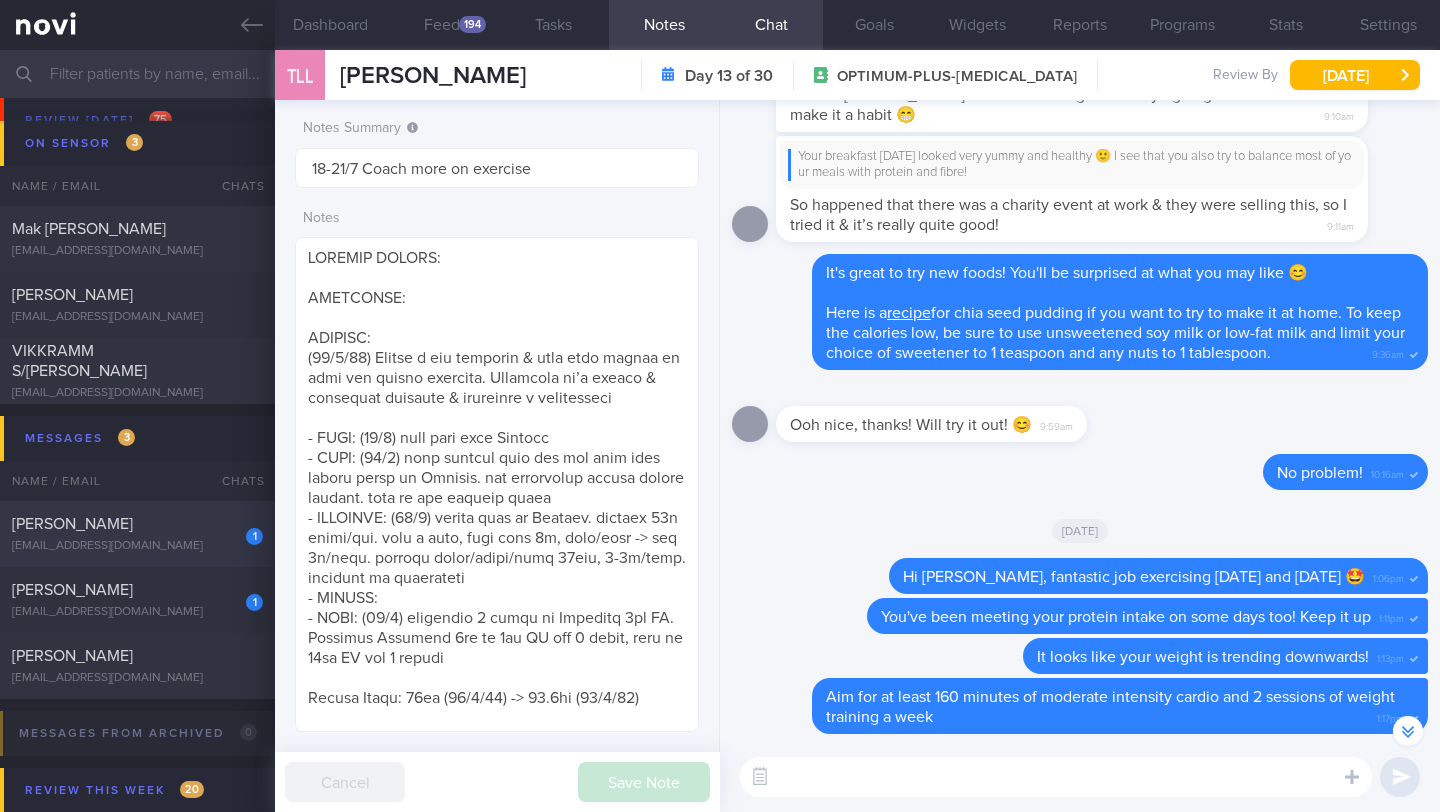 click on "[EMAIL_ADDRESS][DOMAIN_NAME]" at bounding box center [137, 546] 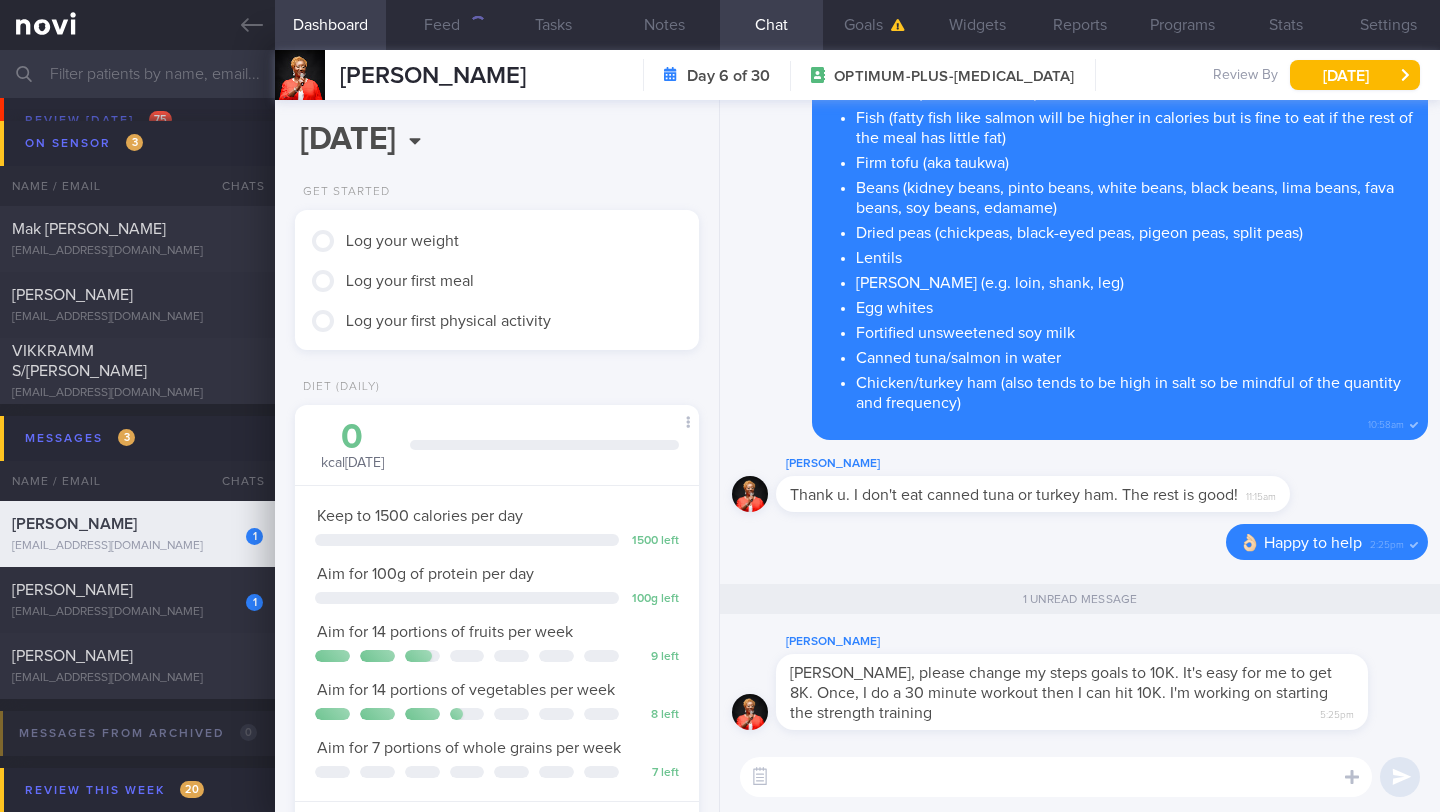 scroll, scrollTop: 0, scrollLeft: 0, axis: both 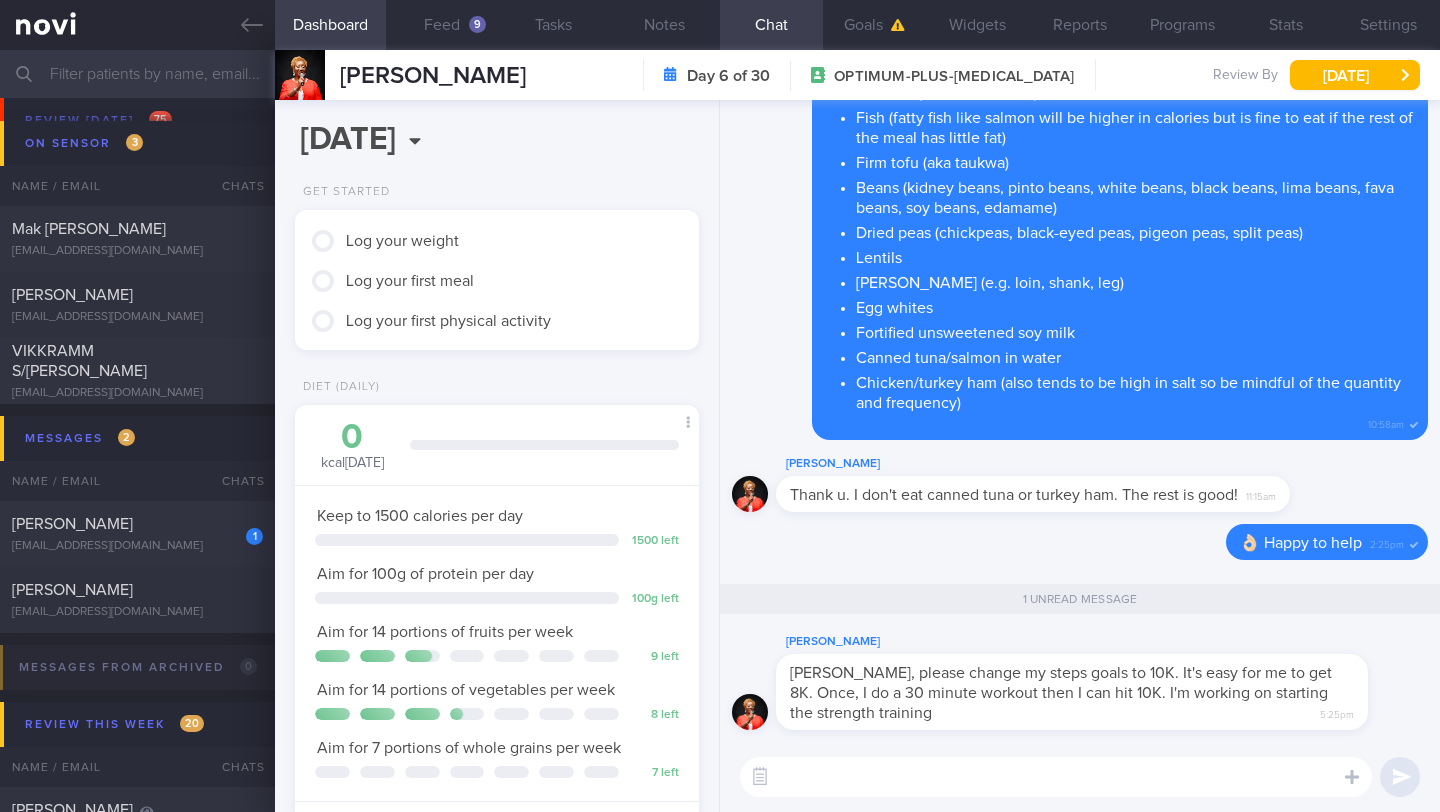 click at bounding box center [1056, 777] 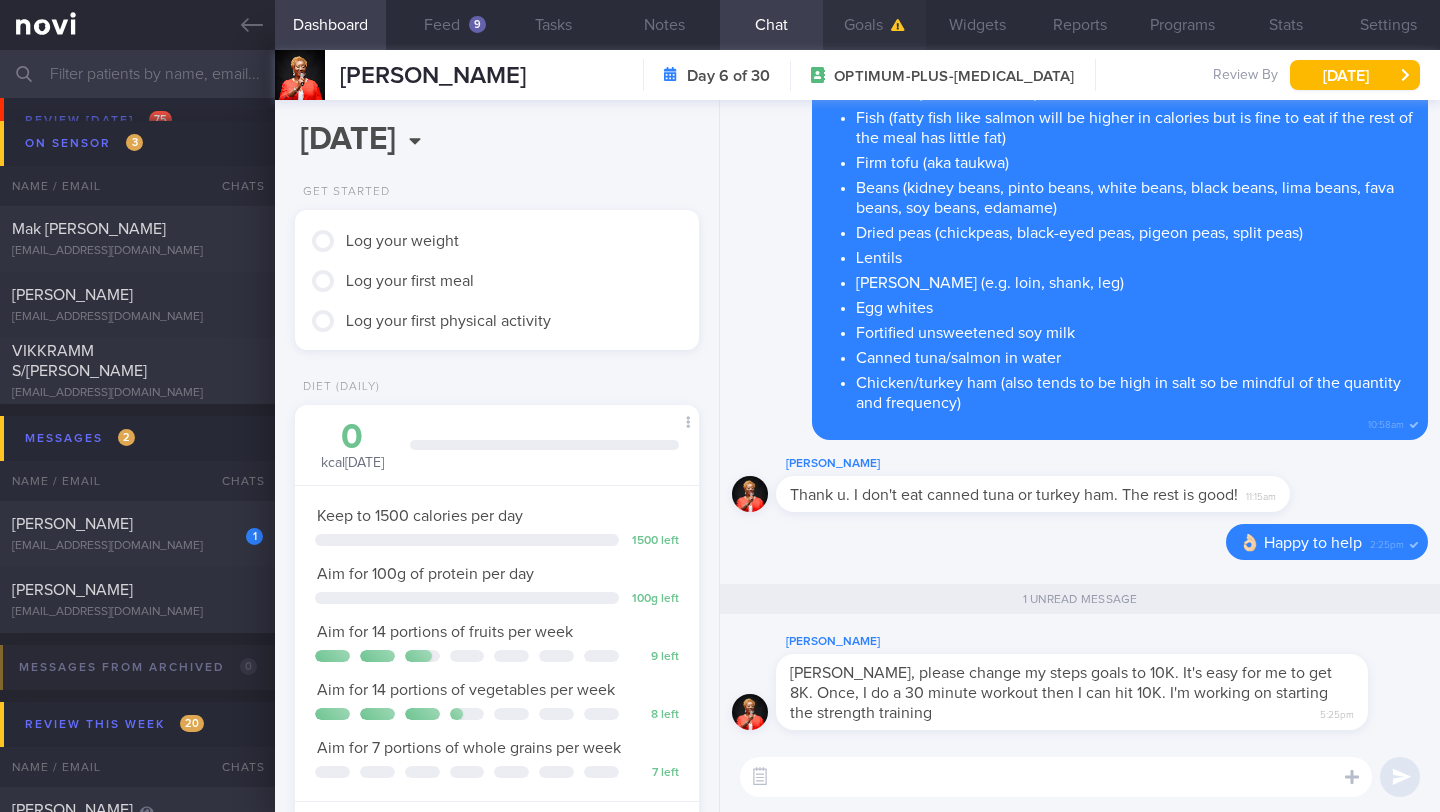 click on "Goals" at bounding box center [874, 25] 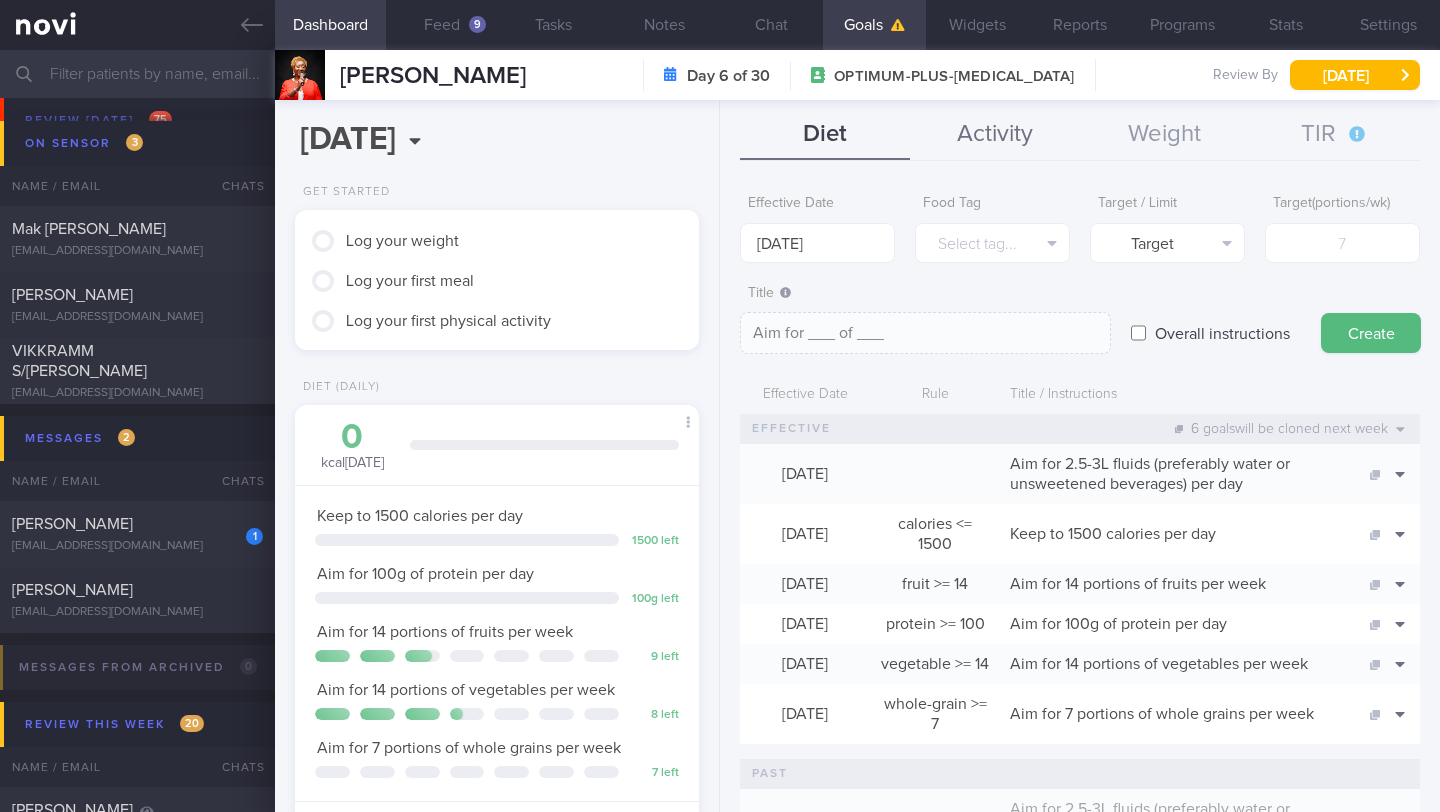 click on "Activity" at bounding box center [995, 135] 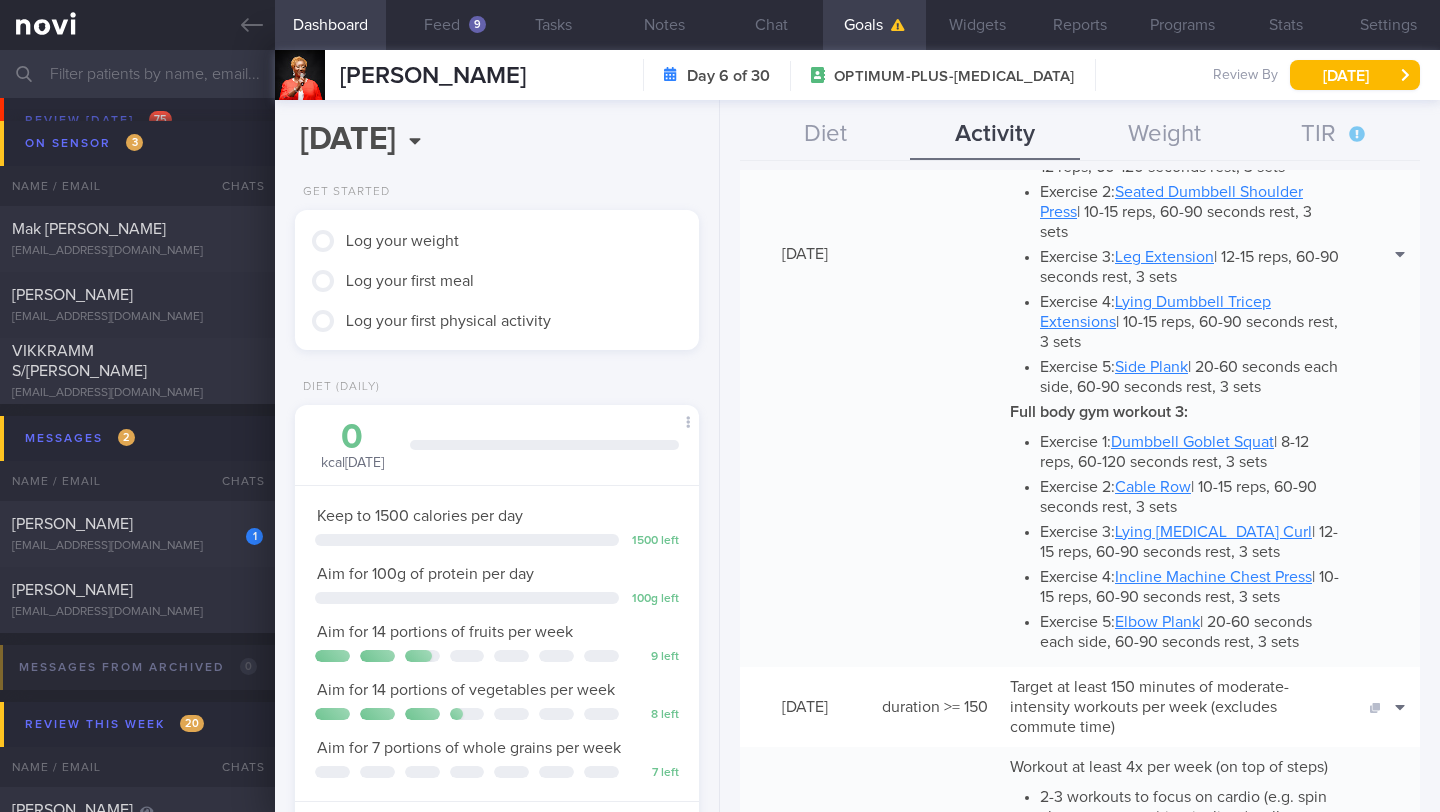 scroll, scrollTop: 1039, scrollLeft: 0, axis: vertical 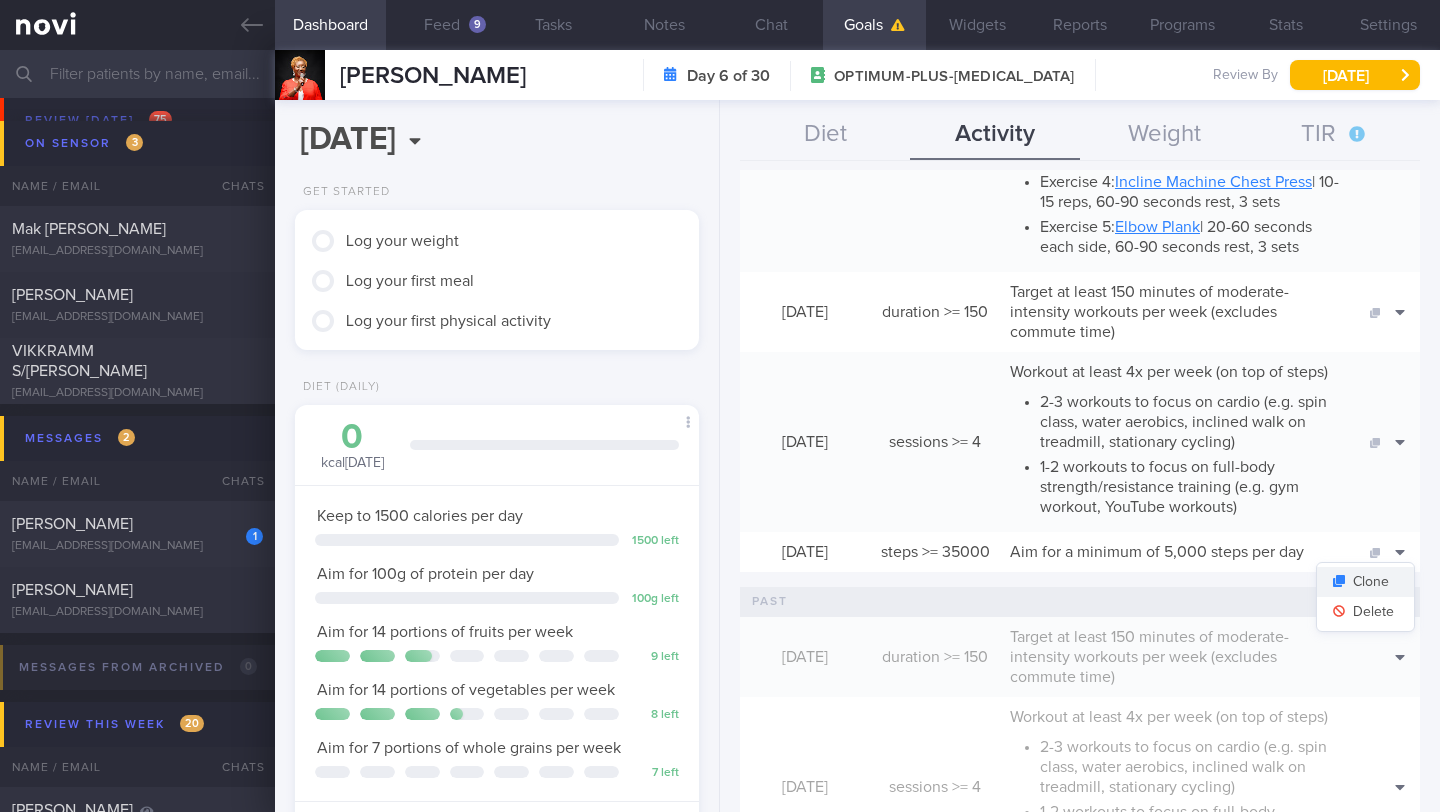 click on "Clone" at bounding box center (1365, 582) 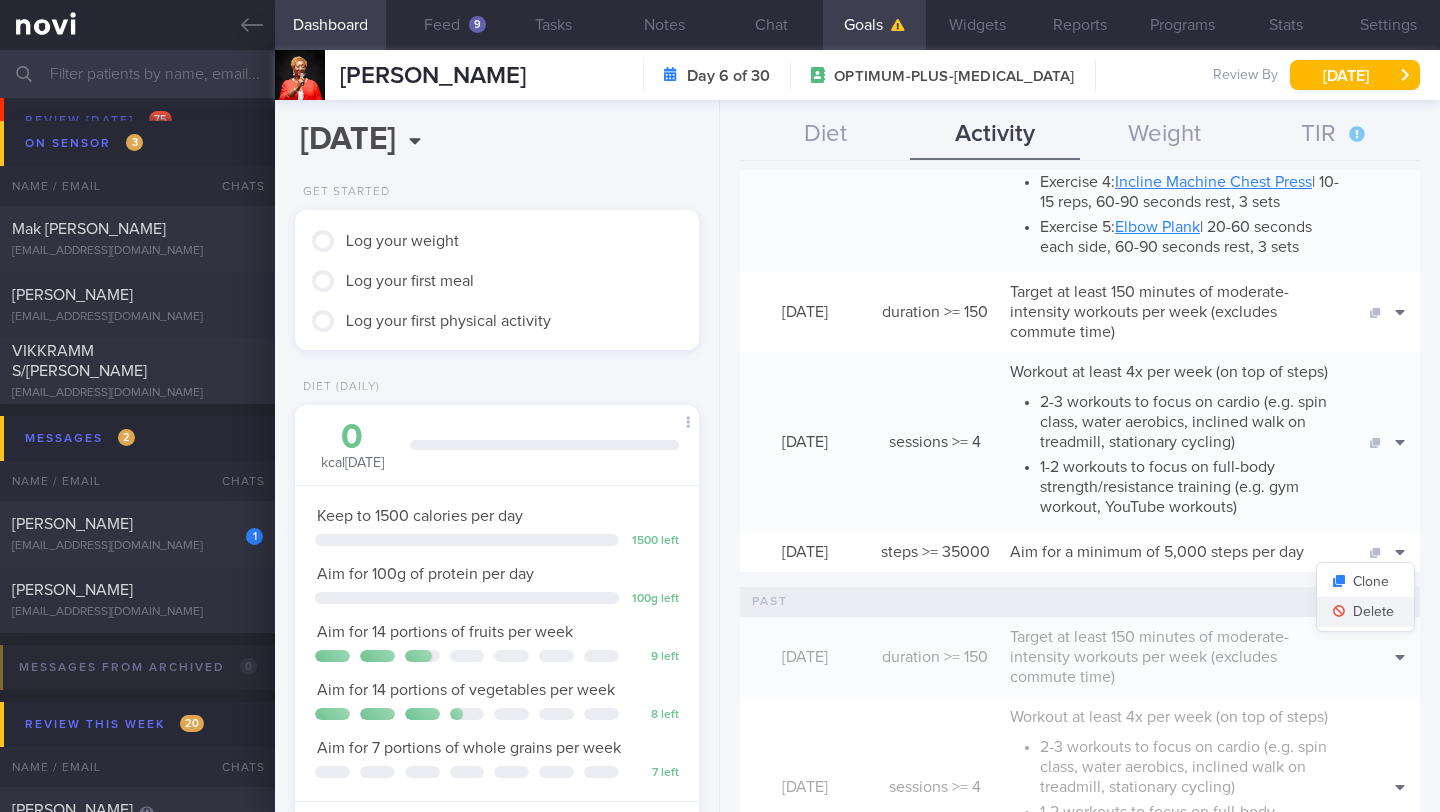 click on "Delete" at bounding box center (1365, 612) 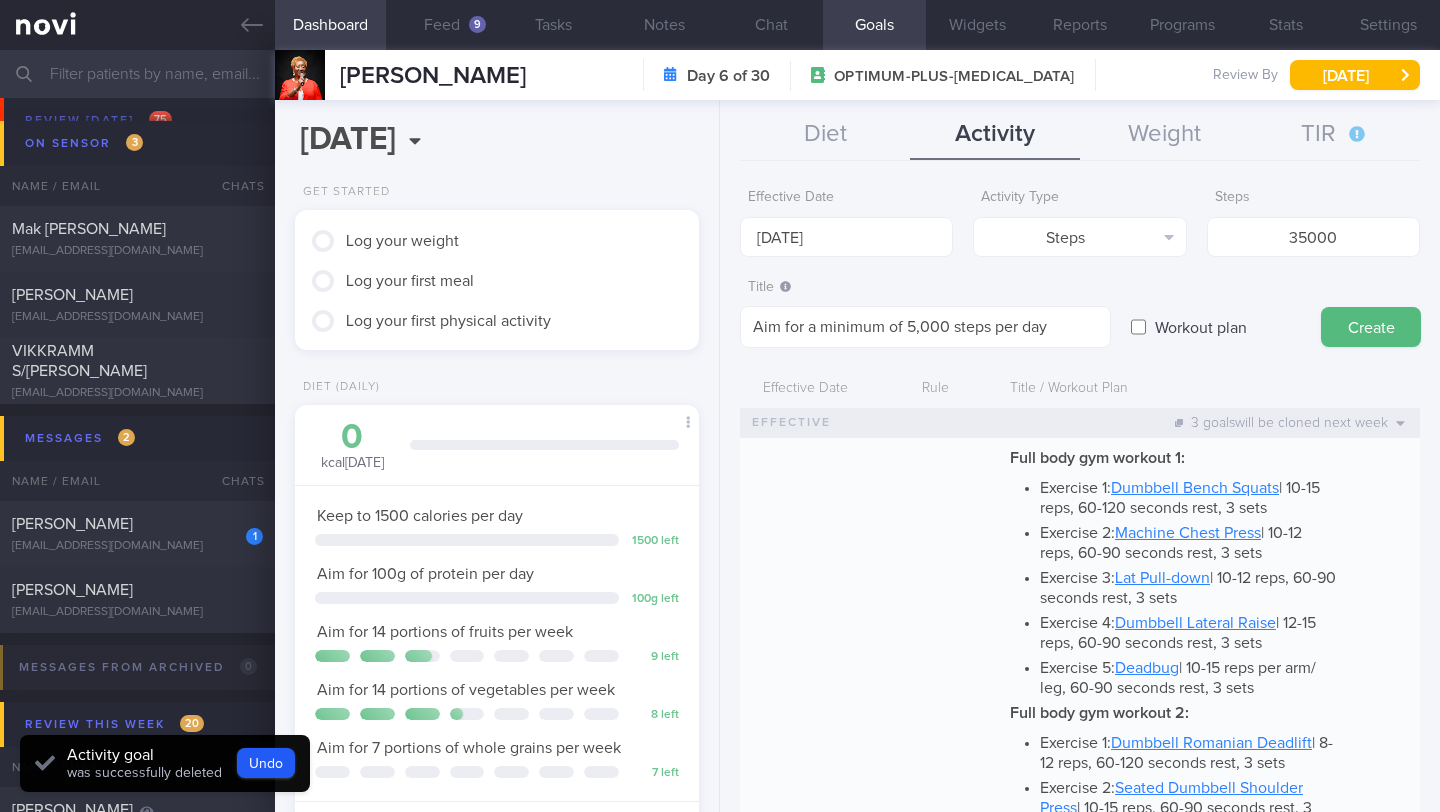 scroll, scrollTop: 0, scrollLeft: 0, axis: both 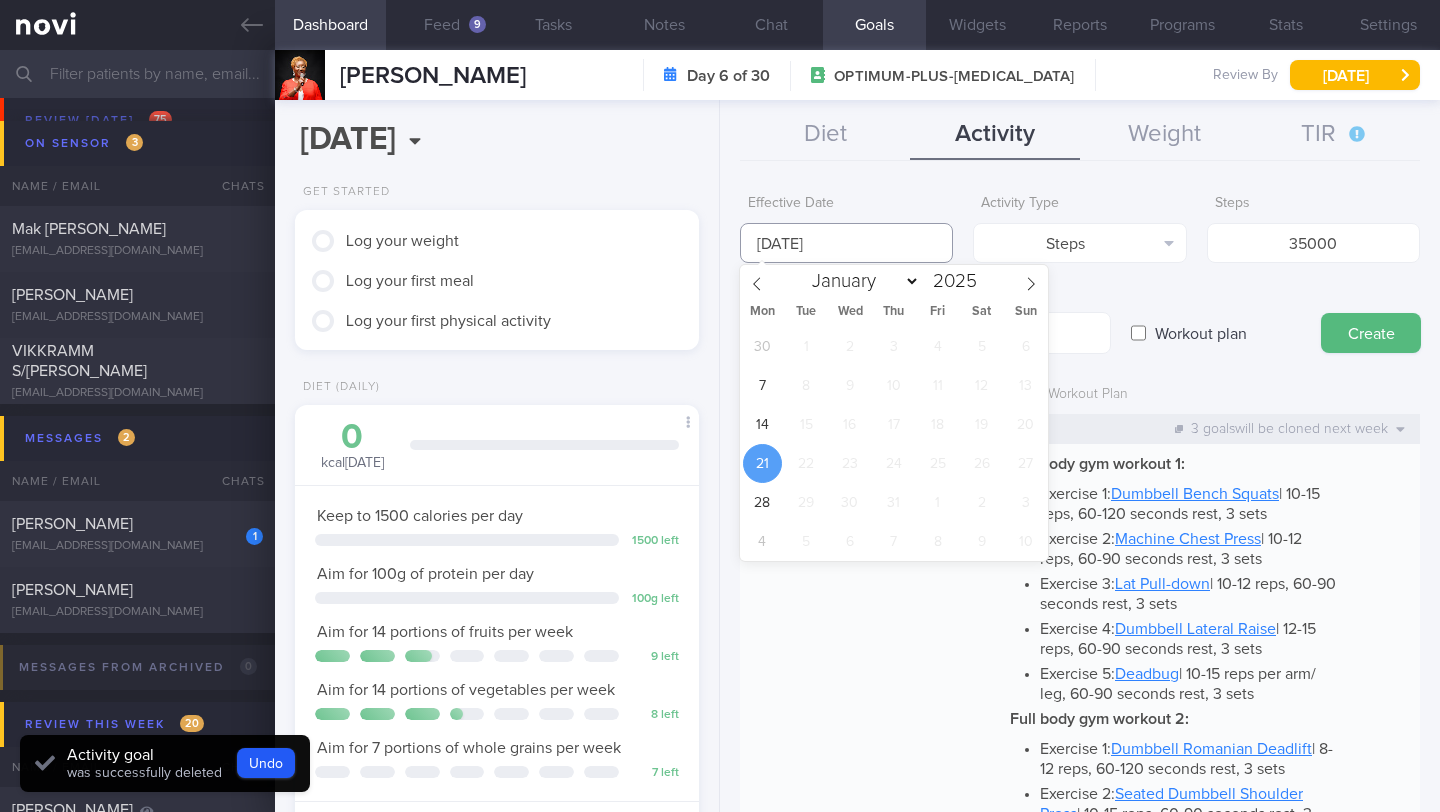 click on "[DATE]" at bounding box center (846, 243) 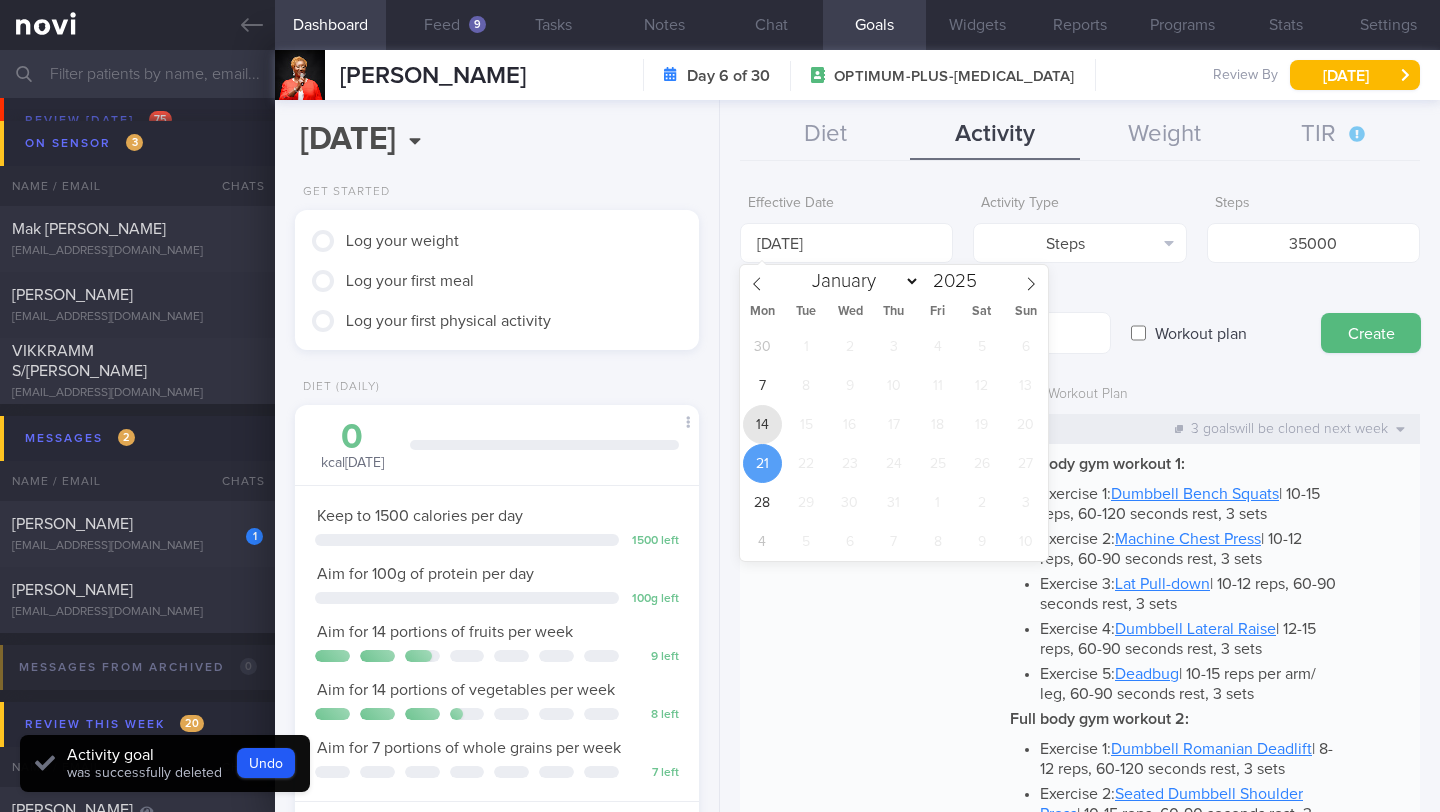 click on "14" at bounding box center (762, 424) 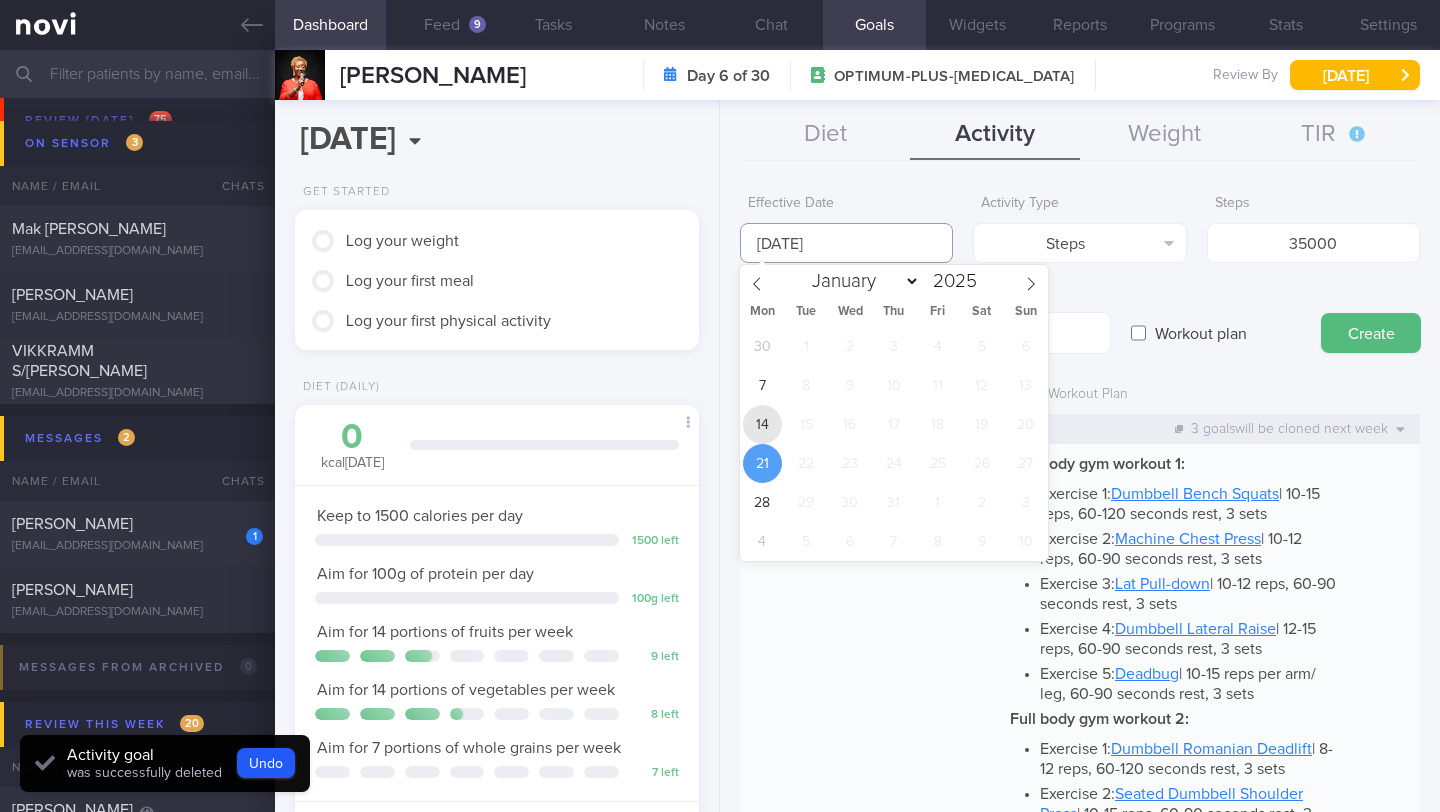 type on "[DATE]" 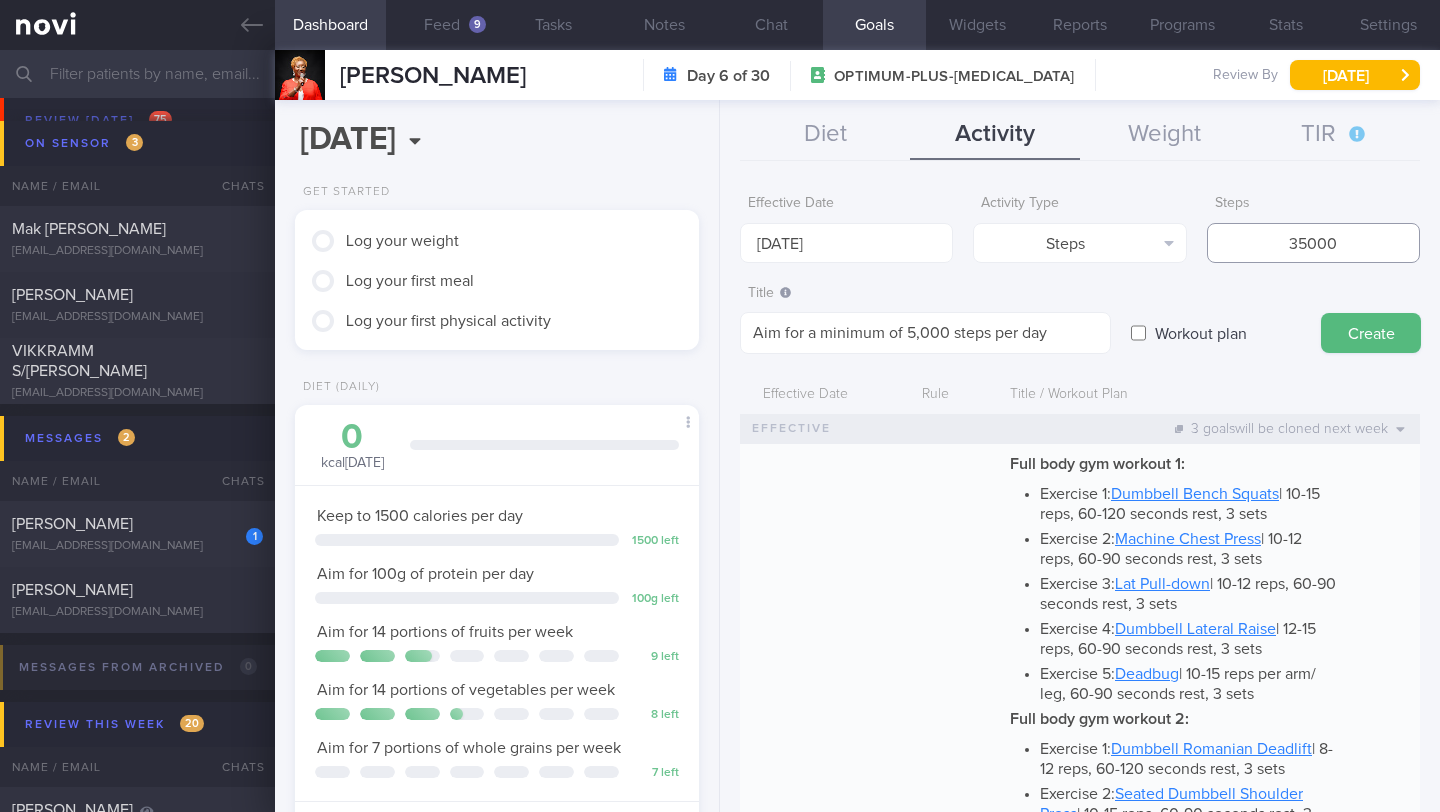 drag, startPoint x: 1293, startPoint y: 242, endPoint x: 1233, endPoint y: 242, distance: 60 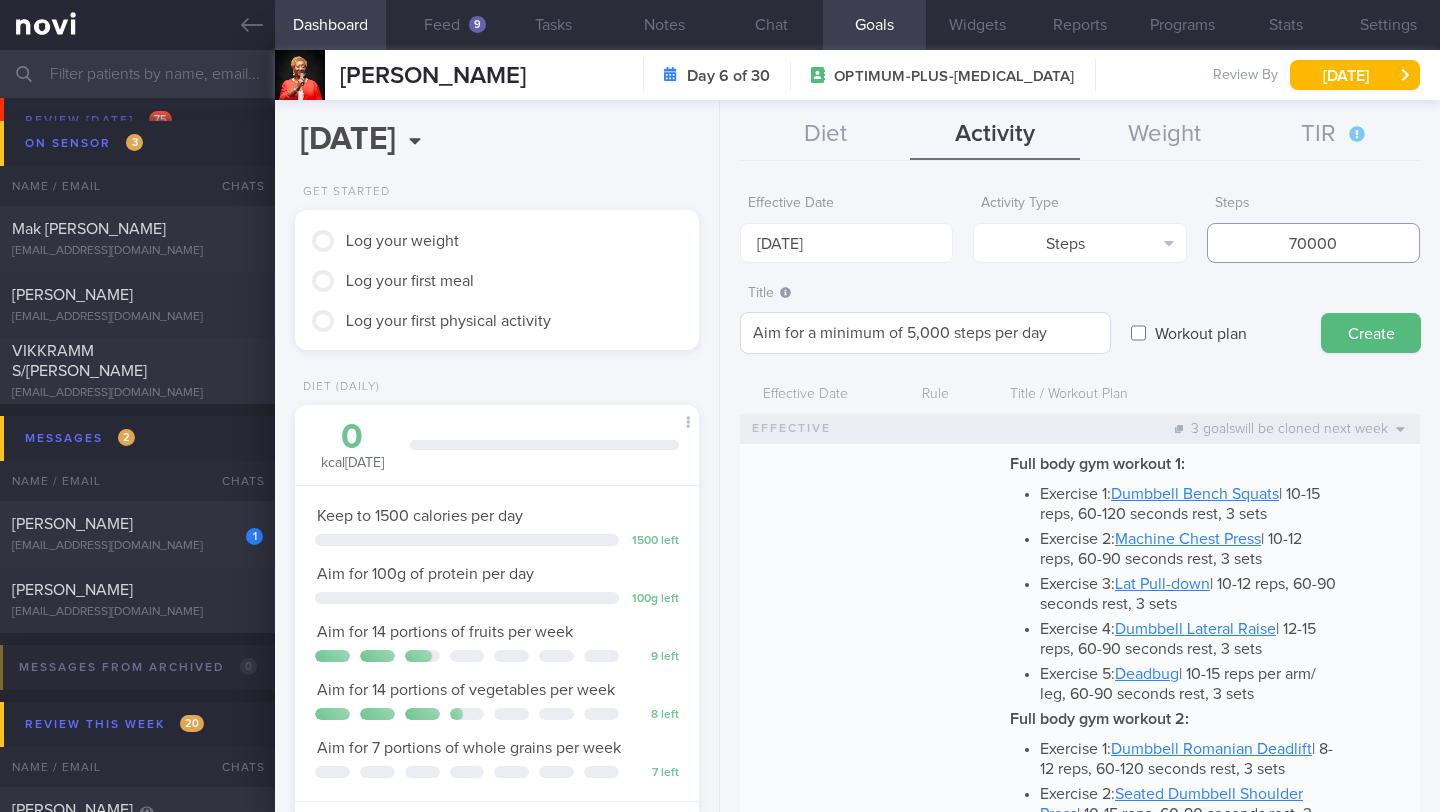 type on "70000" 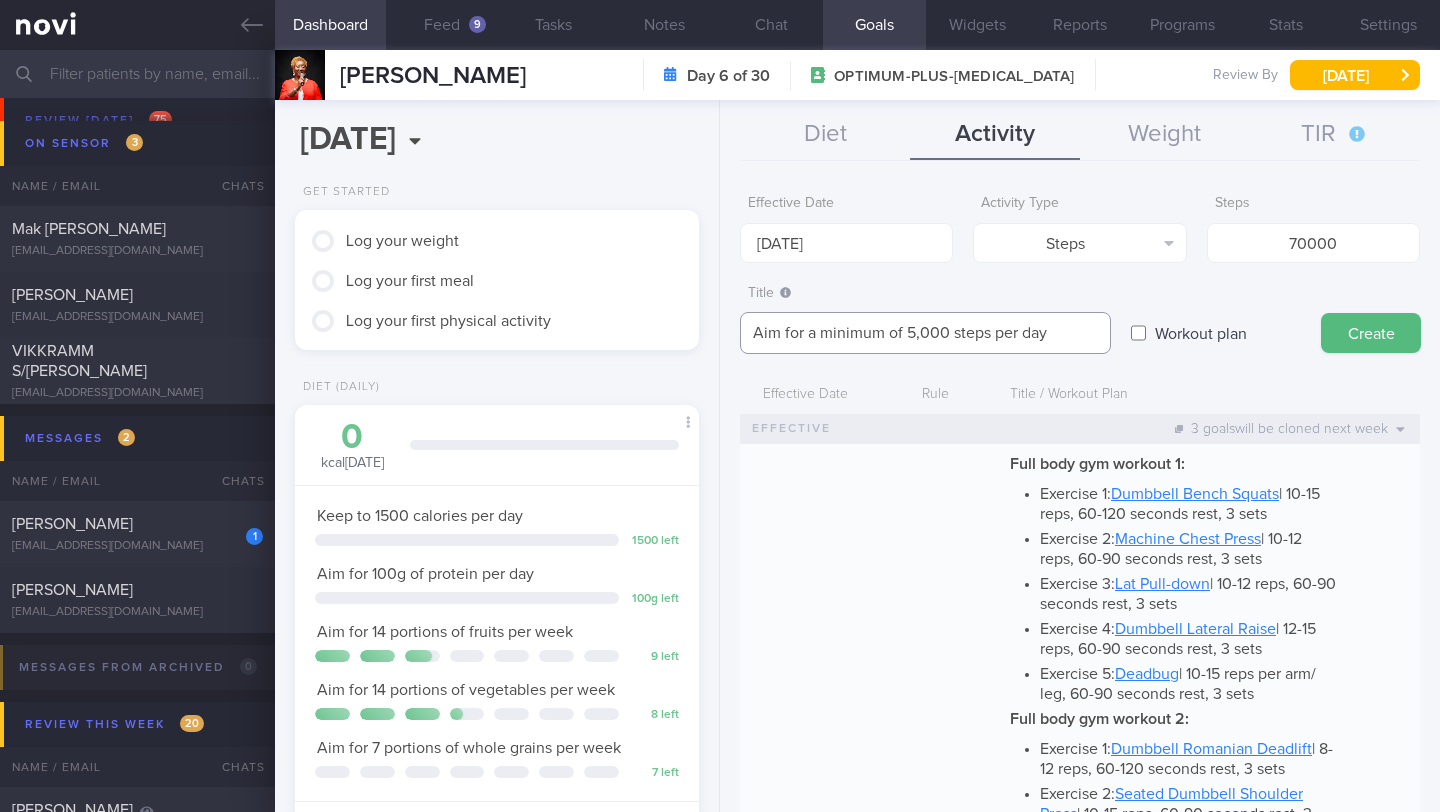 click on "Aim for a minimum of 5,000 steps per day" at bounding box center (925, 333) 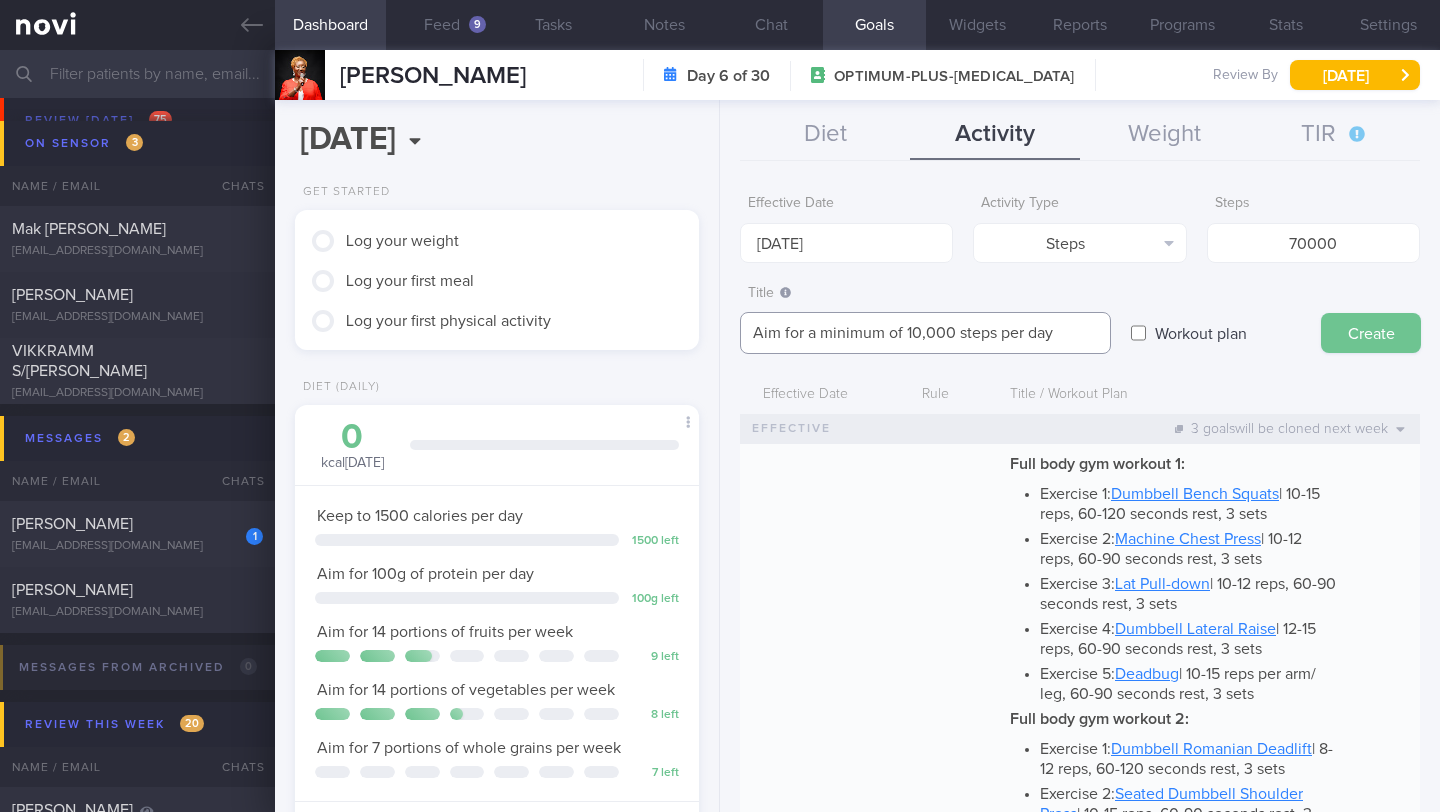 type on "Aim for a minimum of 10,000 steps per day" 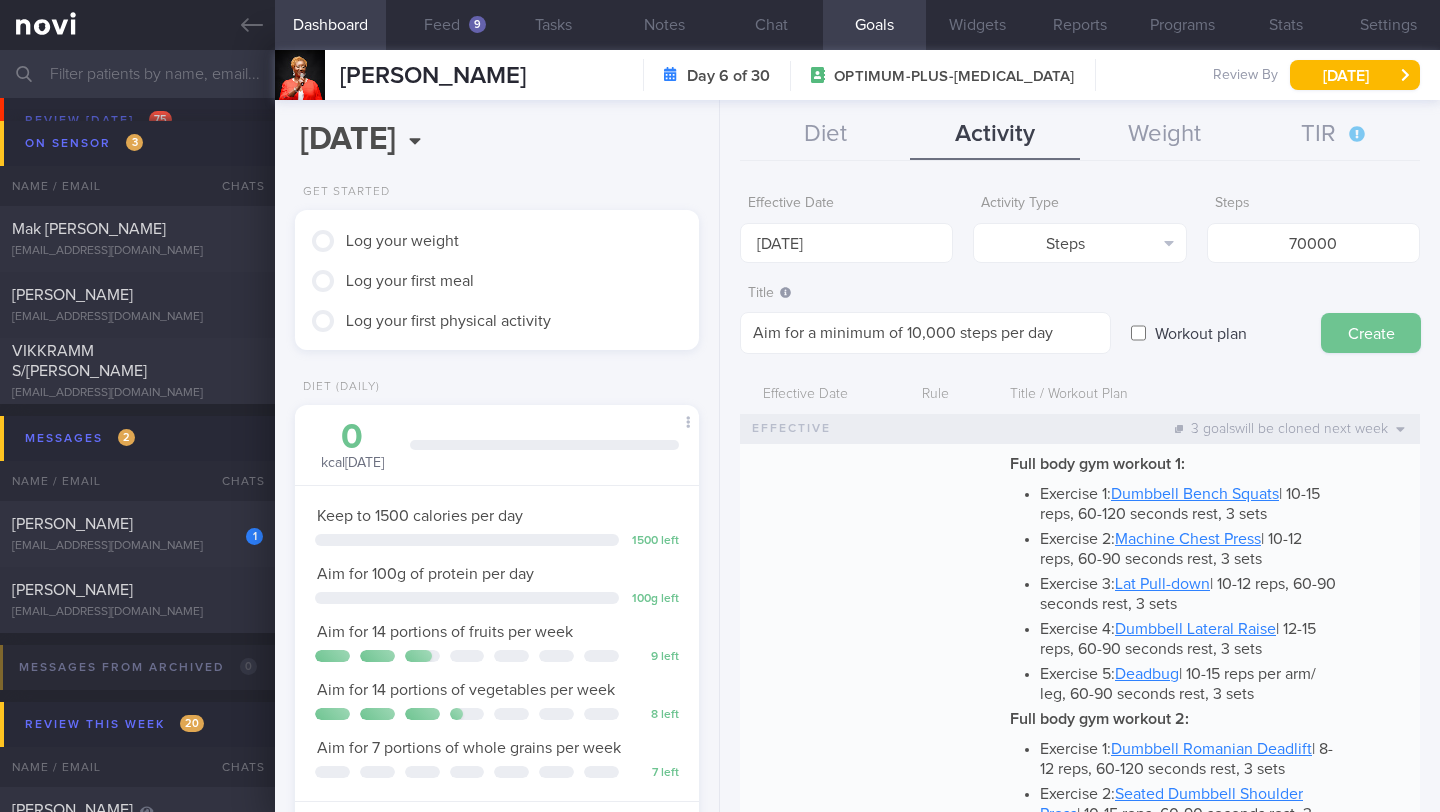 click on "Create" at bounding box center [1371, 333] 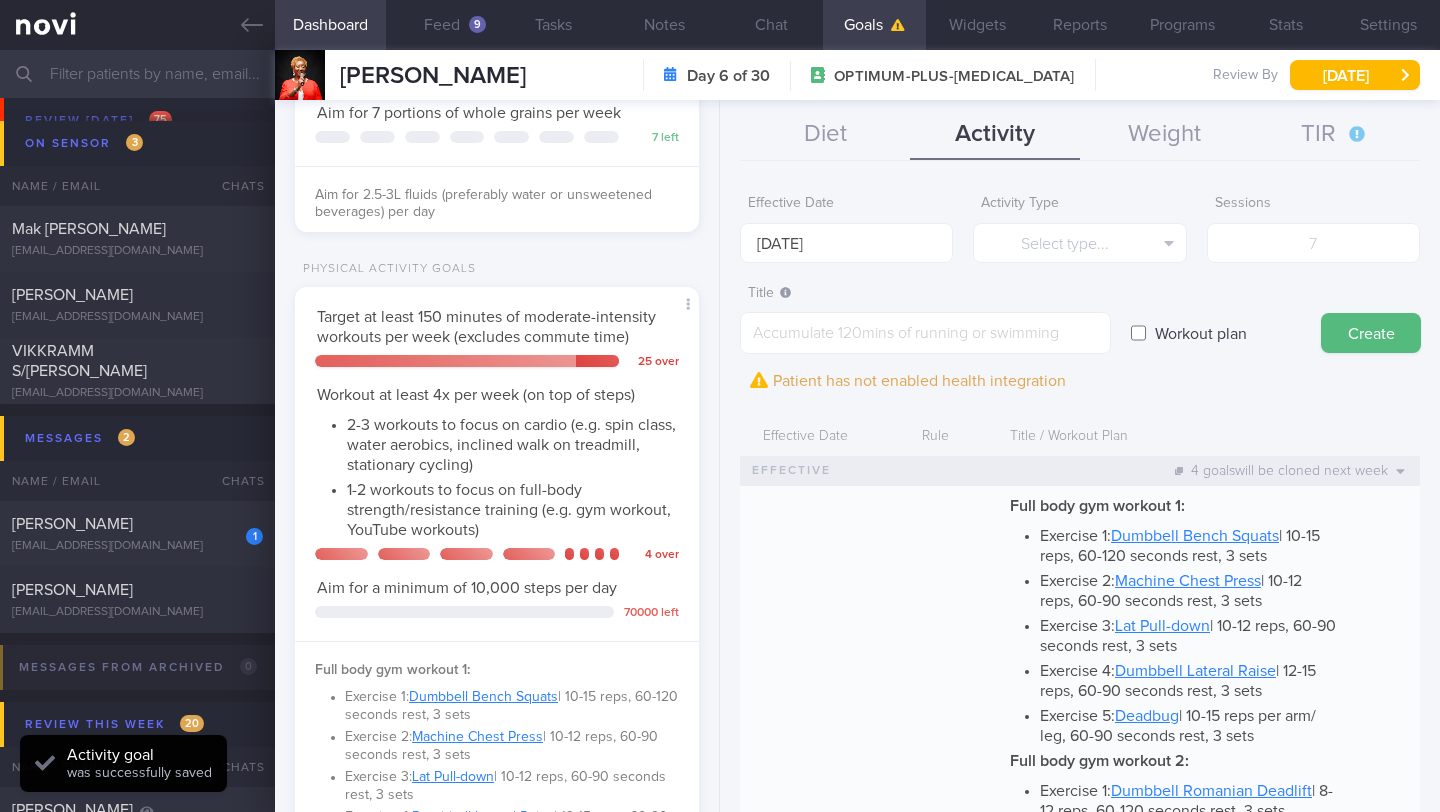 scroll, scrollTop: 633, scrollLeft: 0, axis: vertical 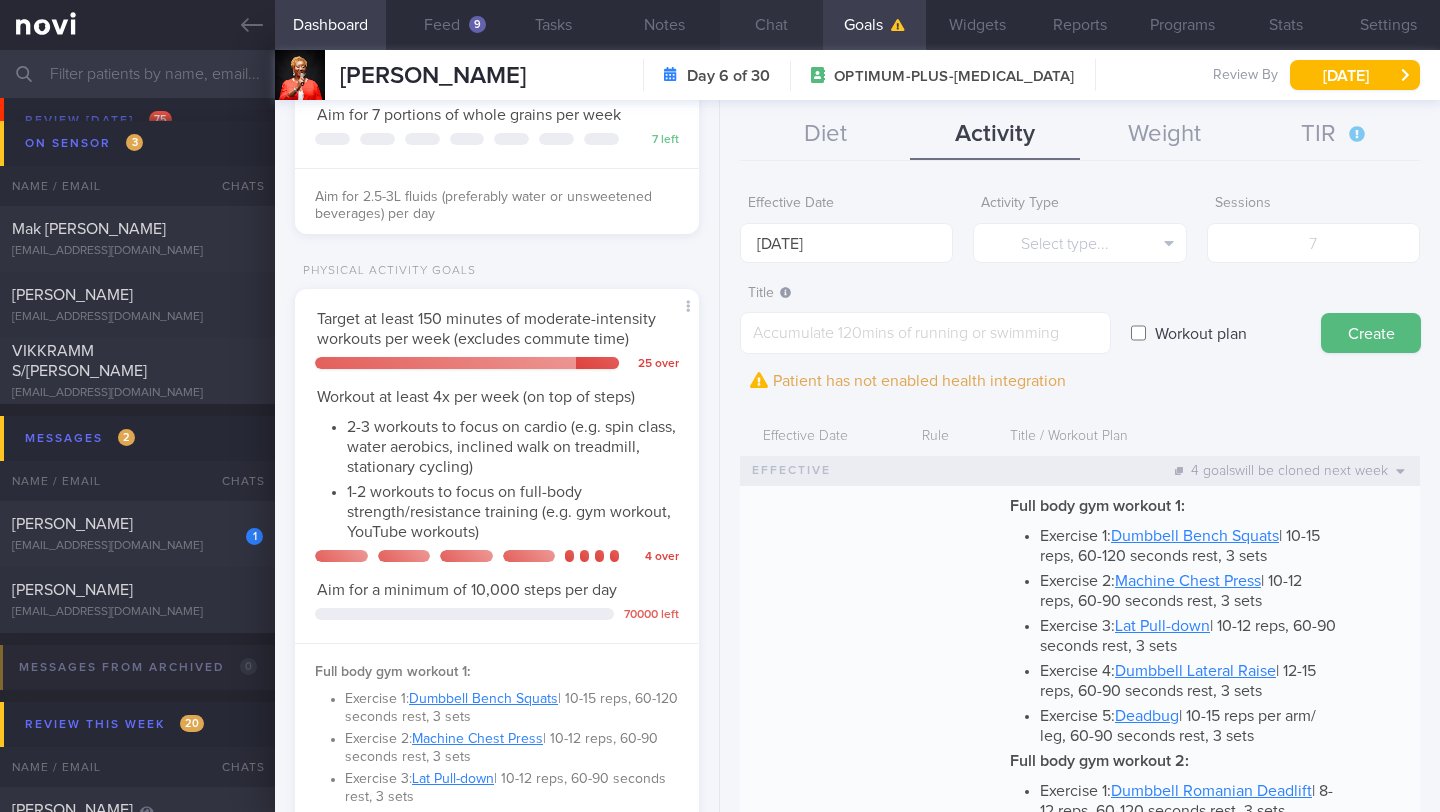 click on "Chat" at bounding box center (771, 25) 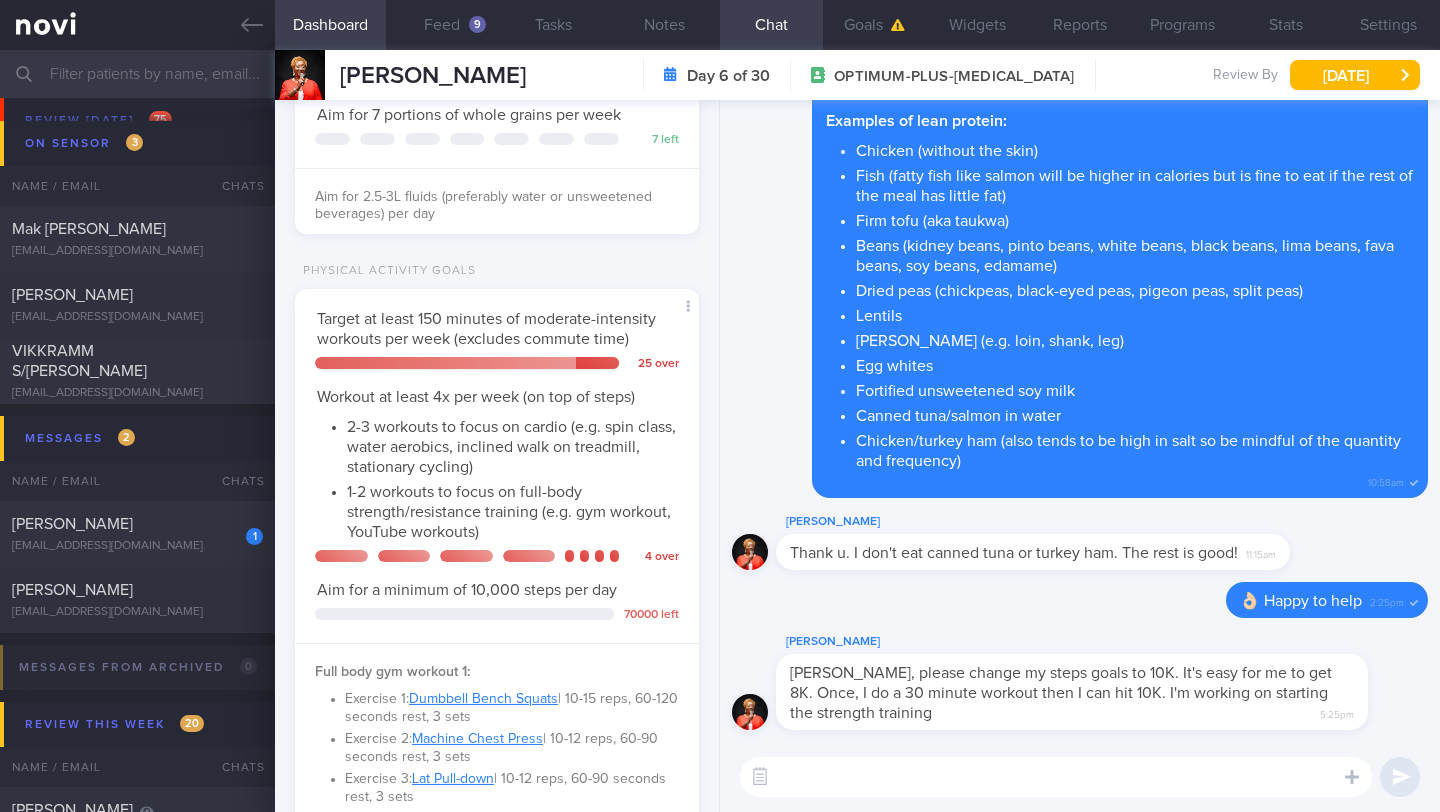 click at bounding box center (1056, 777) 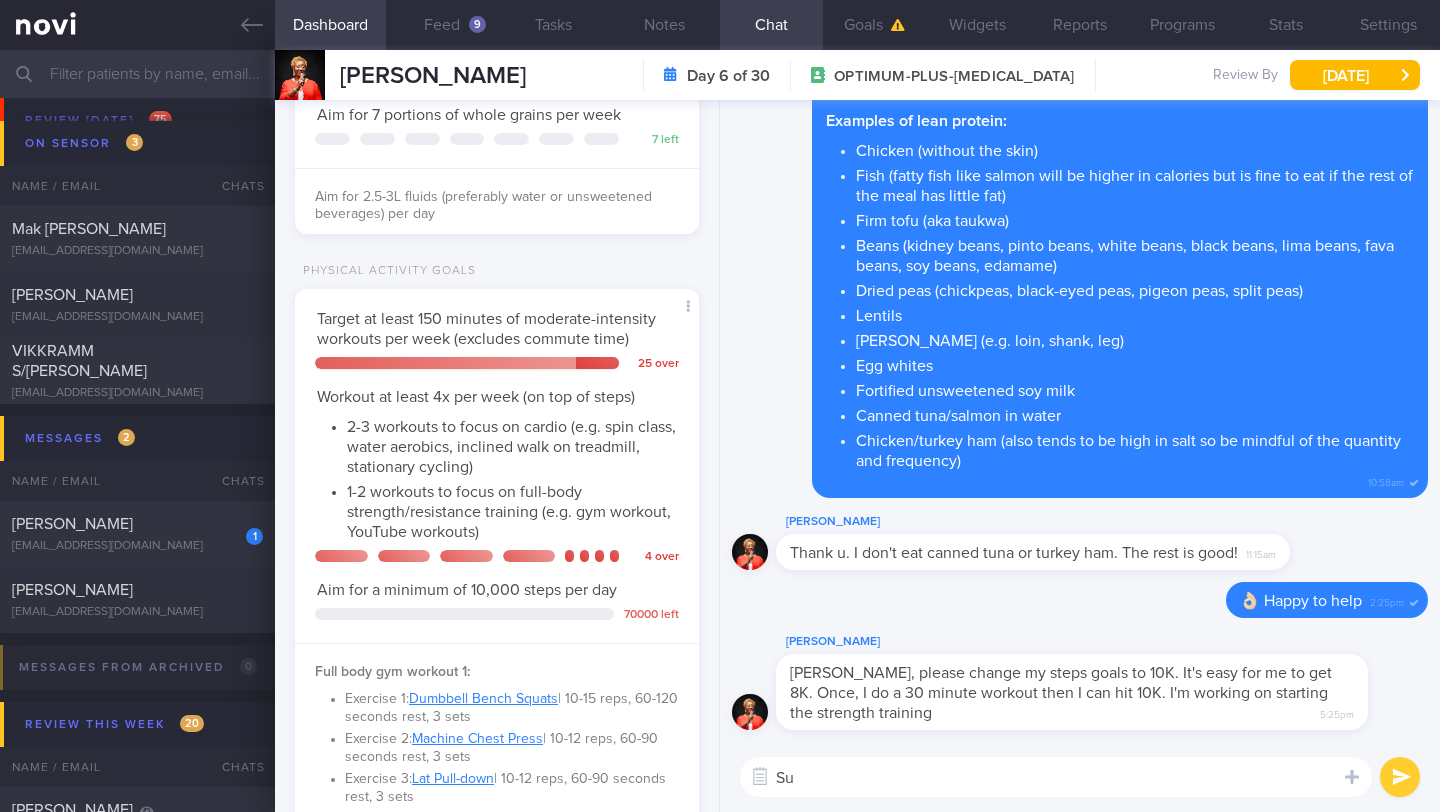 type on "S" 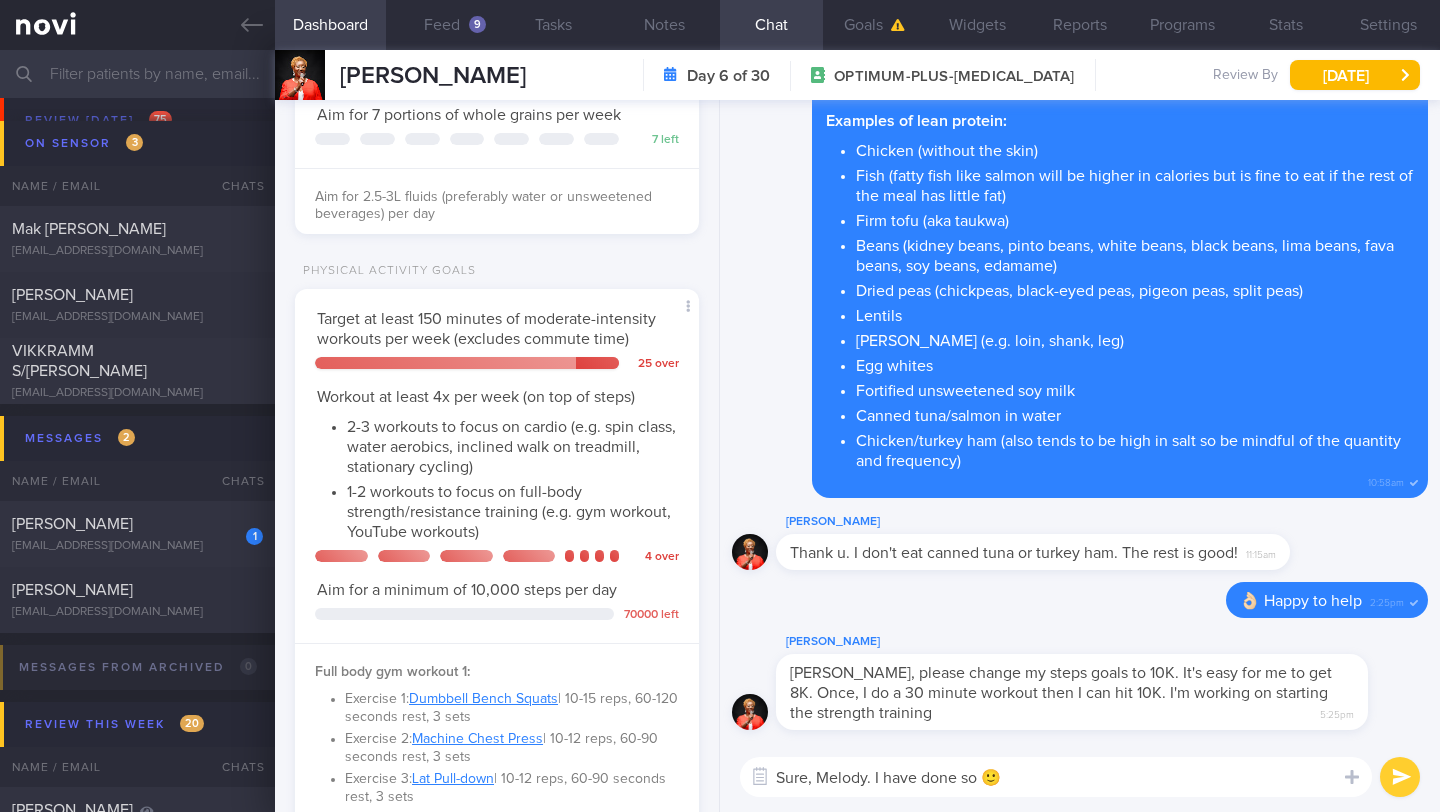 type on "Sure, Melody. I have done so 🙂" 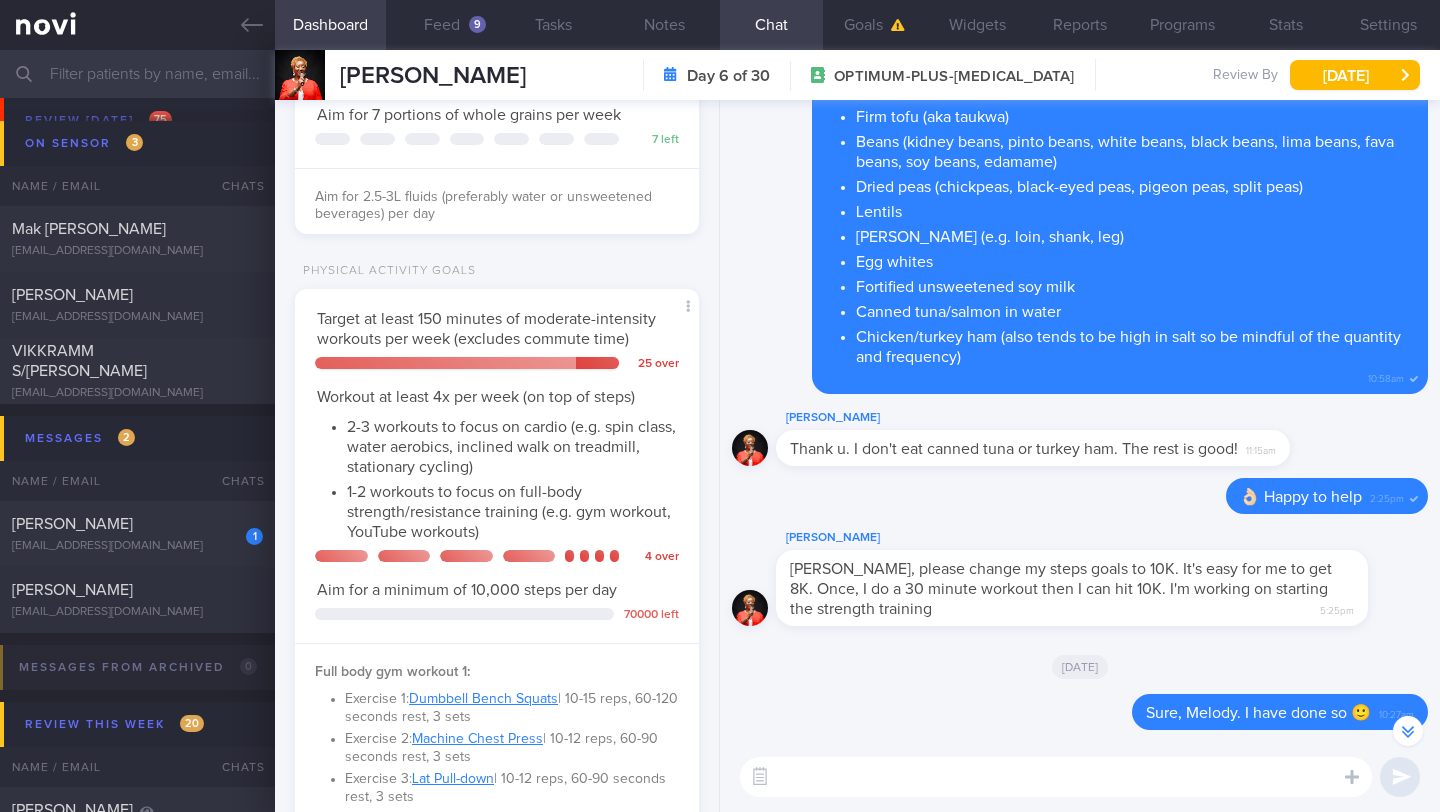 scroll, scrollTop: -103, scrollLeft: 0, axis: vertical 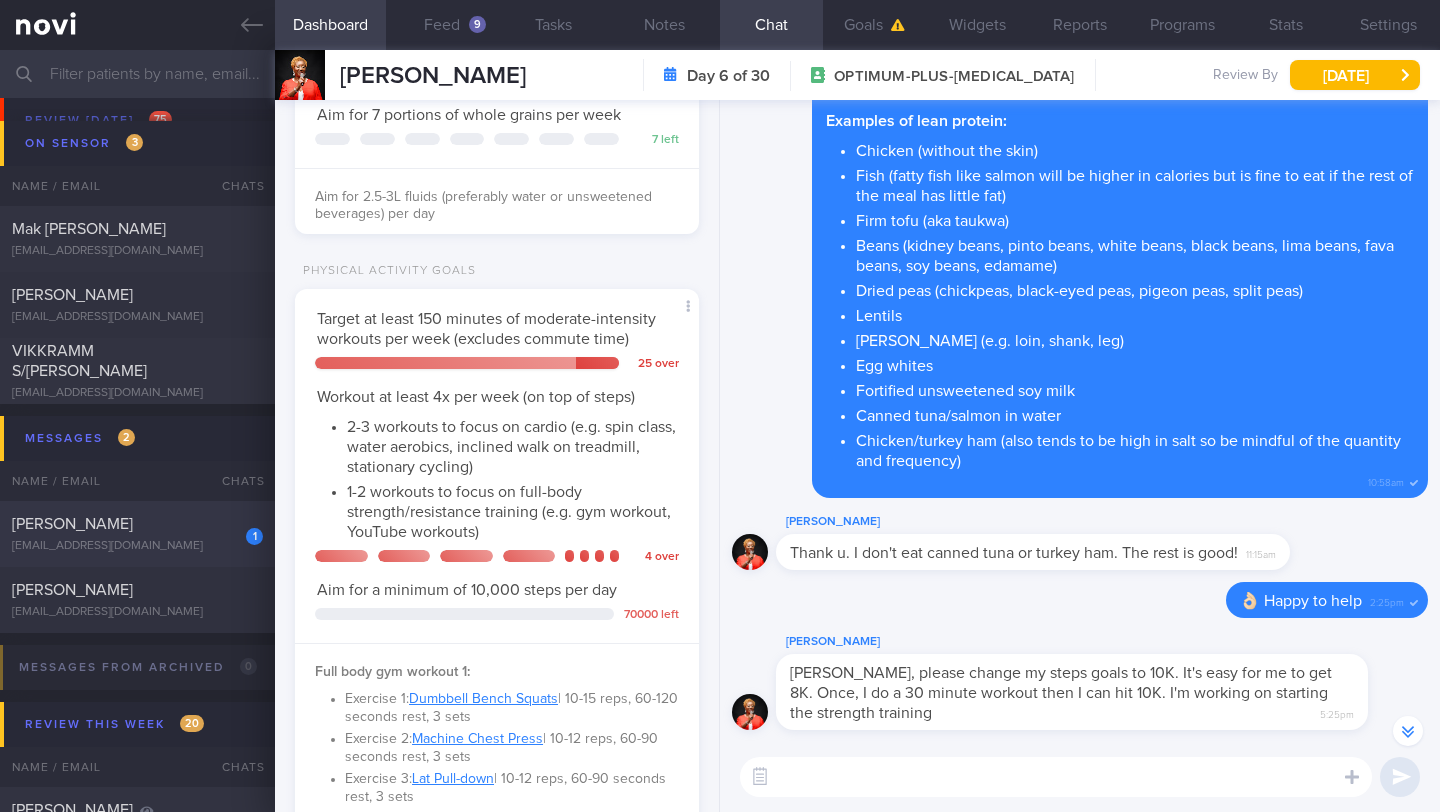 click on "[EMAIL_ADDRESS][DOMAIN_NAME]" at bounding box center (137, 546) 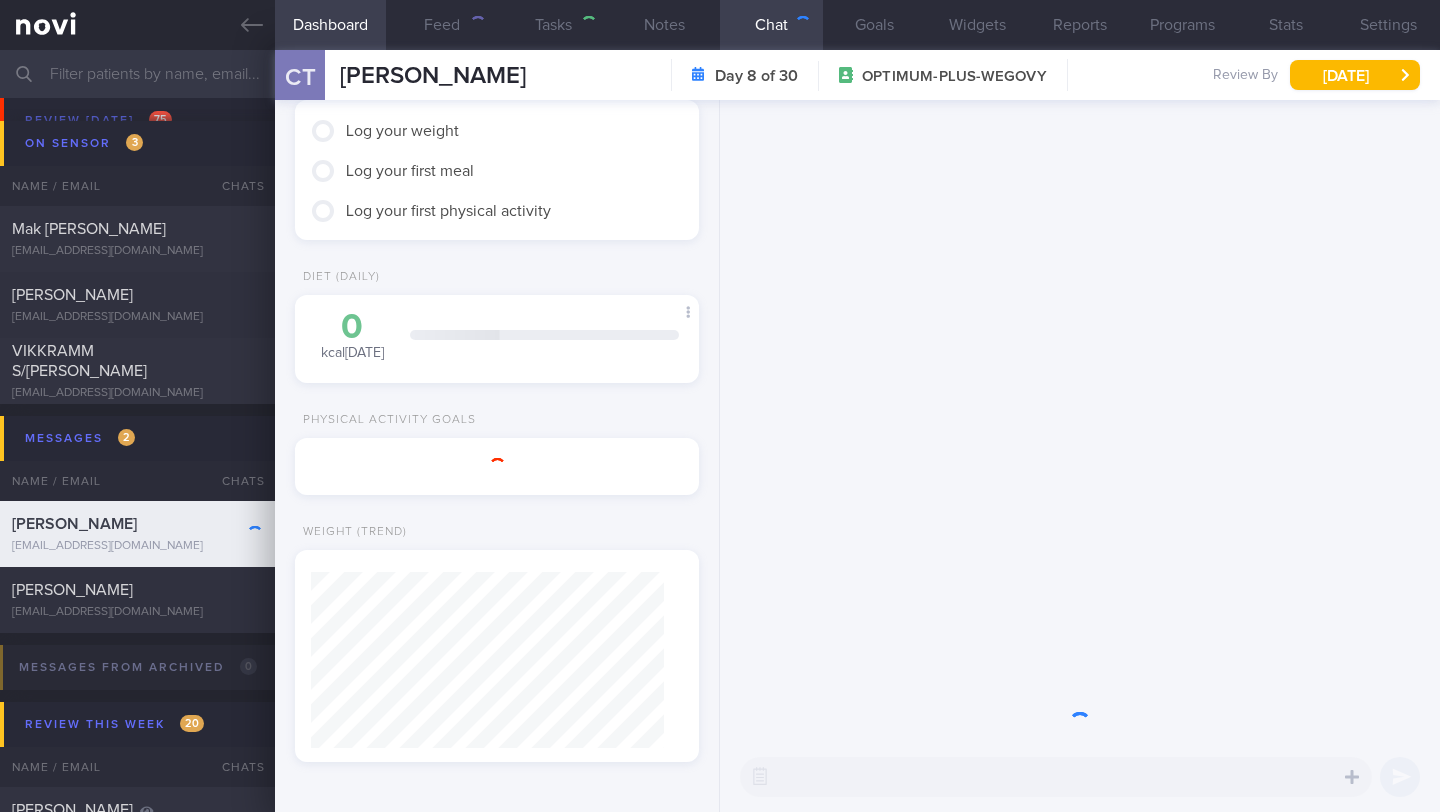 scroll, scrollTop: 0, scrollLeft: 0, axis: both 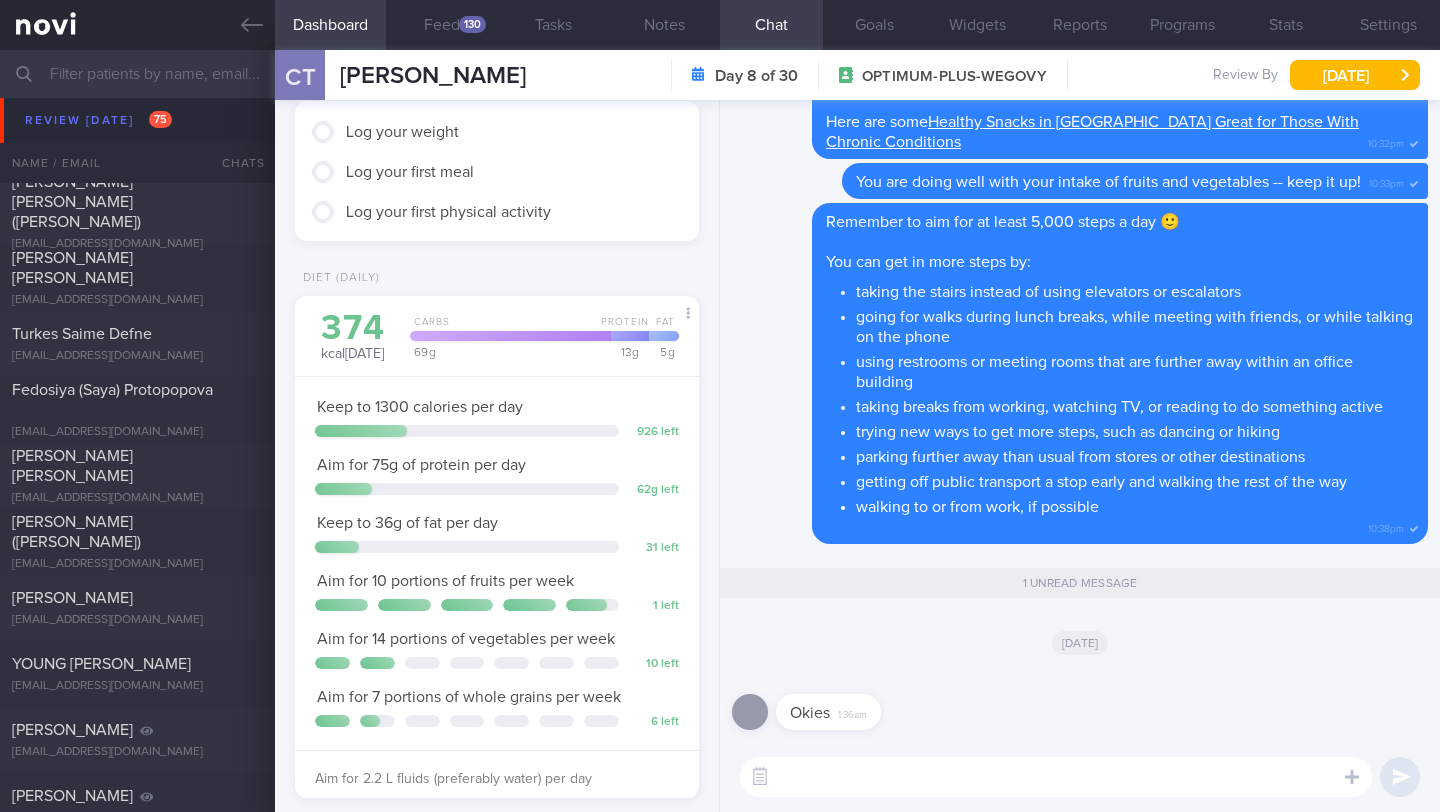 click at bounding box center (720, 74) 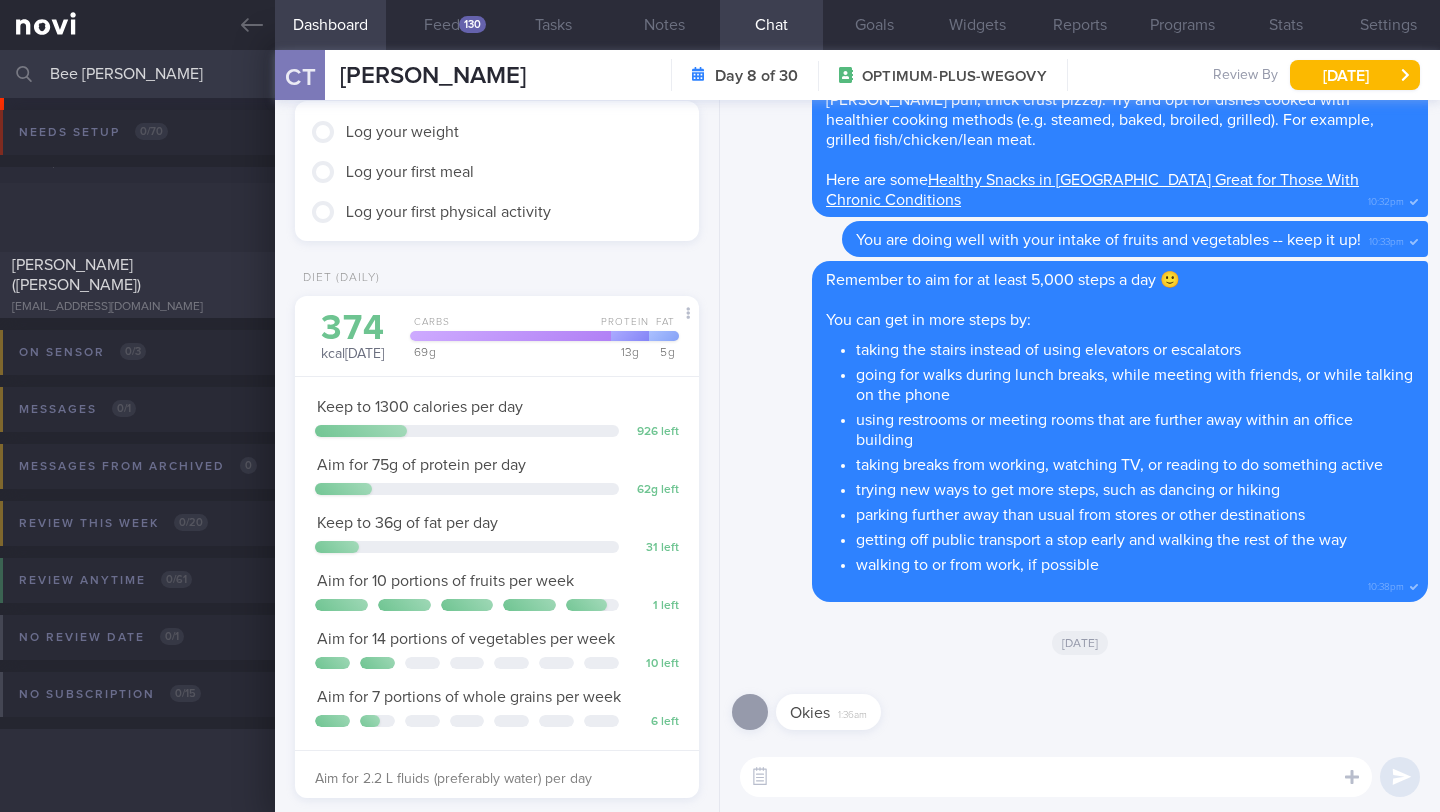scroll, scrollTop: 0, scrollLeft: 0, axis: both 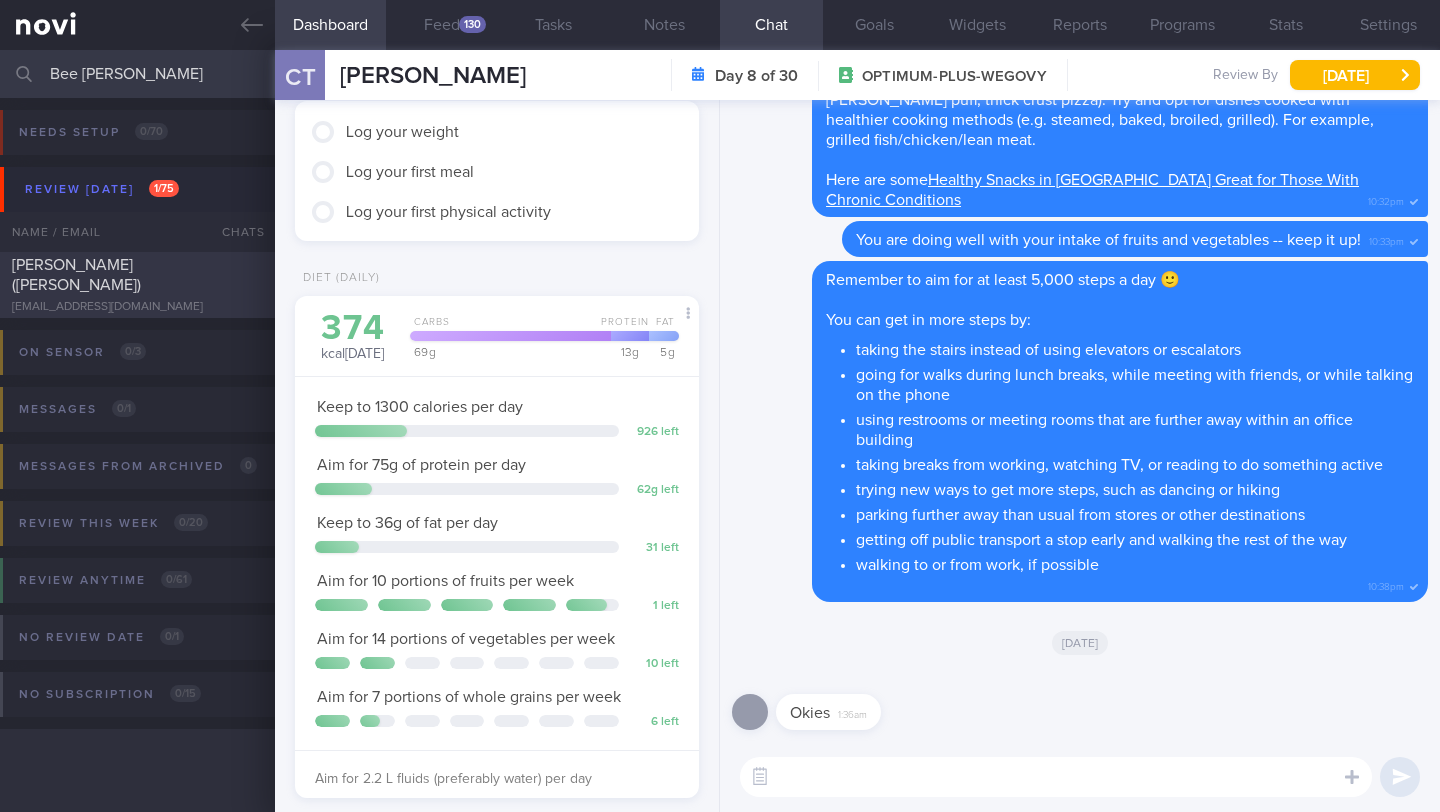 type on "Bee [PERSON_NAME]" 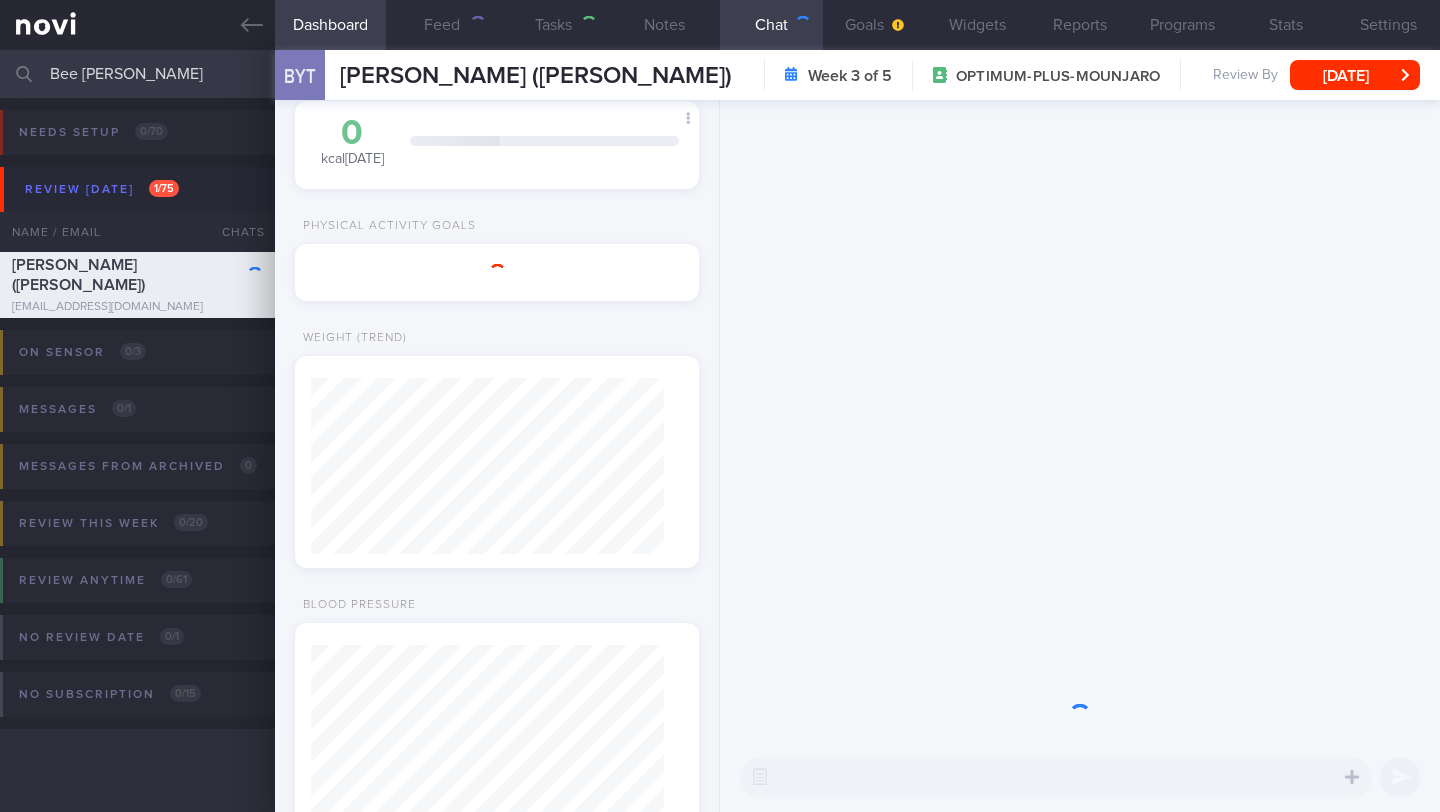 scroll, scrollTop: 999824, scrollLeft: 999647, axis: both 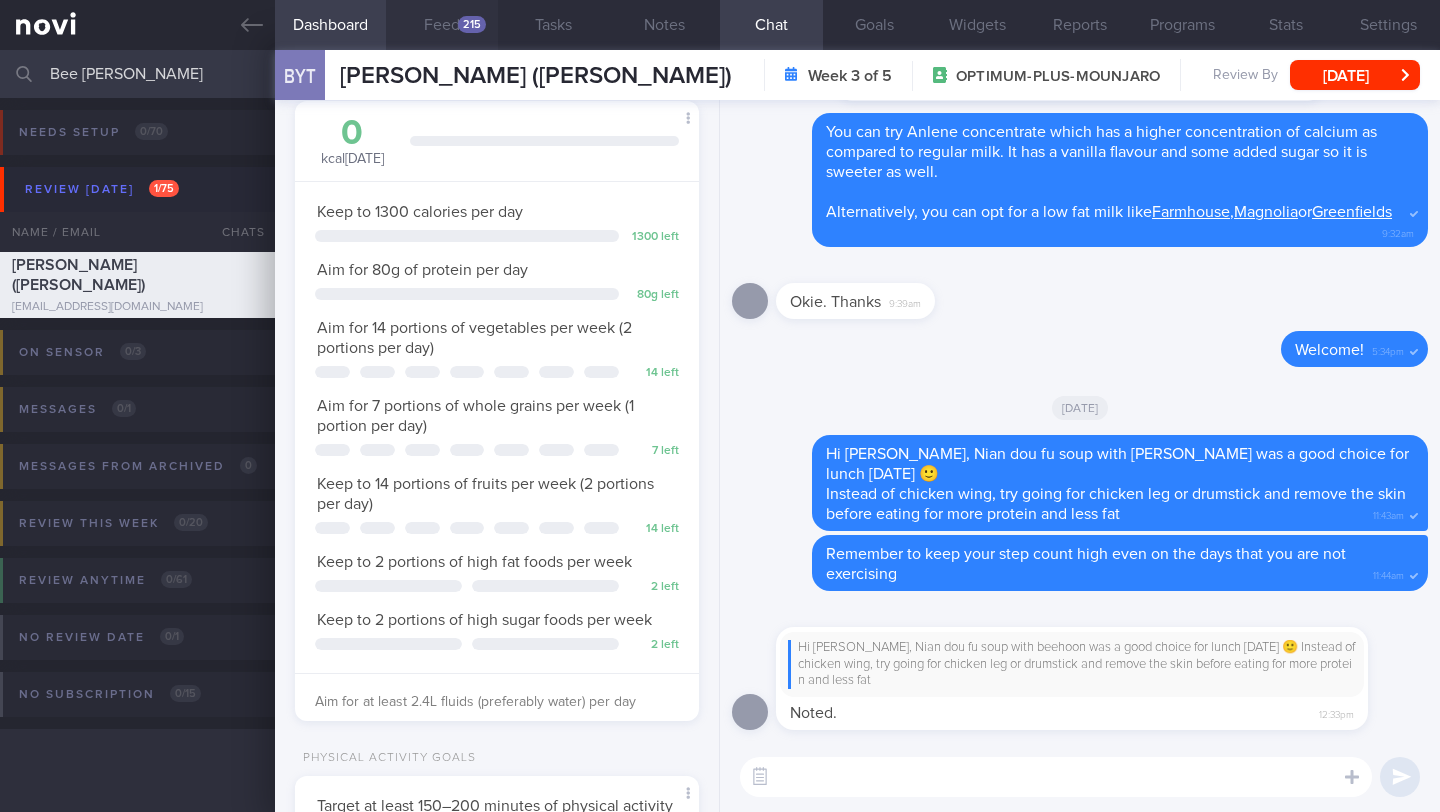 click on "215" at bounding box center (472, 24) 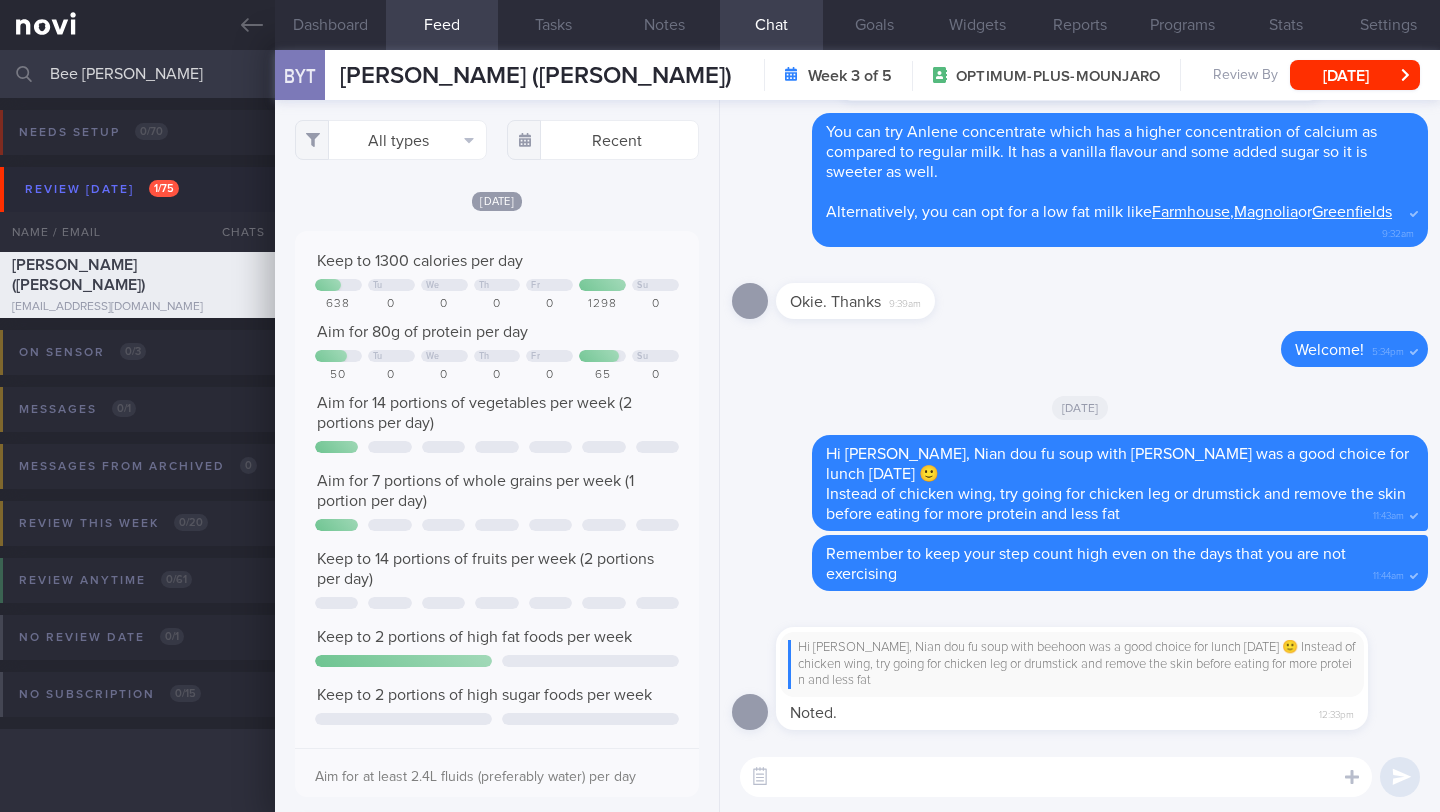 scroll, scrollTop: 999910, scrollLeft: 999637, axis: both 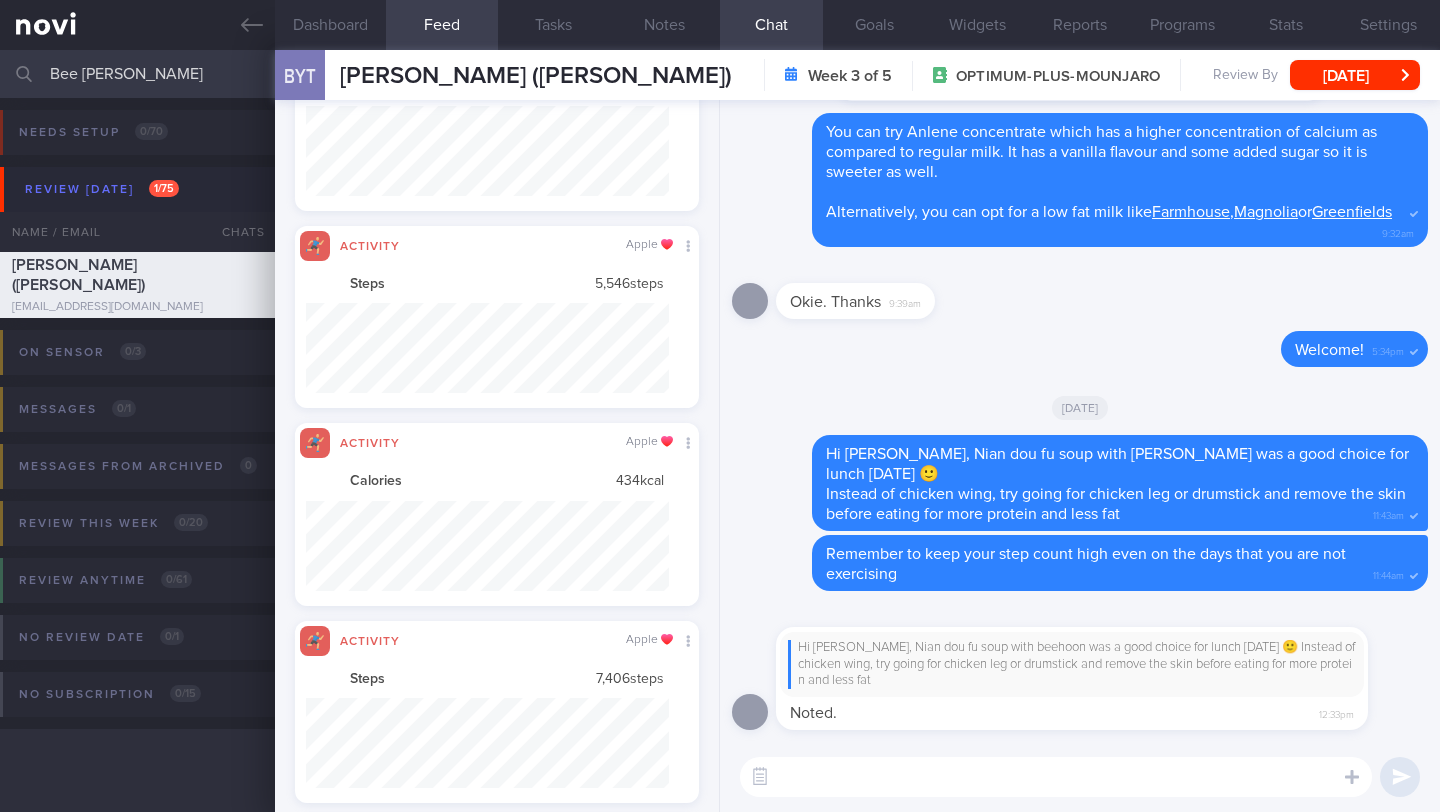click at bounding box center (1056, 777) 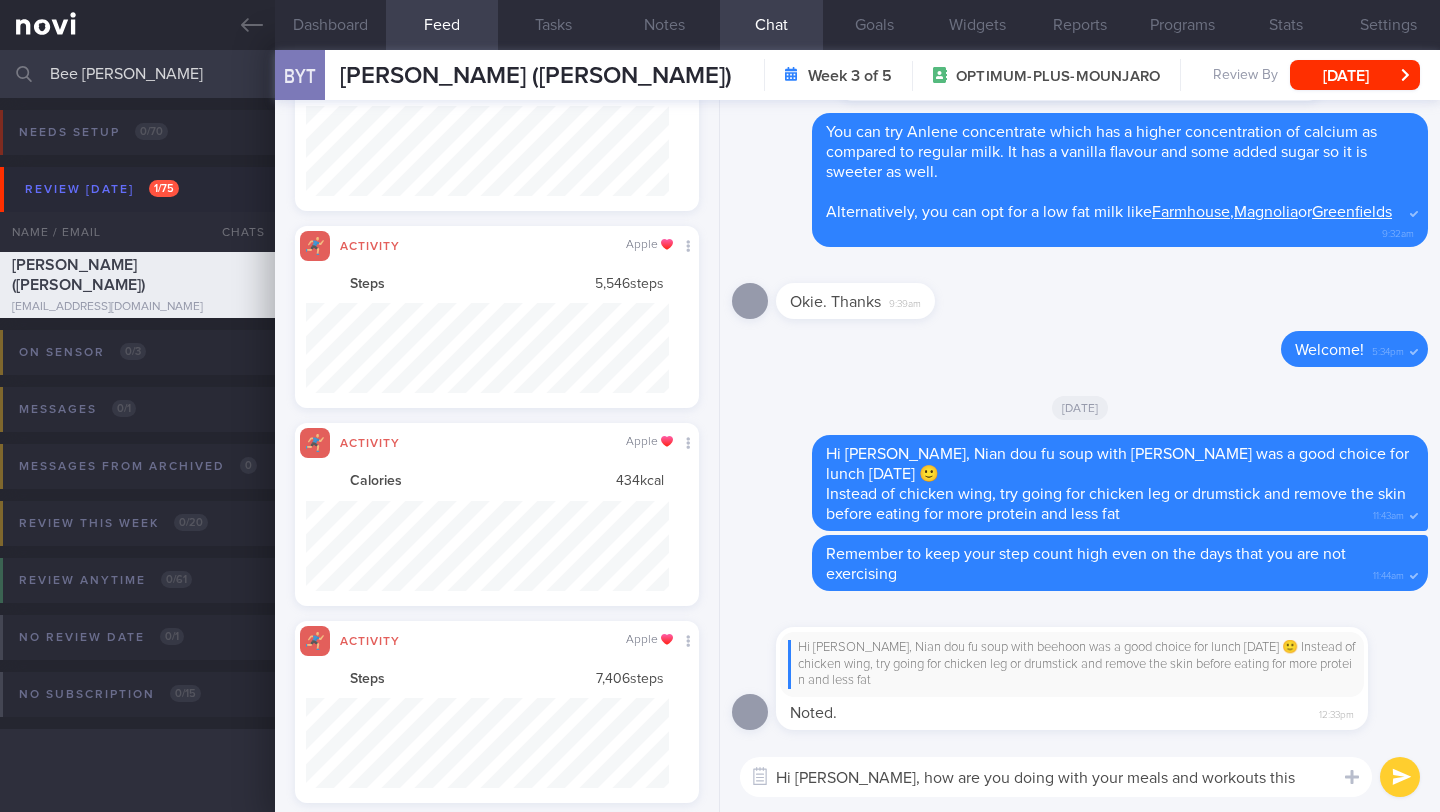 type on "Hi [PERSON_NAME], how are you doing with your meals and workouts this week?" 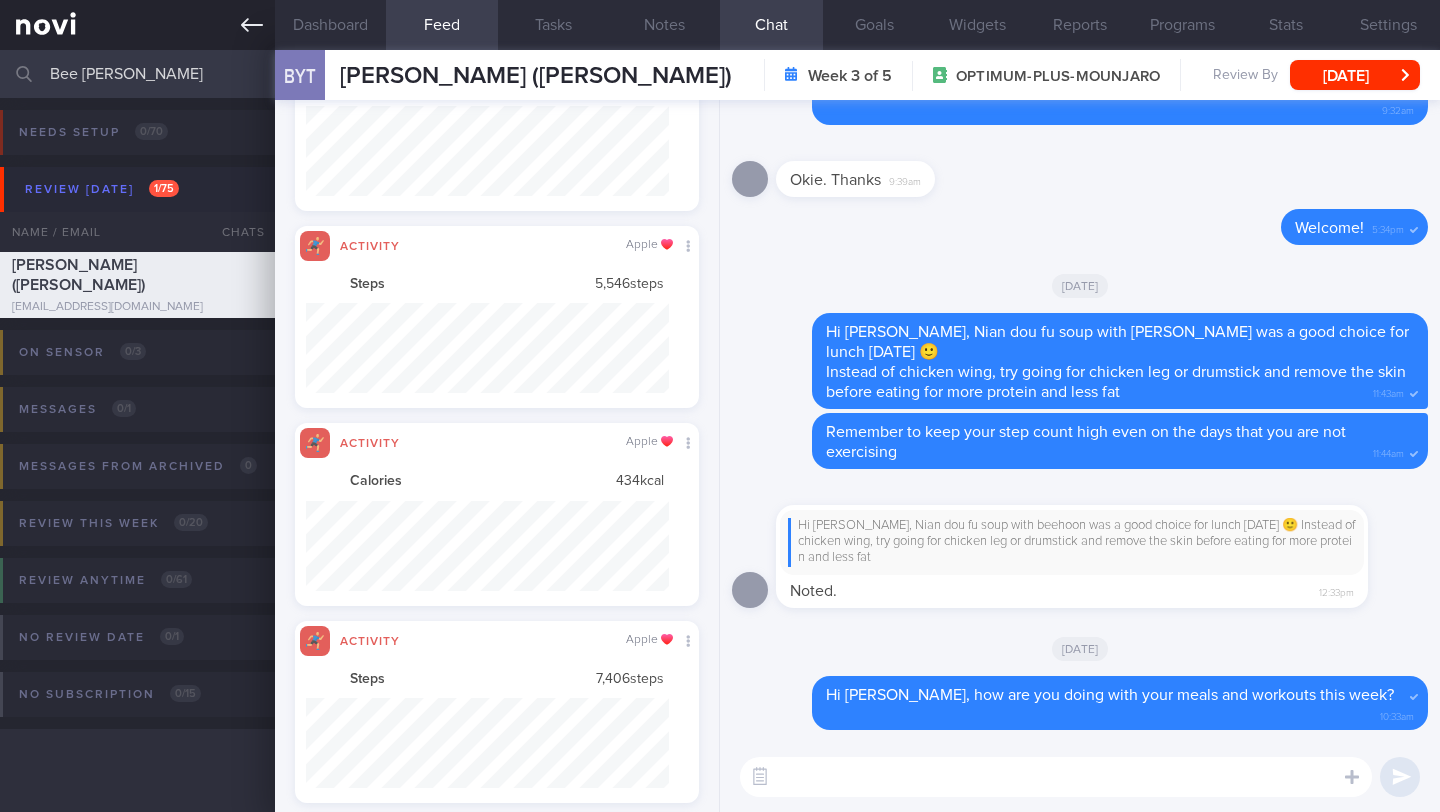 scroll, scrollTop: 999795, scrollLeft: 999647, axis: both 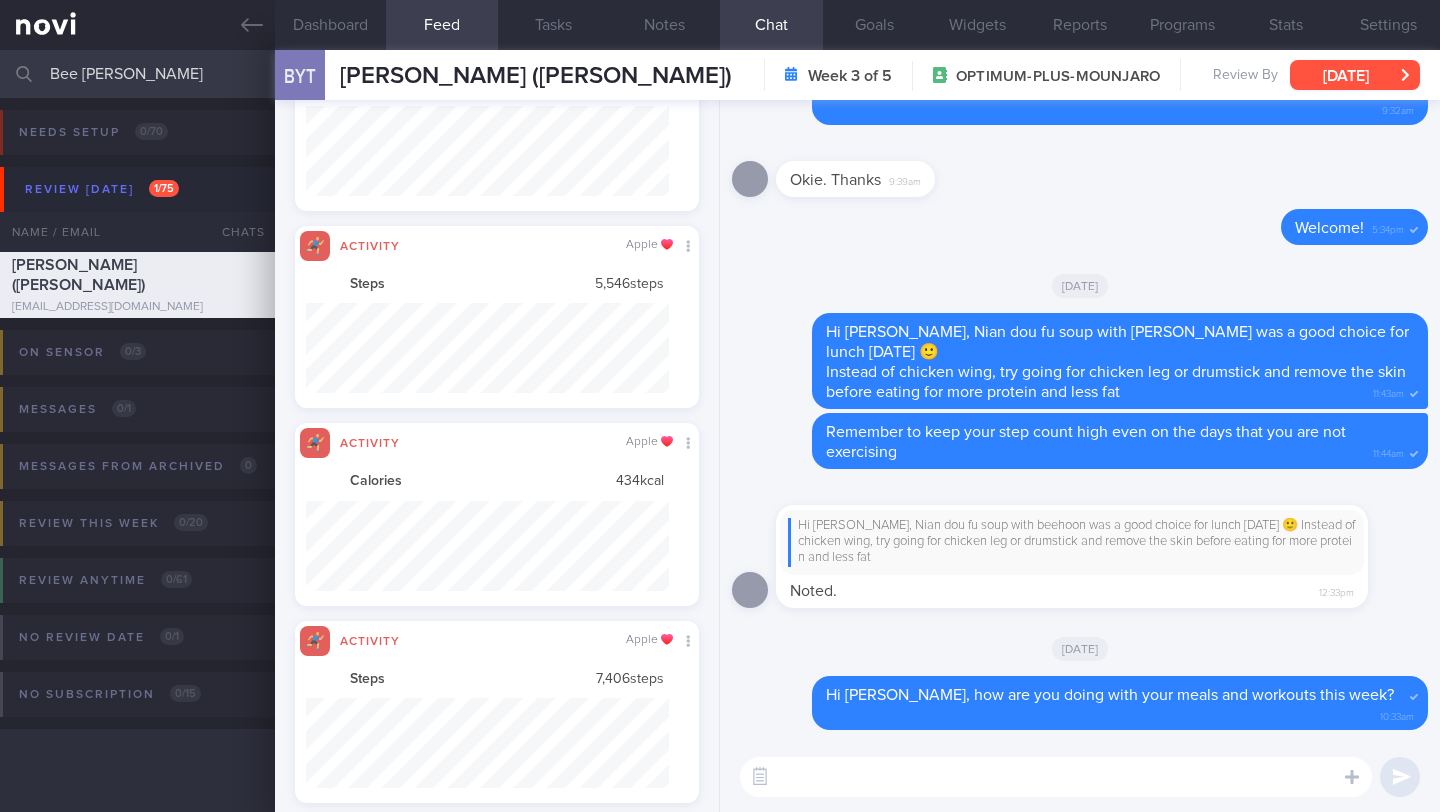 click on "[DATE]" at bounding box center (1355, 75) 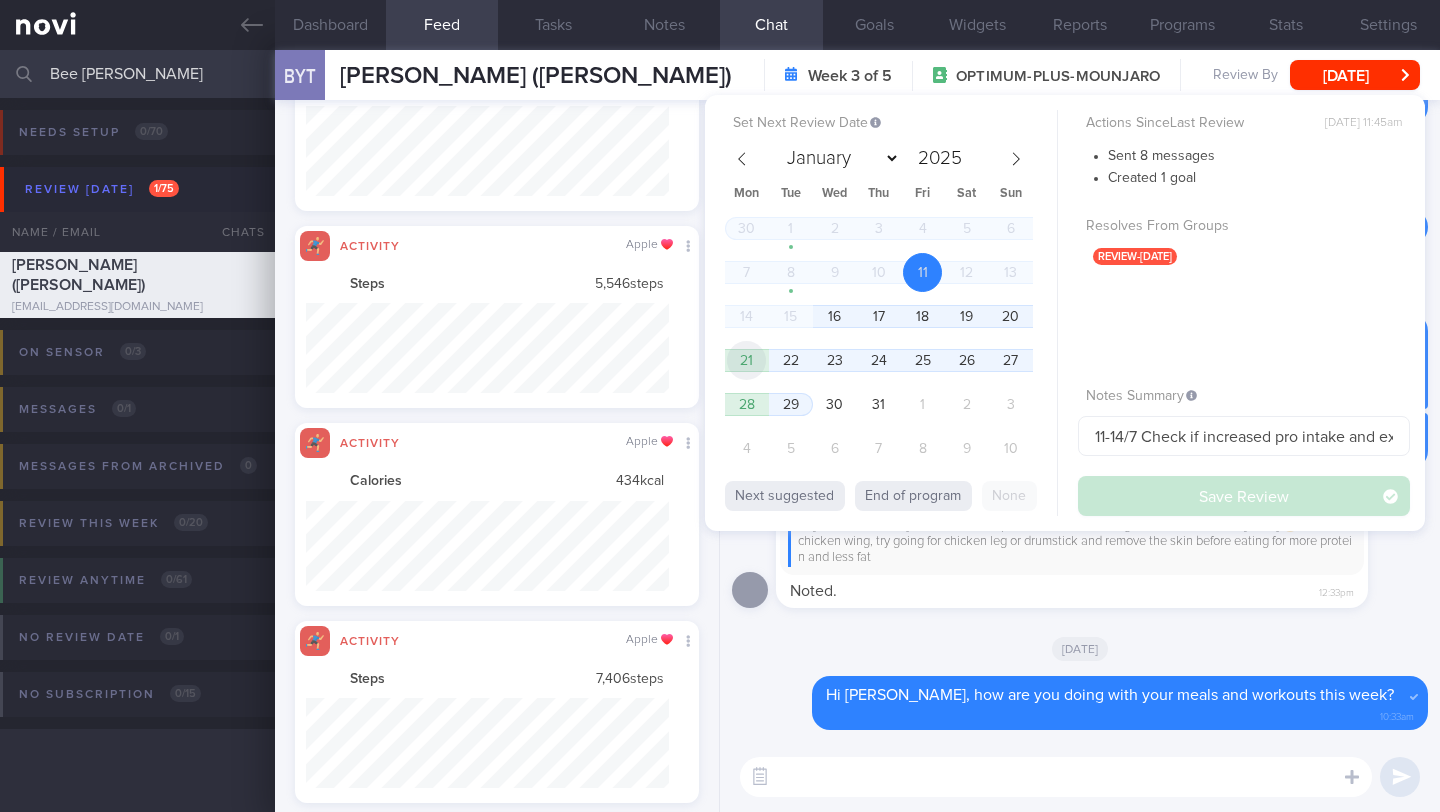 click on "21" at bounding box center [746, 360] 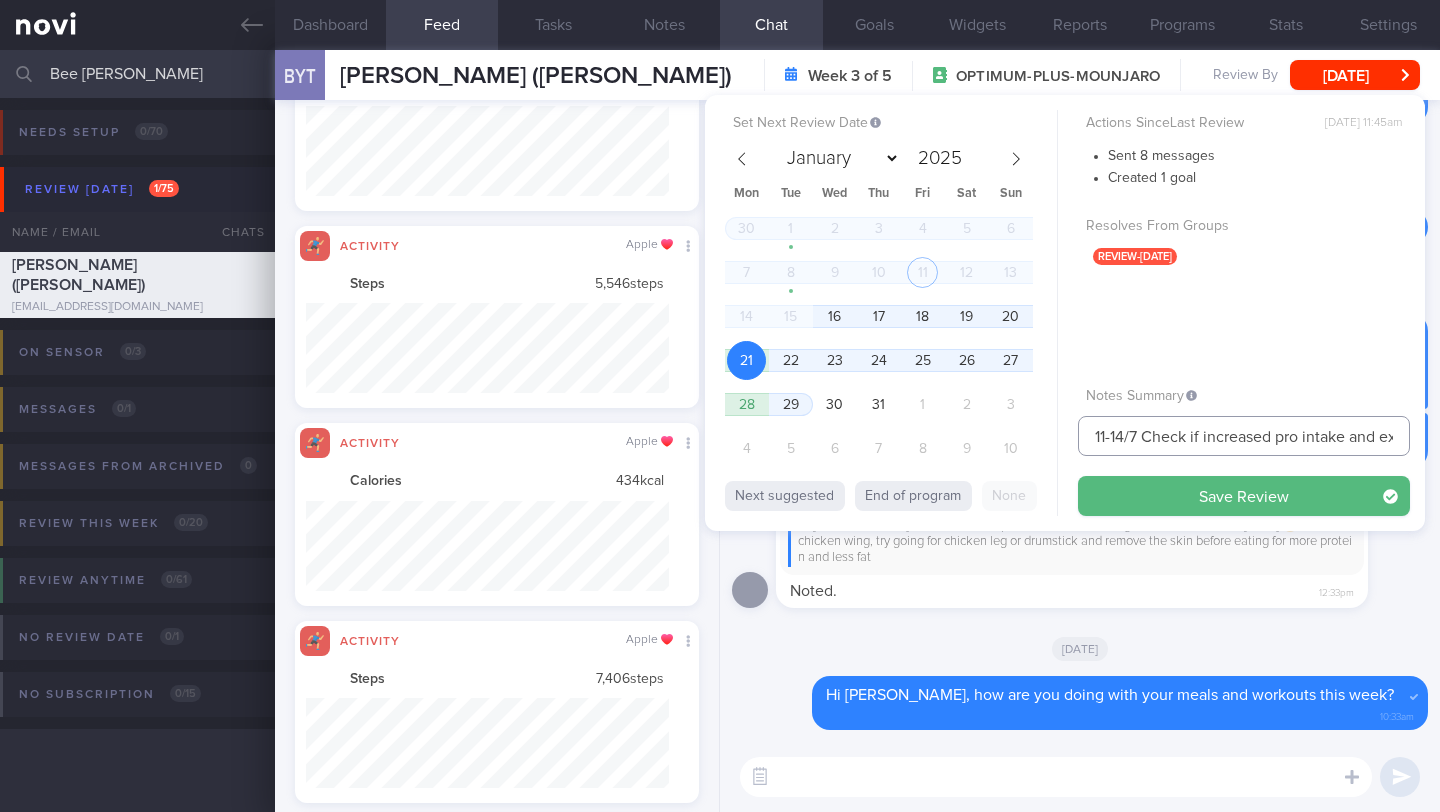 drag, startPoint x: 1125, startPoint y: 436, endPoint x: 1057, endPoint y: 434, distance: 68.0294 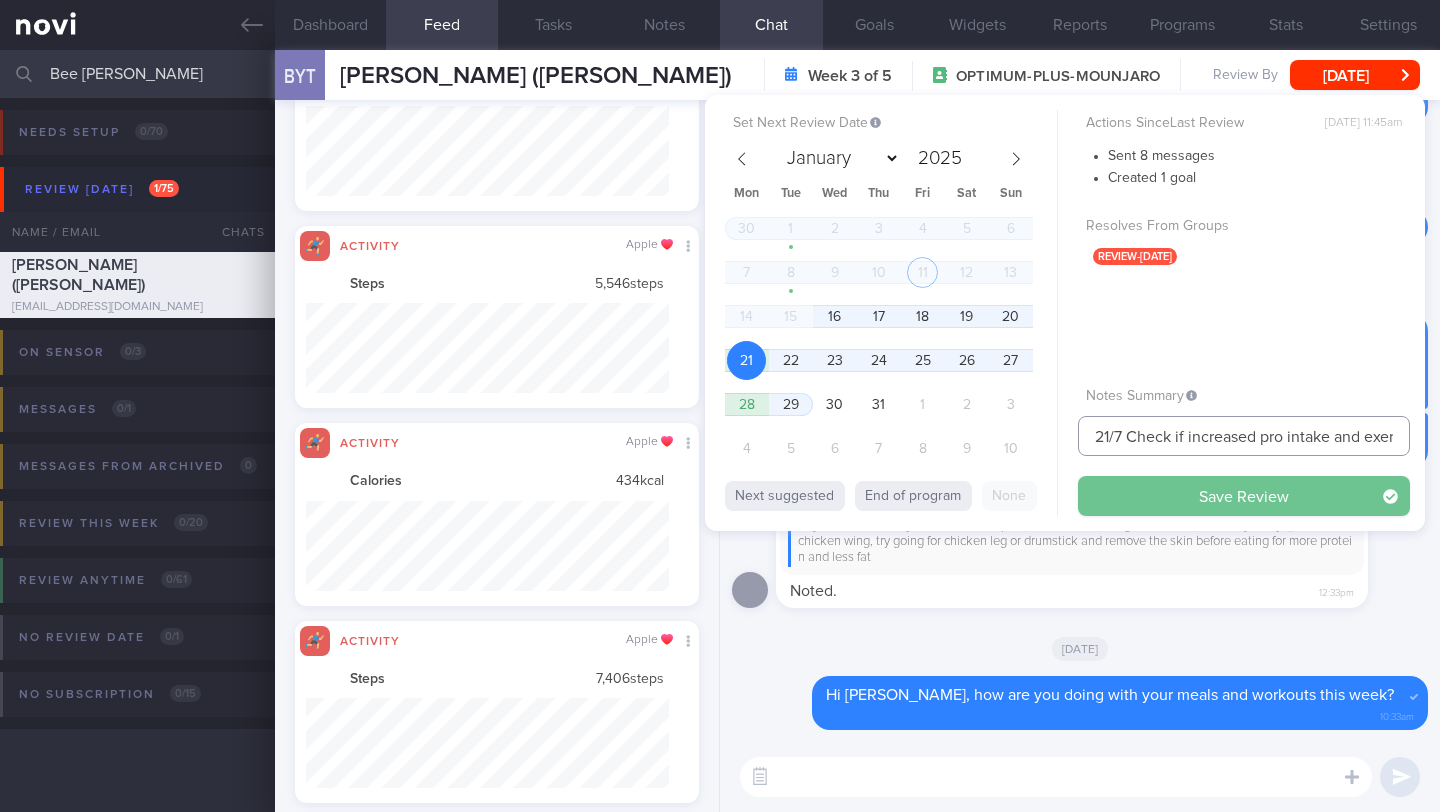 type on "21/7 Check if increased pro intake and exercise" 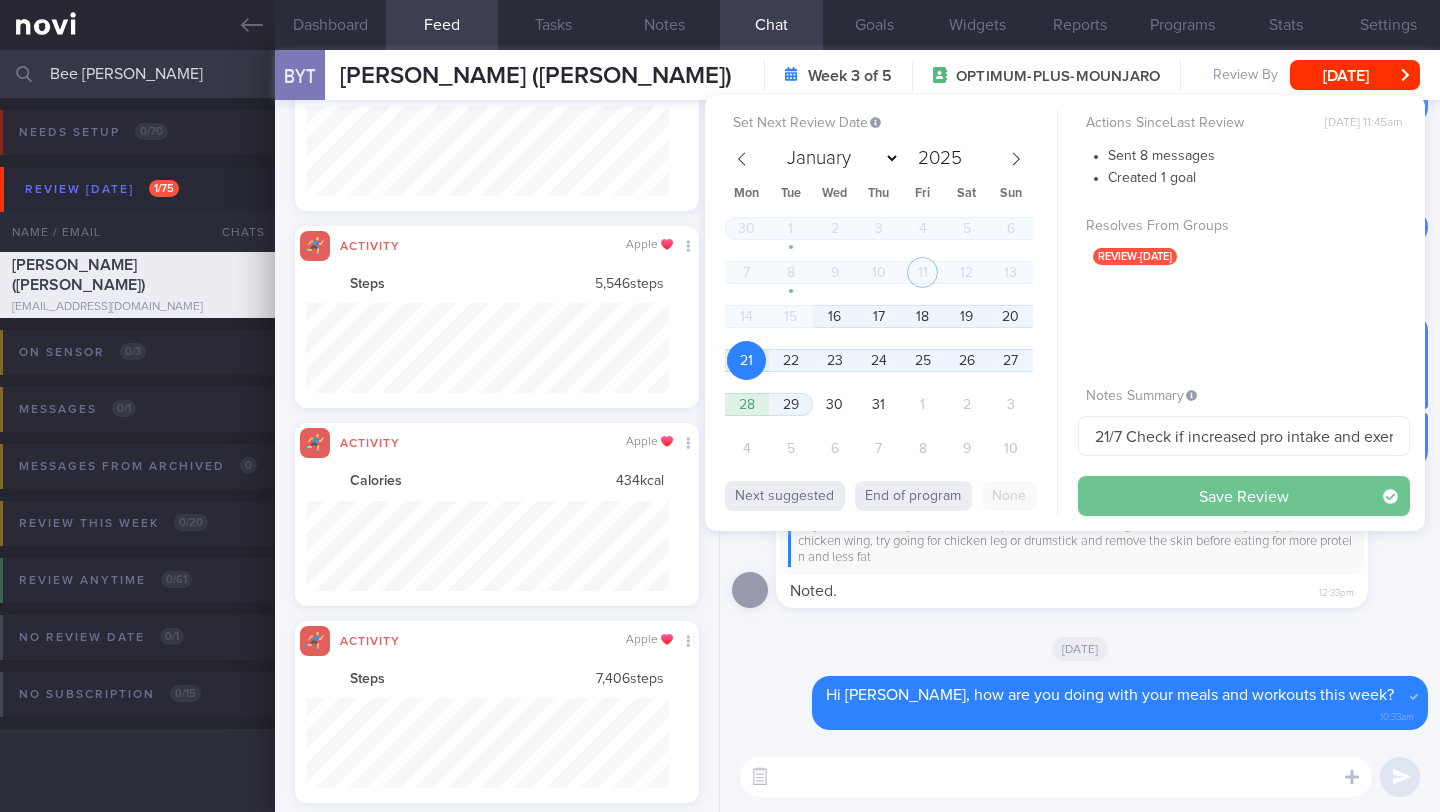 click on "Save Review" at bounding box center [1244, 496] 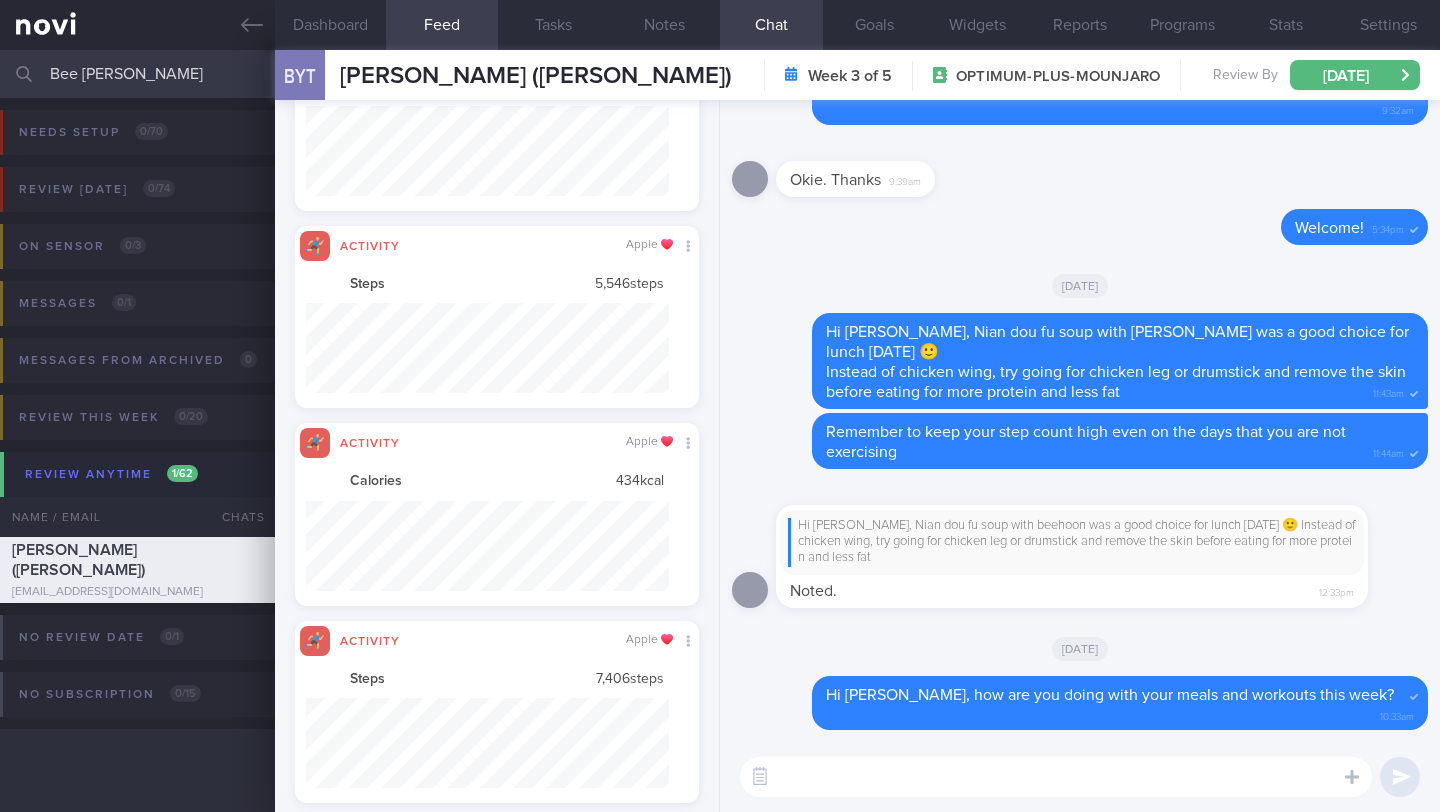 click on "Bee [PERSON_NAME]" at bounding box center [720, 74] 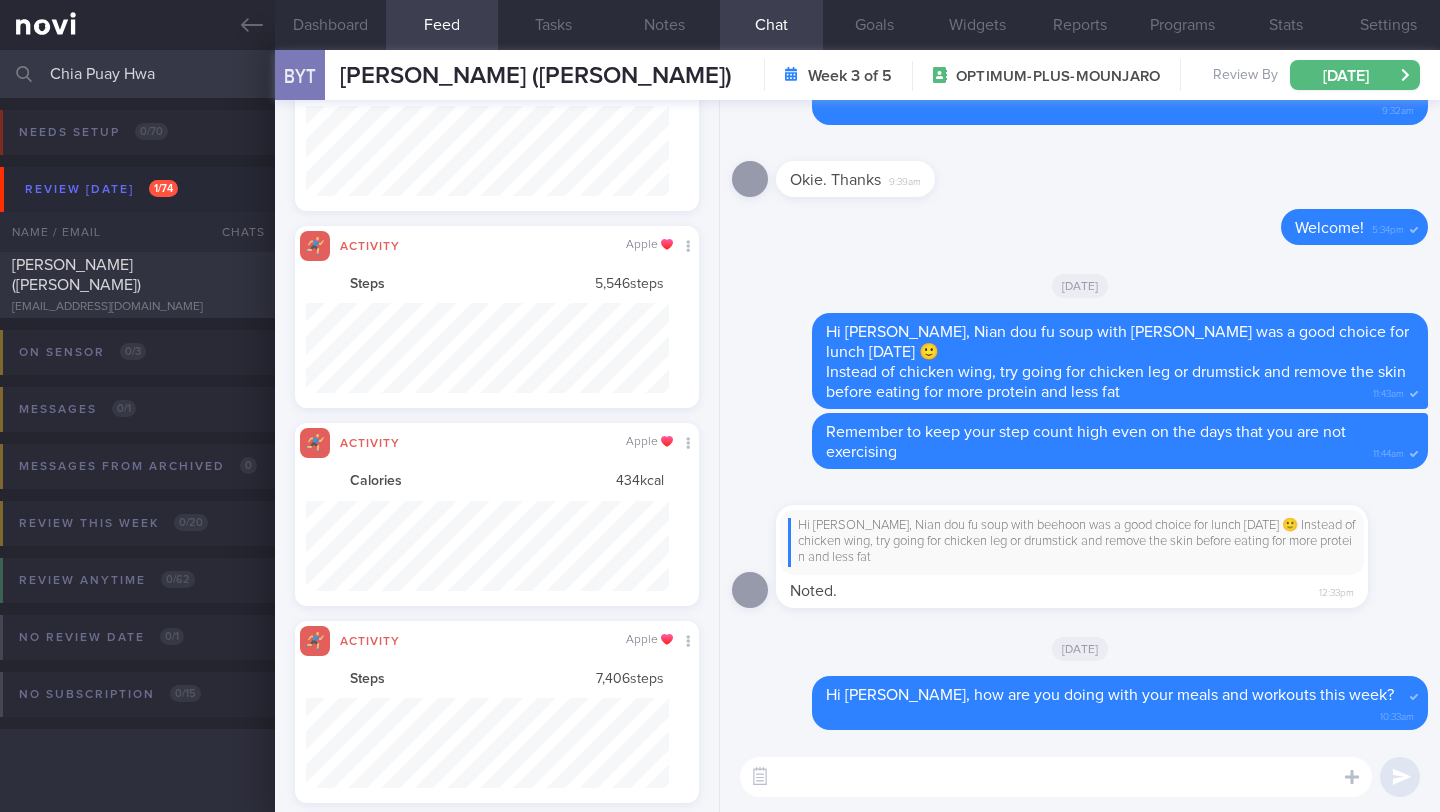 type on "Chia Puay Hwa" 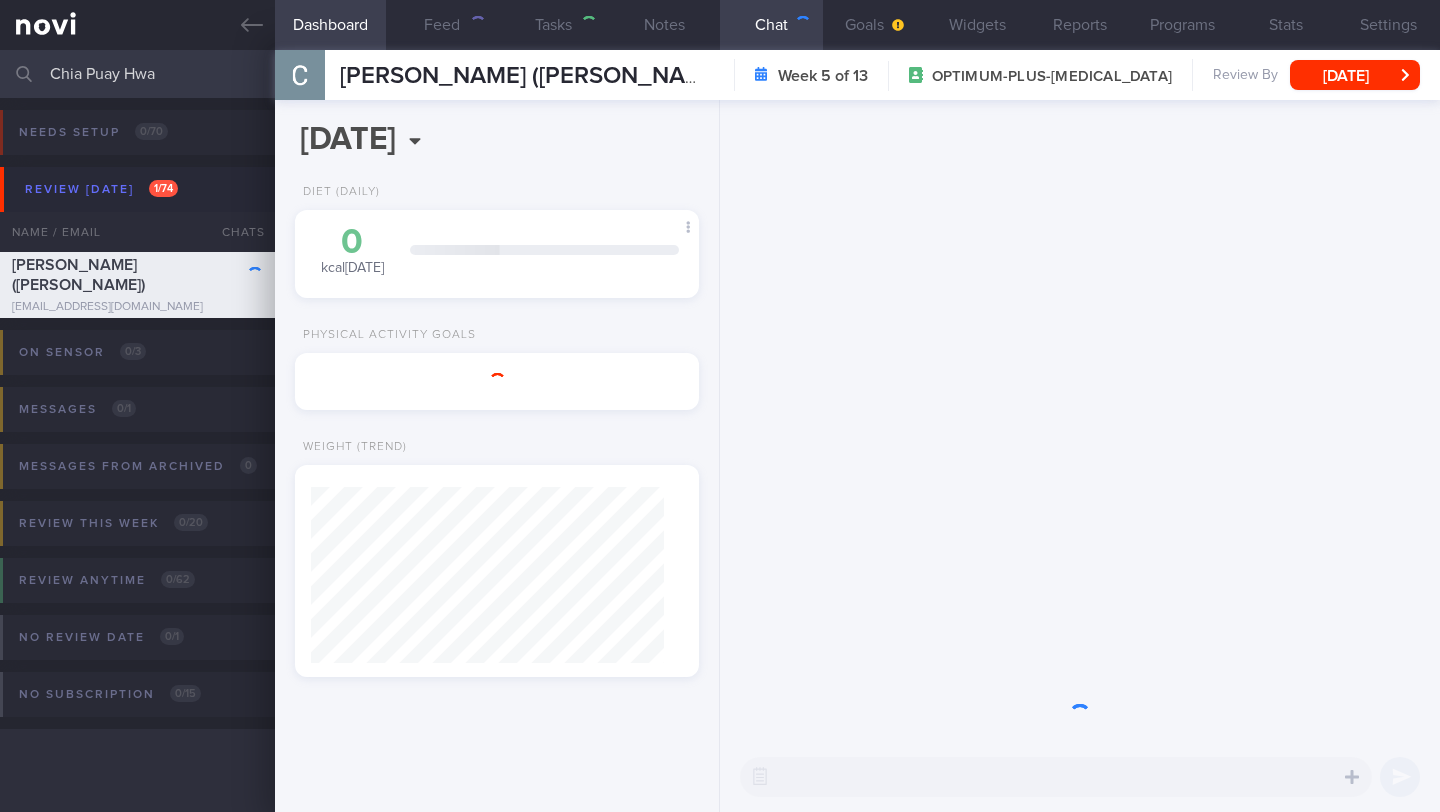 scroll, scrollTop: 0, scrollLeft: 0, axis: both 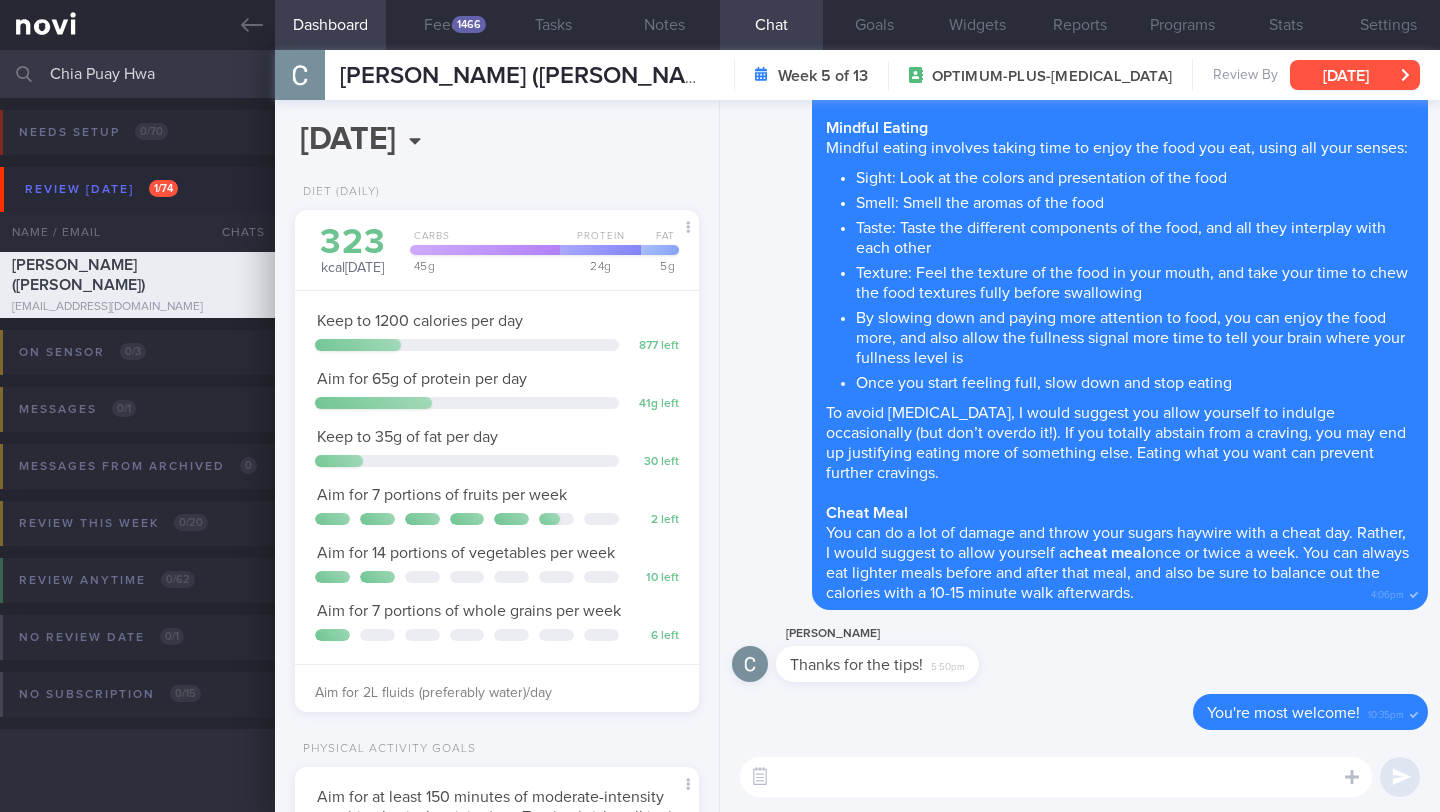 click on "[DATE]" at bounding box center [1355, 75] 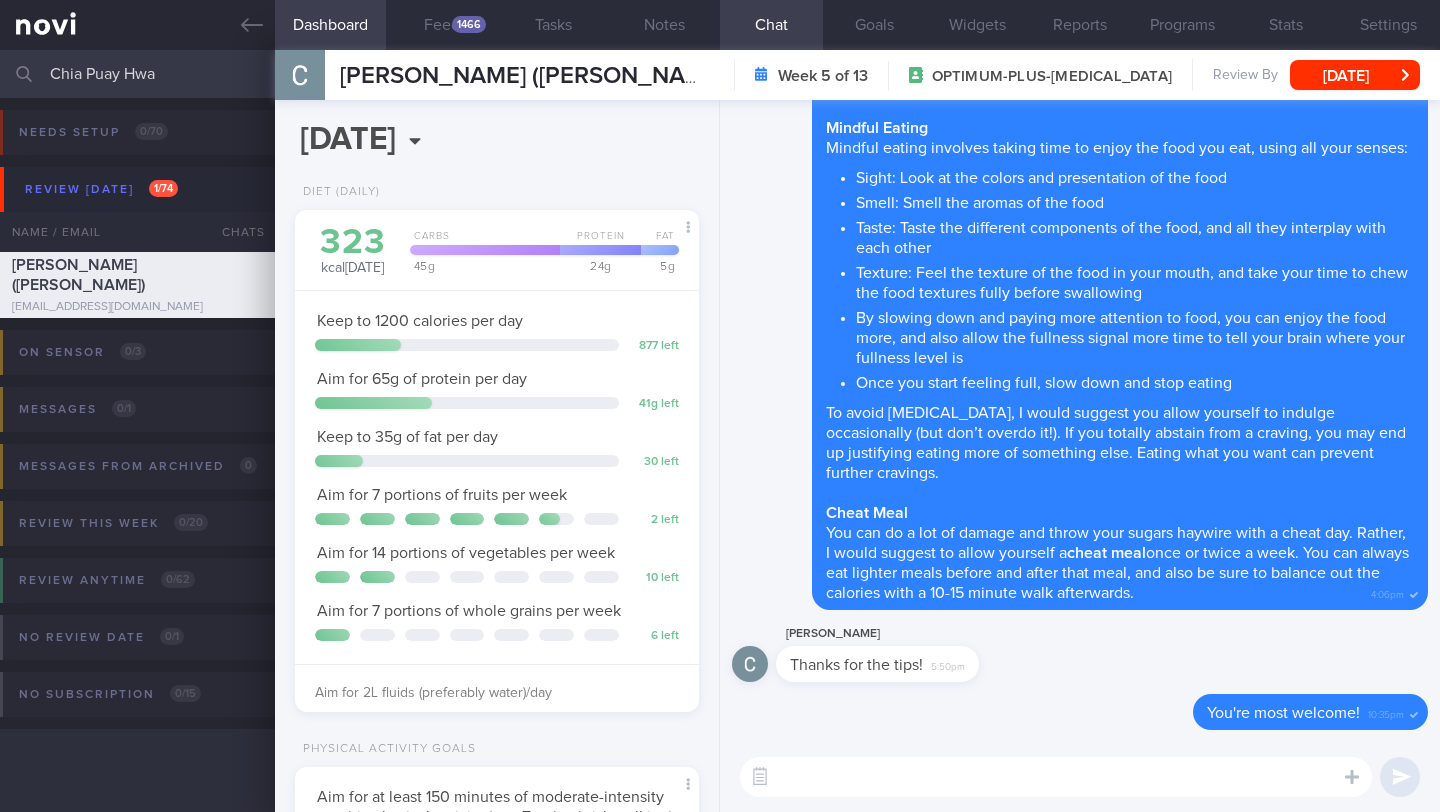 click on "​
​" at bounding box center [1080, 777] 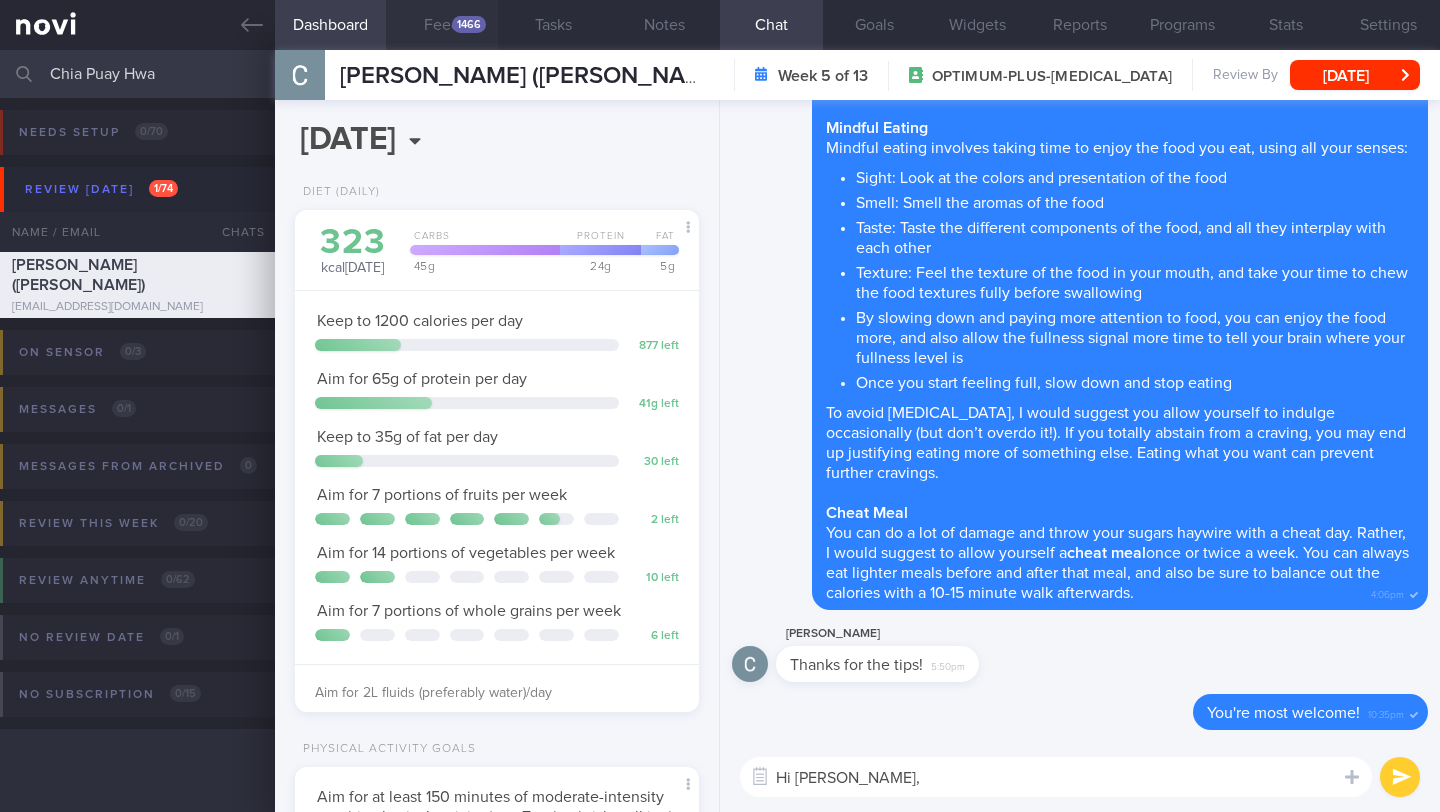 type on "Hi [PERSON_NAME]," 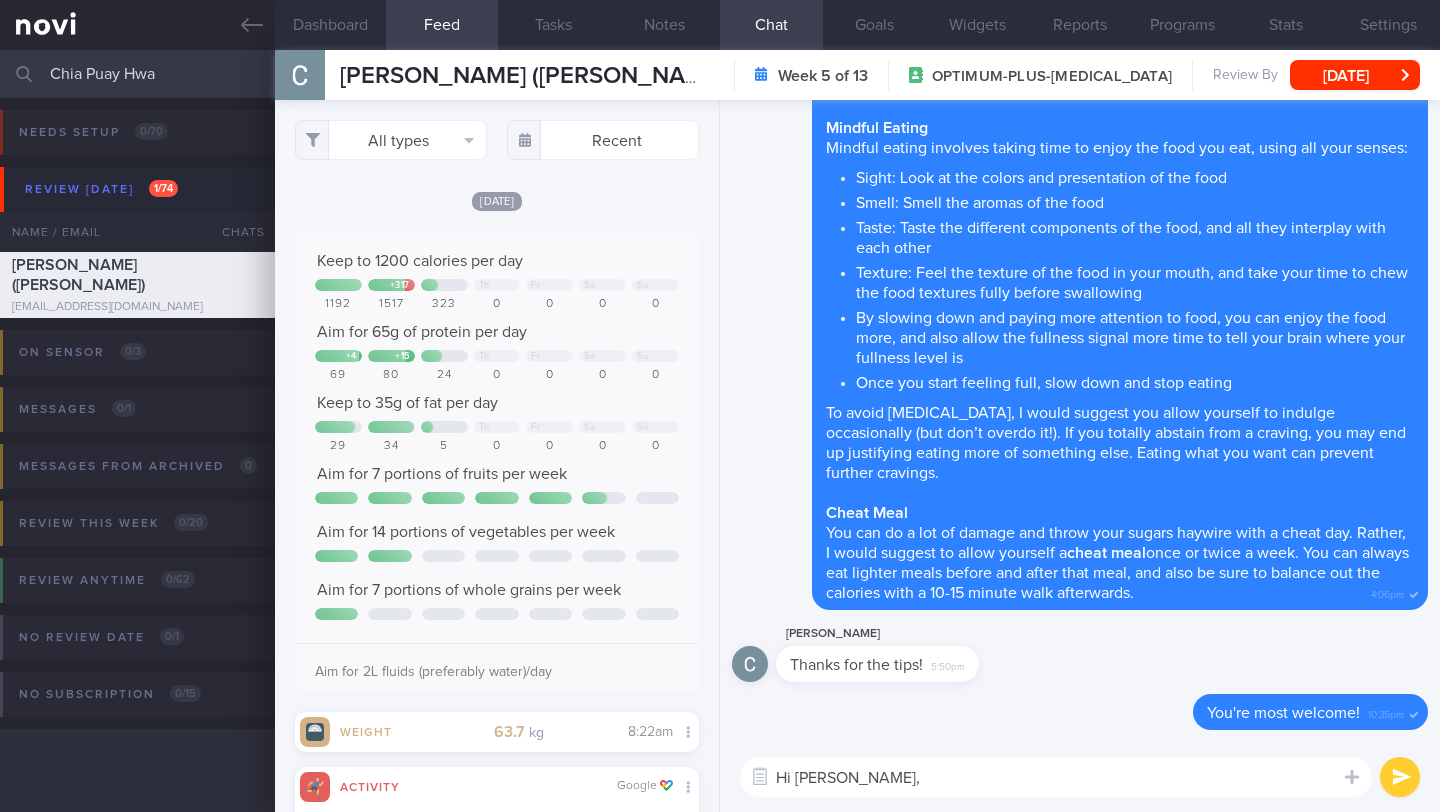 scroll, scrollTop: 999910, scrollLeft: 999637, axis: both 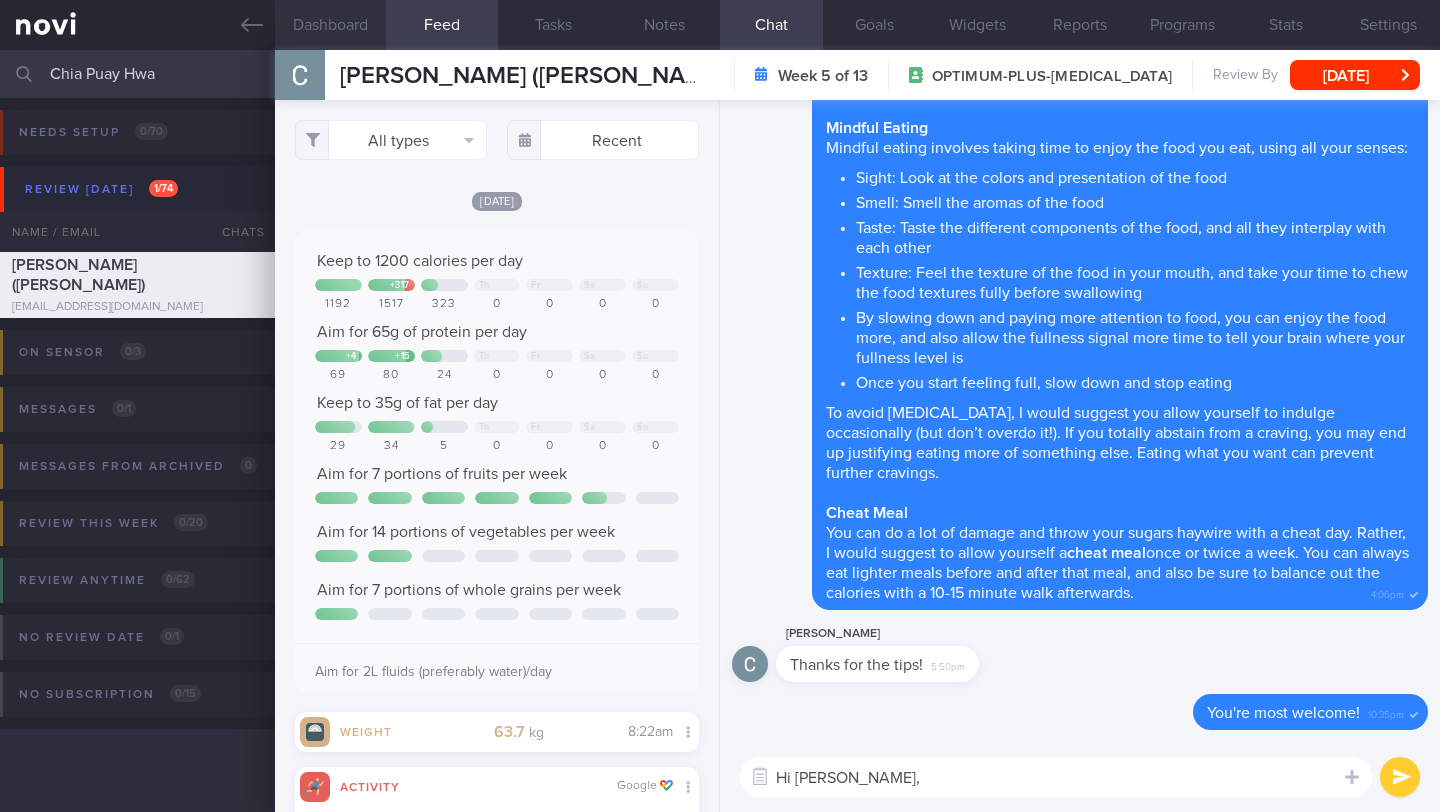 click on "Dashboard" at bounding box center [330, 25] 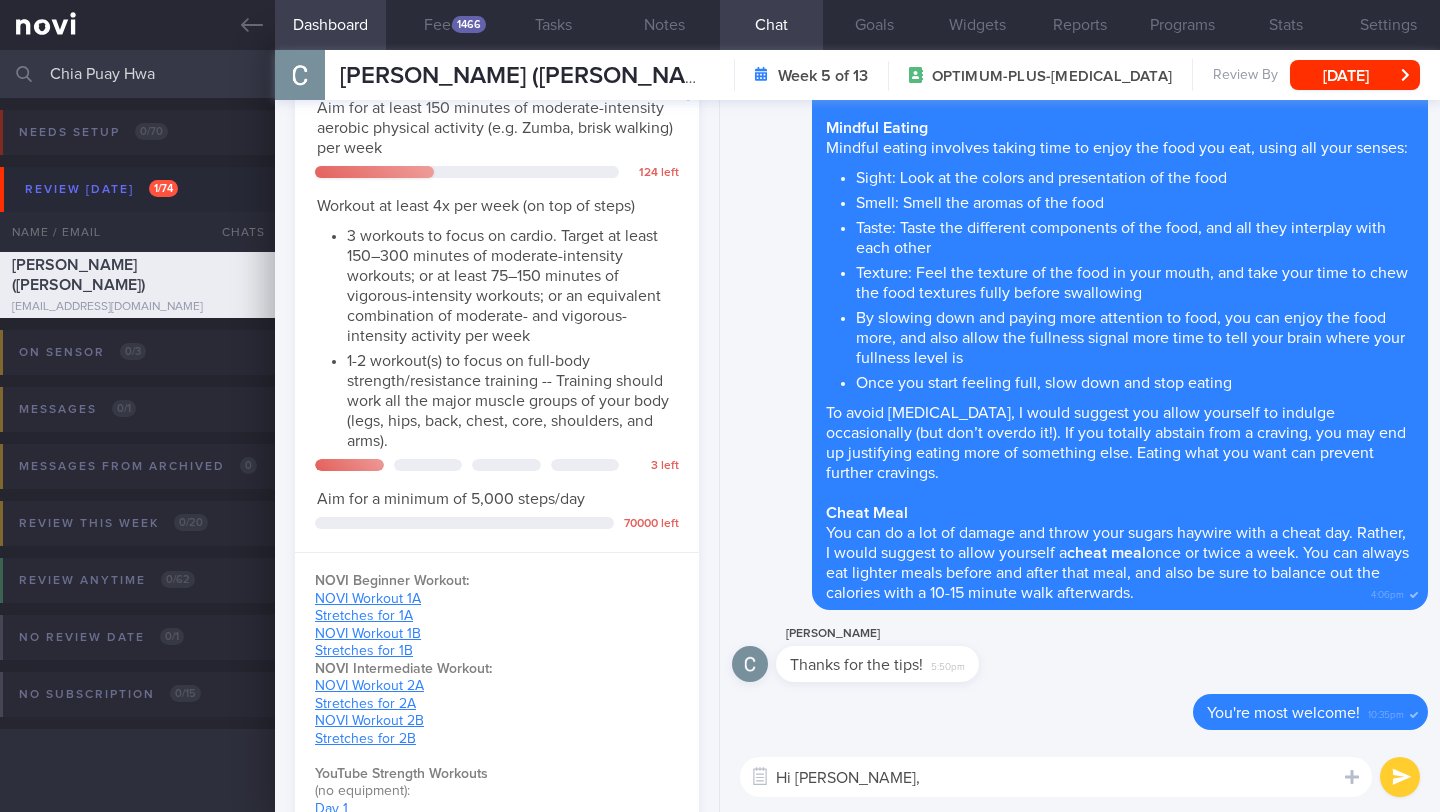 scroll, scrollTop: 1065, scrollLeft: 0, axis: vertical 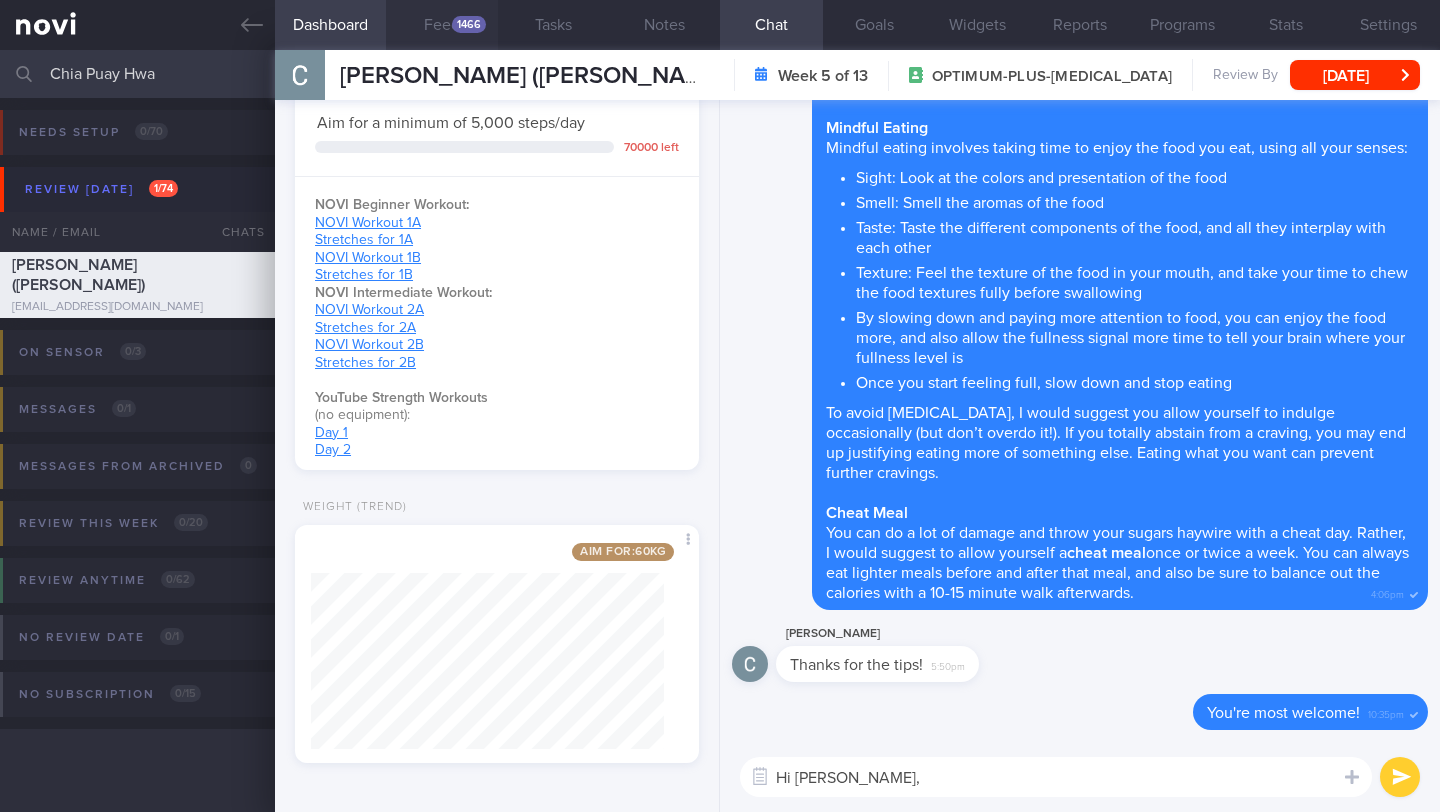 click on "Feed
1466" at bounding box center [441, 25] 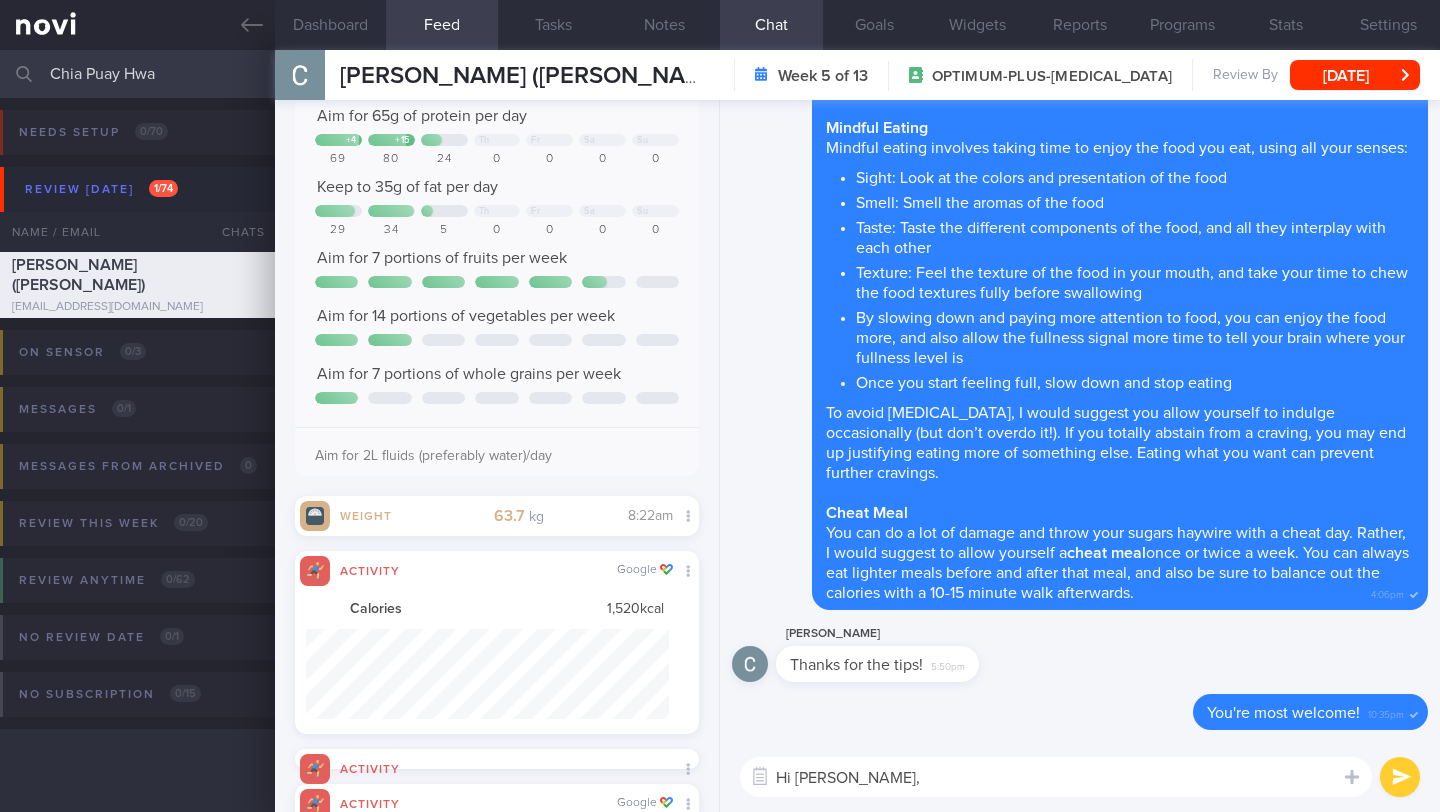 scroll, scrollTop: 299, scrollLeft: 0, axis: vertical 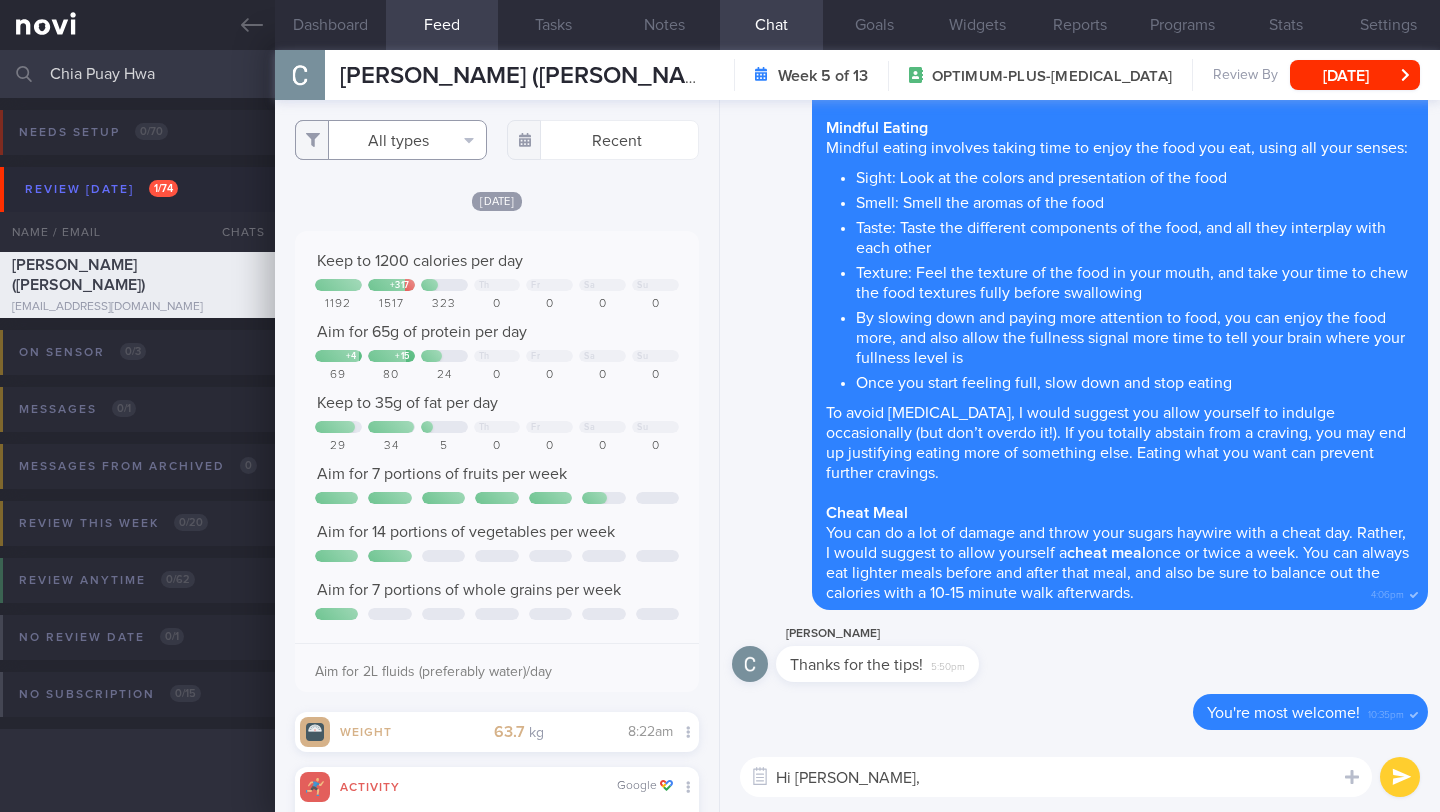 click on "All types" at bounding box center (391, 140) 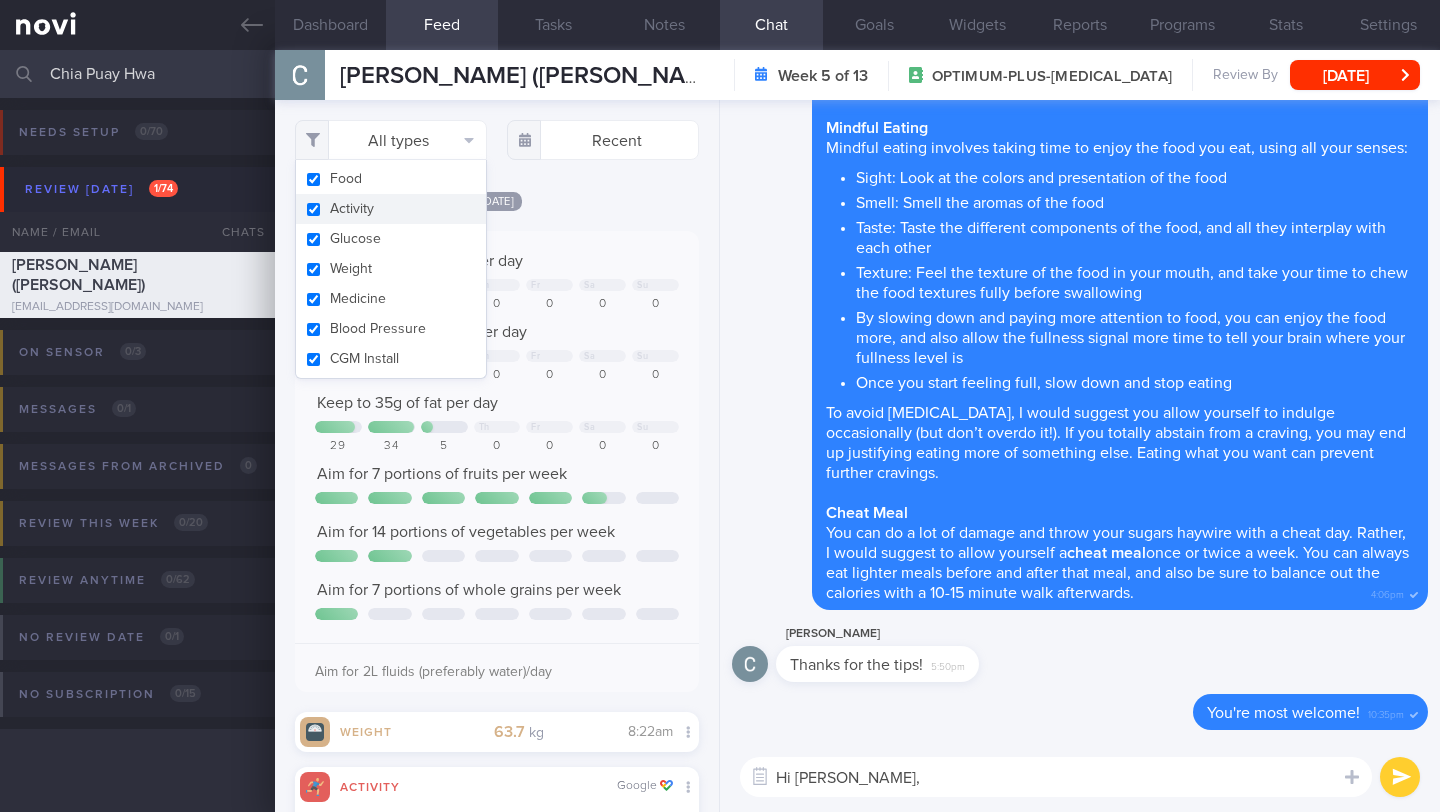 click on "Activity" at bounding box center [391, 209] 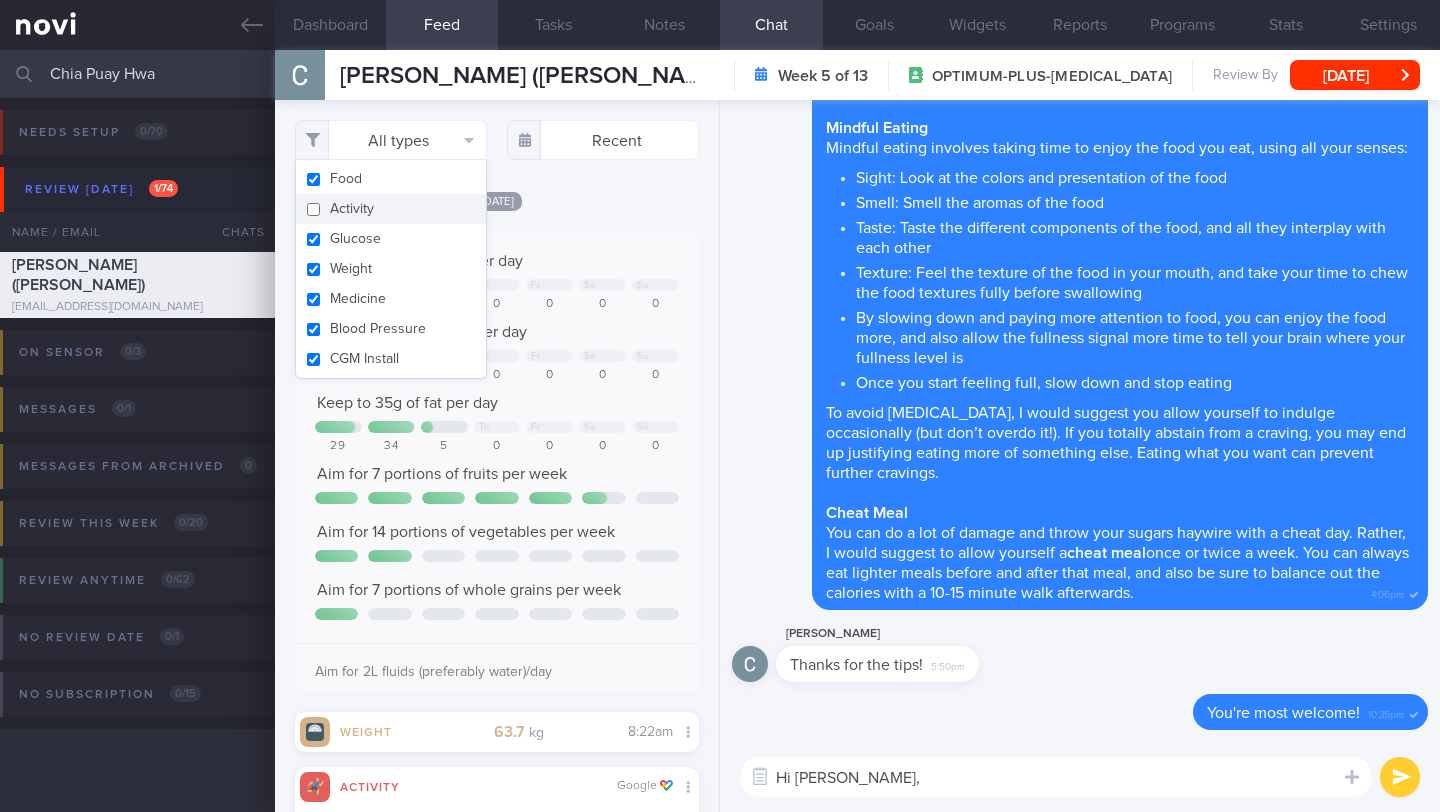checkbox on "false" 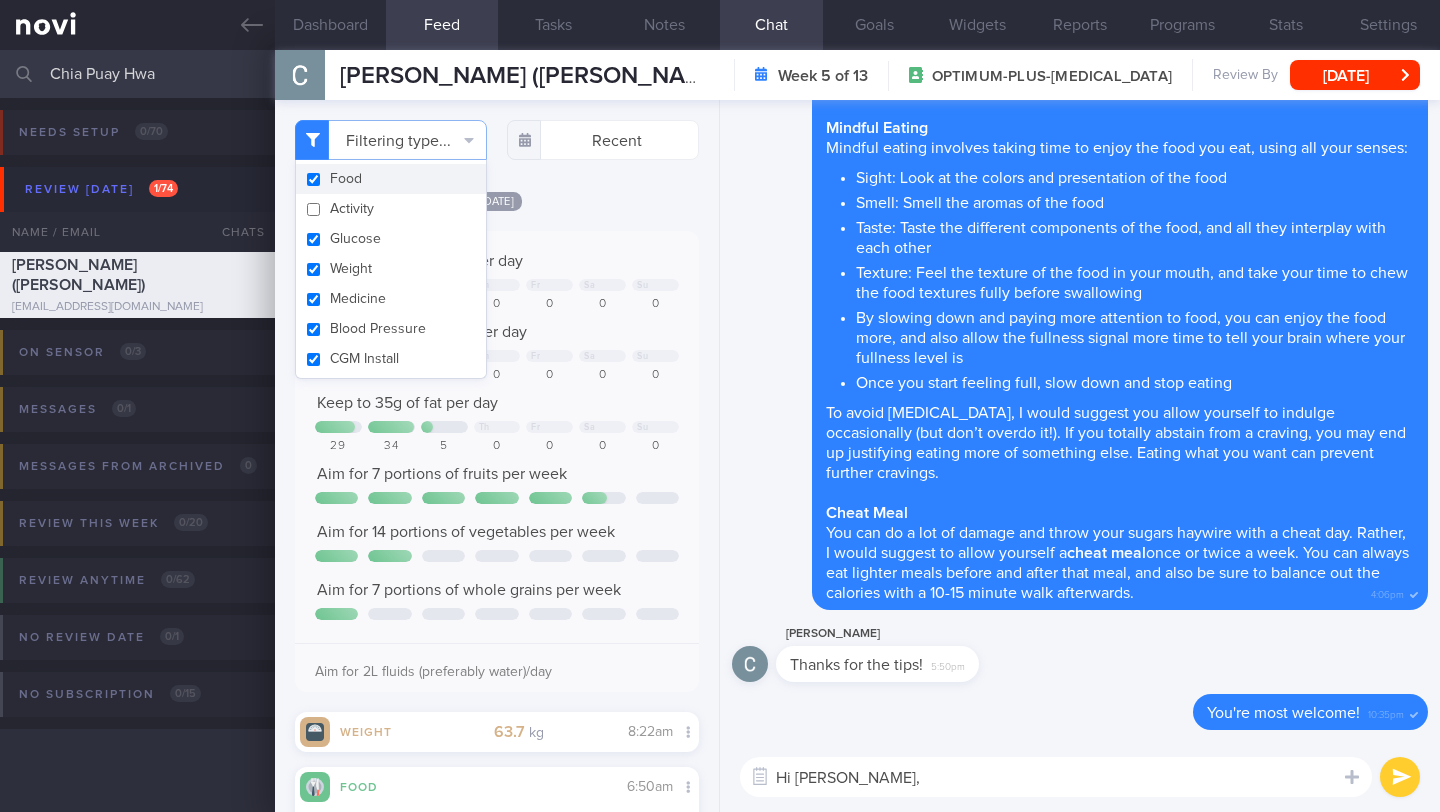 click on "Filtering type...
Food
Activity
Glucose
Weight
Medicine
Blood Pressure
CGM Install
Recent
[DATE]" at bounding box center [497, 456] 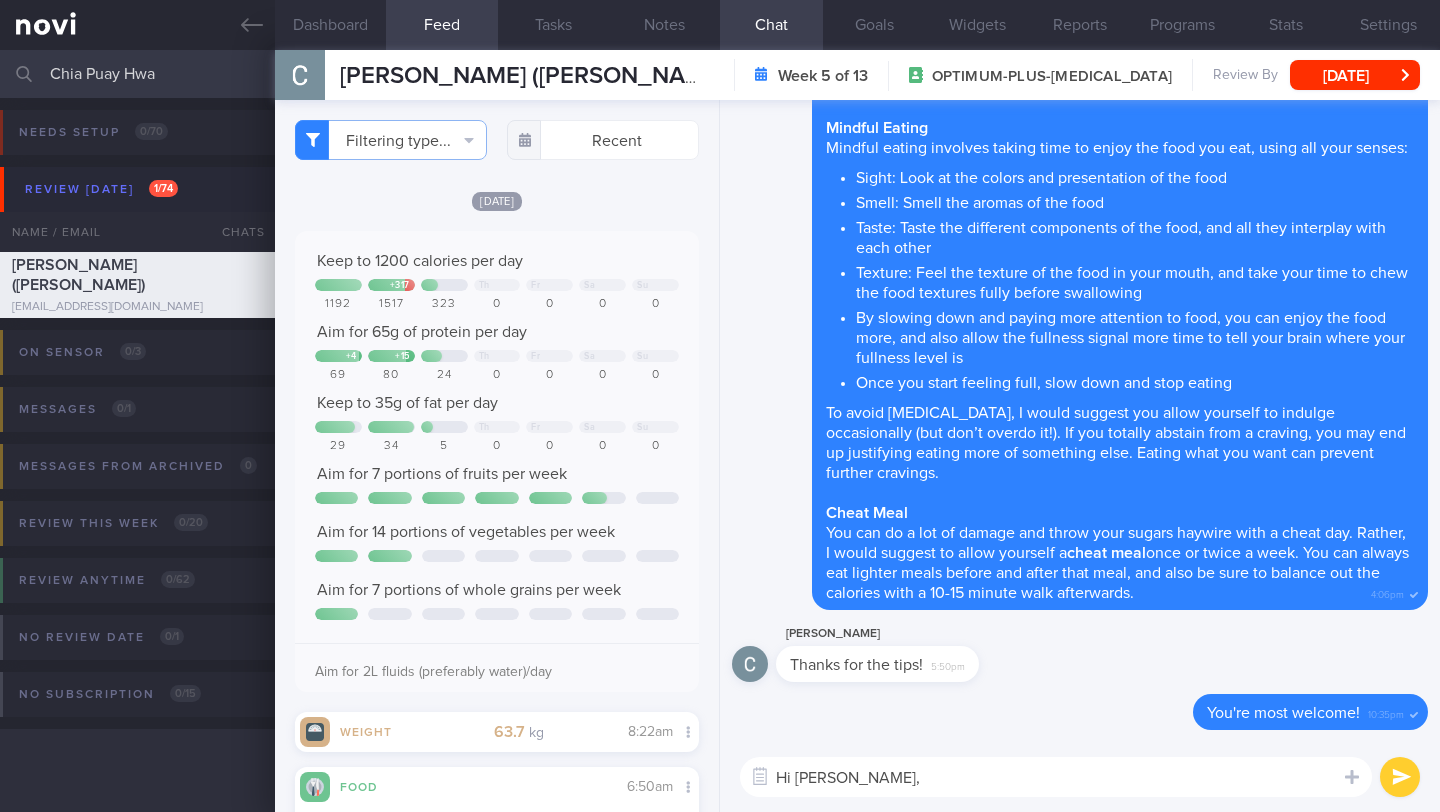 click on "Texture: Feel the texture of the food in your mouth, and take your time to chew the food textures fully before swallowing" at bounding box center (1135, 280) 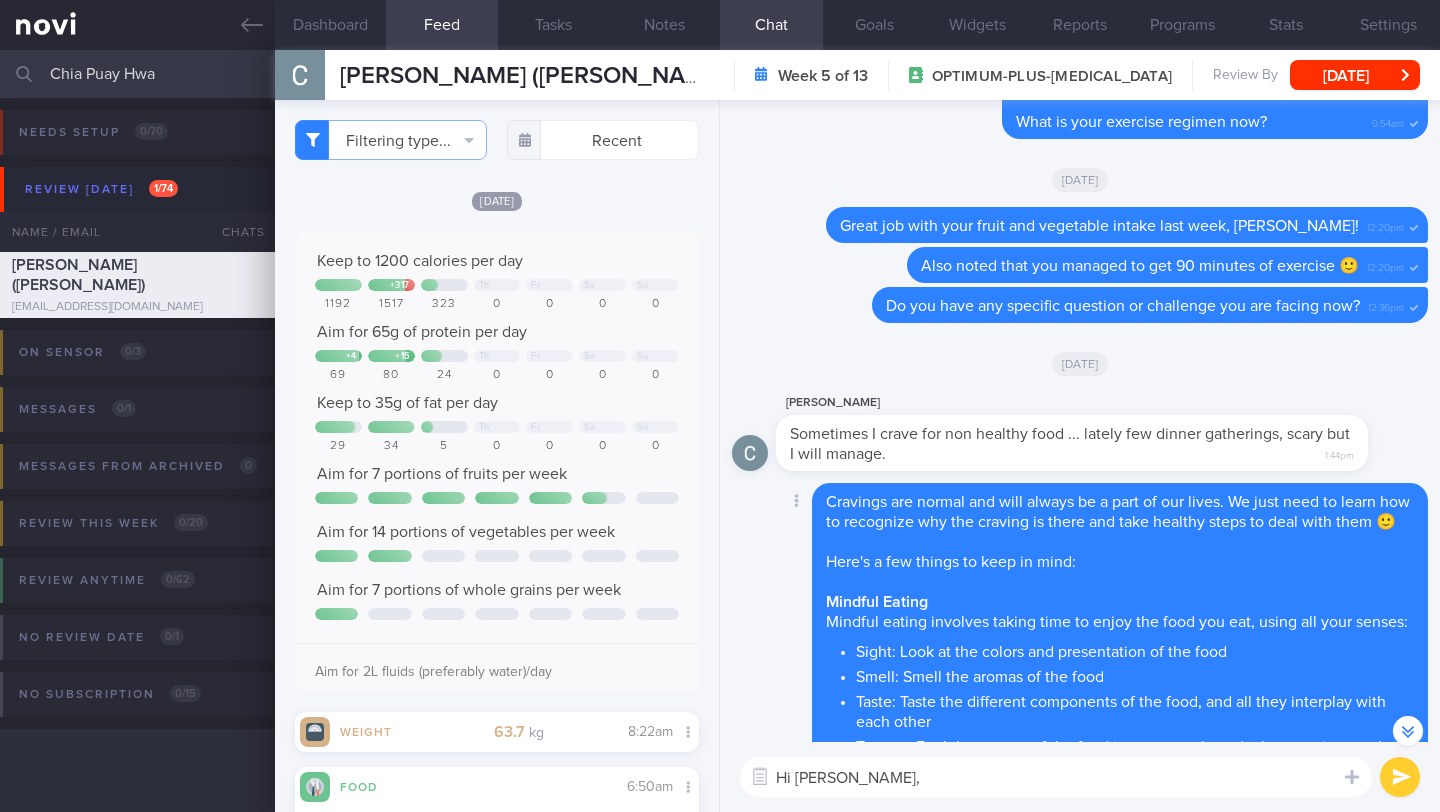 scroll, scrollTop: -502, scrollLeft: 0, axis: vertical 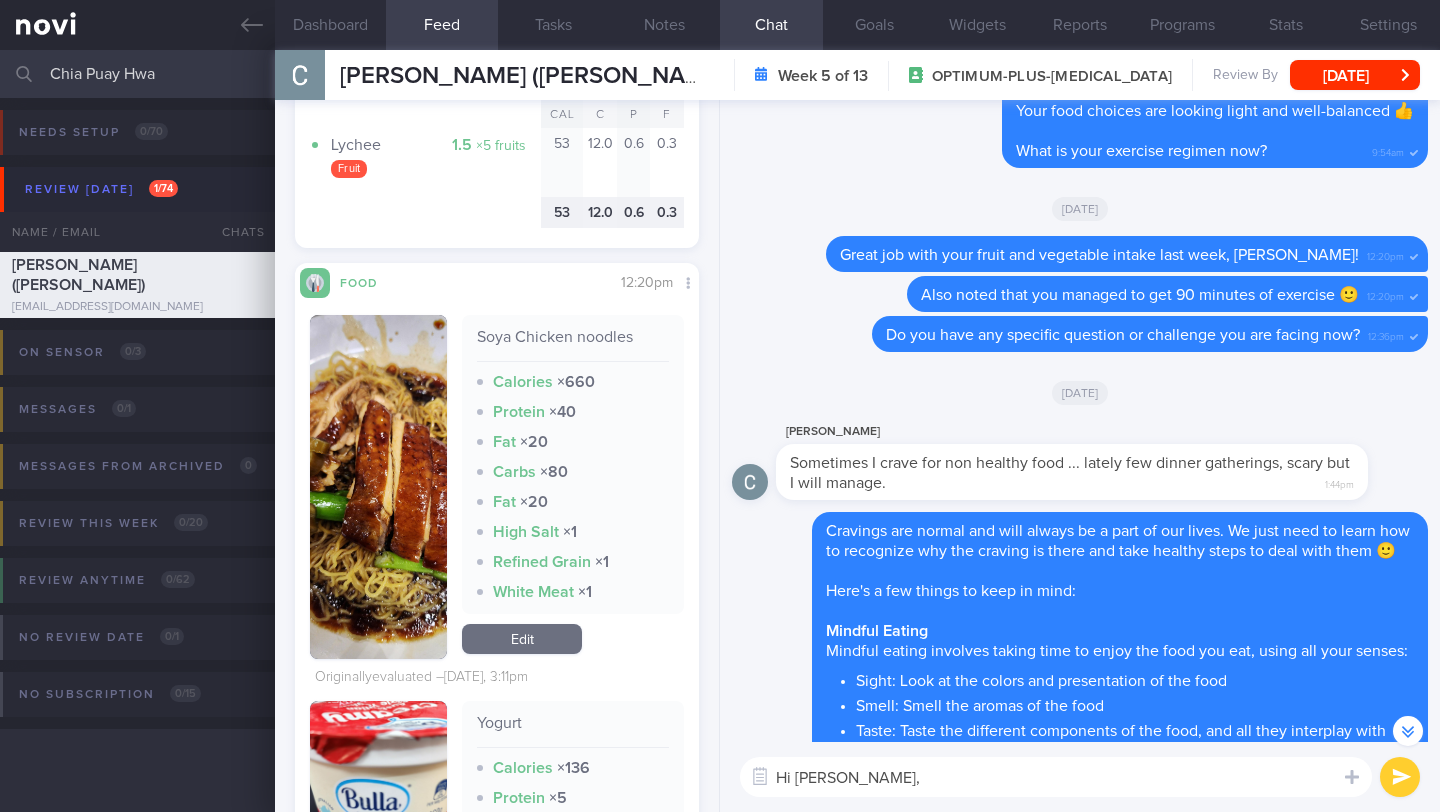 click at bounding box center (378, 487) 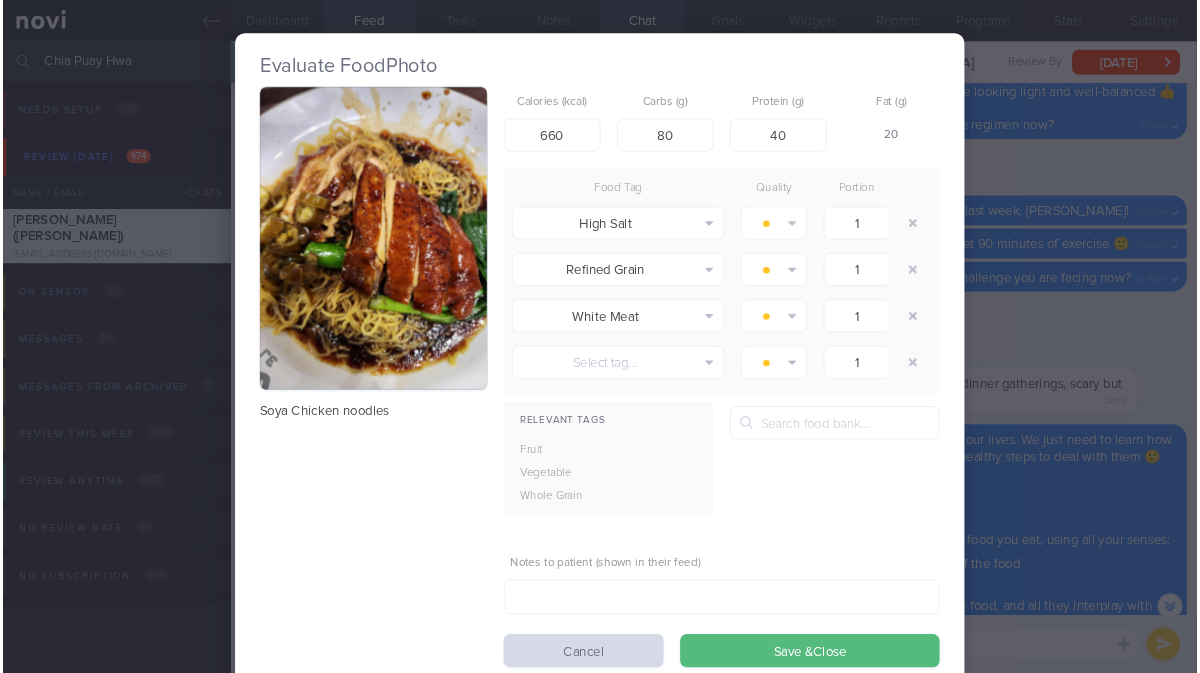 scroll, scrollTop: 168, scrollLeft: 278, axis: both 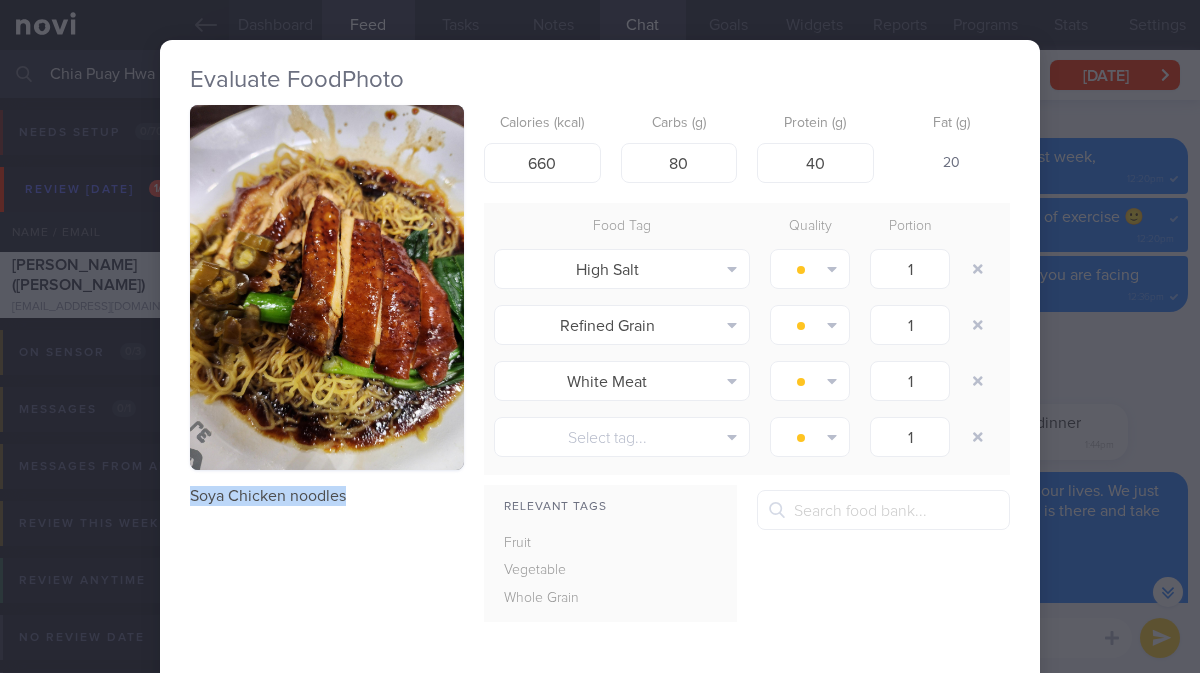 drag, startPoint x: 339, startPoint y: 501, endPoint x: 163, endPoint y: 503, distance: 176.01137 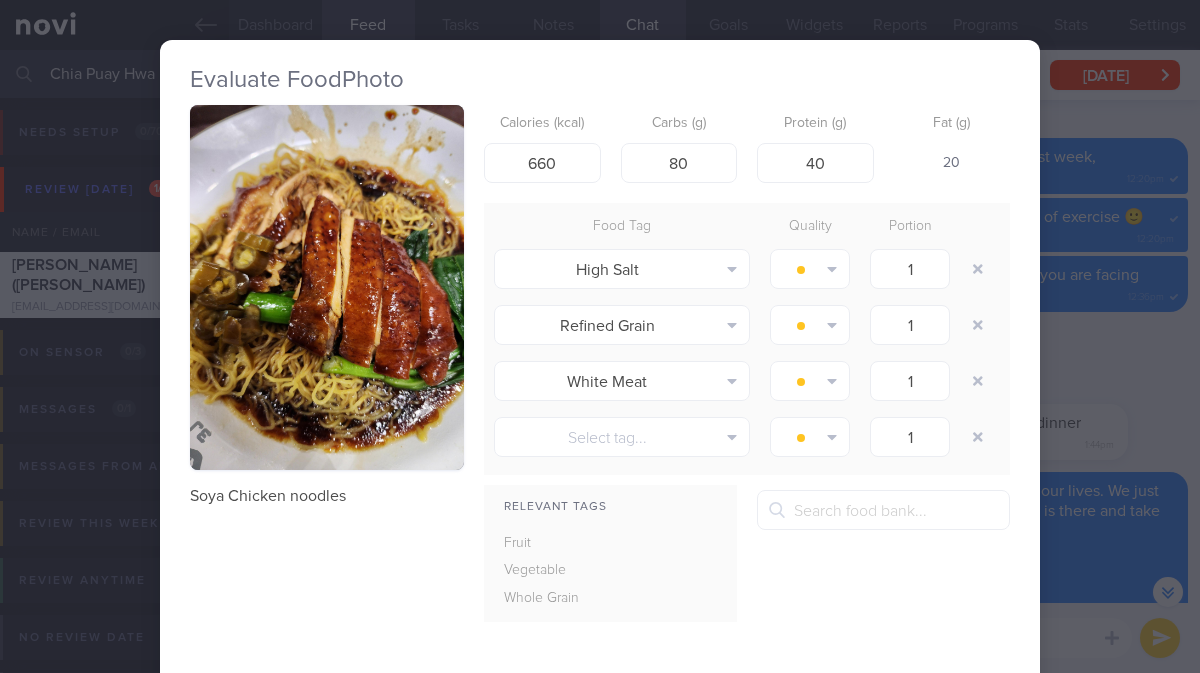 click on "Evaluate Food  Photo
Soya Chicken noodles
Calories (kcal)
660
Carbs (g)
80
Protein (g)
40
Fat (g)
20
Food Tag
Quality
Portion
High Salt
Alcohol
Fried
Fruit
Healthy Fats
High Calcium
[MEDICAL_DATA]
High Fat" at bounding box center [600, 336] 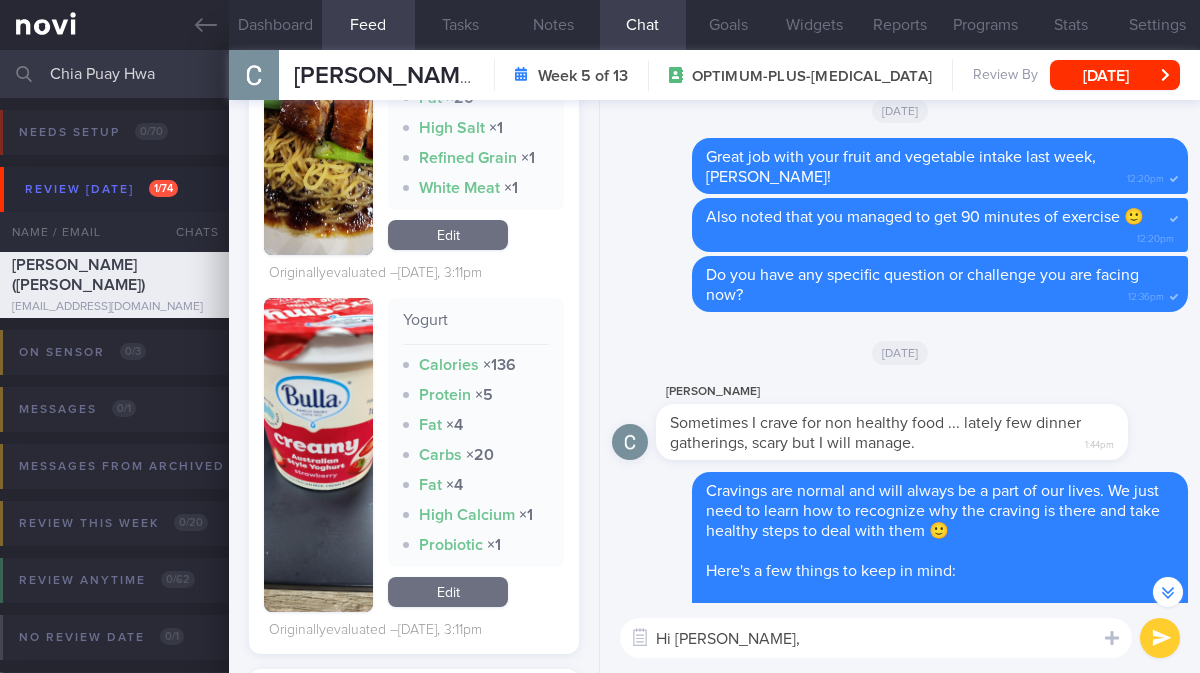 scroll, scrollTop: 2232, scrollLeft: 0, axis: vertical 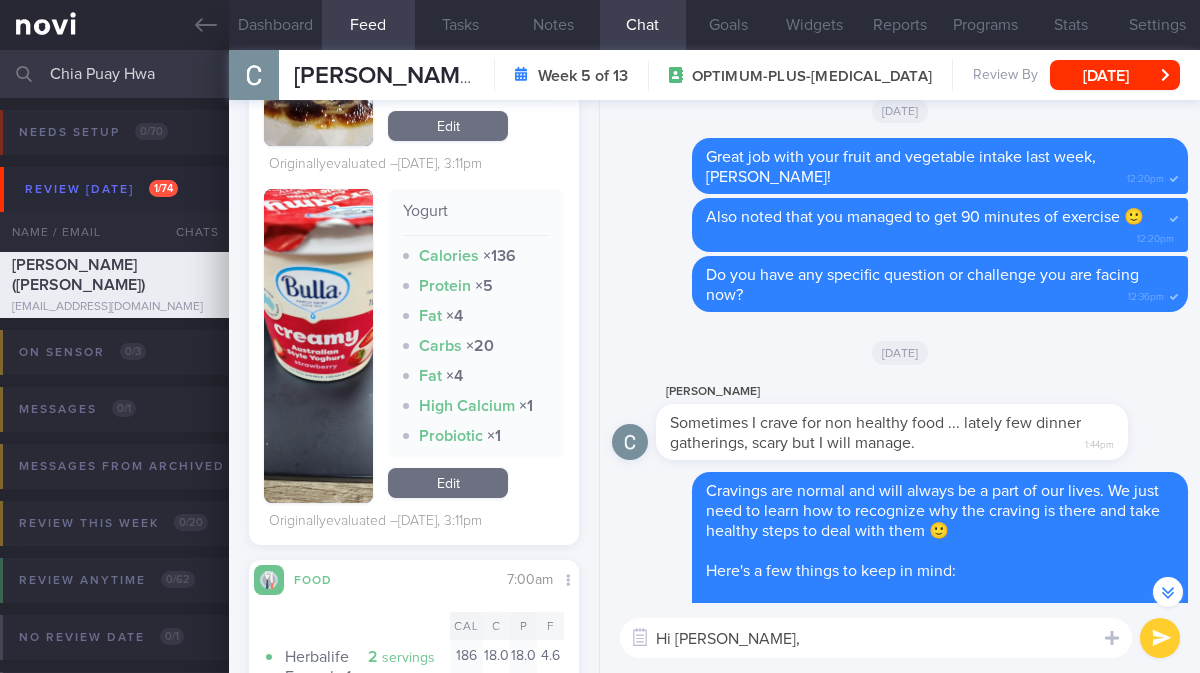 click at bounding box center [318, 346] 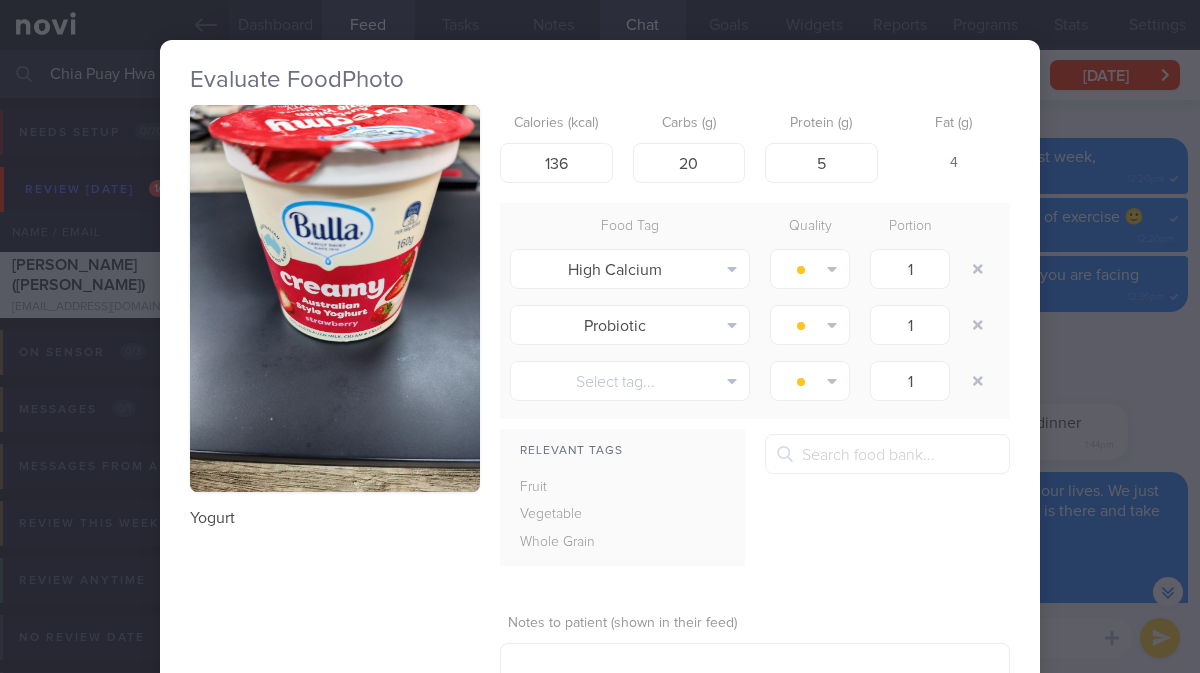 click at bounding box center (335, 298) 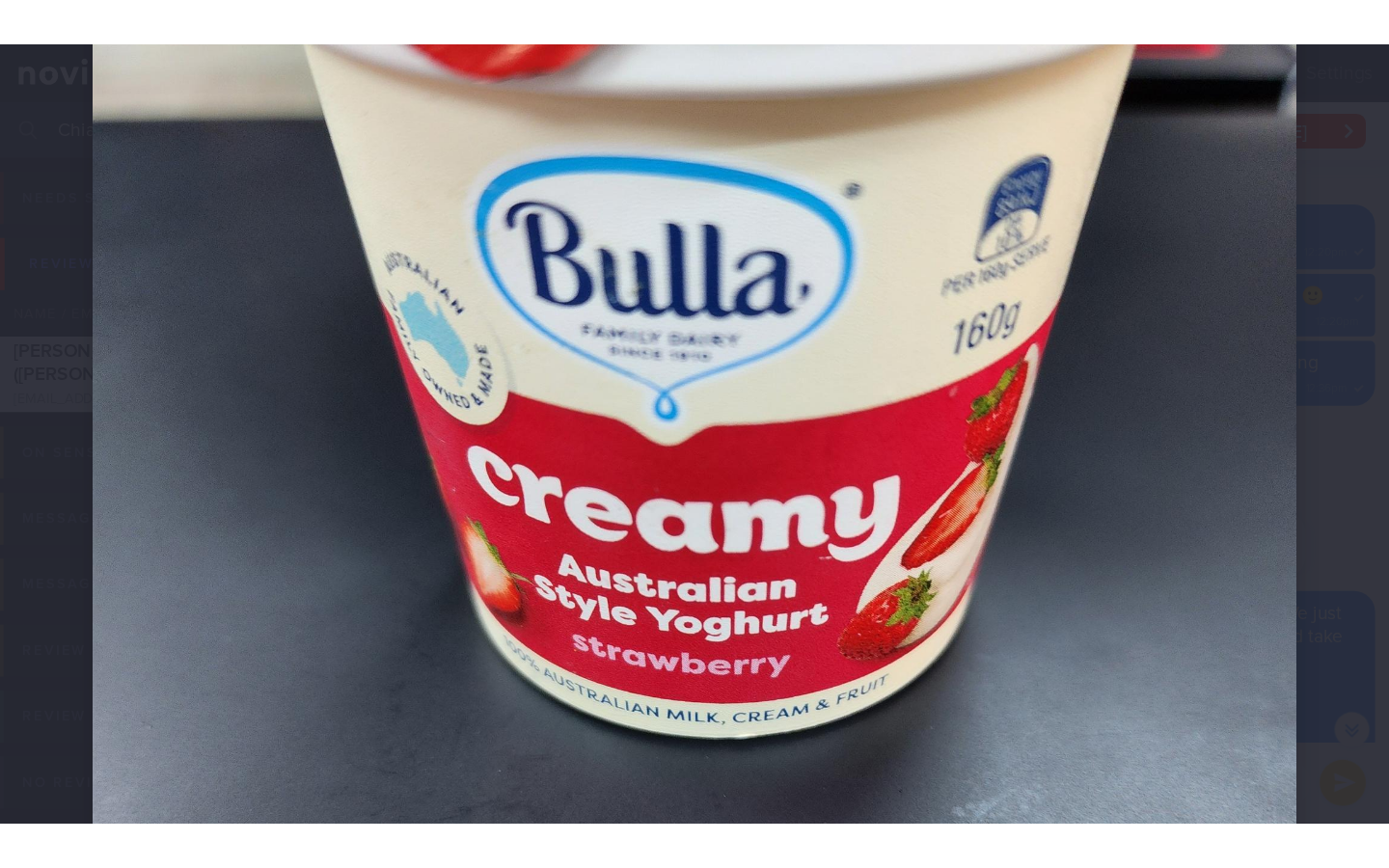 scroll, scrollTop: 346, scrollLeft: 0, axis: vertical 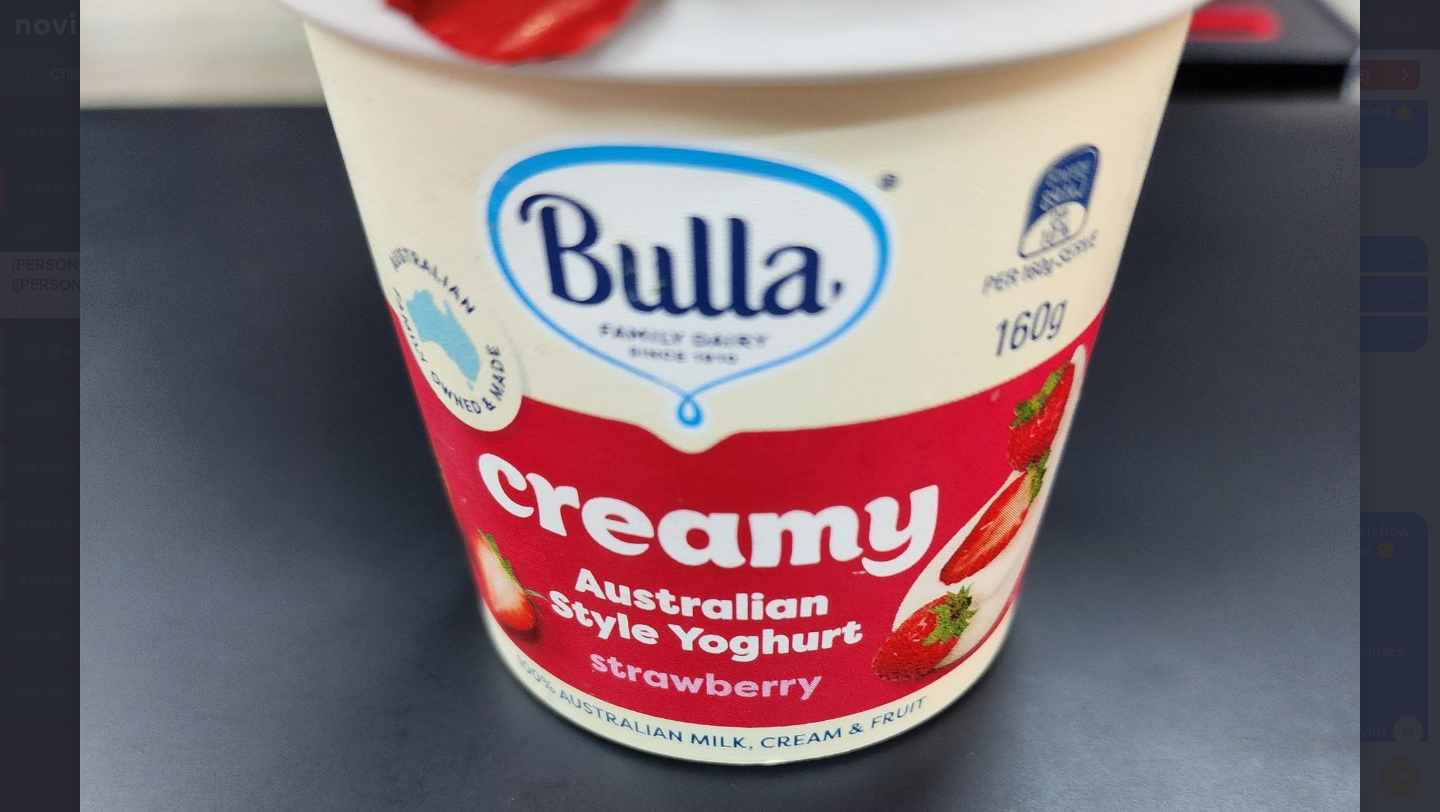 click at bounding box center [720, 574] 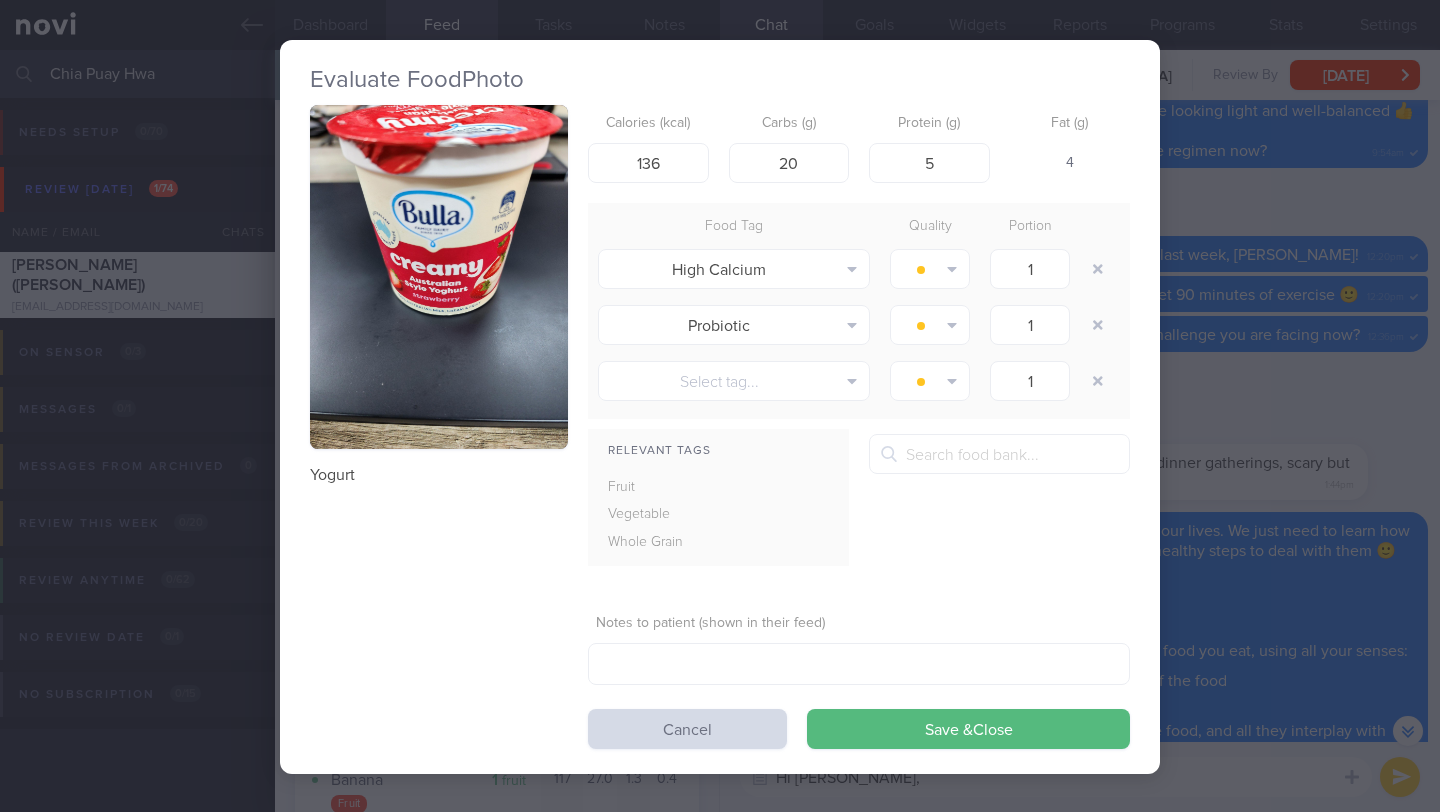 click on "Evaluate Food  Photo
Yogurt
Calories (kcal)
136
Carbs (g)
20
Protein (g)
5
Fat (g)
4
Food Tag
Quality
Portion
High Calcium
Alcohol
Fried
Fruit
Healthy Fats
High Calcium
[MEDICAL_DATA]
High Fat
High Fibre" at bounding box center (720, 406) 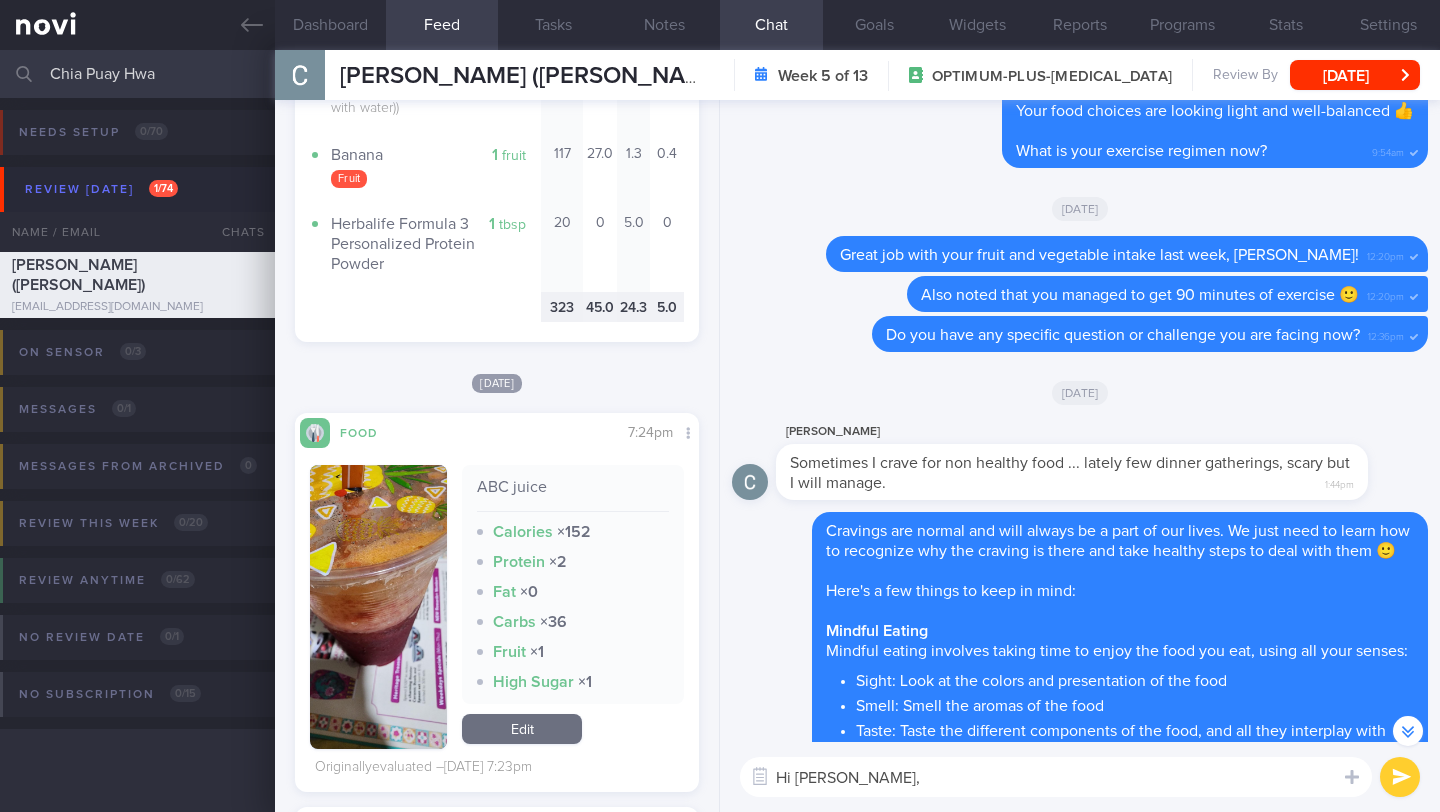 scroll, scrollTop: 6550, scrollLeft: 0, axis: vertical 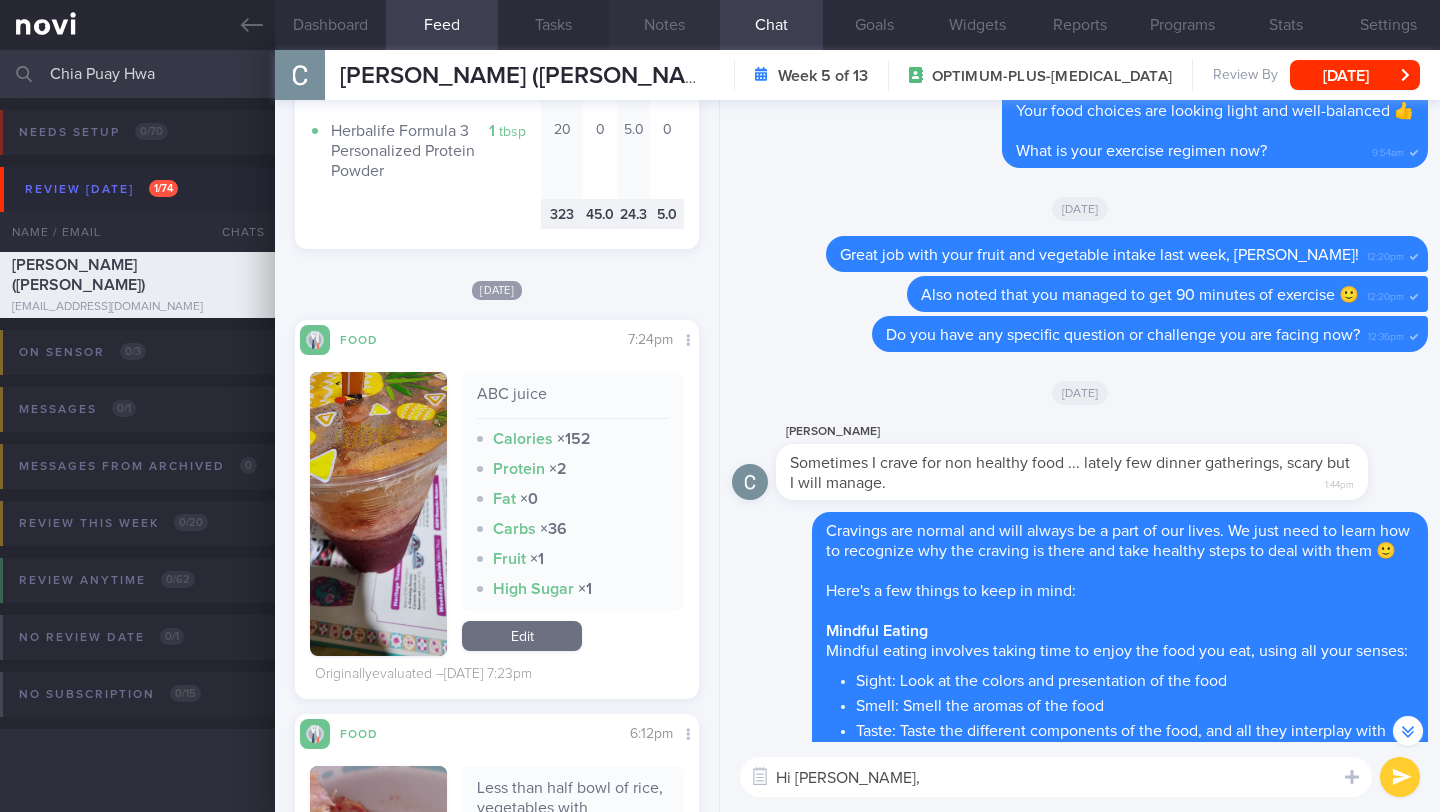 click on "Notes" at bounding box center (664, 25) 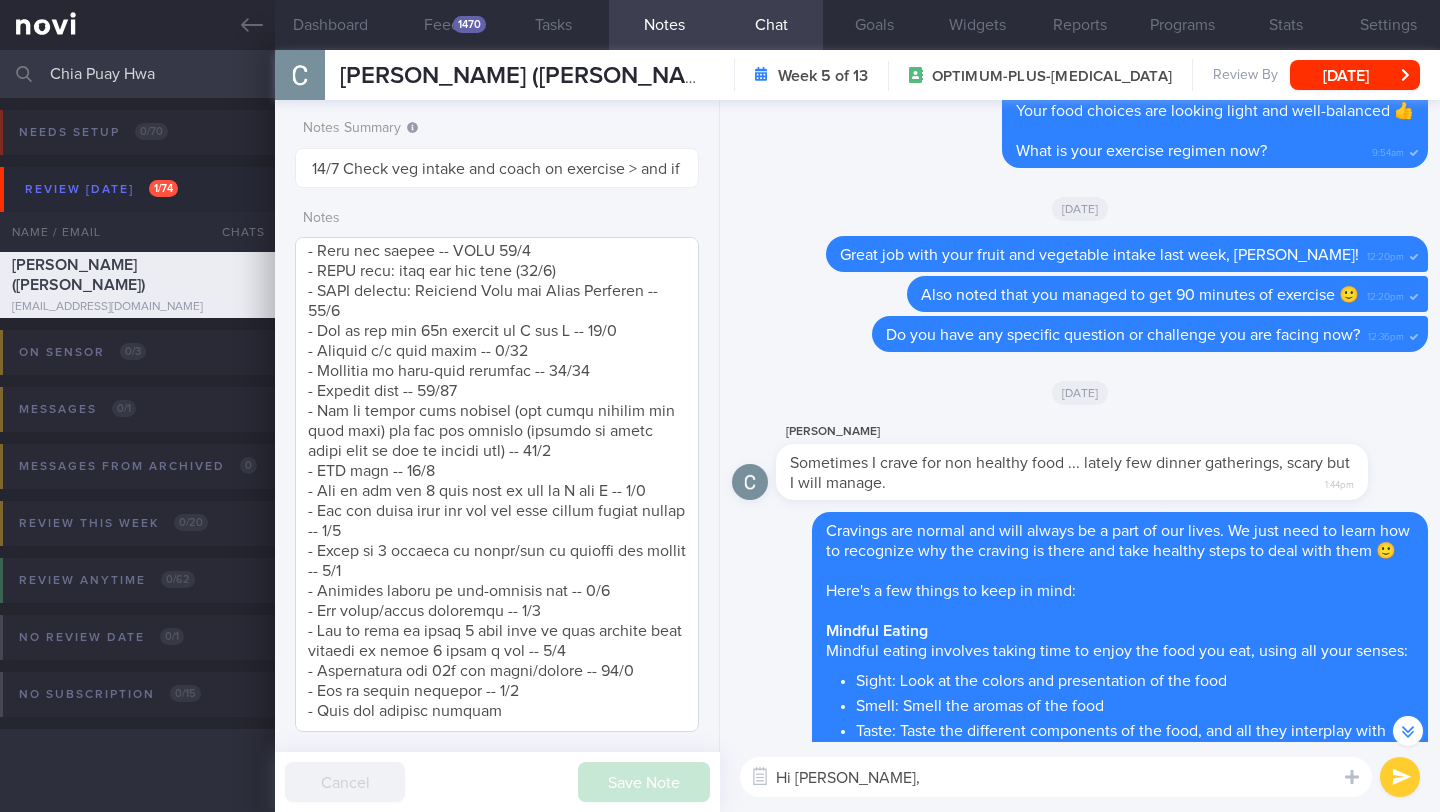 scroll, scrollTop: 1707, scrollLeft: 0, axis: vertical 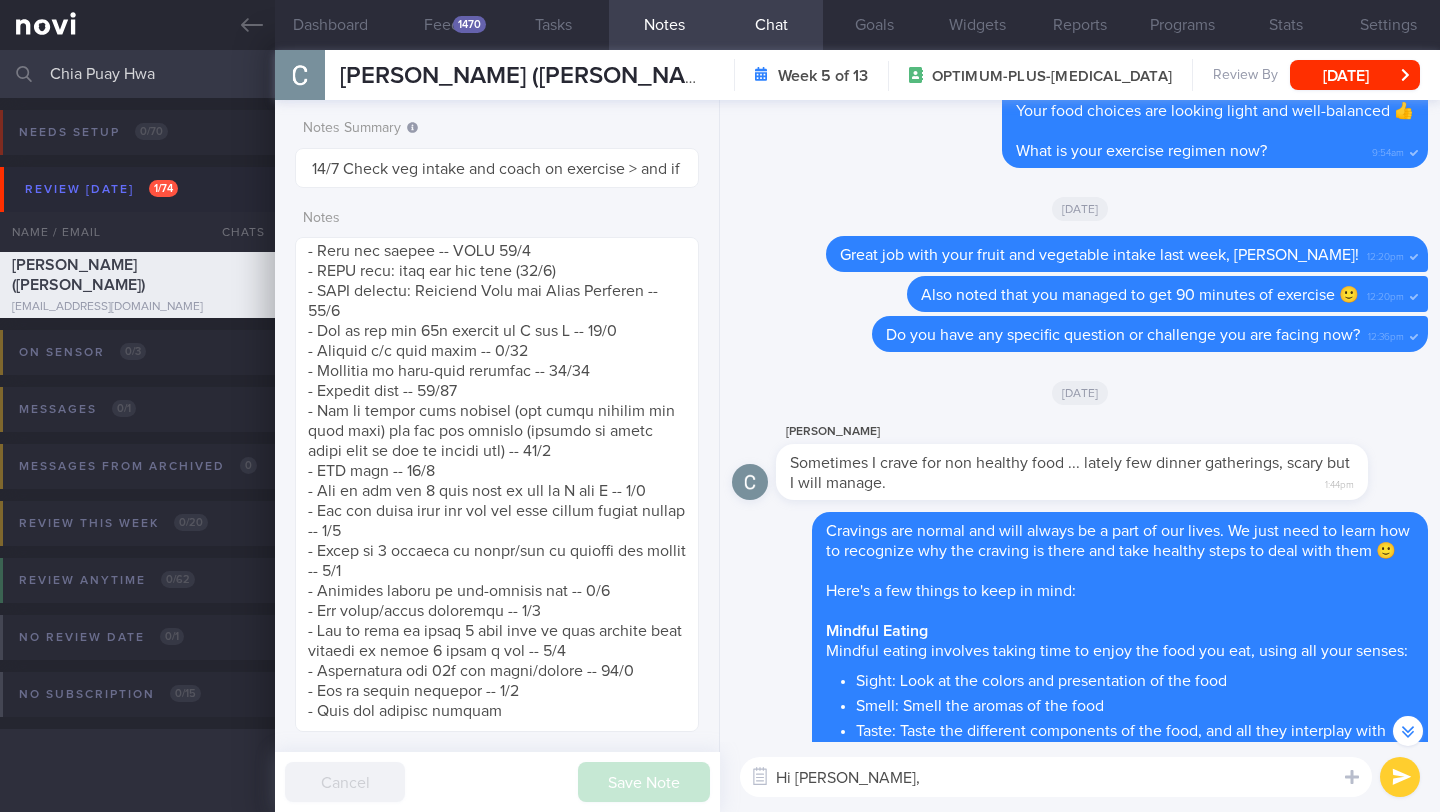 click on "Hi [PERSON_NAME]," at bounding box center (1056, 777) 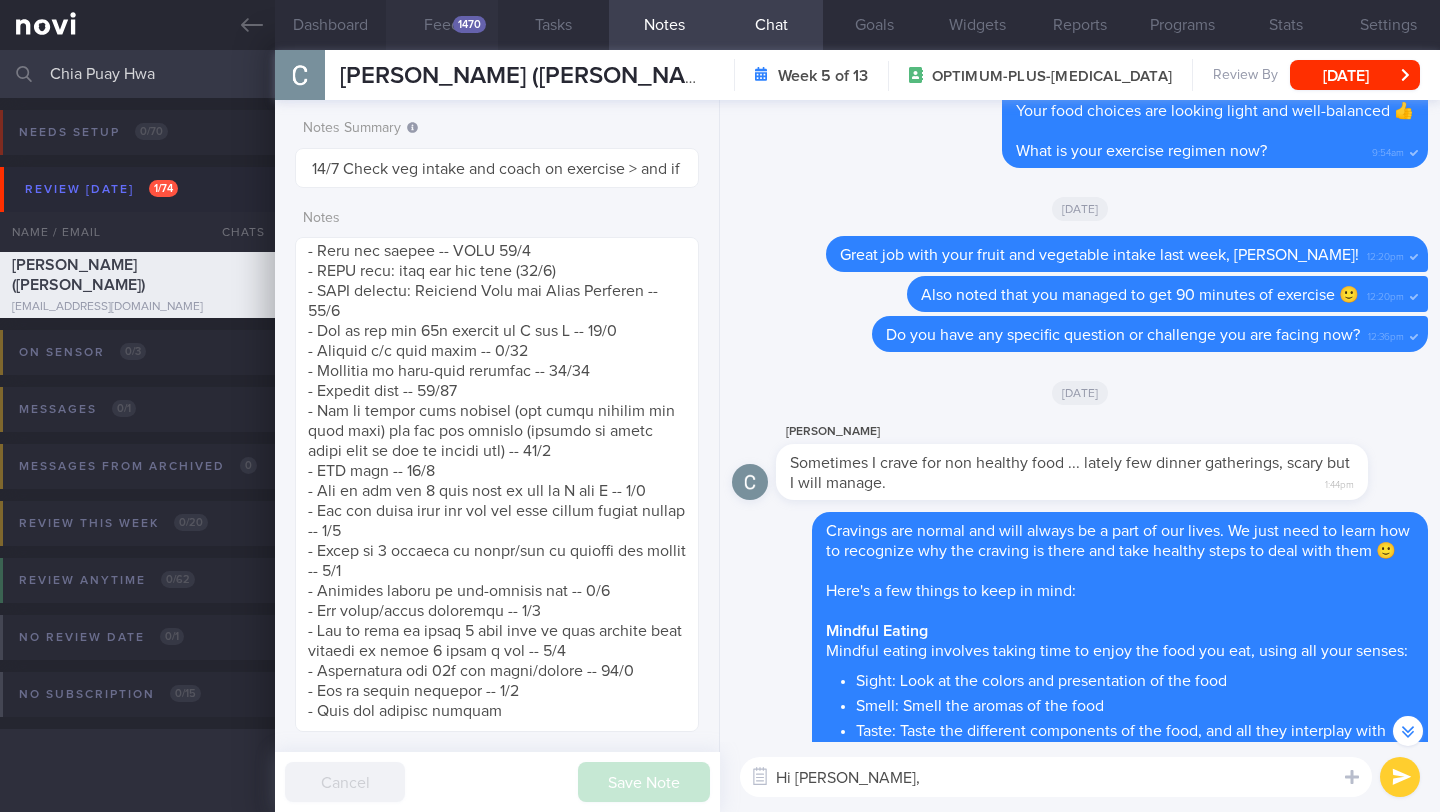 click on "Feed
1470" at bounding box center [441, 25] 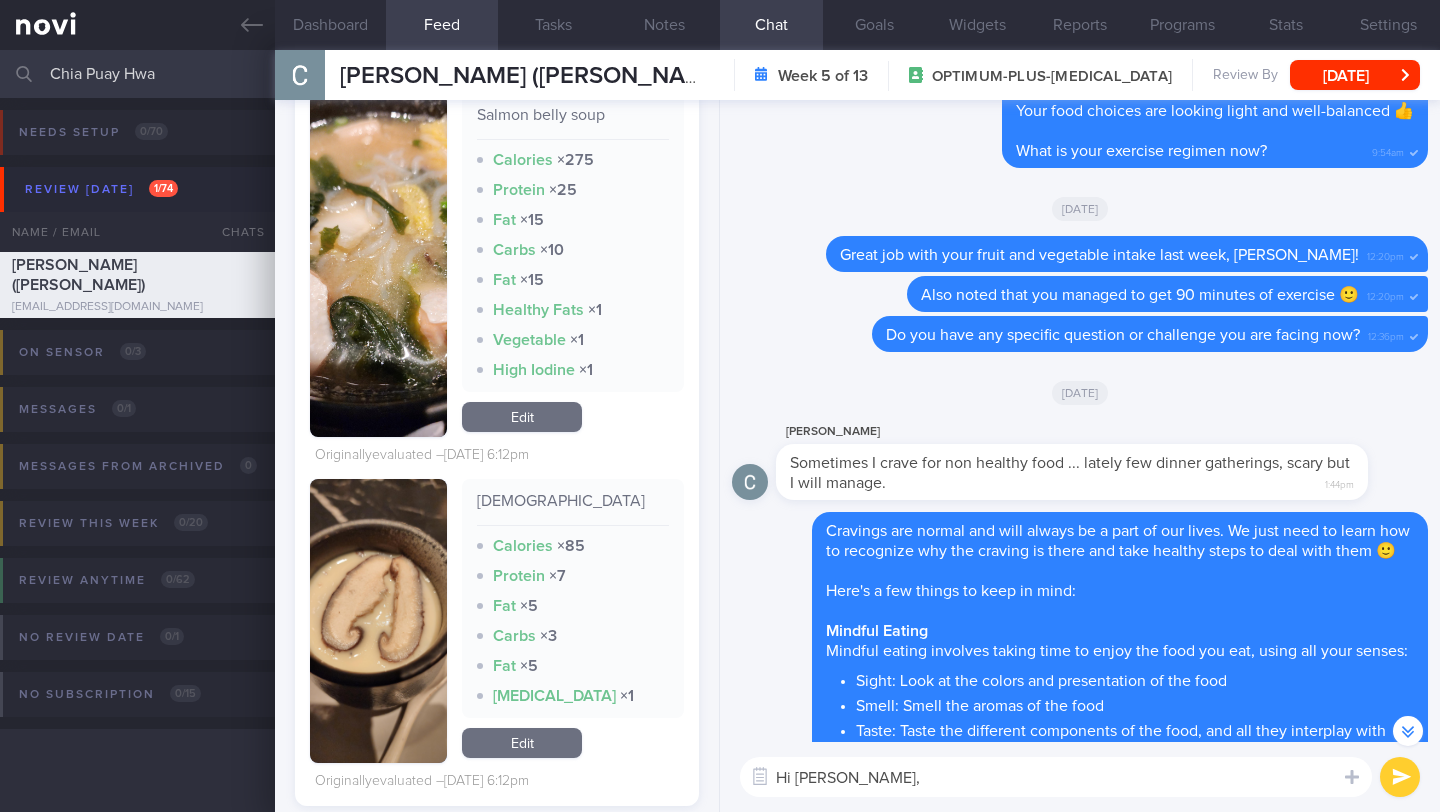 scroll, scrollTop: 10320, scrollLeft: 0, axis: vertical 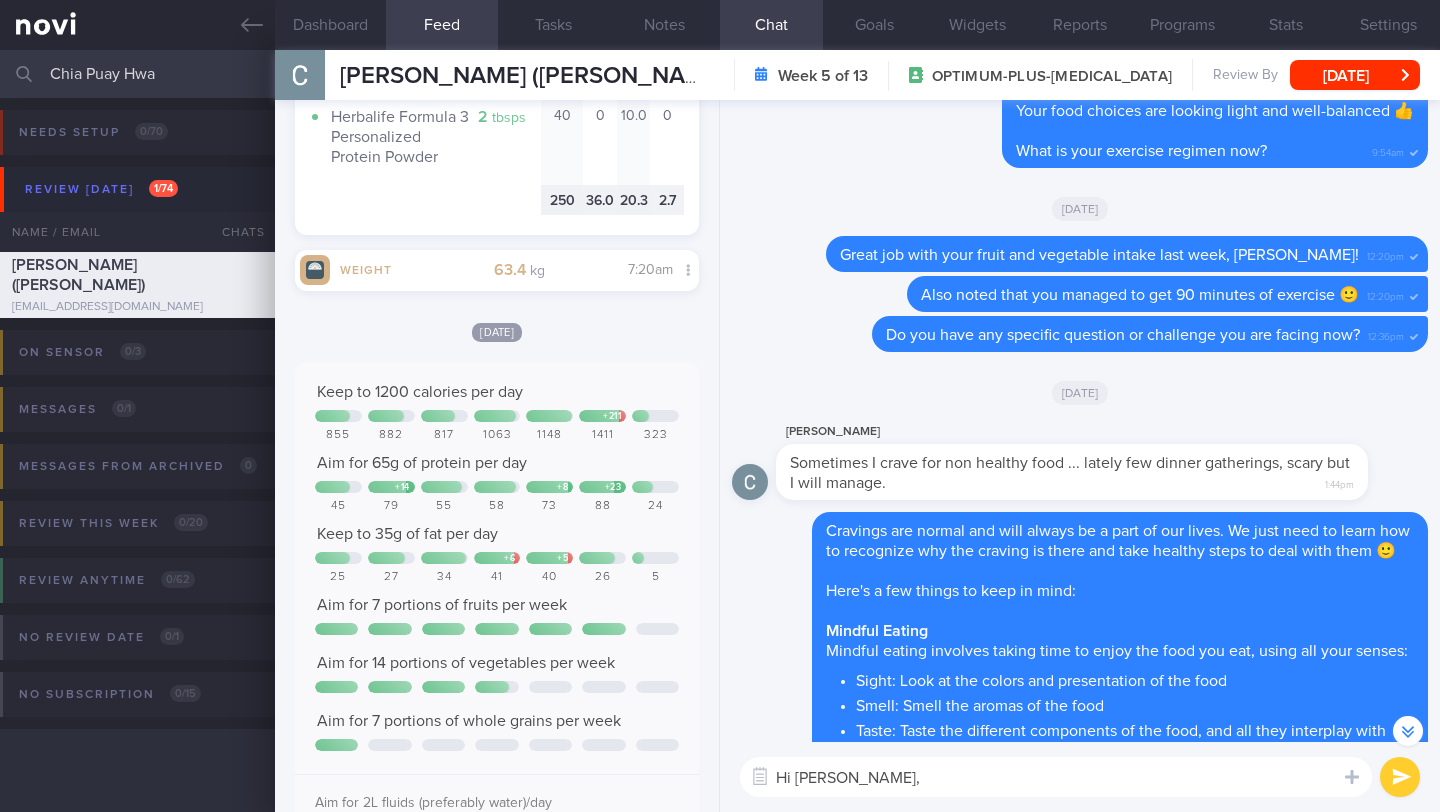 click on "Hi [PERSON_NAME]," at bounding box center (1056, 777) 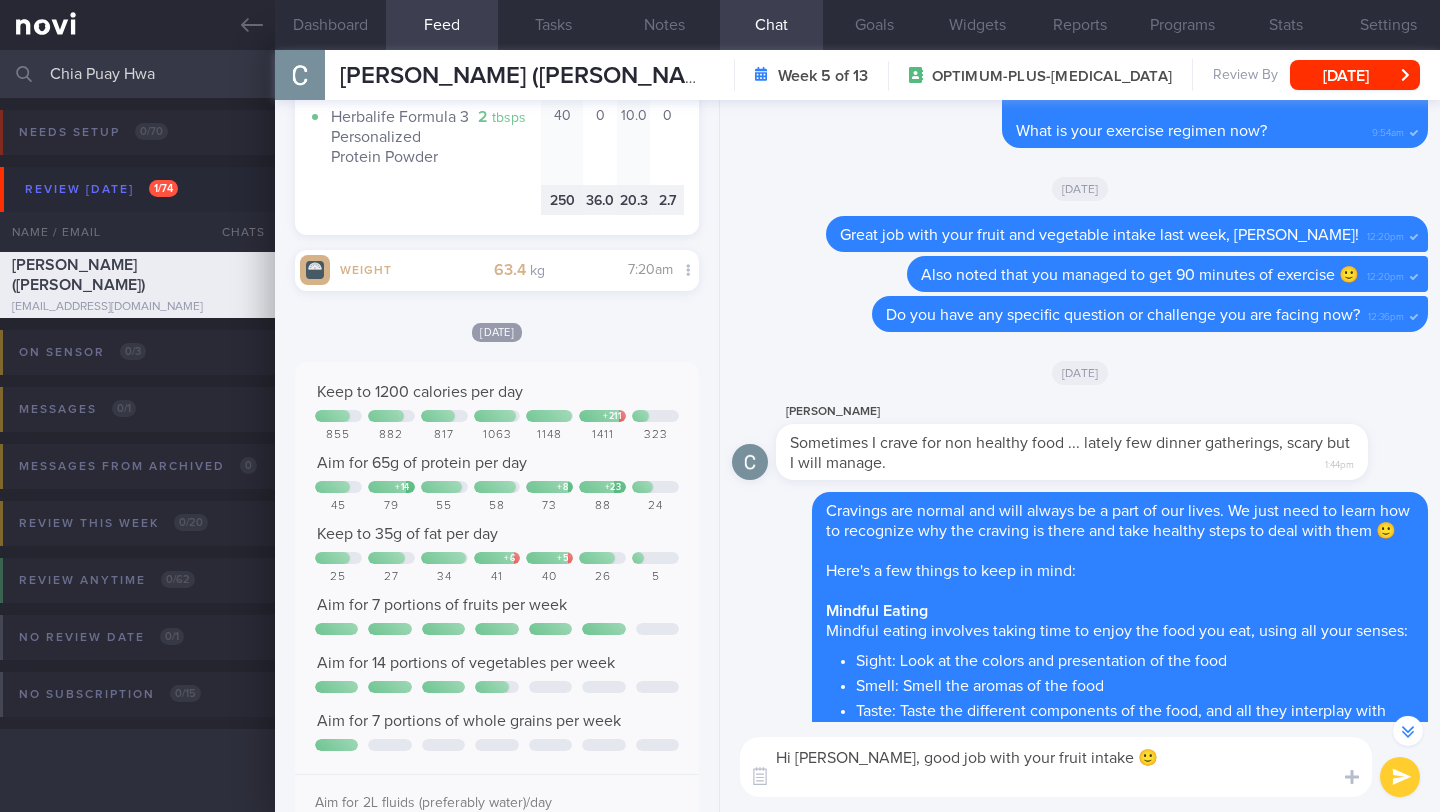 scroll, scrollTop: 0, scrollLeft: 0, axis: both 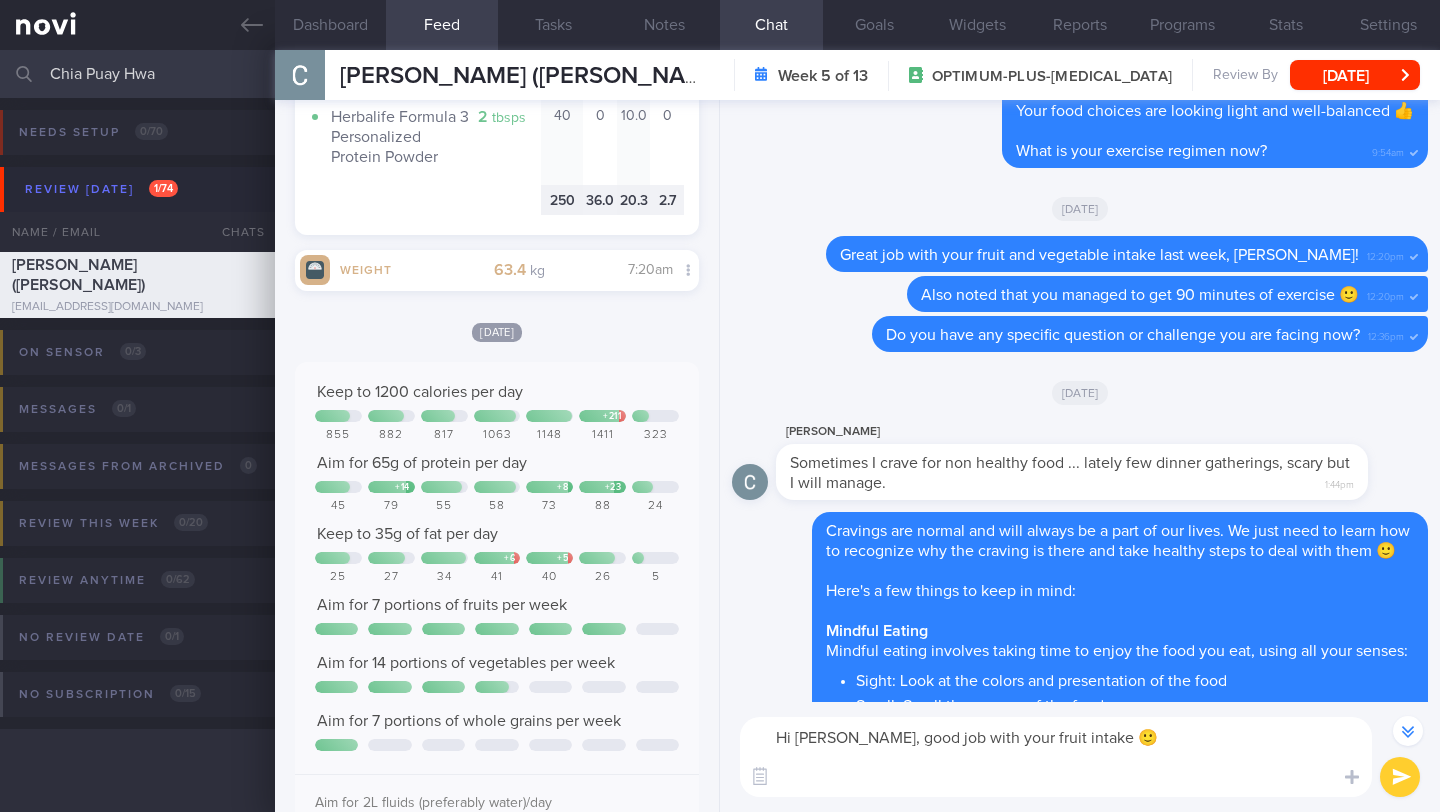 click on "Hi [PERSON_NAME], good job with your fruit intake 🙂" at bounding box center [1056, 757] 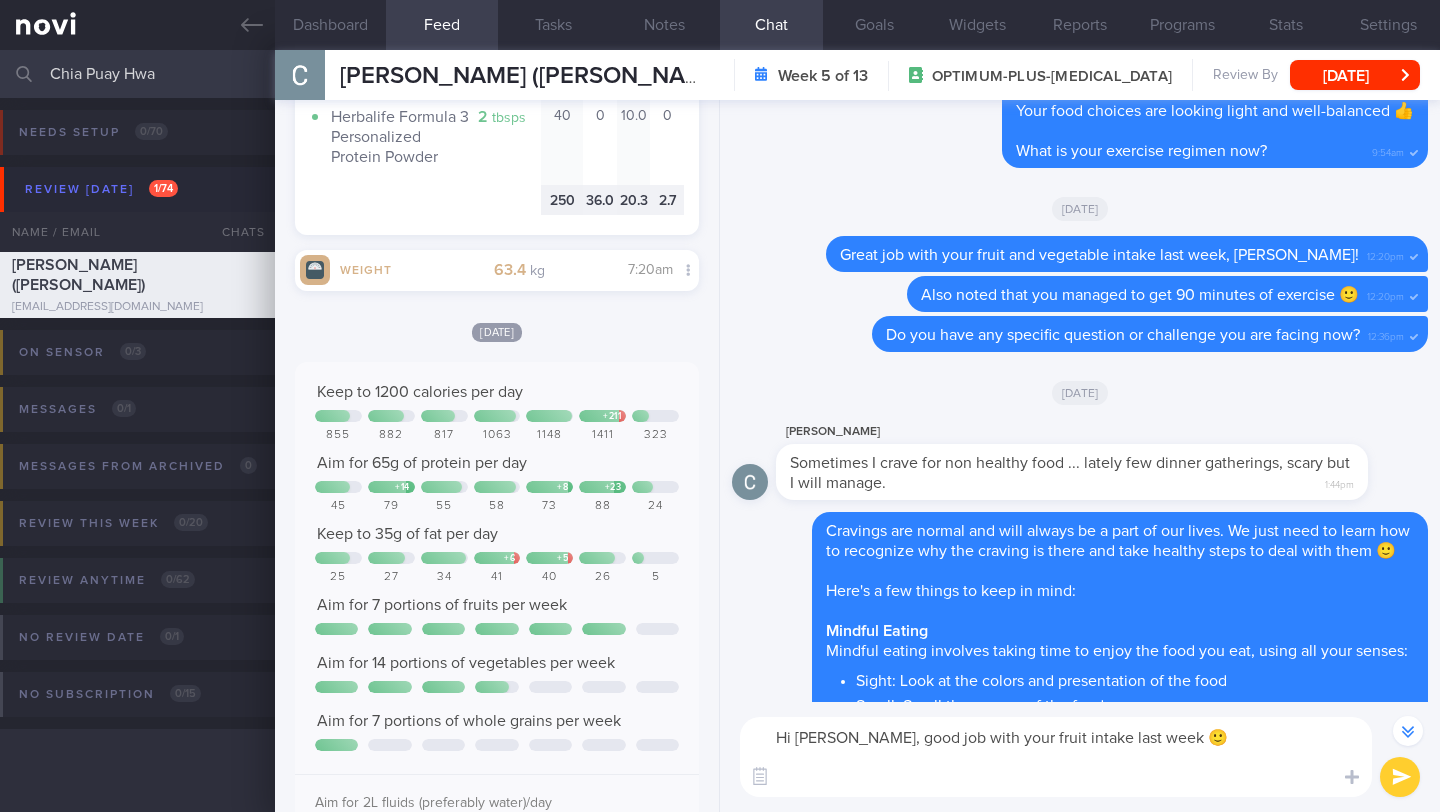 click on "Hi [PERSON_NAME], good job with your fruit intake last week 🙂" at bounding box center (1056, 757) 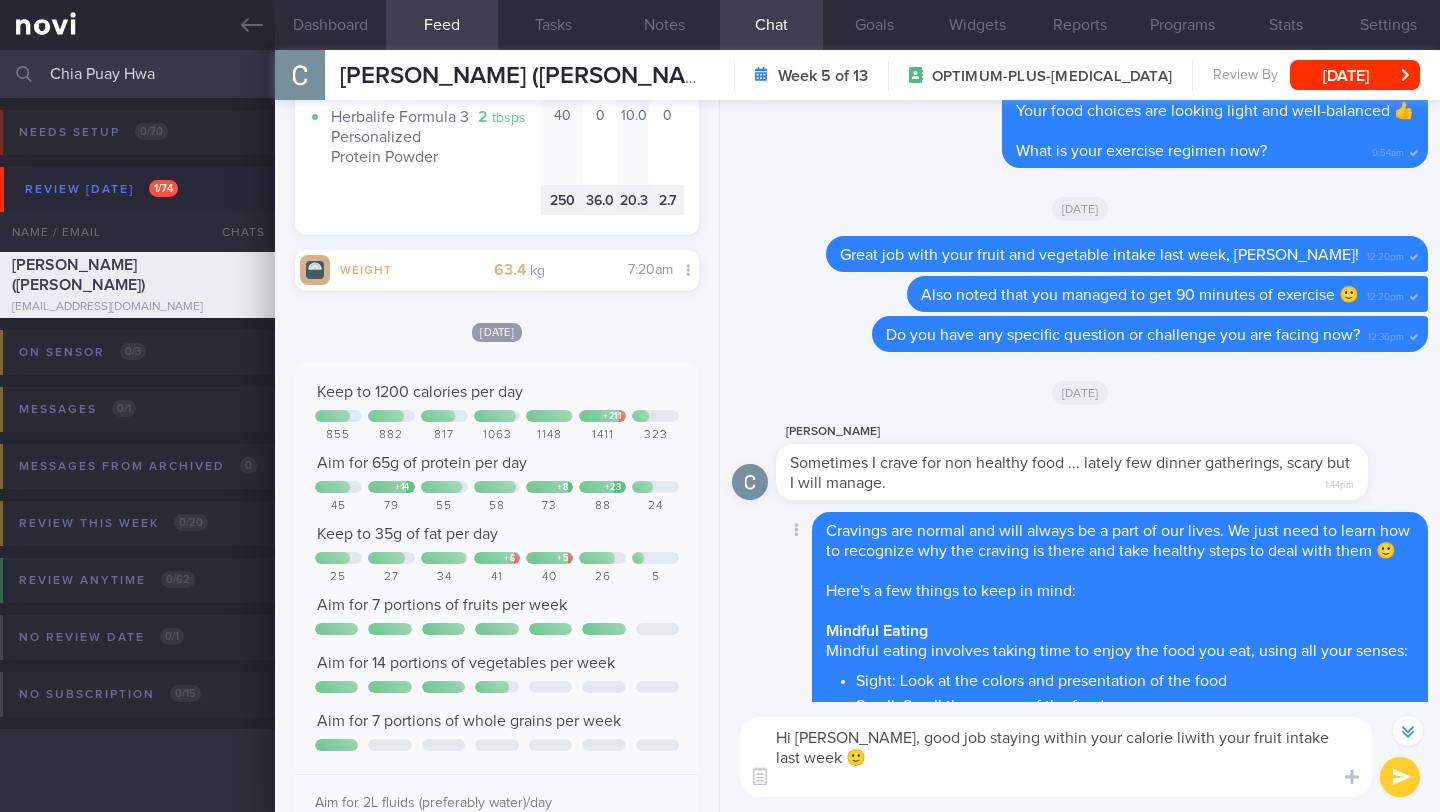scroll, scrollTop: -562, scrollLeft: 0, axis: vertical 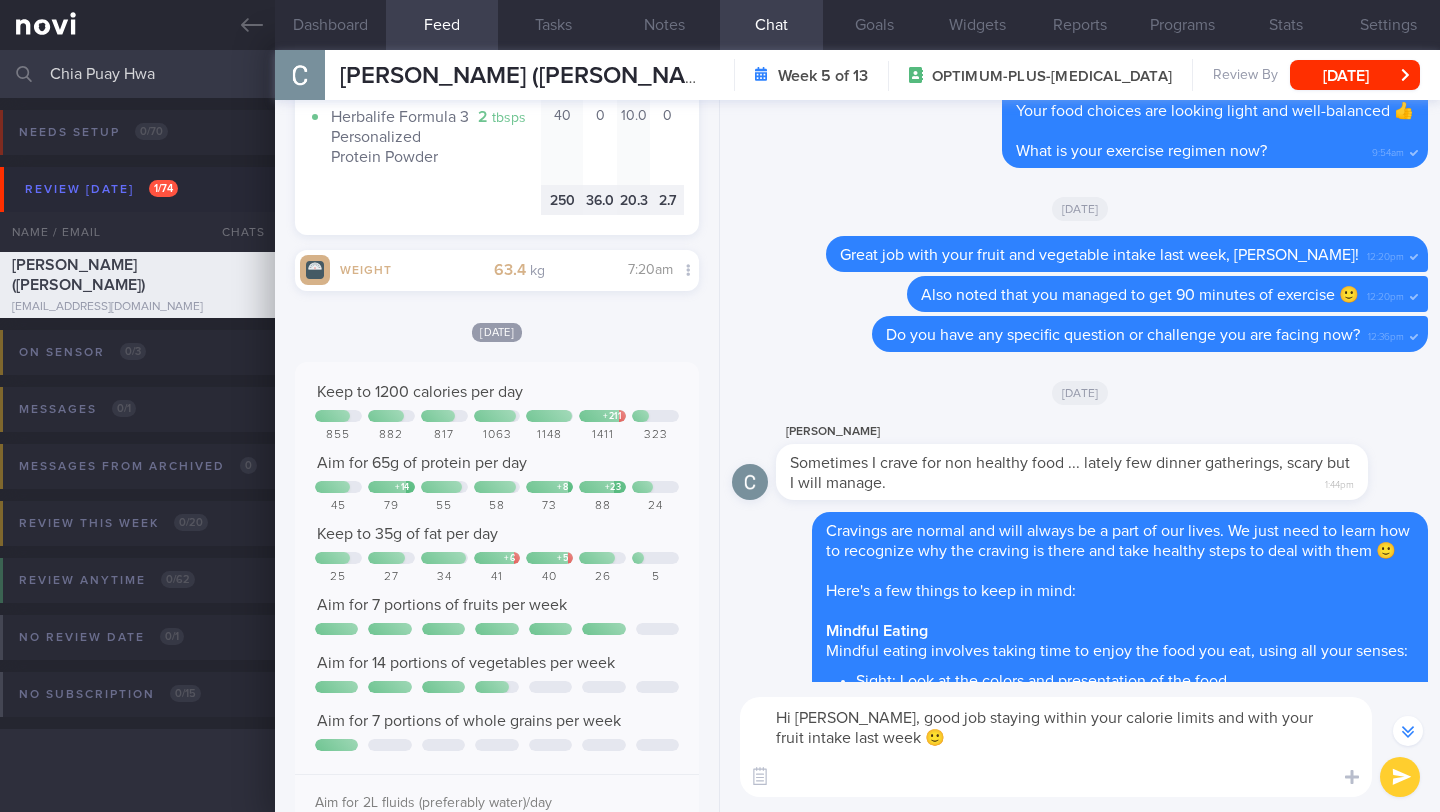 type on "Hi [PERSON_NAME], good job staying within your calorie limits and with your fruit intake last week 🙂" 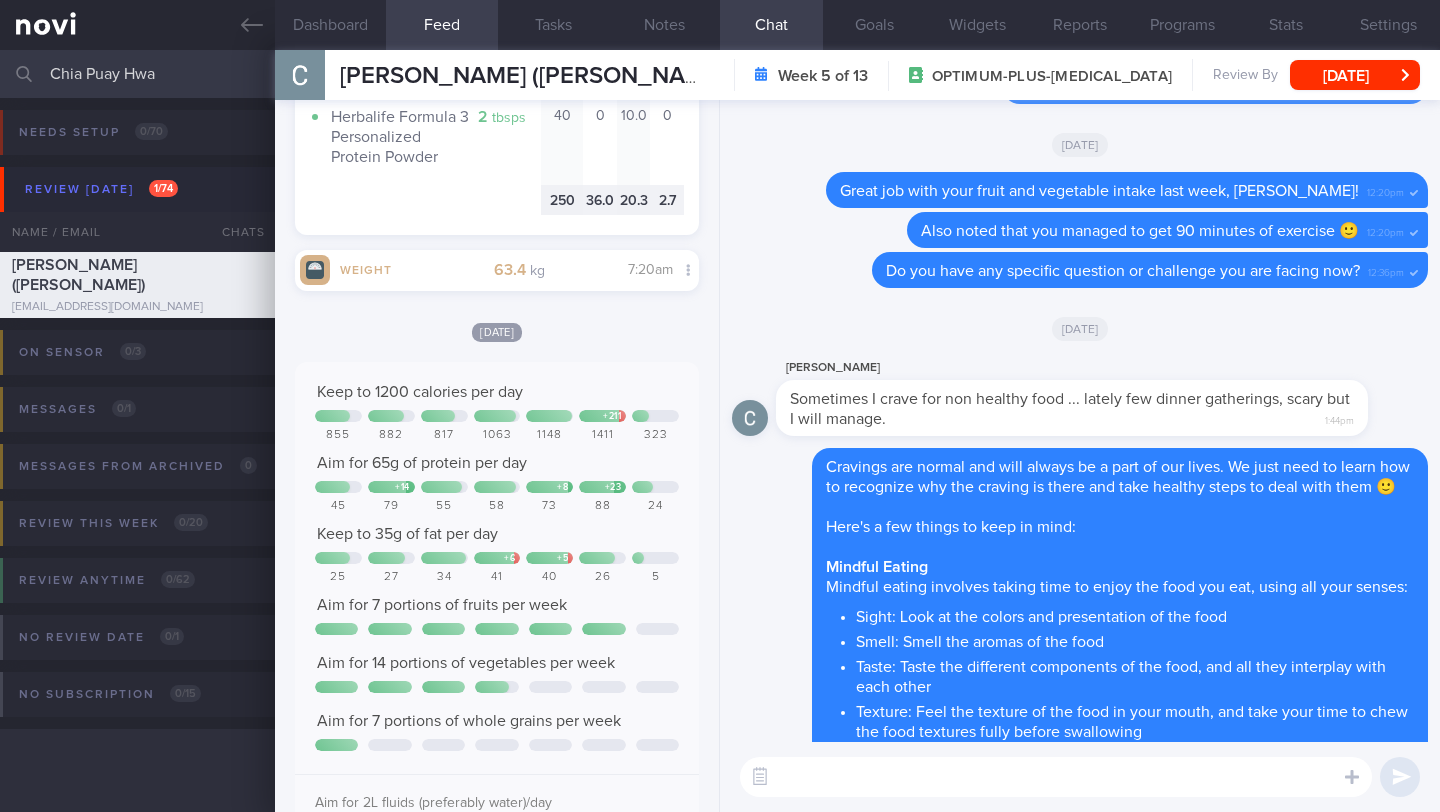 scroll, scrollTop: 0, scrollLeft: 0, axis: both 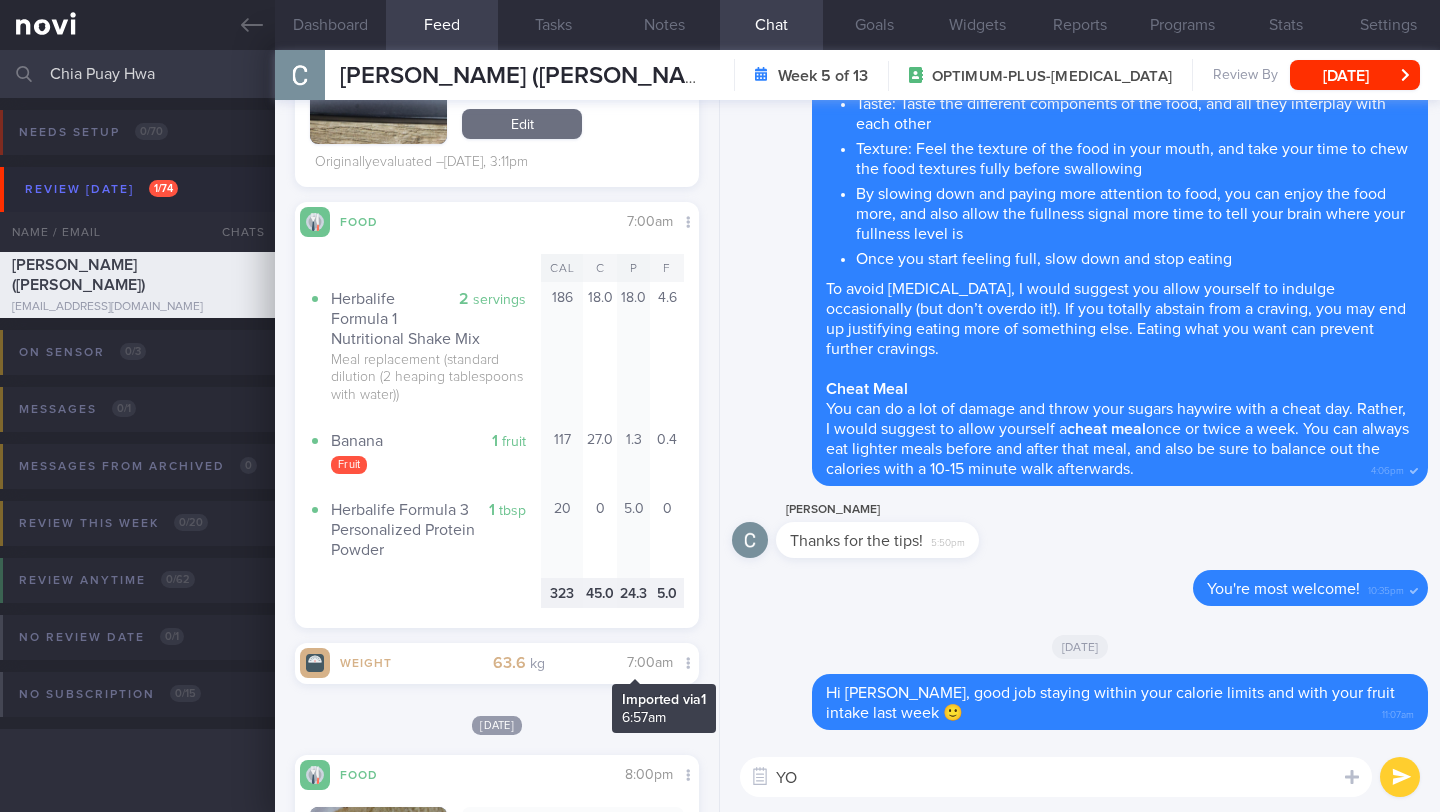 type on "Y" 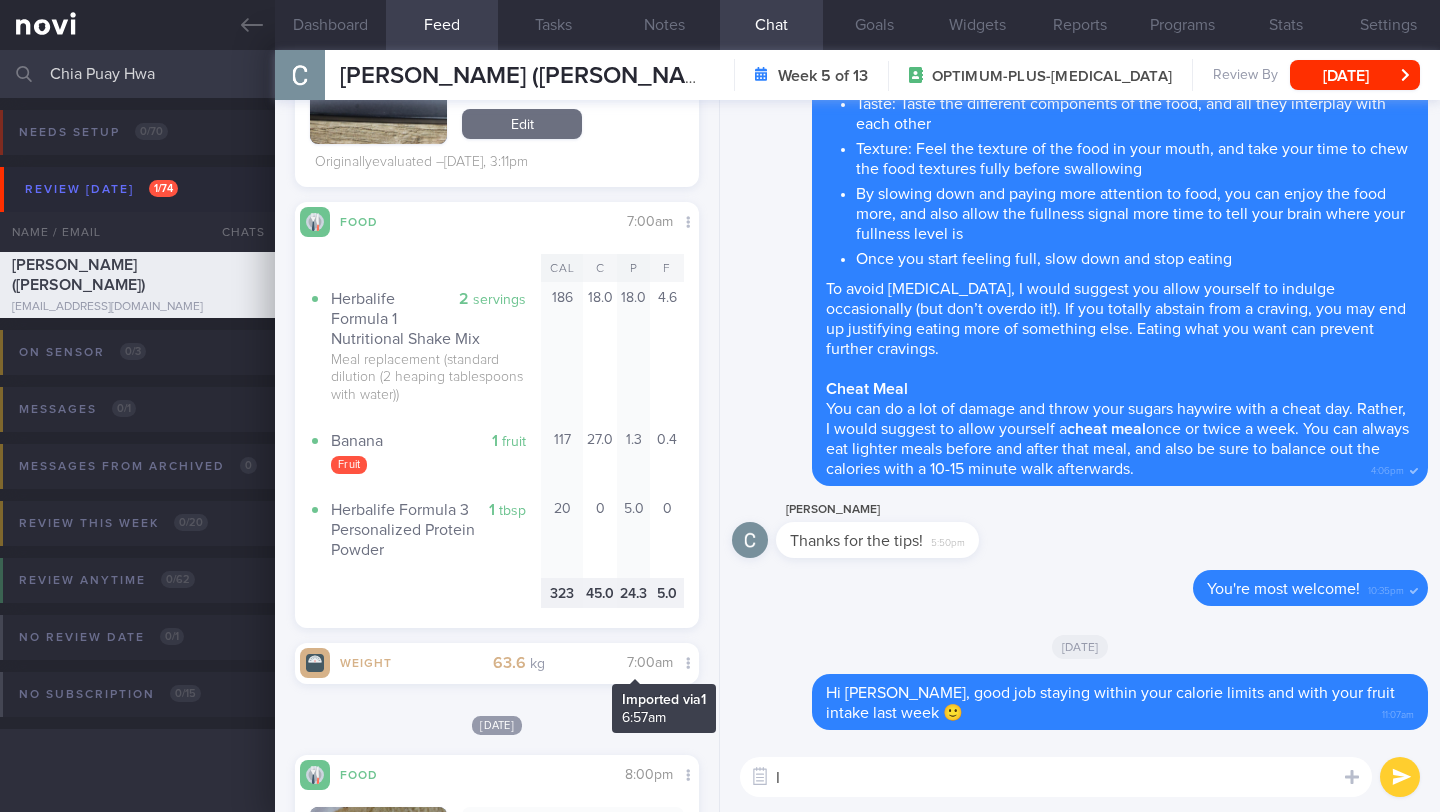 type on "I" 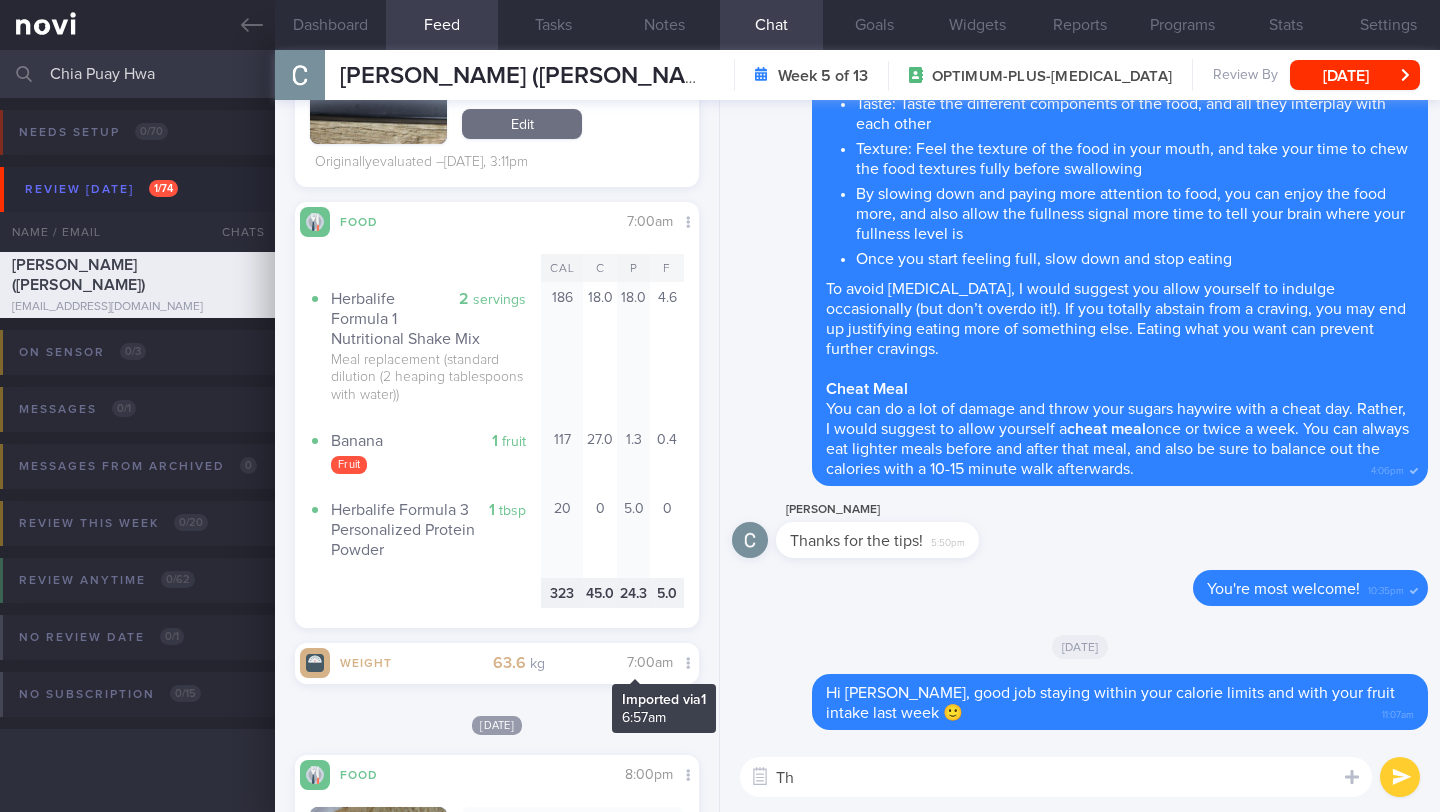 type on "T" 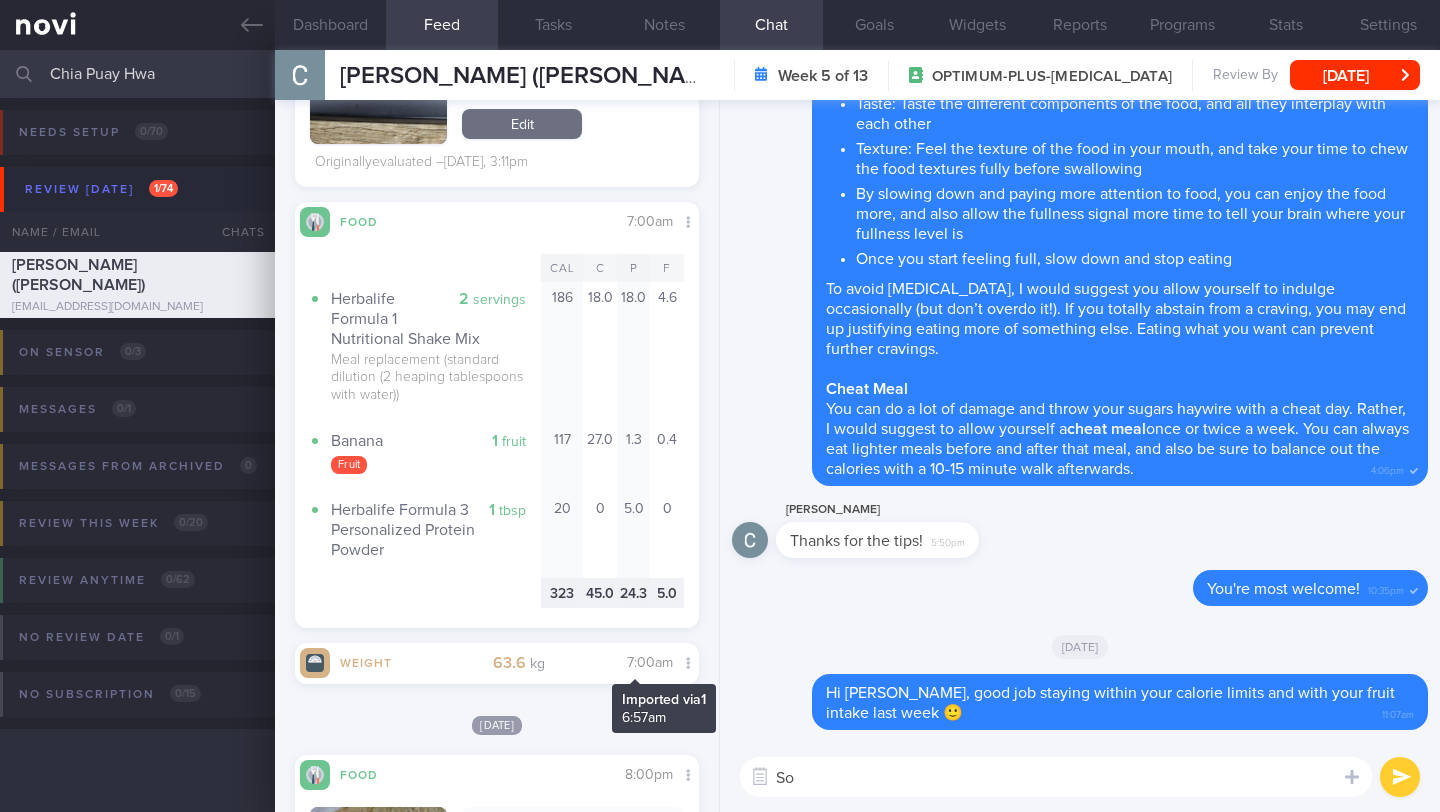 type on "S" 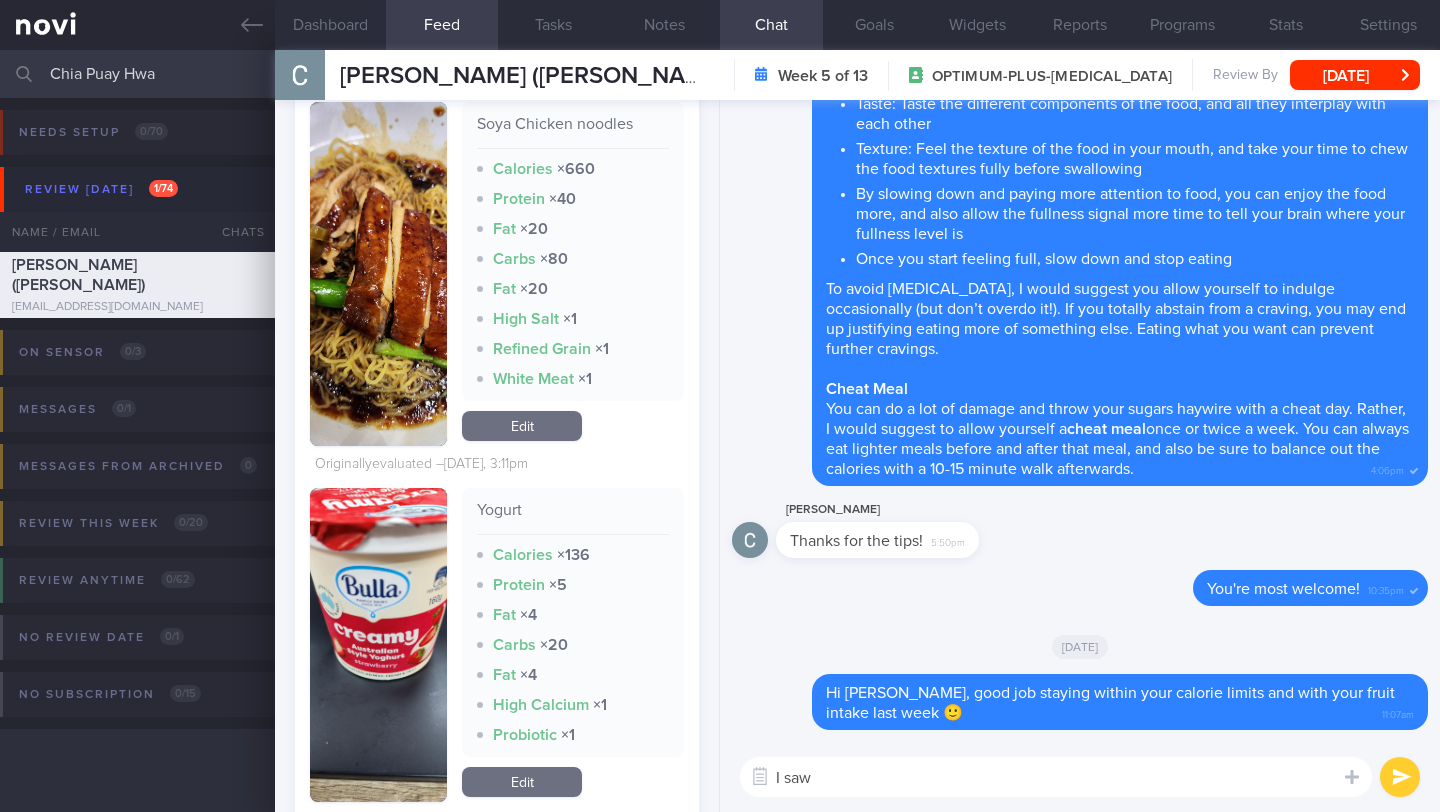 scroll, scrollTop: 1865, scrollLeft: 0, axis: vertical 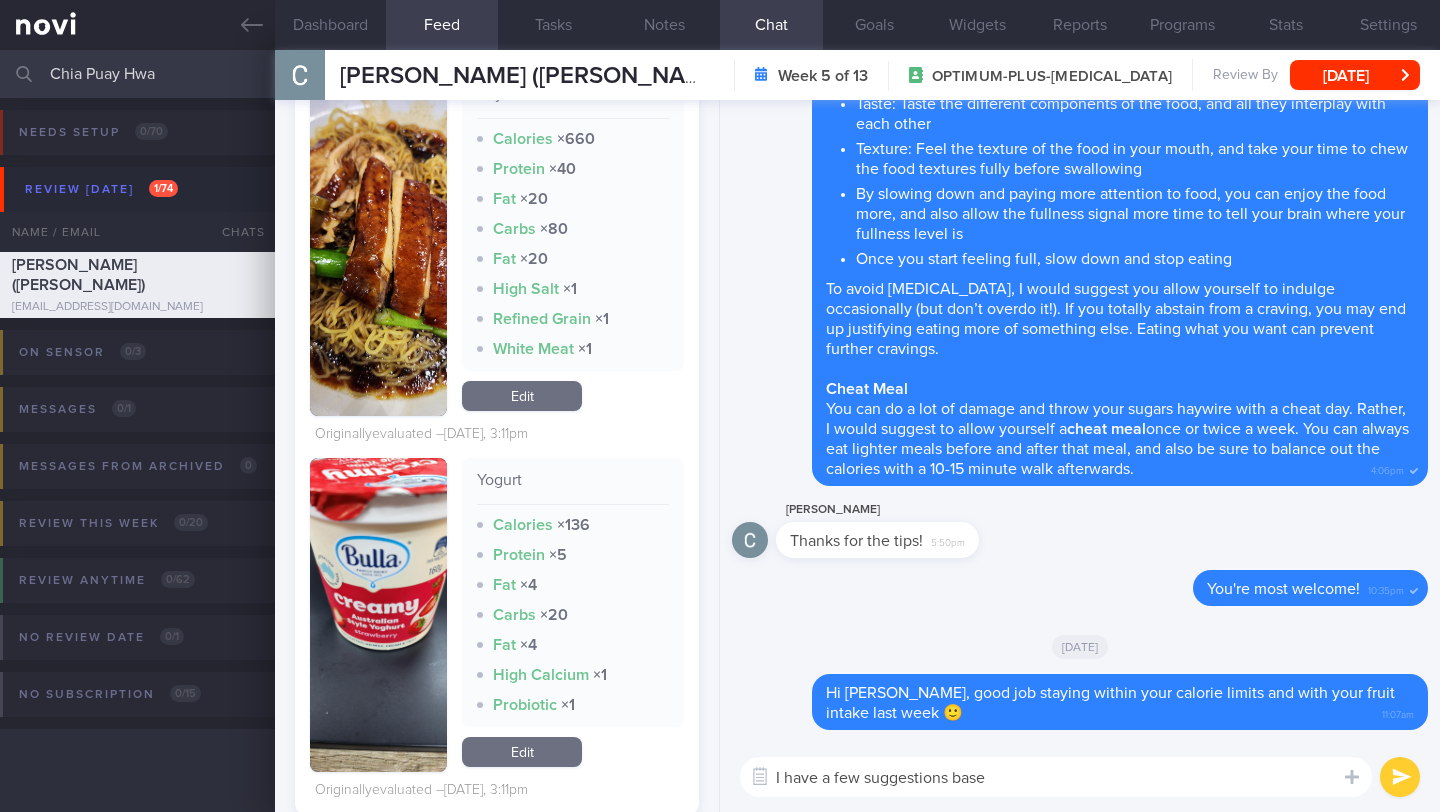 drag, startPoint x: 782, startPoint y: 778, endPoint x: 787, endPoint y: 767, distance: 12.083046 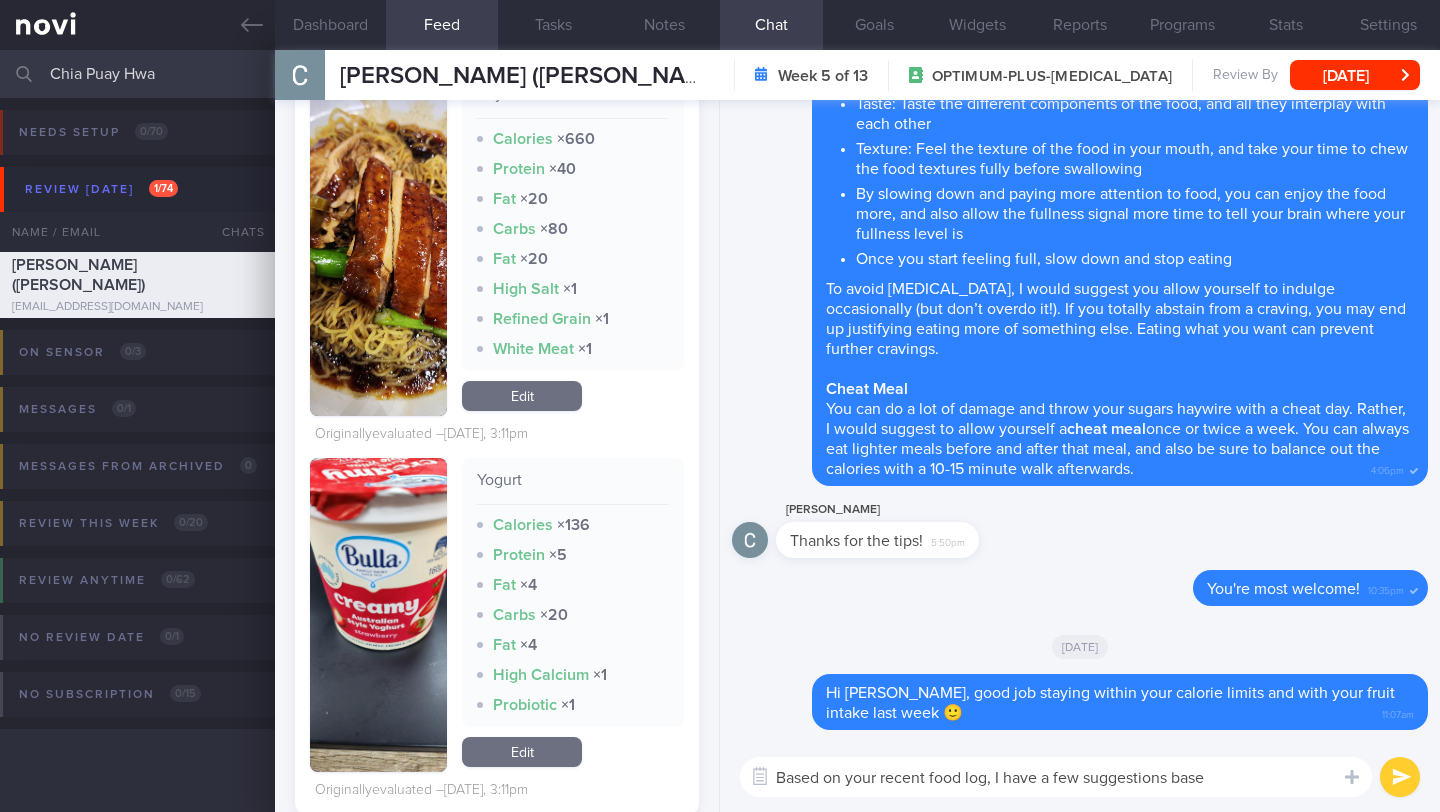 drag, startPoint x: 1216, startPoint y: 774, endPoint x: 1176, endPoint y: 783, distance: 41 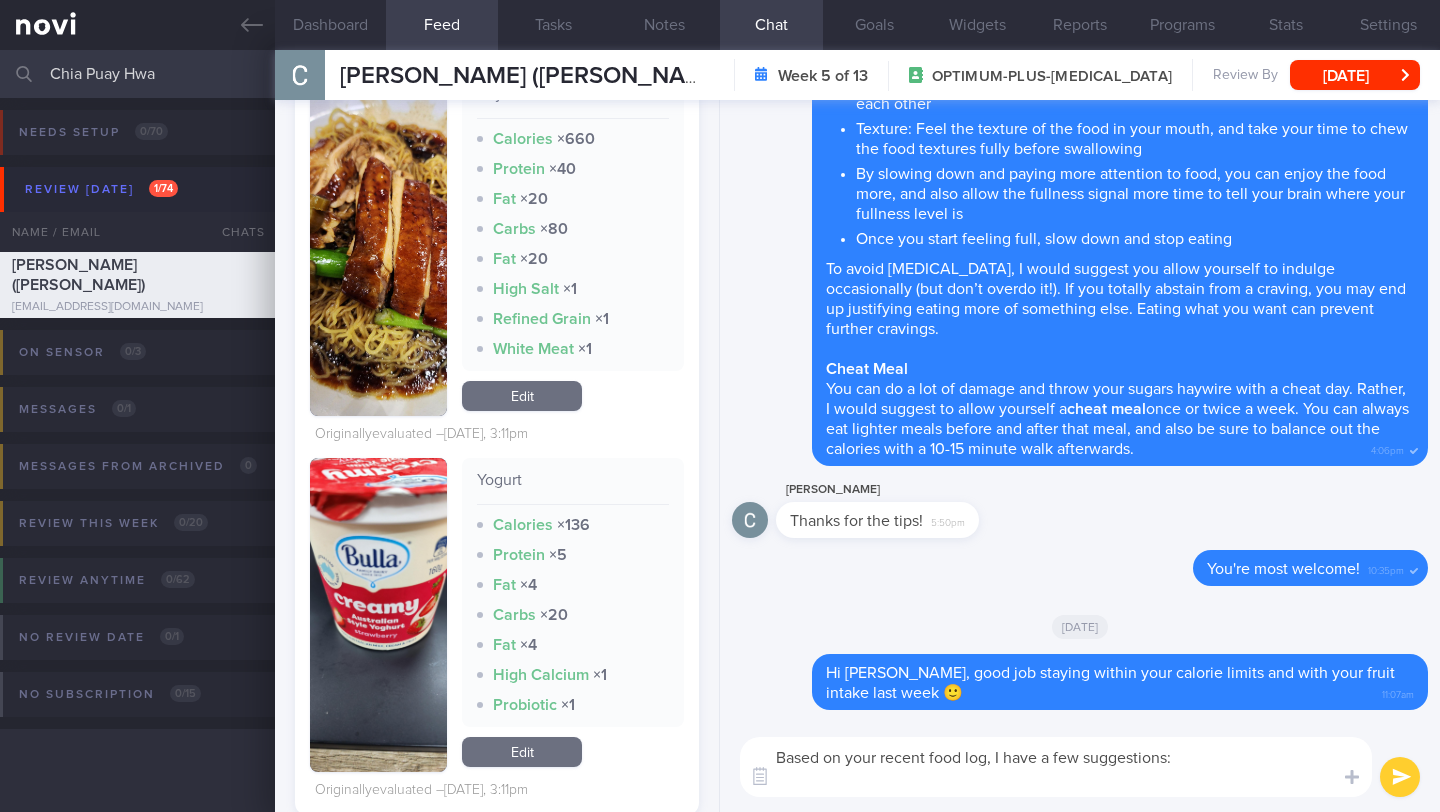 scroll, scrollTop: 0, scrollLeft: 0, axis: both 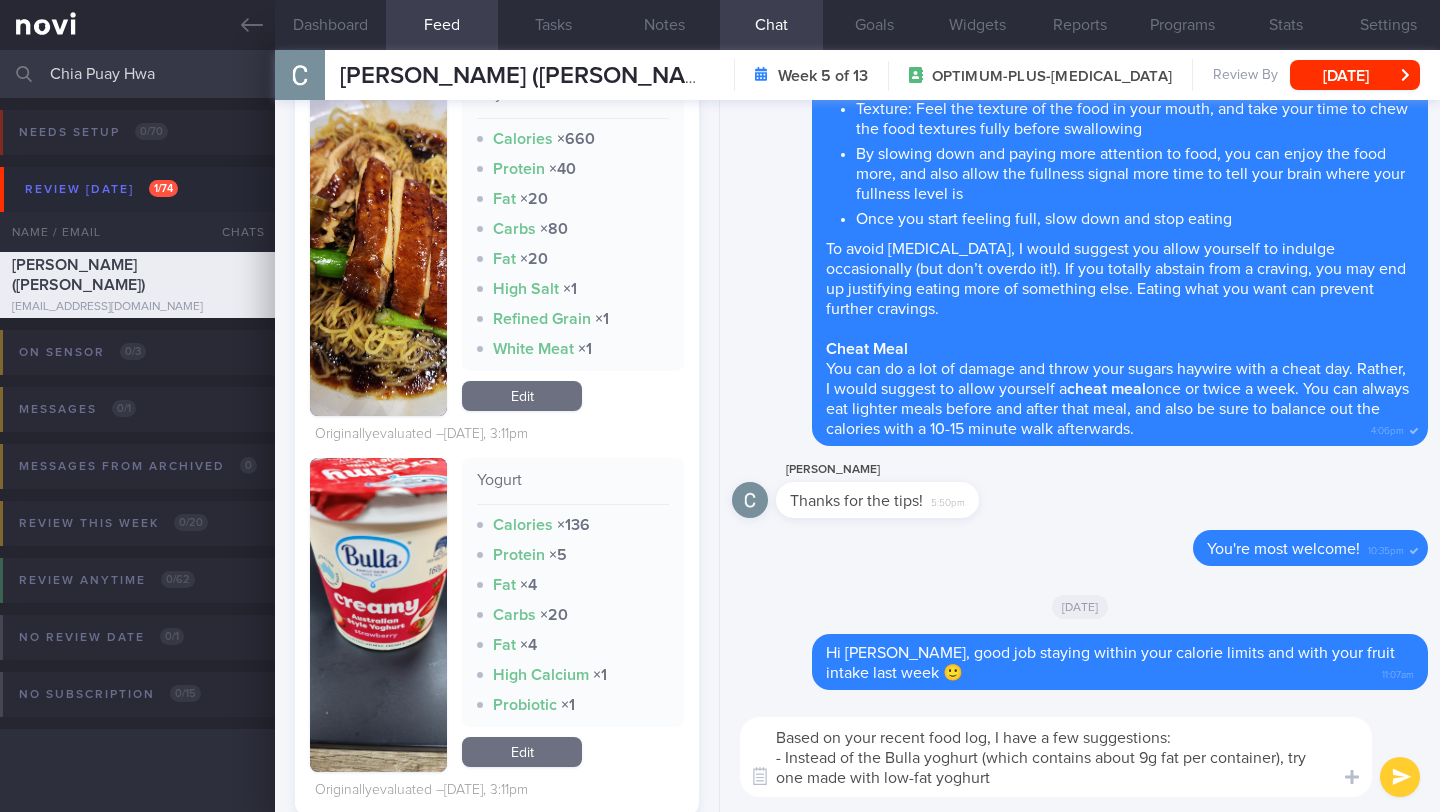 click on "Based on your recent food log, I have a few suggestions:
- Instead of the Bulla yoghurt (which contains about 9g fat per container), try one made with low-fat yoghurt" at bounding box center [1056, 757] 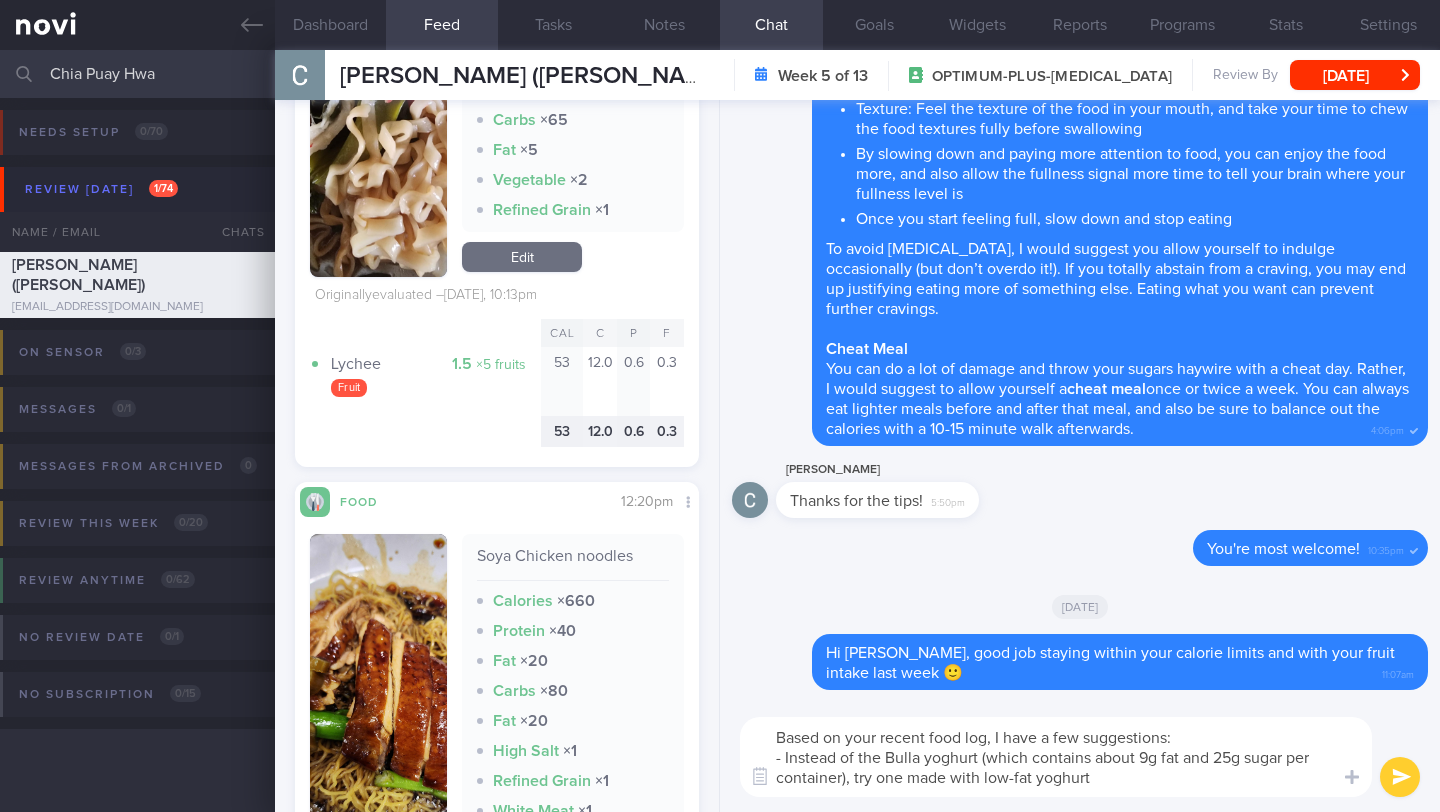 scroll, scrollTop: 1392, scrollLeft: 0, axis: vertical 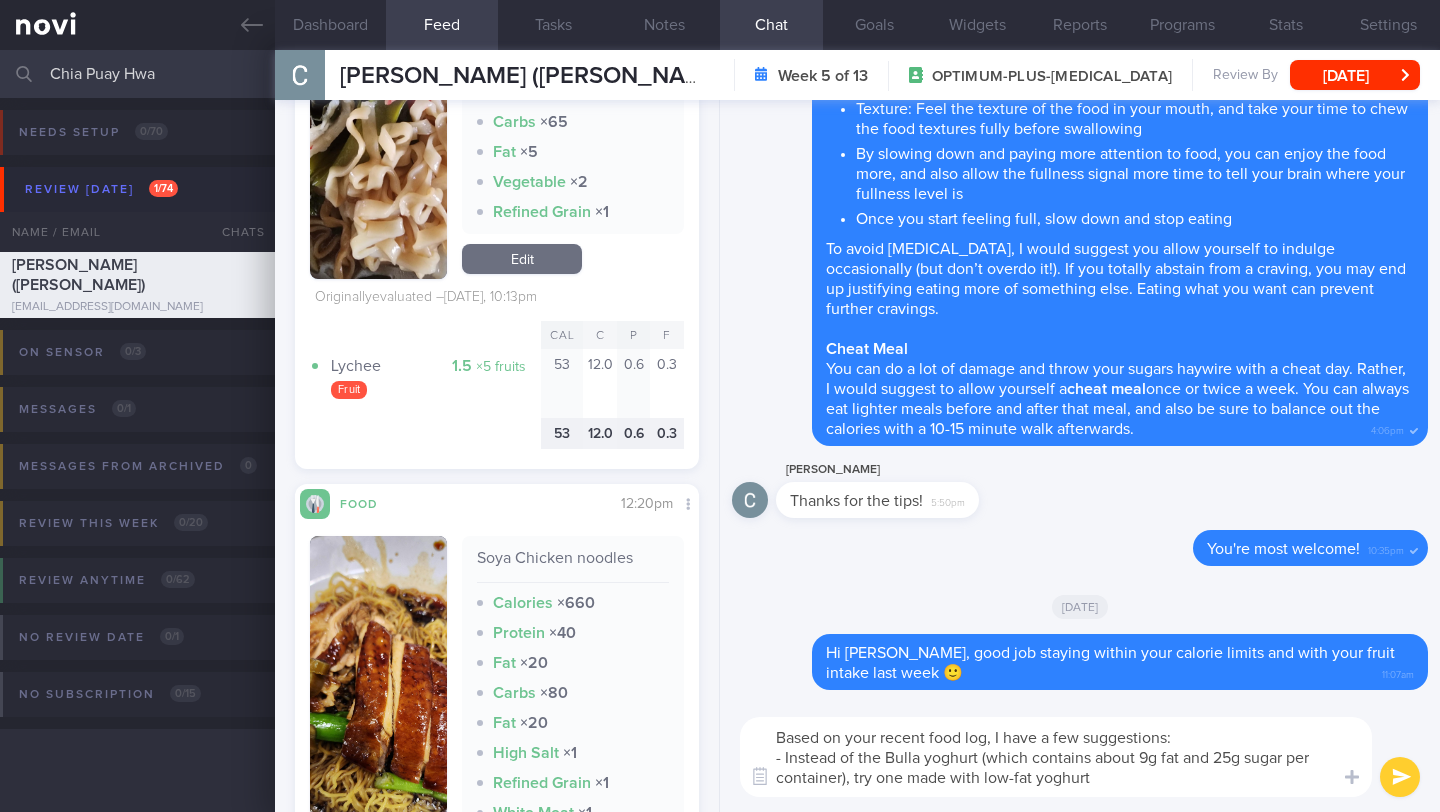 click on "Based on your recent food log, I have a few suggestions:
- Instead of the Bulla yoghurt (which contains about 9g fat and 25g sugar per container), try one made with low-fat yoghurt" at bounding box center [1056, 757] 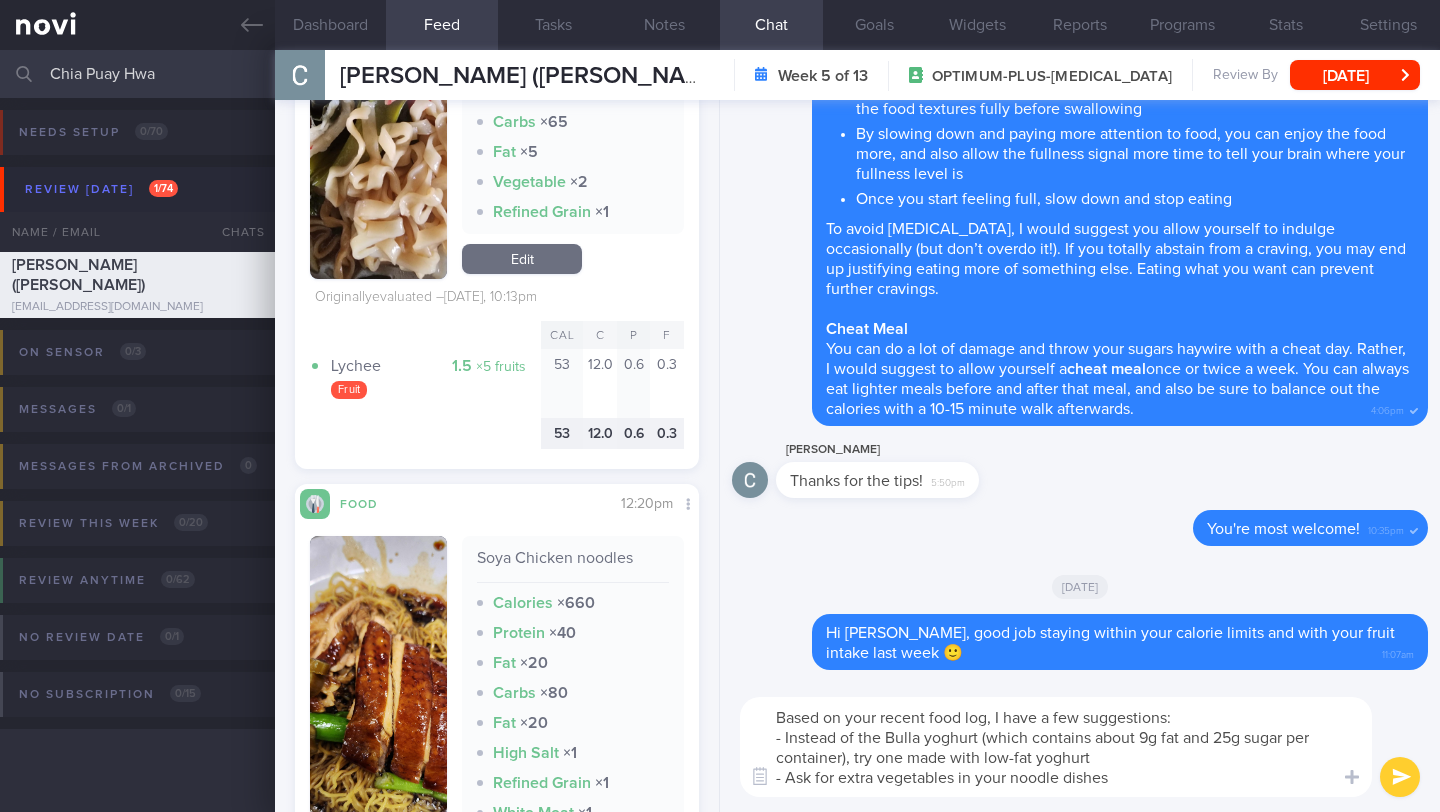 scroll, scrollTop: 0, scrollLeft: 0, axis: both 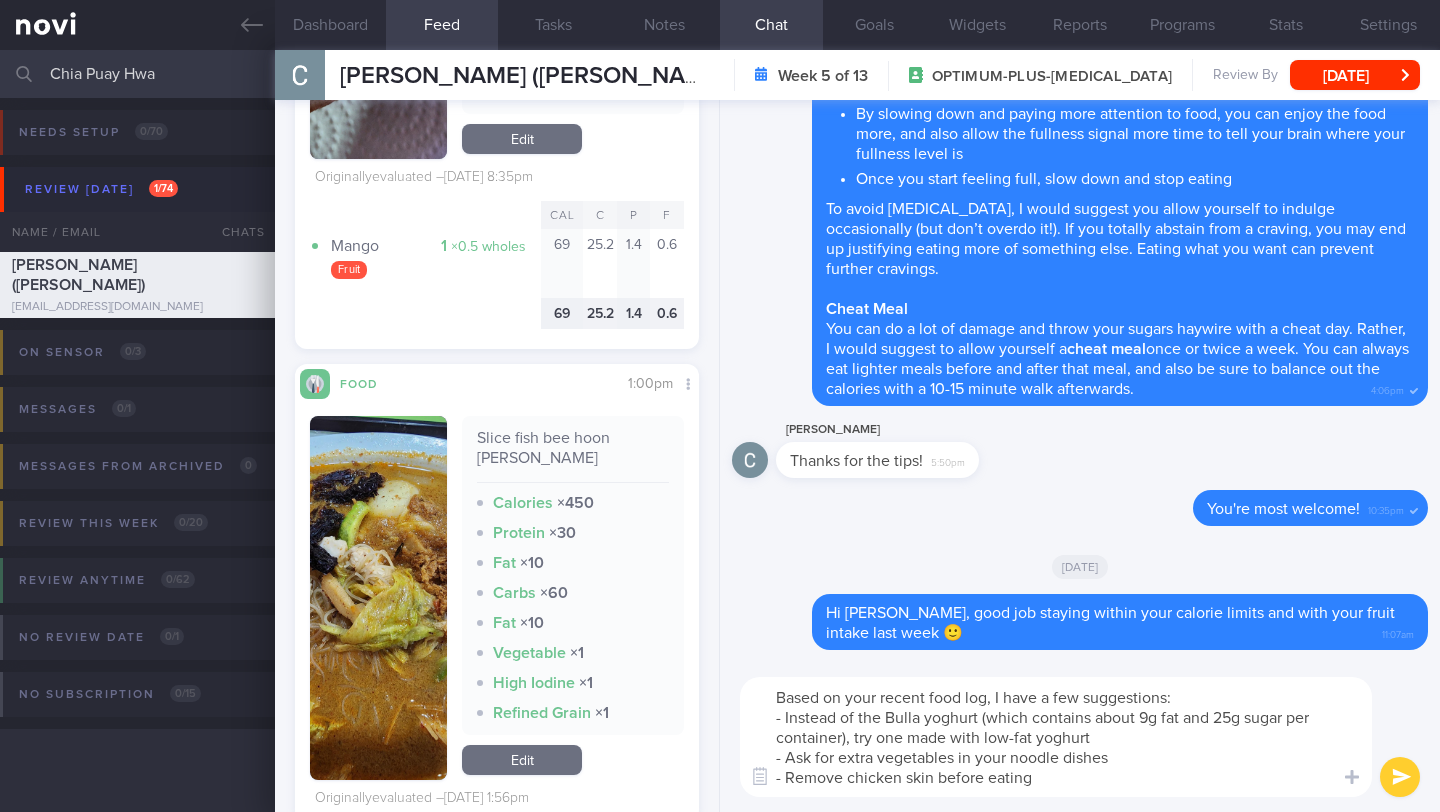 click at bounding box center (378, 598) 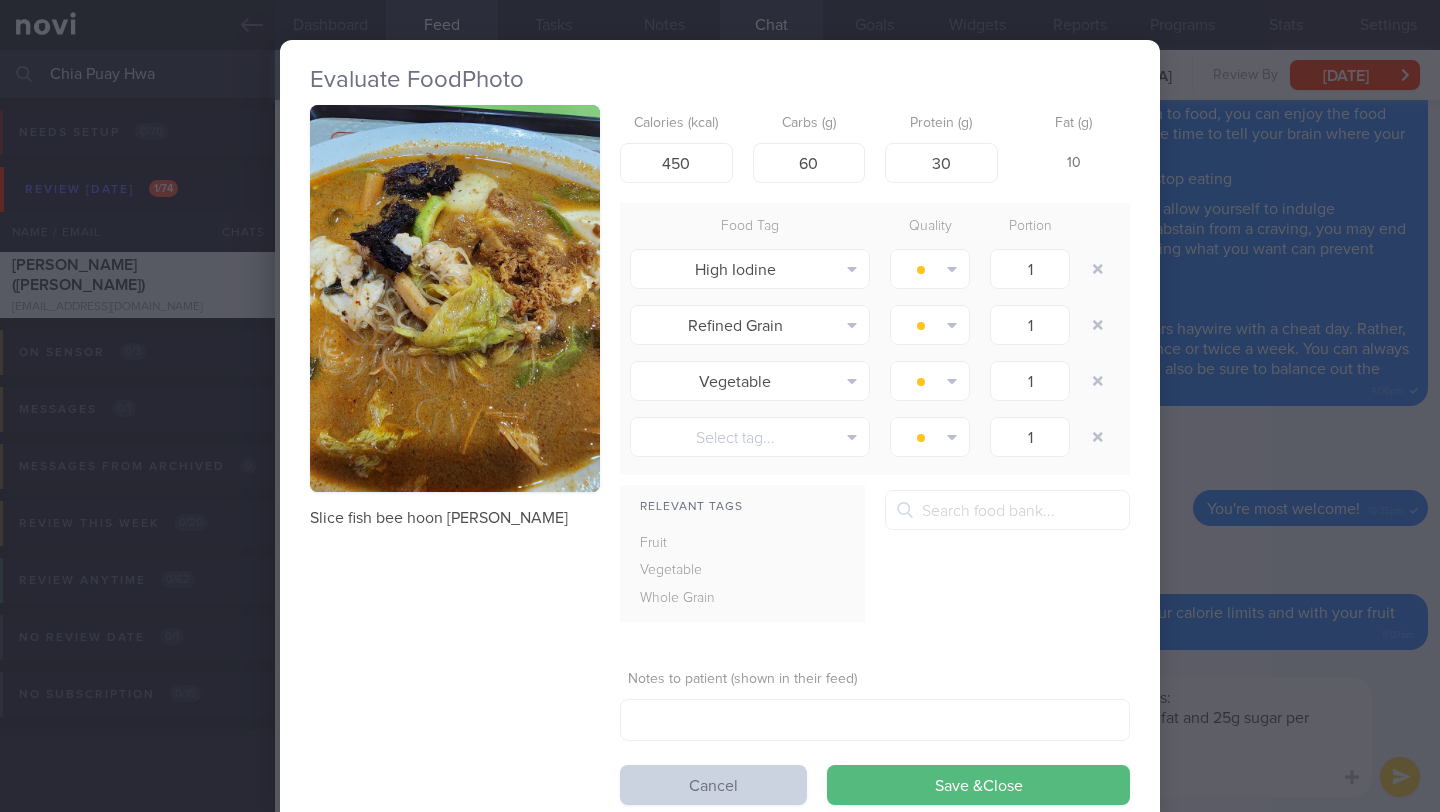 click on "Cancel" at bounding box center [713, 785] 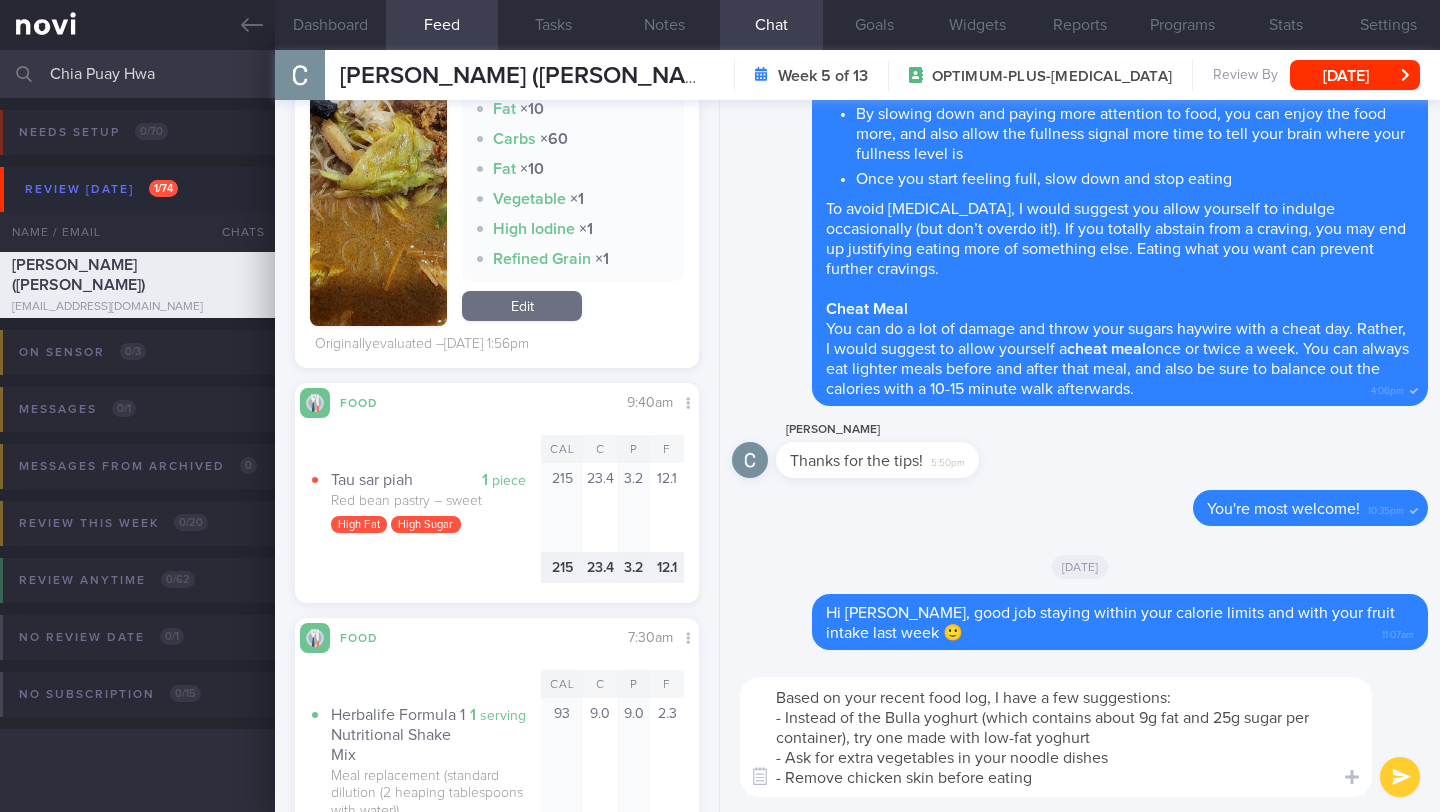 scroll, scrollTop: 4292, scrollLeft: 0, axis: vertical 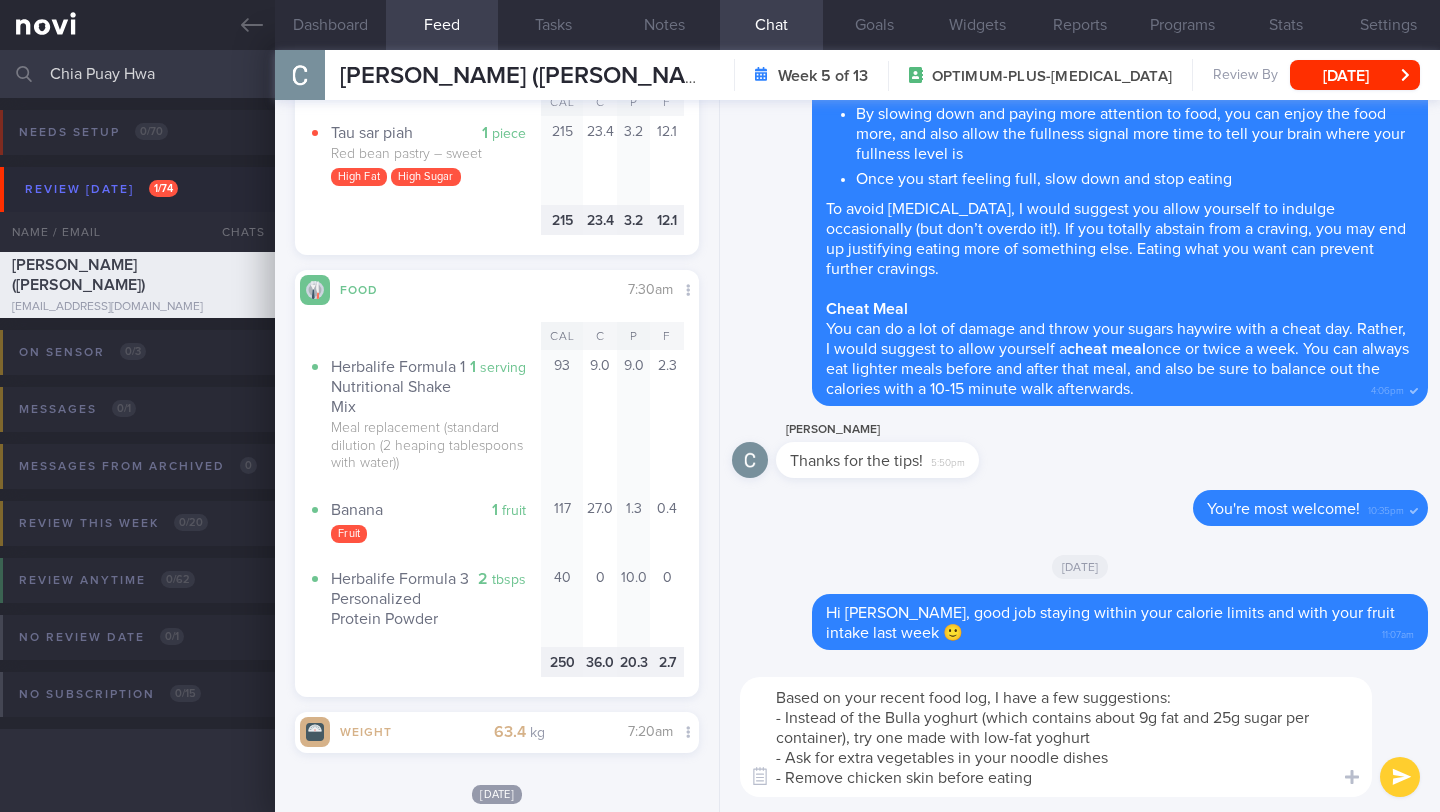 click on "Based on your recent food log, I have a few suggestions:
- Instead of the Bulla yoghurt (which contains about 9g fat and 25g sugar per container), try one made with low-fat yoghurt
- Ask for extra vegetables in your noodle dishes
- Remove chicken skin before eating" at bounding box center [1056, 737] 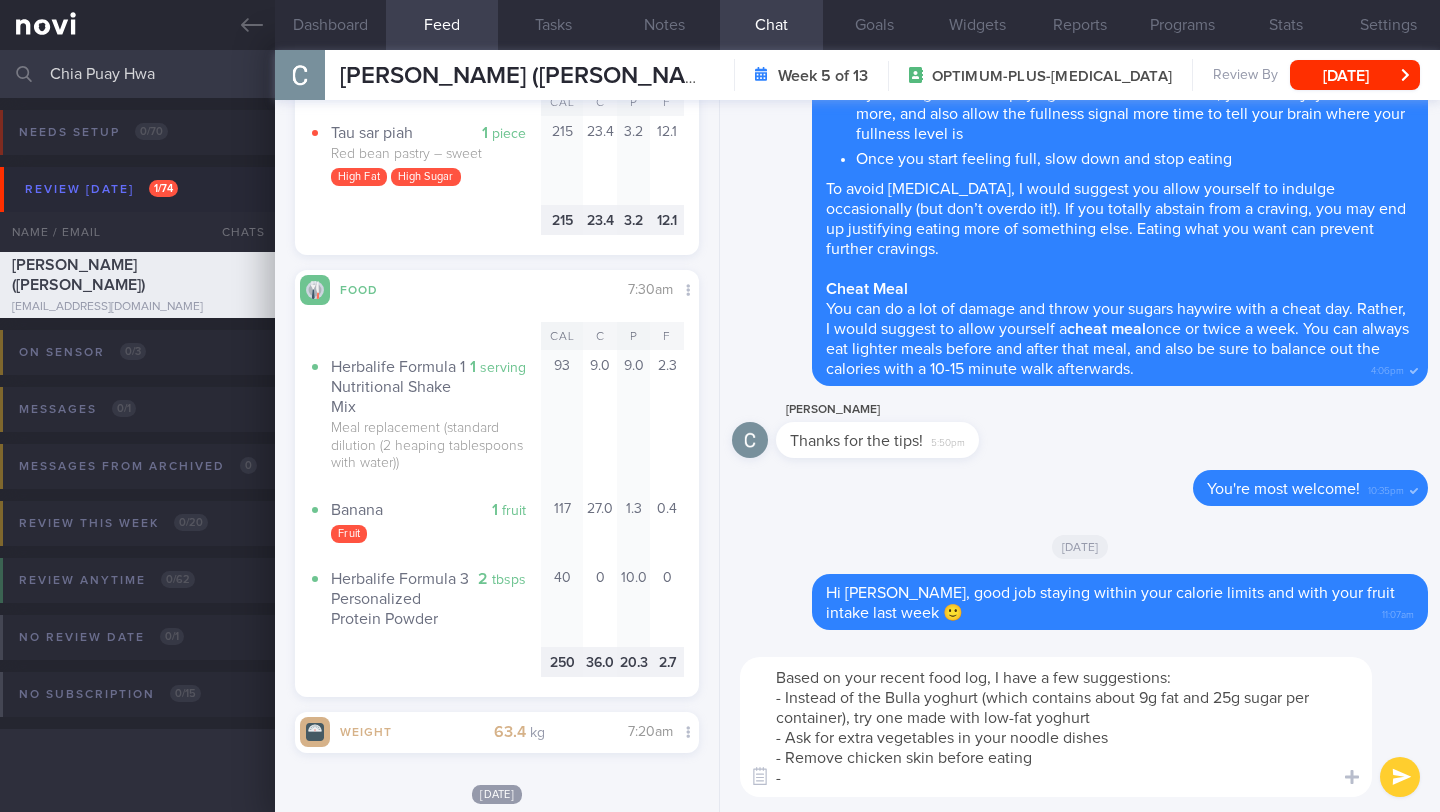 paste on "Sliced fish soup with bee hoon (clear soup, no evaporated milk)" 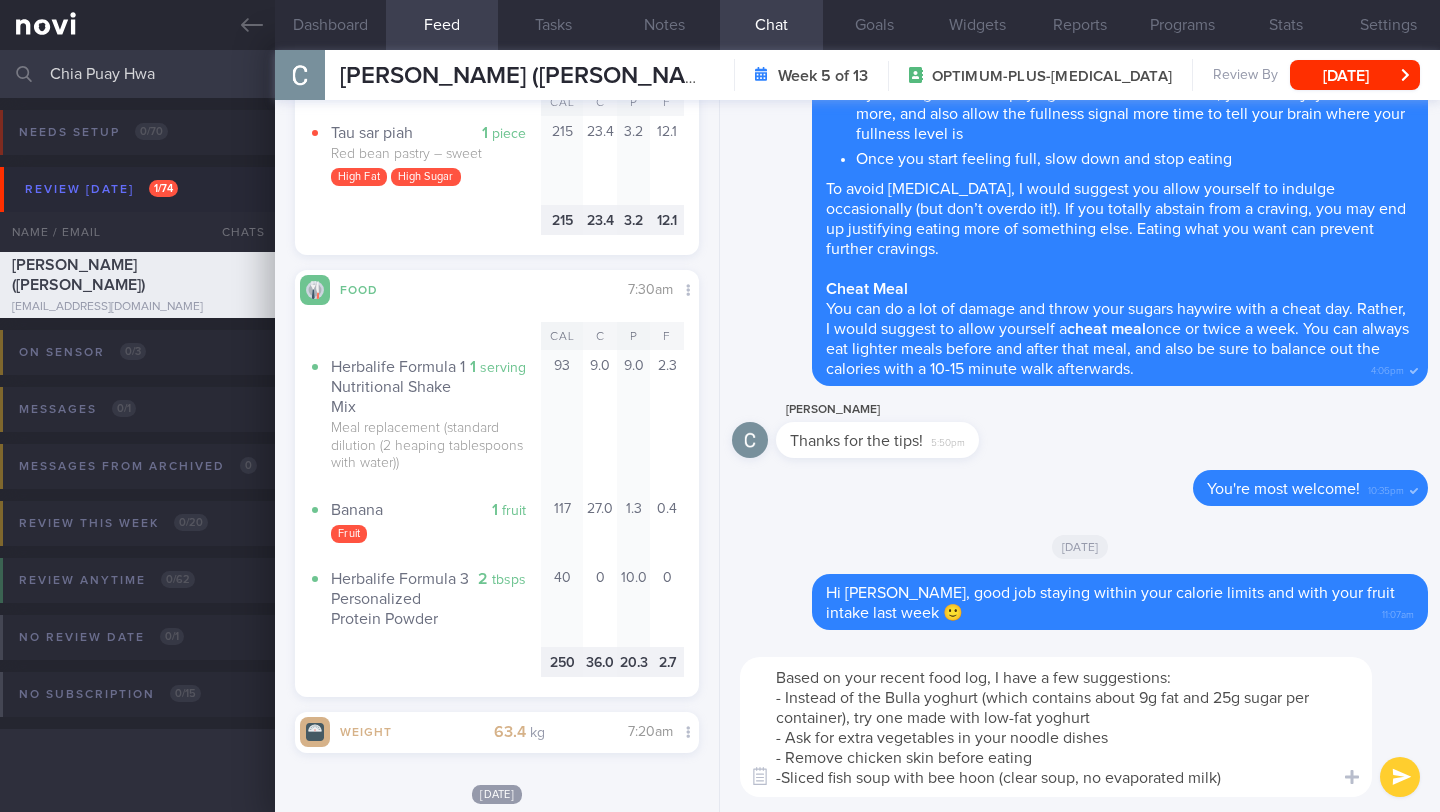 click on "Based on your recent food log, I have a few suggestions:
- Instead of the Bulla yoghurt (which contains about 9g fat and 25g sugar per container), try one made with low-fat yoghurt
- Ask for extra vegetables in your noodle dishes
- Remove chicken skin before eating
-Sliced fish soup with bee hoon (clear soup, no evaporated milk)" at bounding box center [1056, 727] 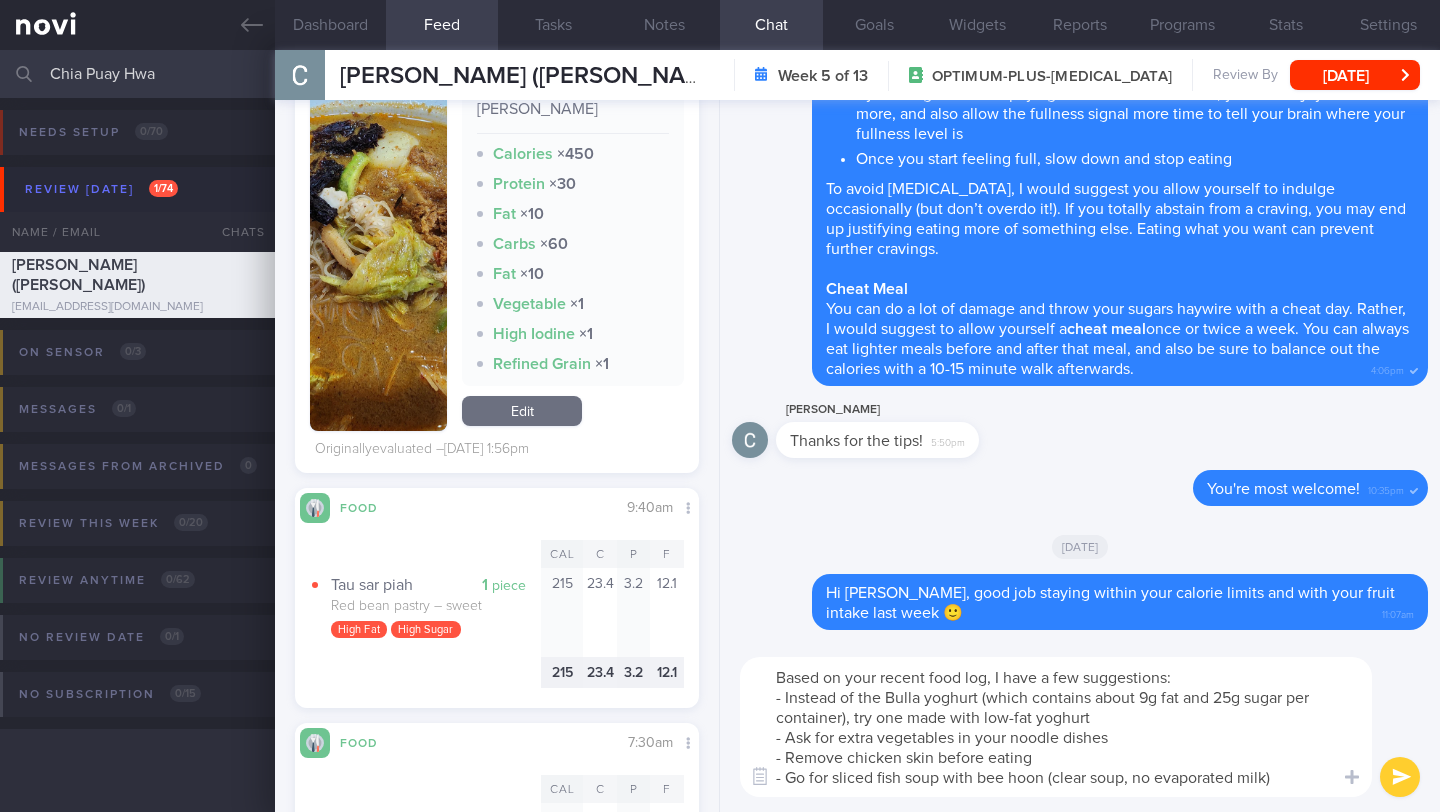 scroll, scrollTop: 3797, scrollLeft: 0, axis: vertical 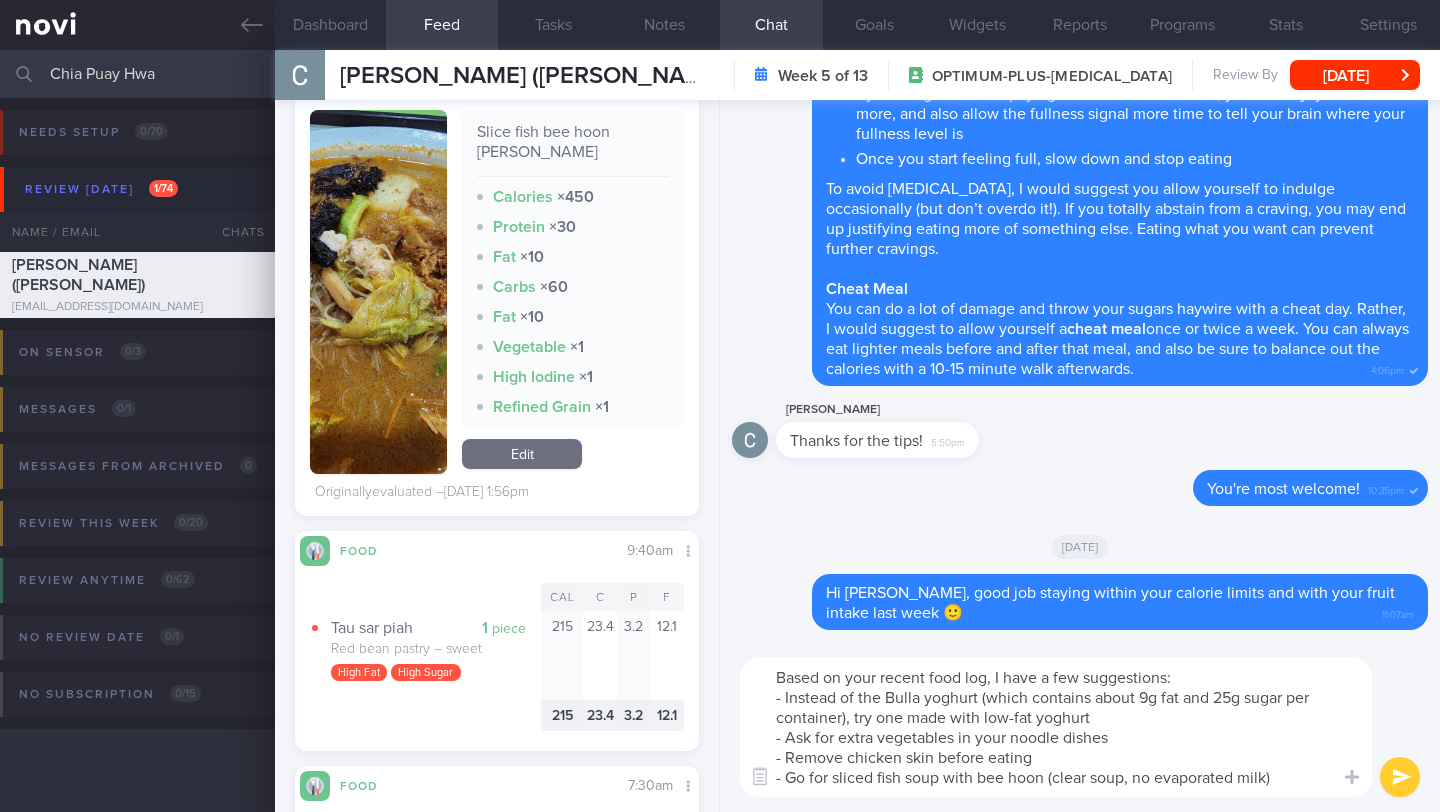 click on "Based on your recent food log, I have a few suggestions:
- Instead of the Bulla yoghurt (which contains about 9g fat and 25g sugar per container), try one made with low-fat yoghurt
- Ask for extra vegetables in your noodle dishes
- Remove chicken skin before eating
- Go for sliced fish soup with bee hoon (clear soup, no evaporated milk)" at bounding box center [1056, 727] 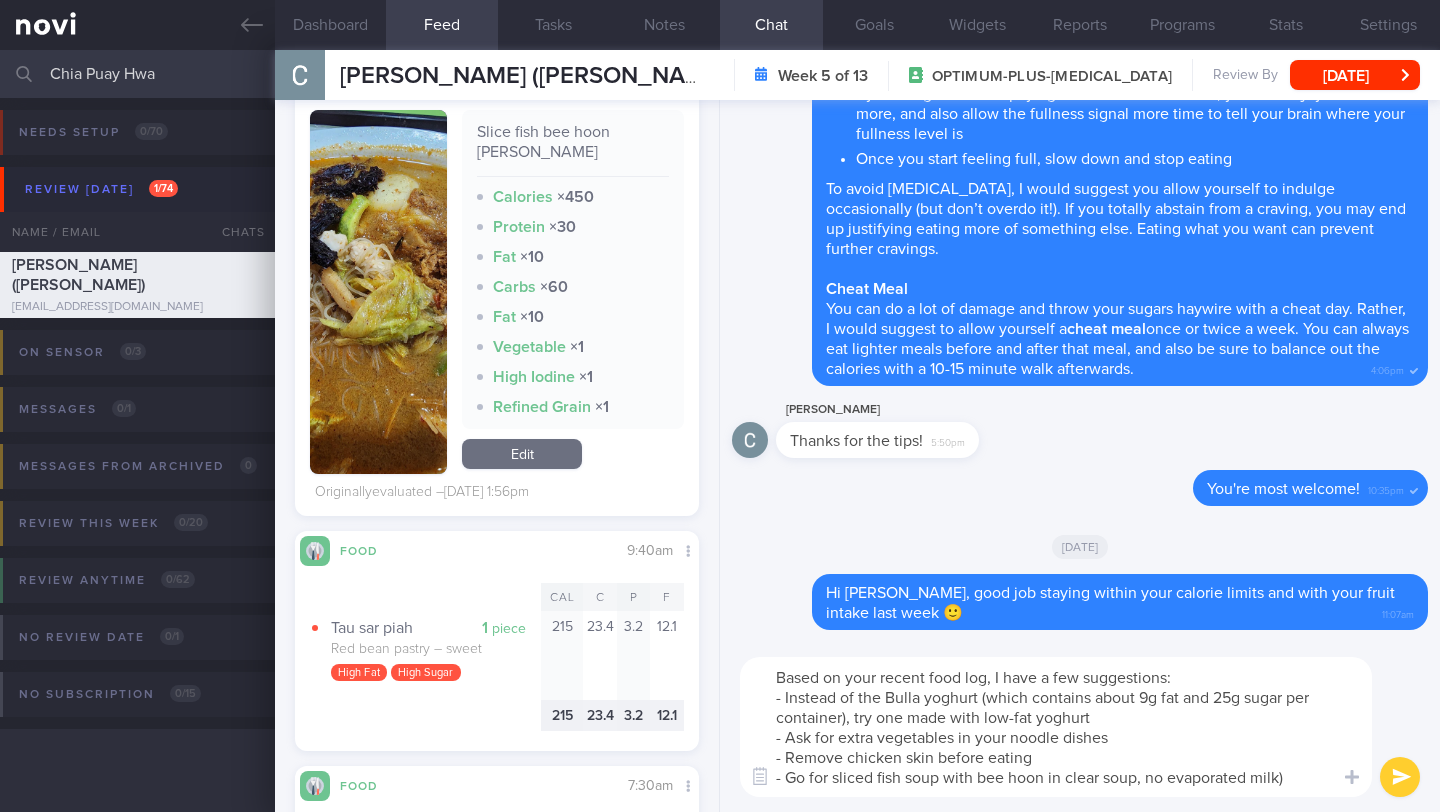 click on "Based on your recent food log, I have a few suggestions:
- Instead of the Bulla yoghurt (which contains about 9g fat and 25g sugar per container), try one made with low-fat yoghurt
- Ask for extra vegetables in your noodle dishes
- Remove chicken skin before eating
- Go for sliced fish soup with bee hoon in clear soup, no evaporated milk)" at bounding box center [1056, 727] 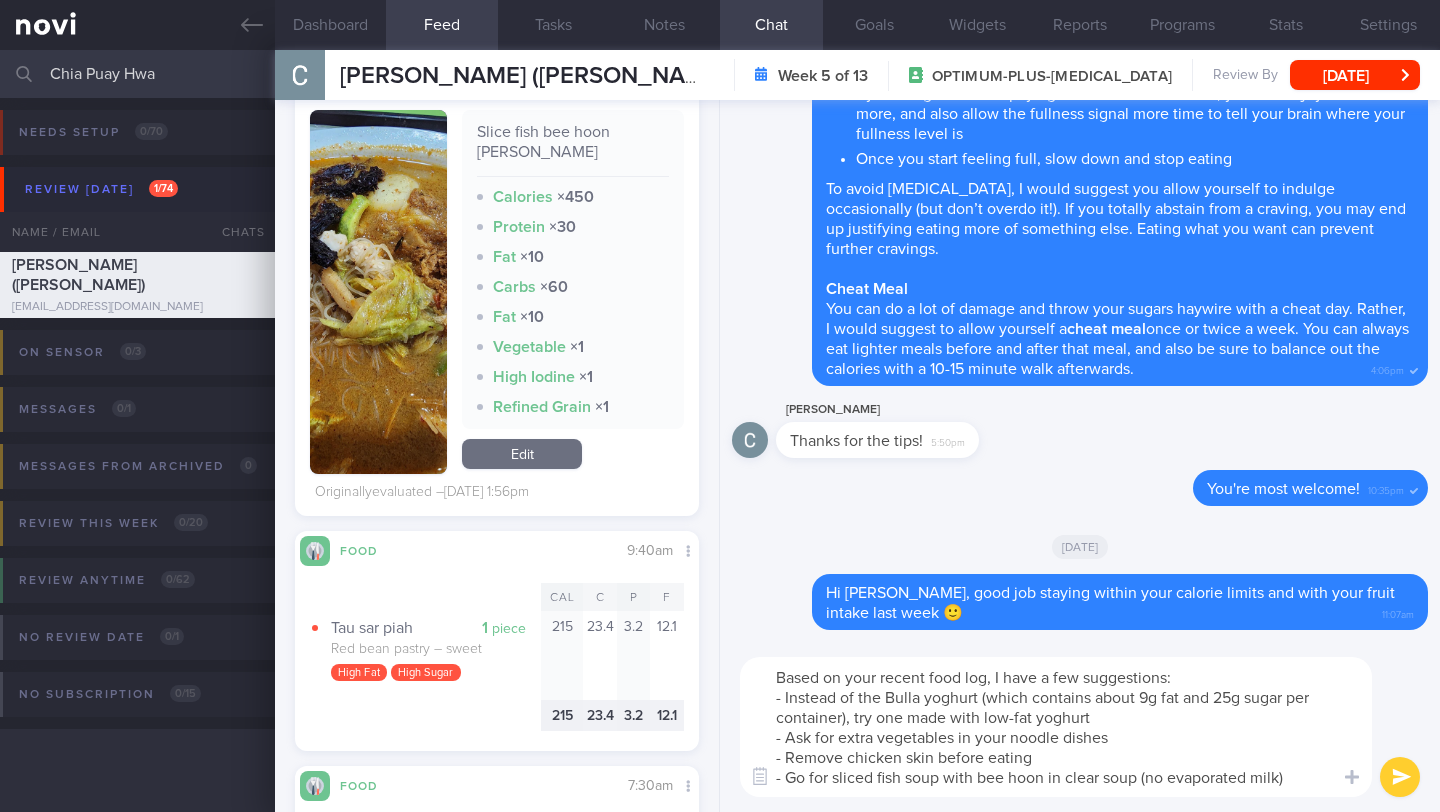 click on "Based on your recent food log, I have a few suggestions:
- Instead of the Bulla yoghurt (which contains about 9g fat and 25g sugar per container), try one made with low-fat yoghurt
- Ask for extra vegetables in your noodle dishes
- Remove chicken skin before eating
- Go for sliced fish soup with bee hoon in clear soup (no evaporated milk)" at bounding box center (1056, 727) 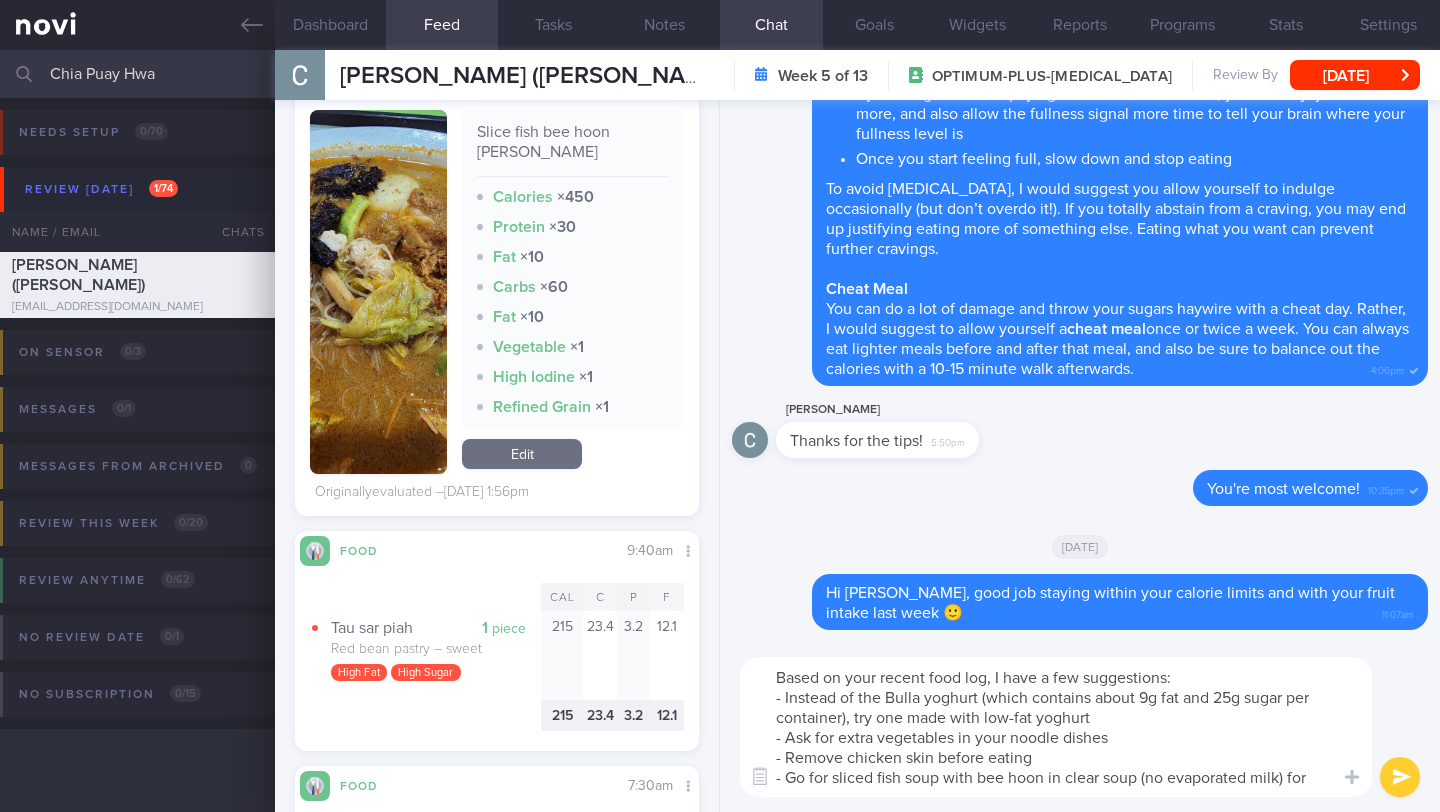 scroll, scrollTop: 0, scrollLeft: 0, axis: both 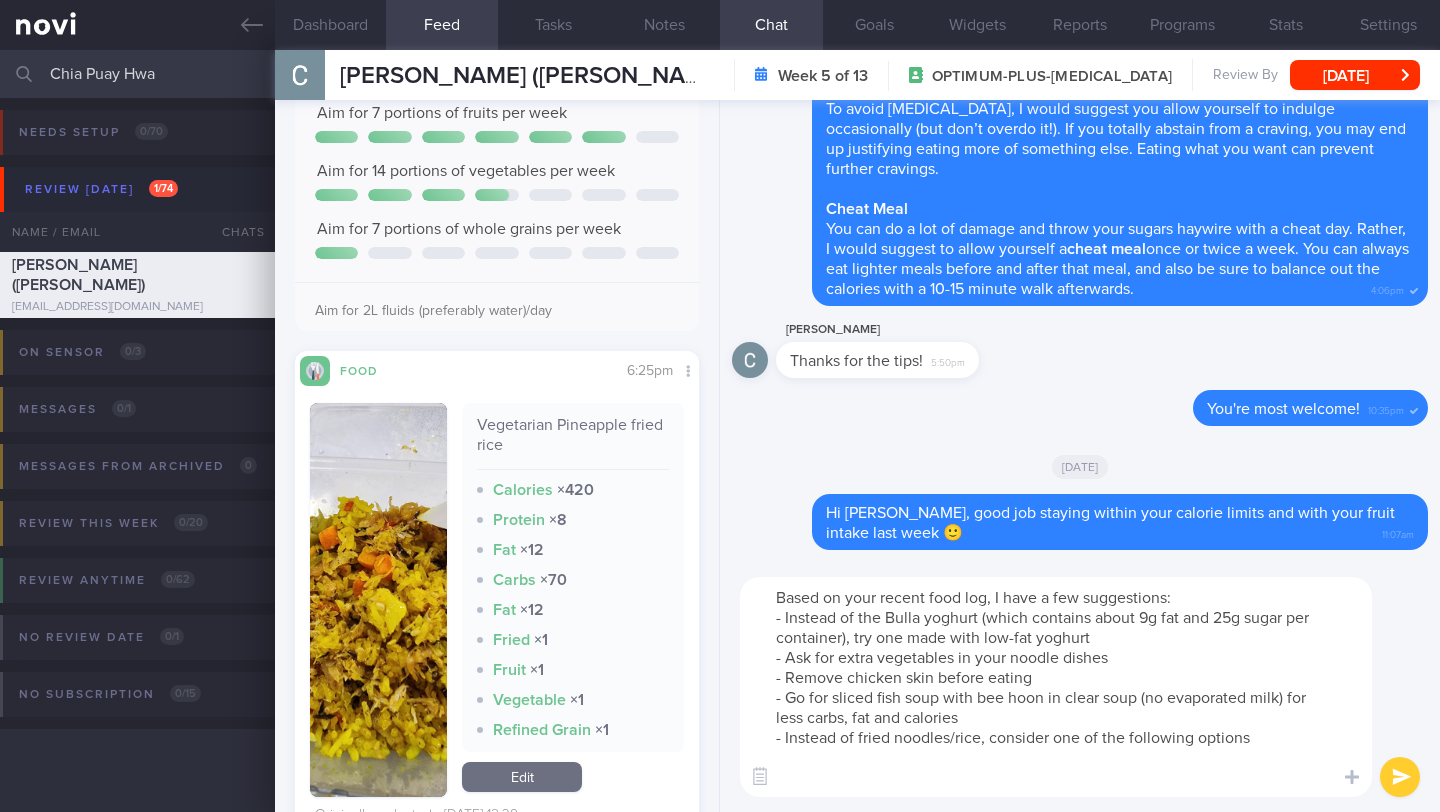 paste on "- Yong Tau Foo (choose a variety of boiled or steamed items like different types of tofu, leafy greens, mushrooms, and fish paste-stuffed vegetables, clear soup, sauces on the side or no sauce)
- Thunder Tea Rice (brown rice if available, less oil, less ikan bilis if you're watching sodium)
- Chicken rice (steamed white chicken, no skin, less rice/plain rice, more cucumber)
- [PERSON_NAME] (skip the begedil and ask for extra bean sprouts or other vegetables, drink the soup sparingly as it can be high in sodium, opt for bee hoon instead of yellow noodles if available)." 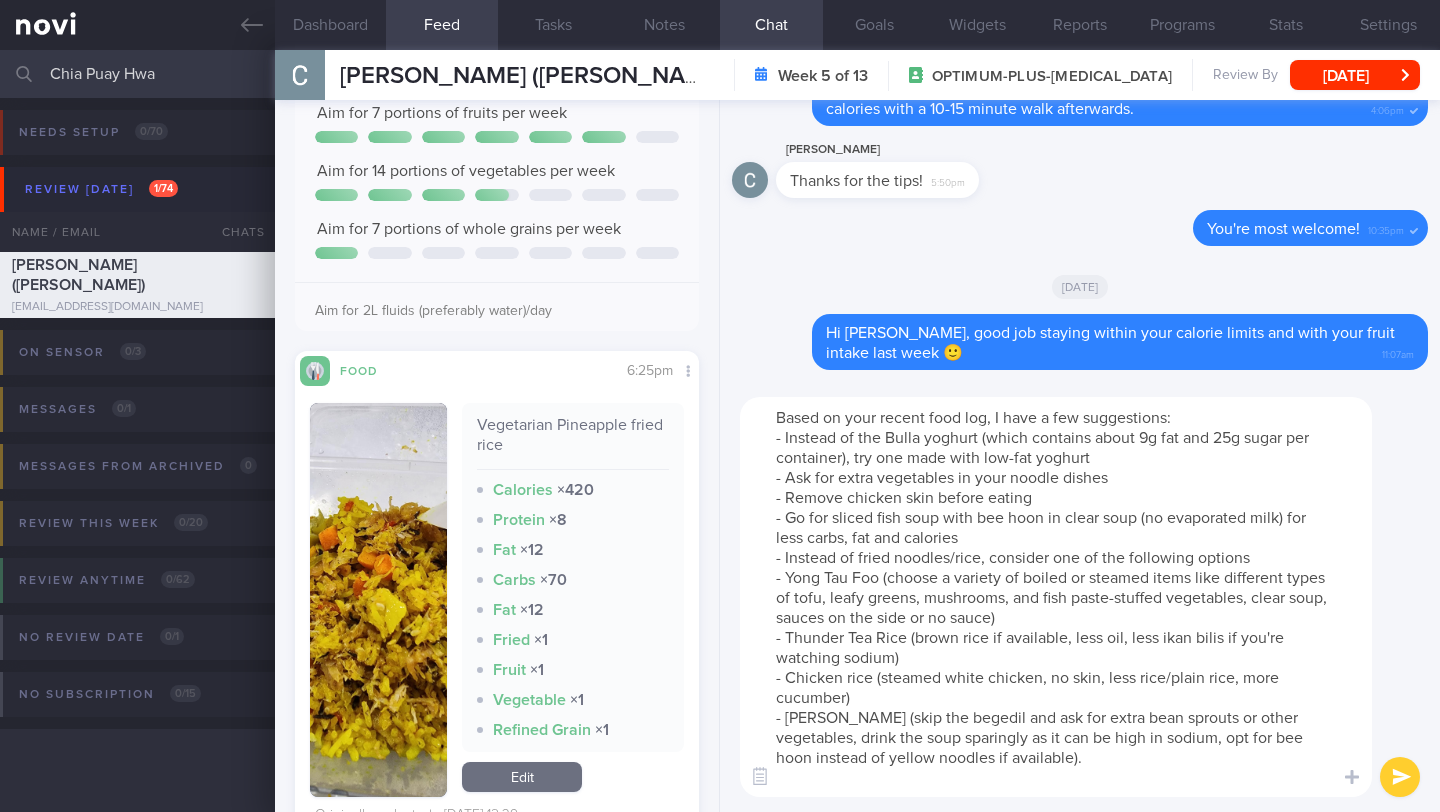 click on "Based on your recent food log, I have a few suggestions:
- Instead of the Bulla yoghurt (which contains about 9g fat and 25g sugar per container), try one made with low-fat yoghurt
- Ask for extra vegetables in your noodle dishes
- Remove chicken skin before eating
- Go for sliced fish soup with bee hoon in clear soup (no evaporated milk) for less carbs, fat and calories
- Instead of fried noodles/rice, consider one of the following options
- Yong Tau Foo (choose a variety of boiled or steamed items like different types of tofu, leafy greens, mushrooms, and fish paste-stuffed vegetables, clear soup, sauces on the side or no sauce)
- Thunder Tea Rice (brown rice if available, less oil, less ikan bilis if you're watching sodium)
- Chicken rice (steamed white chicken, no skin, less rice/plain rice, more cucumber)
- [PERSON_NAME] (skip the begedil and ask for extra bean sprouts or other vegetables, drink the soup sparingly as it can be high in sodium, opt for bee hoon instead of yellow noodles if available)." at bounding box center (1056, 597) 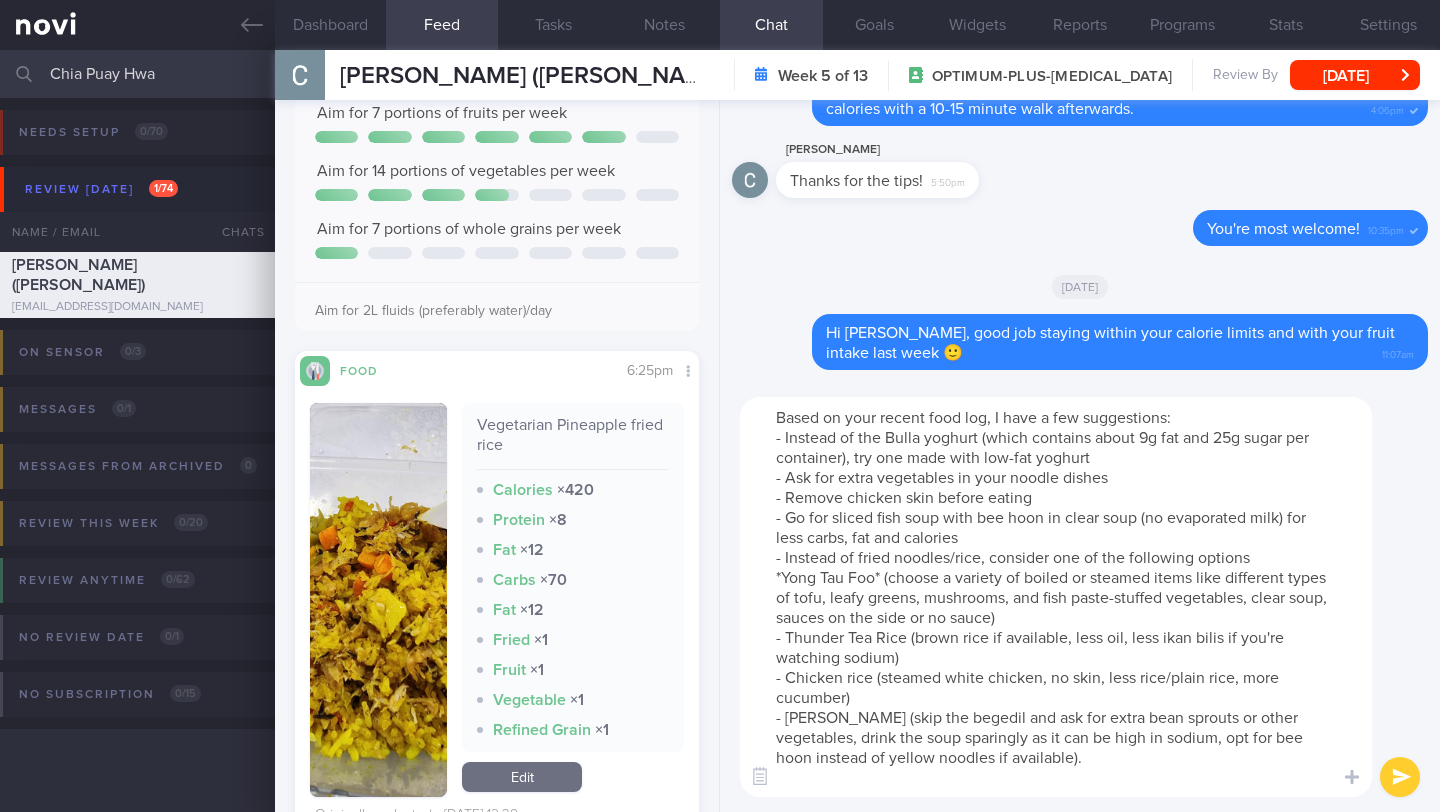 click on "Based on your recent food log, I have a few suggestions:
- Instead of the Bulla yoghurt (which contains about 9g fat and 25g sugar per container), try one made with low-fat yoghurt
- Ask for extra vegetables in your noodle dishes
- Remove chicken skin before eating
- Go for sliced fish soup with bee hoon in clear soup (no evaporated milk) for less carbs, fat and calories
- Instead of fried noodles/rice, consider one of the following options
*Yong Tau Foo* (choose a variety of boiled or steamed items like different types of tofu, leafy greens, mushrooms, and fish paste-stuffed vegetables, clear soup, sauces on the side or no sauce)
- Thunder Tea Rice (brown rice if available, less oil, less ikan bilis if you're watching sodium)
- Chicken rice (steamed white chicken, no skin, less rice/plain rice, more cucumber)
- [PERSON_NAME] (skip the begedil and ask for extra bean sprouts or other vegetables, drink the soup sparingly as it can be high in sodium, opt for bee hoon instead of yellow noodles if available)." at bounding box center (1056, 597) 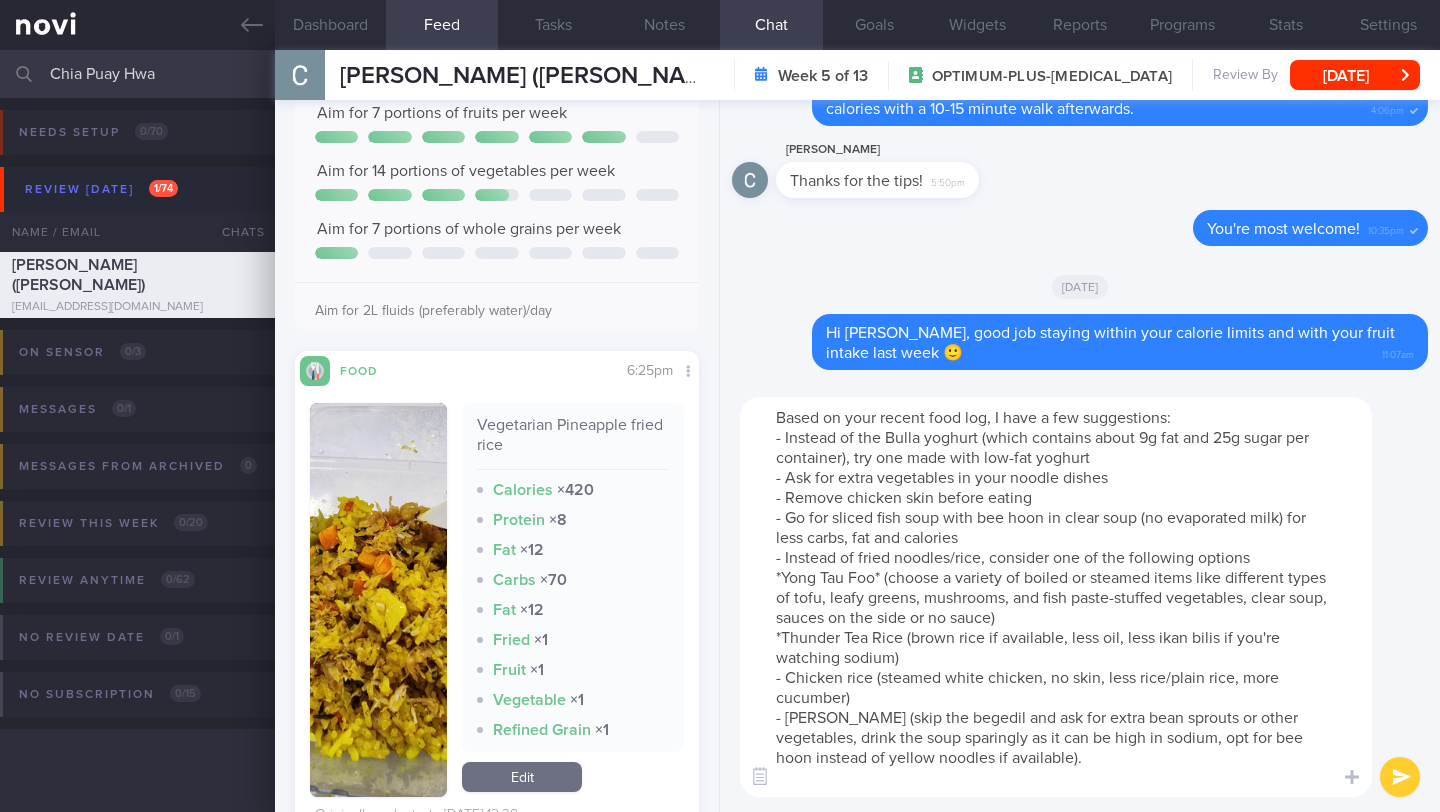 click on "Based on your recent food log, I have a few suggestions:
- Instead of the Bulla yoghurt (which contains about 9g fat and 25g sugar per container), try one made with low-fat yoghurt
- Ask for extra vegetables in your noodle dishes
- Remove chicken skin before eating
- Go for sliced fish soup with bee hoon in clear soup (no evaporated milk) for less carbs, fat and calories
- Instead of fried noodles/rice, consider one of the following options
*Yong Tau Foo* (choose a variety of boiled or steamed items like different types of tofu, leafy greens, mushrooms, and fish paste-stuffed vegetables, clear soup, sauces on the side or no sauce)
*Thunder Tea Rice (brown rice if available, less oil, less ikan bilis if you're watching sodium)
- Chicken rice (steamed white chicken, no skin, less rice/plain rice, more cucumber)
- [PERSON_NAME] (skip the begedil and ask for extra bean sprouts or other vegetables, drink the soup sparingly as it can be high in sodium, opt for bee hoon instead of yellow noodles if available)." at bounding box center (1056, 597) 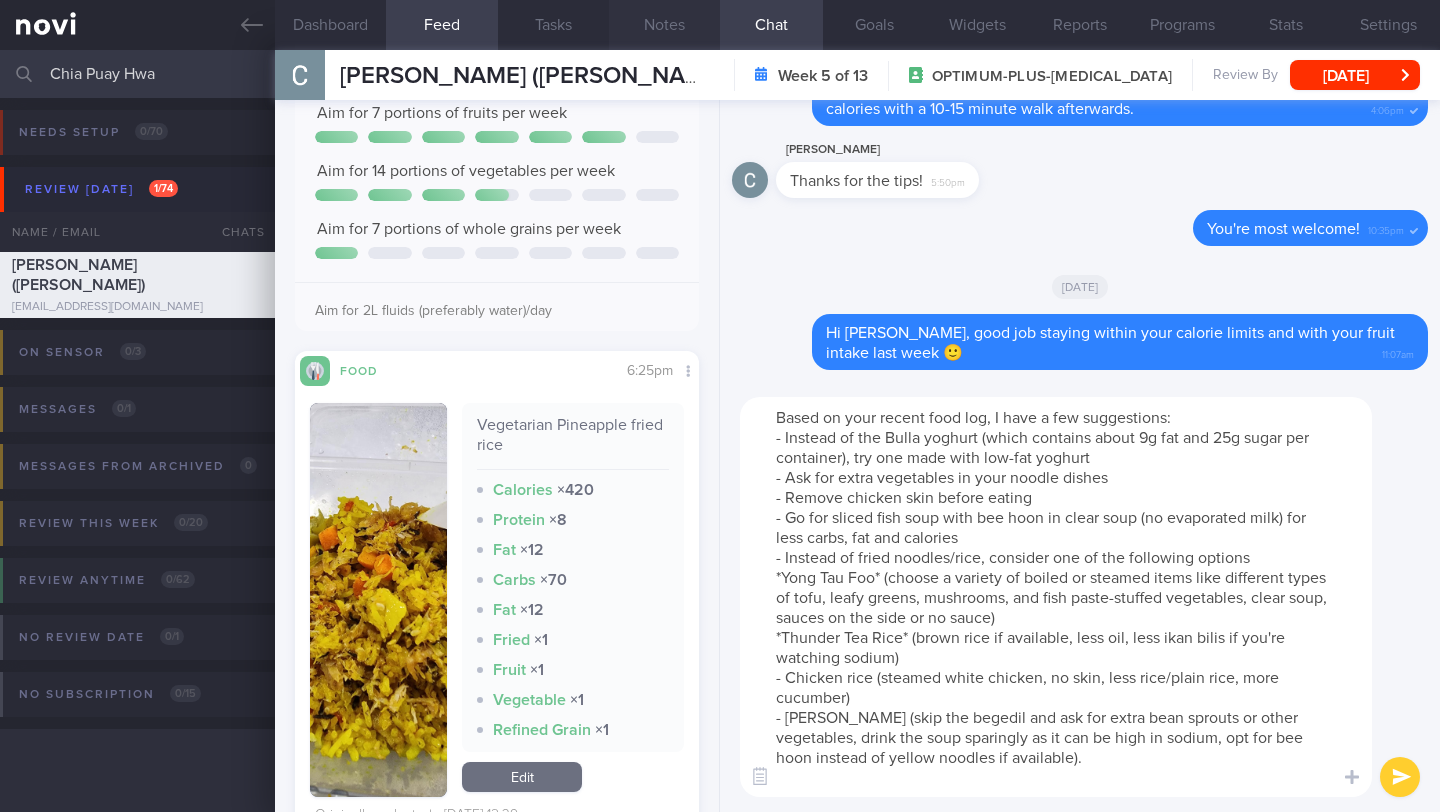 click on "Notes" at bounding box center (664, 25) 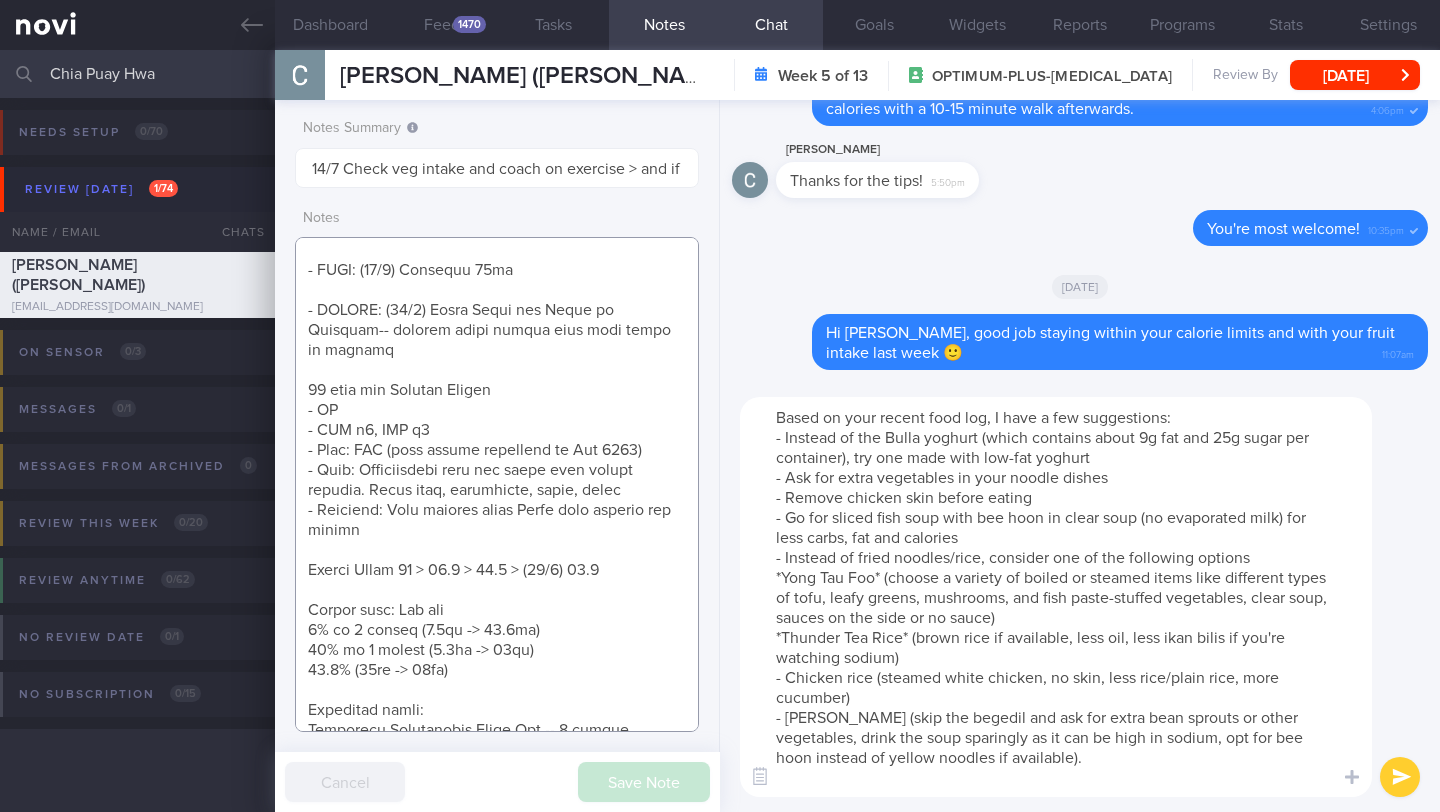 scroll, scrollTop: 615, scrollLeft: 0, axis: vertical 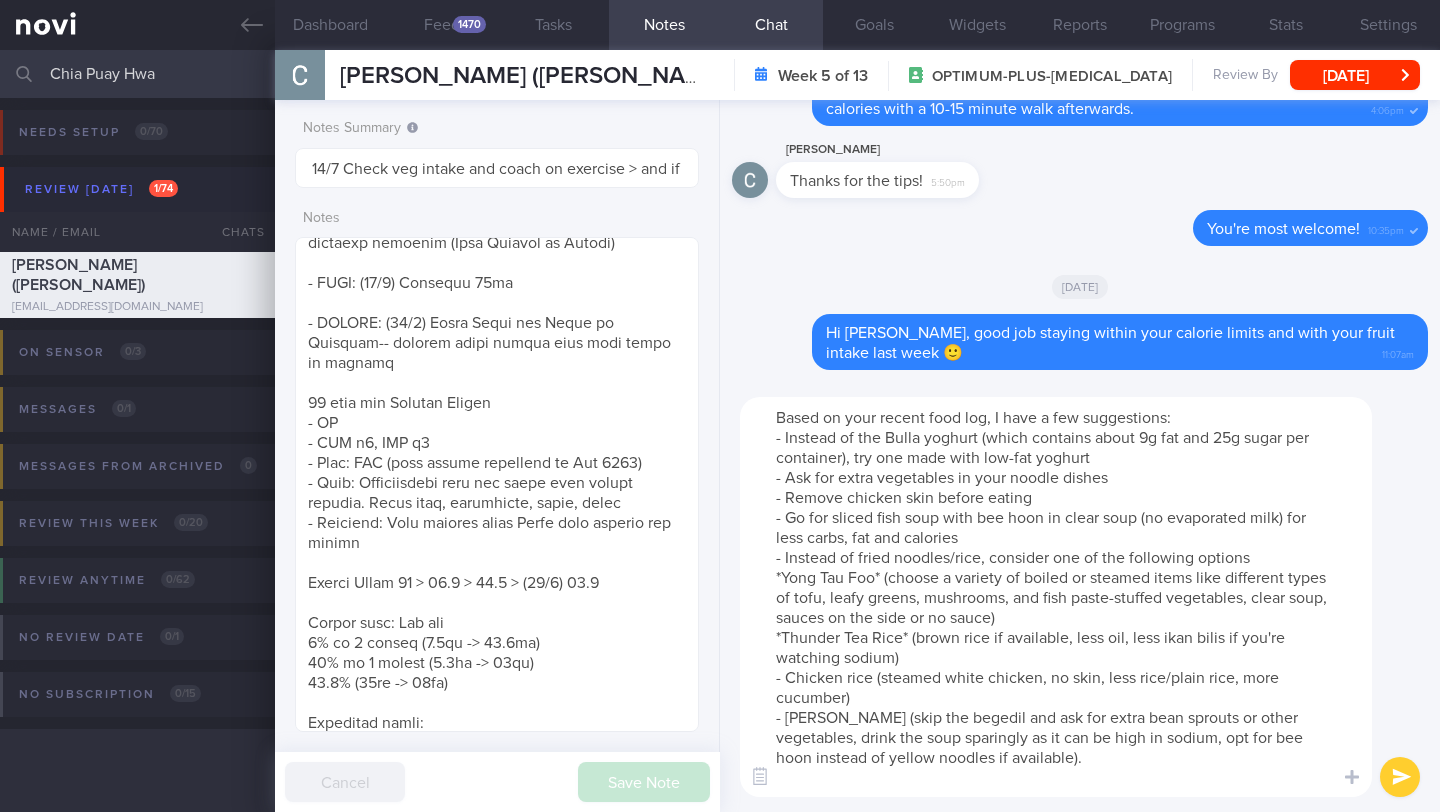 drag, startPoint x: 1132, startPoint y: 637, endPoint x: 891, endPoint y: 653, distance: 241.53053 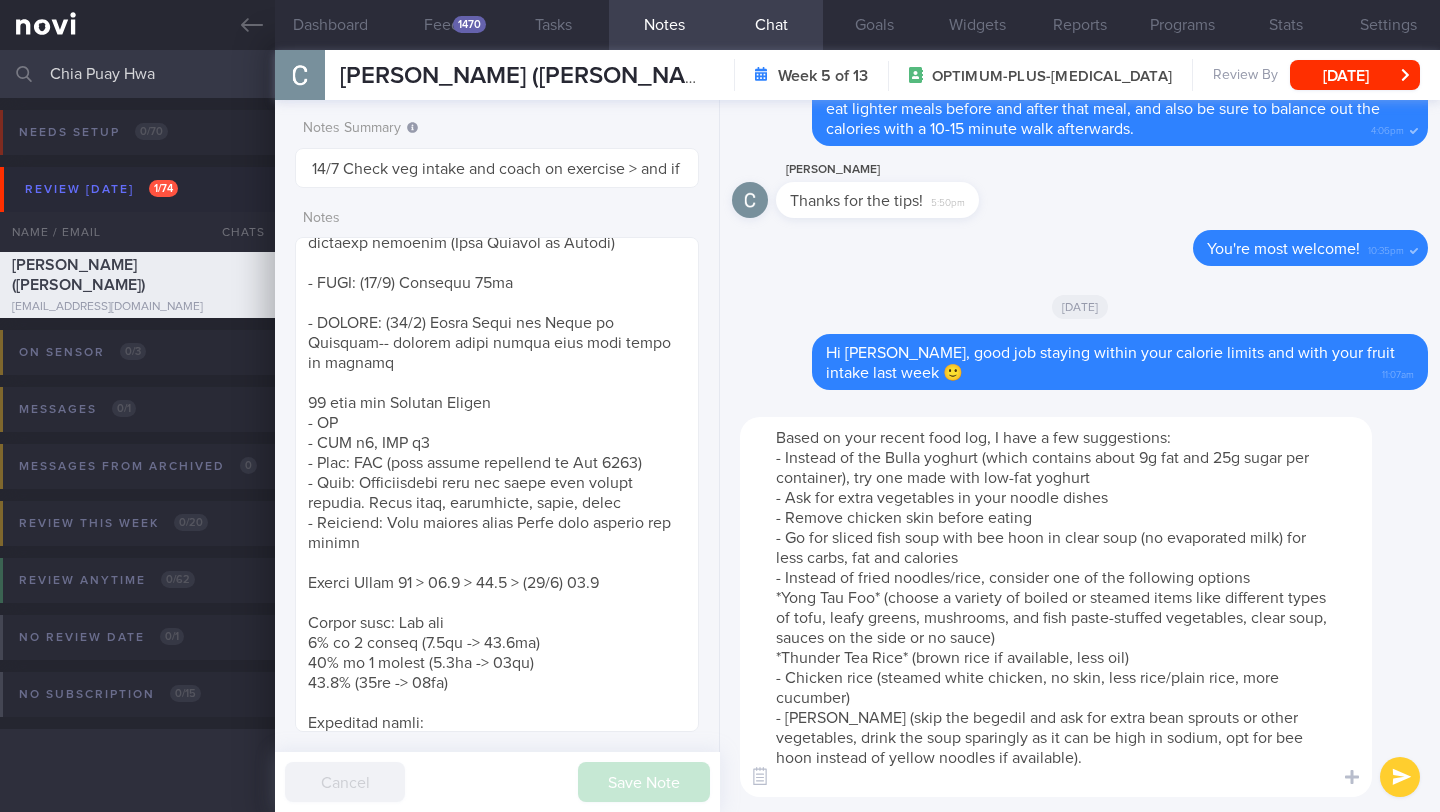 click on "Based on your recent food log, I have a few suggestions:
- Instead of the Bulla yoghurt (which contains about 9g fat and 25g sugar per container), try one made with low-fat yoghurt
- Ask for extra vegetables in your noodle dishes
- Remove chicken skin before eating
- Go for sliced fish soup with bee hoon in clear soup (no evaporated milk) for less carbs, fat and calories
- Instead of fried noodles/rice, consider one of the following options
*Yong Tau Foo* (choose a variety of boiled or steamed items like different types of tofu, leafy greens, mushrooms, and fish paste-stuffed vegetables, clear soup, sauces on the side or no sauce)
*Thunder Tea Rice* (brown rice if available, less oil)
- Chicken rice (steamed white chicken, no skin, less rice/plain rice, more cucumber)
- [PERSON_NAME] (skip the begedil and ask for extra bean sprouts or other vegetables, drink the soup sparingly as it can be high in sodium, opt for bee hoon instead of yellow noodles if available)." at bounding box center [1056, 607] 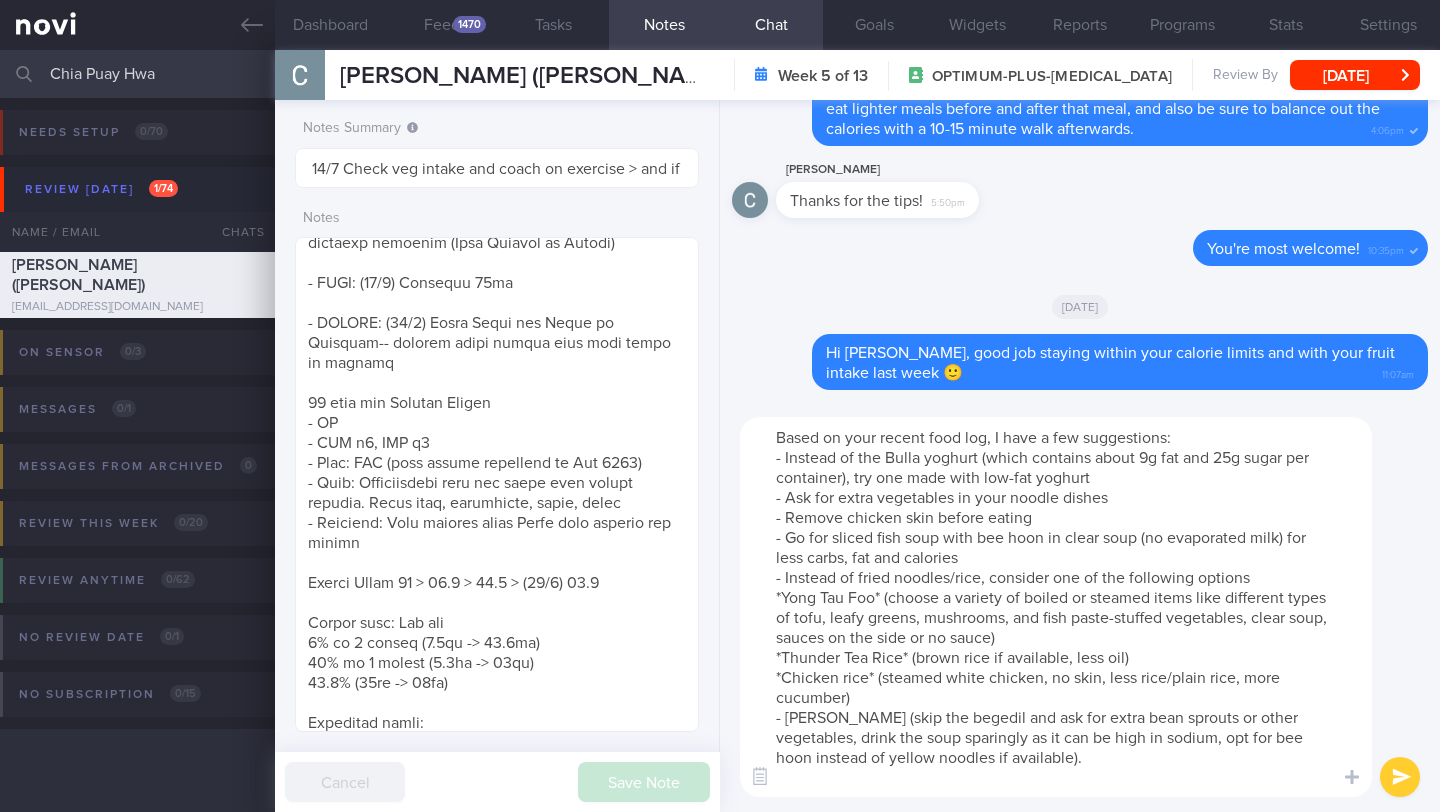 click on "Based on your recent food log, I have a few suggestions:
- Instead of the Bulla yoghurt (which contains about 9g fat and 25g sugar per container), try one made with low-fat yoghurt
- Ask for extra vegetables in your noodle dishes
- Remove chicken skin before eating
- Go for sliced fish soup with bee hoon in clear soup (no evaporated milk) for less carbs, fat and calories
- Instead of fried noodles/rice, consider one of the following options
*Yong Tau Foo* (choose a variety of boiled or steamed items like different types of tofu, leafy greens, mushrooms, and fish paste-stuffed vegetables, clear soup, sauces on the side or no sauce)
*Thunder Tea Rice* (brown rice if available, less oil)
*Chicken rice* (steamed white chicken, no skin, less rice/plain rice, more cucumber)
- [PERSON_NAME] (skip the begedil and ask for extra bean sprouts or other vegetables, drink the soup sparingly as it can be high in sodium, opt for bee hoon instead of yellow noodles if available)." at bounding box center [1056, 607] 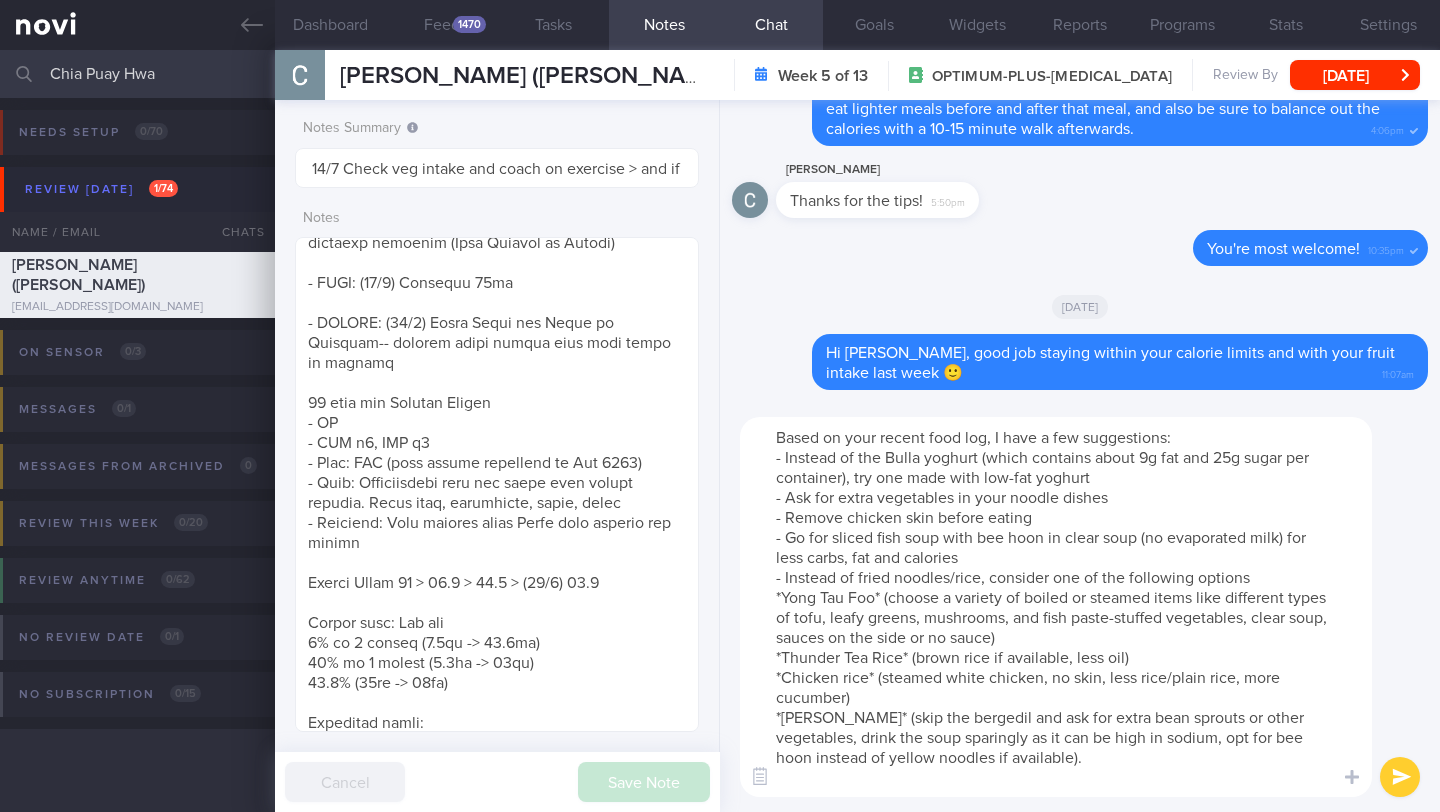 click on "Based on your recent food log, I have a few suggestions:
- Instead of the Bulla yoghurt (which contains about 9g fat and 25g sugar per container), try one made with low-fat yoghurt
- Ask for extra vegetables in your noodle dishes
- Remove chicken skin before eating
- Go for sliced fish soup with bee hoon in clear soup (no evaporated milk) for less carbs, fat and calories
- Instead of fried noodles/rice, consider one of the following options
*Yong Tau Foo* (choose a variety of boiled or steamed items like different types of tofu, leafy greens, mushrooms, and fish paste-stuffed vegetables, clear soup, sauces on the side or no sauce)
*Thunder Tea Rice* (brown rice if available, less oil)
*Chicken rice* (steamed white chicken, no skin, less rice/plain rice, more cucumber)
*[PERSON_NAME]* (skip the bergedil and ask for extra bean sprouts or other vegetables, drink the soup sparingly as it can be high in sodium, opt for bee hoon instead of yellow noodles if available)." at bounding box center [1056, 607] 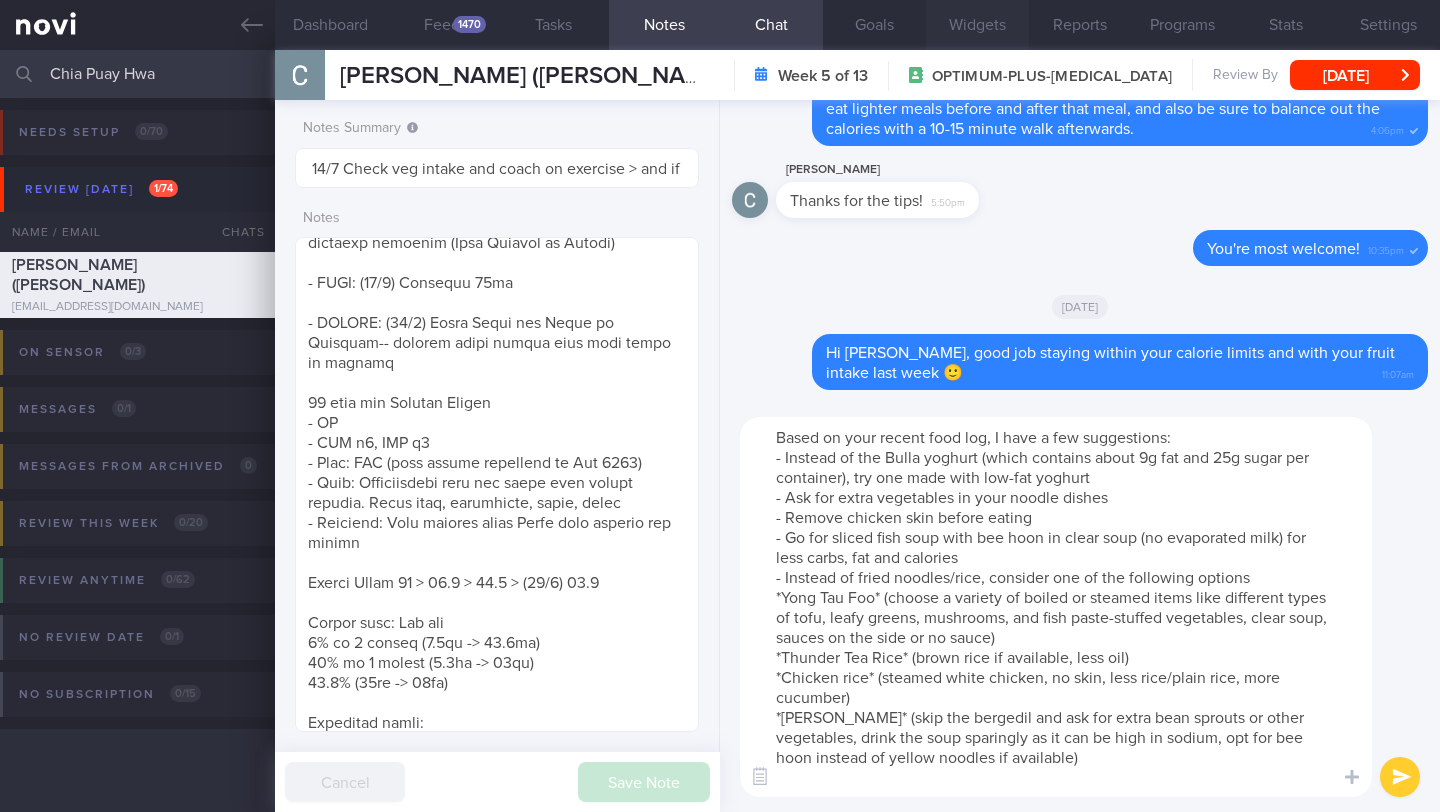 type on "Based on your recent food log, I have a few suggestions:
- Instead of the Bulla yoghurt (which contains about 9g fat and 25g sugar per container), try one made with low-fat yoghurt
- Ask for extra vegetables in your noodle dishes
- Remove chicken skin before eating
- Go for sliced fish soup with bee hoon in clear soup (no evaporated milk) for less carbs, fat and calories
- Instead of fried noodles/rice, consider one of the following options
*Yong Tau Foo* (choose a variety of boiled or steamed items like different types of tofu, leafy greens, mushrooms, and fish paste-stuffed vegetables, clear soup, sauces on the side or no sauce)
*Thunder Tea Rice* (brown rice if available, less oil)
*Chicken rice* (steamed white chicken, no skin, less rice/plain rice, more cucumber)
*[PERSON_NAME]* (skip the bergedil and ask for extra bean sprouts or other vegetables, drink the soup sparingly as it can be high in sodium, opt for bee hoon instead of yellow noodles if available)" 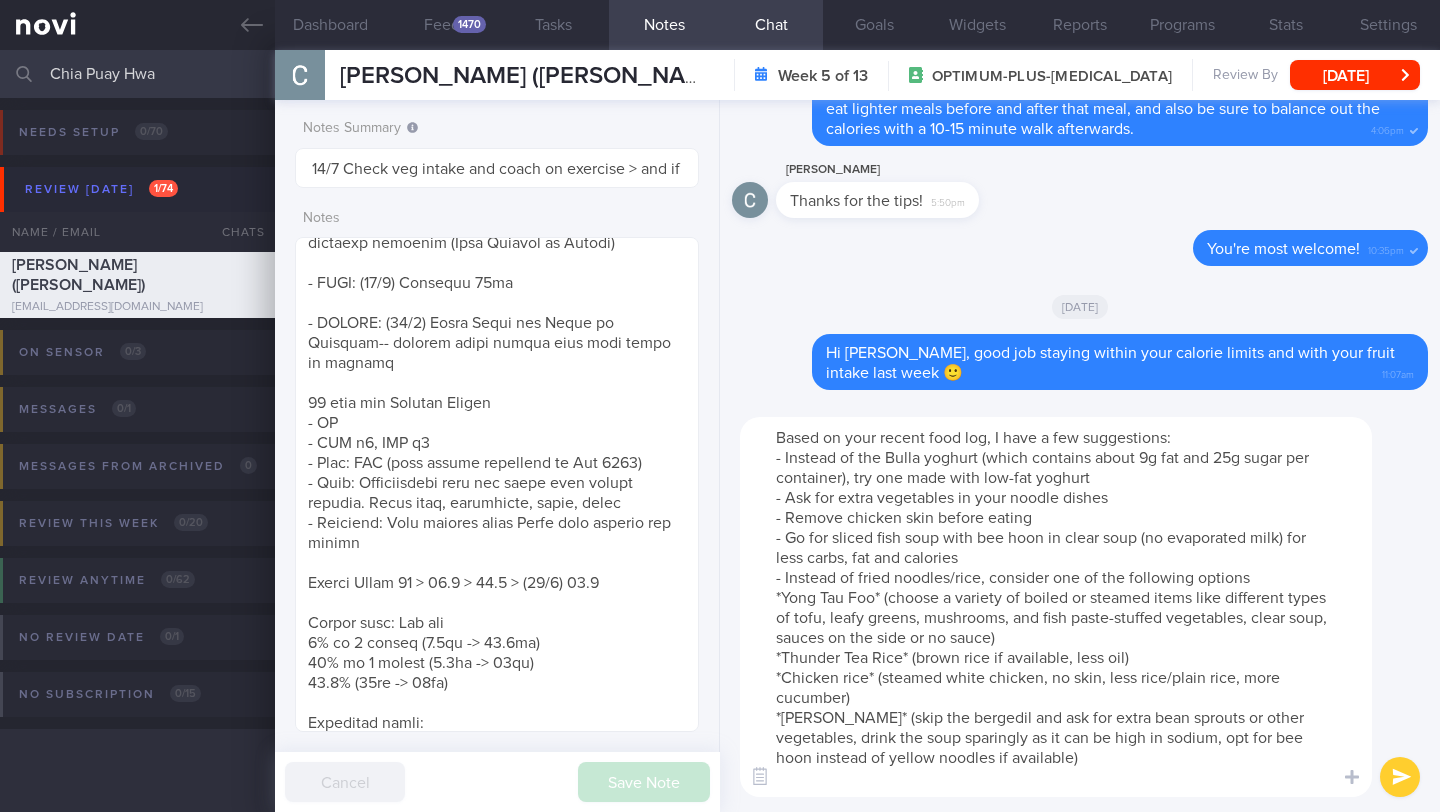 click at bounding box center [1400, 777] 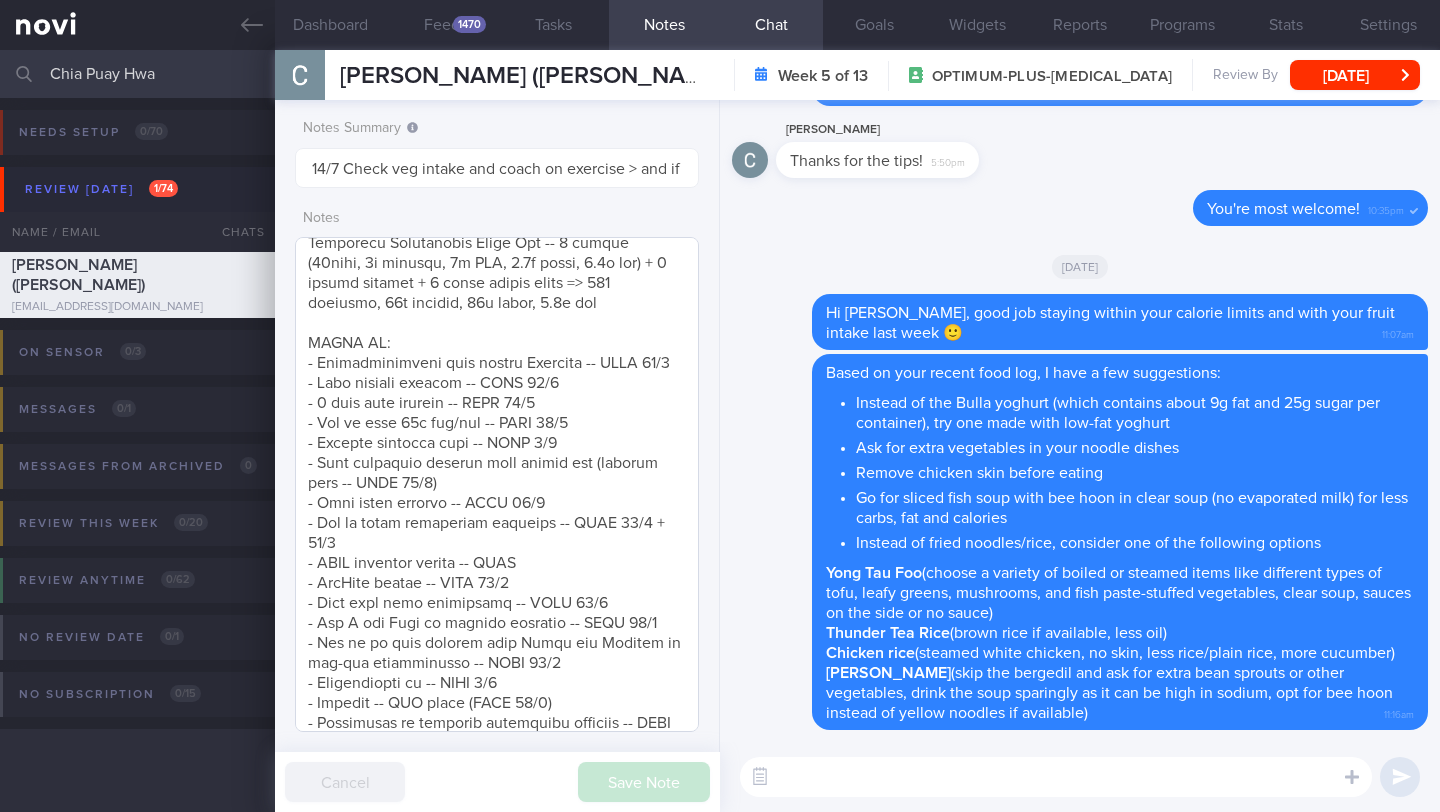 scroll, scrollTop: 1707, scrollLeft: 0, axis: vertical 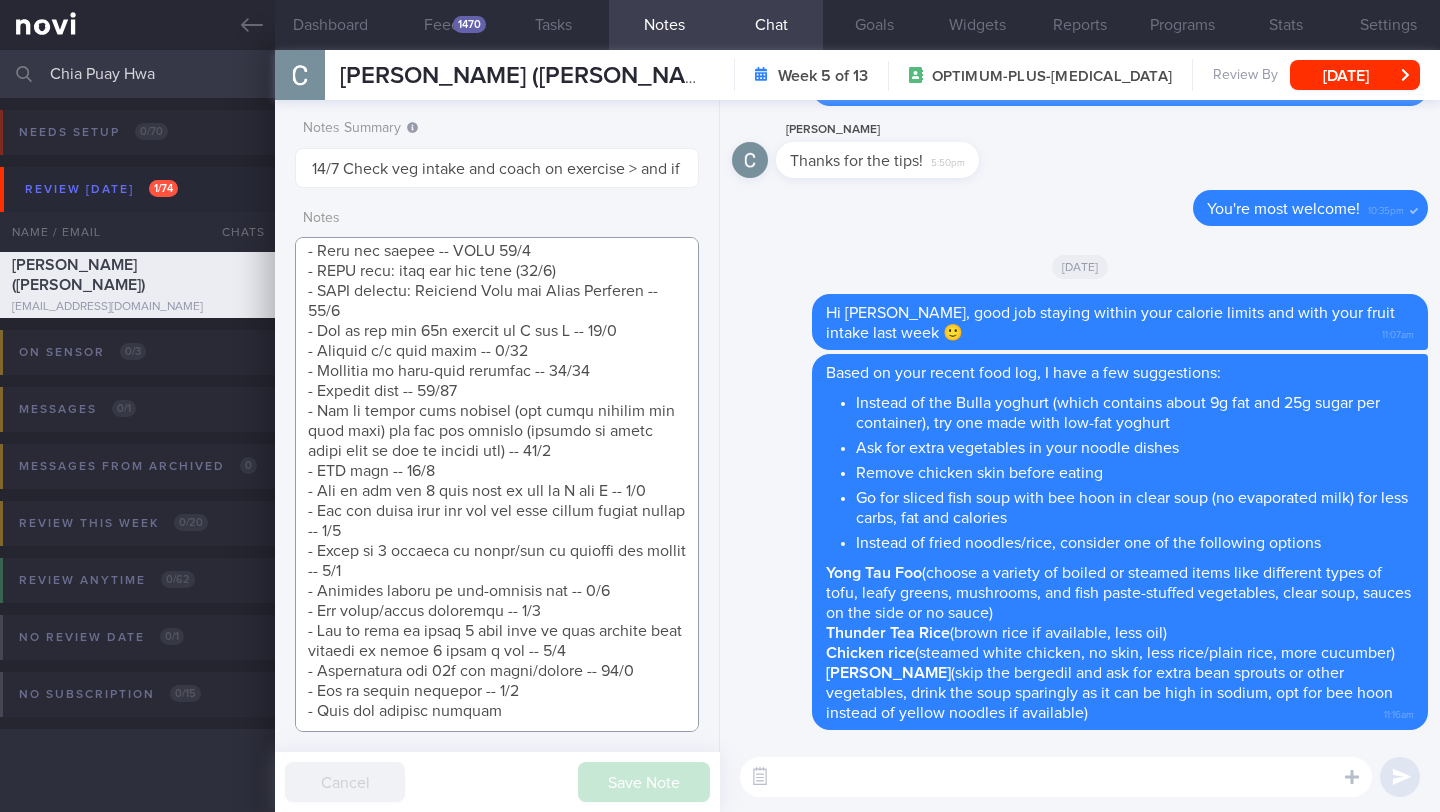 click at bounding box center (497, 484) 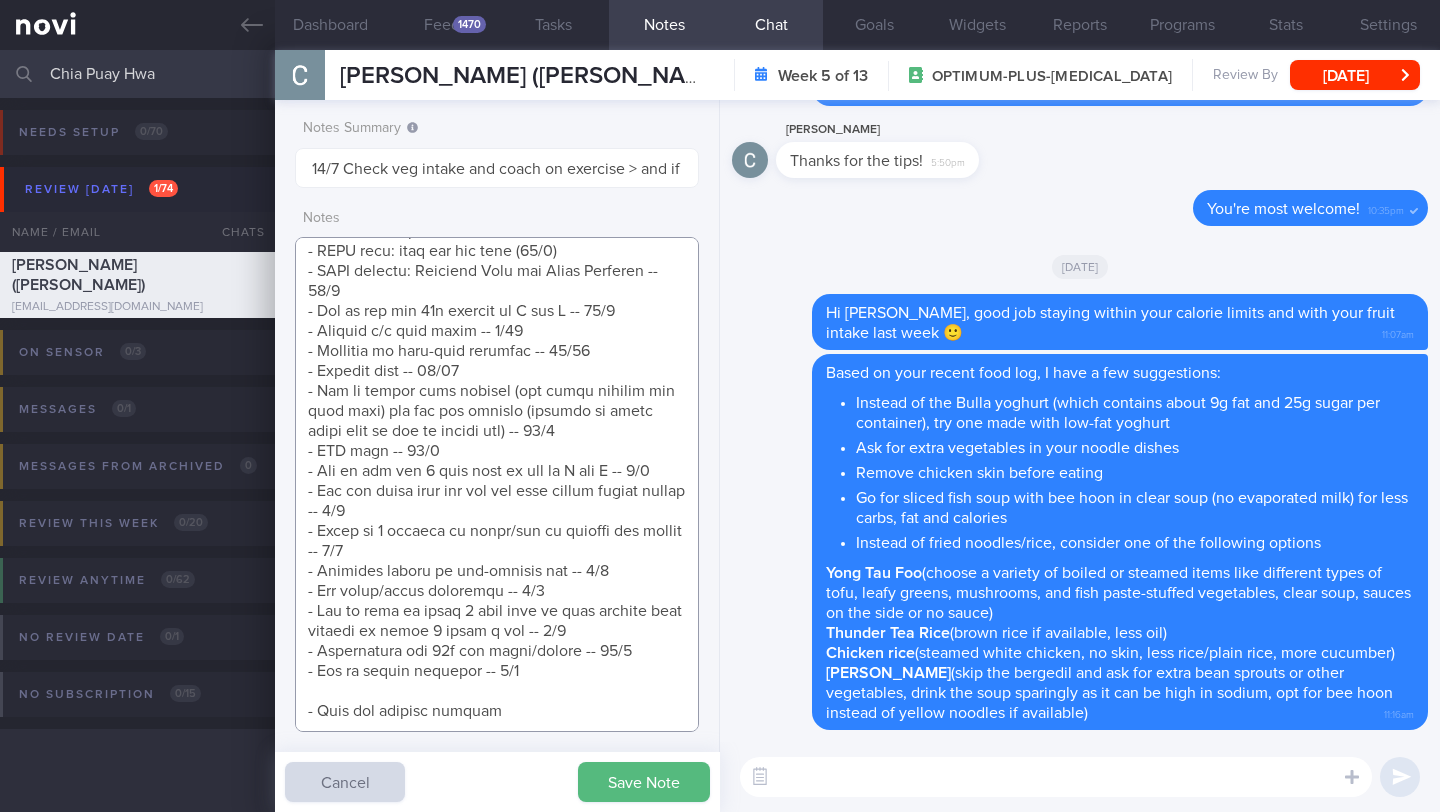 scroll, scrollTop: 1727, scrollLeft: 0, axis: vertical 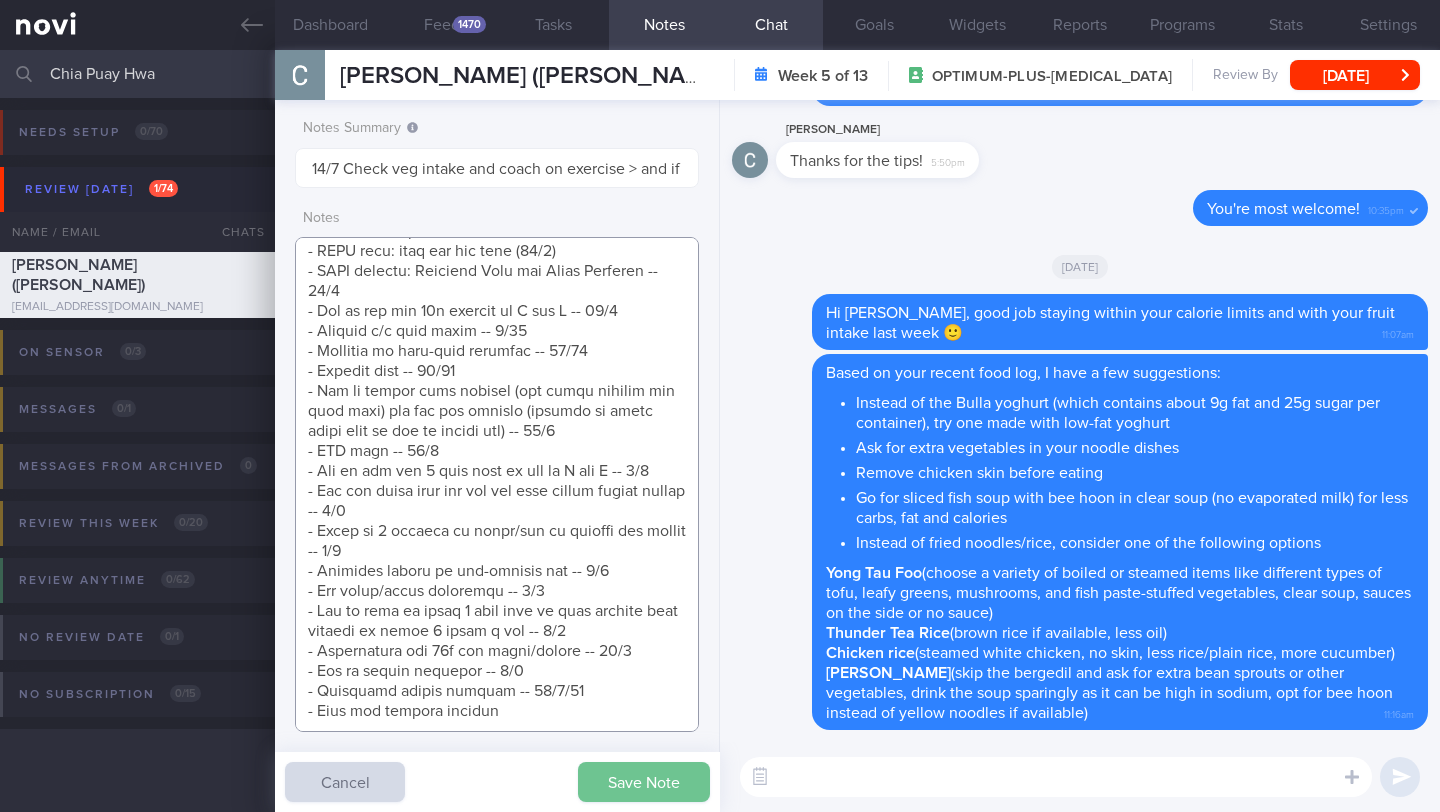 type on "Logging with photos
GOAL (till r/v with [PERSON_NAME]):
(15/5) Optimizing your diet and increasing your weight training (2x/wk)
- LIFE: (12/9) Has been very stressed as her aunt had [MEDICAL_DATA] and had just passed on. Has not been sleeping well. Going [GEOGRAPHIC_DATA] and [GEOGRAPHIC_DATA] in November-- worried about weight gain when going on holiday > ([DATE]) Hv issues with work so stress will stay with me for a while I think
- DIET: Needs to work on increasing PRO intake via high quality protein foods. Will eat more veg when she cooks herself> (13/3) Taking 2 meals a day, Portion sizes are small now > (16/4) Inadequate pro, fibre, and f+v. Last week I have cravings for sweet stuff. Will try to be discipline again > (30/4) Meals wise up and down. Had bad gastric pain 2x > (13/6) Portion maintaining. Will eat to make sure she does not gastric > (12/9) [PERSON_NAME] as last visit but more cravings for sweet stuff due to stress
- EXERCISE: Mostly walking > (13/3) Going for Zumba twice a week > (22/3) will start to go for Pilates on top of zumba an..." 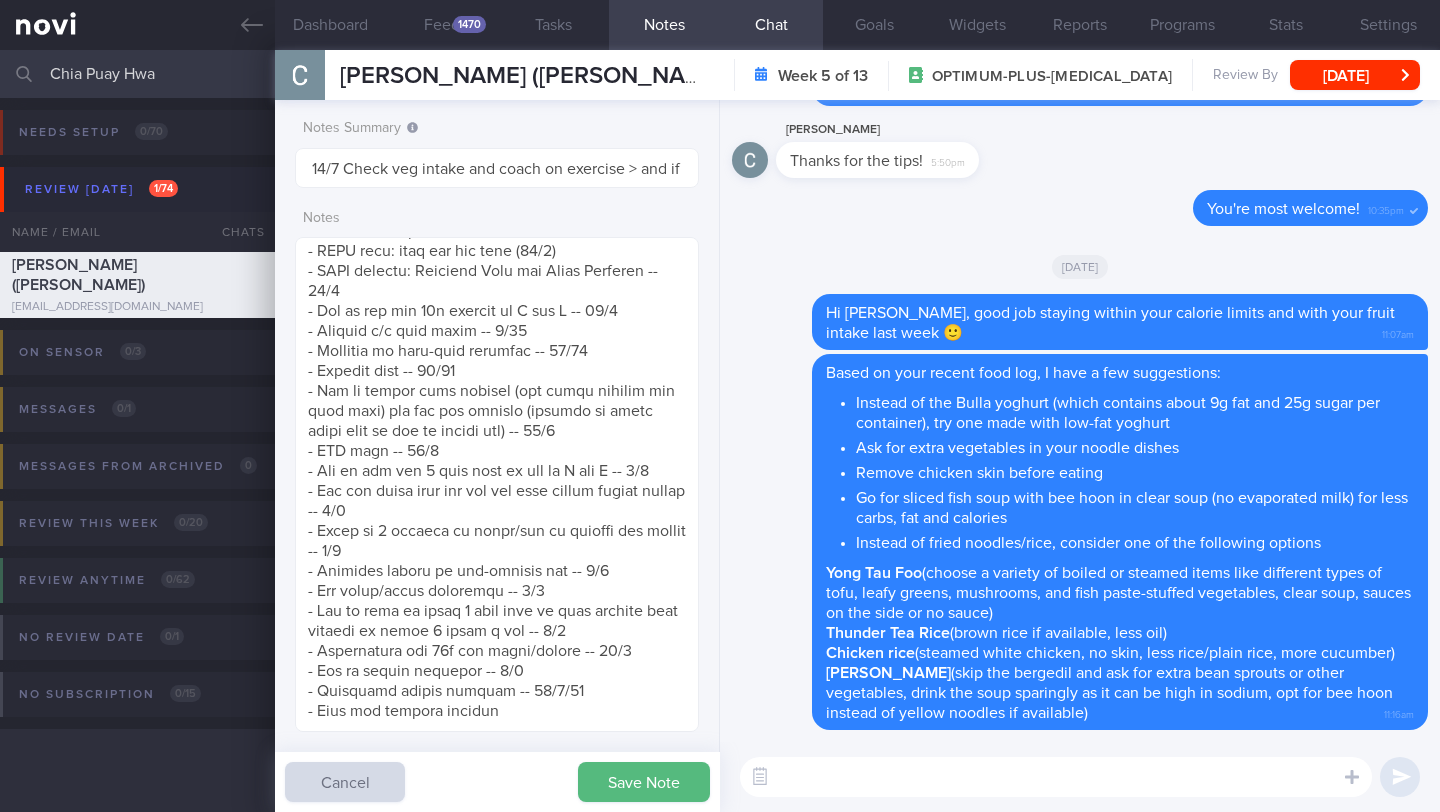 click on "Save Note" at bounding box center (644, 782) 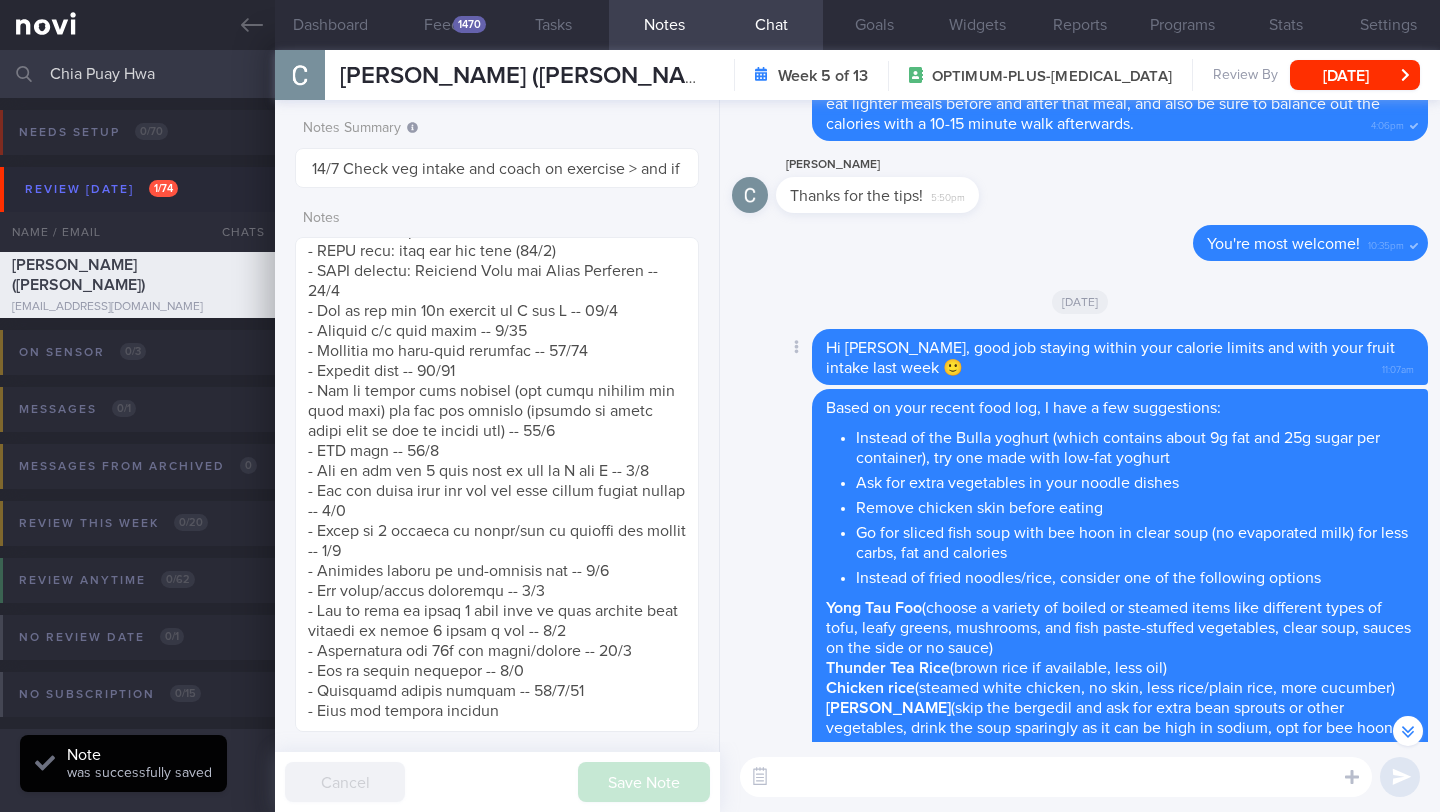scroll, scrollTop: 0, scrollLeft: 0, axis: both 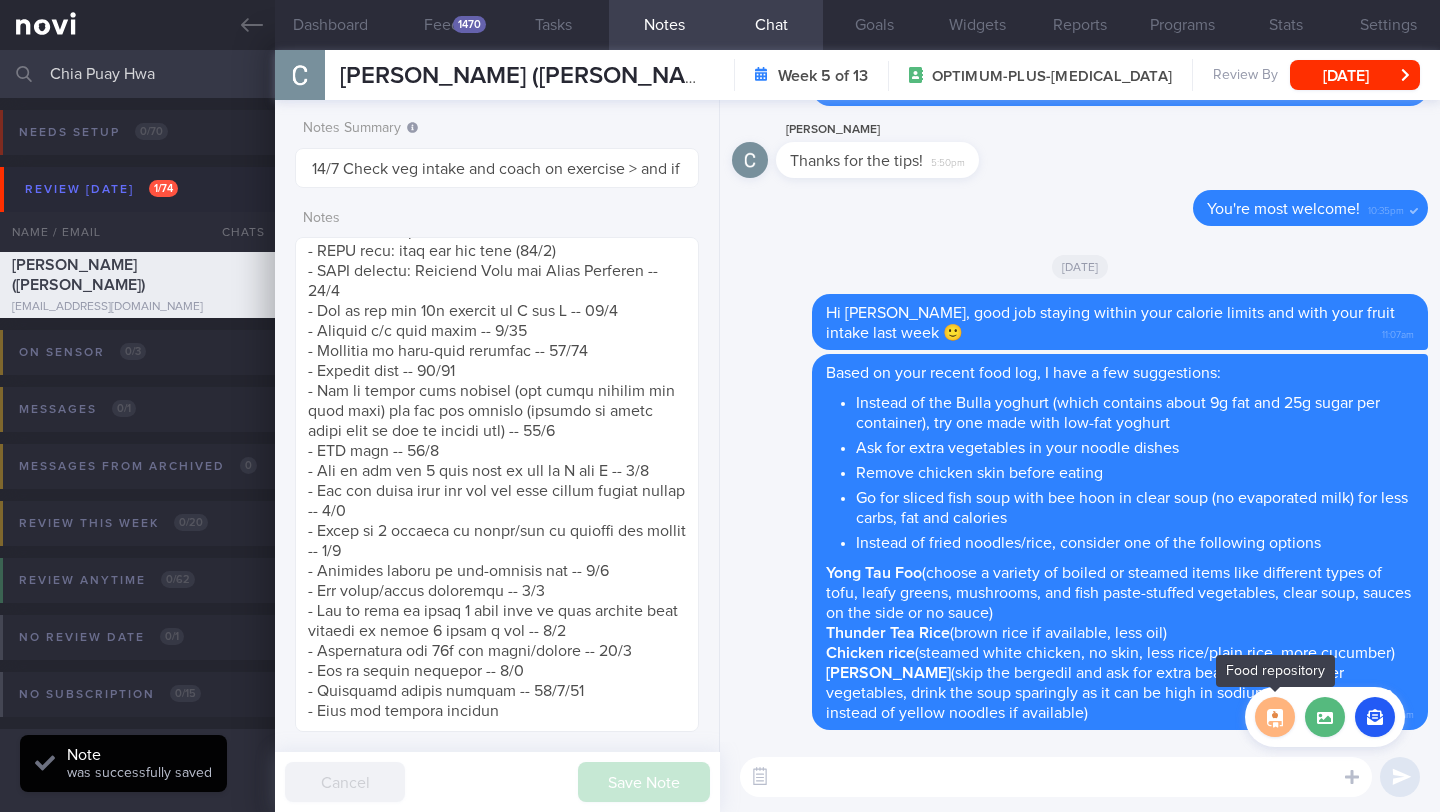 click at bounding box center (1275, 717) 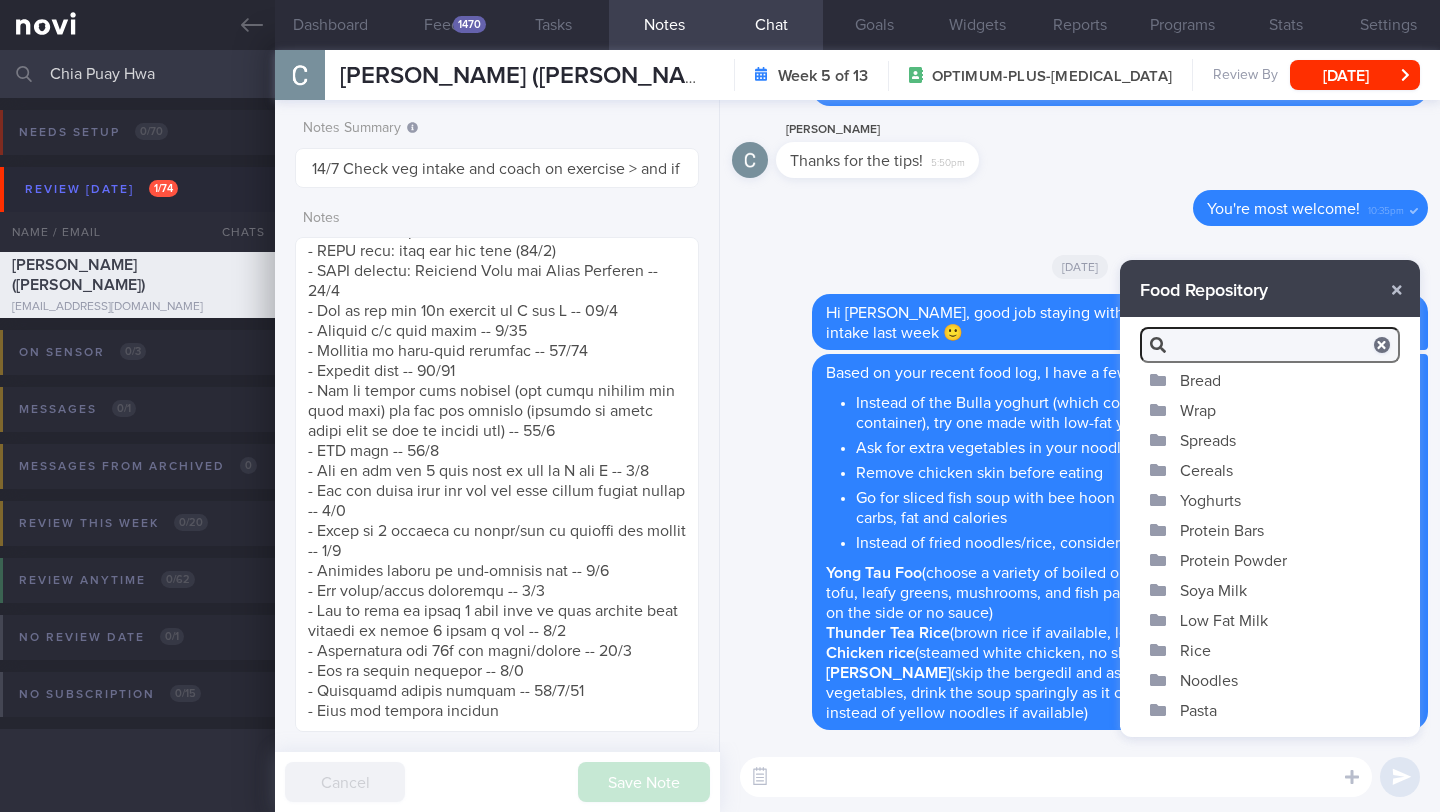 click on "Yoghurts" at bounding box center [1270, 500] 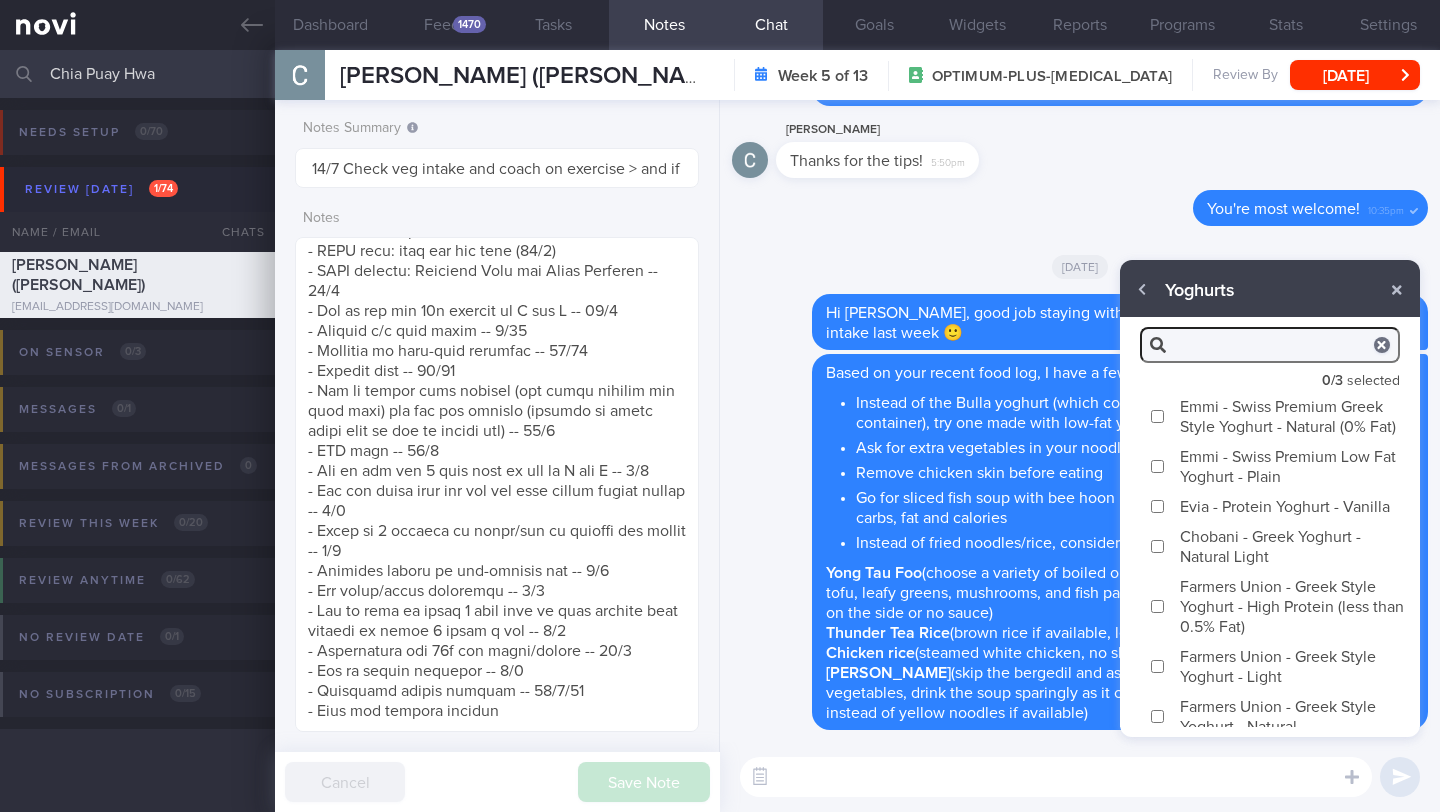 click on "Evia - Protein Yoghurt - Vanilla" at bounding box center (1270, 506) 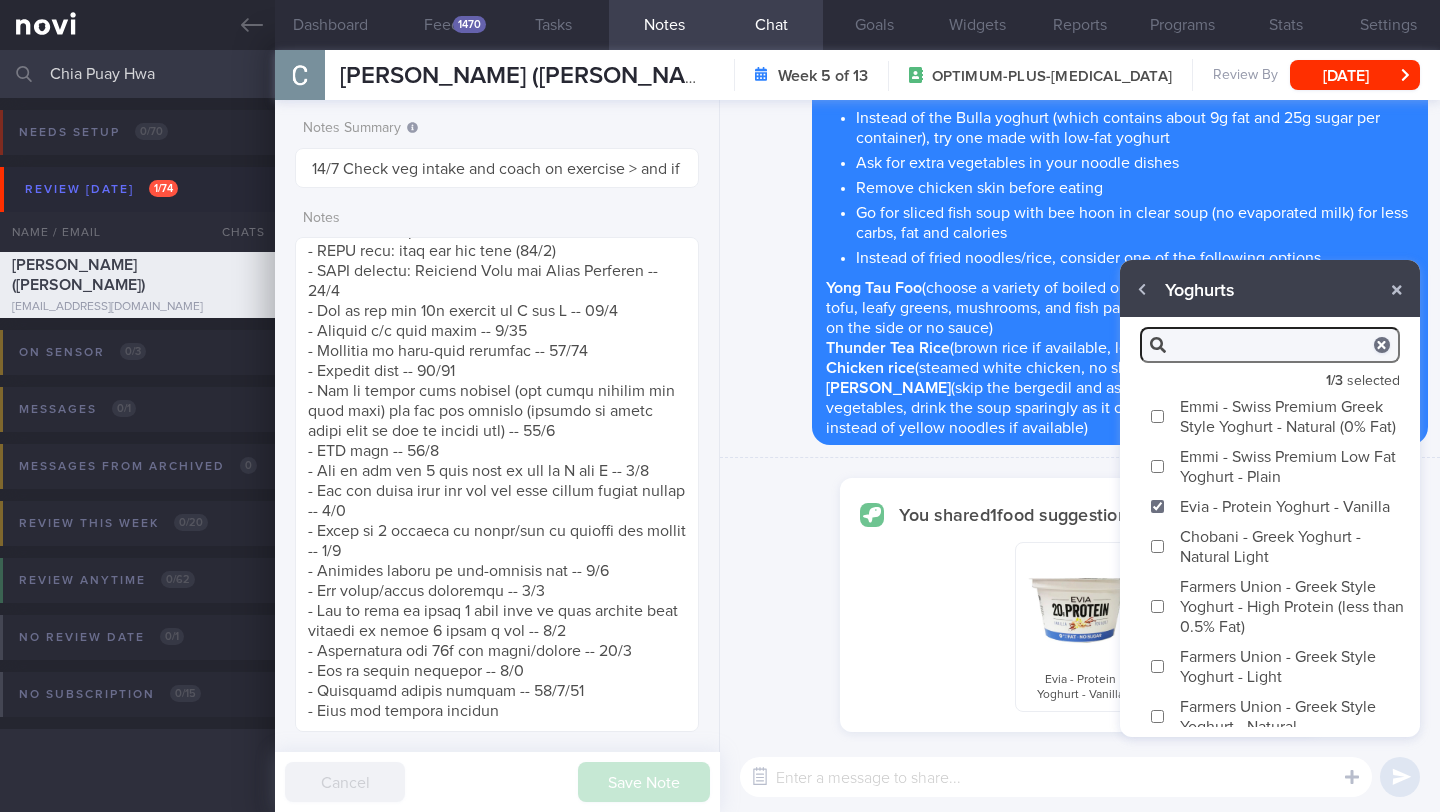 scroll, scrollTop: 33, scrollLeft: 0, axis: vertical 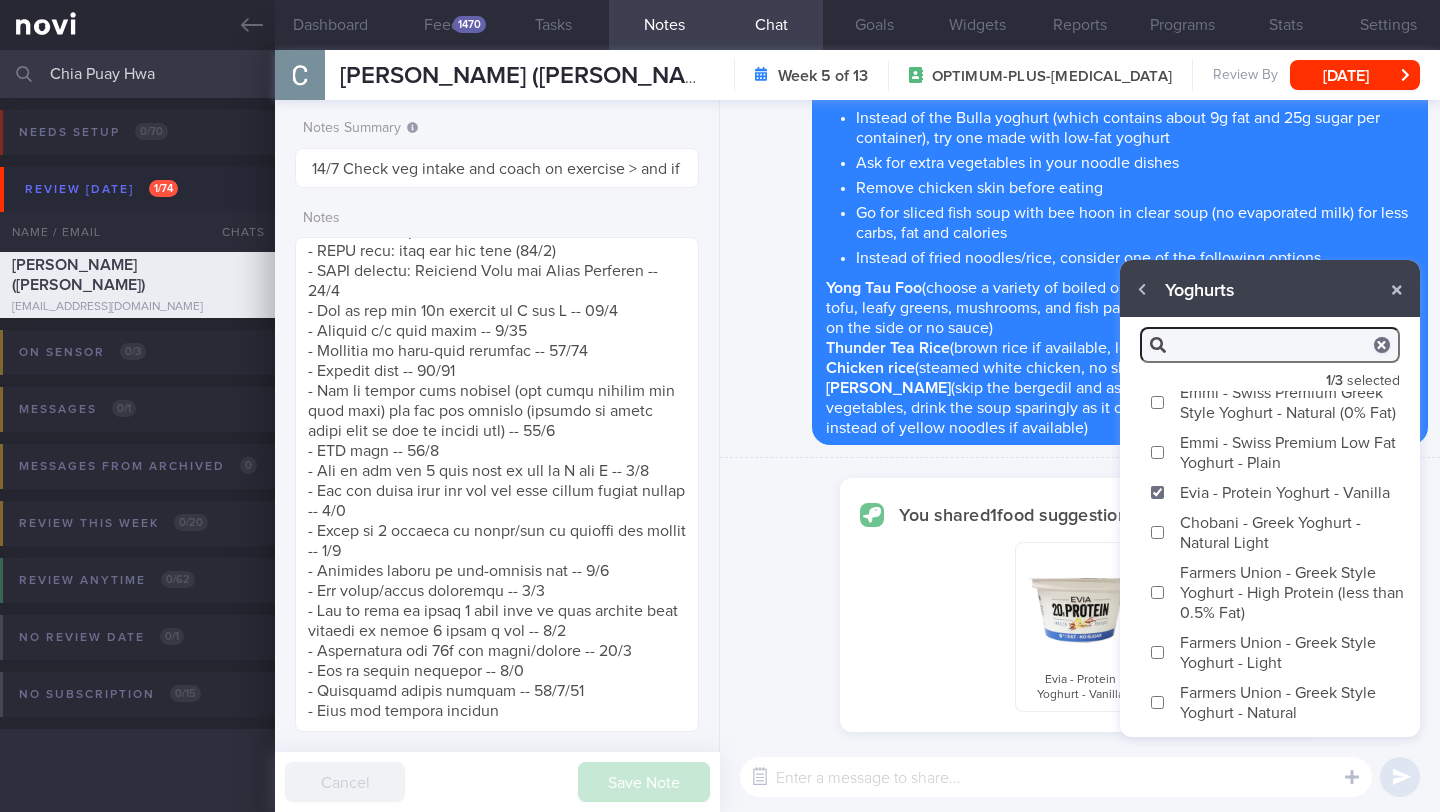 click on "Farmers Union - Greek Style Yoghurt - Light" at bounding box center (1270, 652) 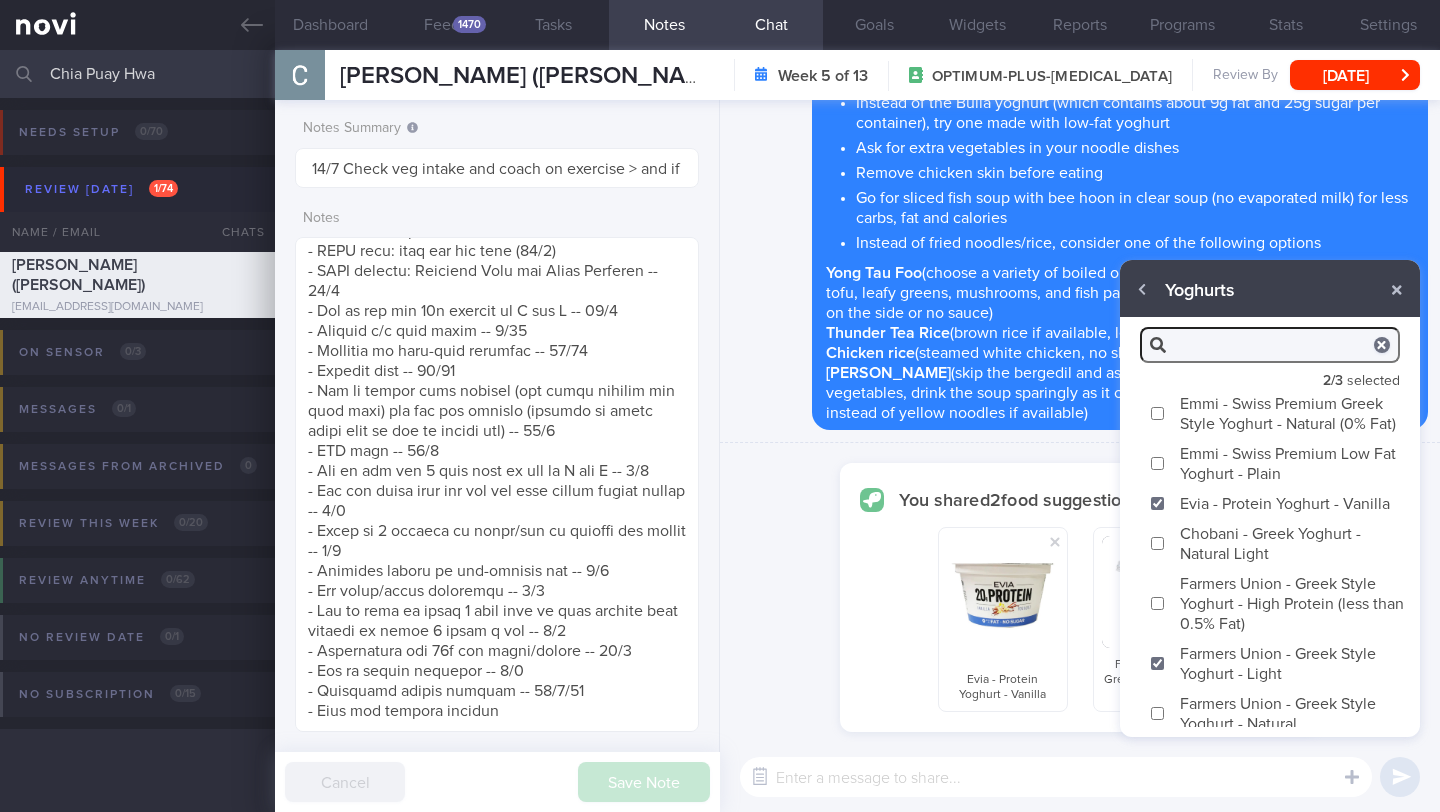 scroll, scrollTop: 0, scrollLeft: 0, axis: both 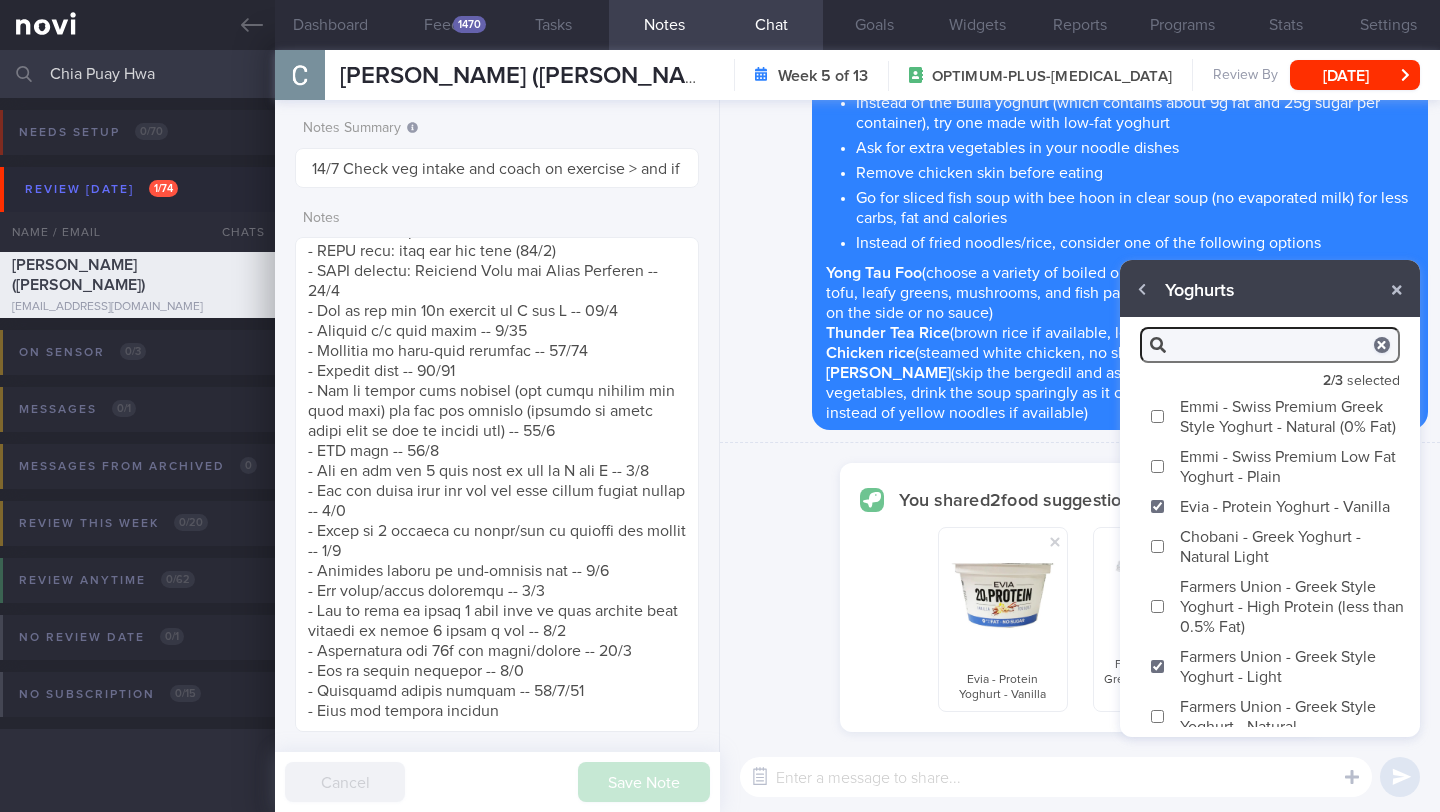 click on "Emmi - Swiss Premium Low Fat Yoghurt - Plain" at bounding box center [1270, 466] 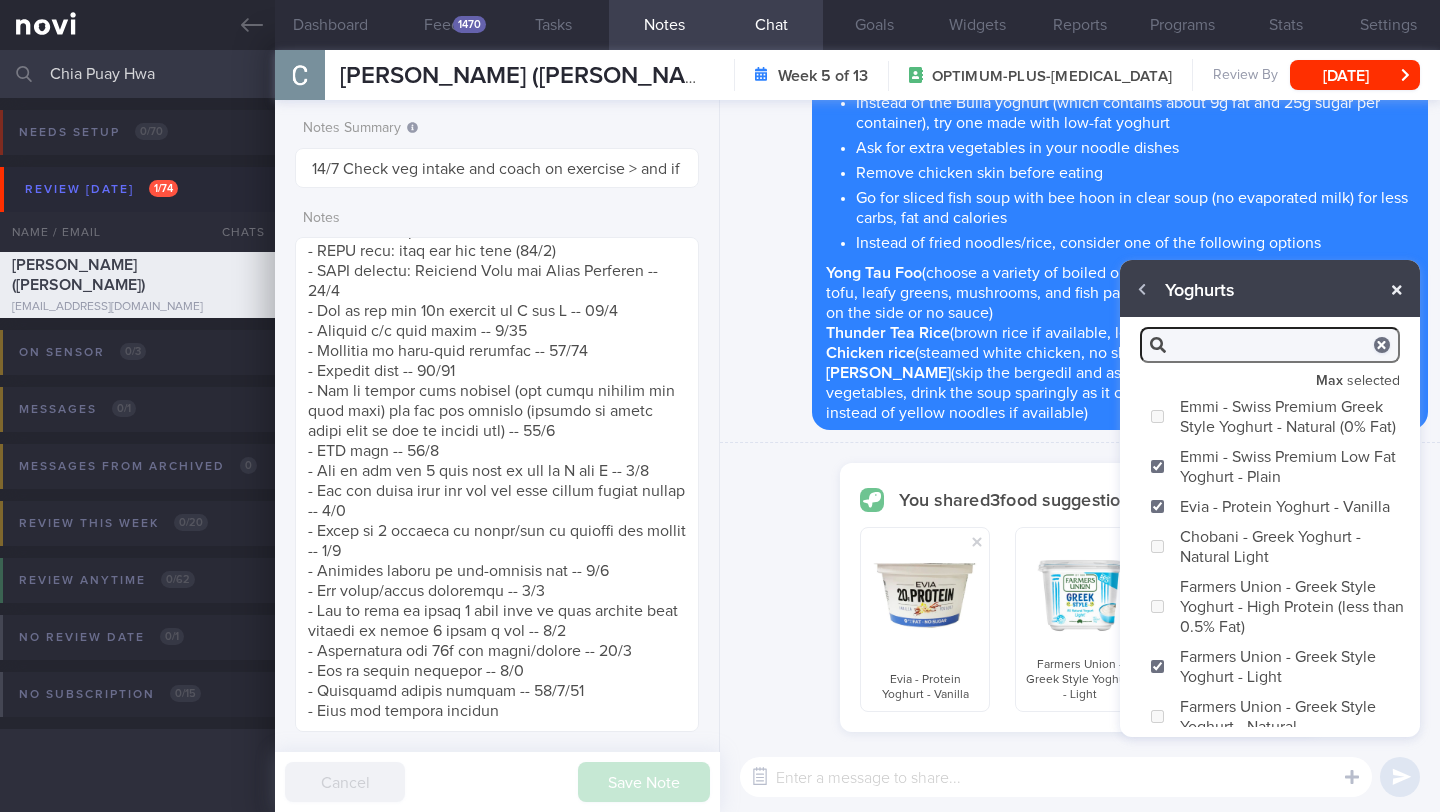 click at bounding box center (1397, 290) 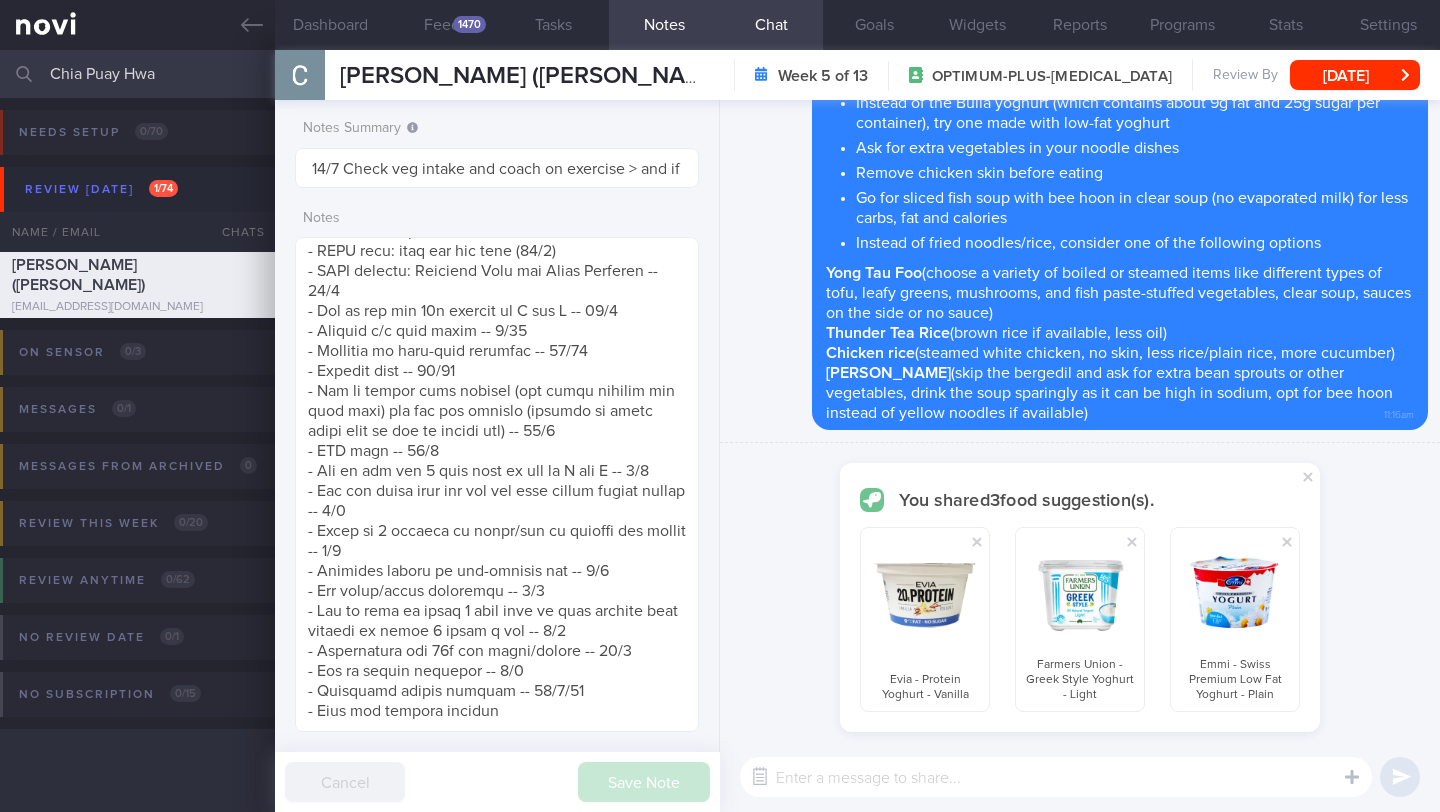 click at bounding box center (1056, 777) 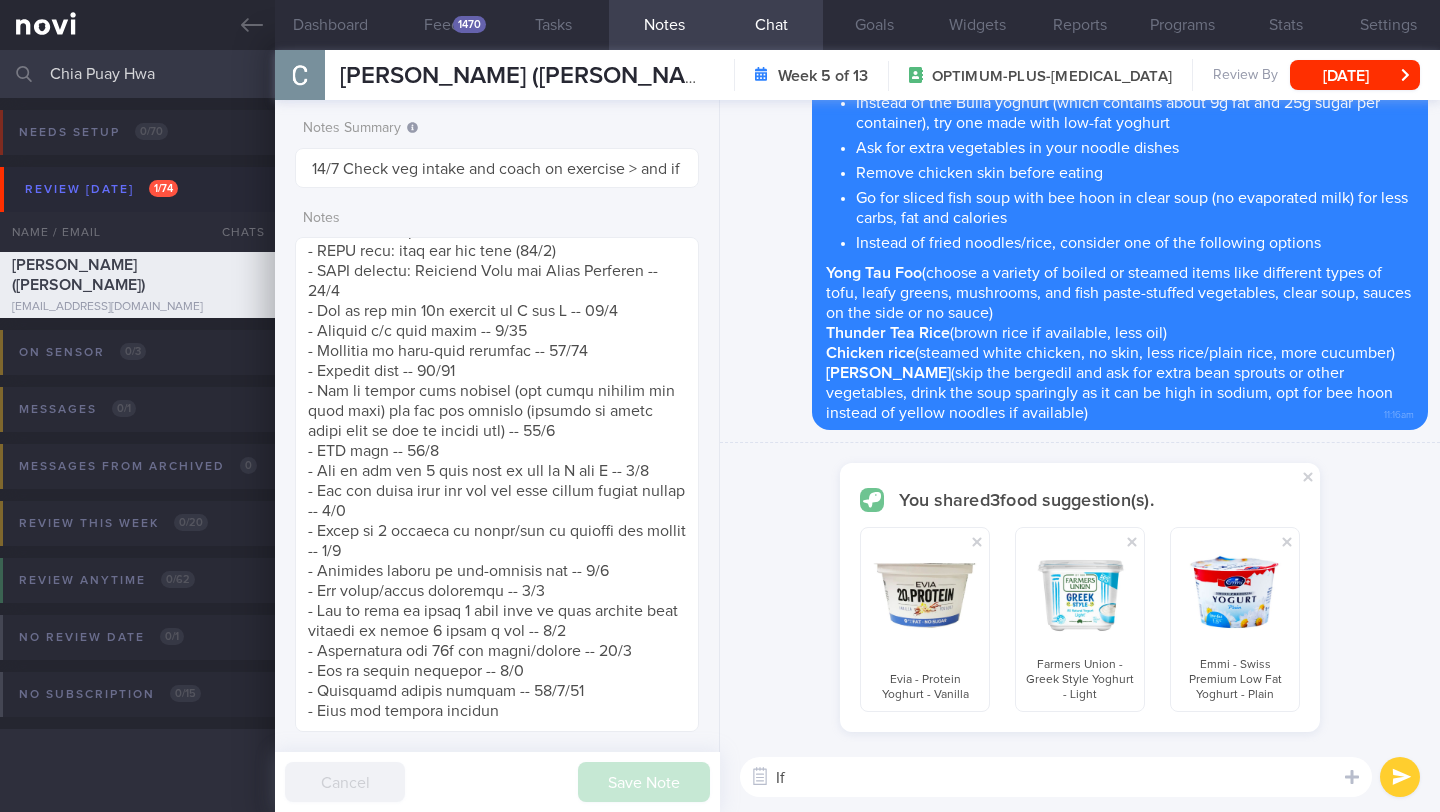 type on "I" 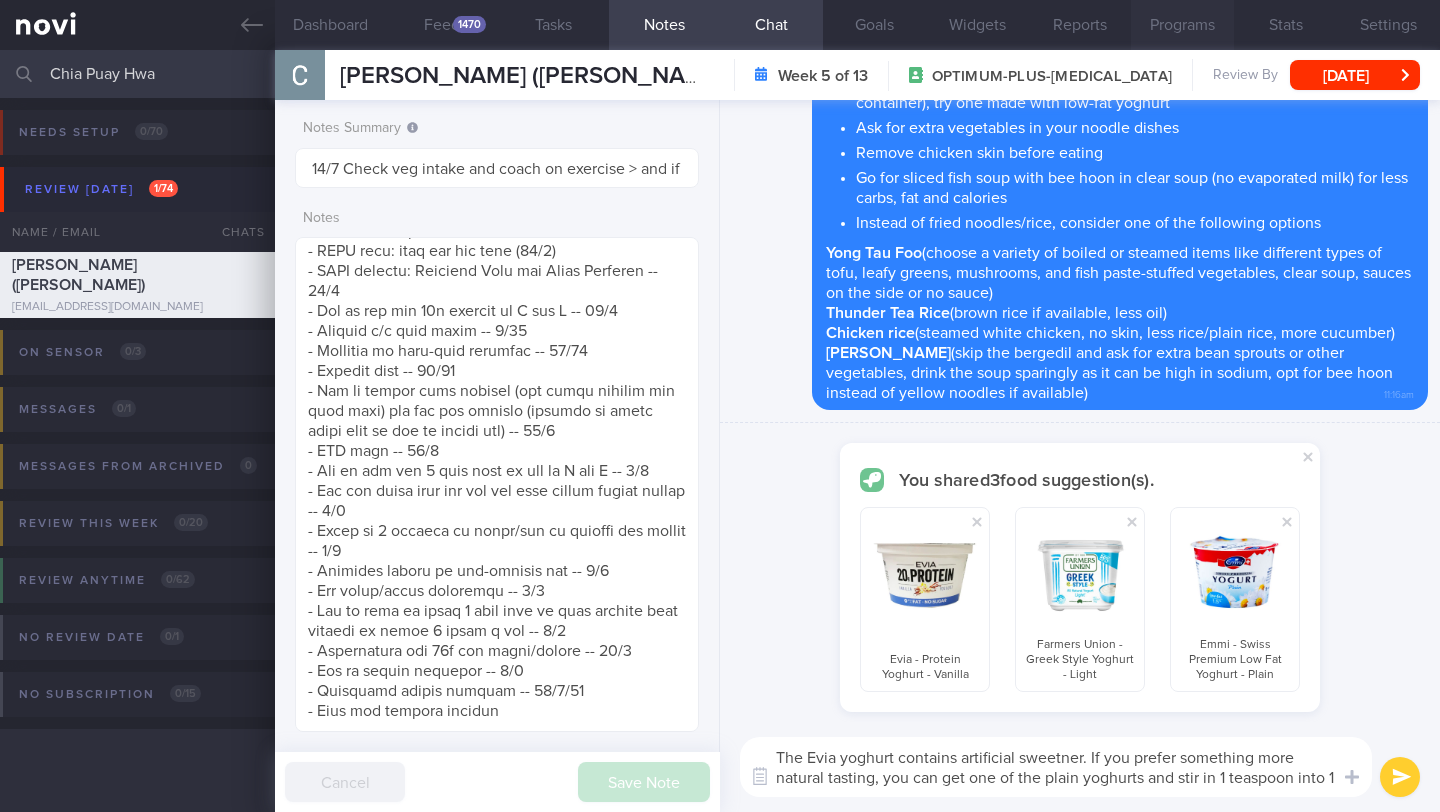 scroll, scrollTop: 0, scrollLeft: 0, axis: both 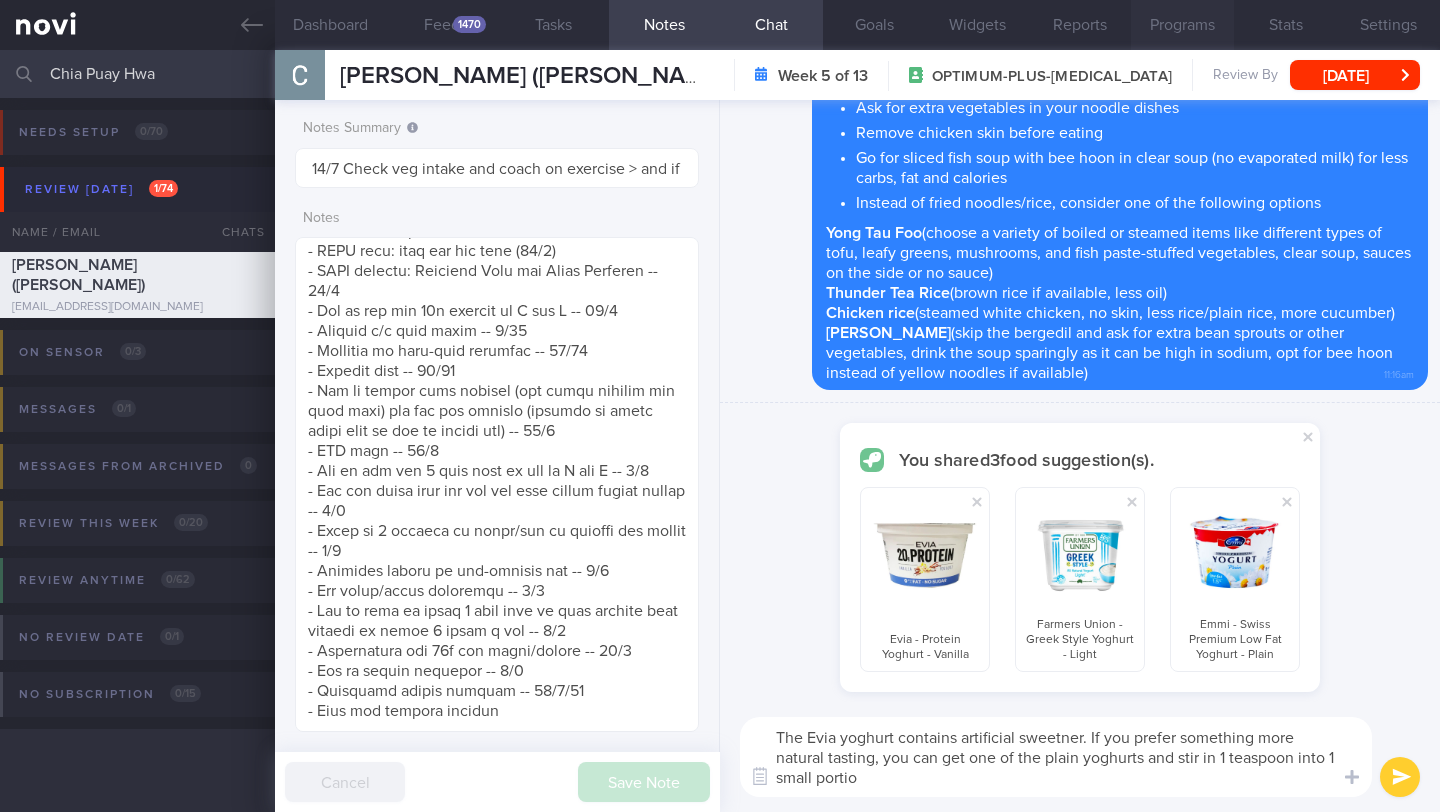 type on "The Evia yoghurt contains artificial sweetner. If you prefer something more natural tasting, you can get one of the plain yoghurts and stir in 1 teaspoon into 1 small portion" 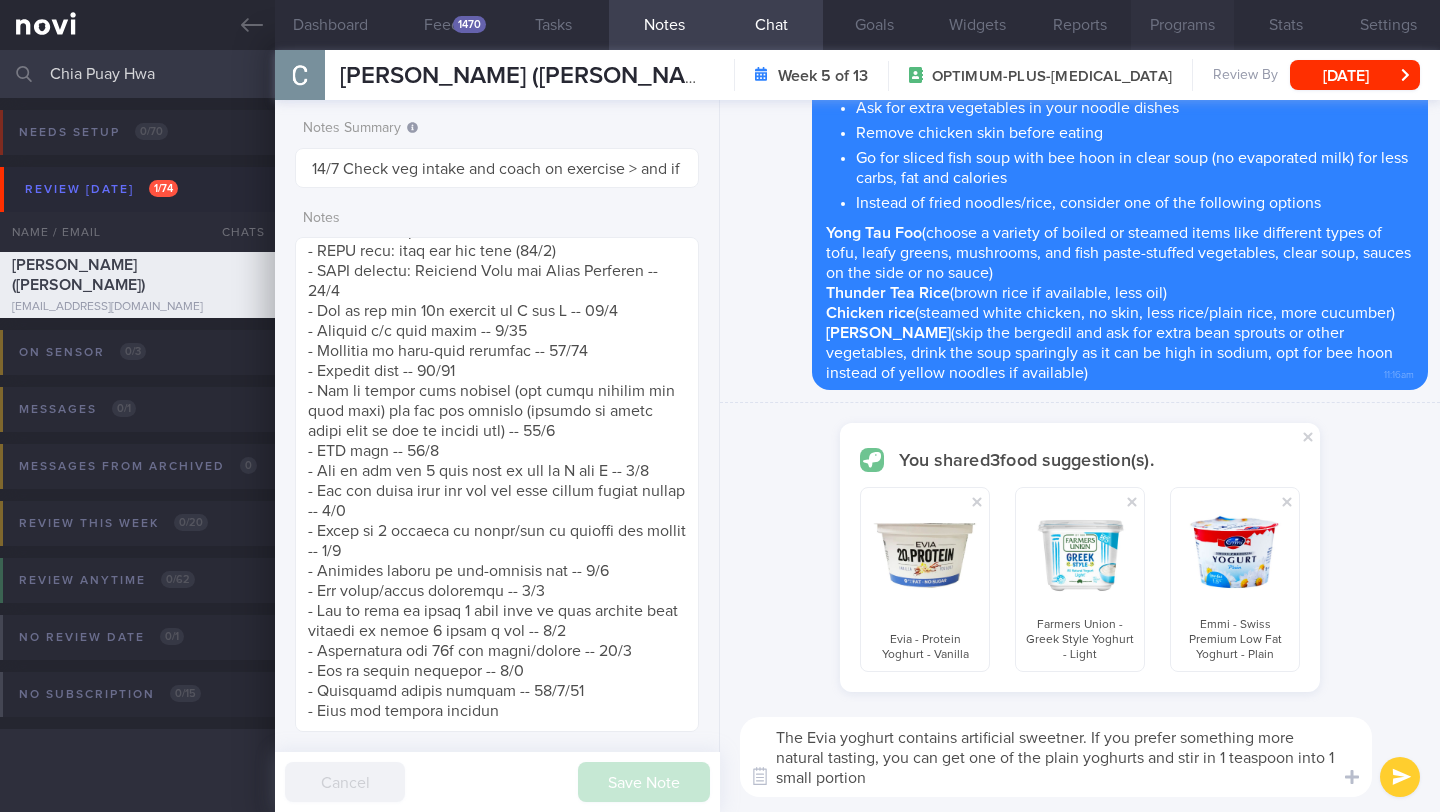 checkbox on "false" 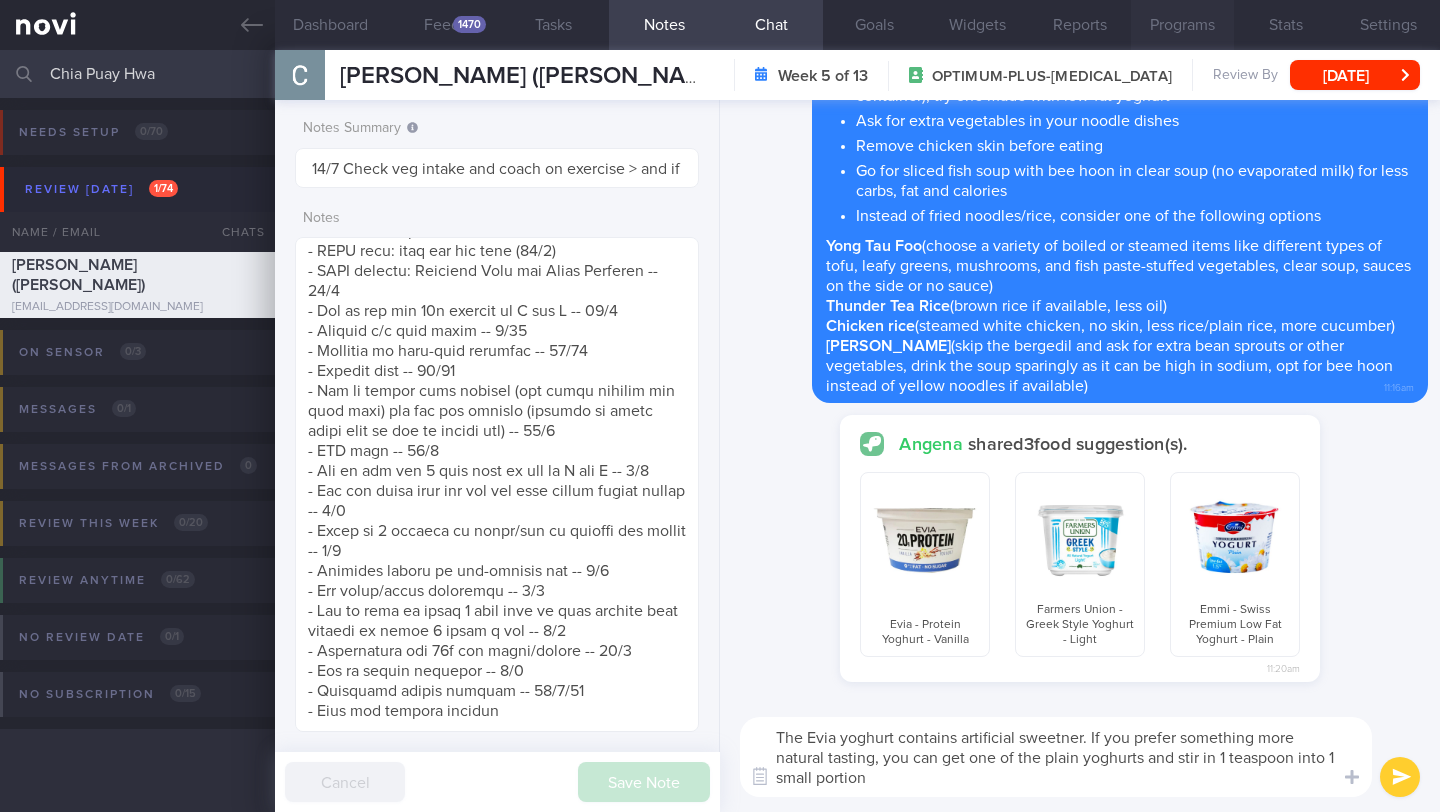 type 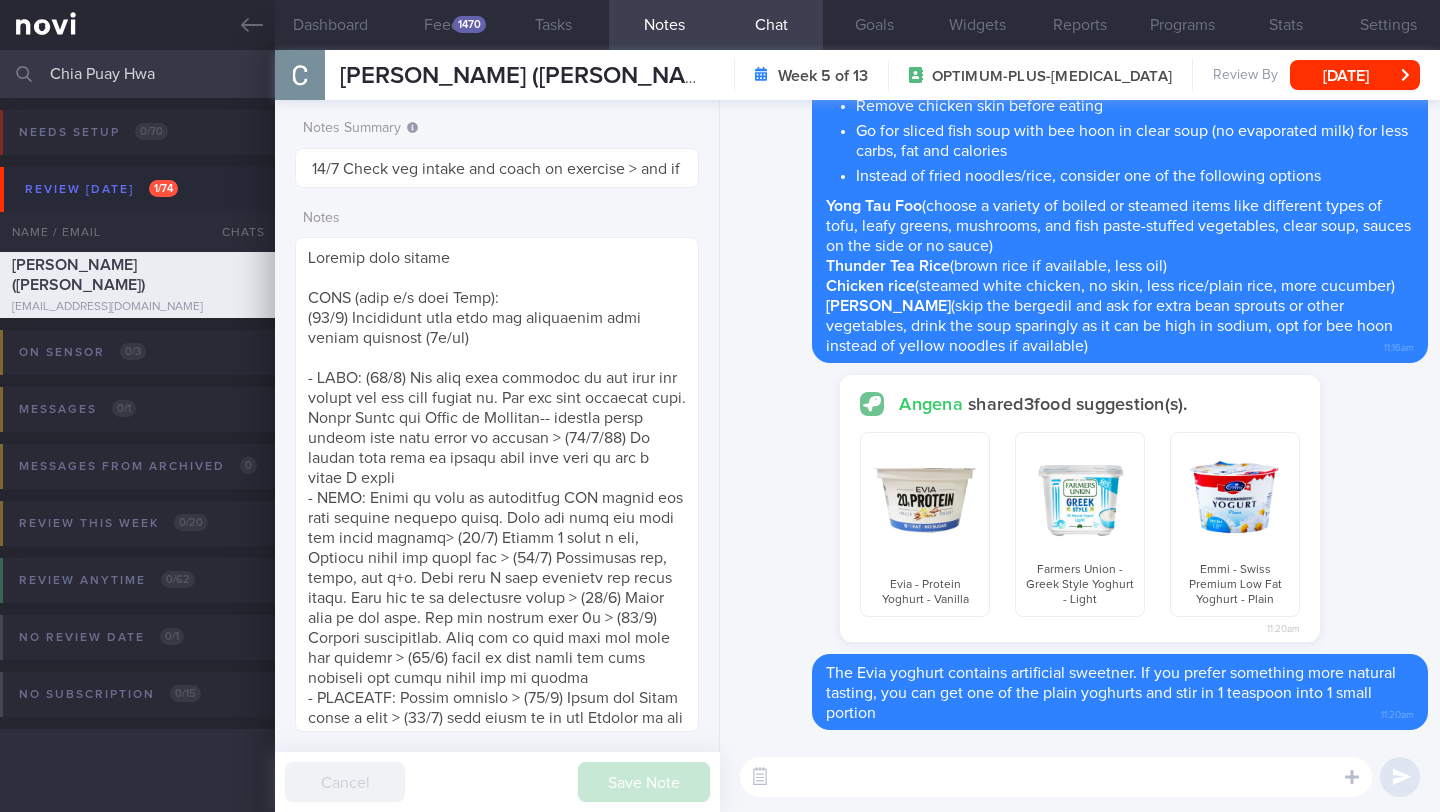 select on "6" 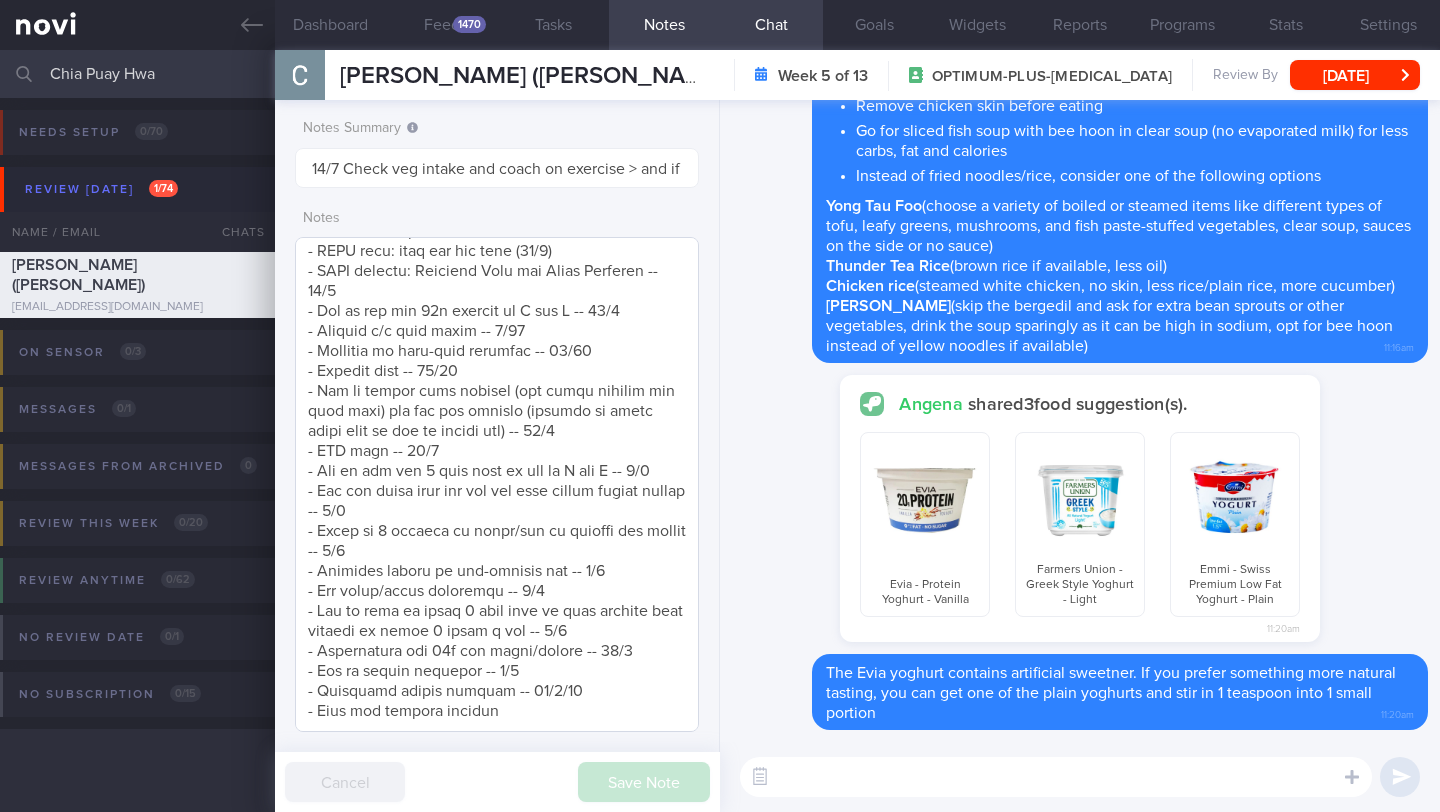 click at bounding box center (497, 484) 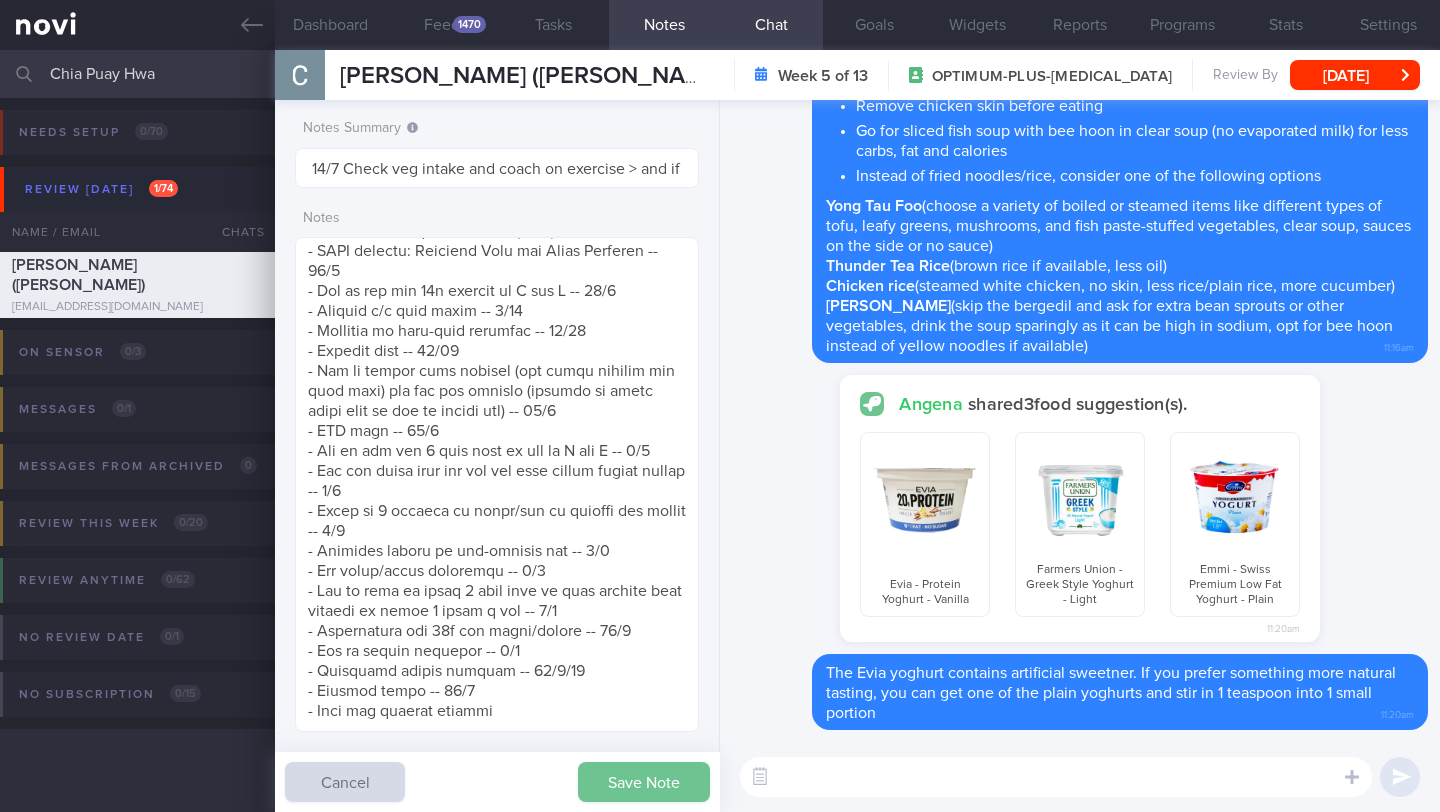 type on "Logging with photos
GOAL (till r/v with [PERSON_NAME]):
(15/5) Optimizing your diet and increasing your weight training (2x/wk)
- LIFE: (12/9) Has been very stressed as her aunt had [MEDICAL_DATA] and had just passed on. Has not been sleeping well. Going [GEOGRAPHIC_DATA] and [GEOGRAPHIC_DATA] in November-- worried about weight gain when going on holiday > ([DATE]) Hv issues with work so stress will stay with me for a while I think
- DIET: Needs to work on increasing PRO intake via high quality protein foods. Will eat more veg when she cooks herself> (13/3) Taking 2 meals a day, Portion sizes are small now > (16/4) Inadequate pro, fibre, and f+v. Last week I have cravings for sweet stuff. Will try to be discipline again > (30/4) Meals wise up and down. Had bad gastric pain 2x > (13/6) Portion maintaining. Will eat to make sure she does not gastric > (12/9) [PERSON_NAME] as last visit but more cravings for sweet stuff due to stress
- EXERCISE: Mostly walking > (13/3) Going for Zumba twice a week > (22/3) will start to go for Pilates on top of zumba an..." 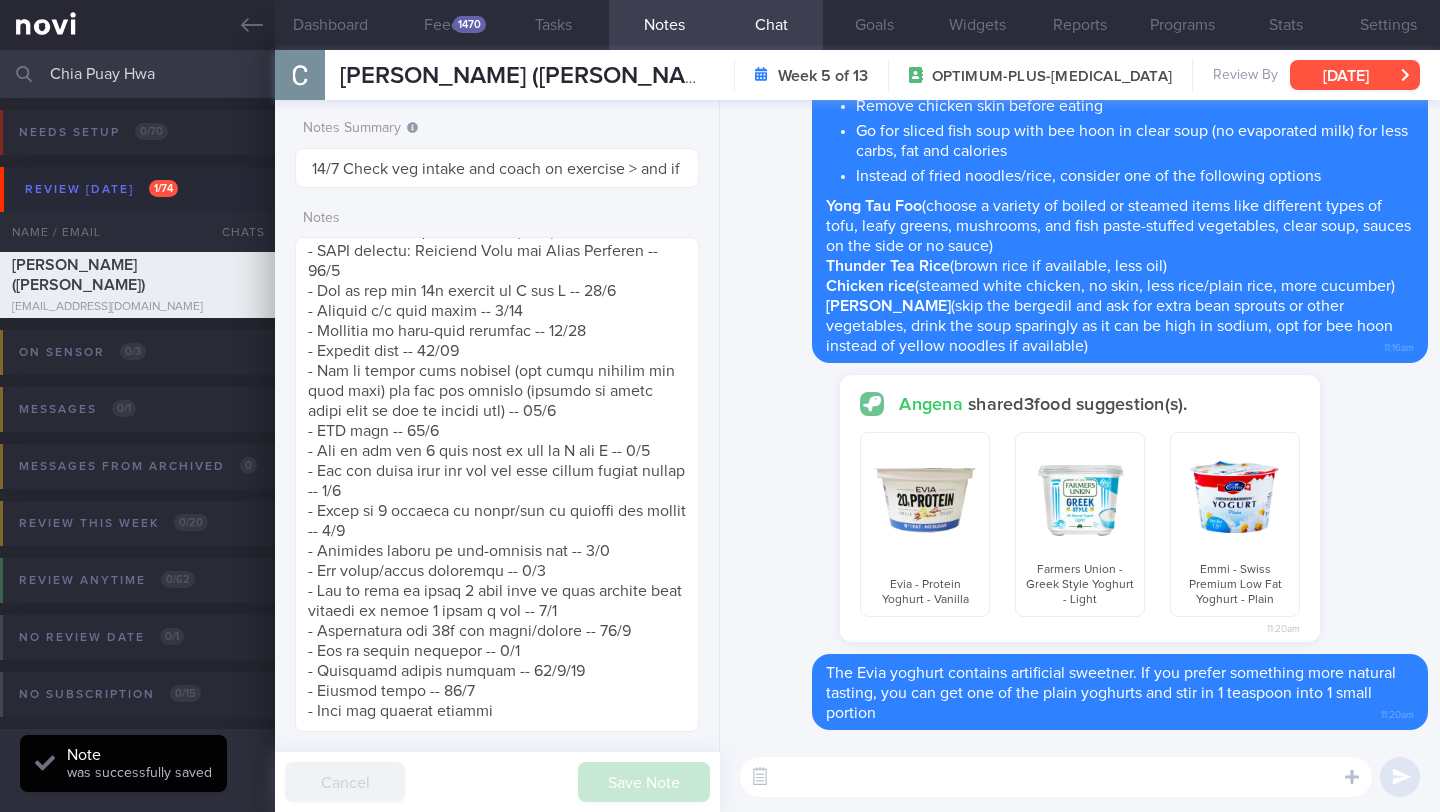 click on "[DATE]" at bounding box center (1355, 75) 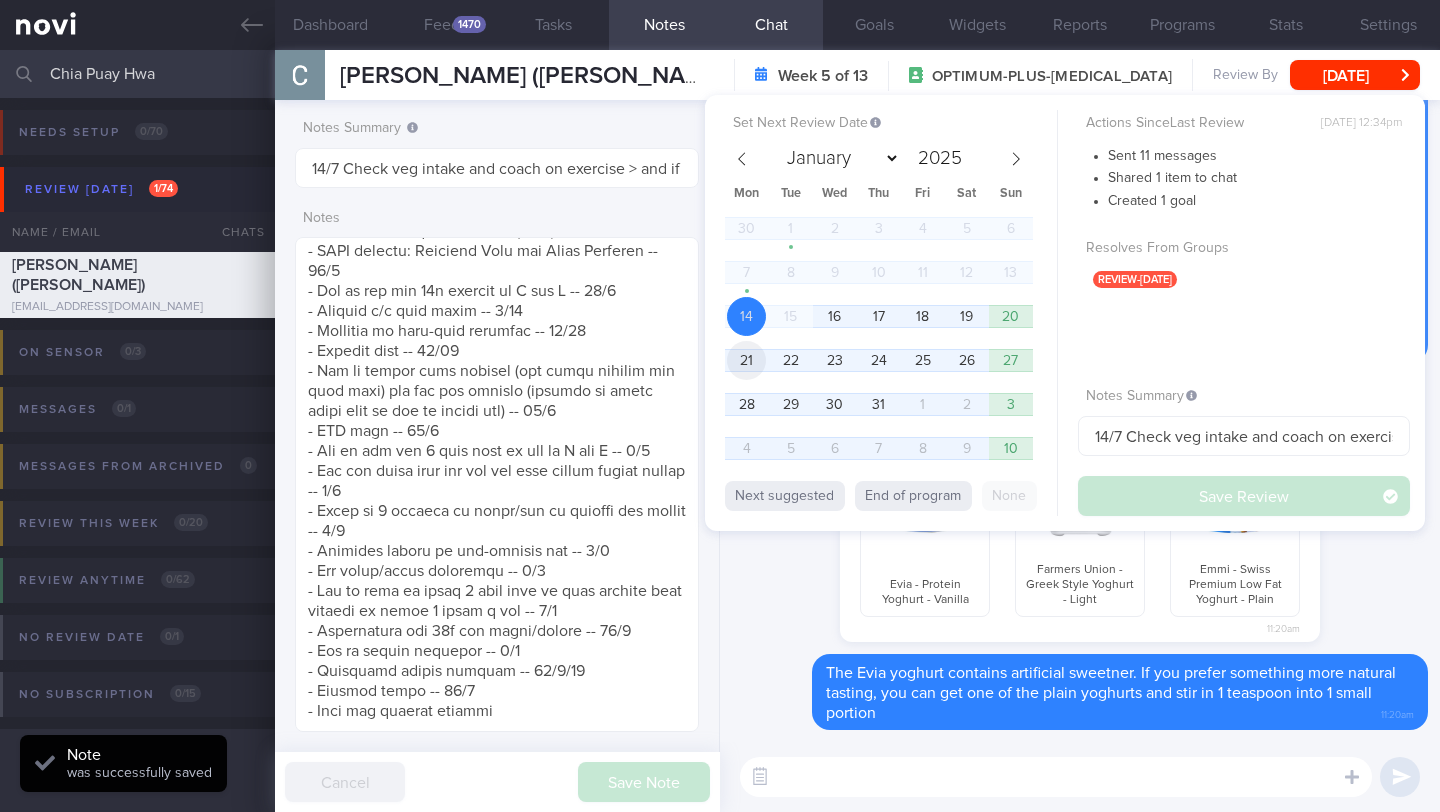 click on "21" at bounding box center (746, 360) 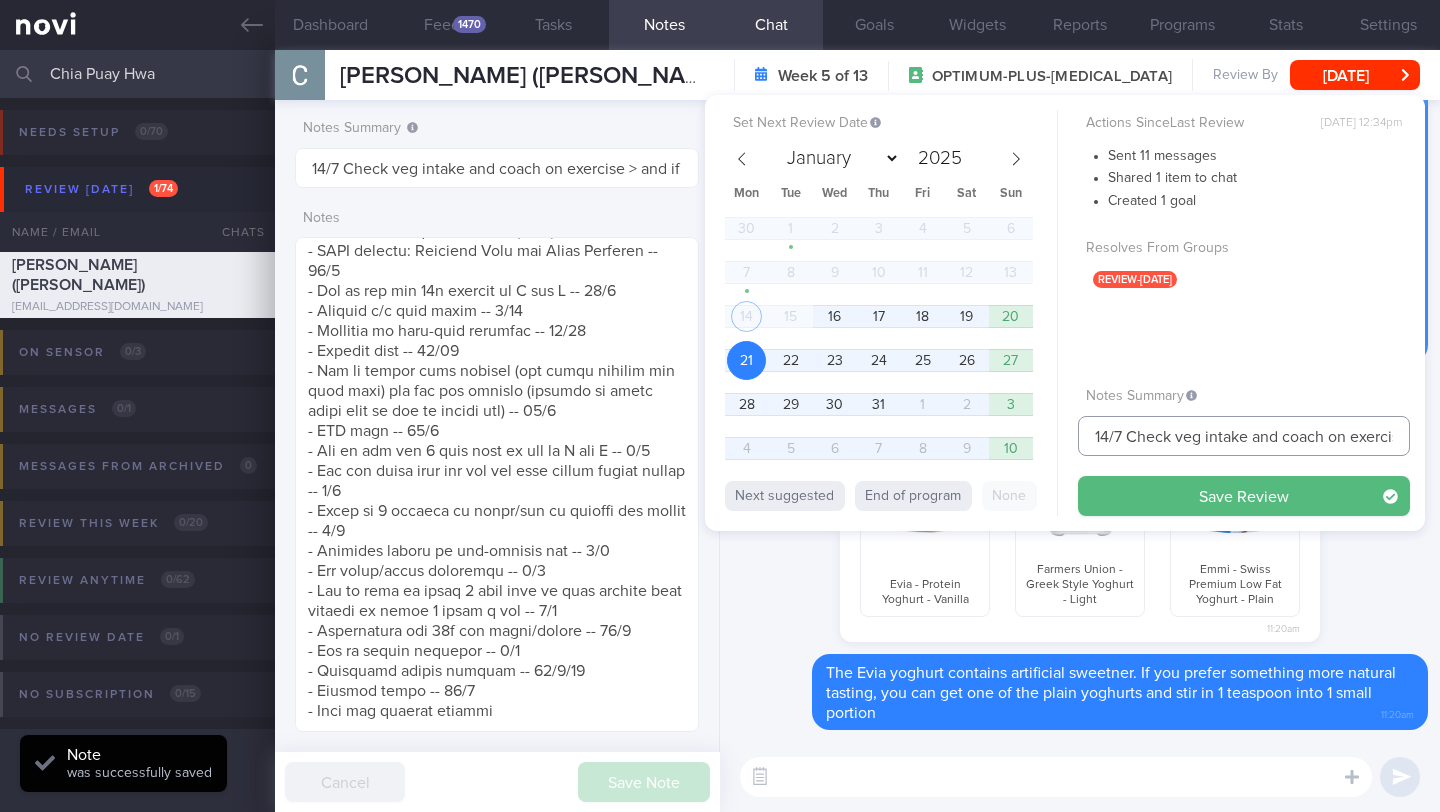 drag, startPoint x: 1084, startPoint y: 431, endPoint x: 1037, endPoint y: 426, distance: 47.26521 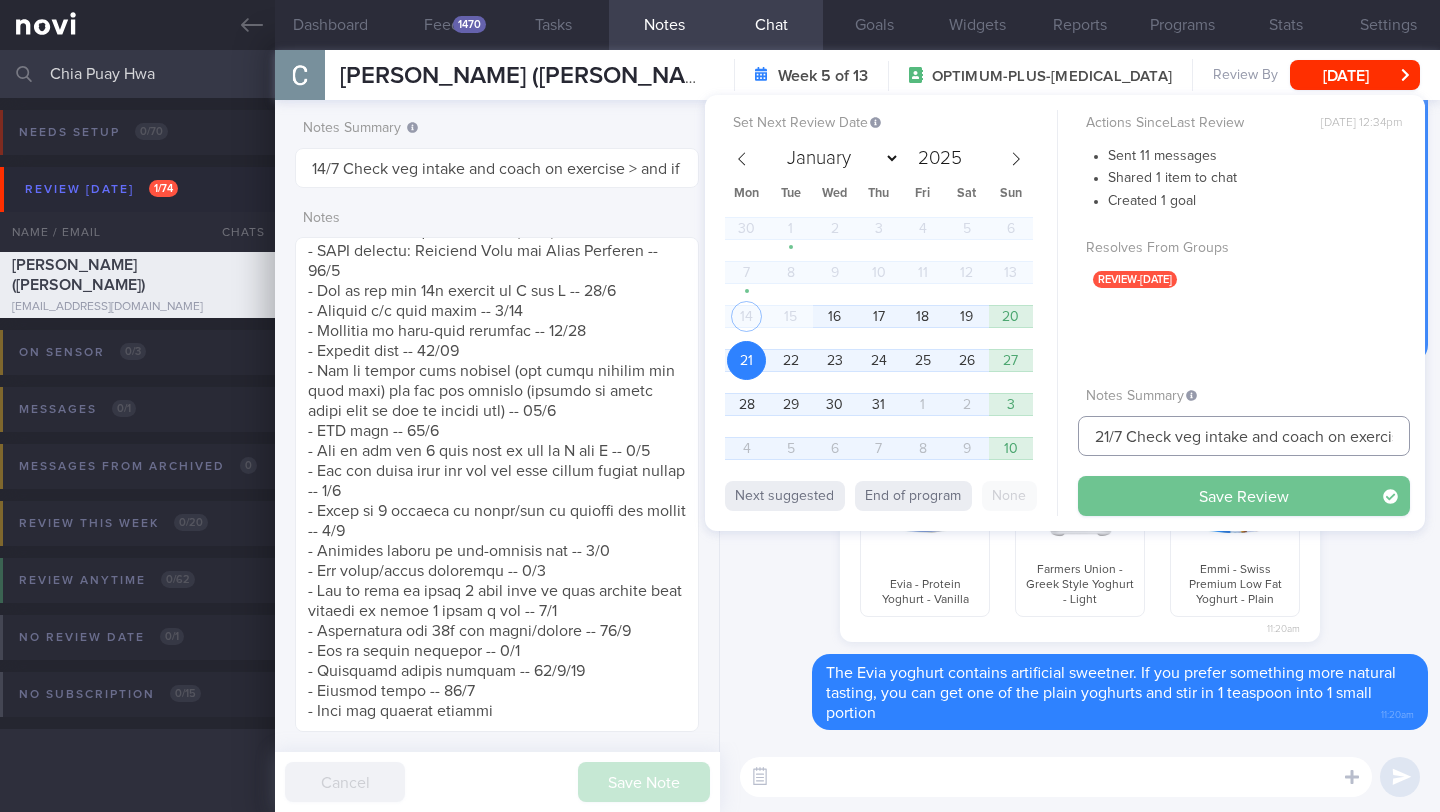 type on "21/7 Check veg intake and coach on exercise > and if able to resume exercise. managed to decrease calorie intake and KIV advise to increase intensity of exercise" 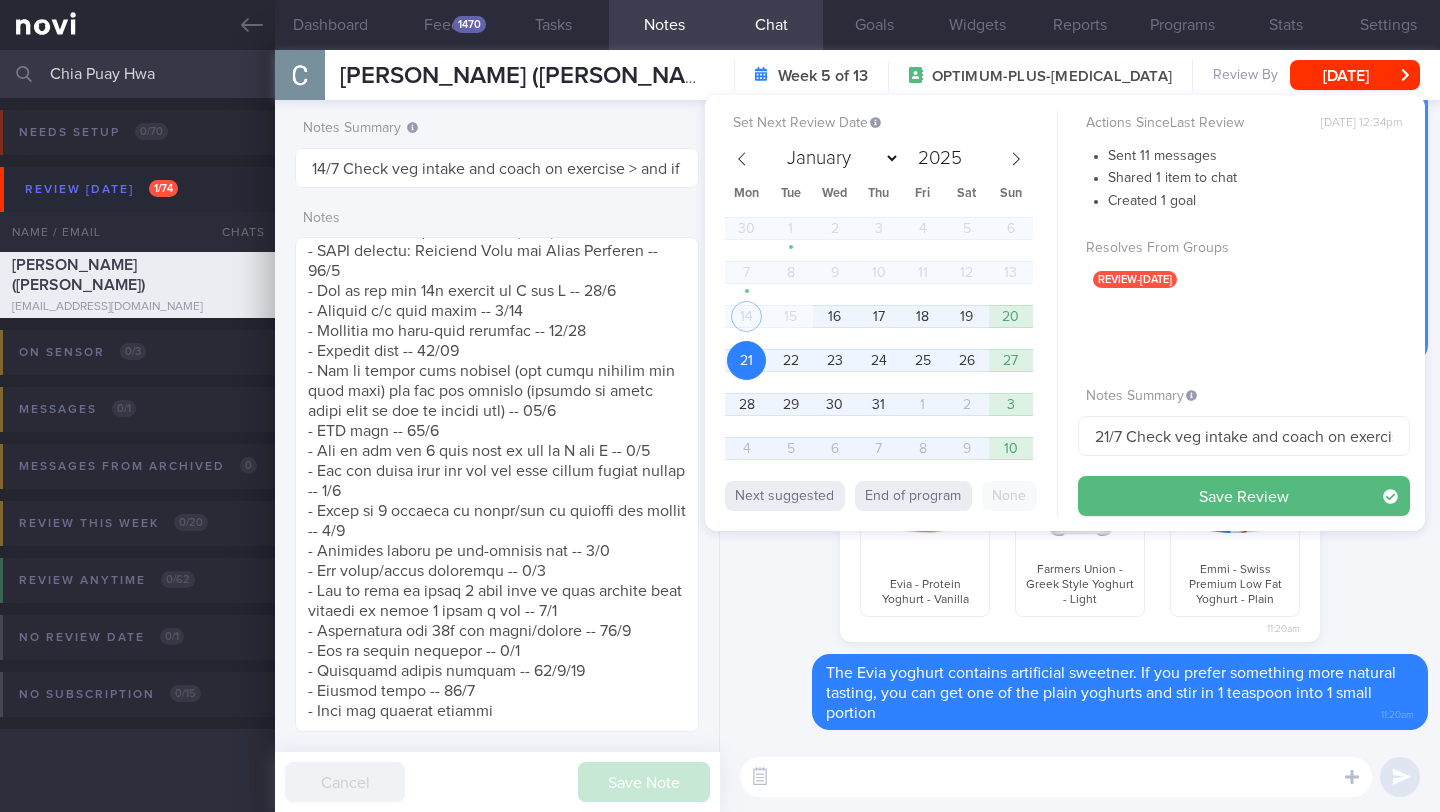 click on "Save Review" at bounding box center [1244, 496] 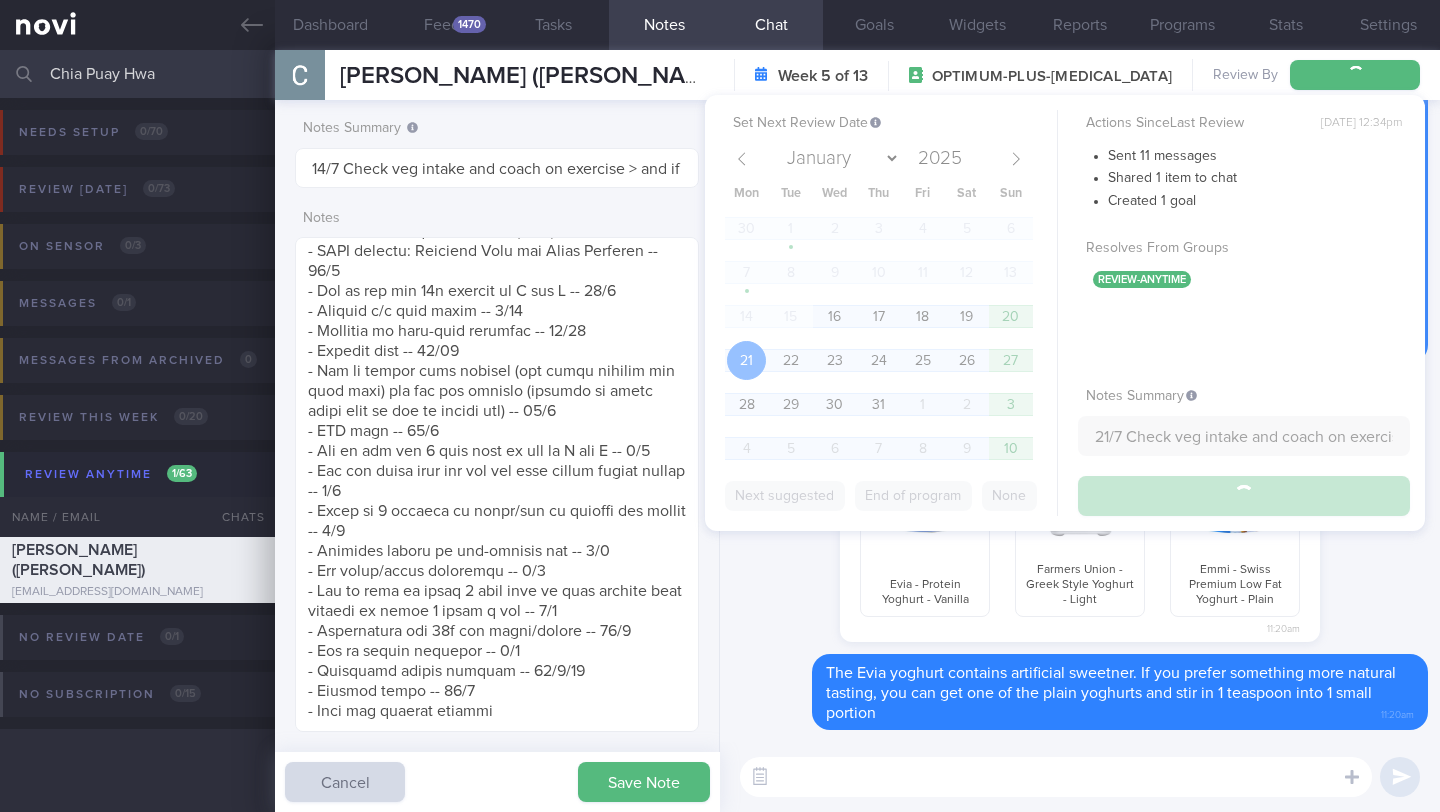 type on "21/7 Check veg intake and coach on exercise > and if able to resume exercise. managed to decrease calorie intake and KIV advise to increase intensity of exercise" 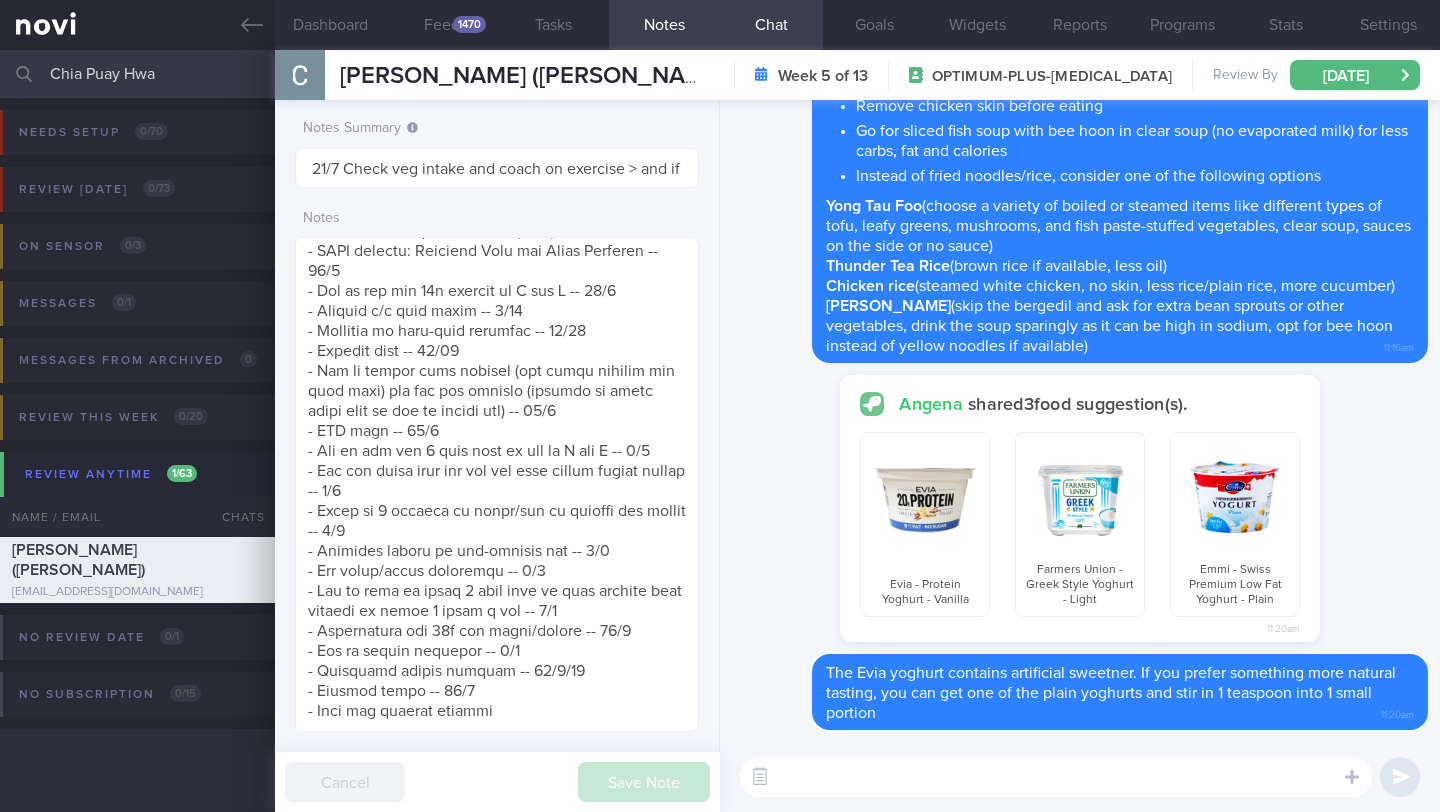 click on "Chia Puay Hwa" at bounding box center [720, 74] 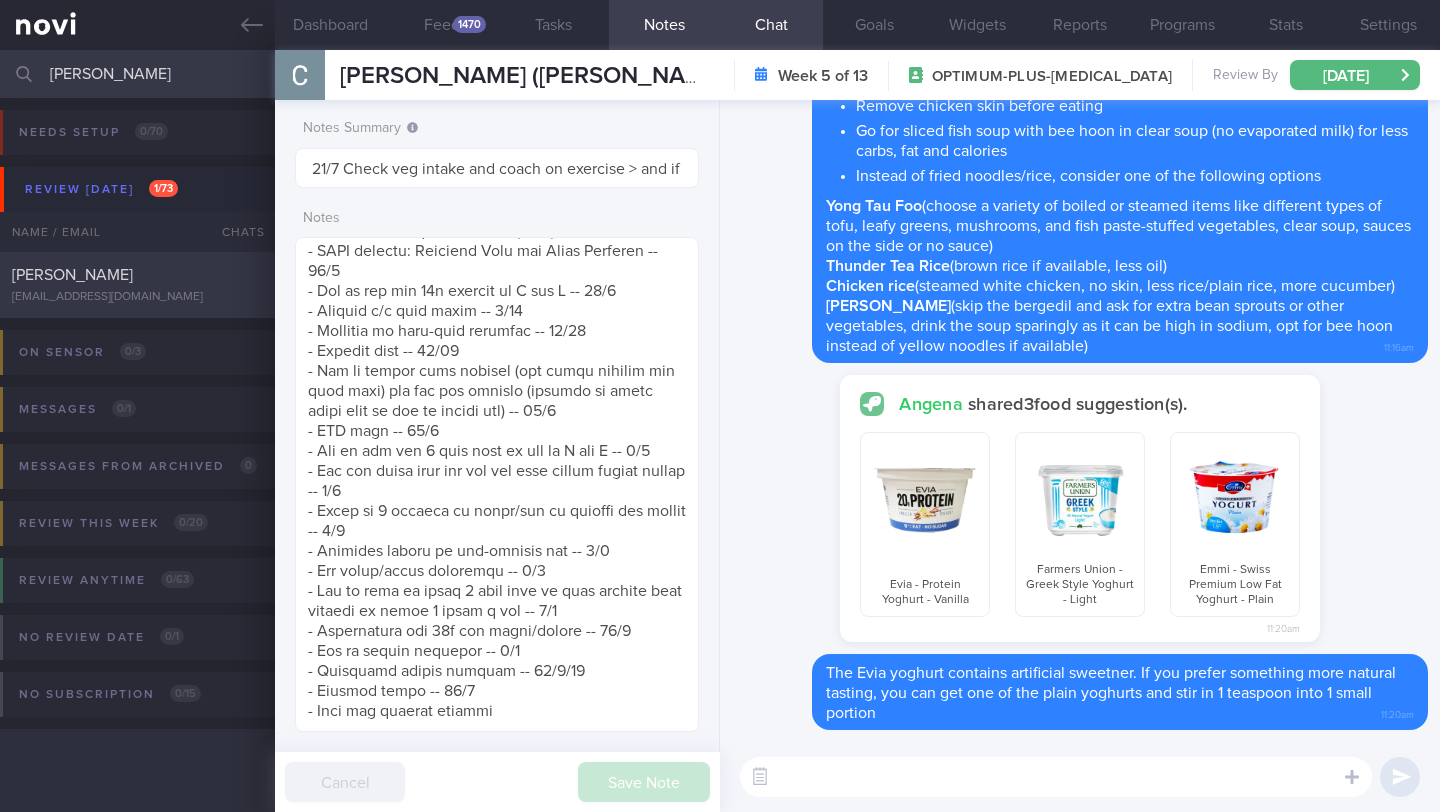 type on "Ho Shuyuan" 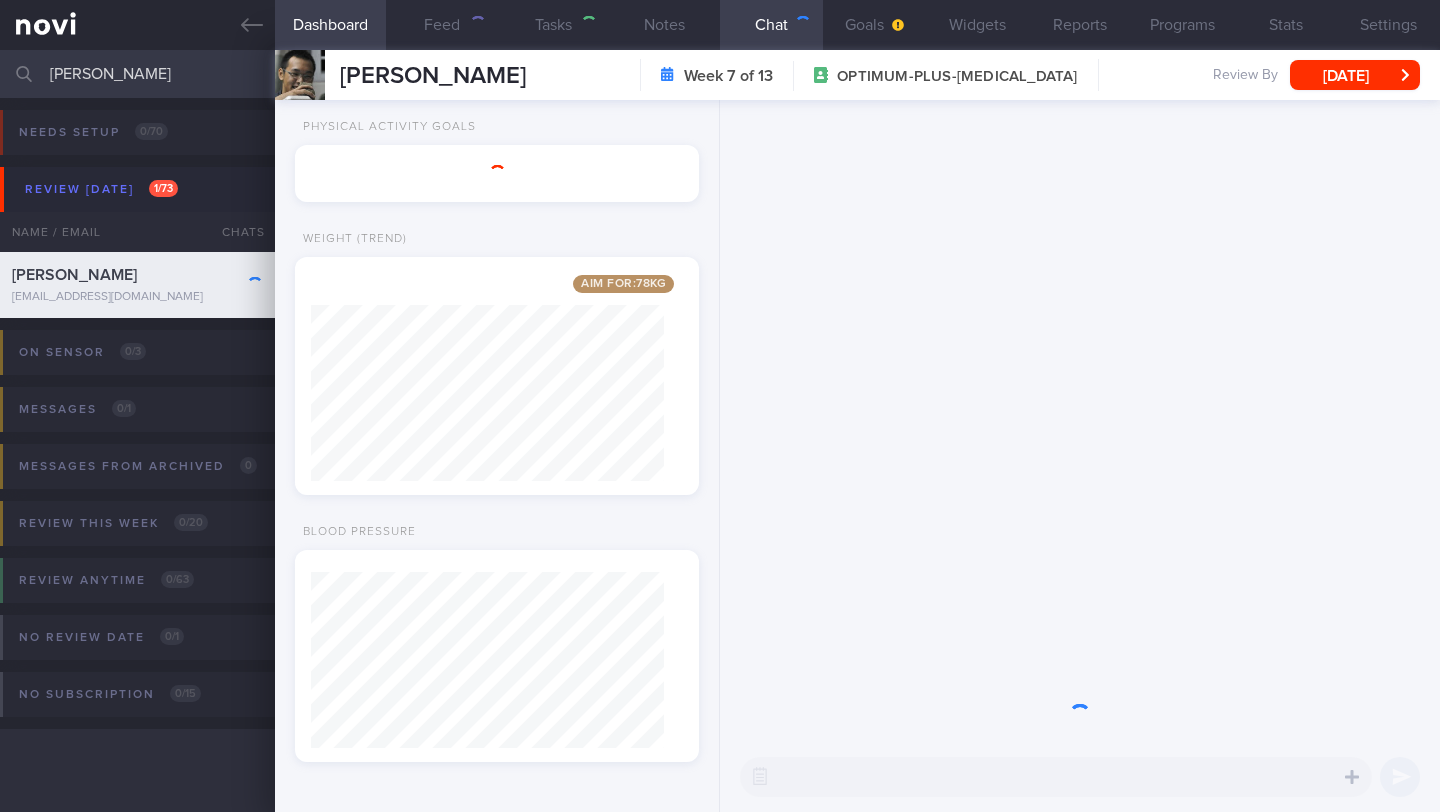 scroll, scrollTop: 181, scrollLeft: 0, axis: vertical 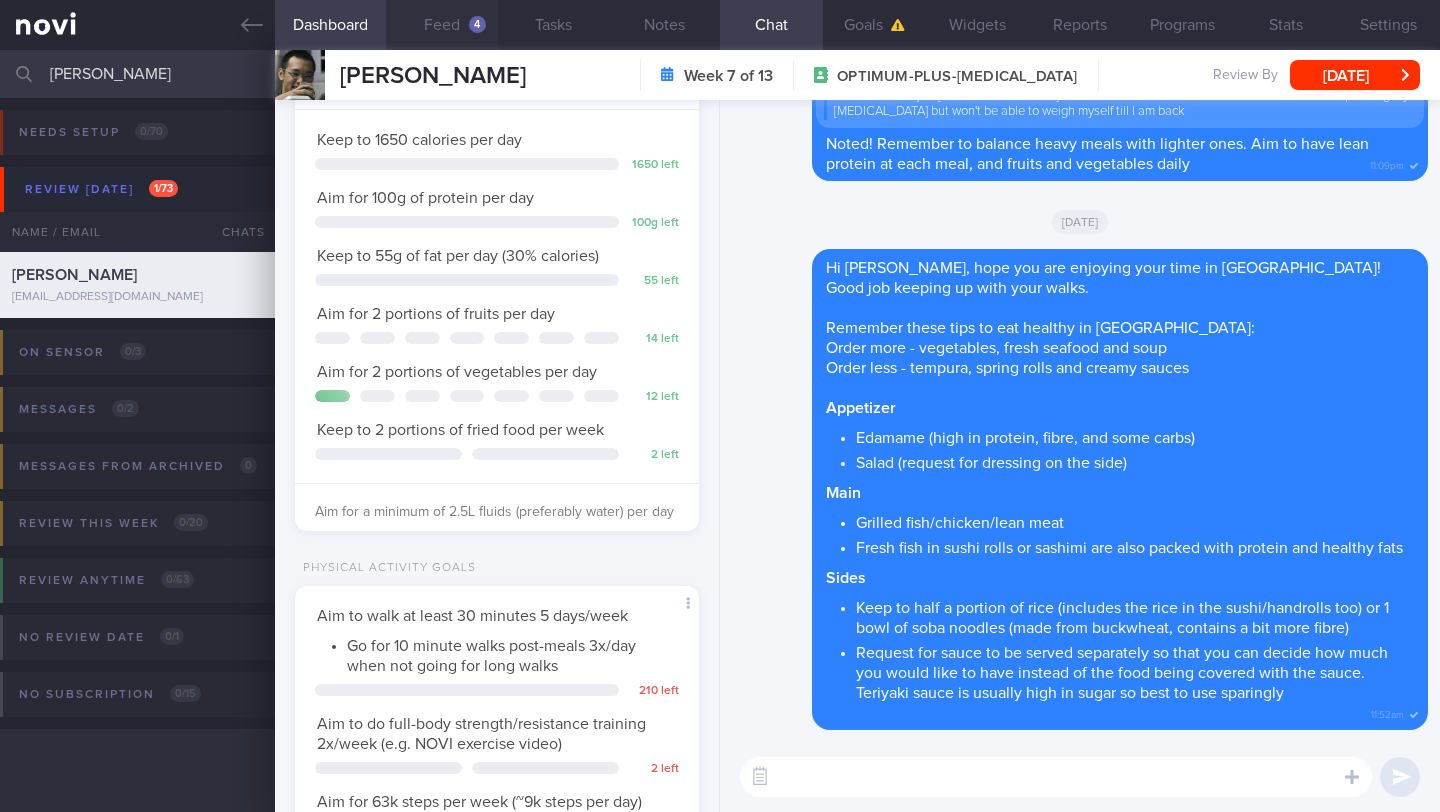 click on "Feed
4" at bounding box center (441, 25) 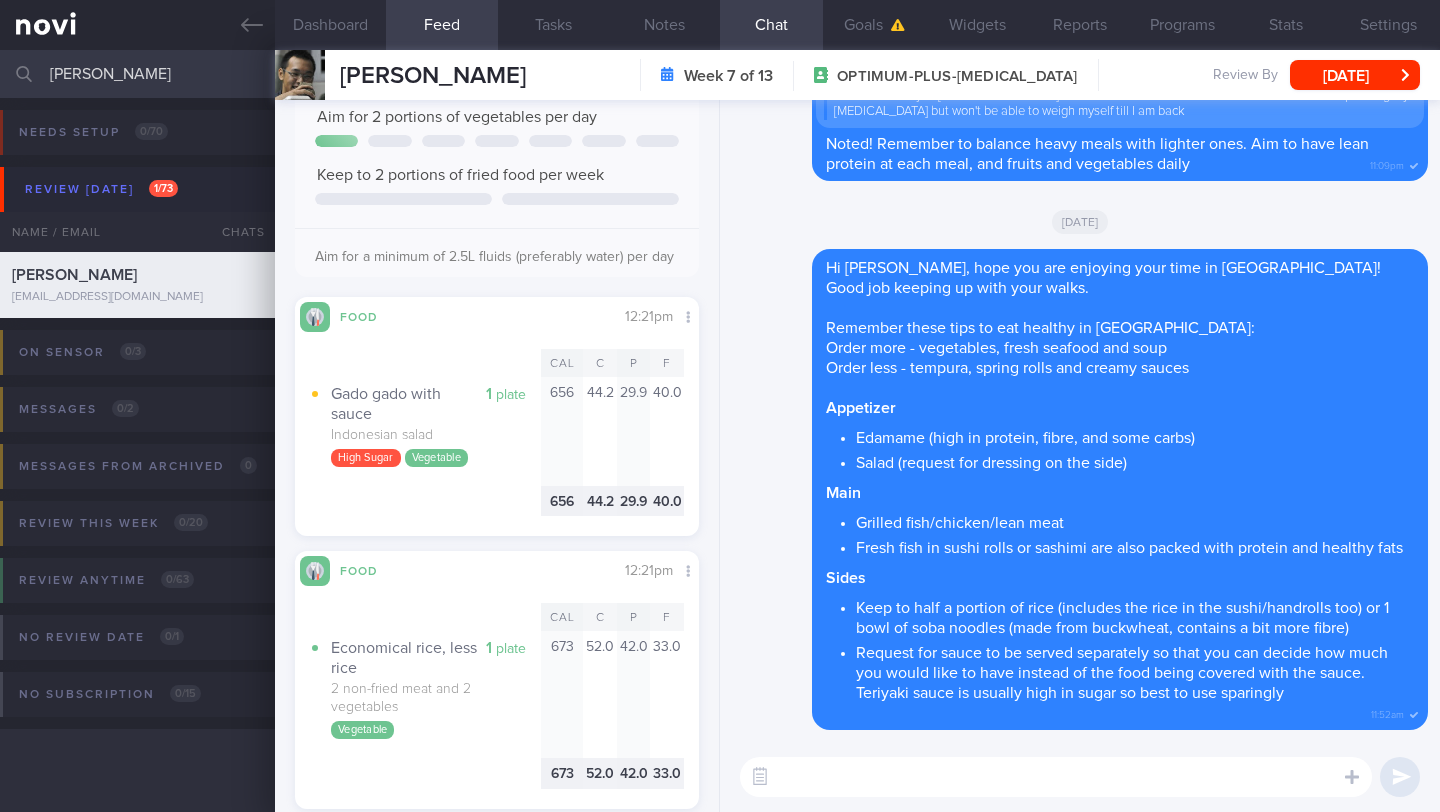 scroll, scrollTop: 0, scrollLeft: 0, axis: both 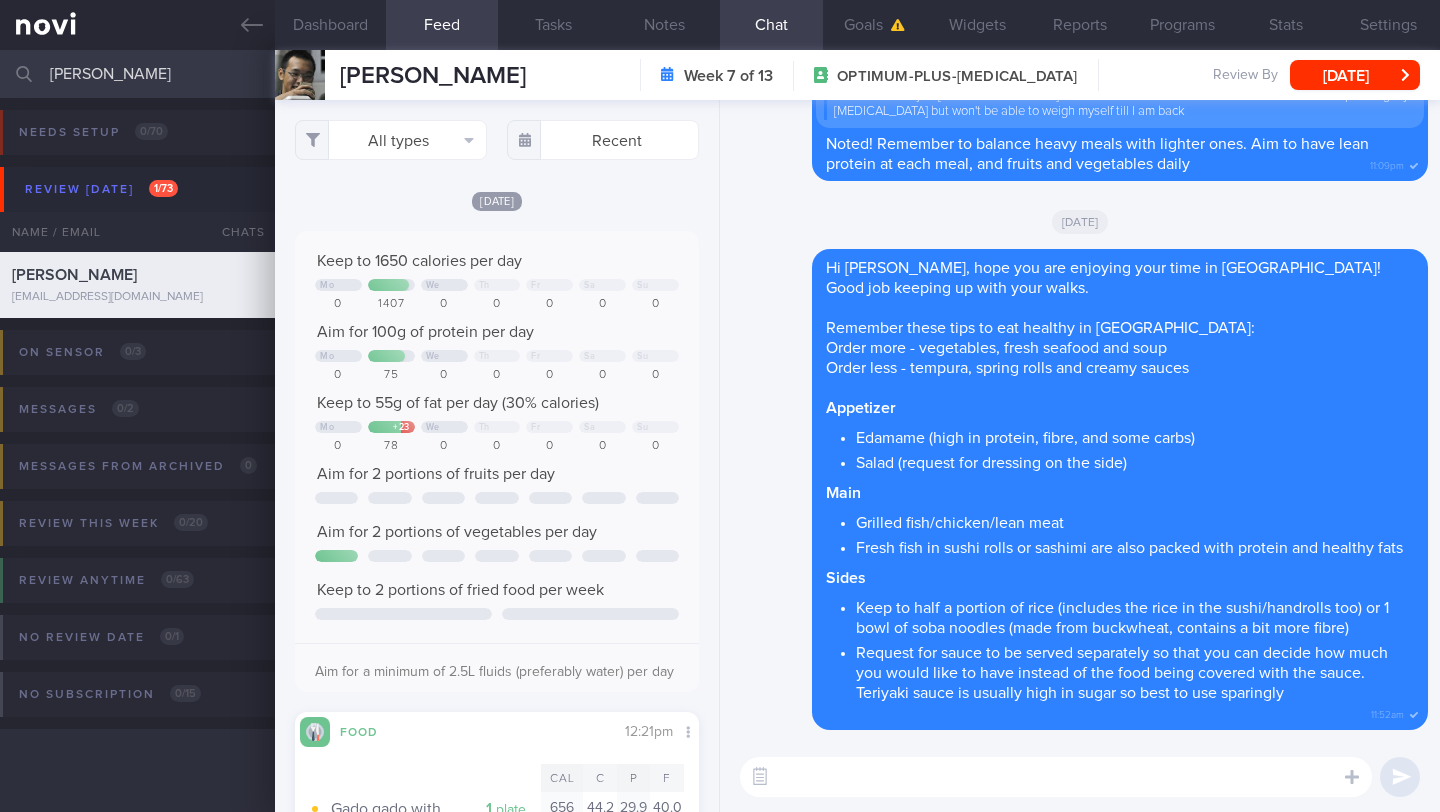 click at bounding box center [1056, 777] 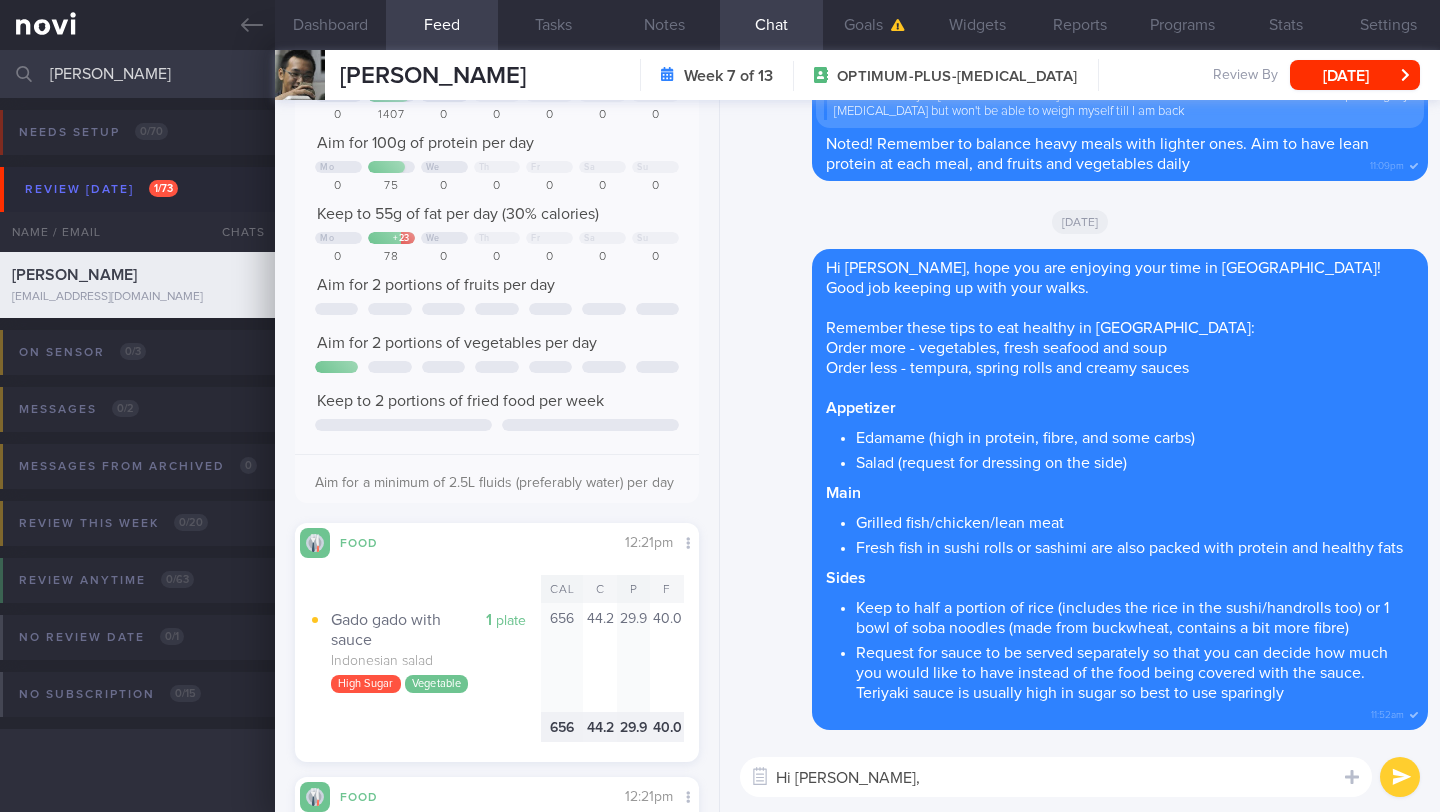 scroll, scrollTop: 182, scrollLeft: 0, axis: vertical 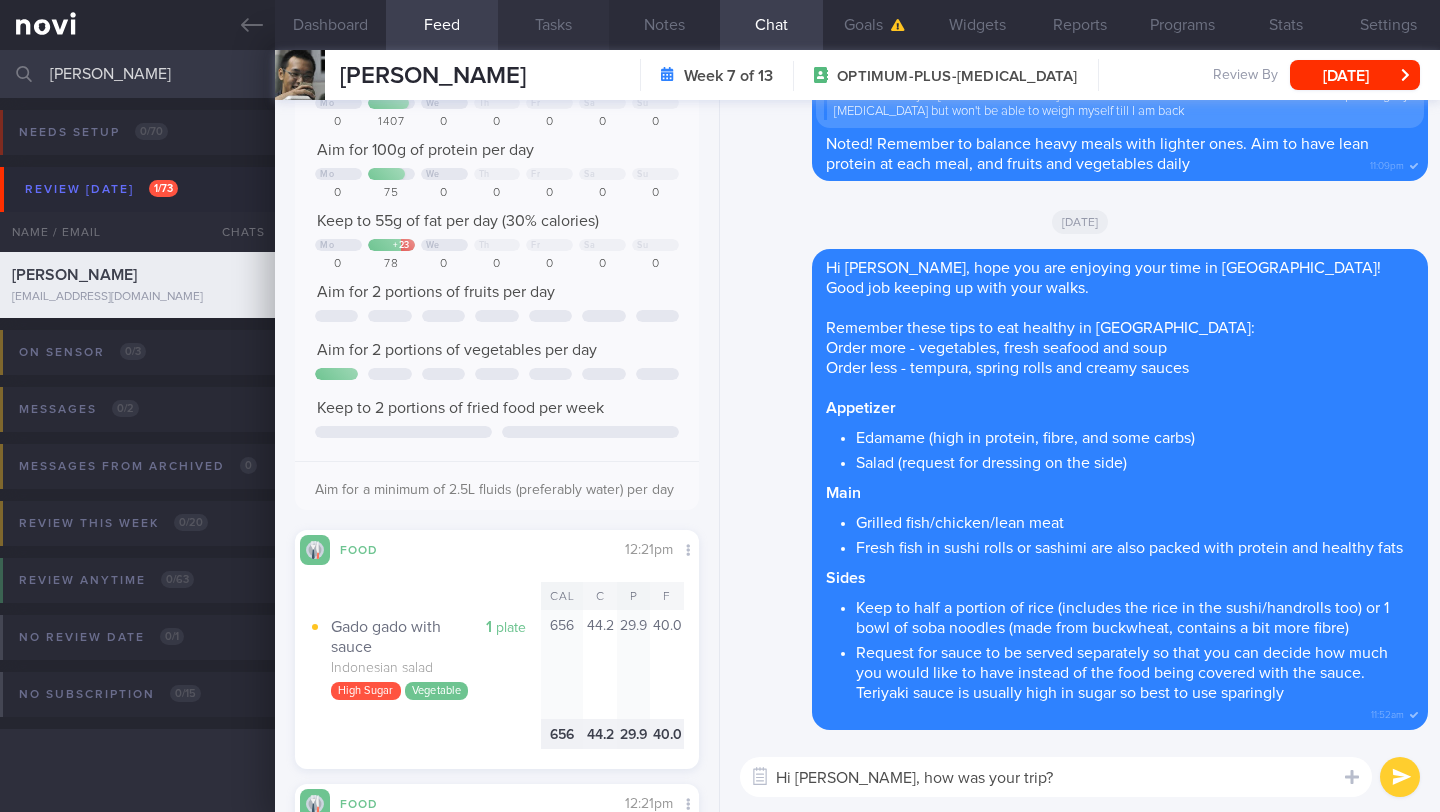 type on "Hi Shuyuan, how was your trip? 🙂" 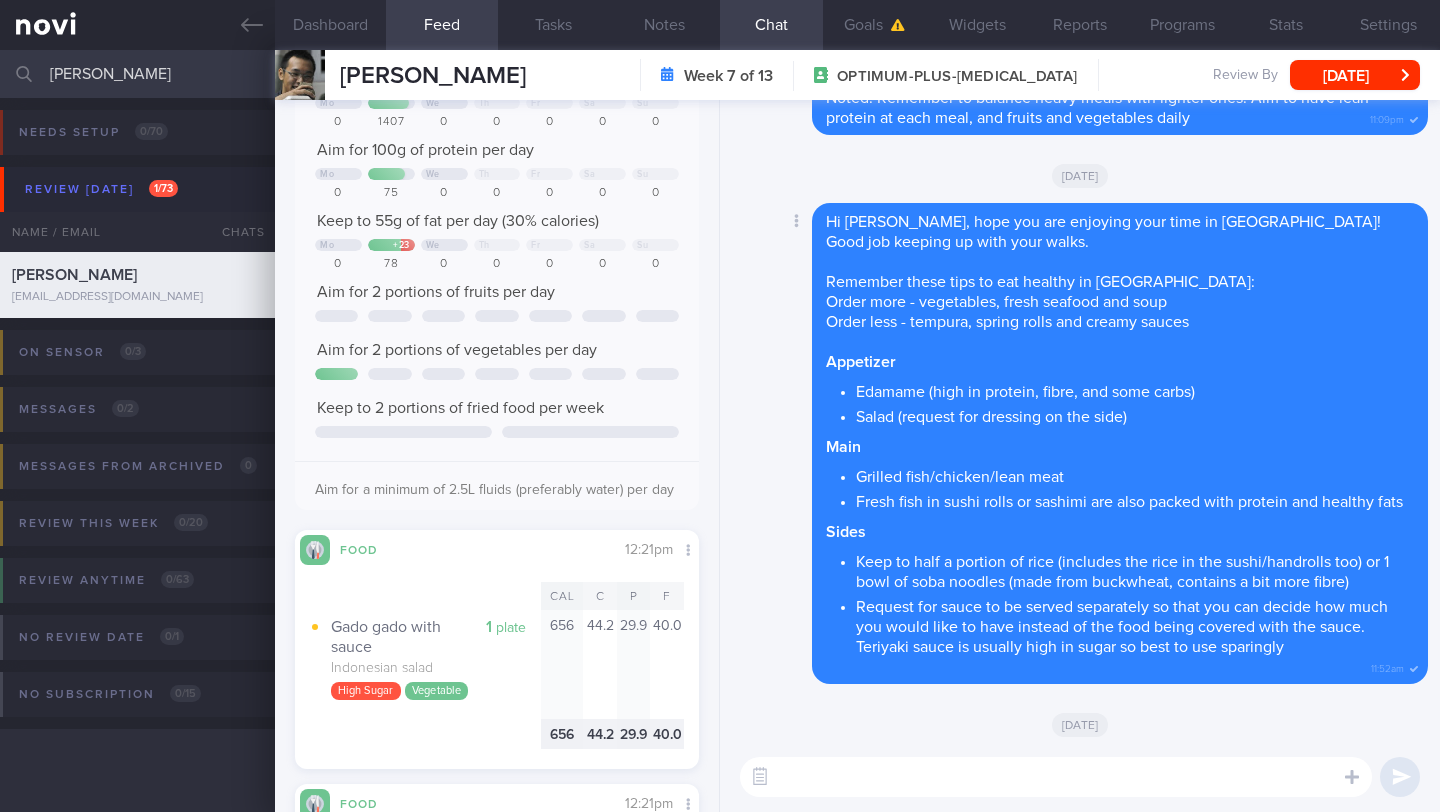 scroll, scrollTop: 0, scrollLeft: 0, axis: both 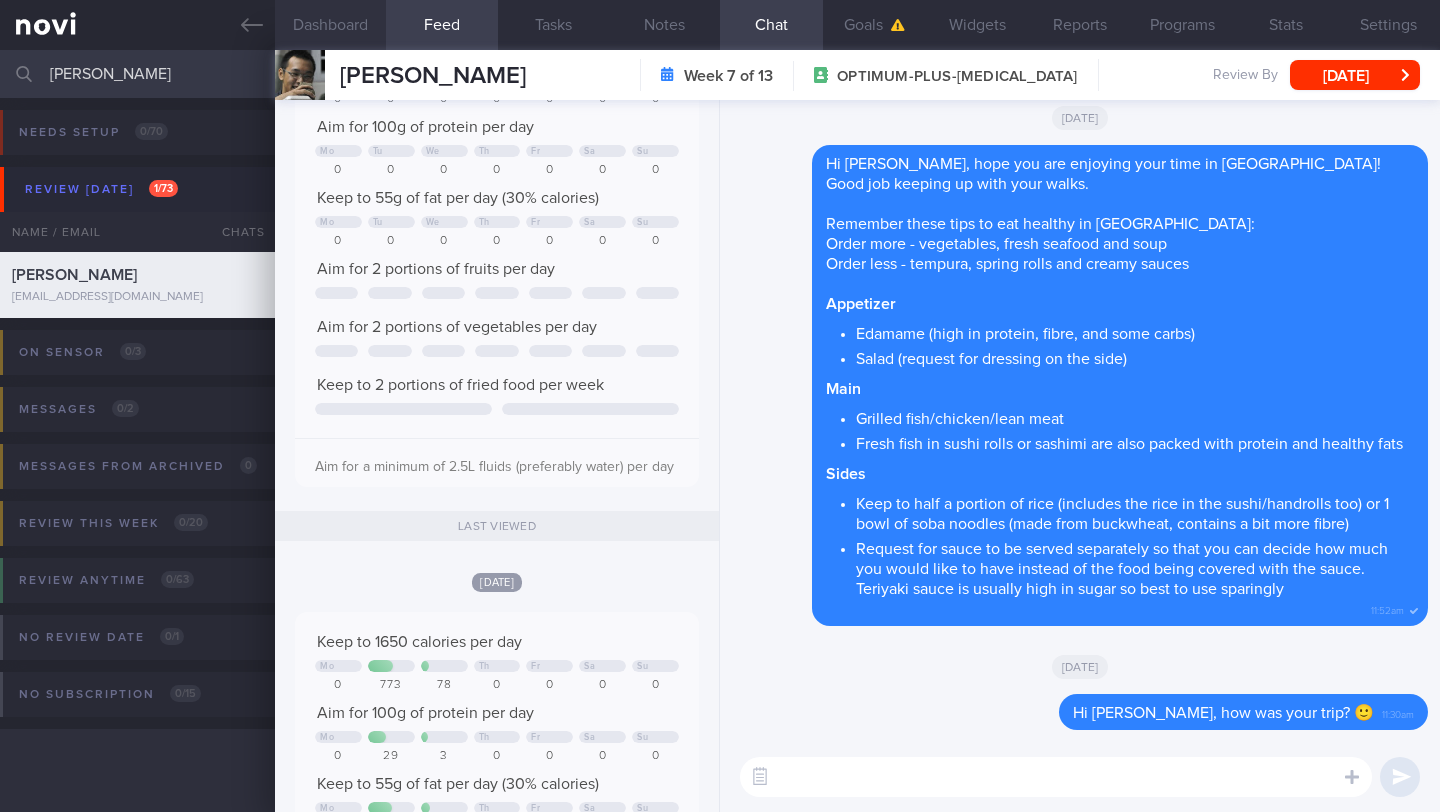 click on "Dashboard" at bounding box center (330, 25) 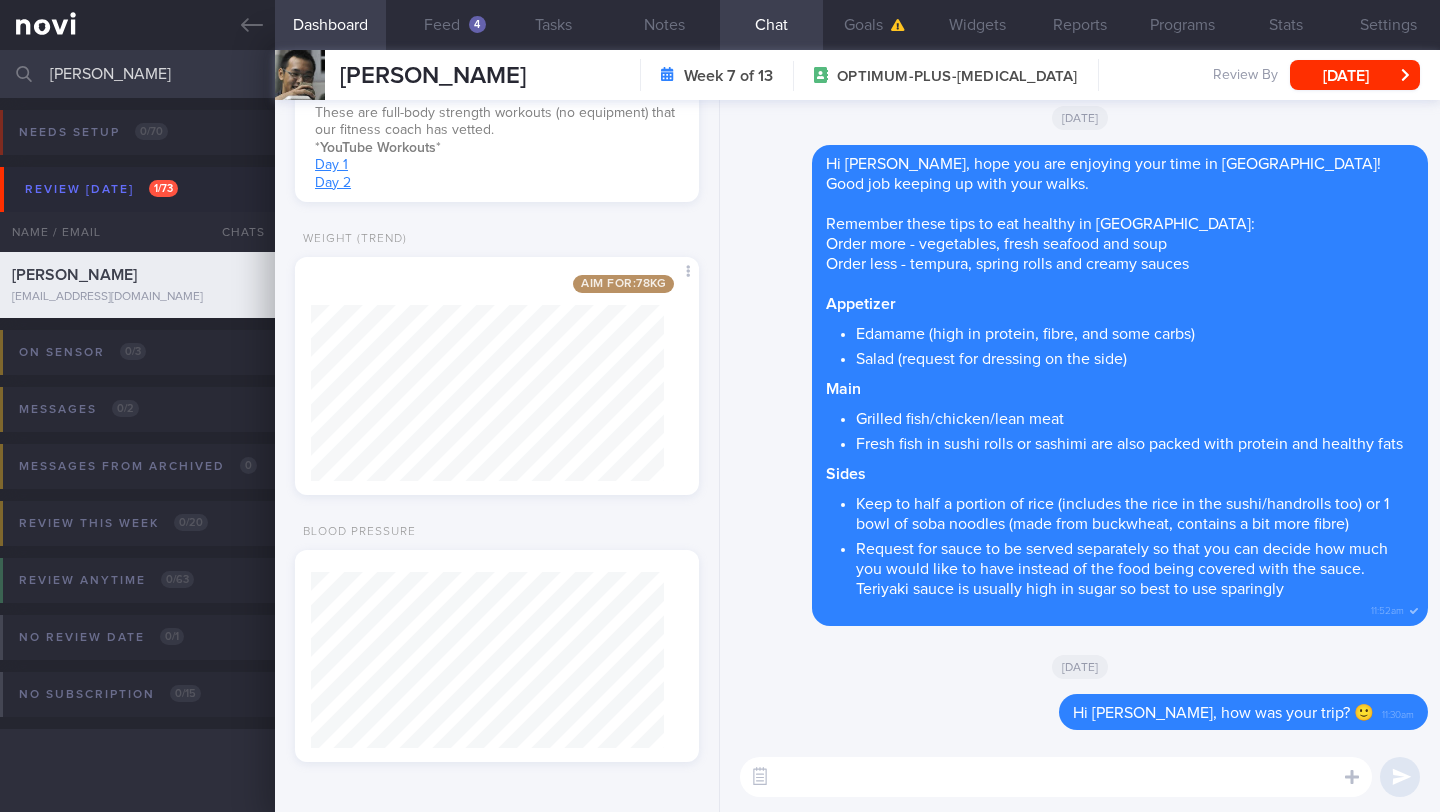 scroll, scrollTop: 1232, scrollLeft: 0, axis: vertical 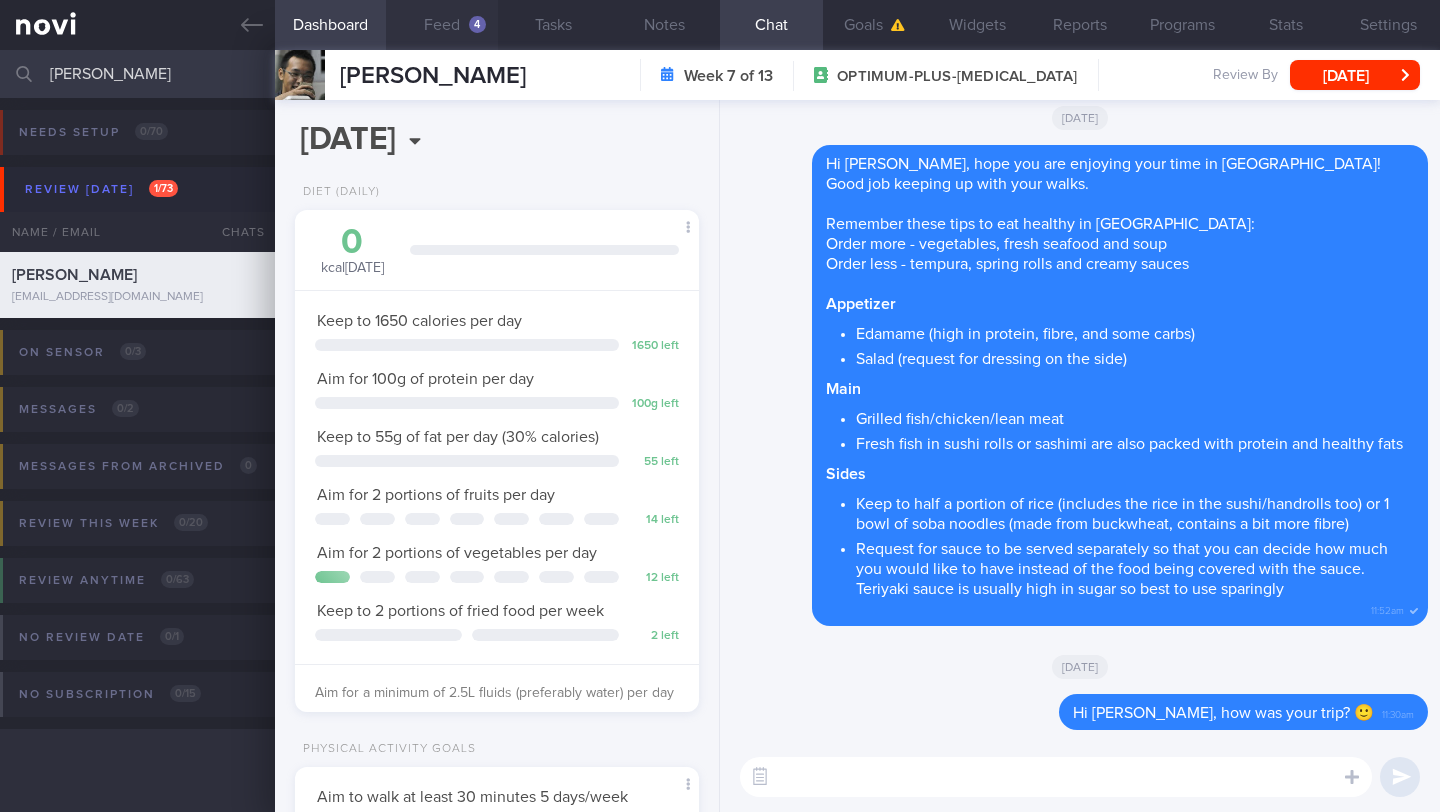 click on "Feed
4" at bounding box center (441, 25) 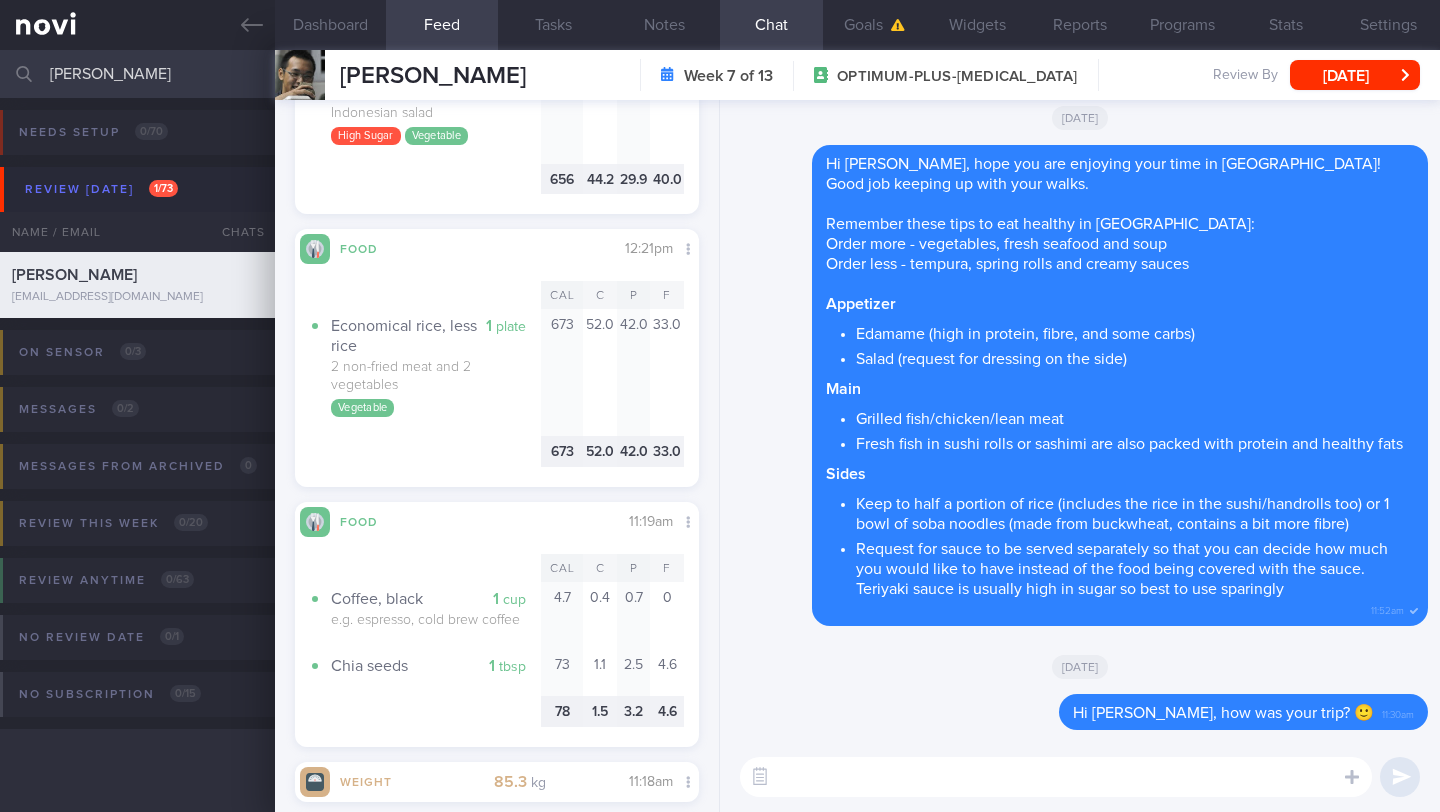 scroll, scrollTop: 631, scrollLeft: 0, axis: vertical 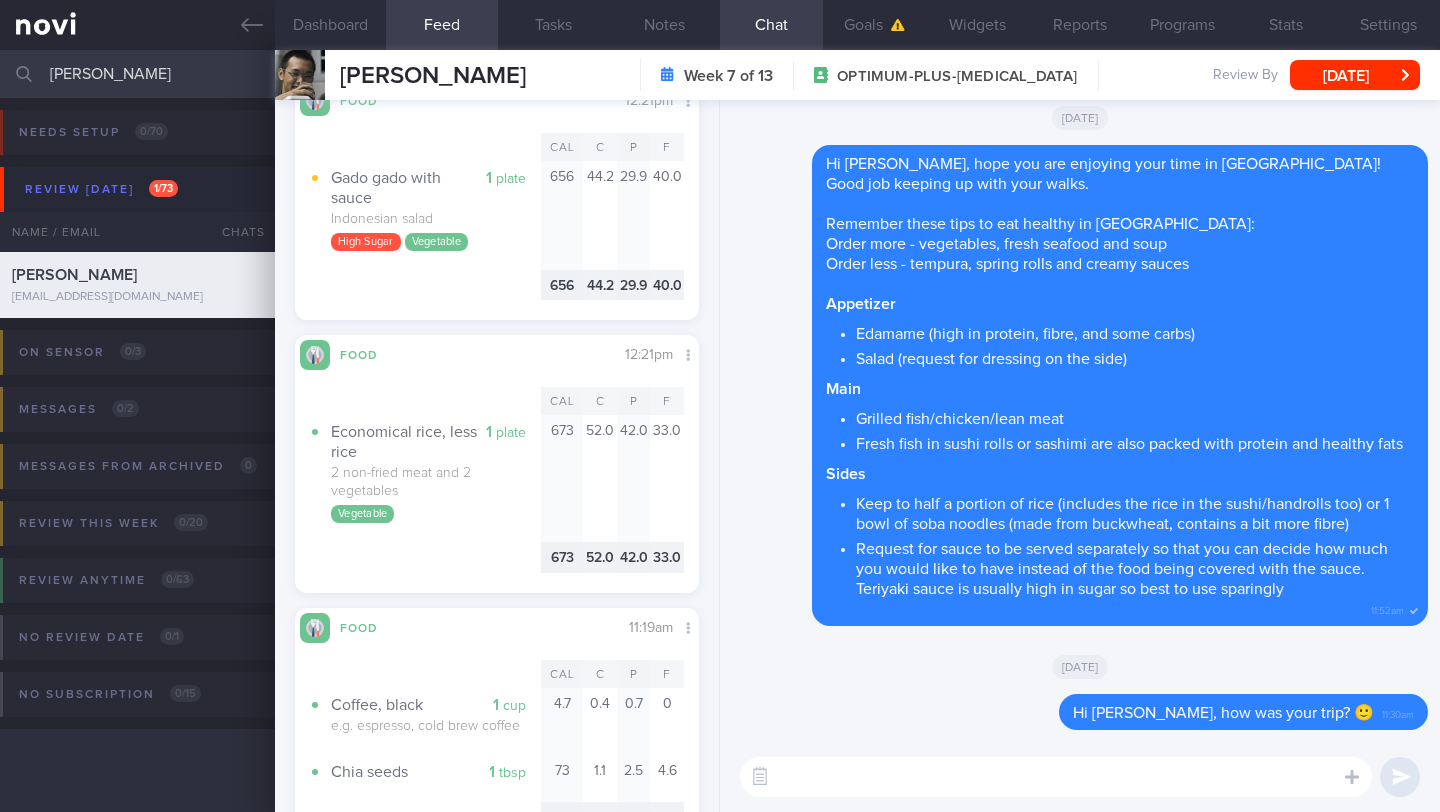 click at bounding box center (1056, 777) 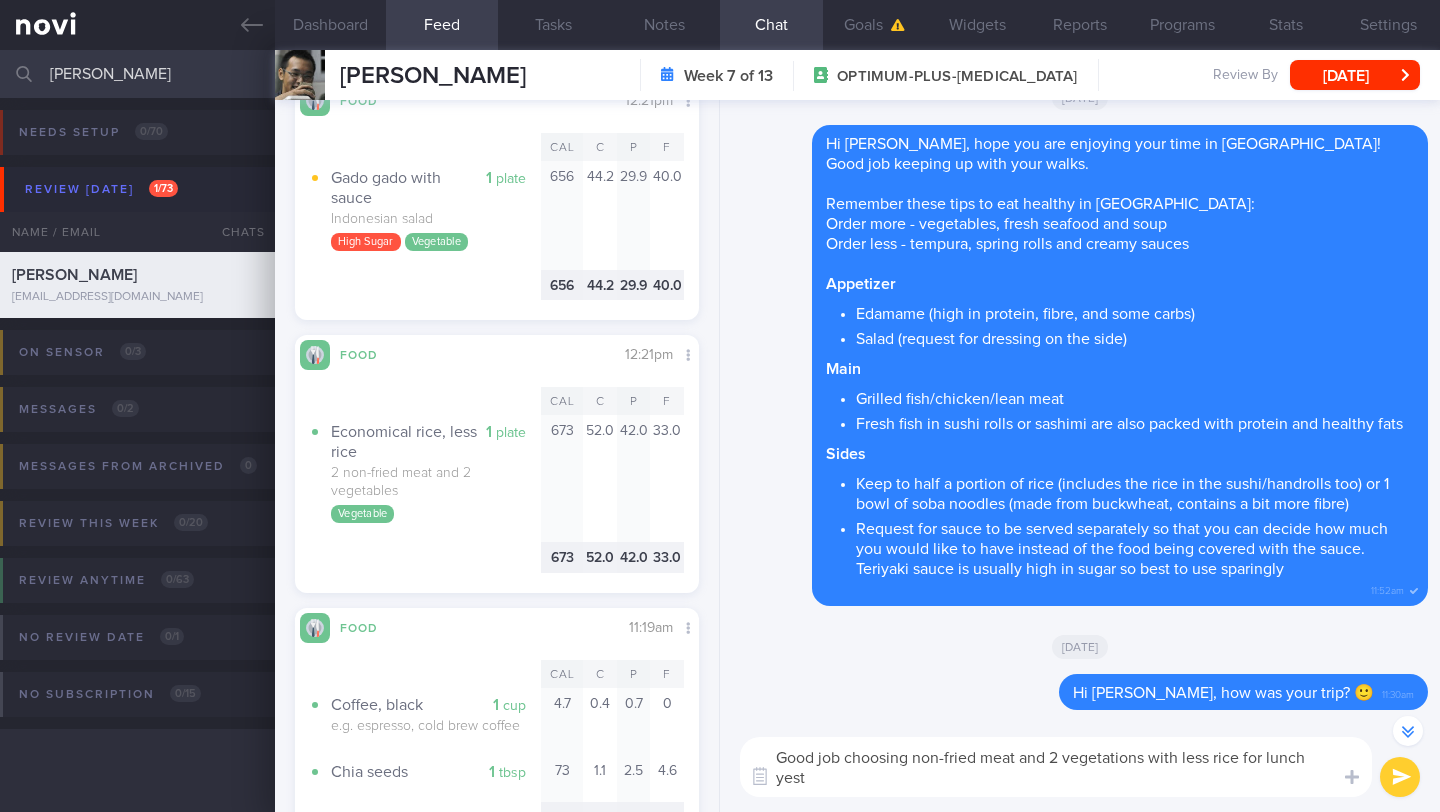 scroll, scrollTop: 0, scrollLeft: 0, axis: both 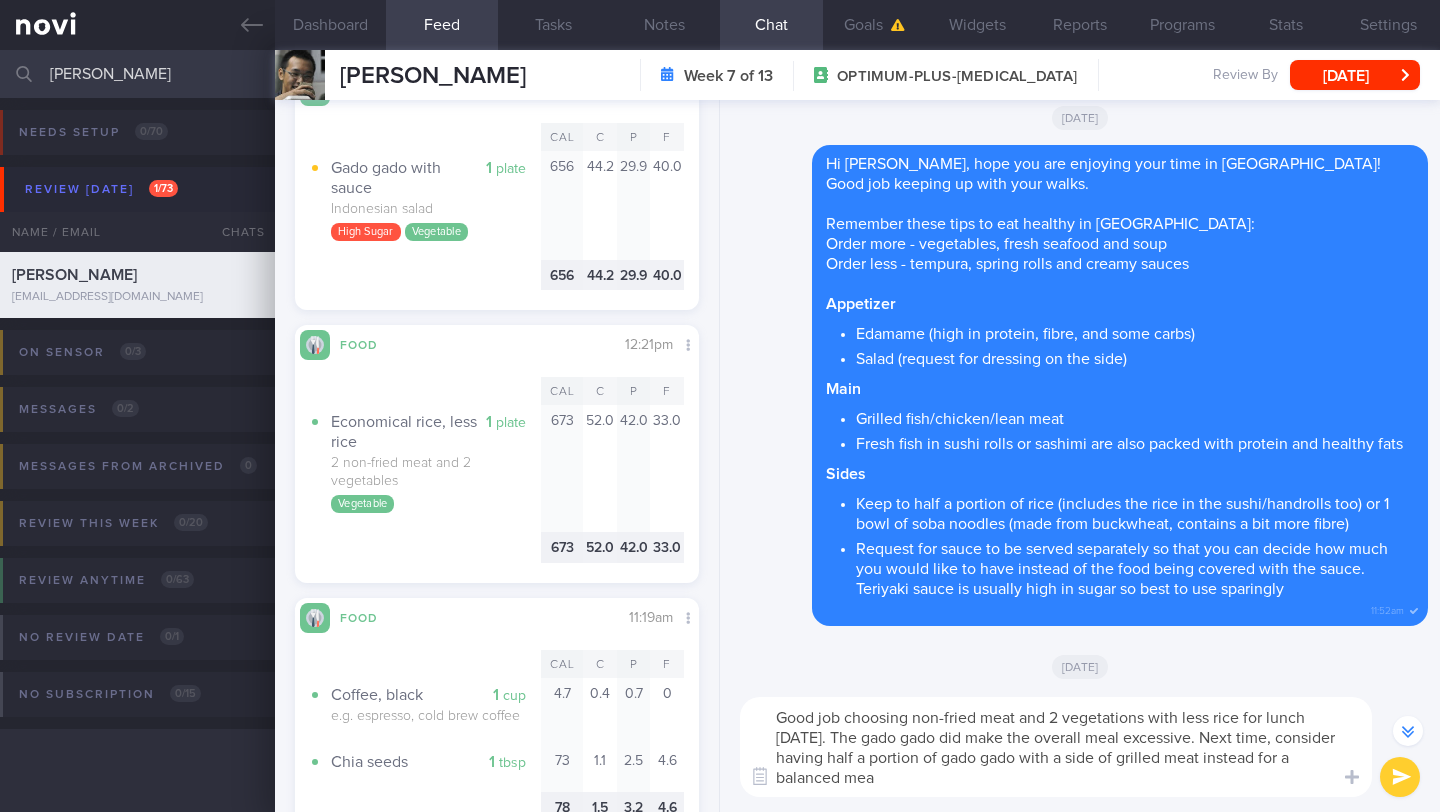 type on "Good job choosing non-fried meat and 2 vegetations with less rice for lunch yesterday. The gado gado did make the overall meal excessive. Next time, consider having half a portion of gado gado with a side of grilled meat instead for a balanced meal" 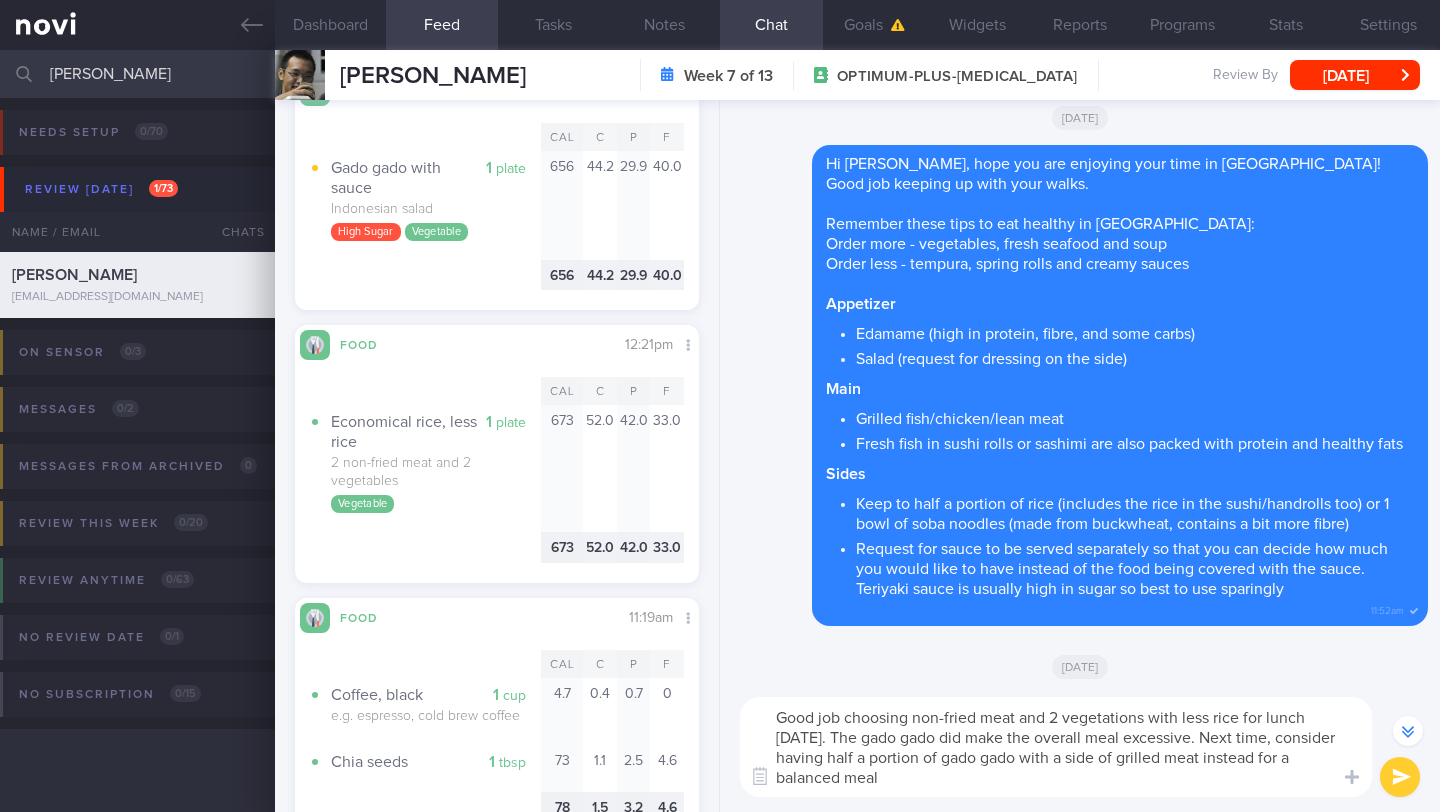 type 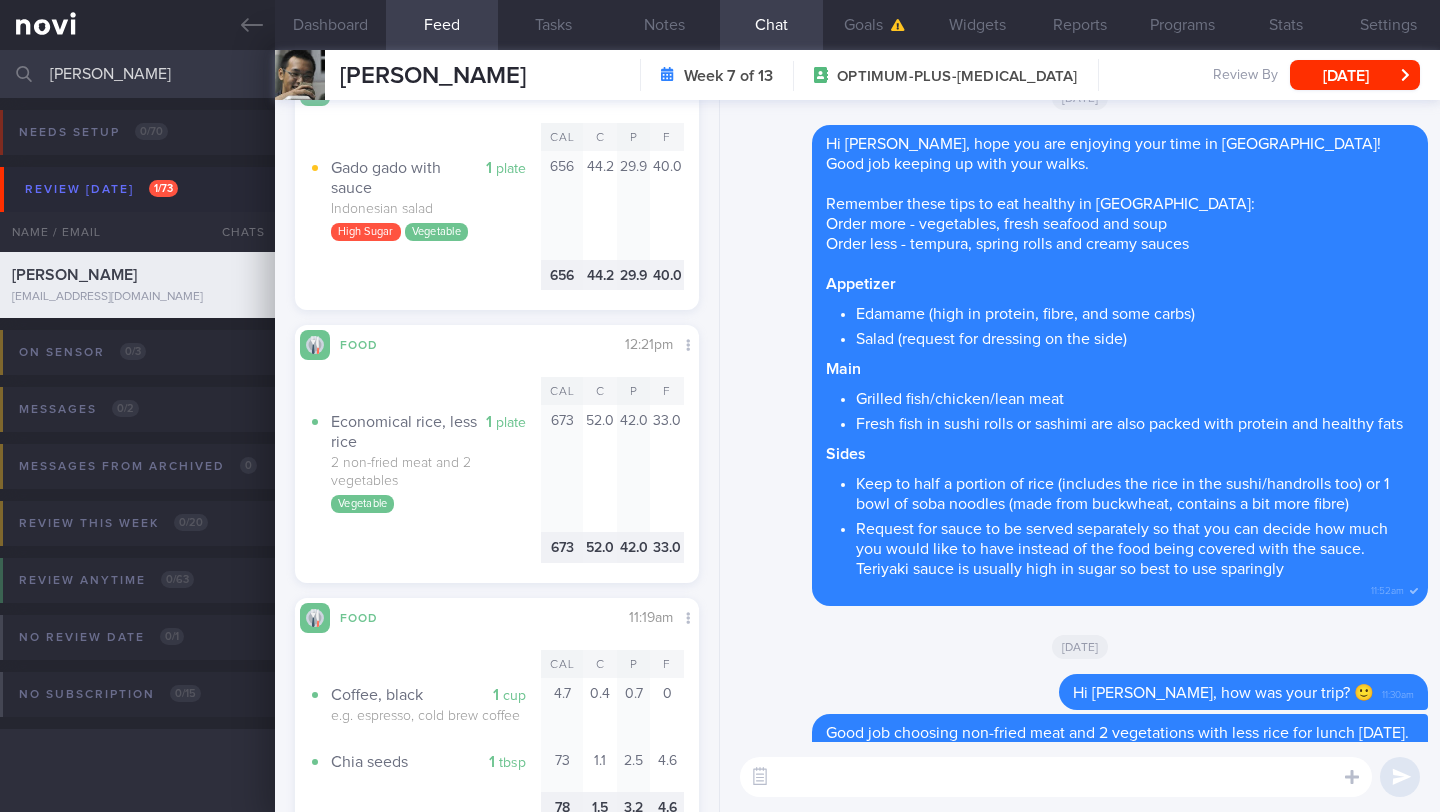 scroll, scrollTop: 0, scrollLeft: 0, axis: both 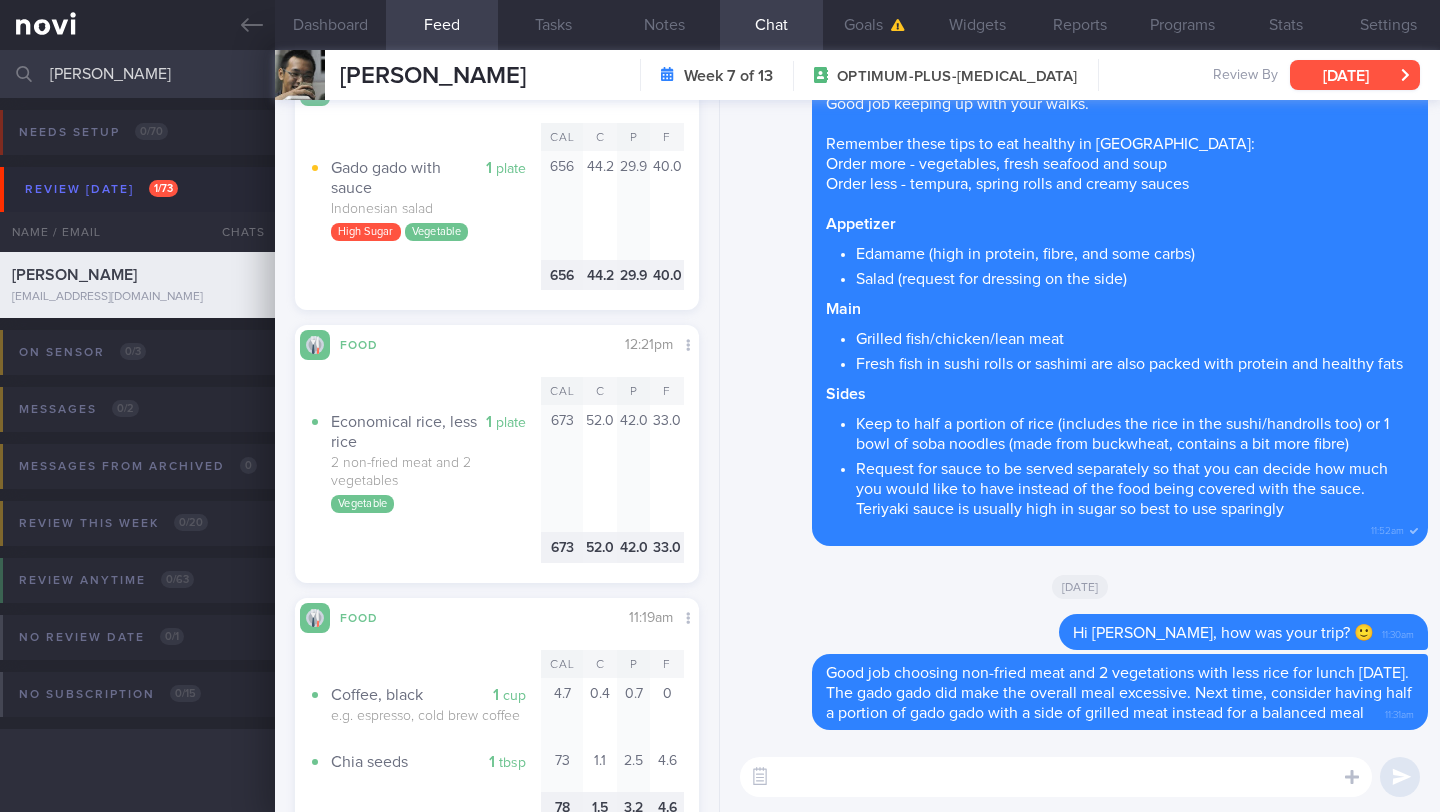 click on "[DATE]" at bounding box center (1355, 75) 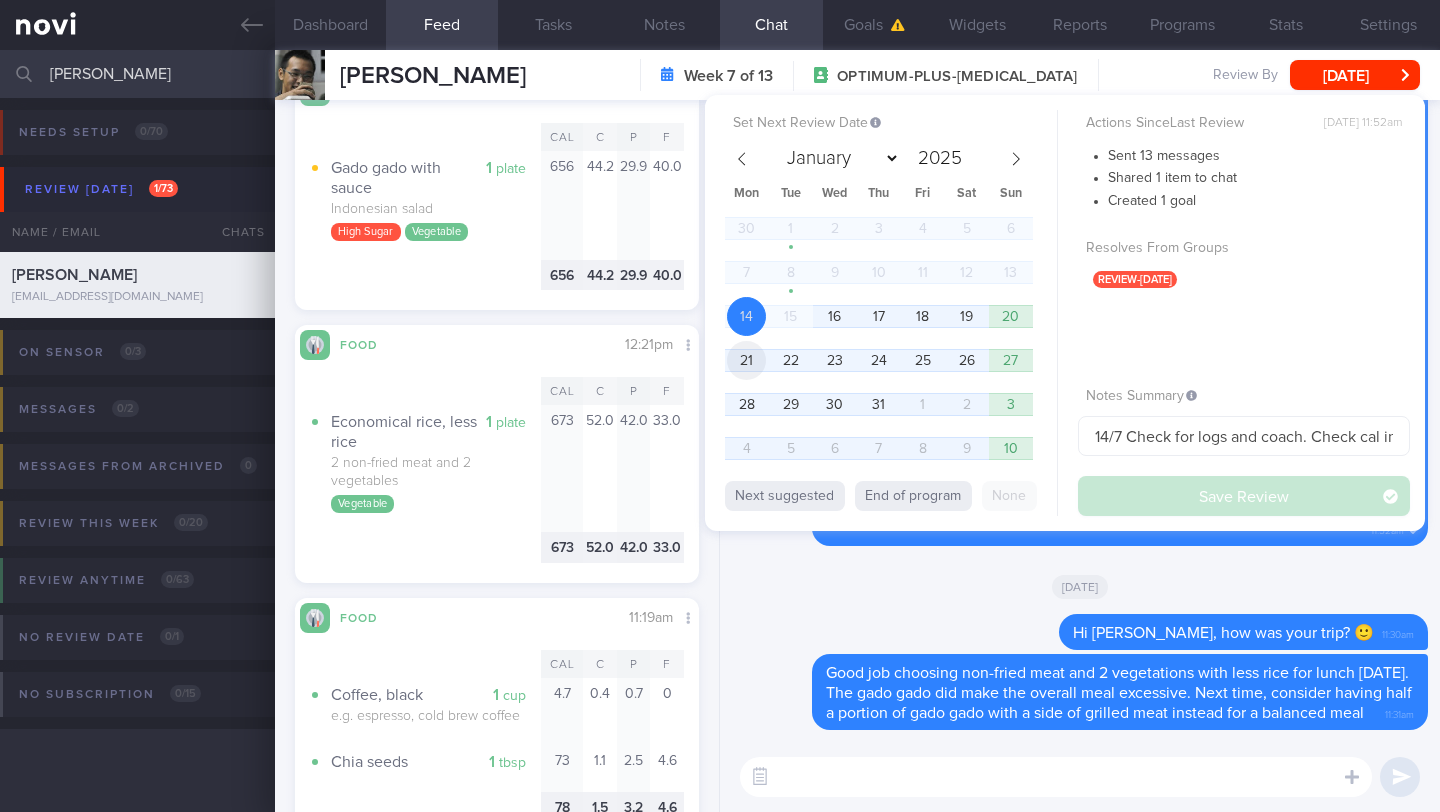 click on "21" at bounding box center (746, 360) 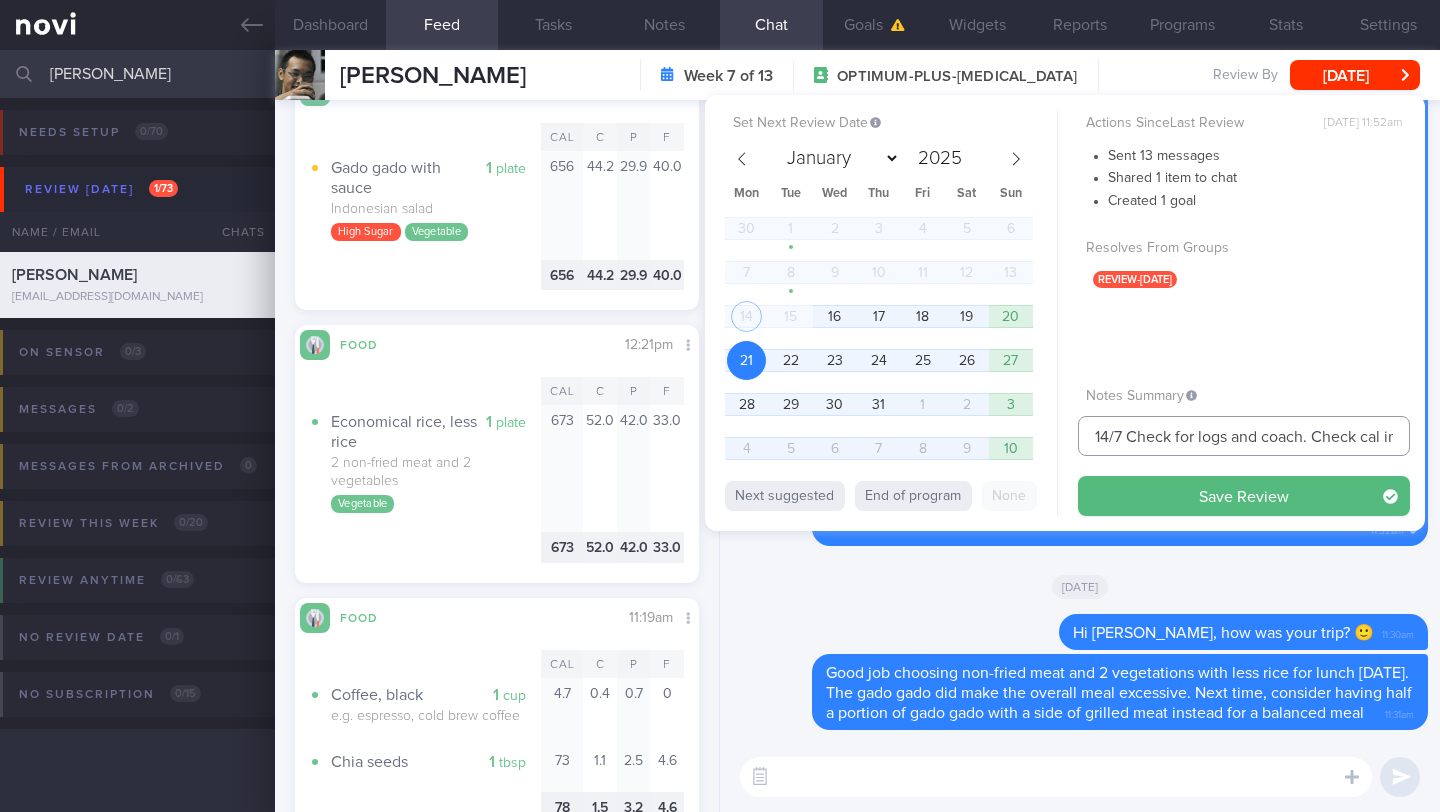 drag, startPoint x: 1113, startPoint y: 437, endPoint x: 1086, endPoint y: 438, distance: 27.018513 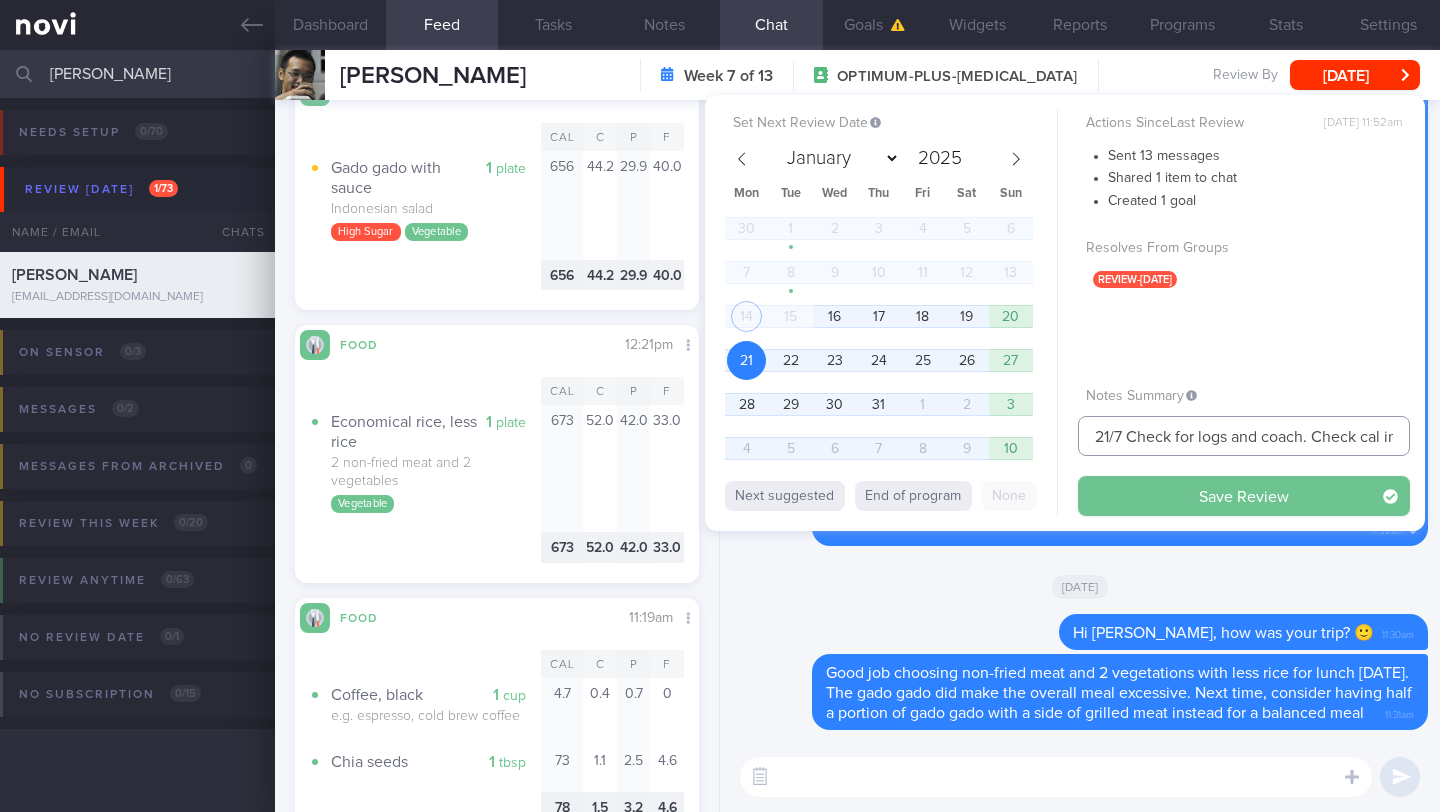 type on "21/7 Check for logs and coach. Check cal intake and if incorporated resistance workouts" 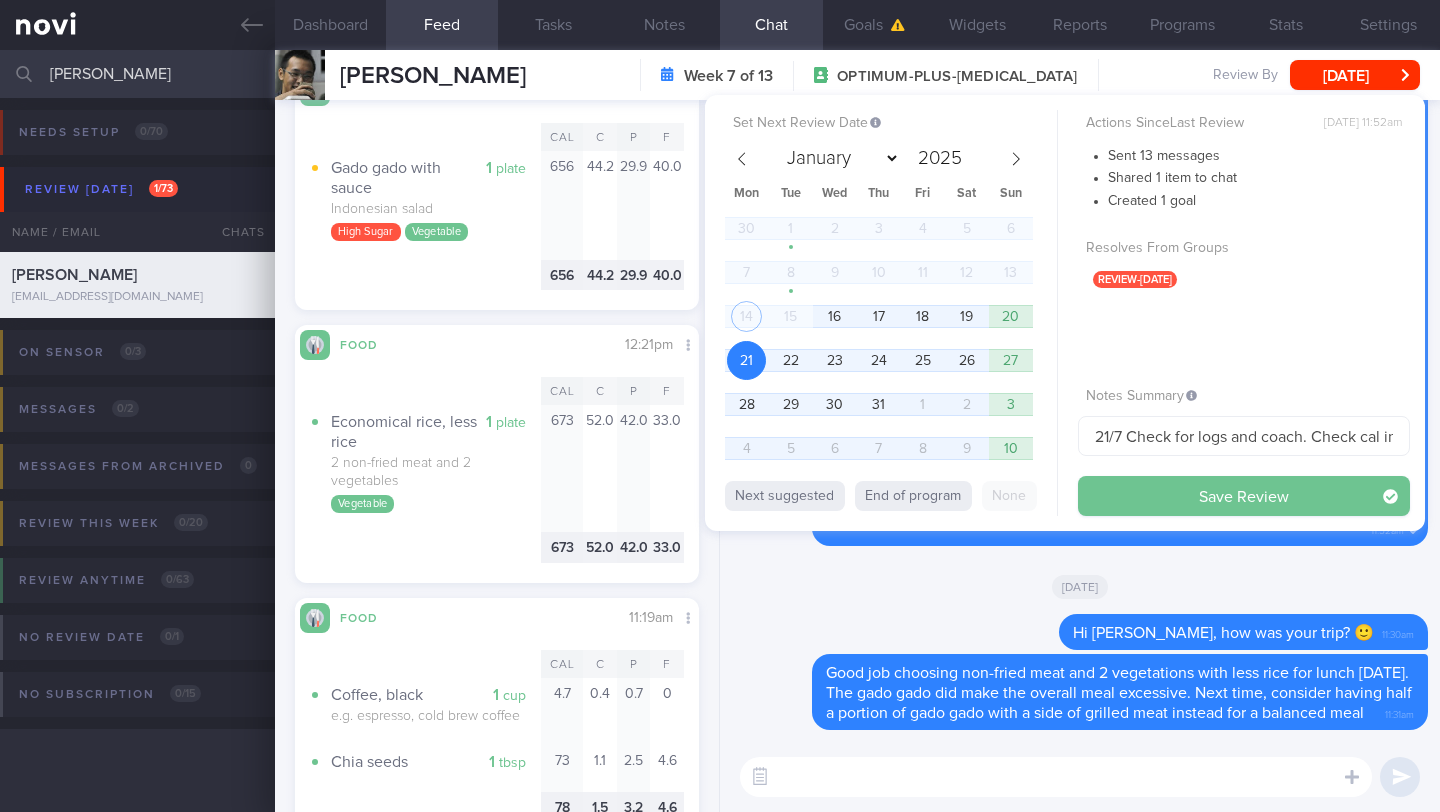 click on "Save Review" at bounding box center (1244, 496) 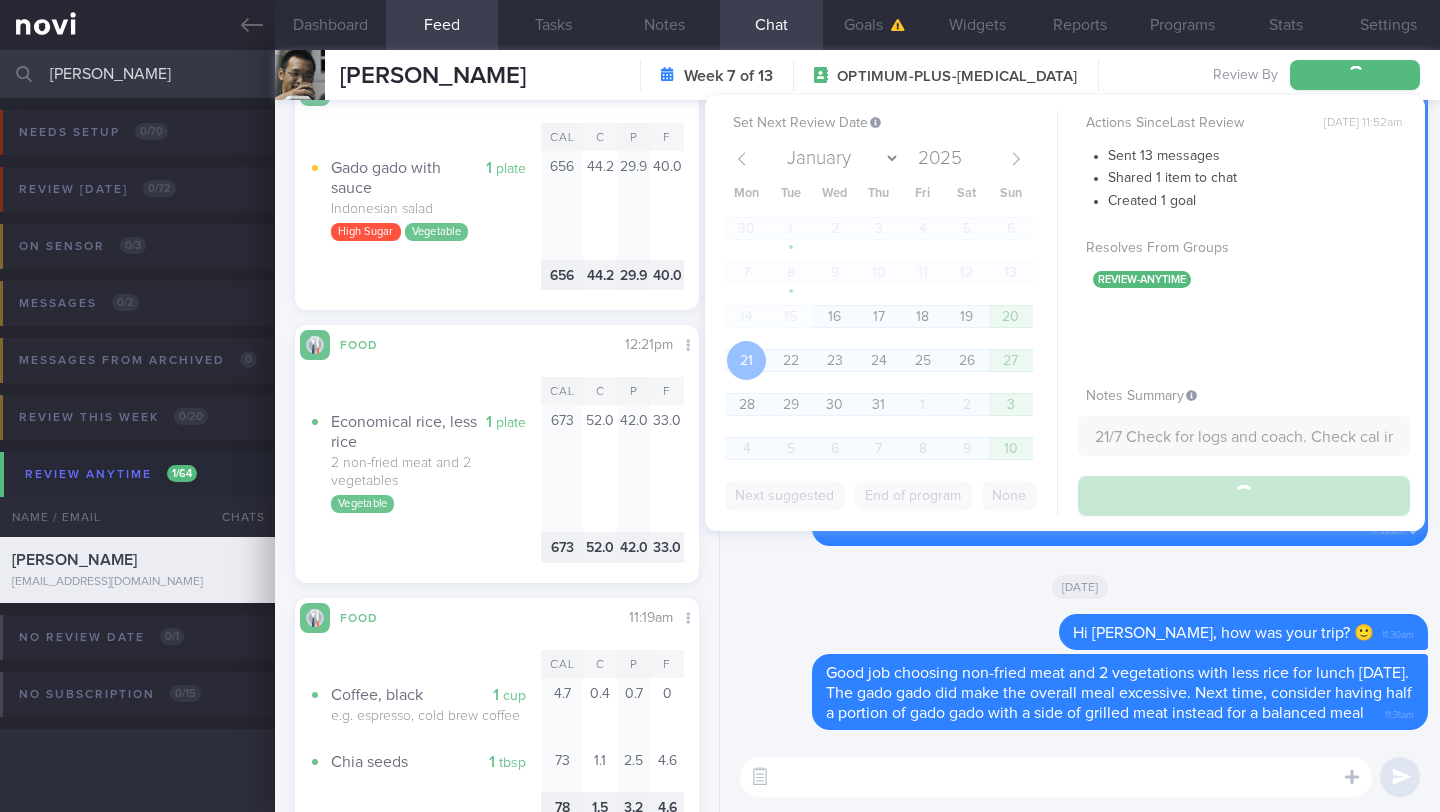type on "21/7 Check for logs and coach. Check cal intake and if incorporated resistance workouts" 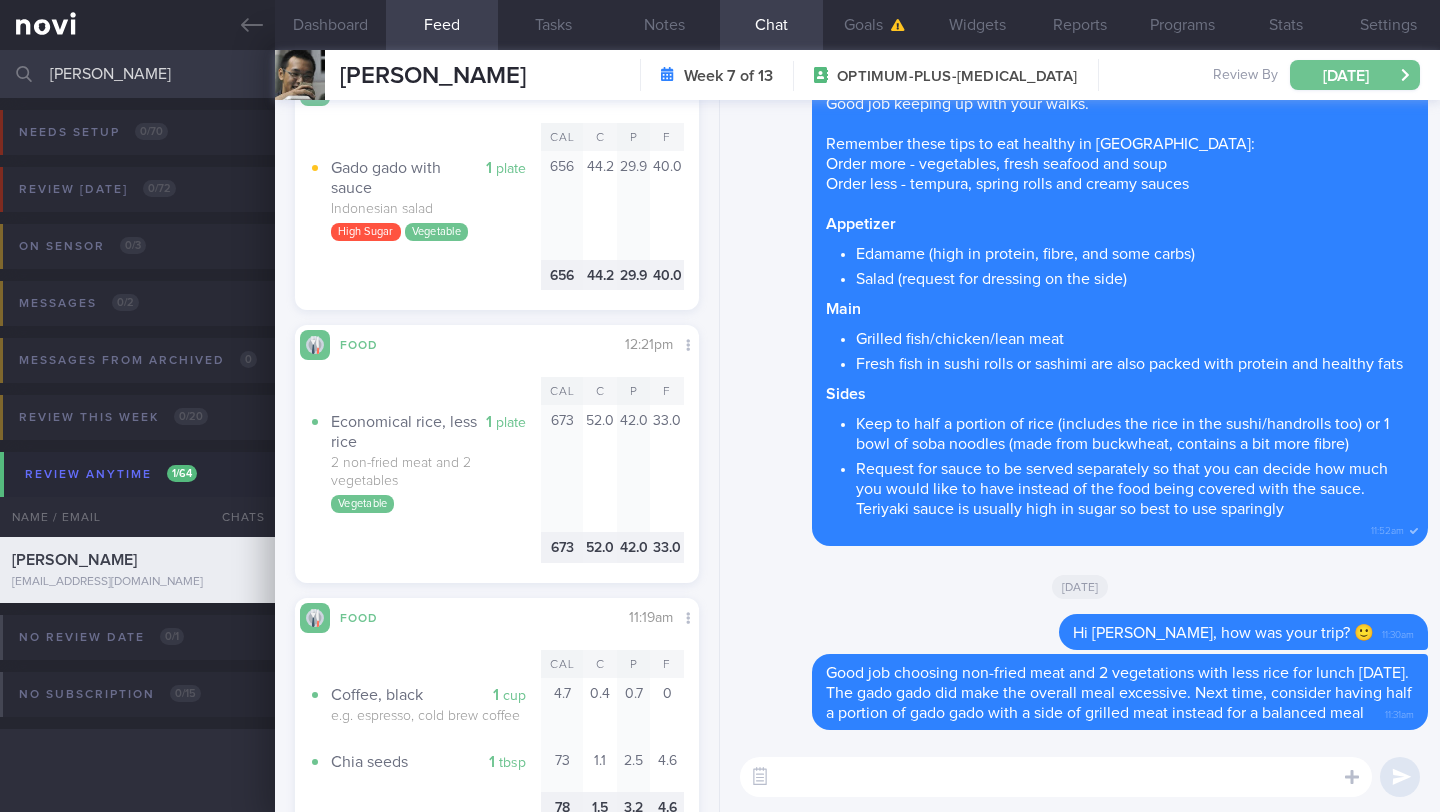 click on "[DATE]" at bounding box center [1355, 75] 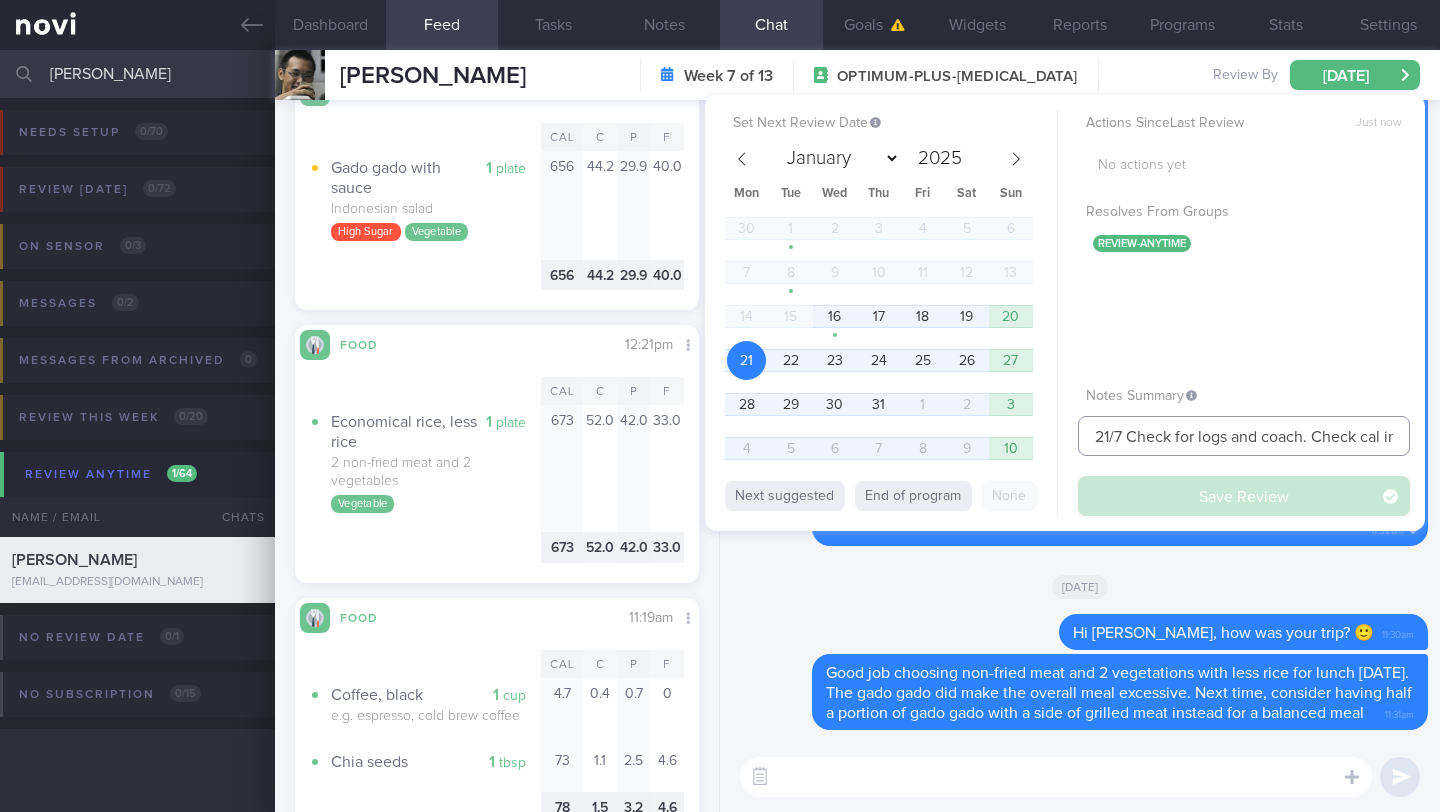 click on "21/7 Check for logs and coach. Check cal intake and if incorporated resistance workouts" at bounding box center (1244, 436) 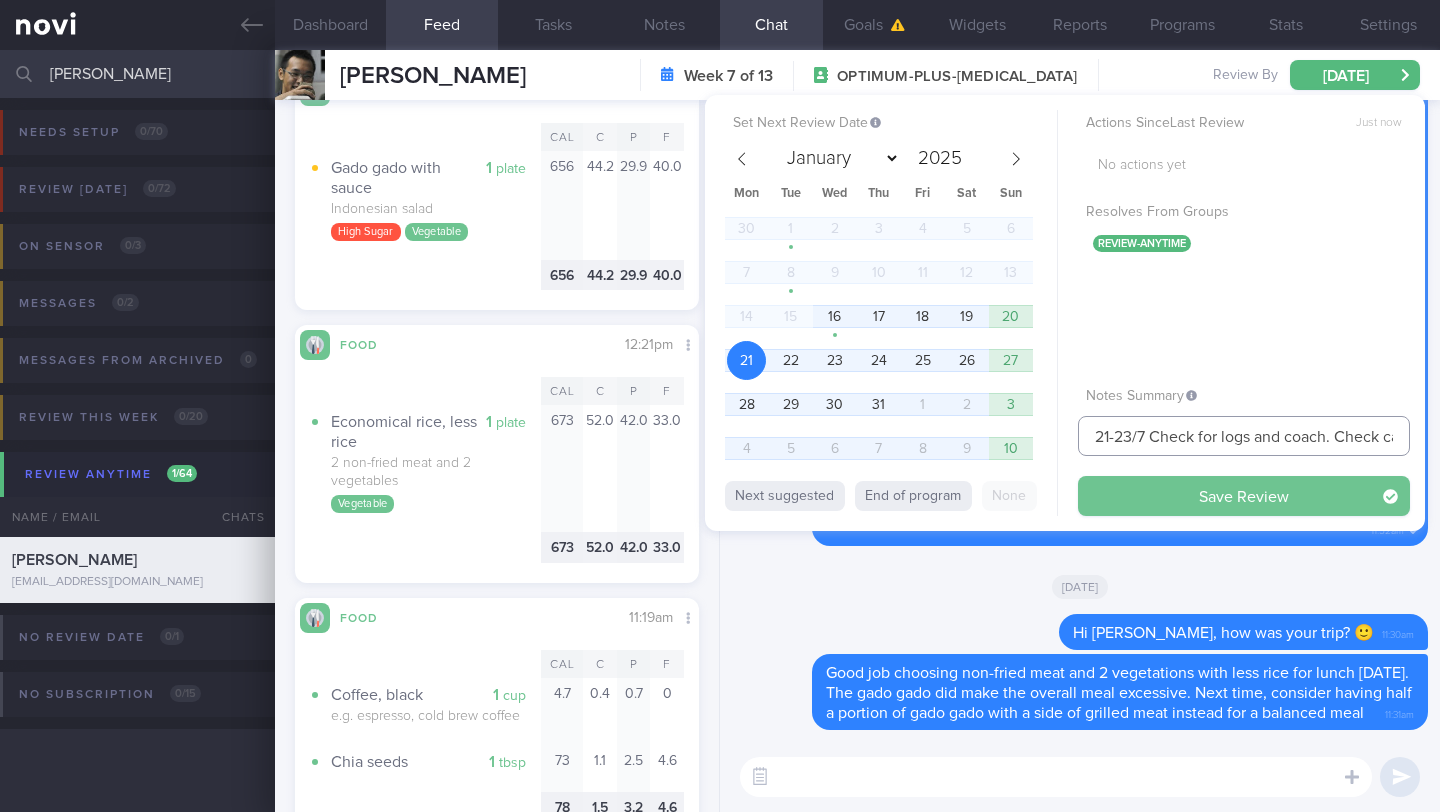 type on "21-23/7 Check for logs and coach. Check cal intake and if incorporated resistance workouts" 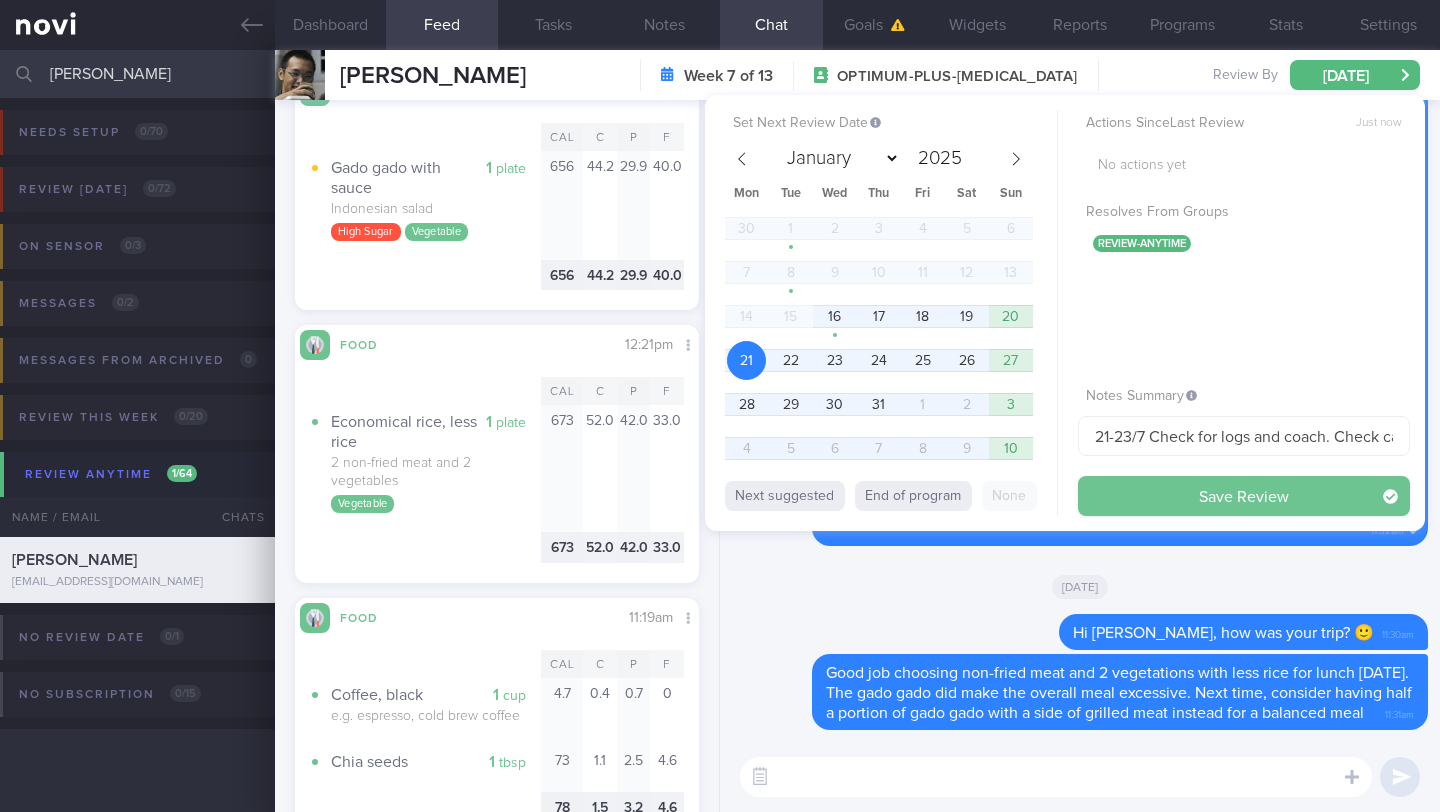click on "Save Review" at bounding box center [1244, 496] 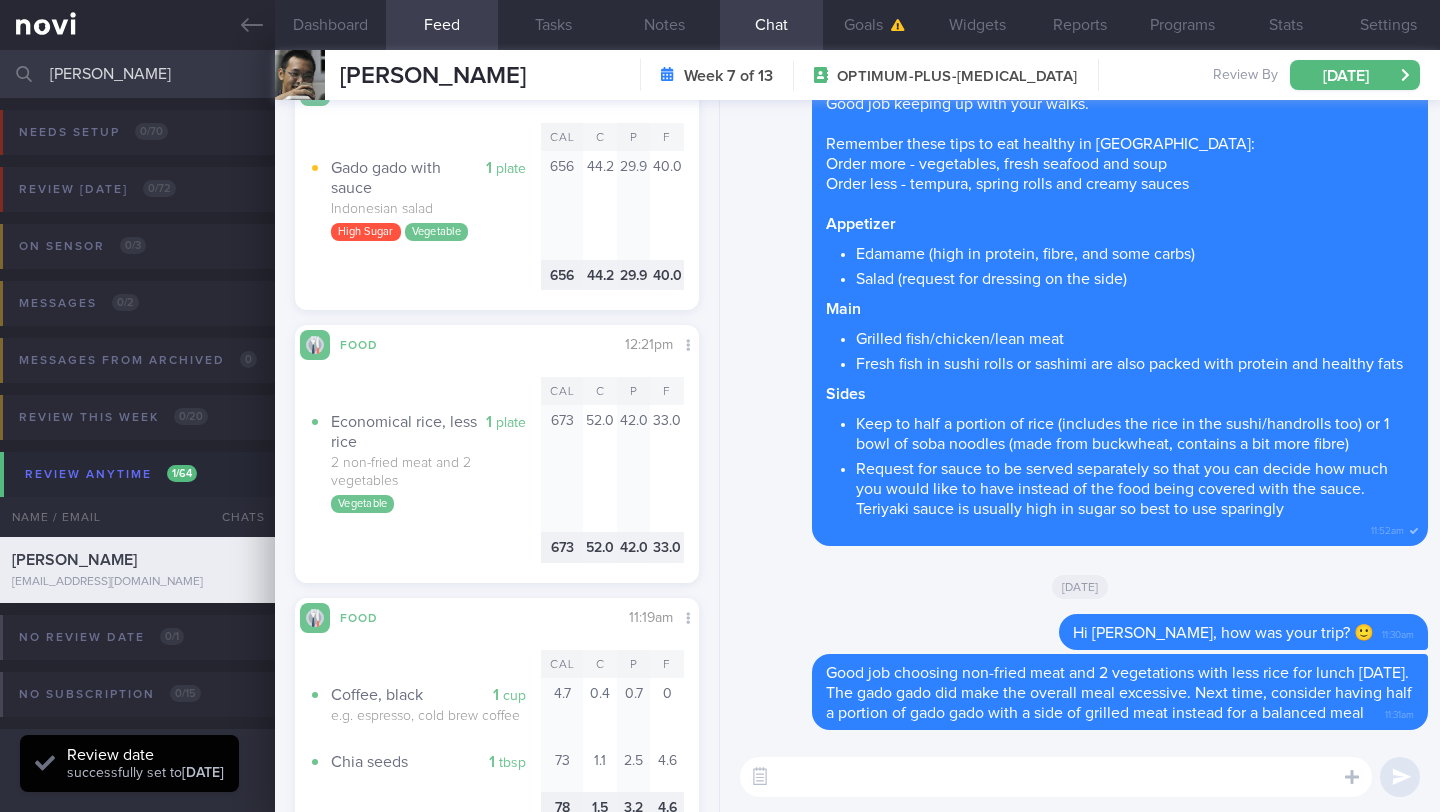 click on "Ho Shuyuan" at bounding box center (720, 74) 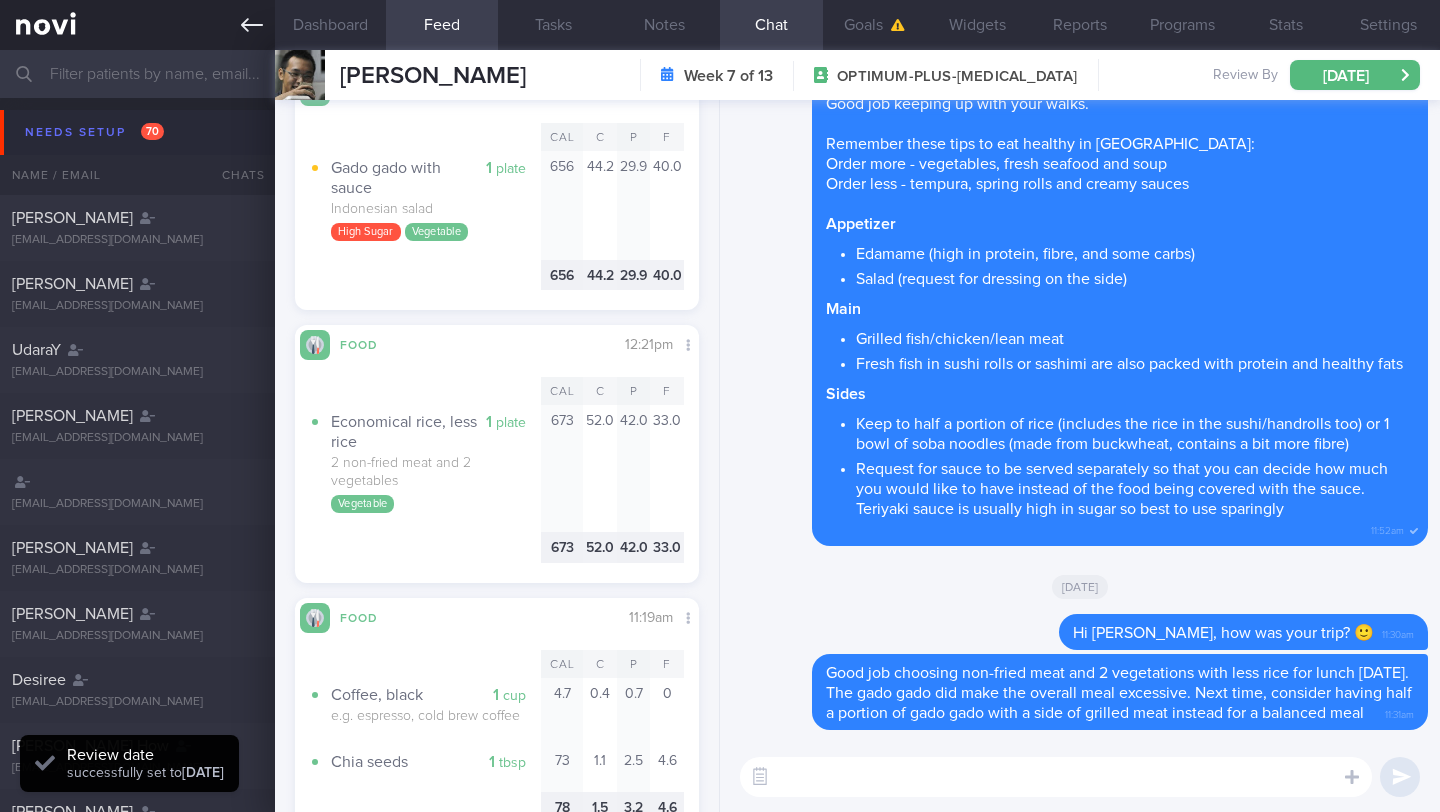 type 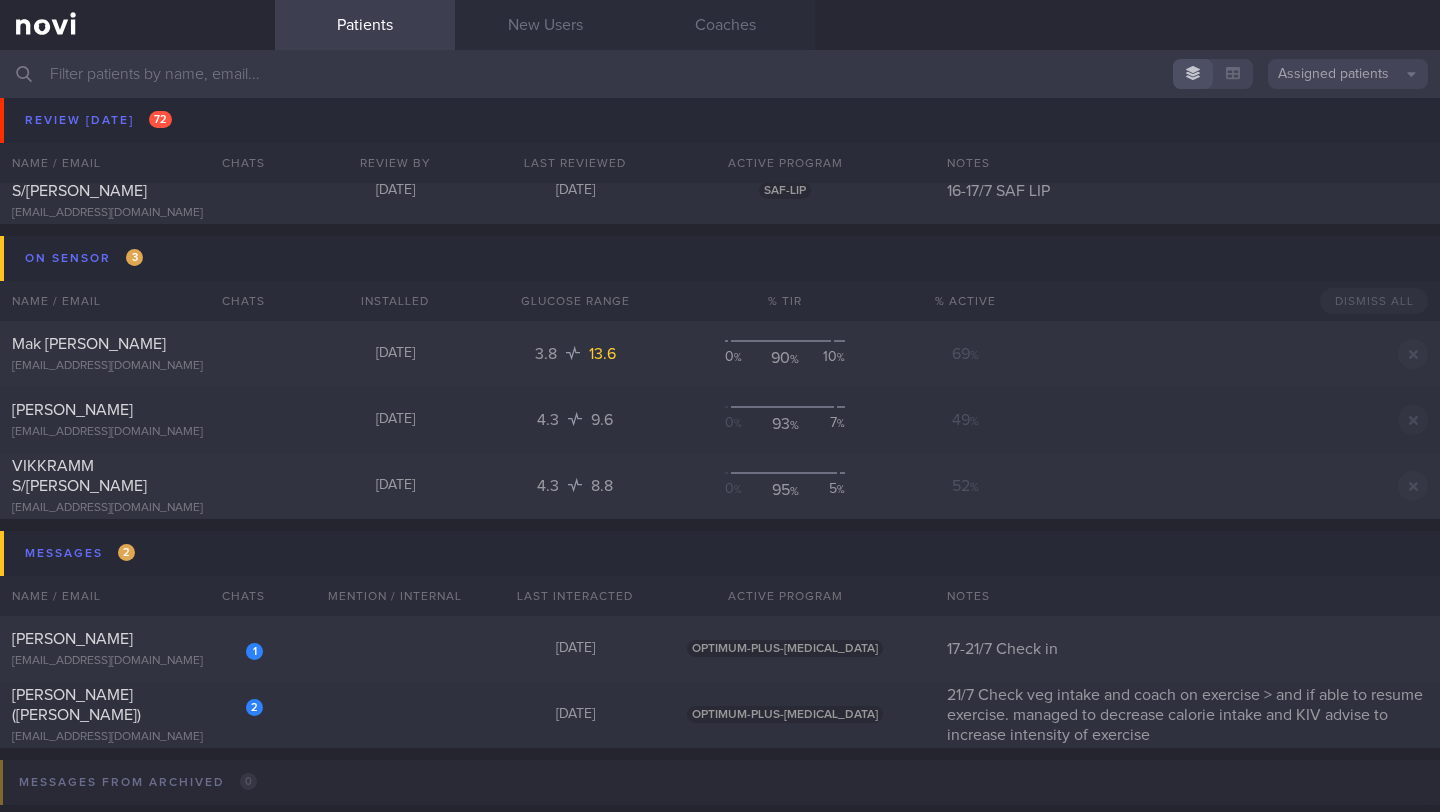 scroll, scrollTop: 9581, scrollLeft: 0, axis: vertical 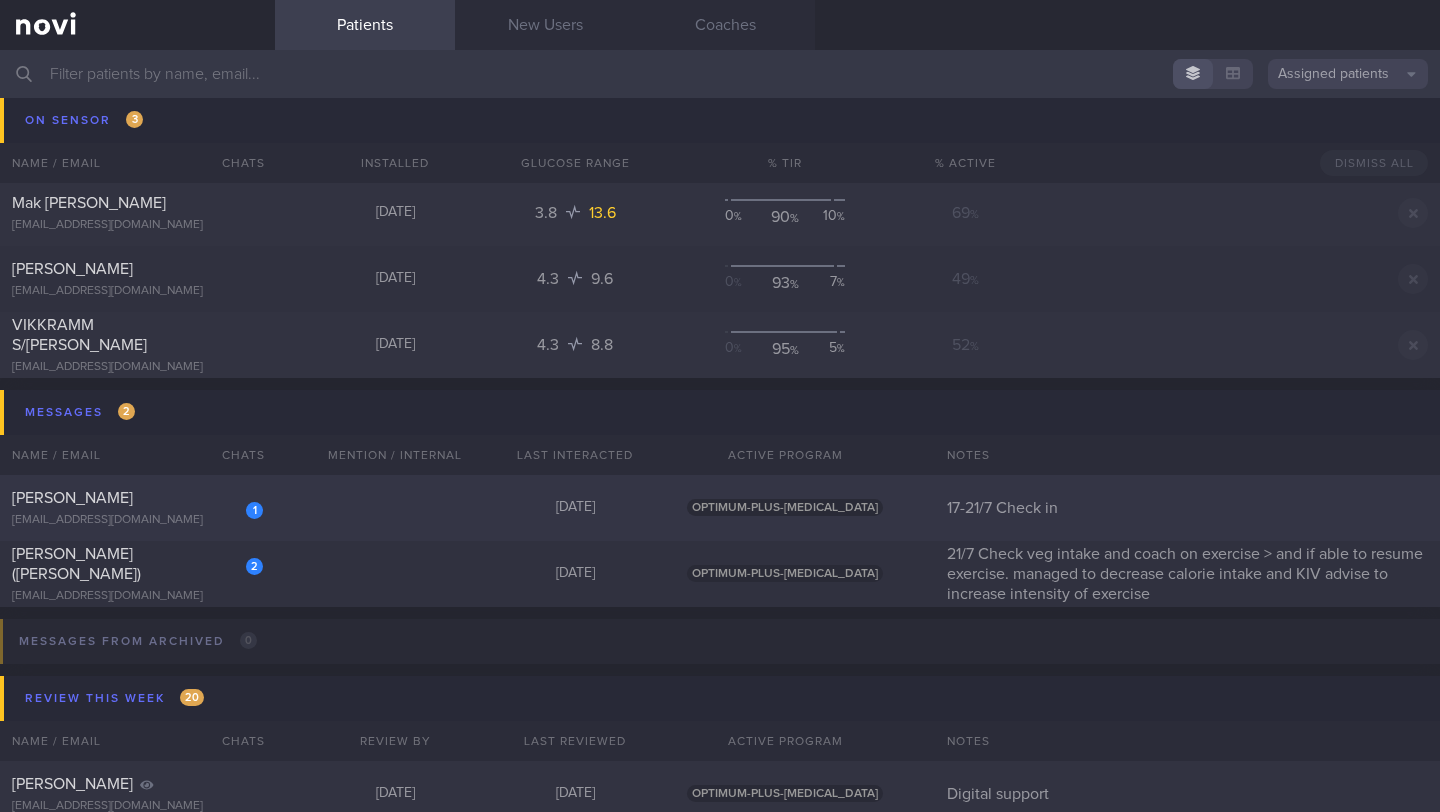 click on "[EMAIL_ADDRESS][DOMAIN_NAME]" at bounding box center [137, 520] 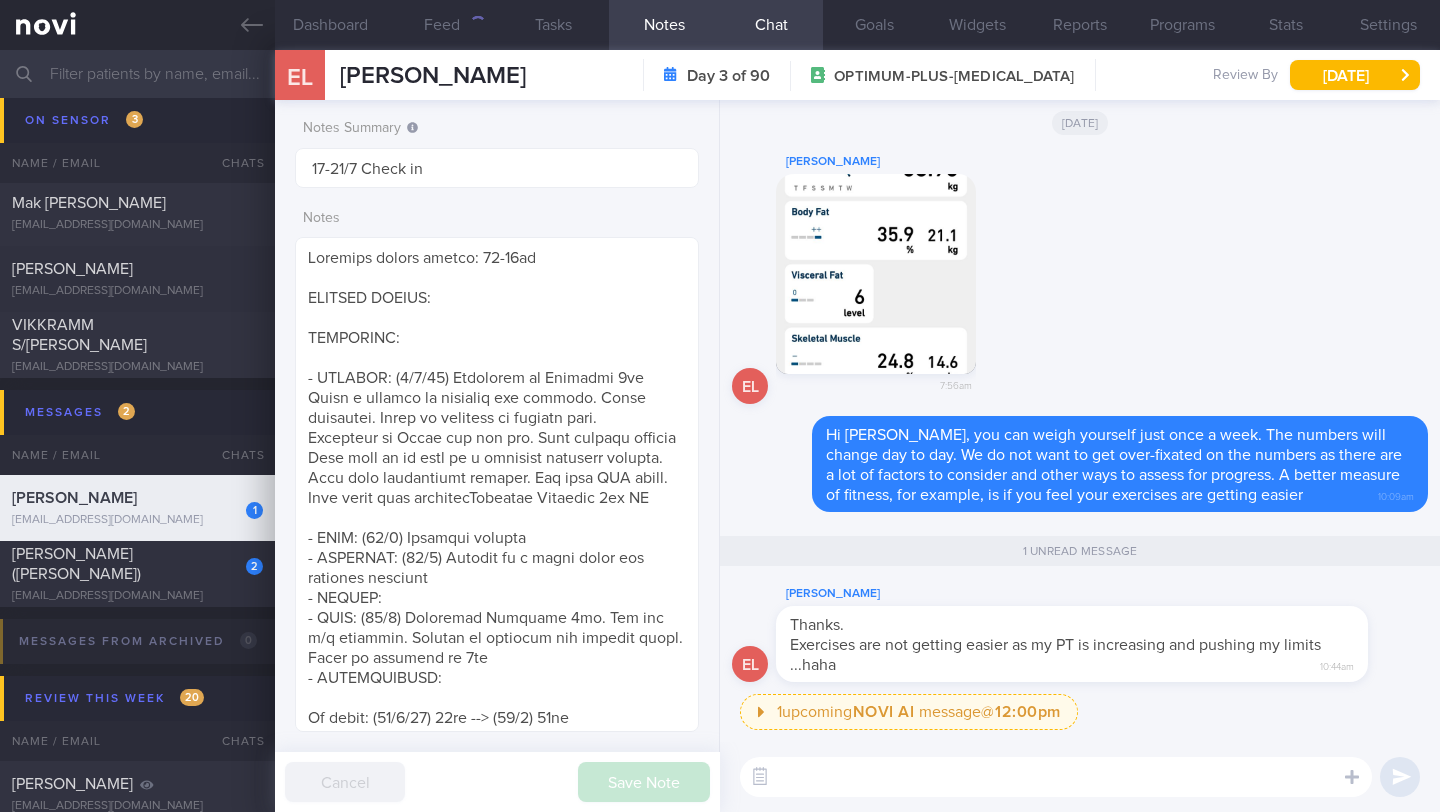 scroll, scrollTop: 0, scrollLeft: 0, axis: both 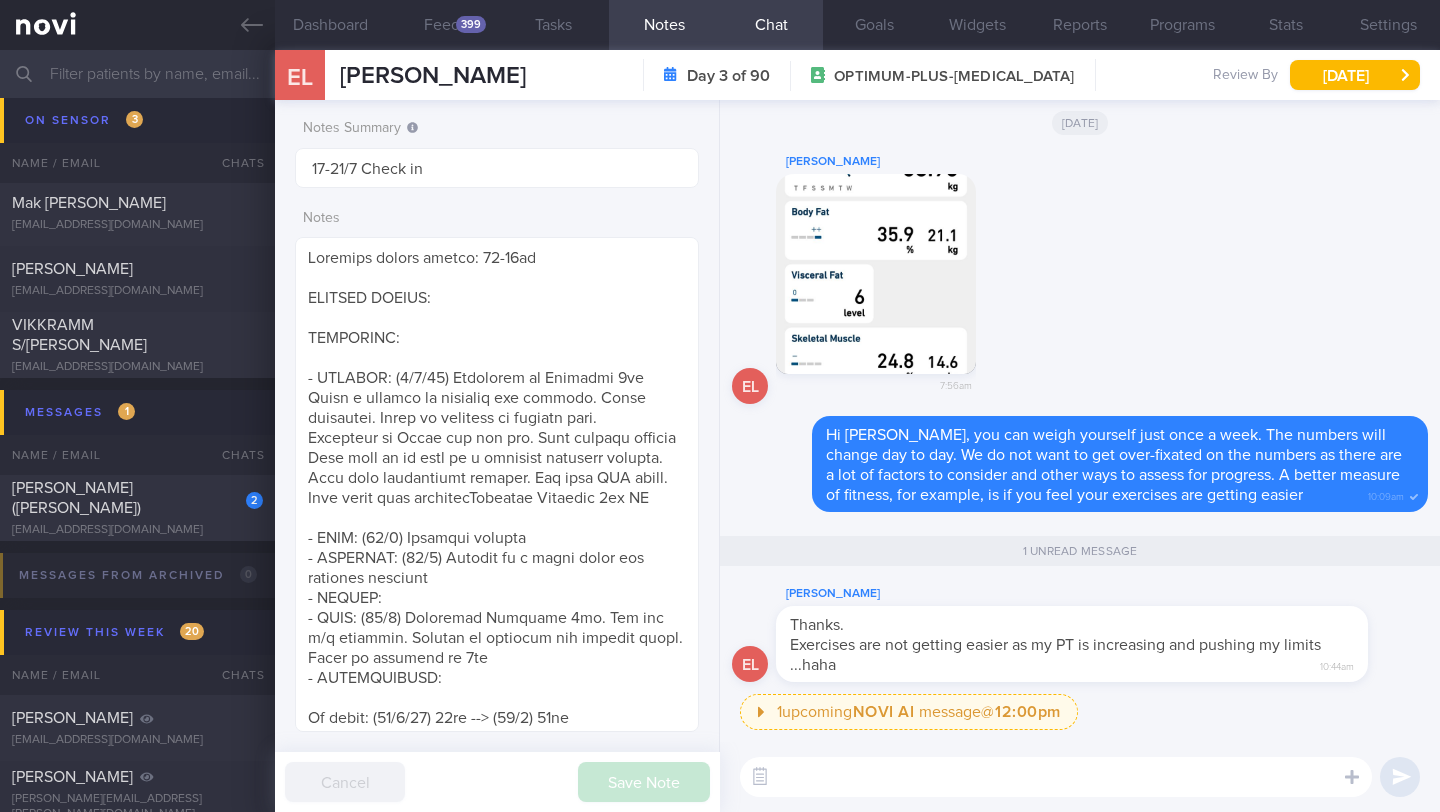 click on "Exercises are not getting easier as my PT is increasing and pushing my limits ...haha" at bounding box center (1055, 655) 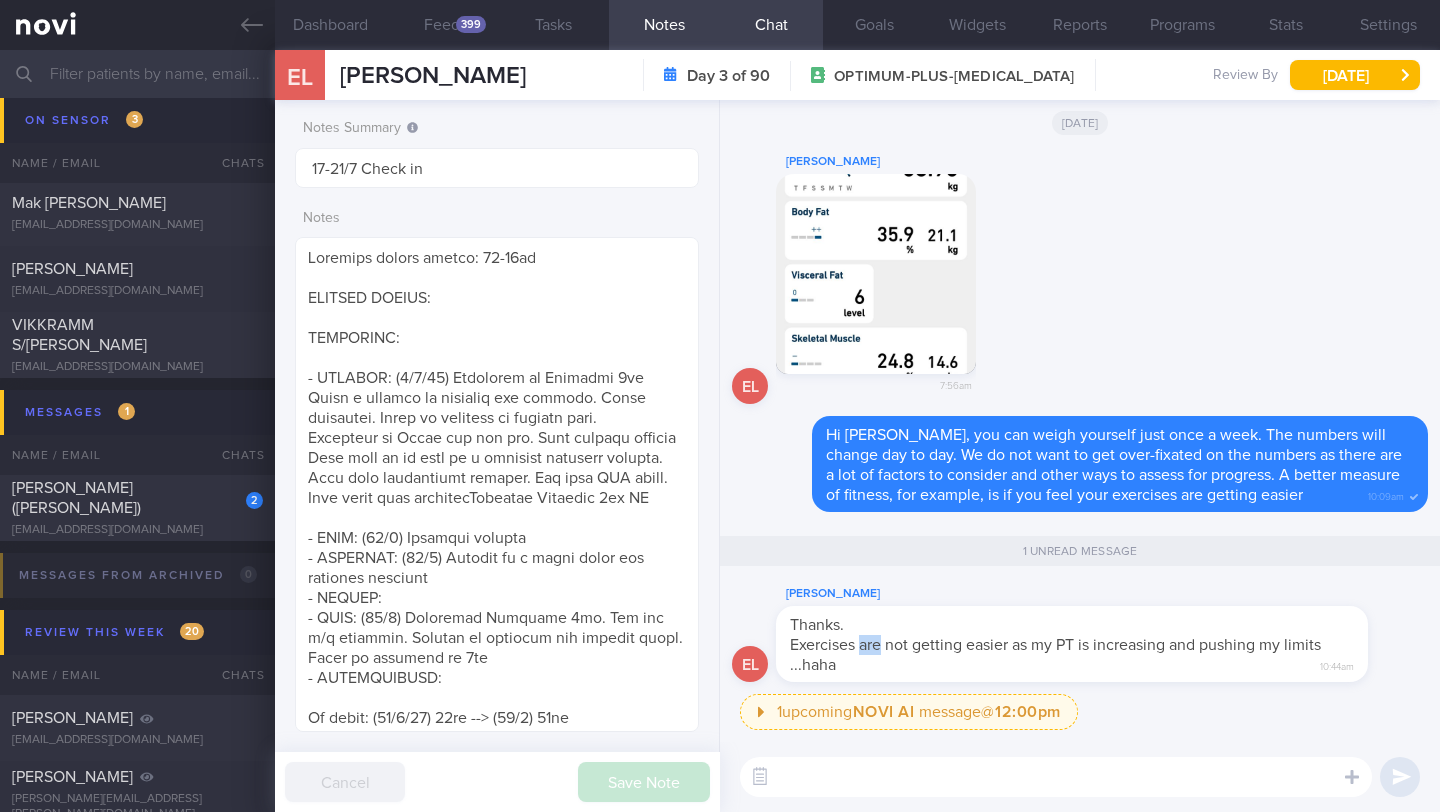 click on "Exercises are not getting easier as my PT is increasing and pushing my limits ...haha" at bounding box center [1055, 655] 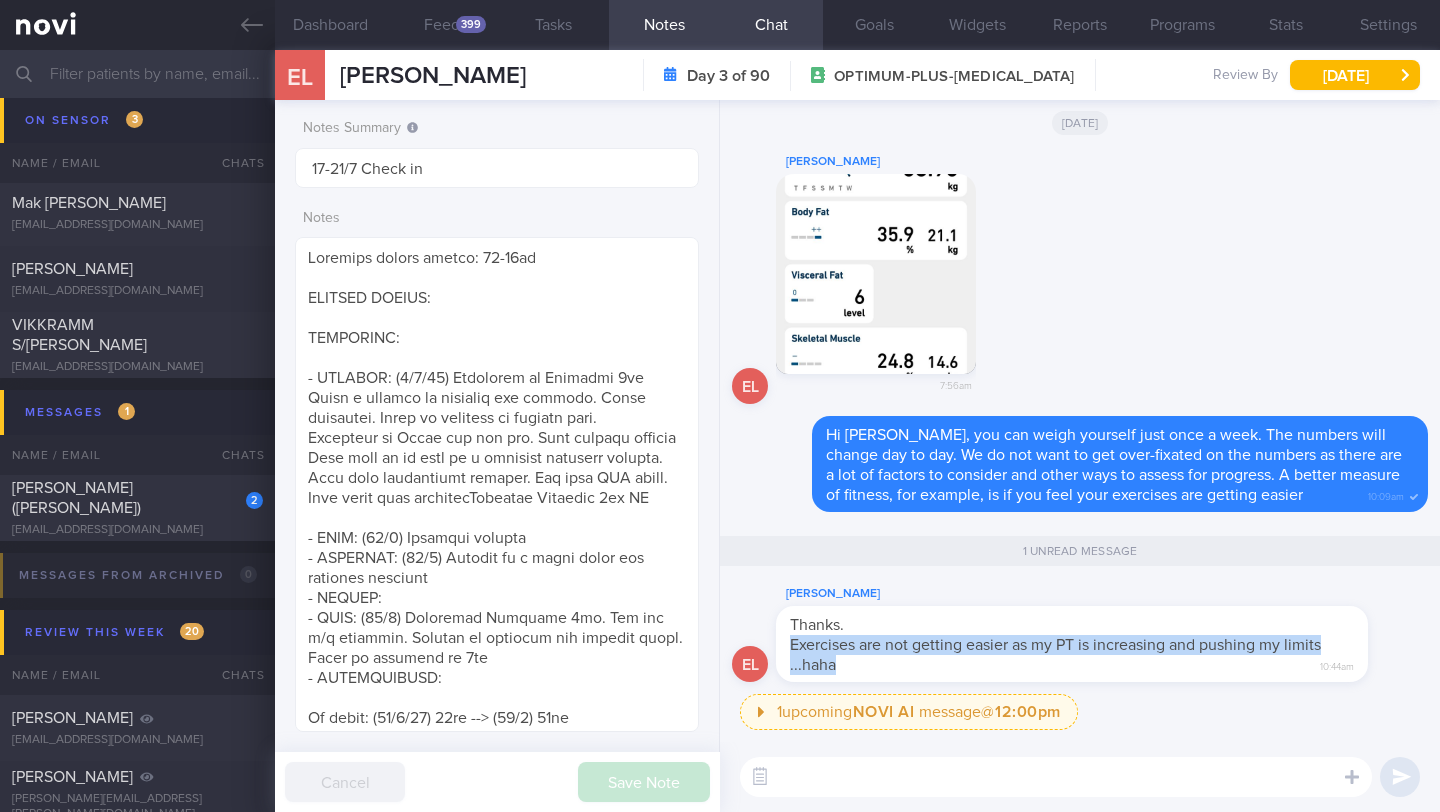 click on "Exercises are not getting easier as my PT is increasing and pushing my limits ...haha" at bounding box center [1055, 655] 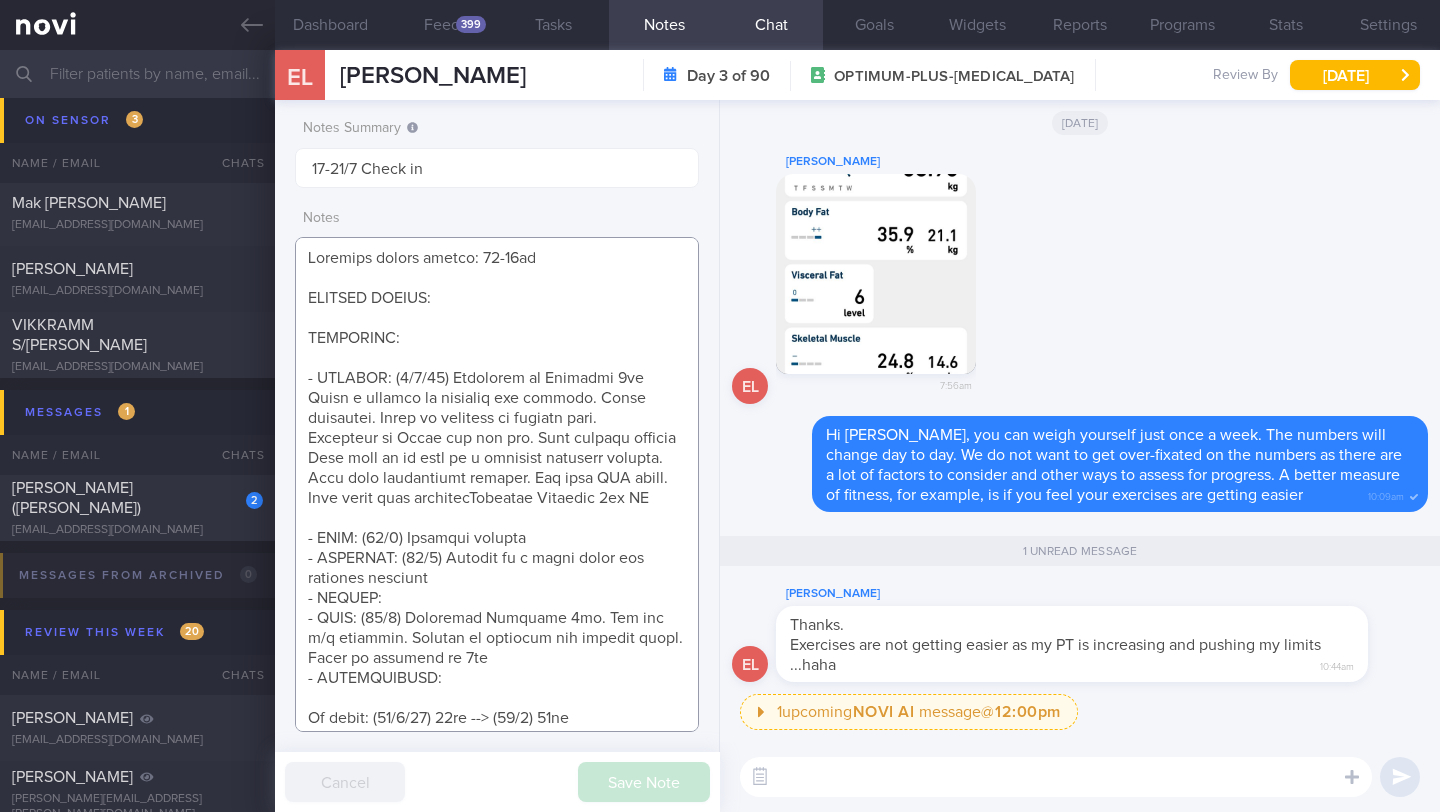 click at bounding box center (497, 484) 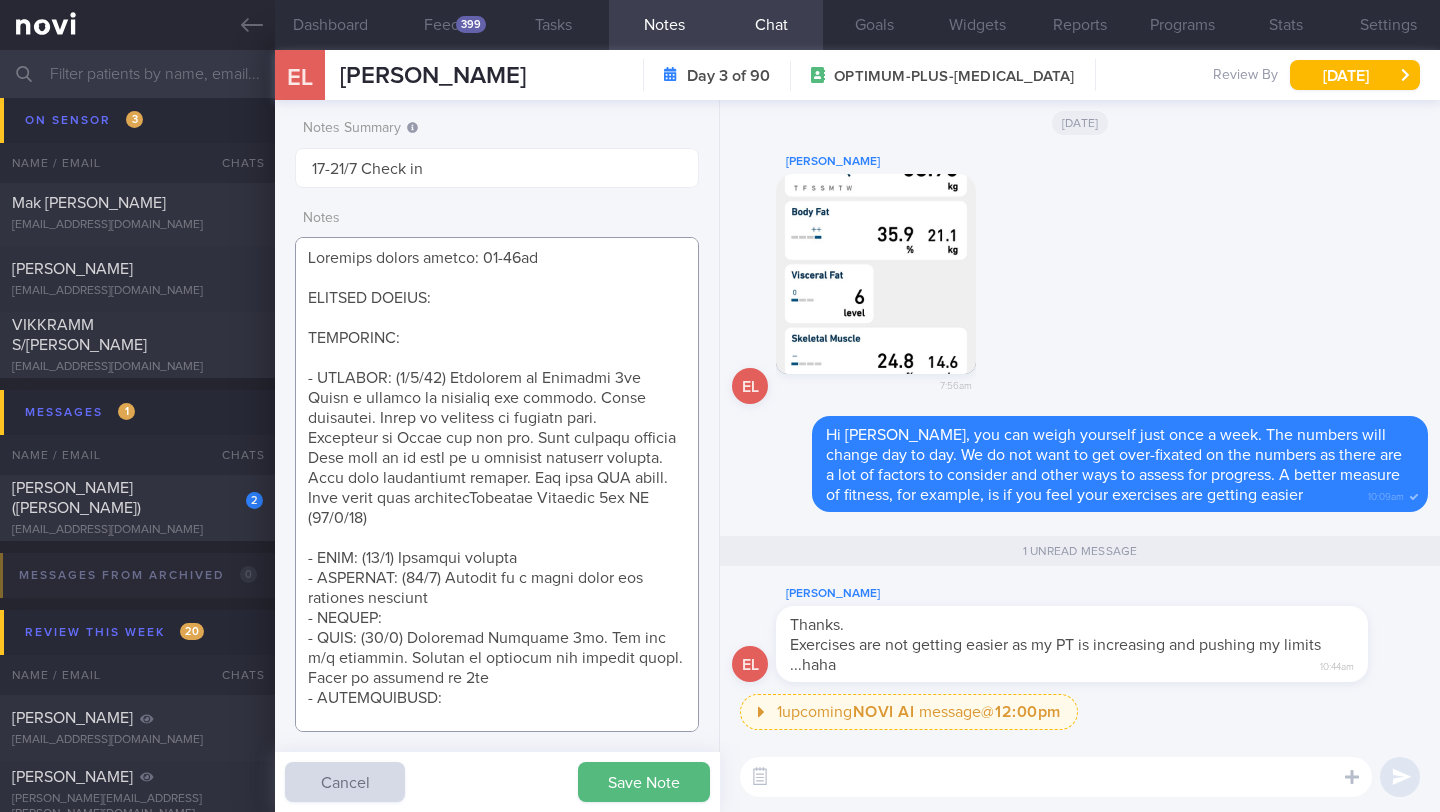 paste on "Exercises are not getting easier as my PT is increasing and pushing my limits ...haha" 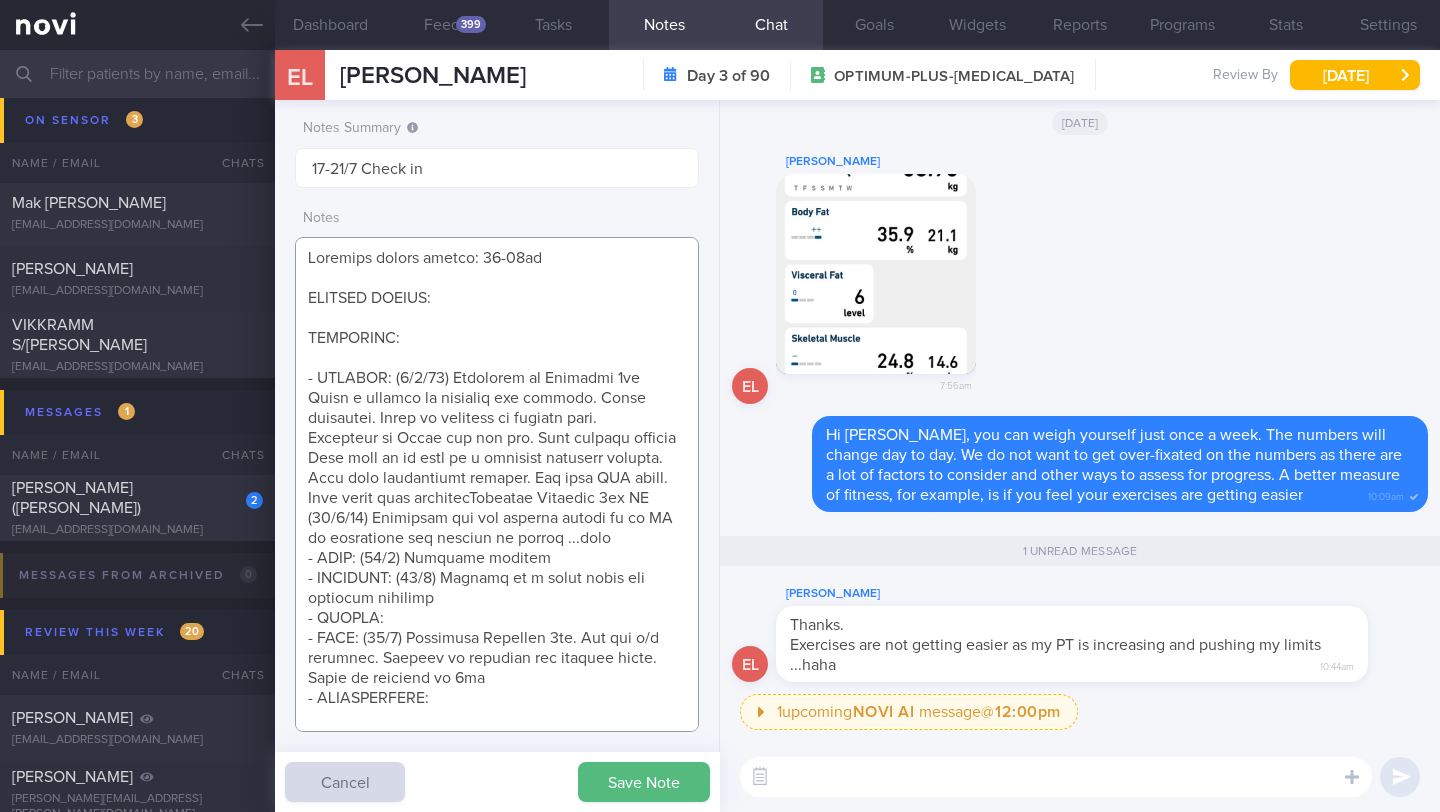 drag, startPoint x: 558, startPoint y: 565, endPoint x: 644, endPoint y: 564, distance: 86.00581 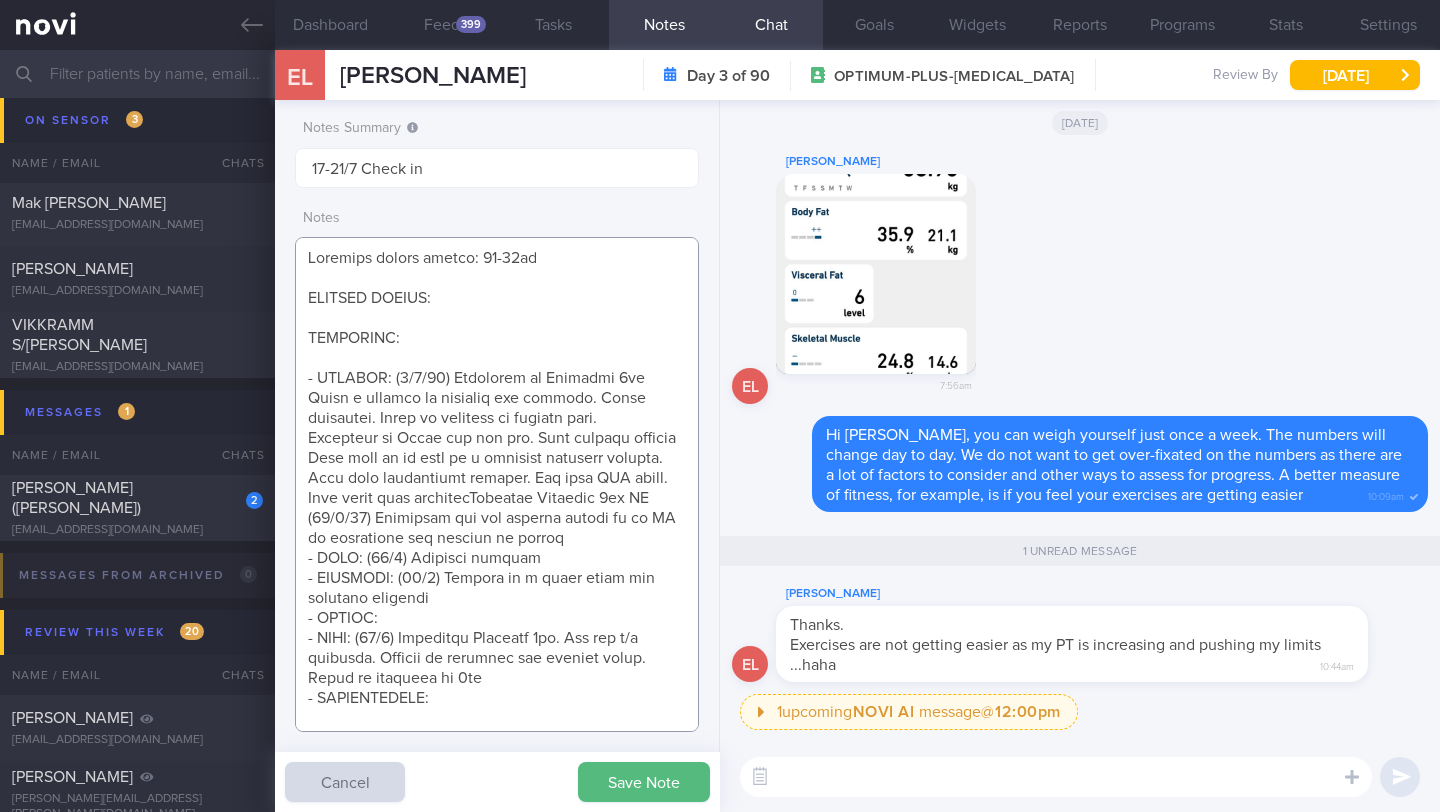 type on "Personal target weight: 52-54kg
SUPPORT NEEDED:
CHALLENGE:
- OVERALL: (8/7/25) Continued on Rybelsus 7mg
Happy w effects on appetite and satiety. Still pronouced. Wants to continue on current dose.
Travelled to China for few wks. Diet choices limited
Less able to do keep up w physical activity routine.
Body comp measurement advised. Has home BIA scale. Will track that meantimeContinue Rybelsus 7mg OM
(16/7/25) Exercises are not getting easier as my PT is increasing and pushing my limits
- DIET: (15/5) Portions reduced
- EXERCISE: (15/5) Keeping up w brisk walks and strength training
- TANITA:
- MEDS: (15/5) Tolerated Rybelsus 3mg. Nil sig s/e reported. Effects on appetite and satiety noted. Ready to increase to 7mg
- MEASUREMENTS:
Wt trend: (15/4/25) 62kg --> (15/5) 60kg
Home BIA: (14/7/25 >
Wt: 59.2kg
Body fat: 36.6% (21.7kg)
Muscle: 24.5% (14.5kg)
Visceral fat: 6
Body age: 57
52 yo Chinese female
Finance, hybrid work
Has live-in children
- Pmhx: Dyslipidemia (borderline) x3 years, Breast cancer..." 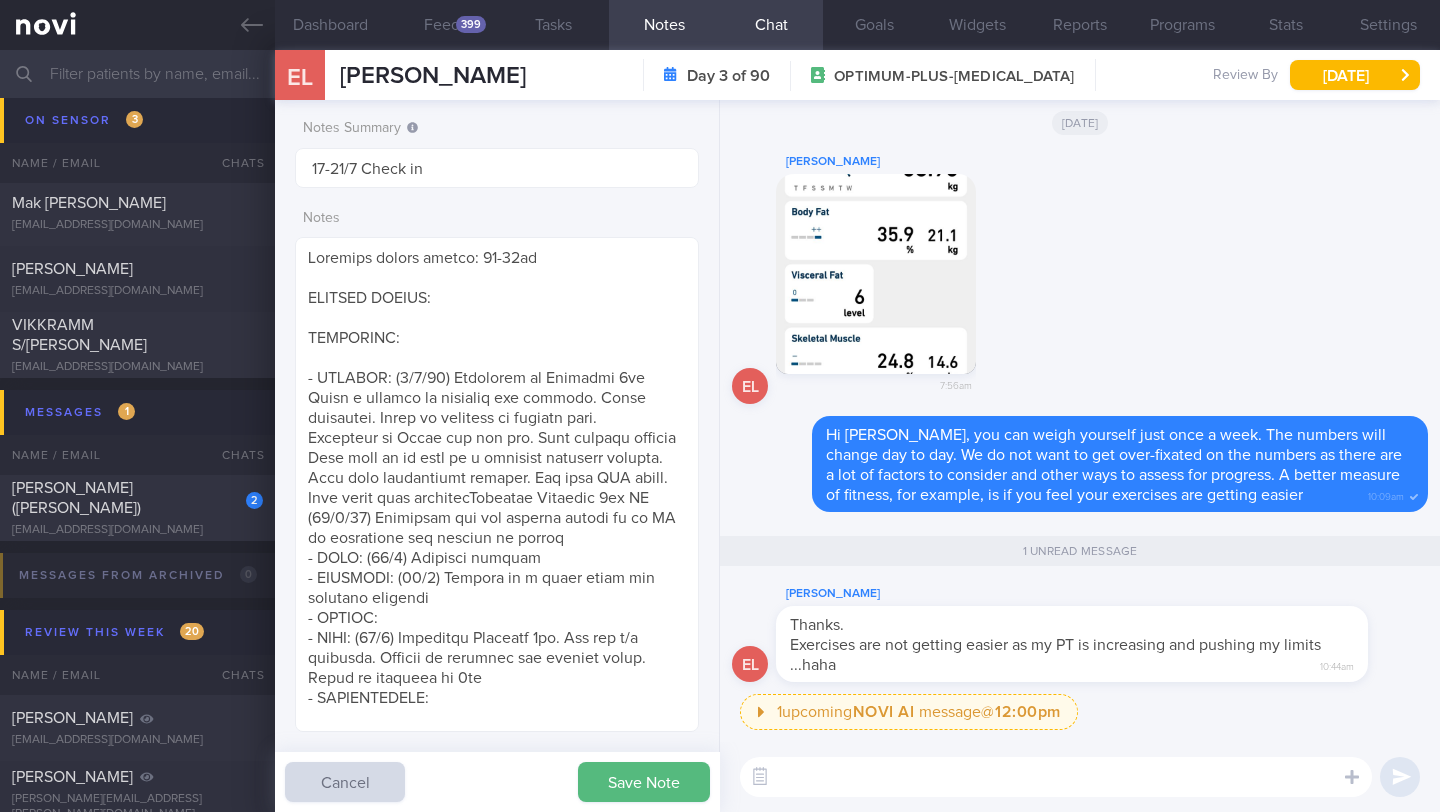 click at bounding box center [1056, 777] 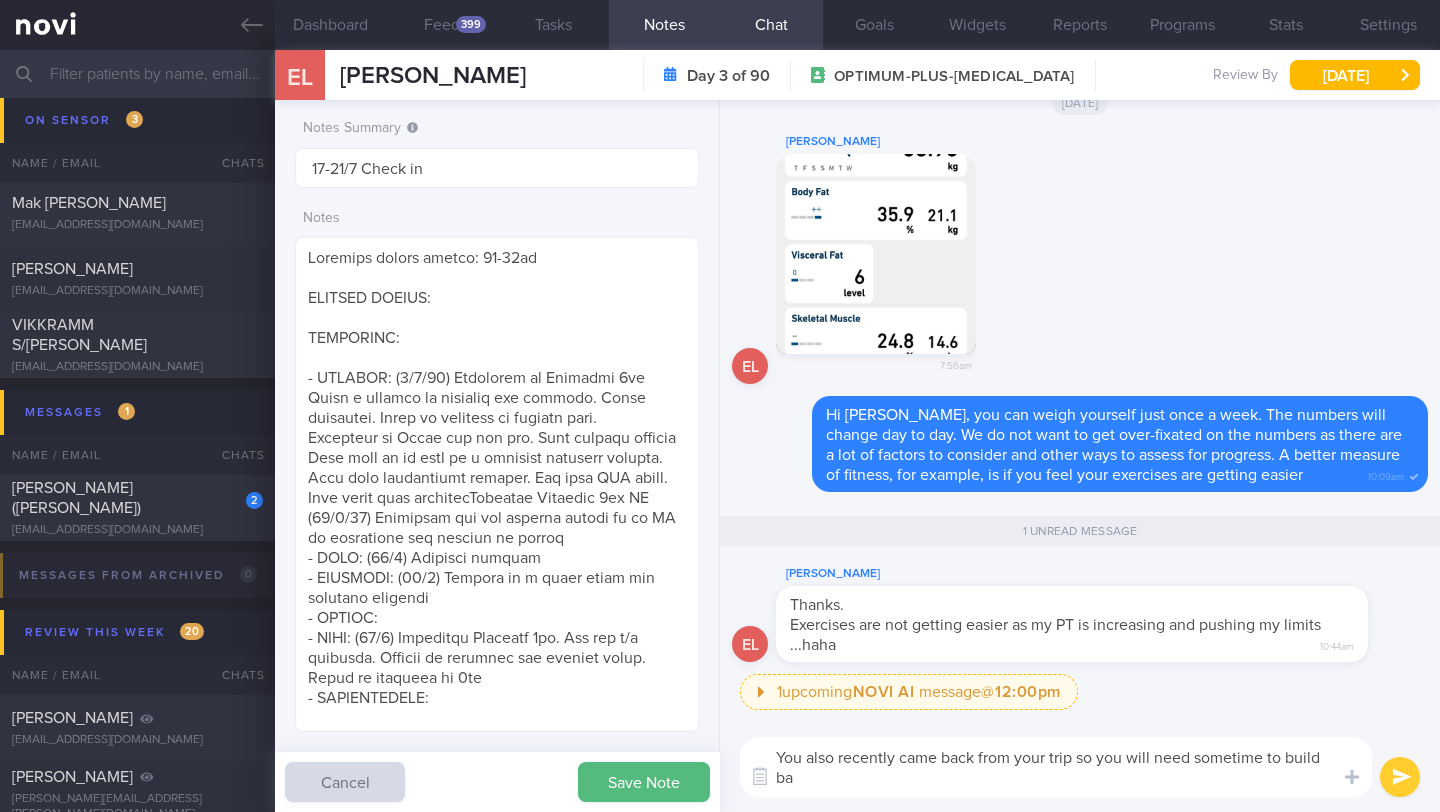 scroll, scrollTop: 0, scrollLeft: 0, axis: both 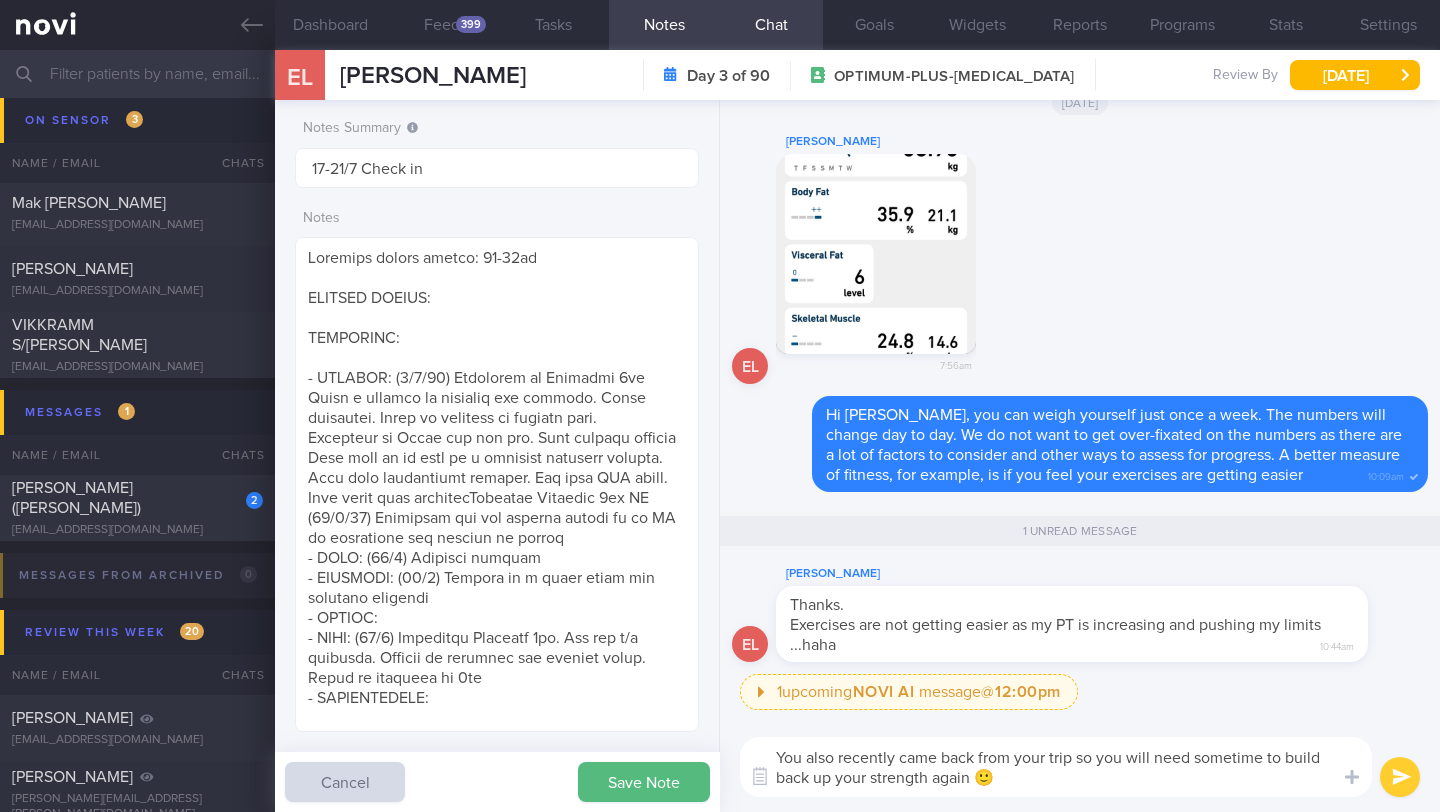 type on "You also recently came back from your trip so you will need sometime to build back up your strength again 🙂" 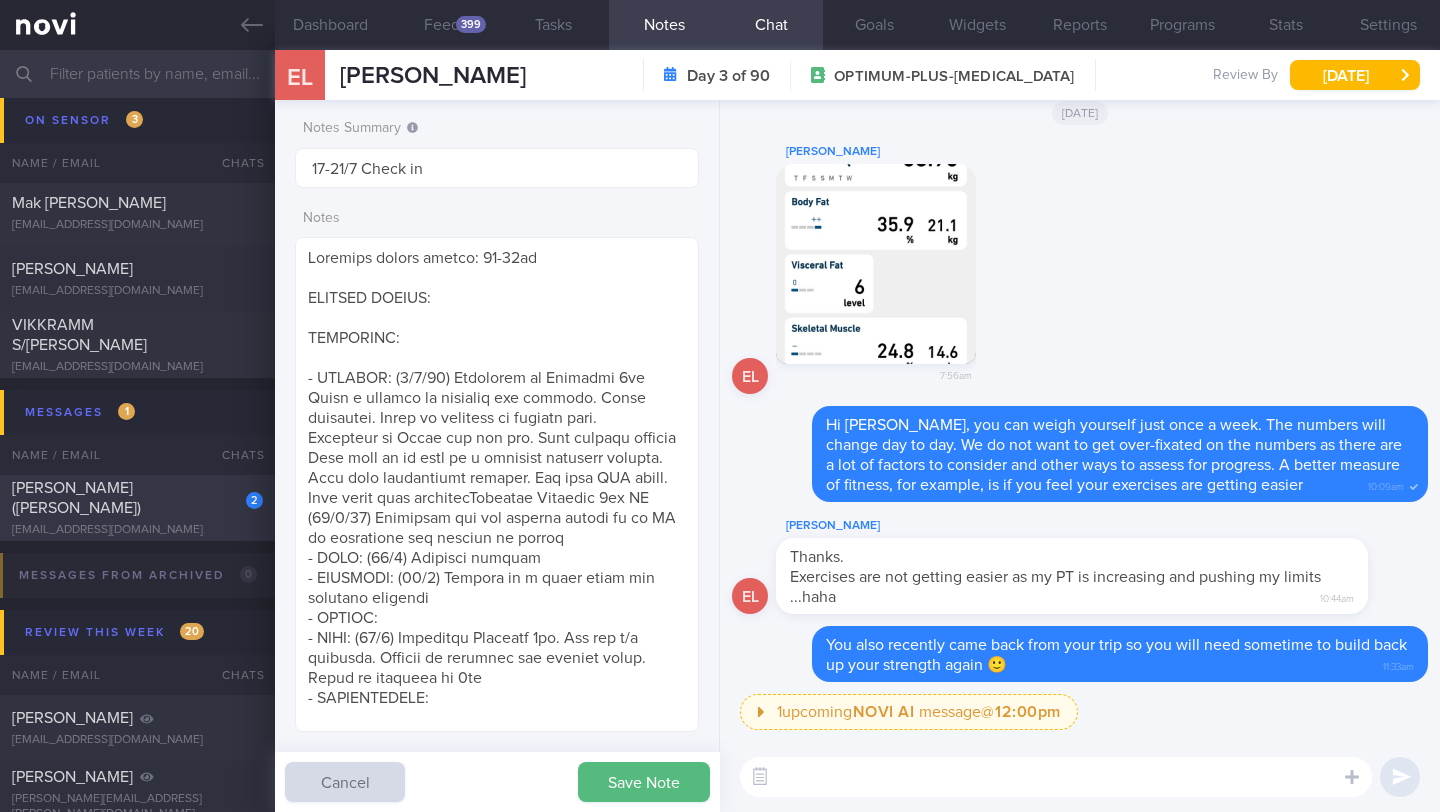 click on "[EMAIL_ADDRESS][DOMAIN_NAME]" at bounding box center [137, 530] 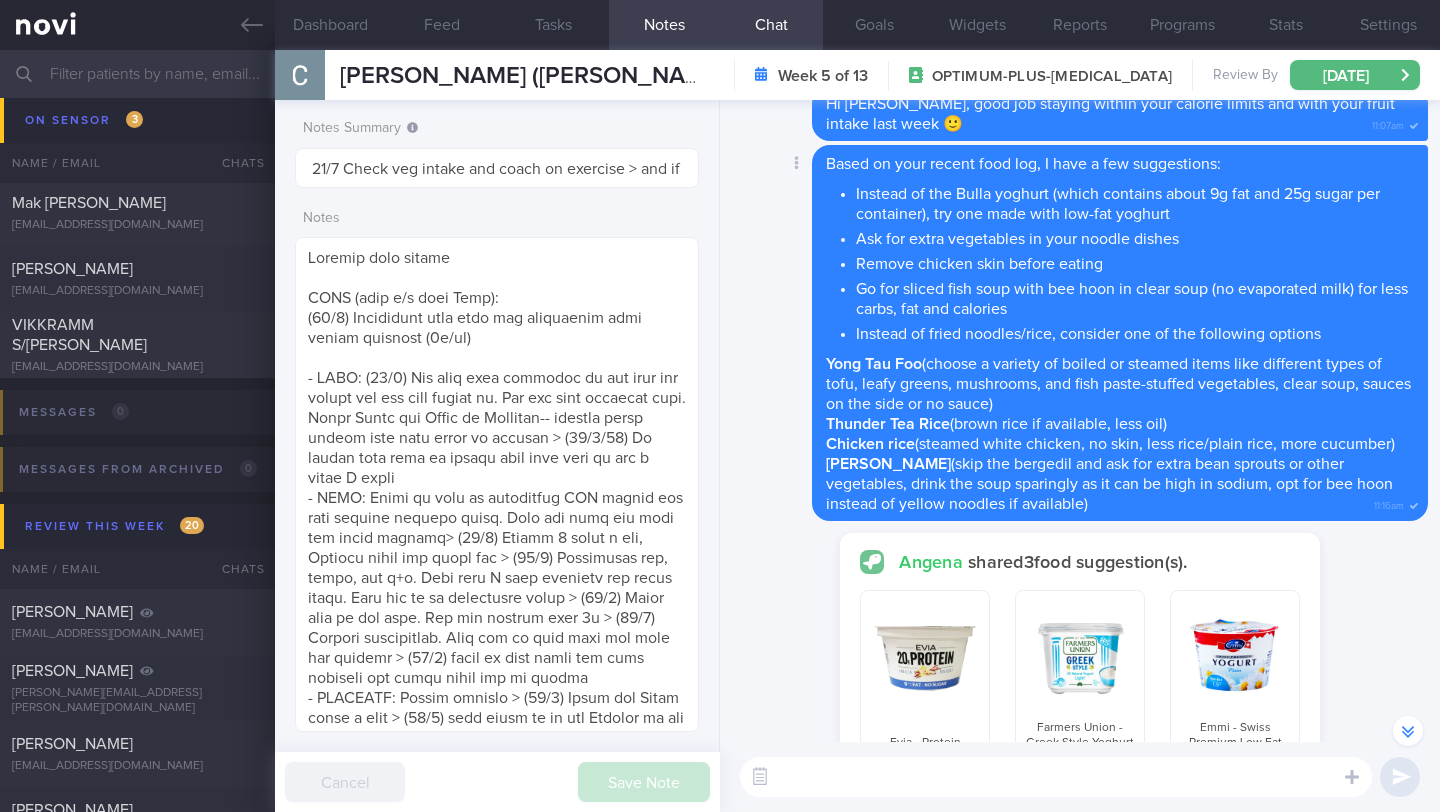 scroll, scrollTop: 0, scrollLeft: 0, axis: both 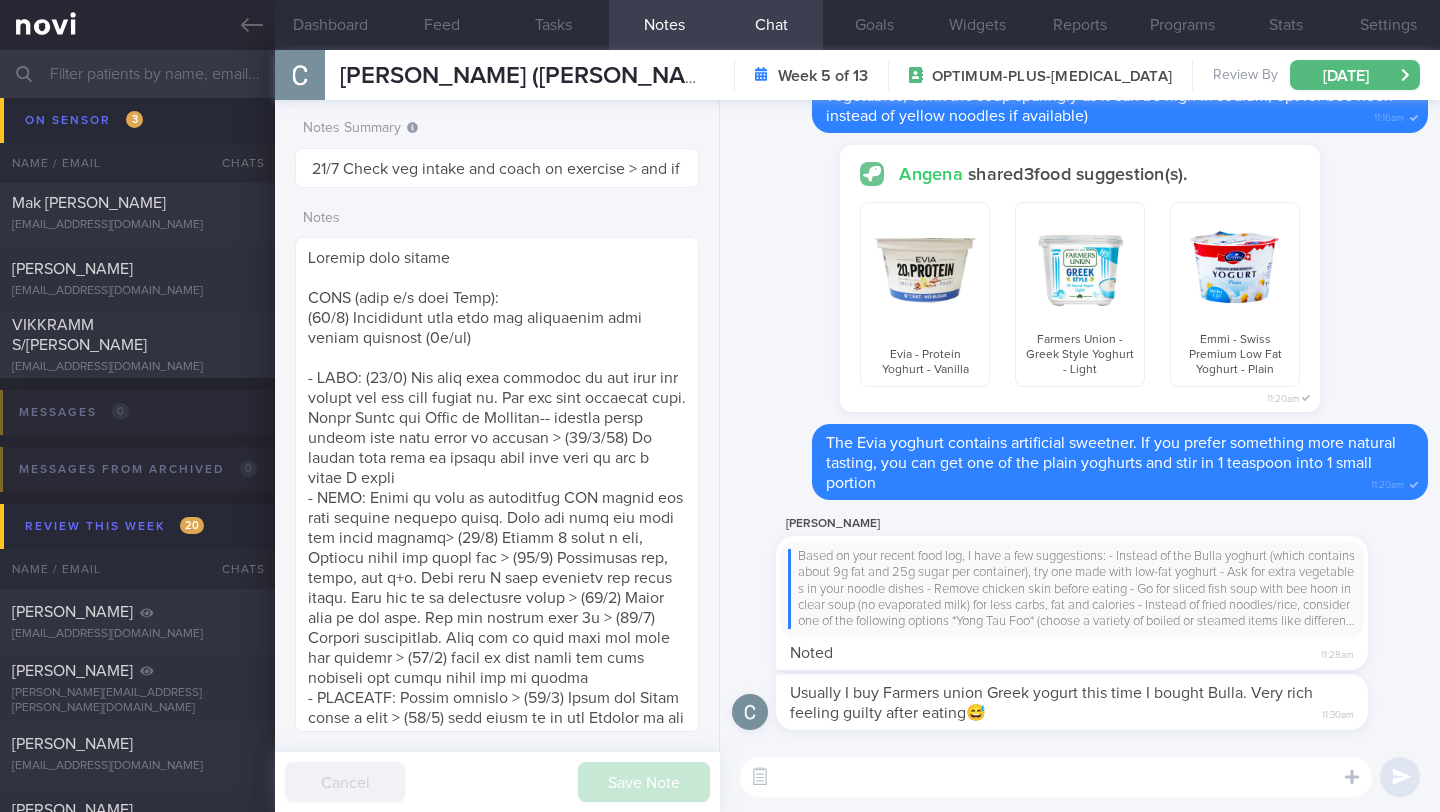 click at bounding box center (1056, 777) 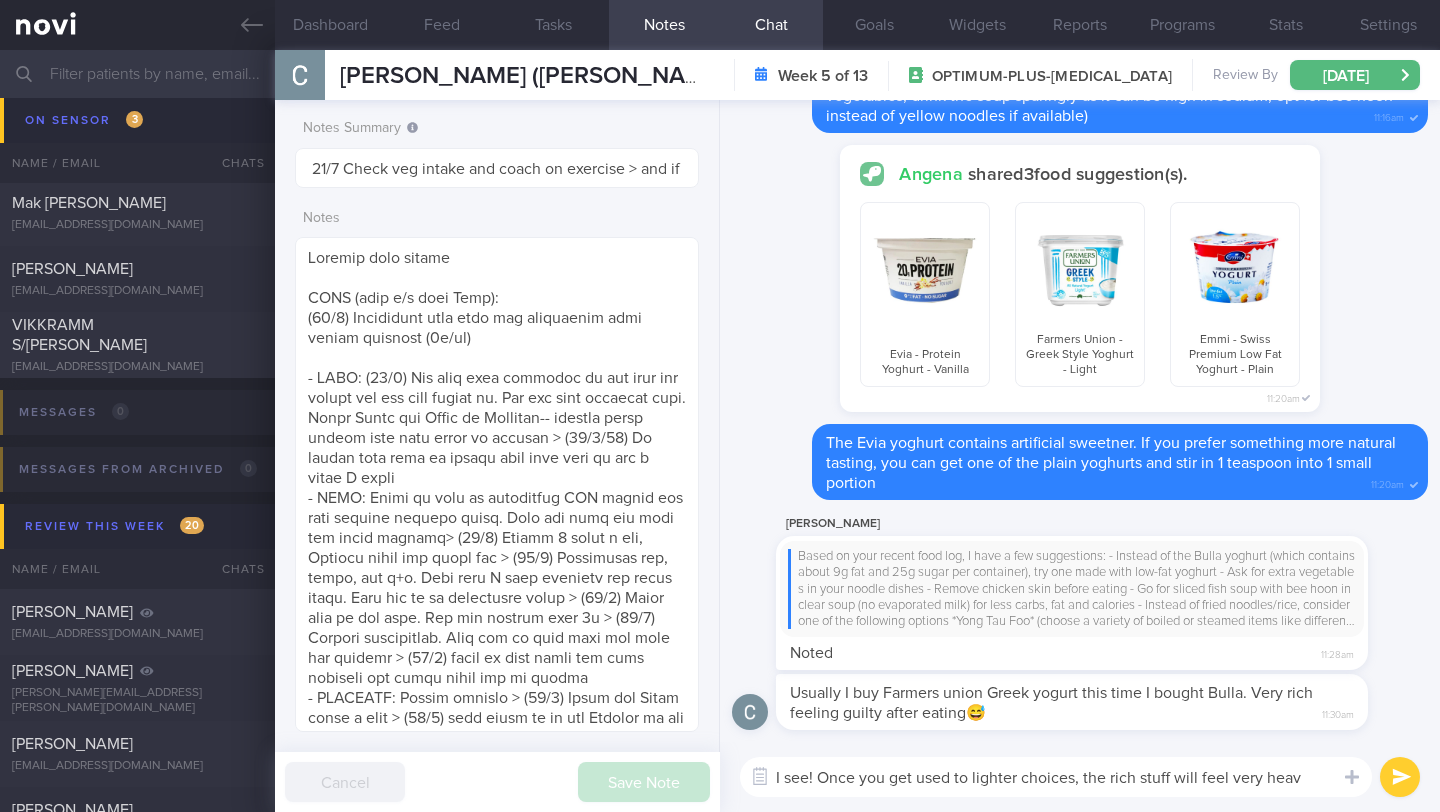 type on "I see! Once you get used to lighter choices, the rich stuff will feel very heavy" 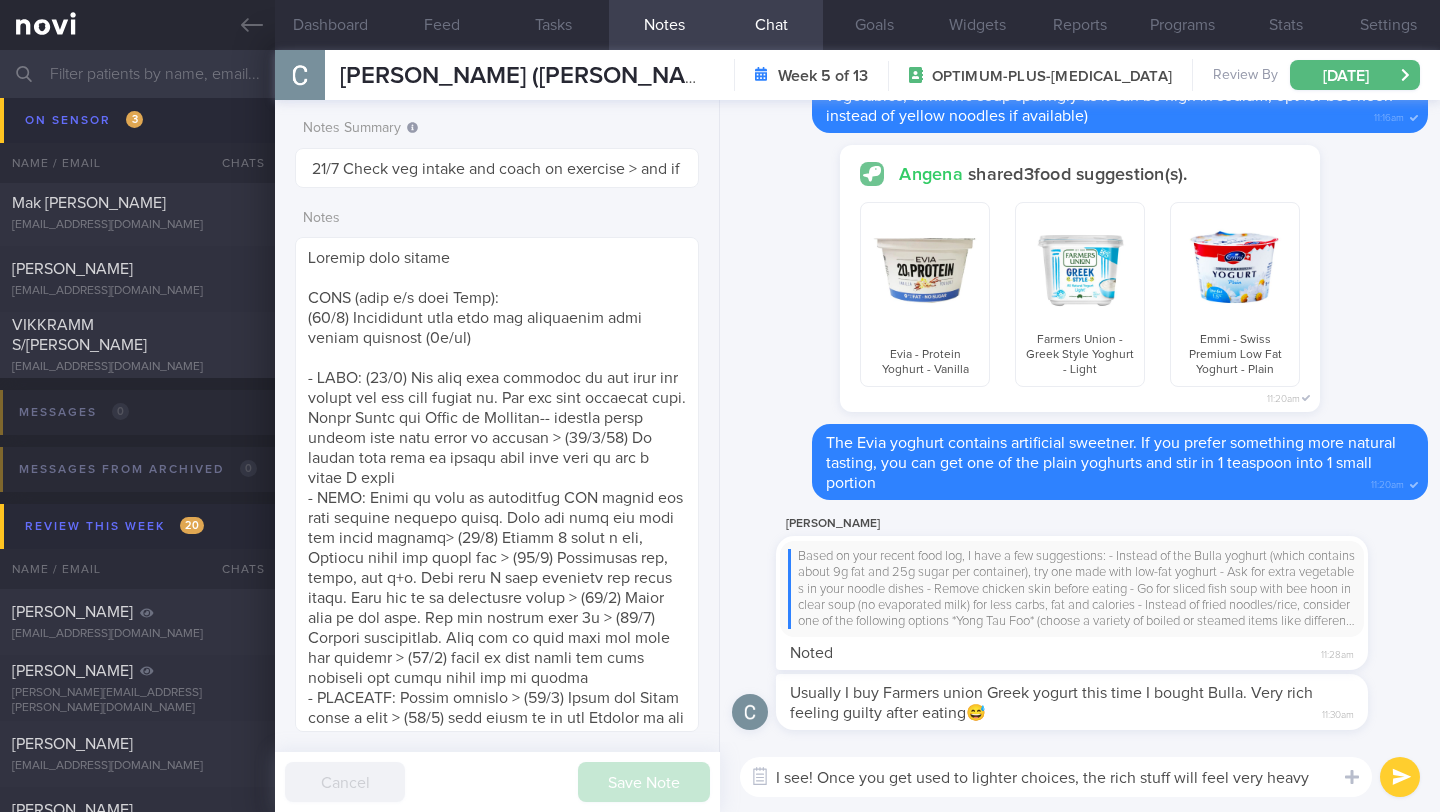 type 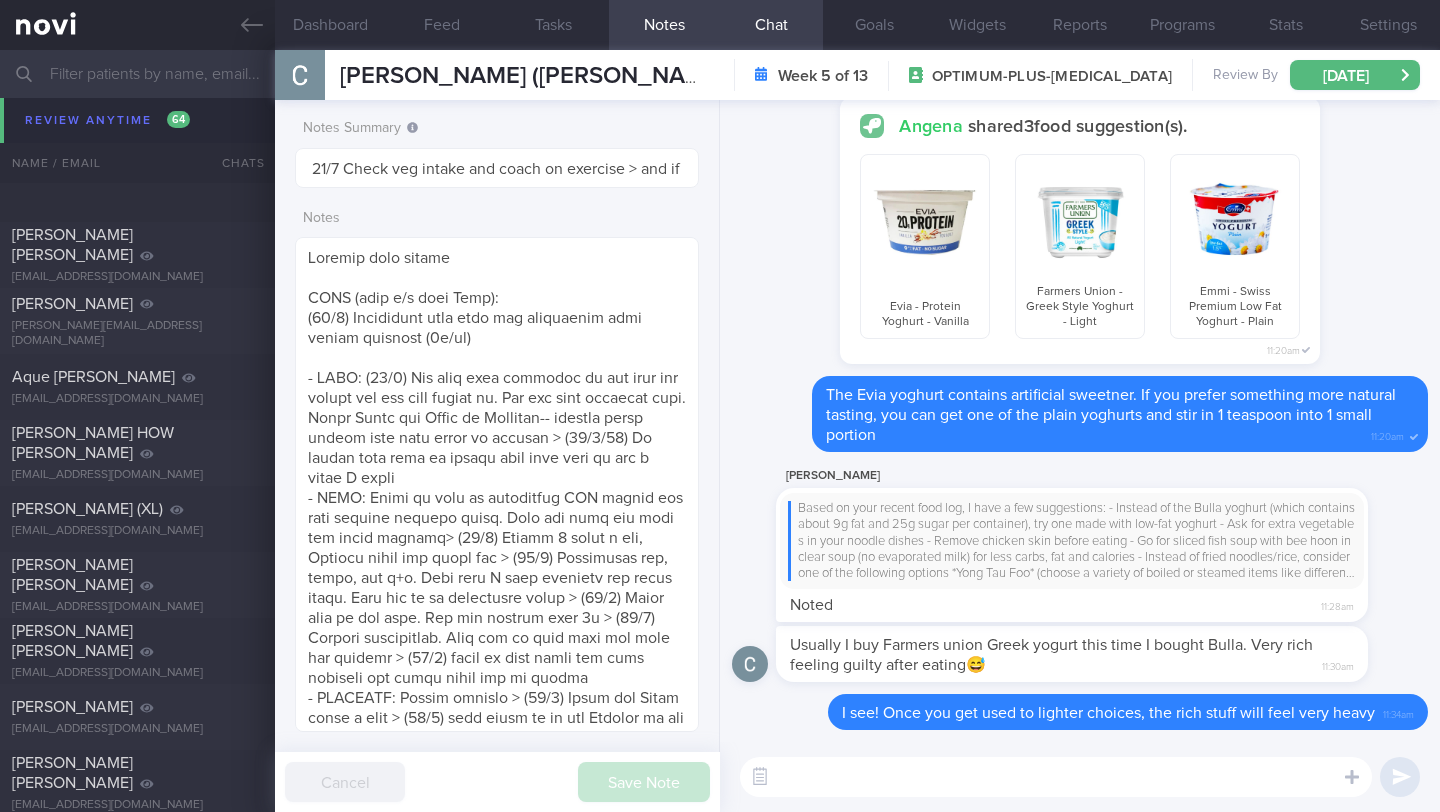 scroll, scrollTop: 15449, scrollLeft: 0, axis: vertical 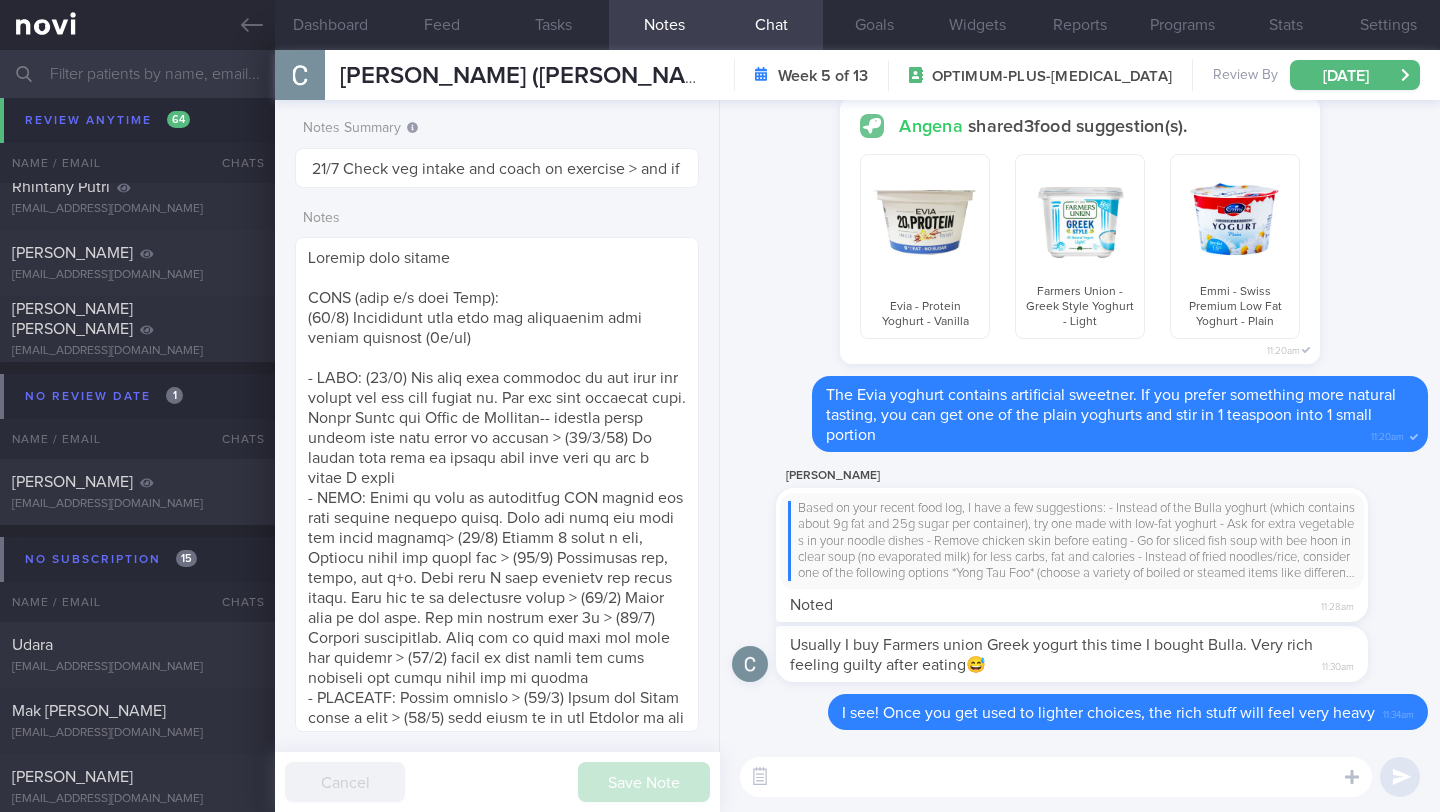 click at bounding box center [720, 74] 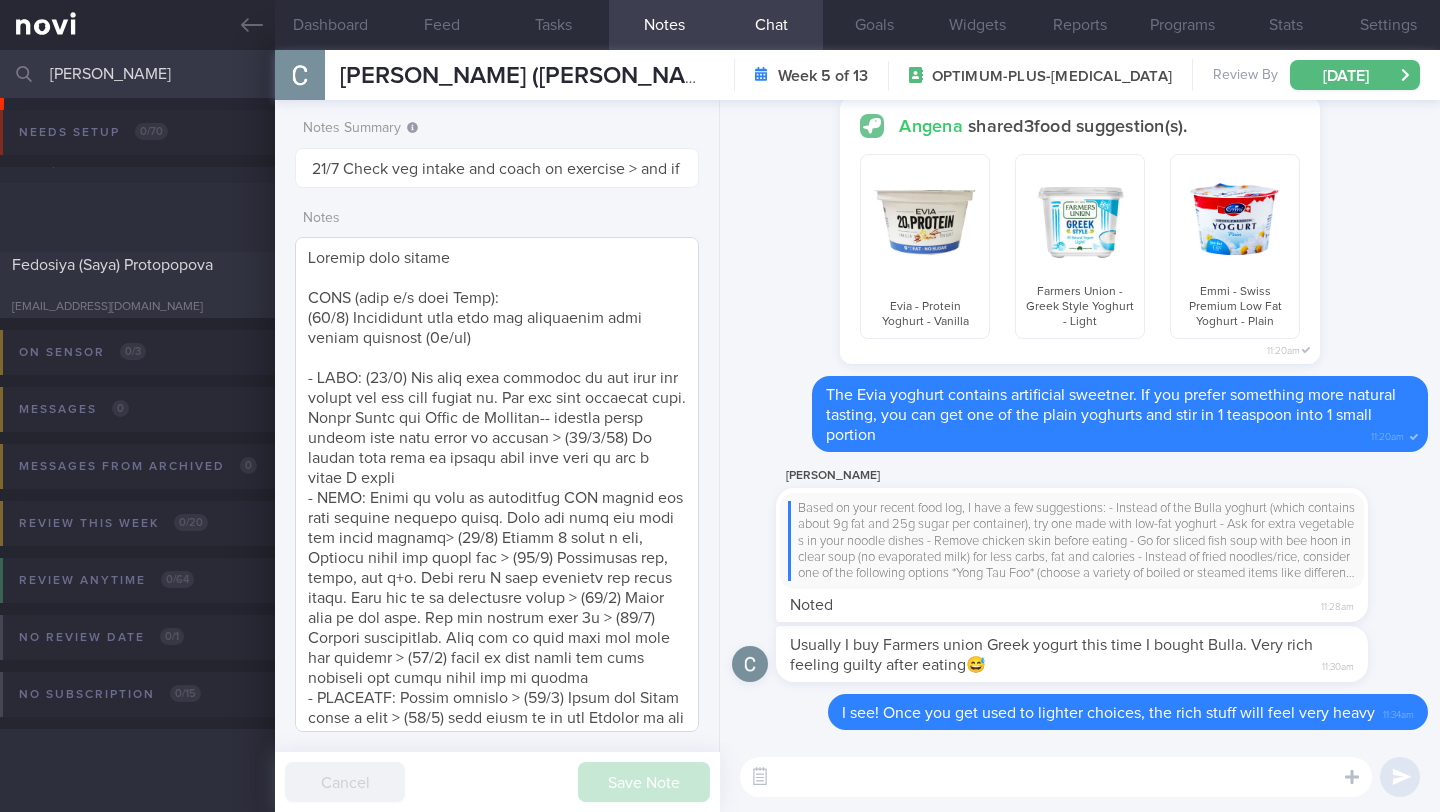 scroll, scrollTop: 0, scrollLeft: 0, axis: both 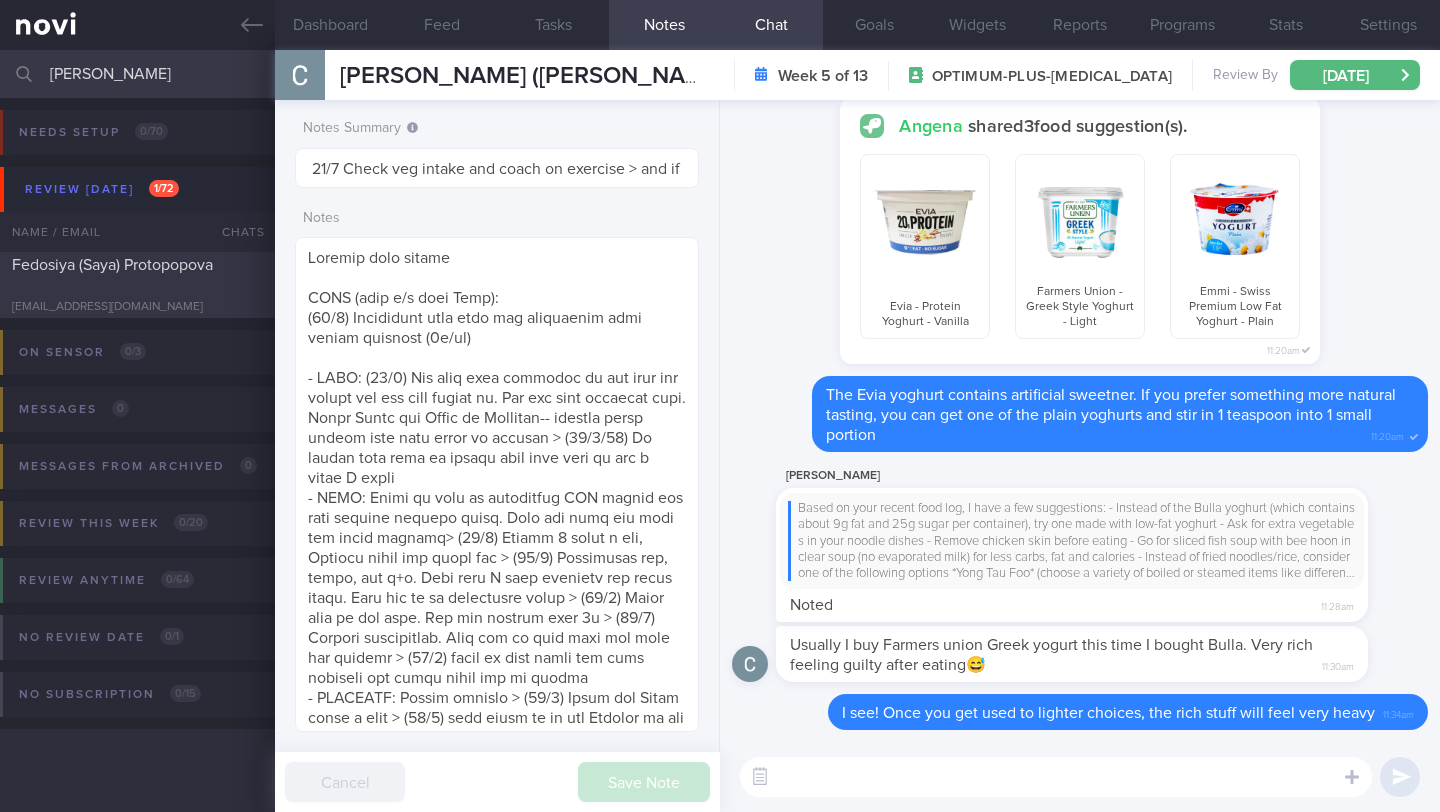 type on "Fedosiya Protopopova" 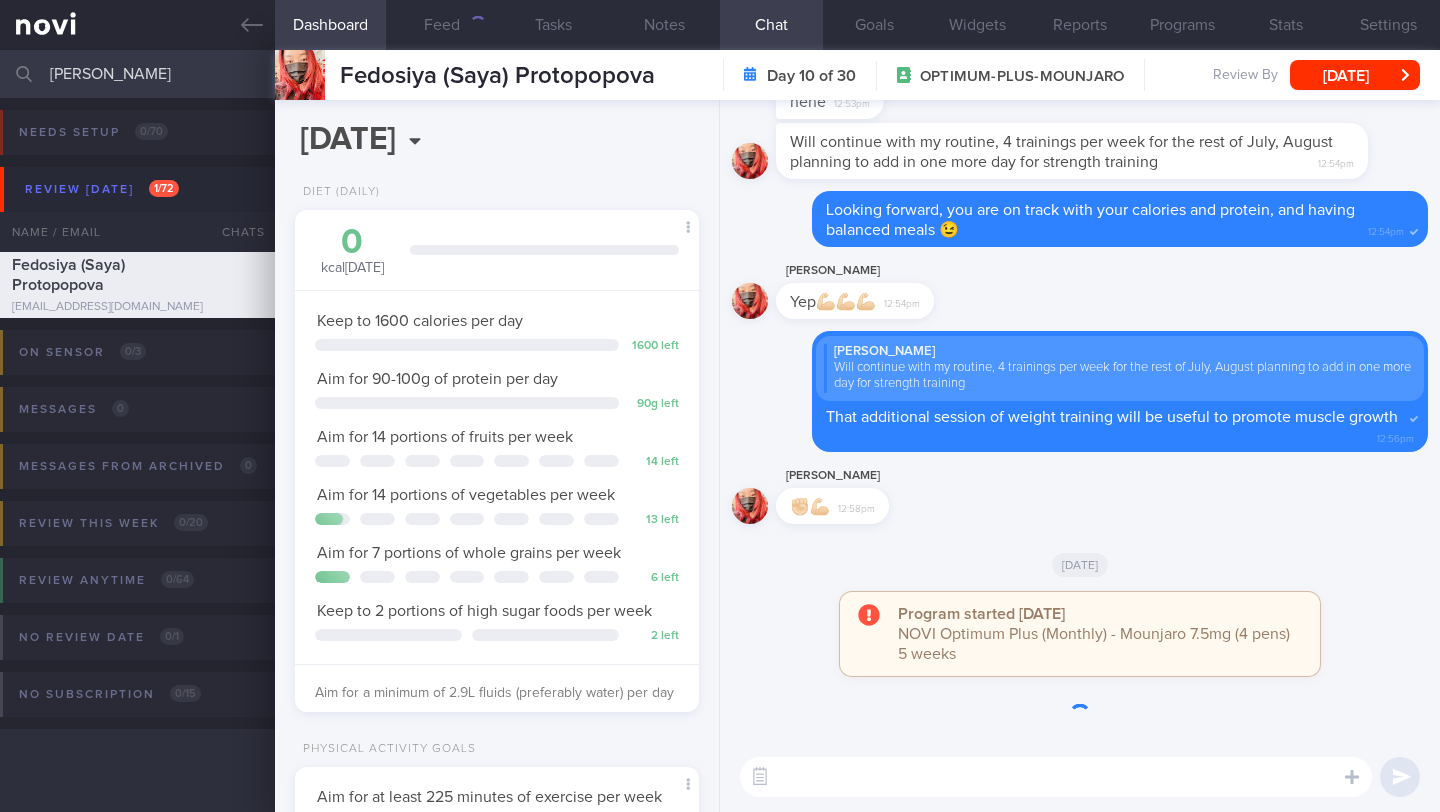scroll, scrollTop: 999795, scrollLeft: 999647, axis: both 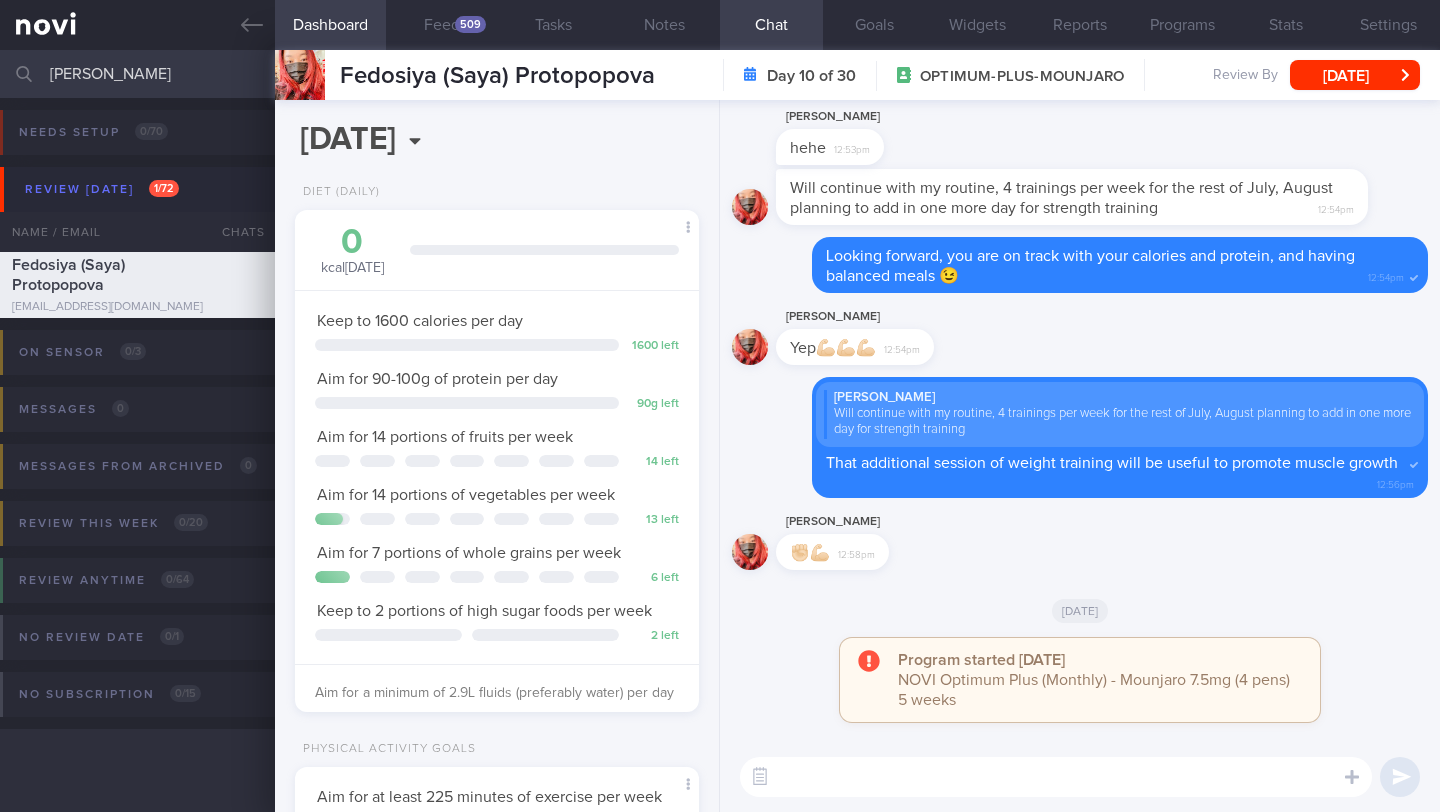 click at bounding box center (1056, 777) 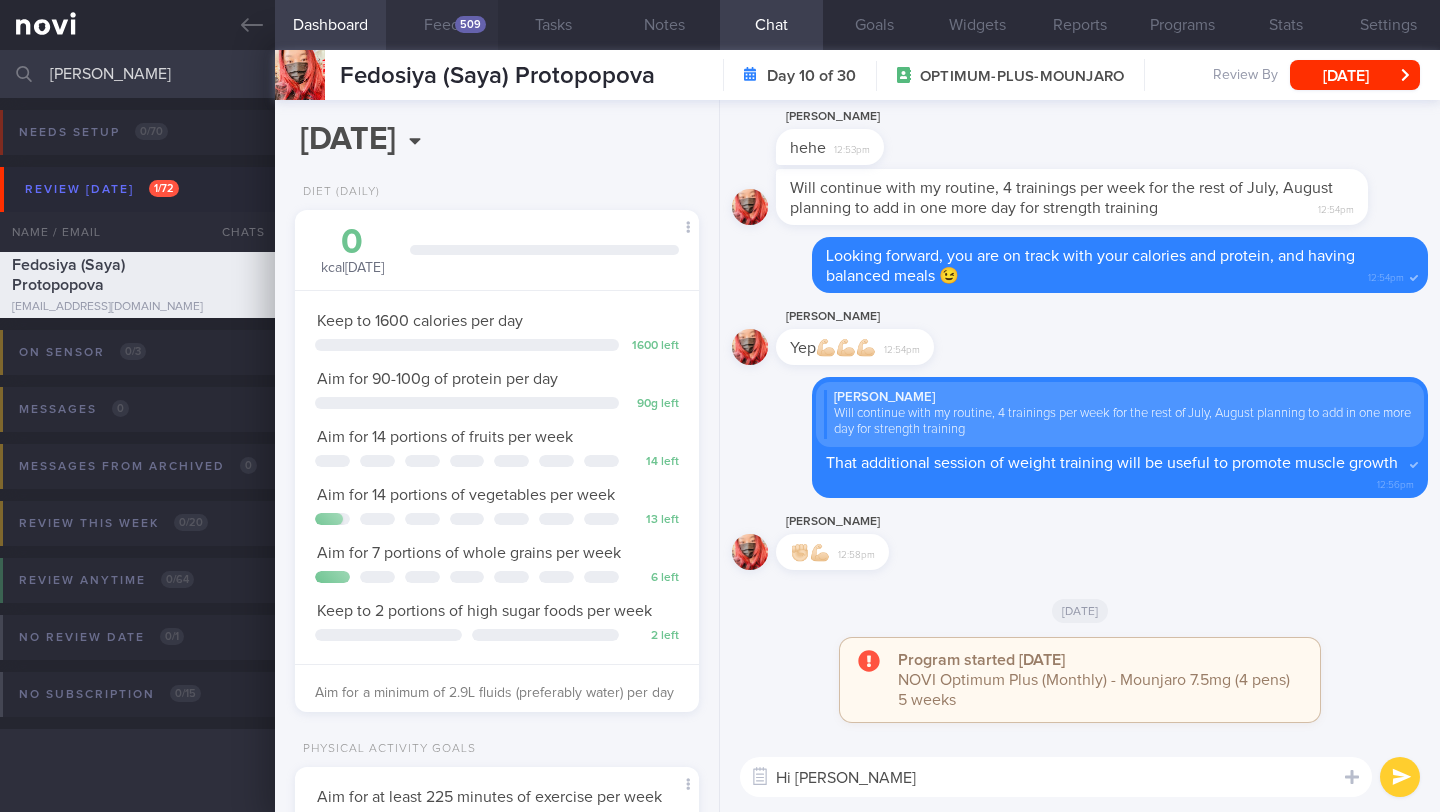 click on "Feed
509" at bounding box center [441, 25] 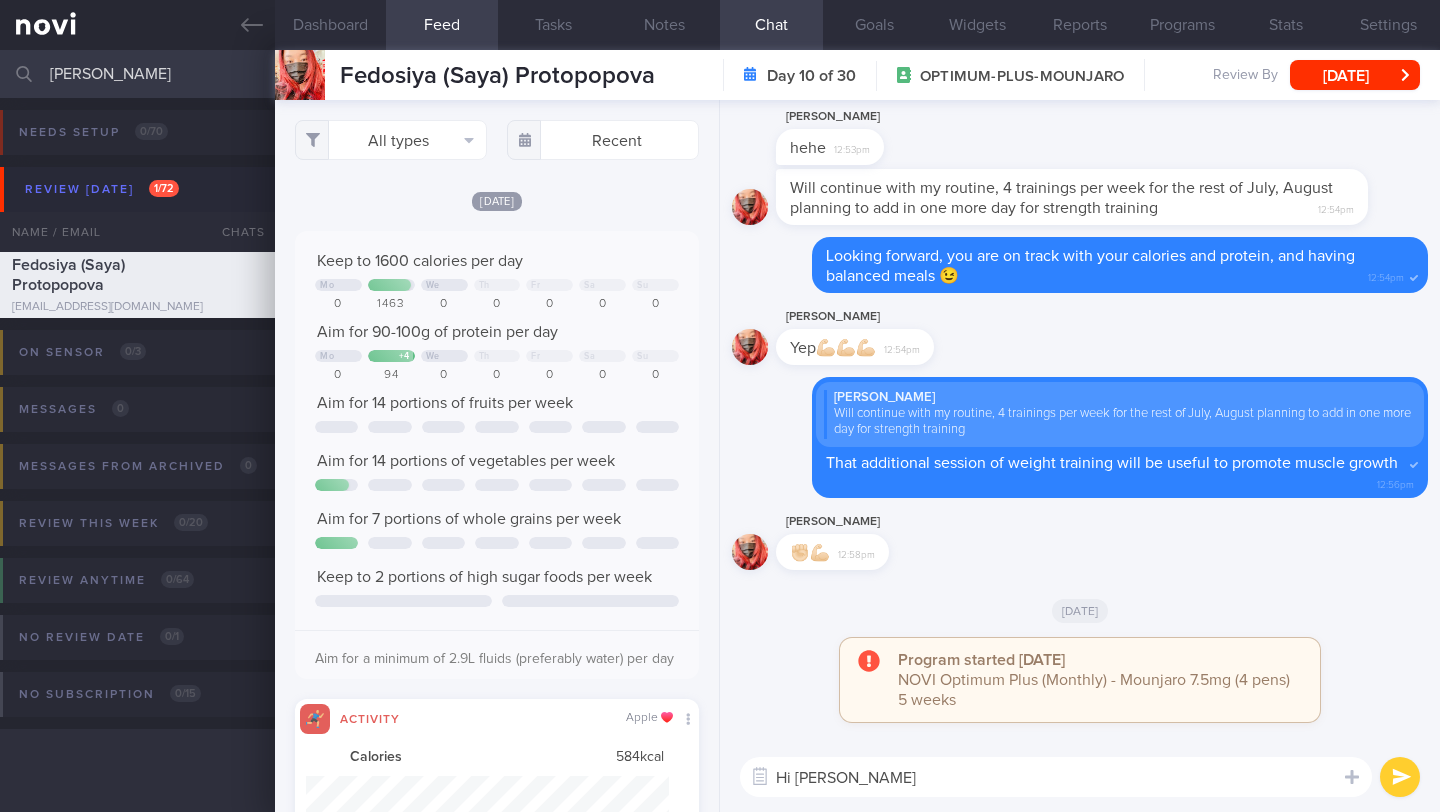 scroll, scrollTop: 999910, scrollLeft: 999637, axis: both 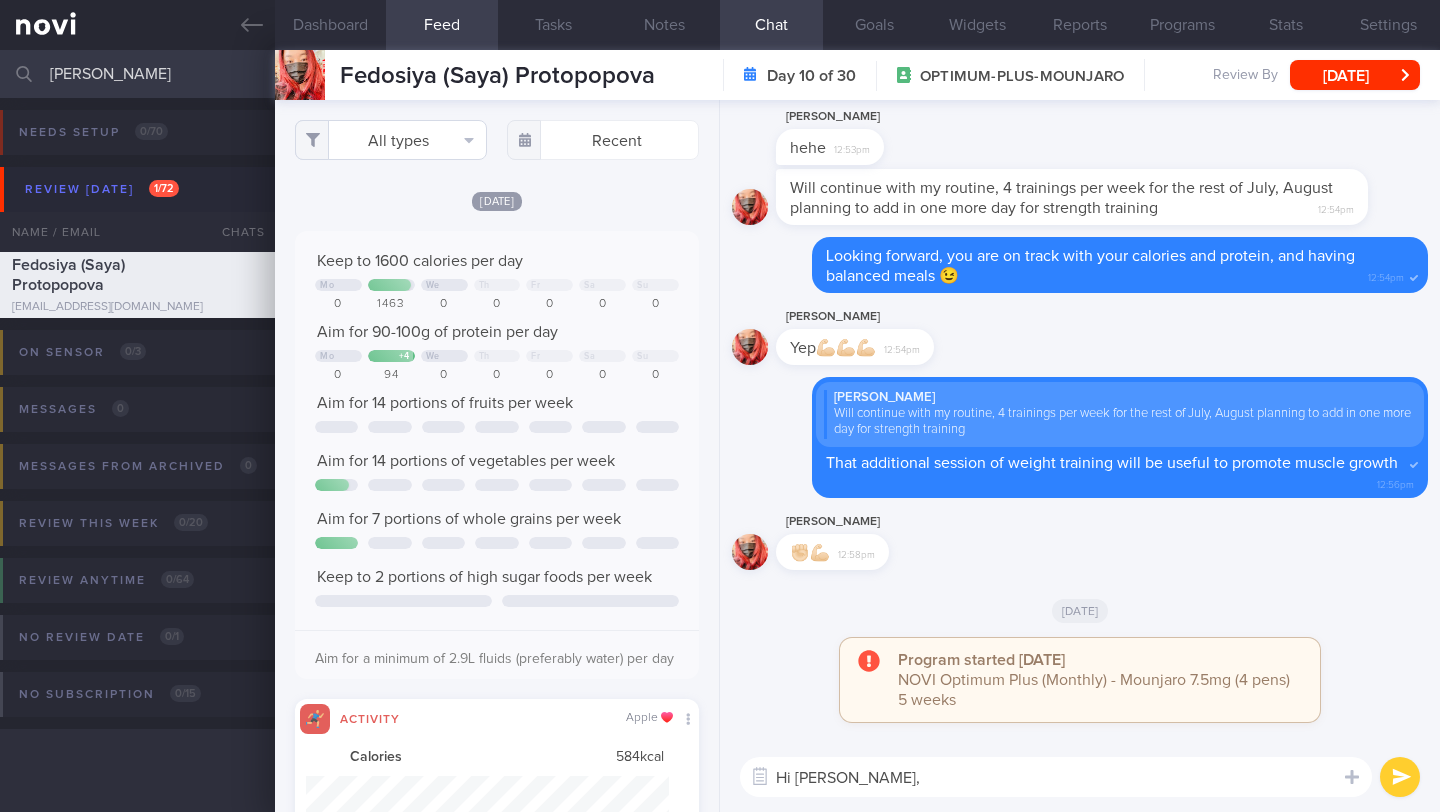 type on "Hi Saya," 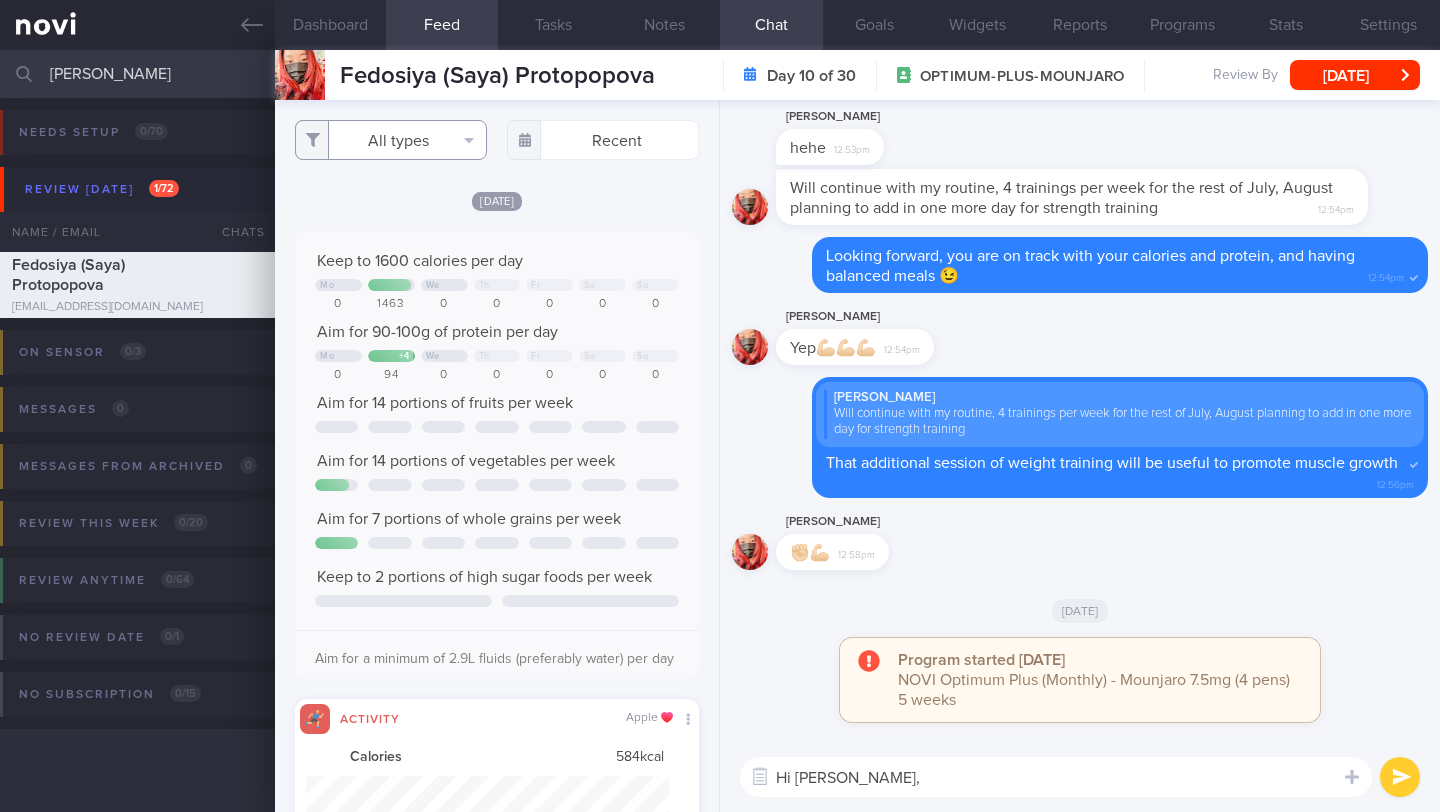 click on "All types" at bounding box center [391, 140] 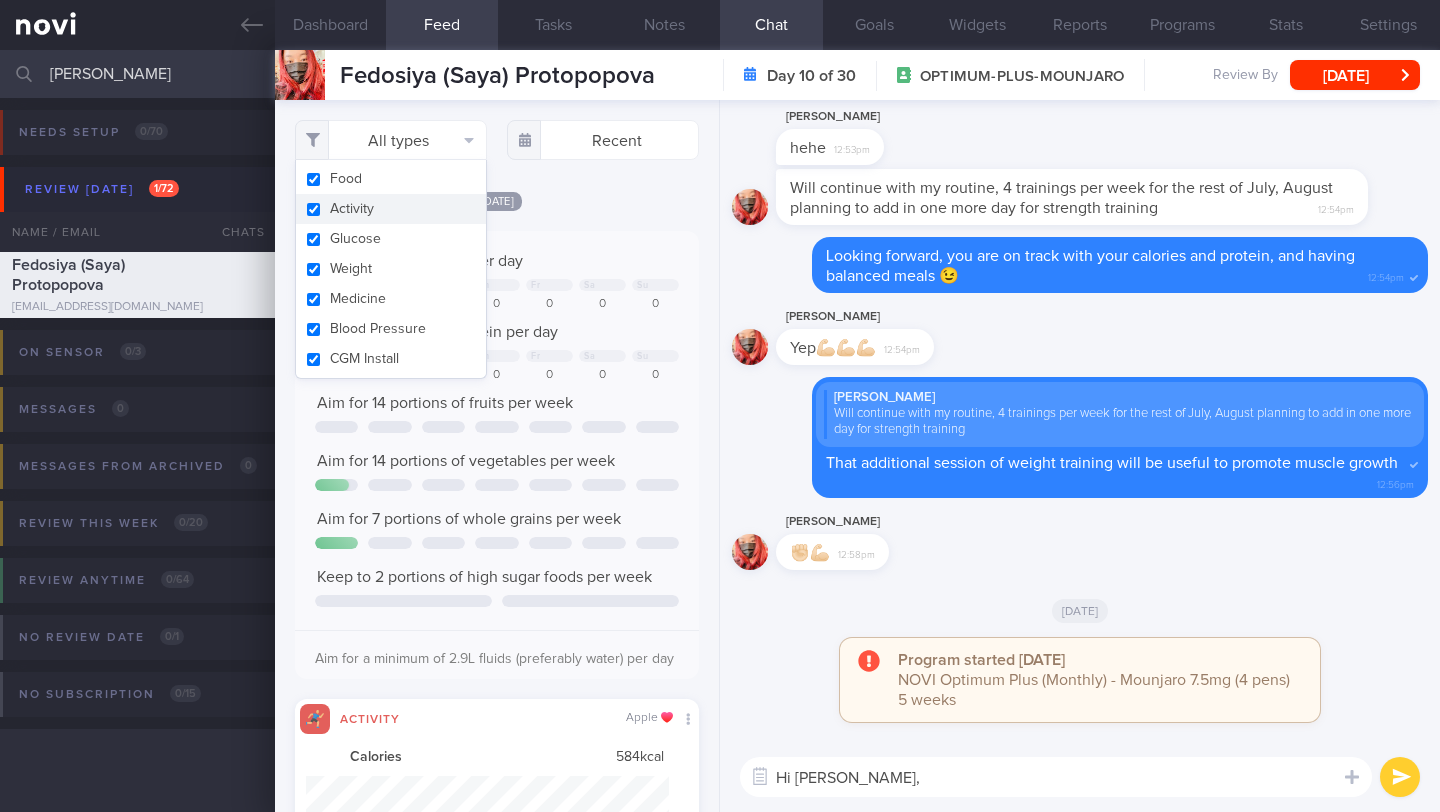 click on "Activity" at bounding box center [391, 209] 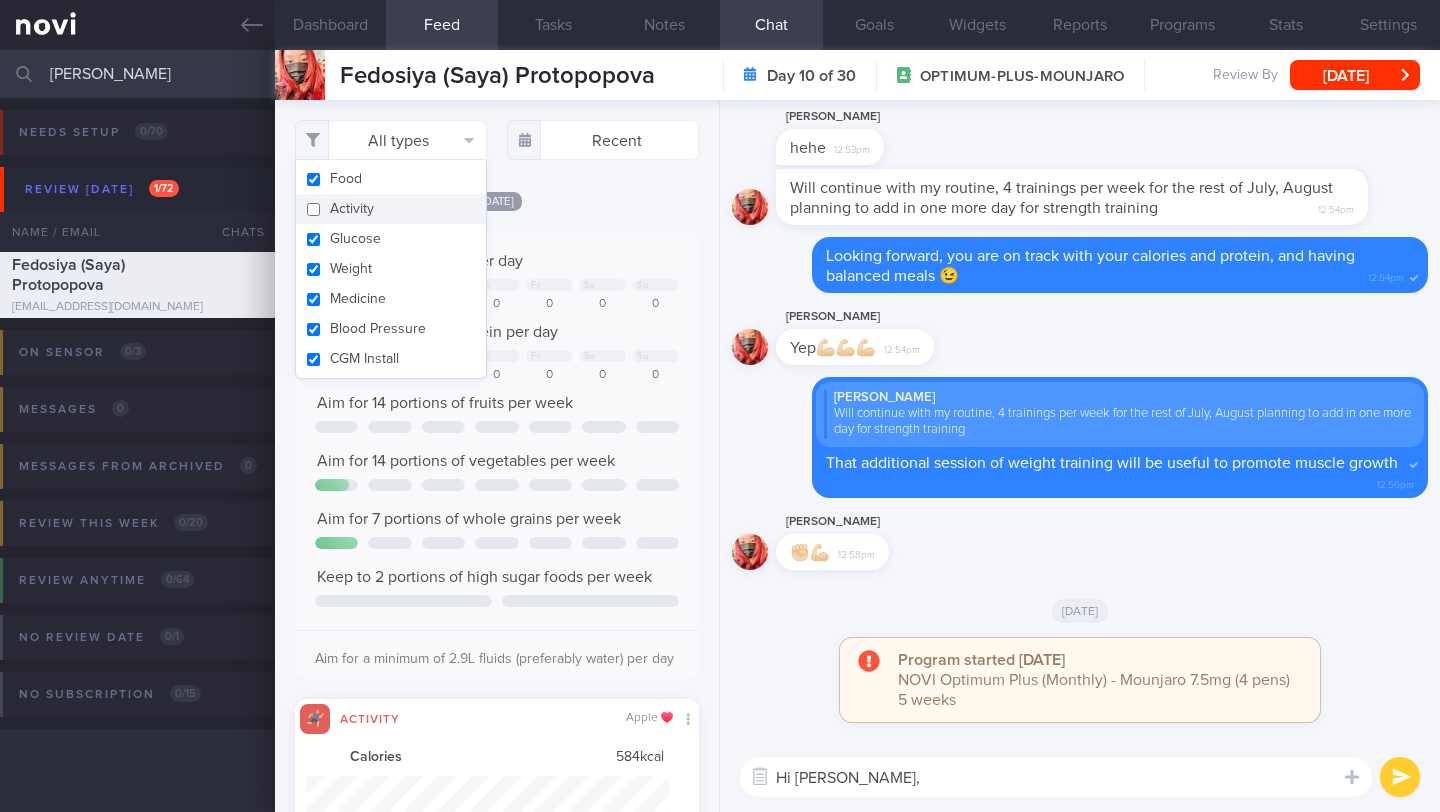 checkbox on "false" 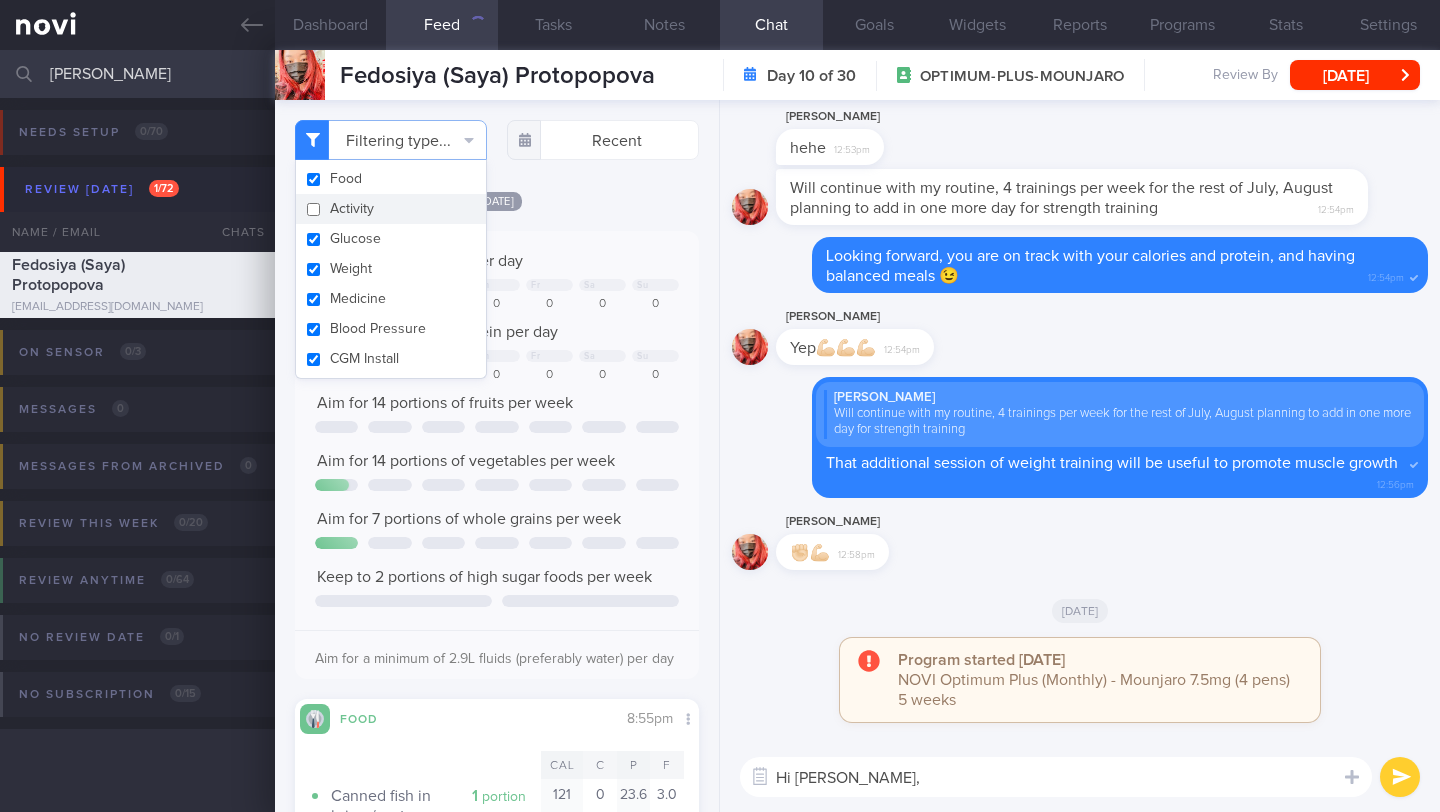 click on "Filtering type...
Food
Activity
Glucose
Weight
Medicine
Blood Pressure
CGM Install
Recent
[DATE]" at bounding box center [497, 456] 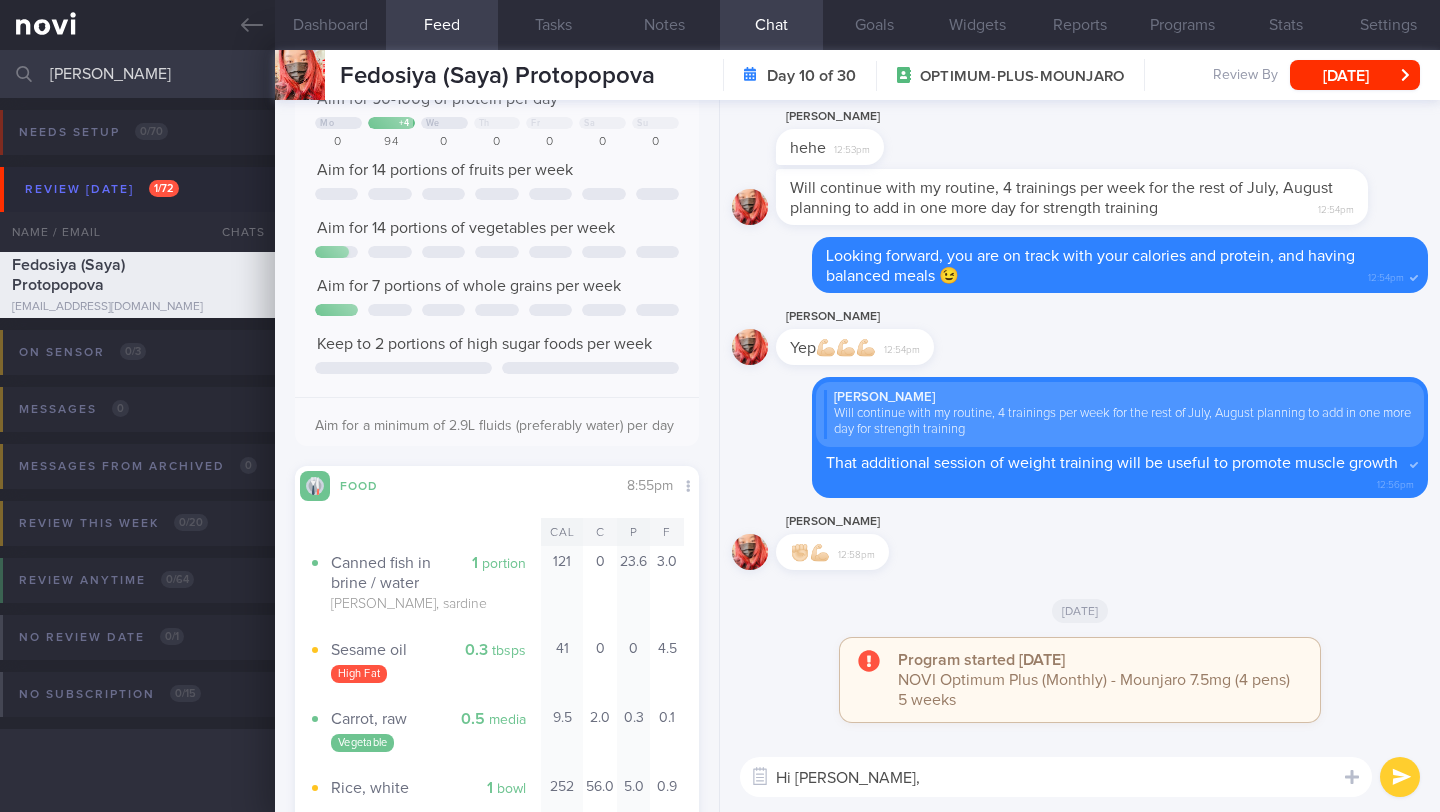 scroll, scrollTop: 869, scrollLeft: 0, axis: vertical 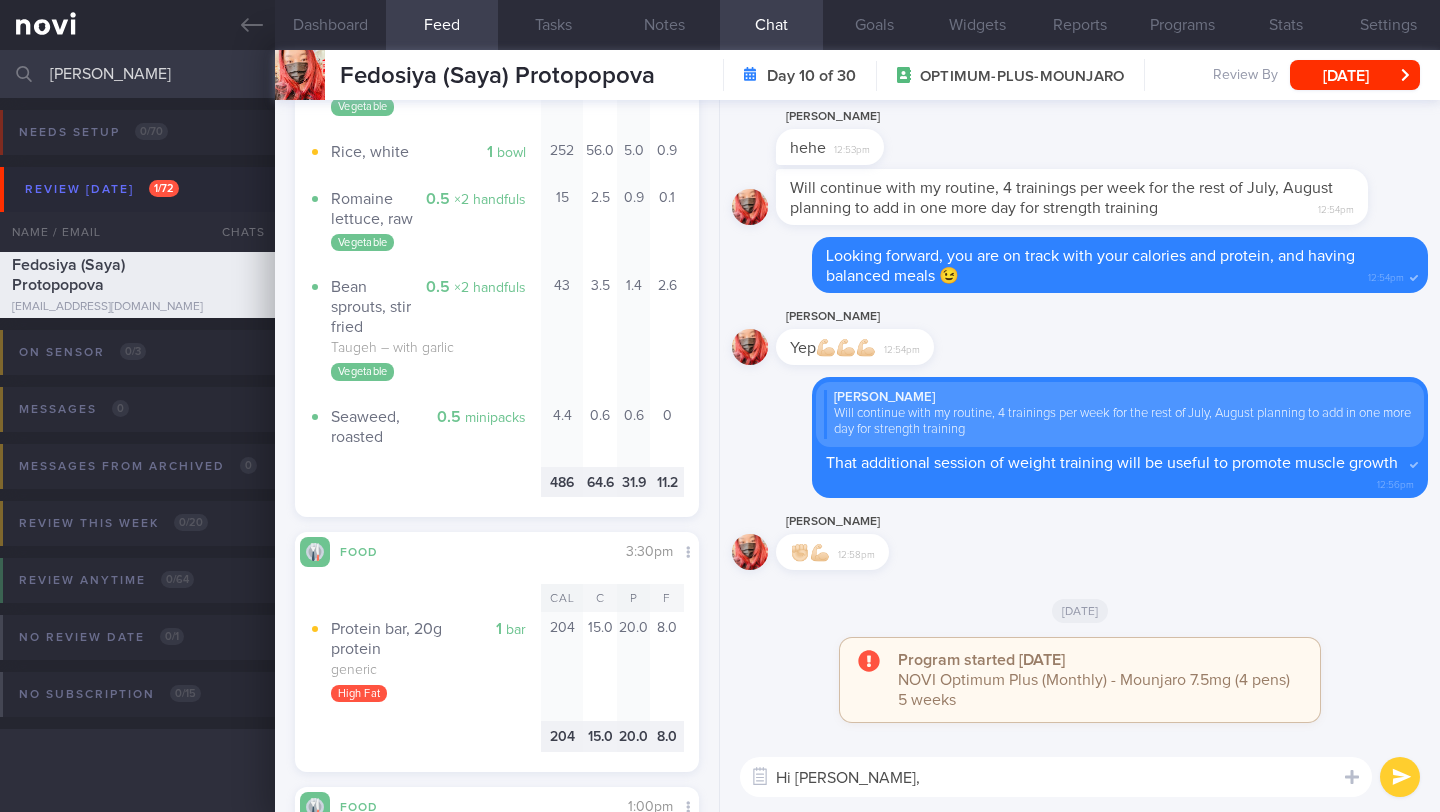 click on "Hi Saya," at bounding box center [1056, 777] 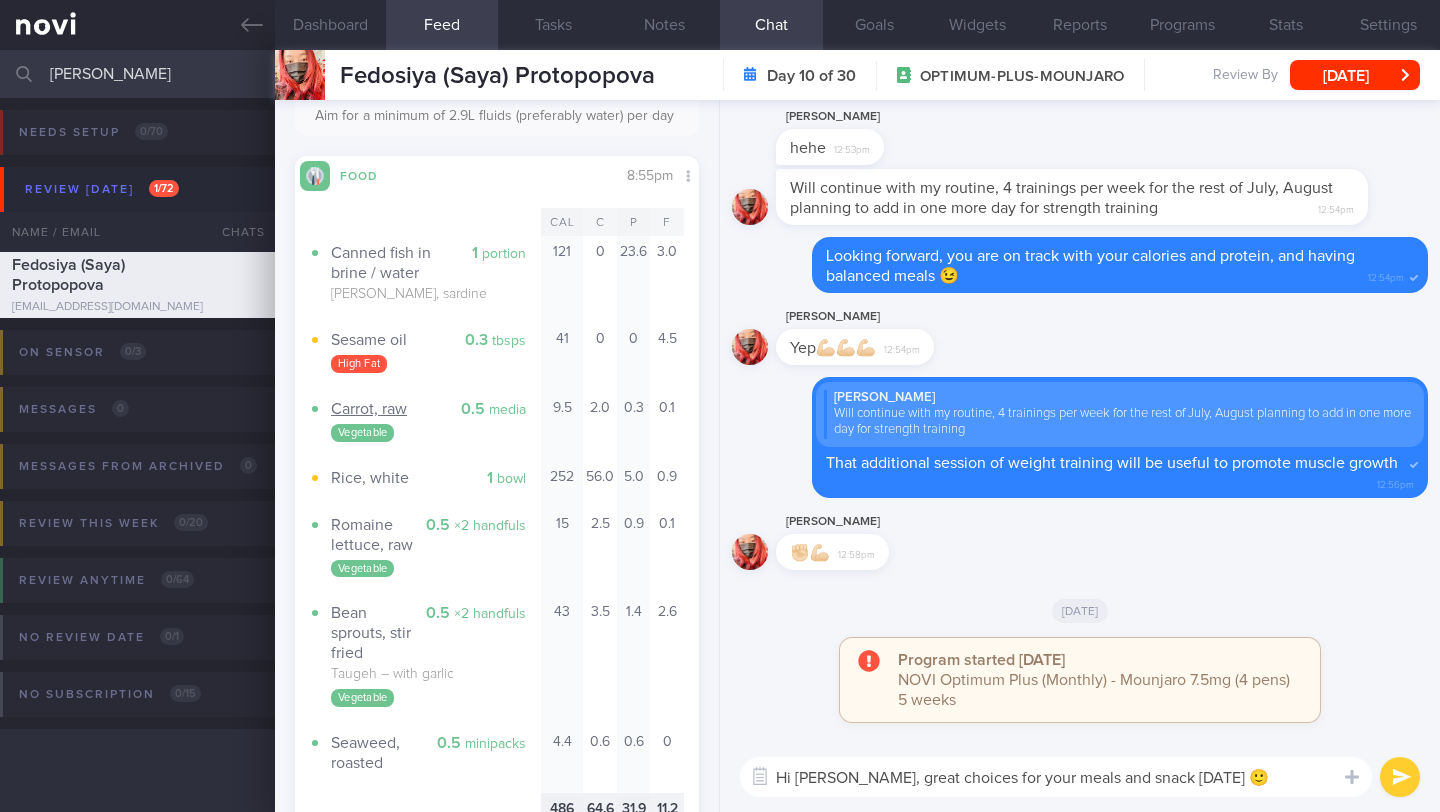 scroll, scrollTop: 1208, scrollLeft: 0, axis: vertical 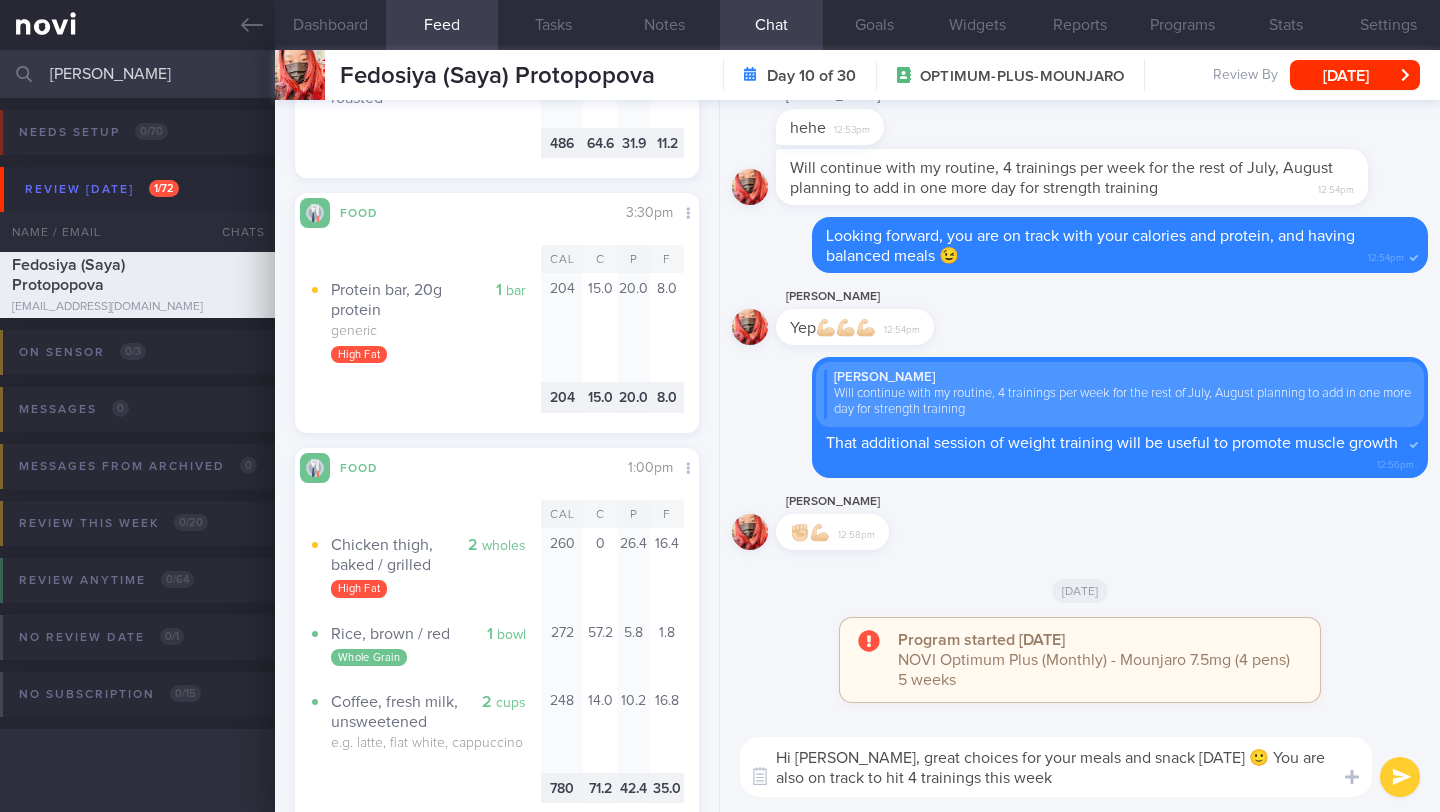 click on "Hi Saya, great choices for your meals and snack yesterday 🙂 You are also on track to hit 4 trainings this week" at bounding box center (1056, 767) 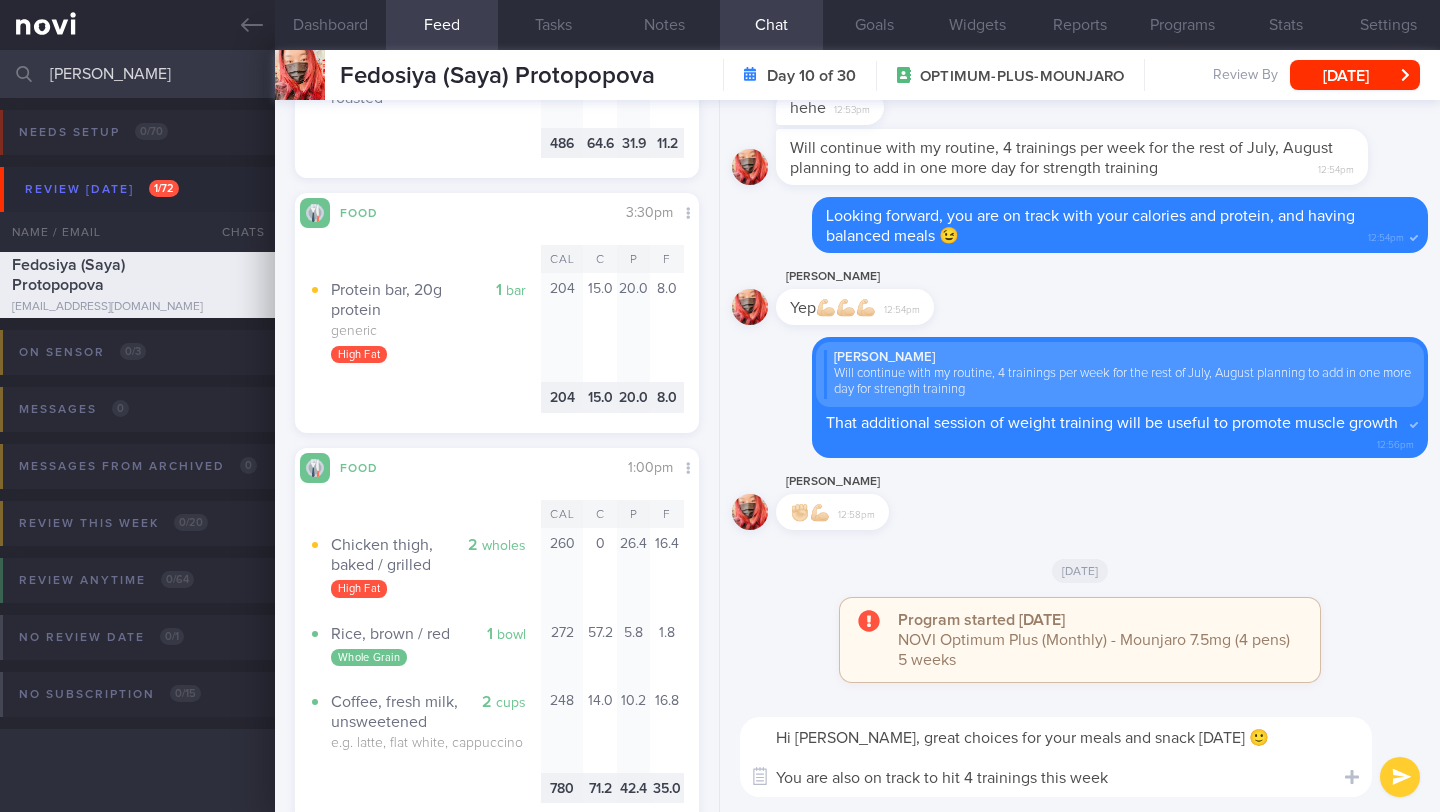 scroll, scrollTop: 0, scrollLeft: 0, axis: both 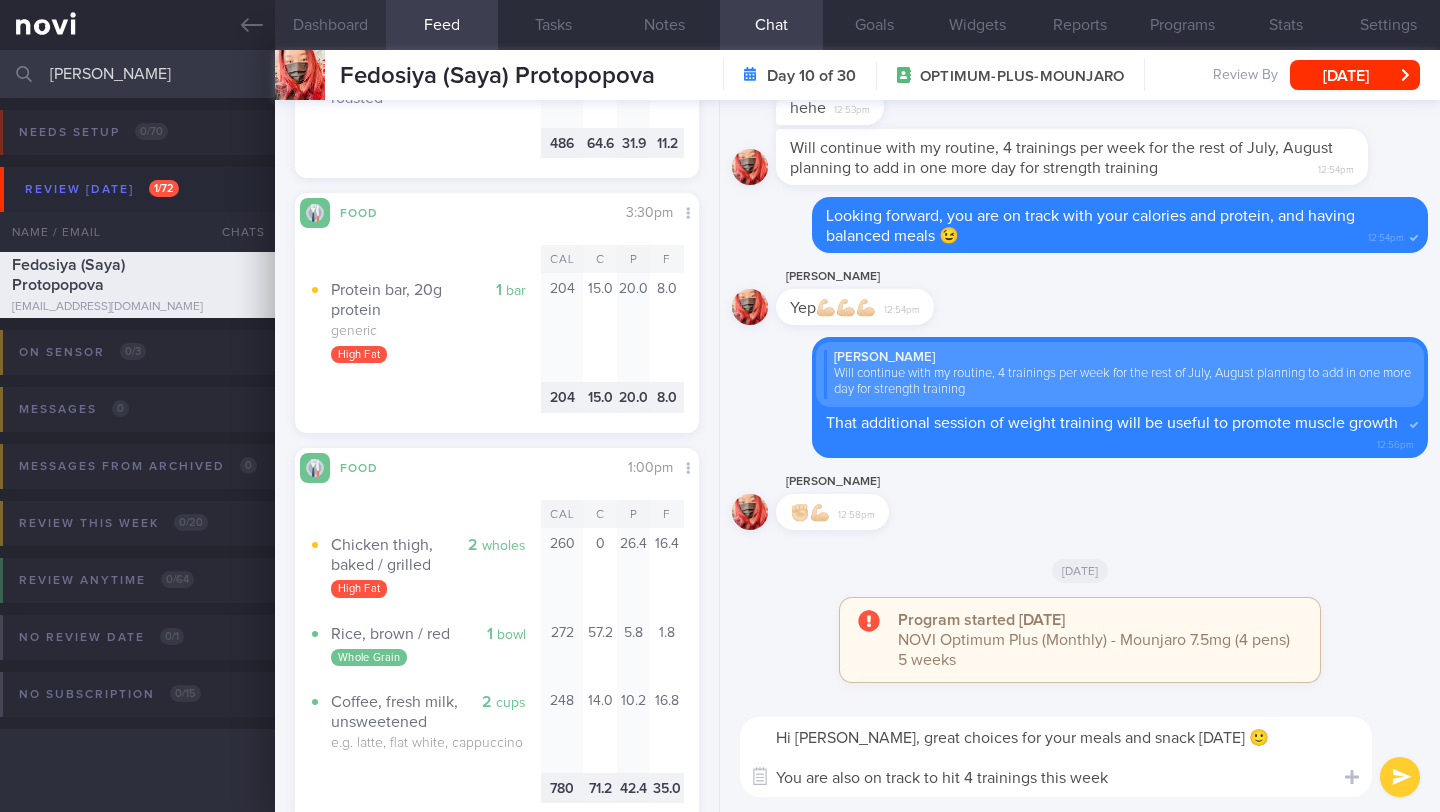 click on "Dashboard" at bounding box center [330, 25] 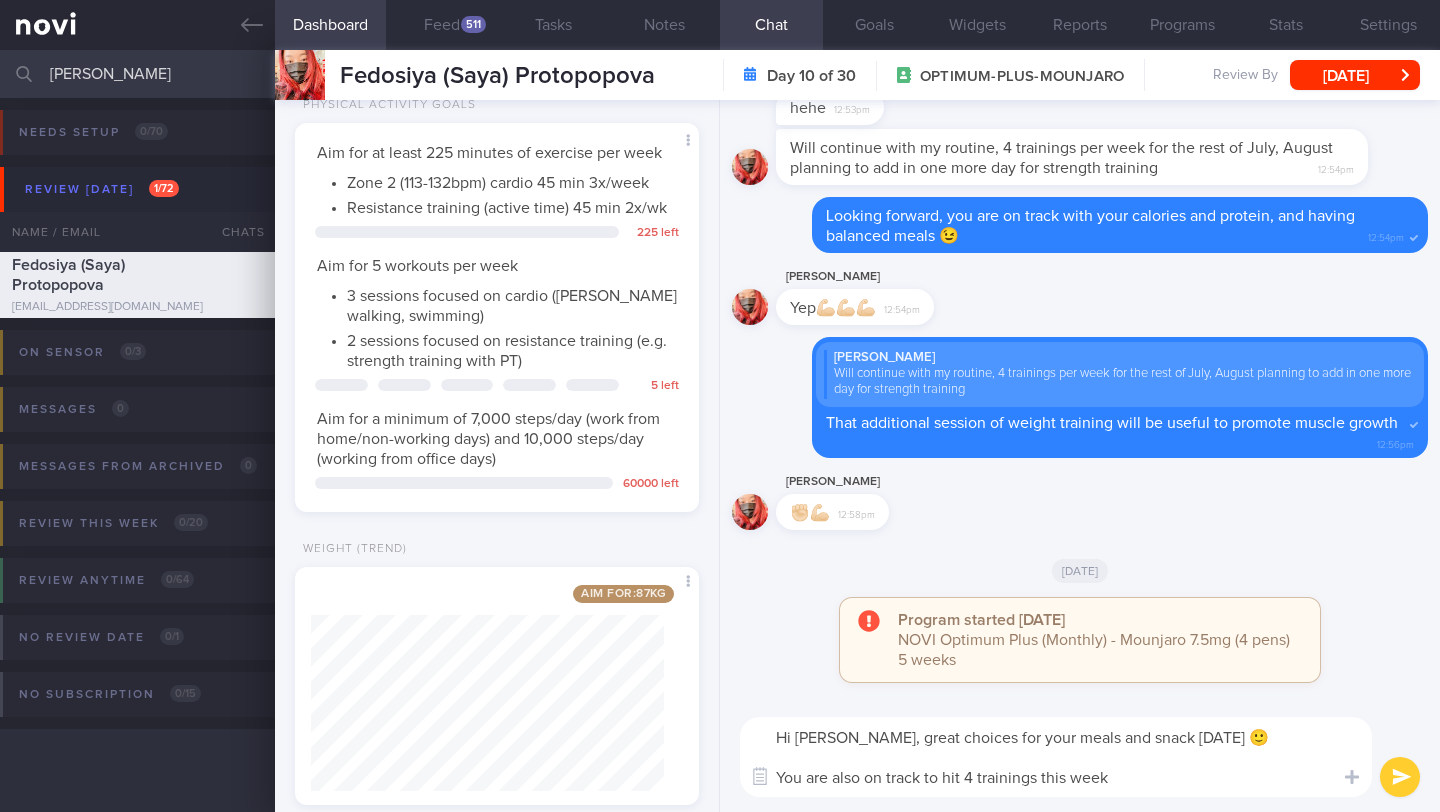 scroll, scrollTop: 744, scrollLeft: 0, axis: vertical 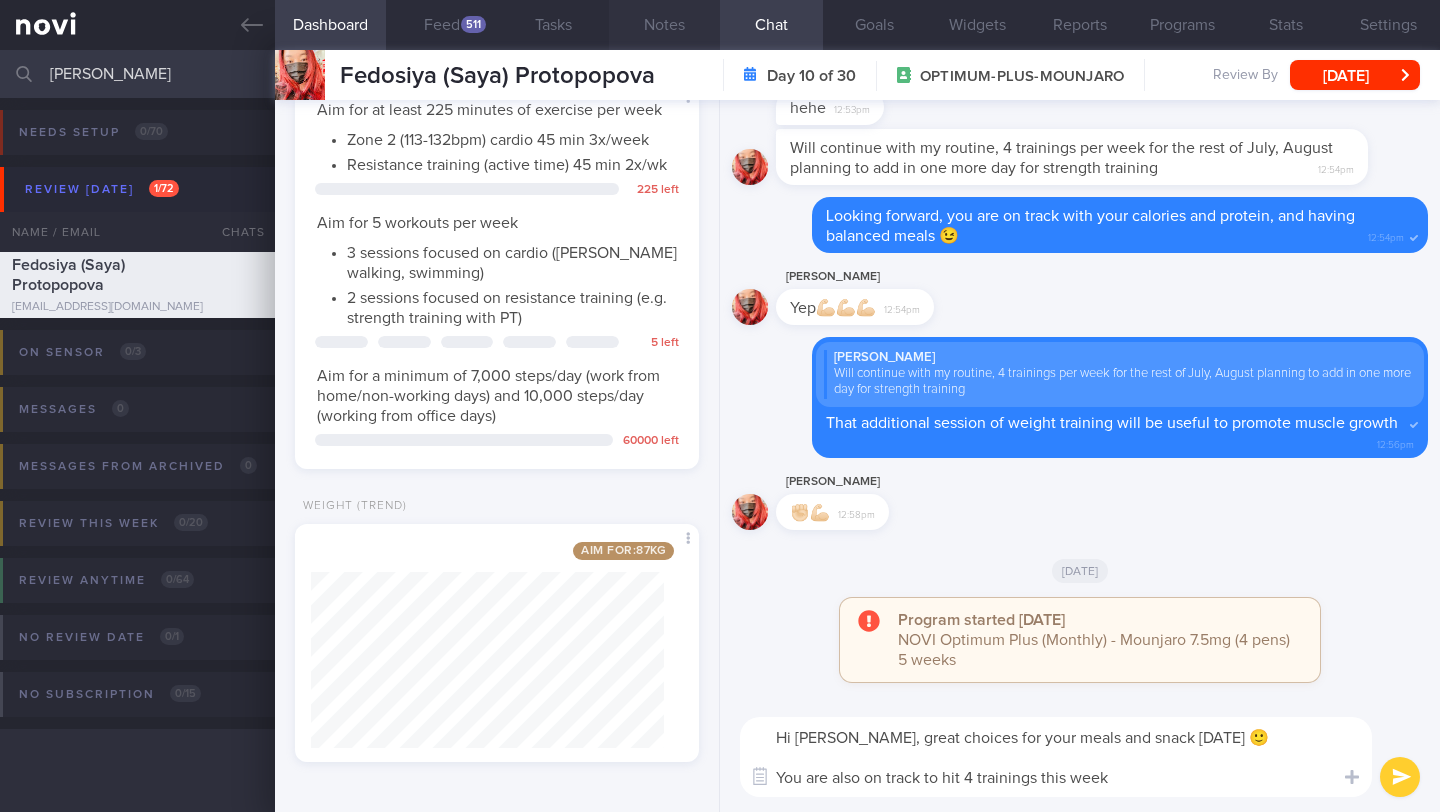 click on "Notes" at bounding box center [664, 25] 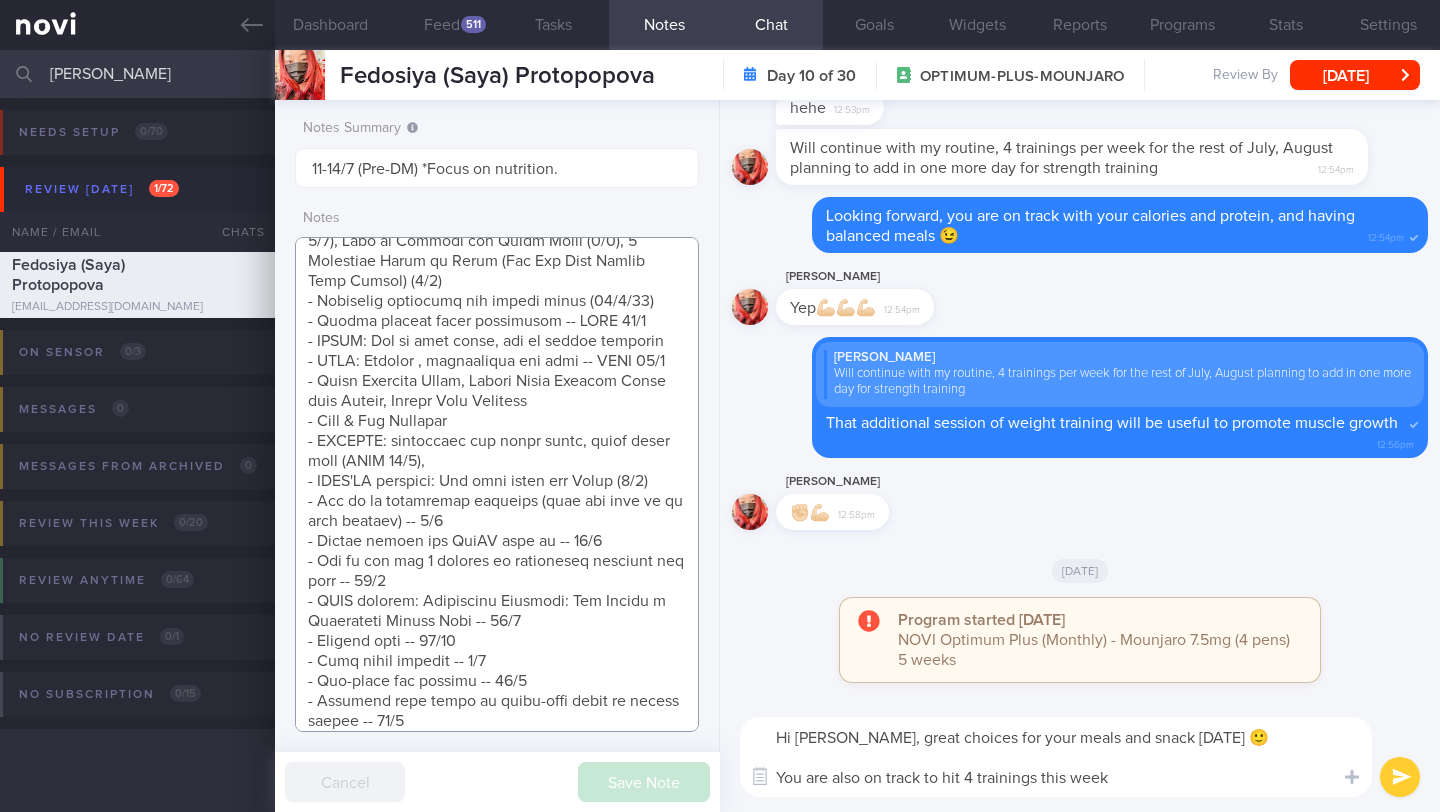 scroll, scrollTop: 2173, scrollLeft: 0, axis: vertical 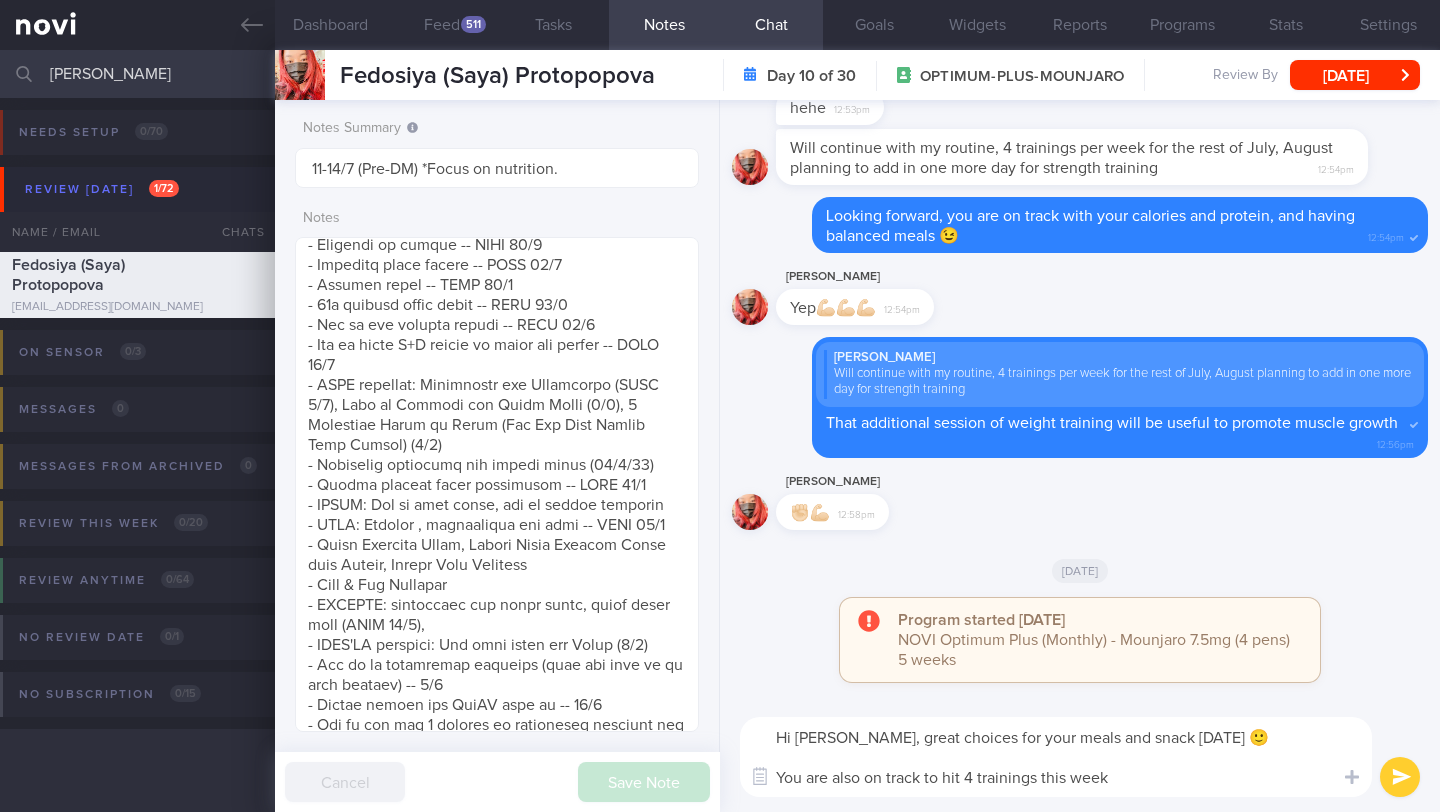 click on "Hi Saya, great choices for your meals and snack yesterday 🙂
You are also on track to hit 4 trainings this week" at bounding box center (1056, 757) 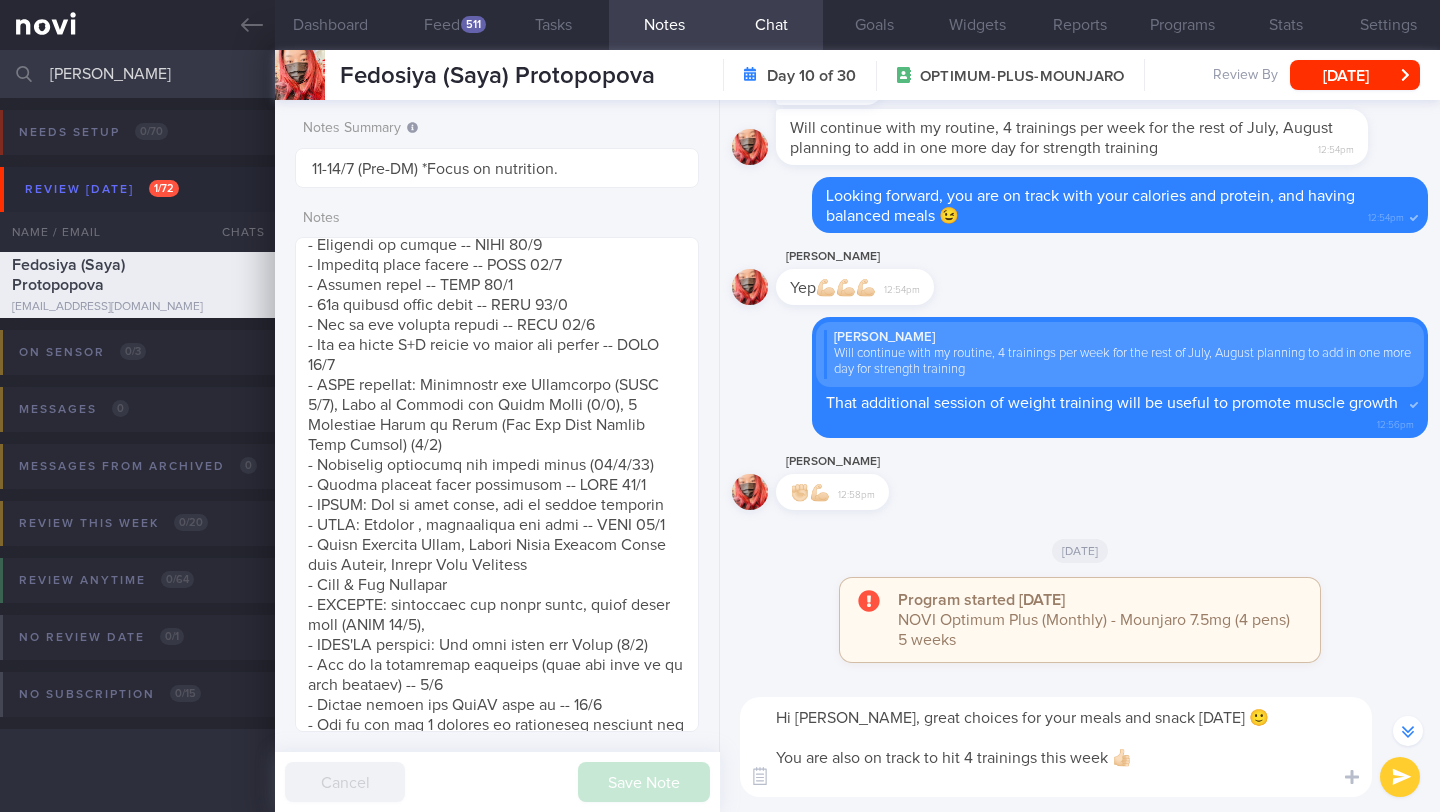 scroll, scrollTop: 0, scrollLeft: 0, axis: both 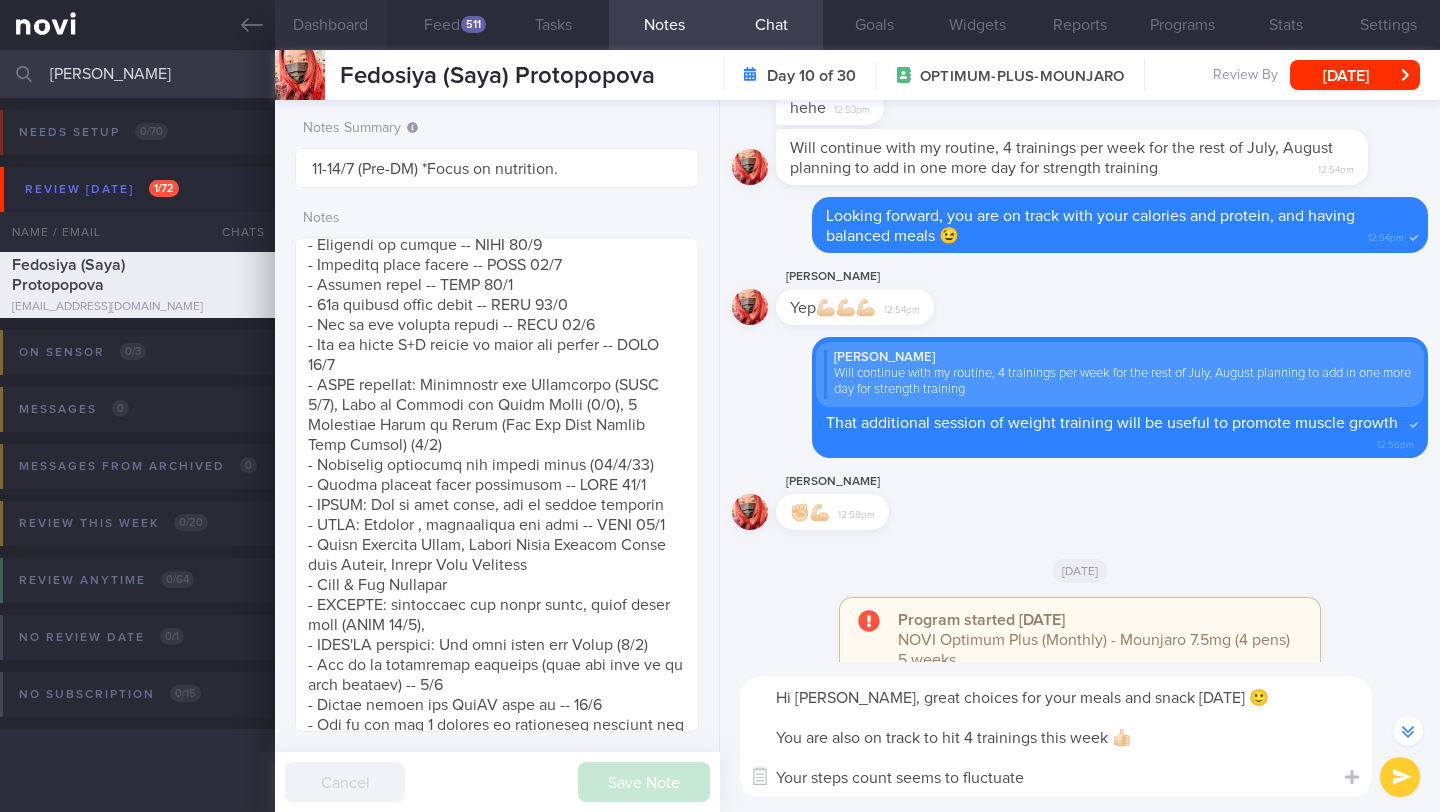 click on "Dashboard" at bounding box center (330, 25) 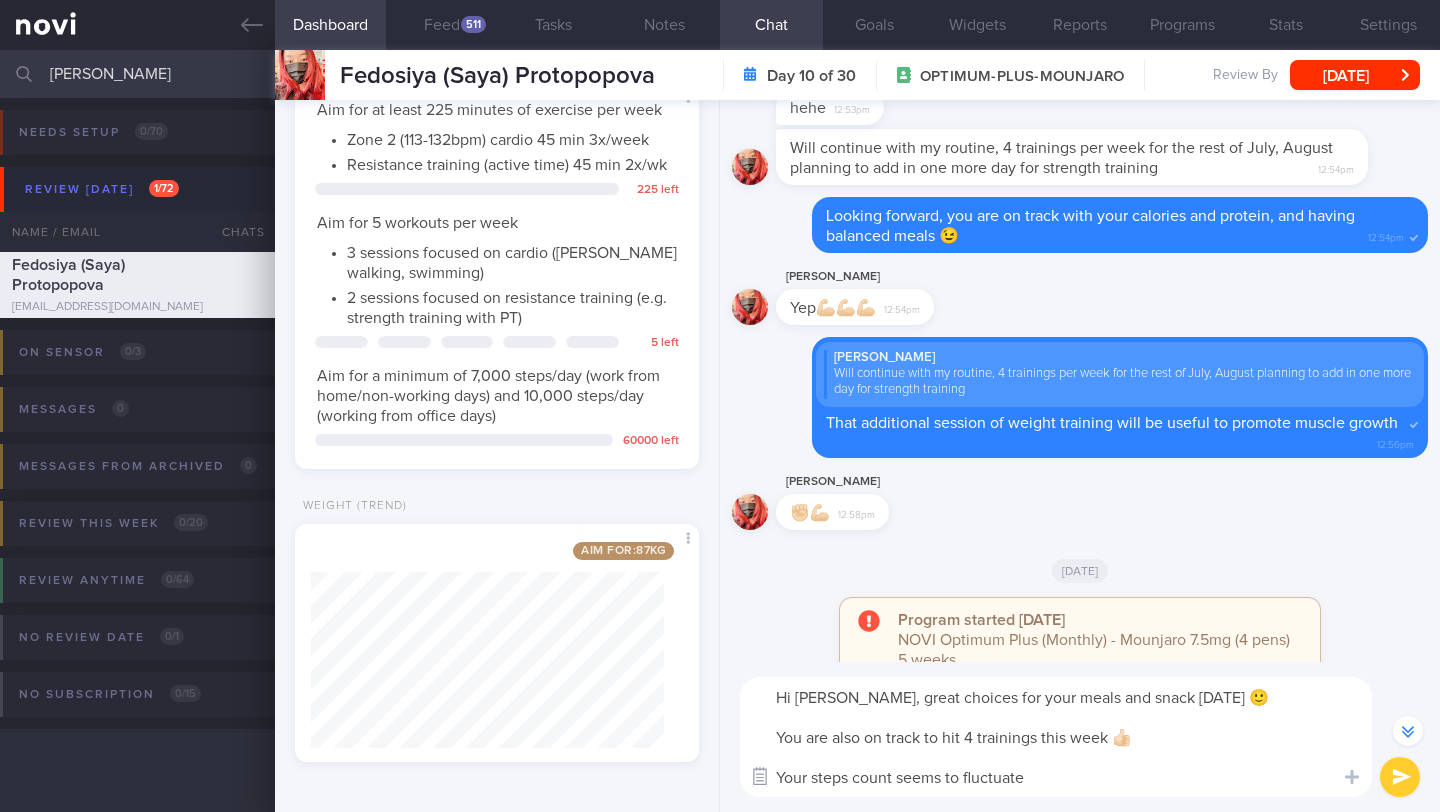drag, startPoint x: 1037, startPoint y: 779, endPoint x: 771, endPoint y: 777, distance: 266.0075 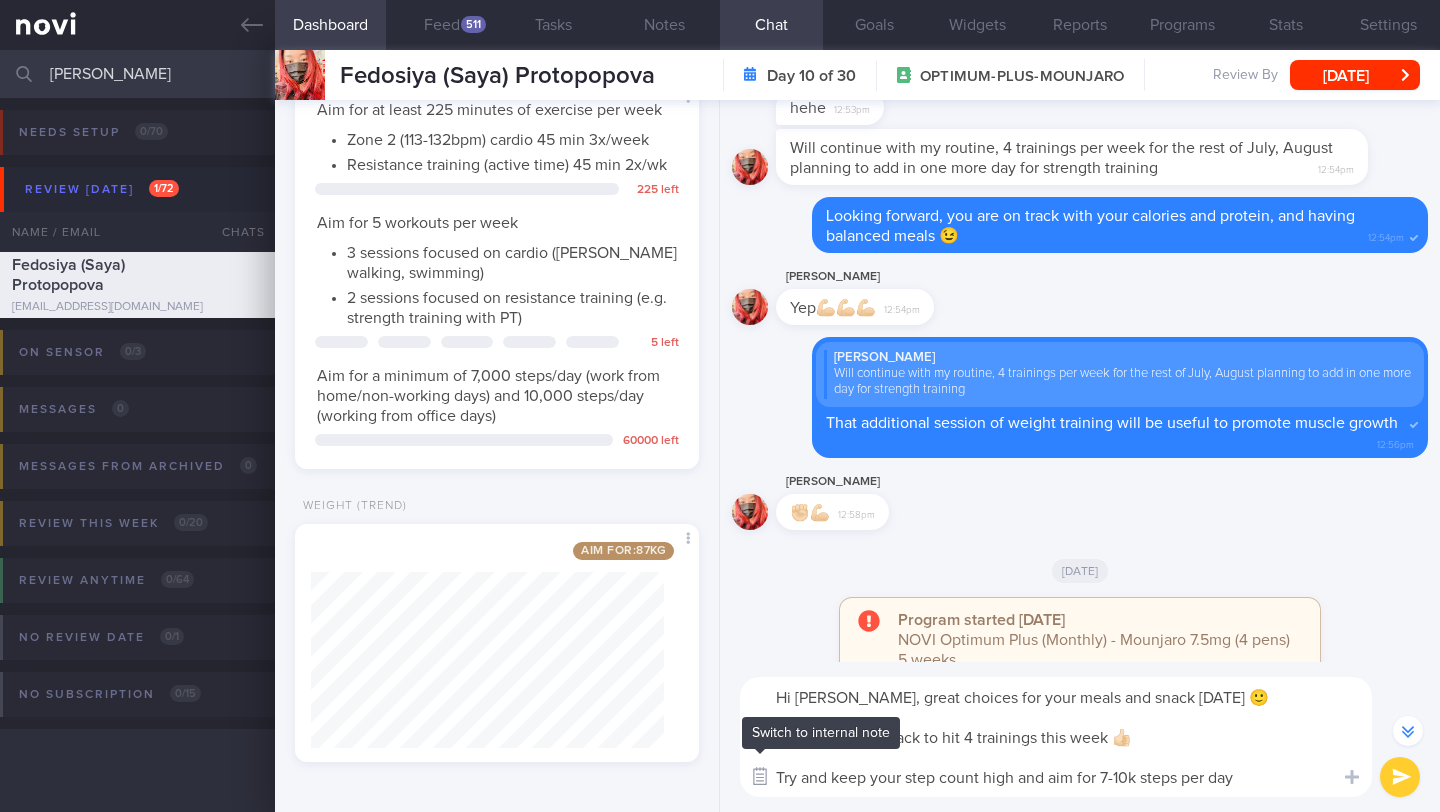 type on "Hi Saya, great choices for your meals and snack yesterday 🙂
You are also on track to hit 4 trainings this week 👍🏻
Try and keep your step count high and aim for 7-10k steps per day!" 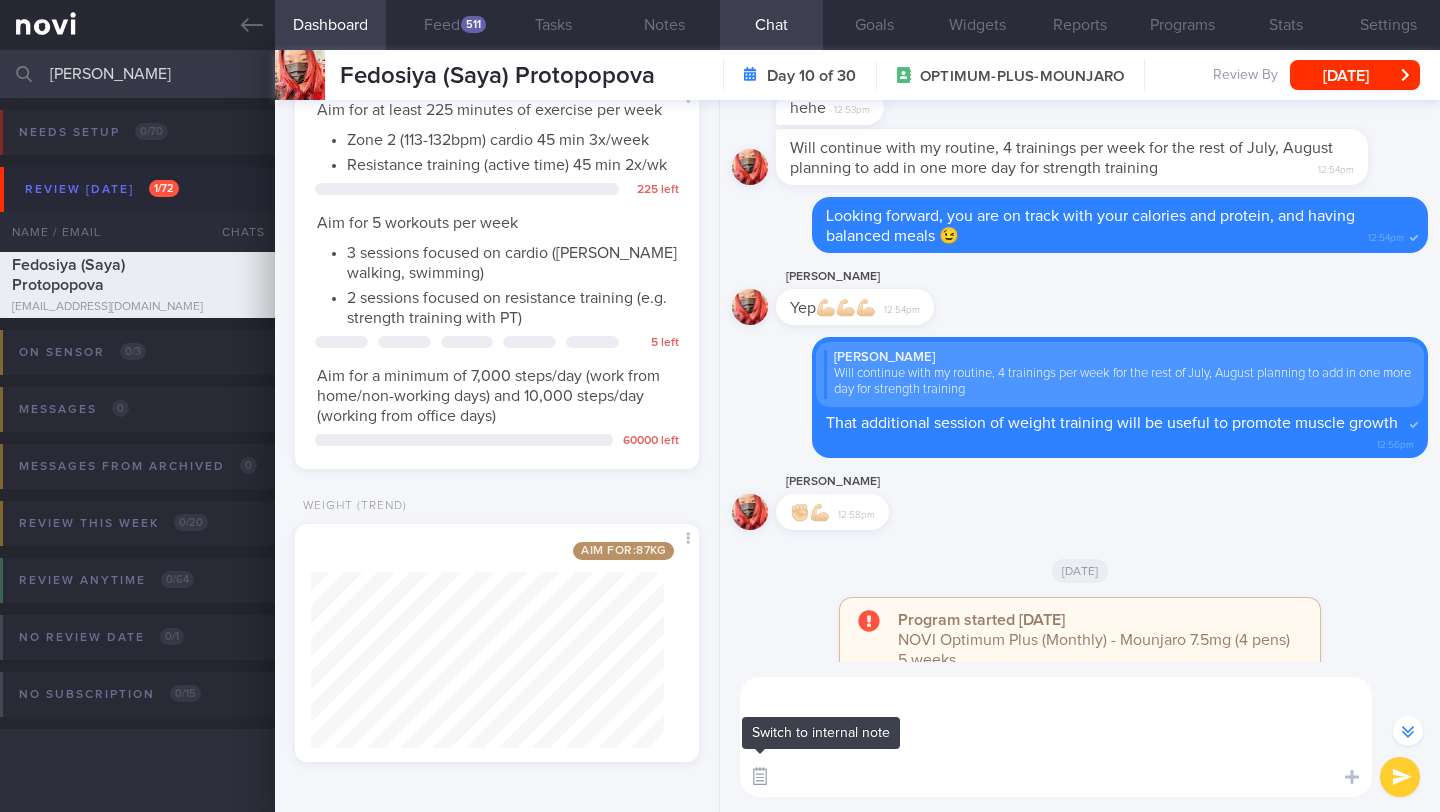 scroll, scrollTop: -103, scrollLeft: 0, axis: vertical 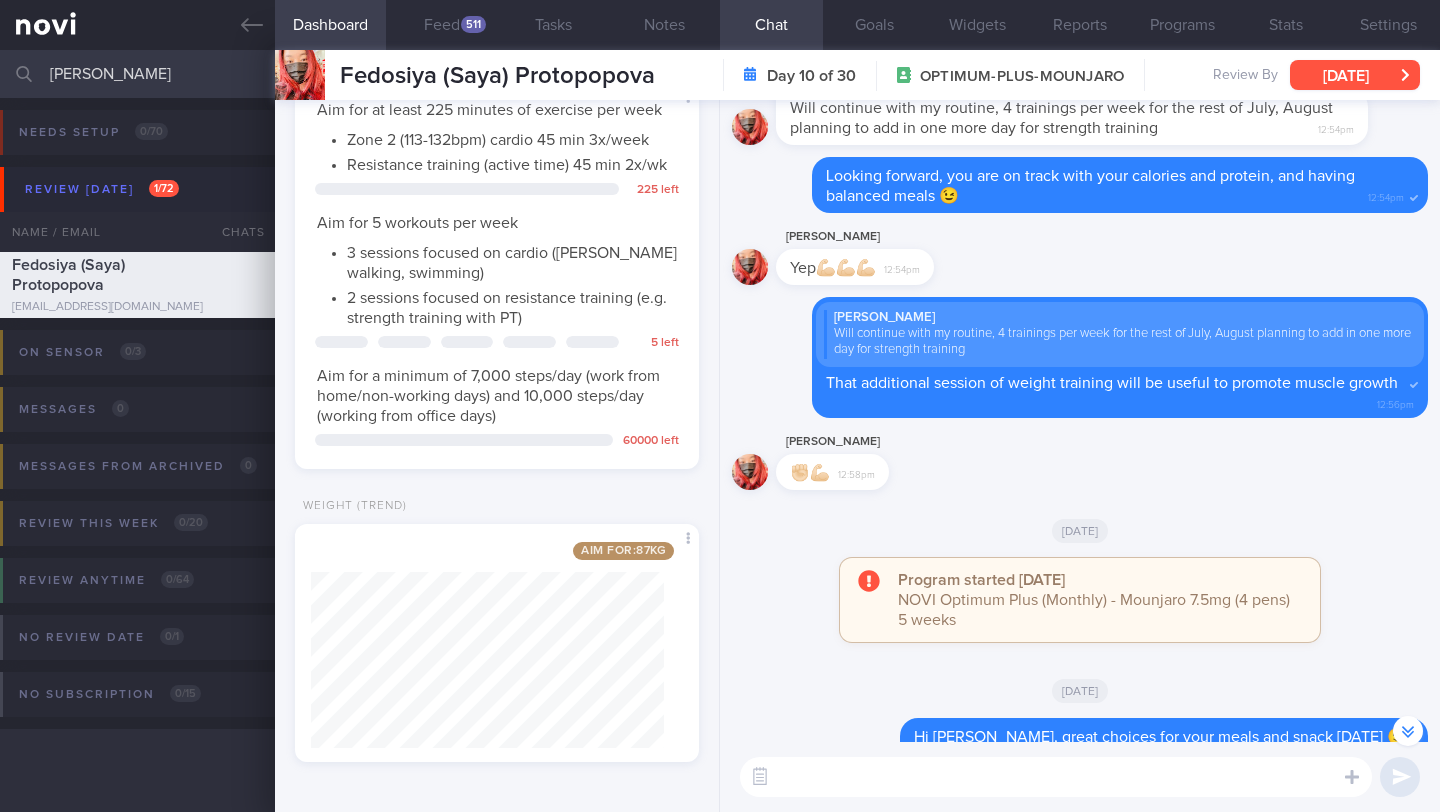 type 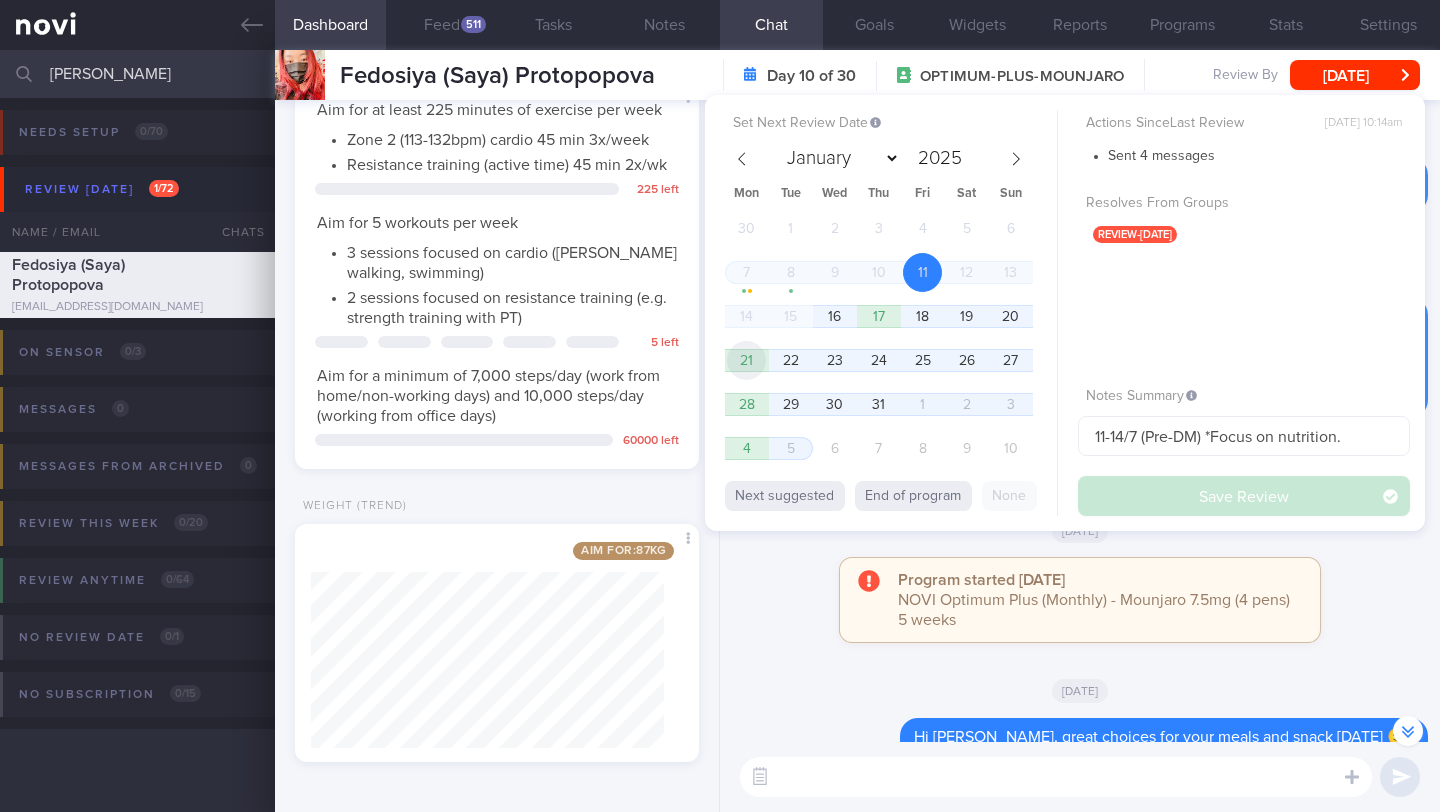 click on "21" at bounding box center [746, 360] 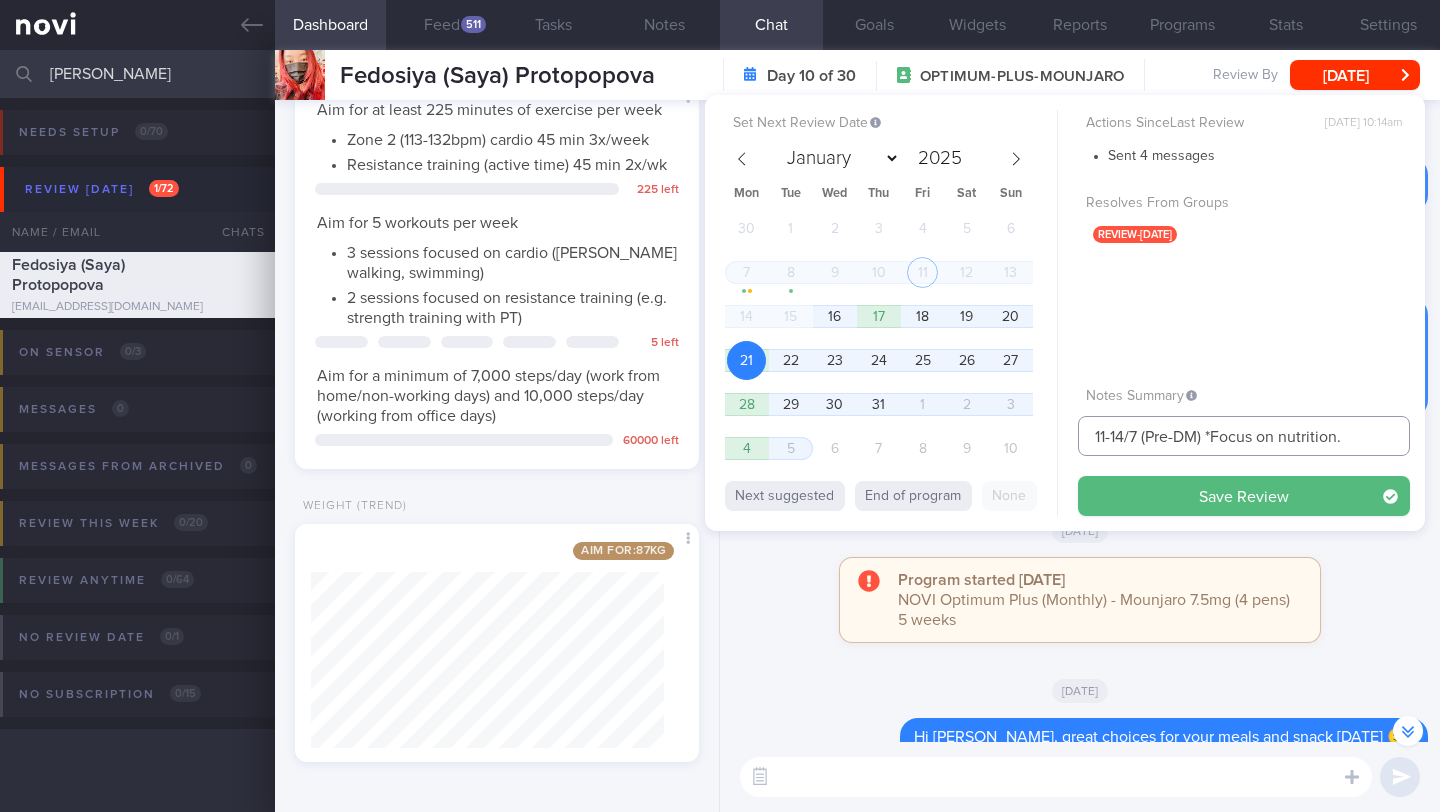 drag, startPoint x: 1126, startPoint y: 435, endPoint x: 1034, endPoint y: 436, distance: 92.00543 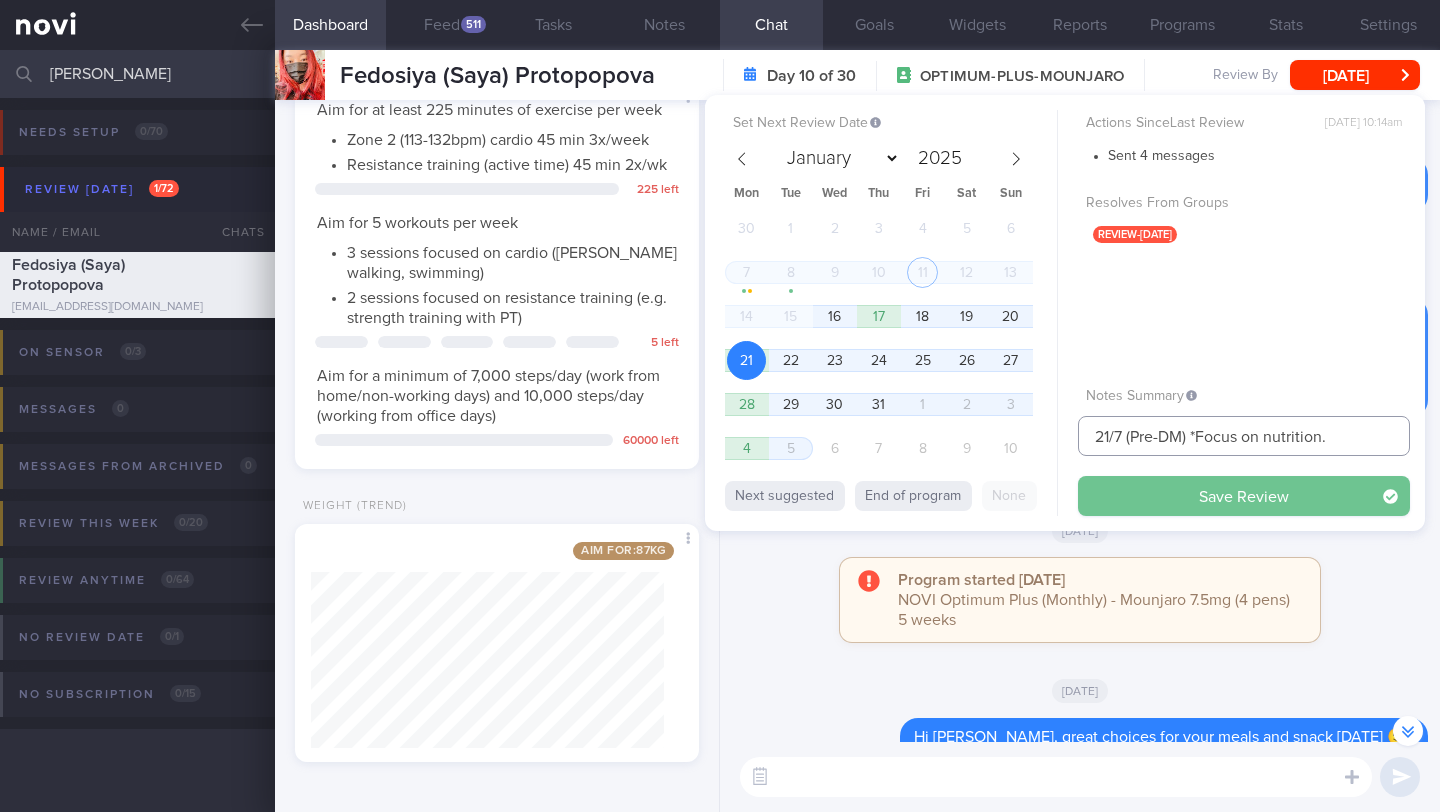 type on "21/7 (Pre-DM) *Focus on nutrition." 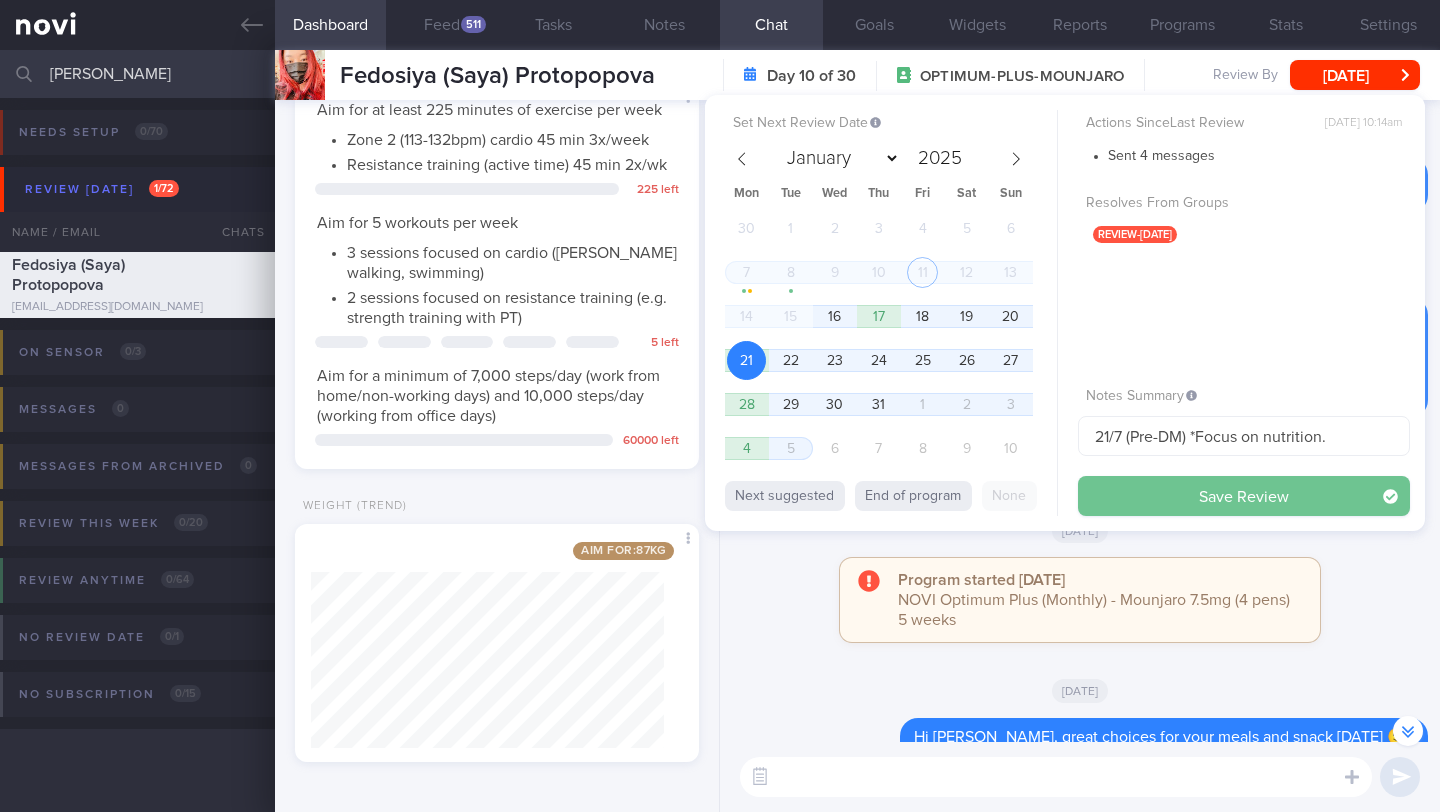click on "Save Review" at bounding box center (1244, 496) 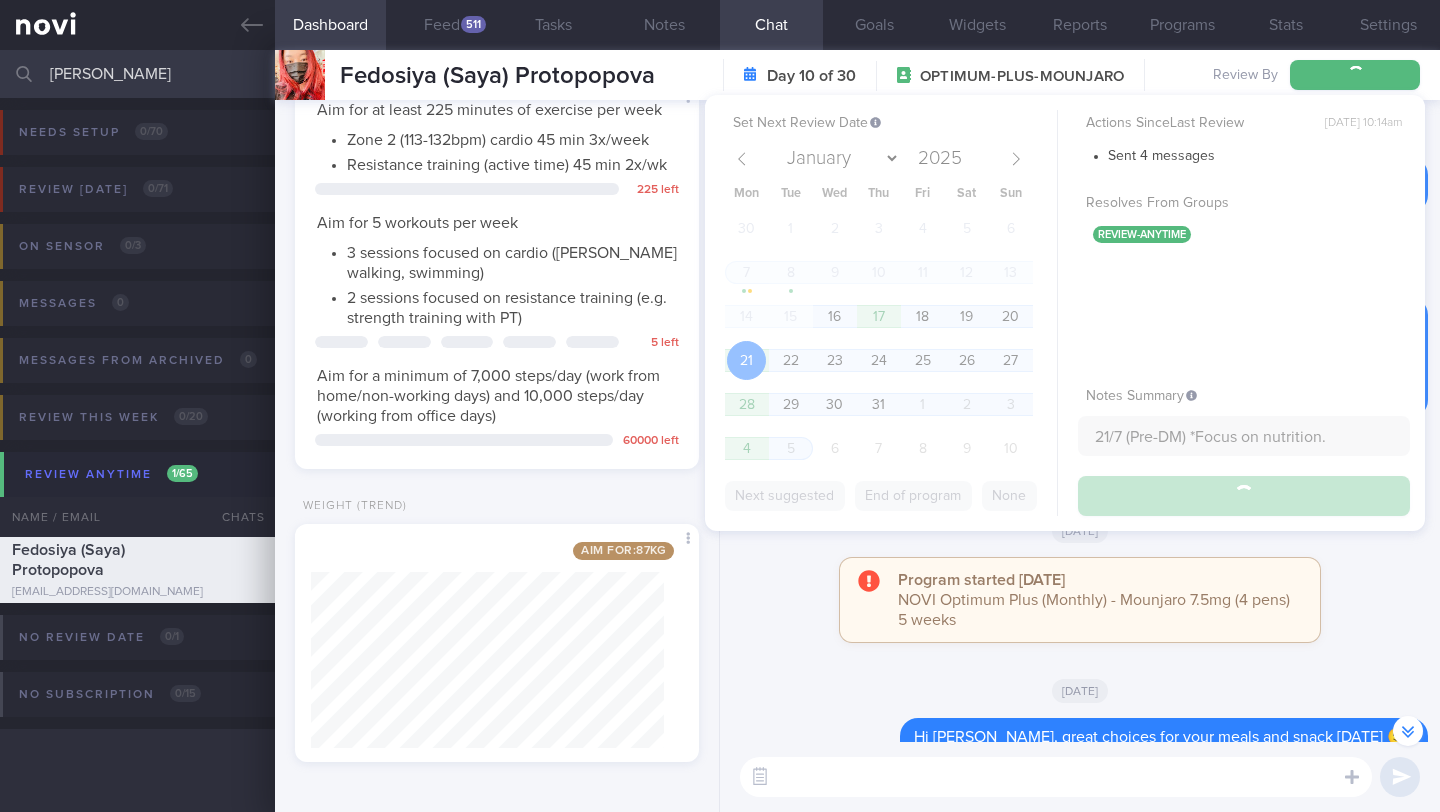 type on "21/7 (Pre-DM) *Focus on nutrition." 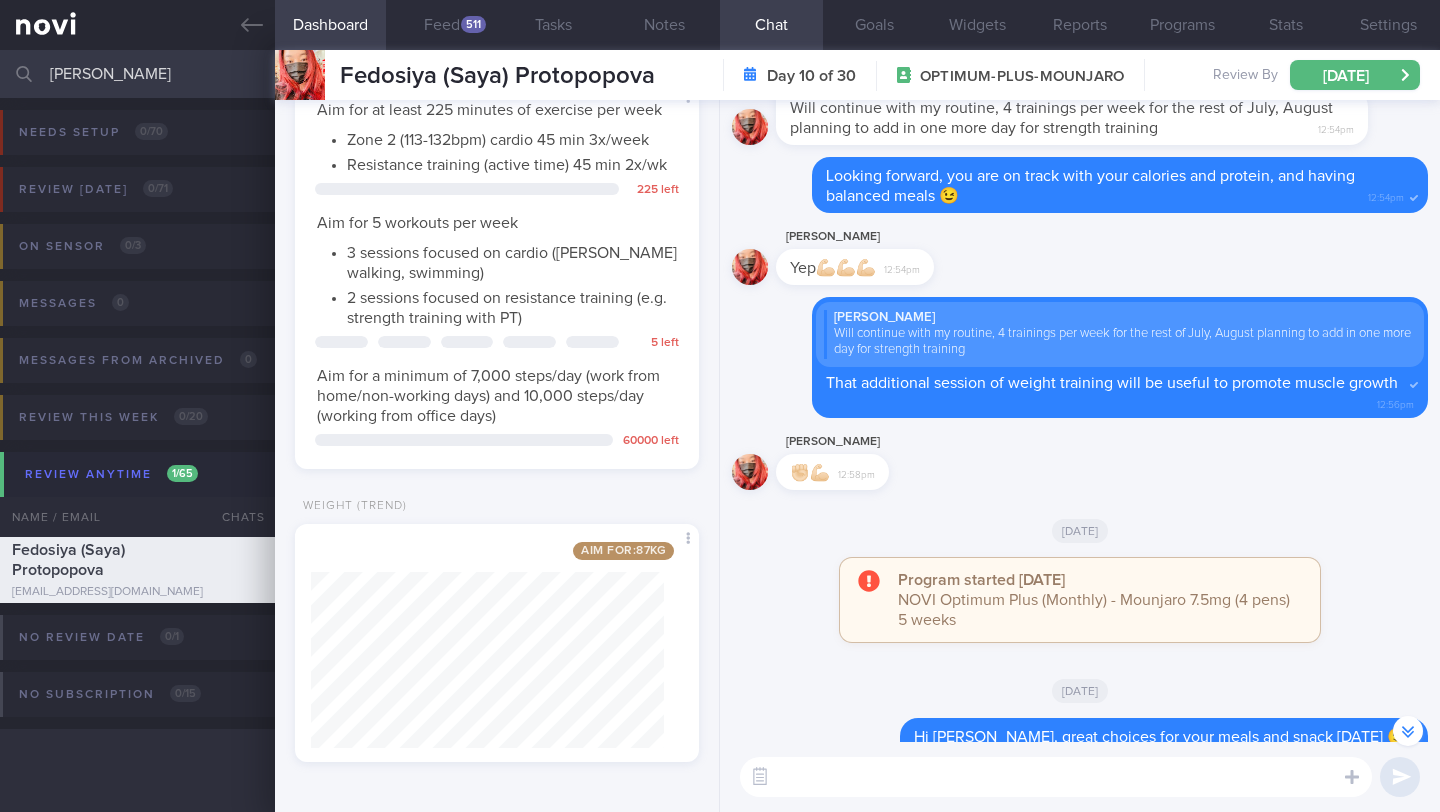 click on "Fedosiya Protopopova" at bounding box center (720, 74) 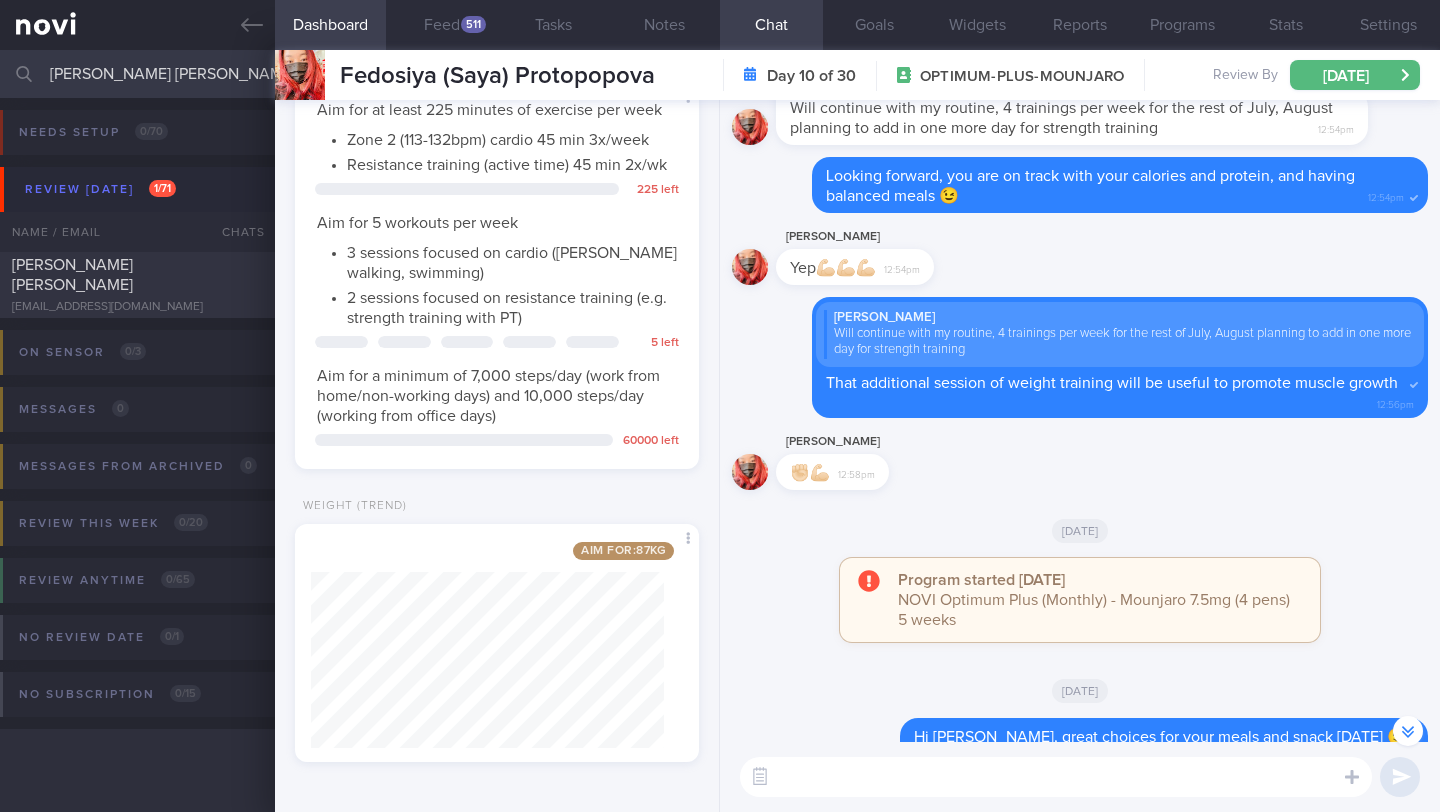 type on "[PERSON_NAME] [PERSON_NAME]" 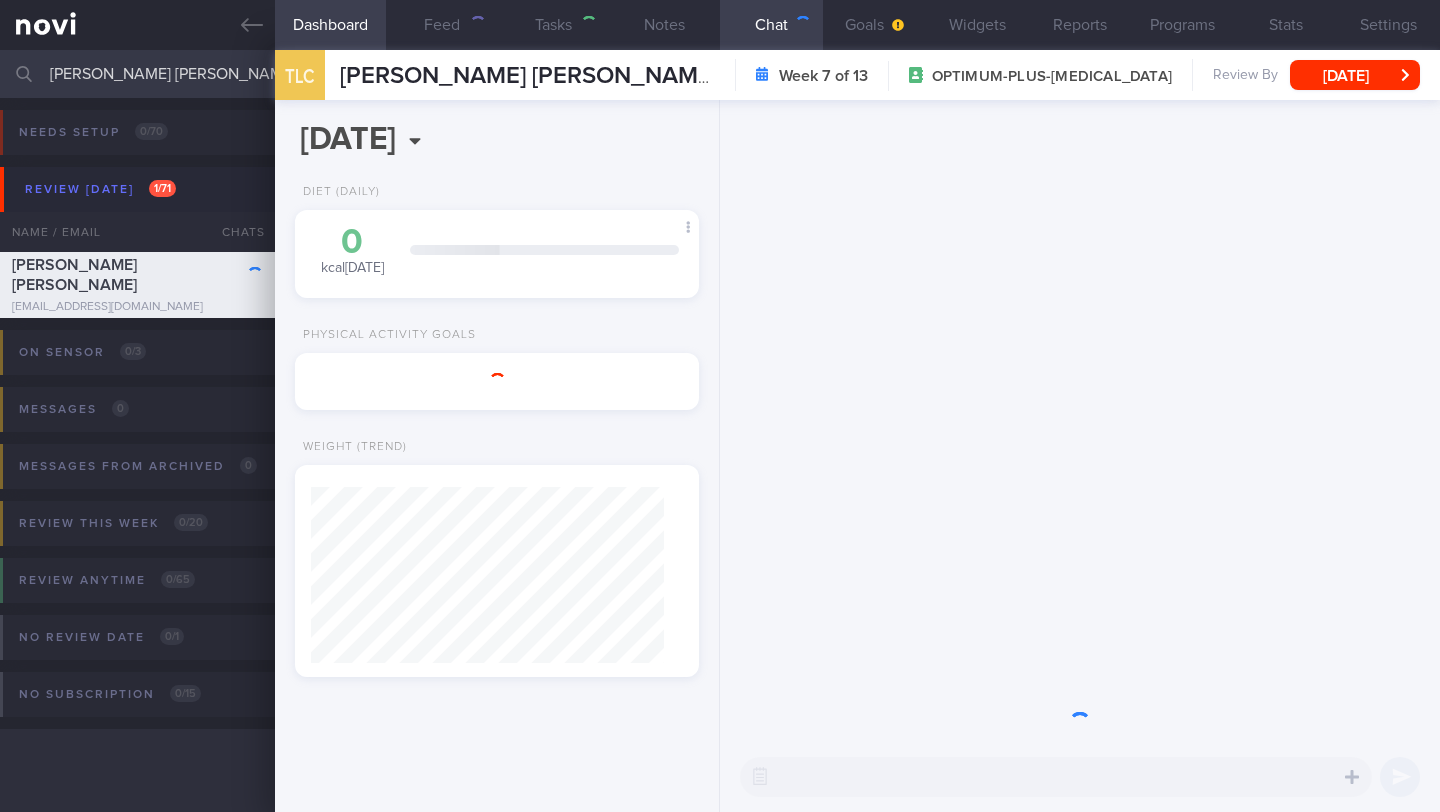scroll, scrollTop: 0, scrollLeft: 0, axis: both 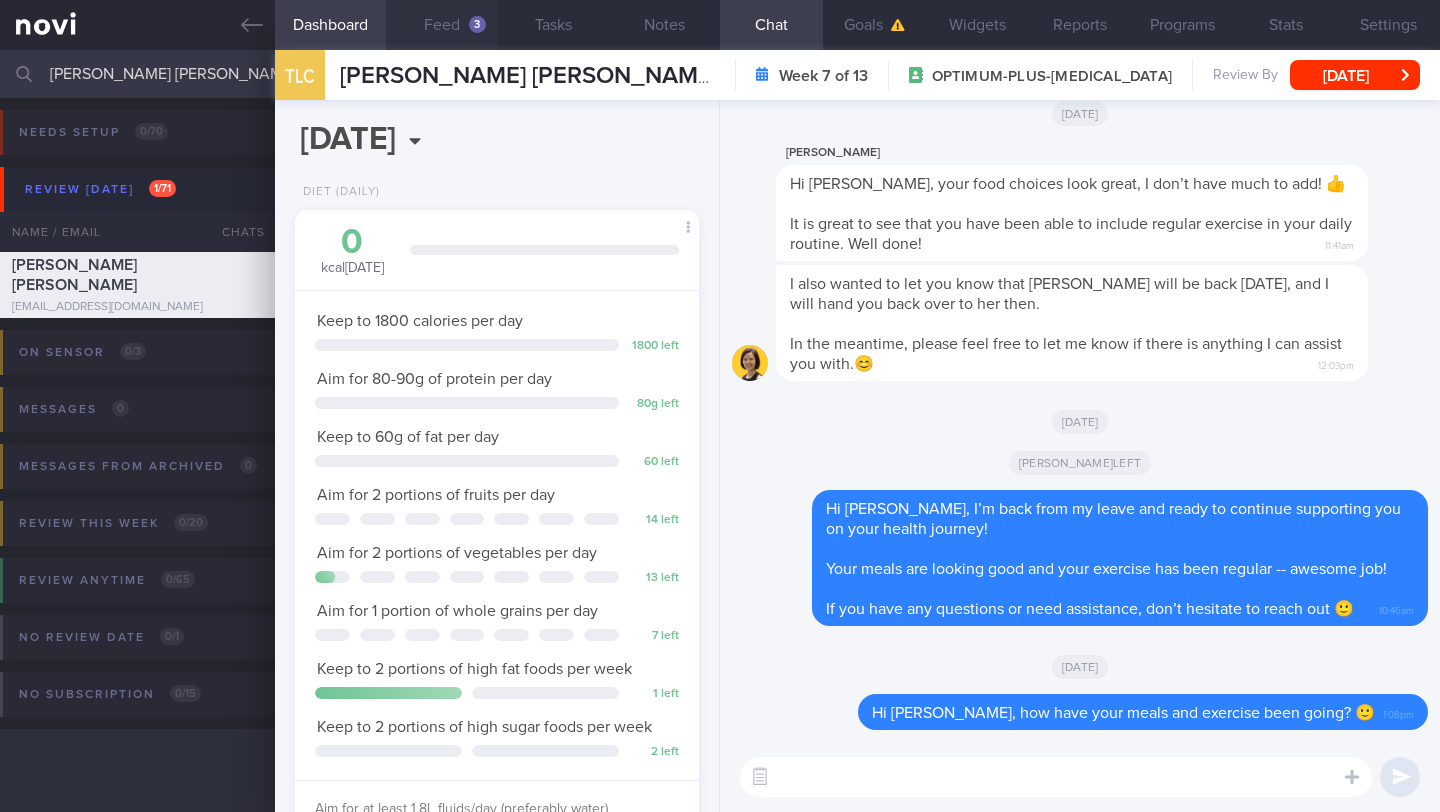click on "Feed
3" at bounding box center (441, 25) 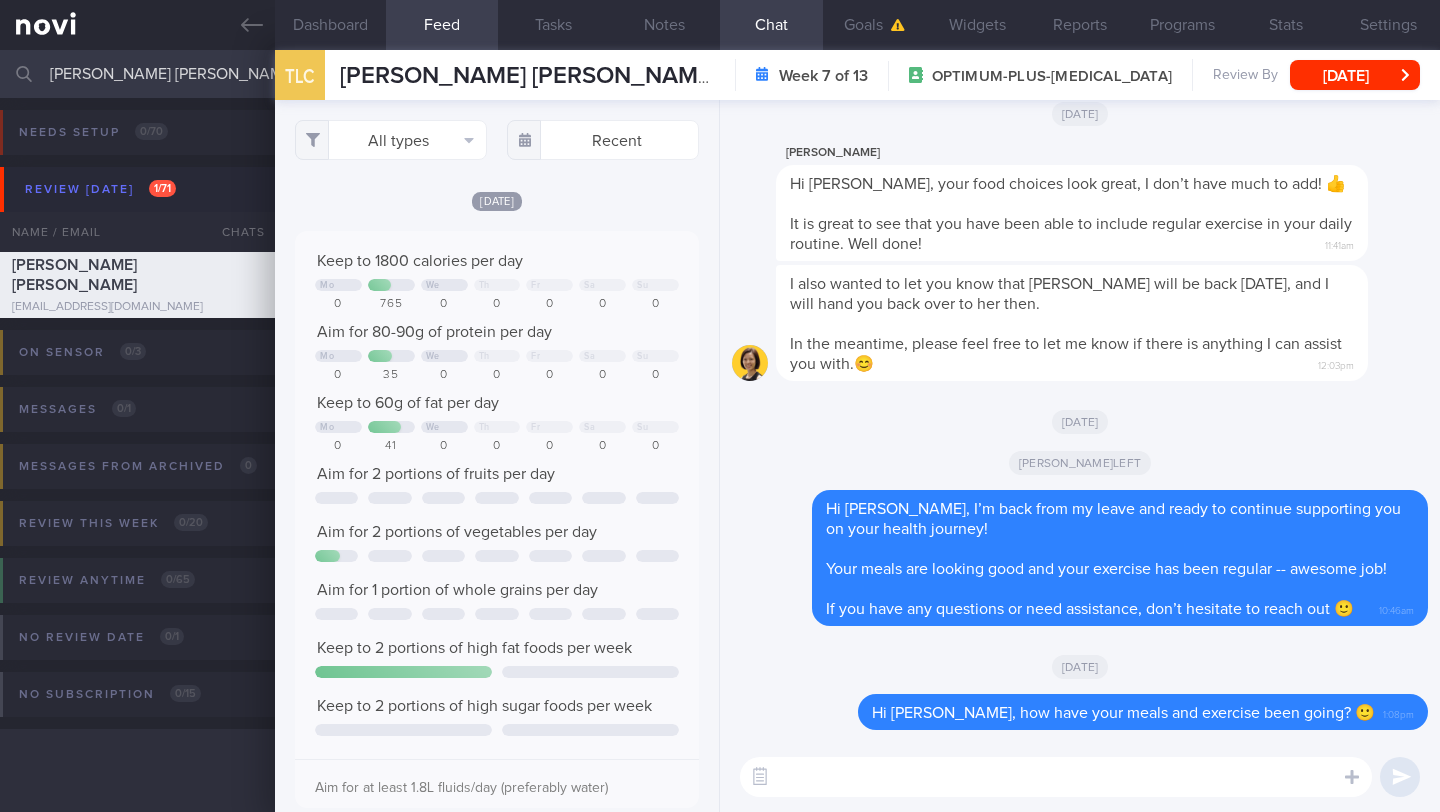 click at bounding box center [1056, 777] 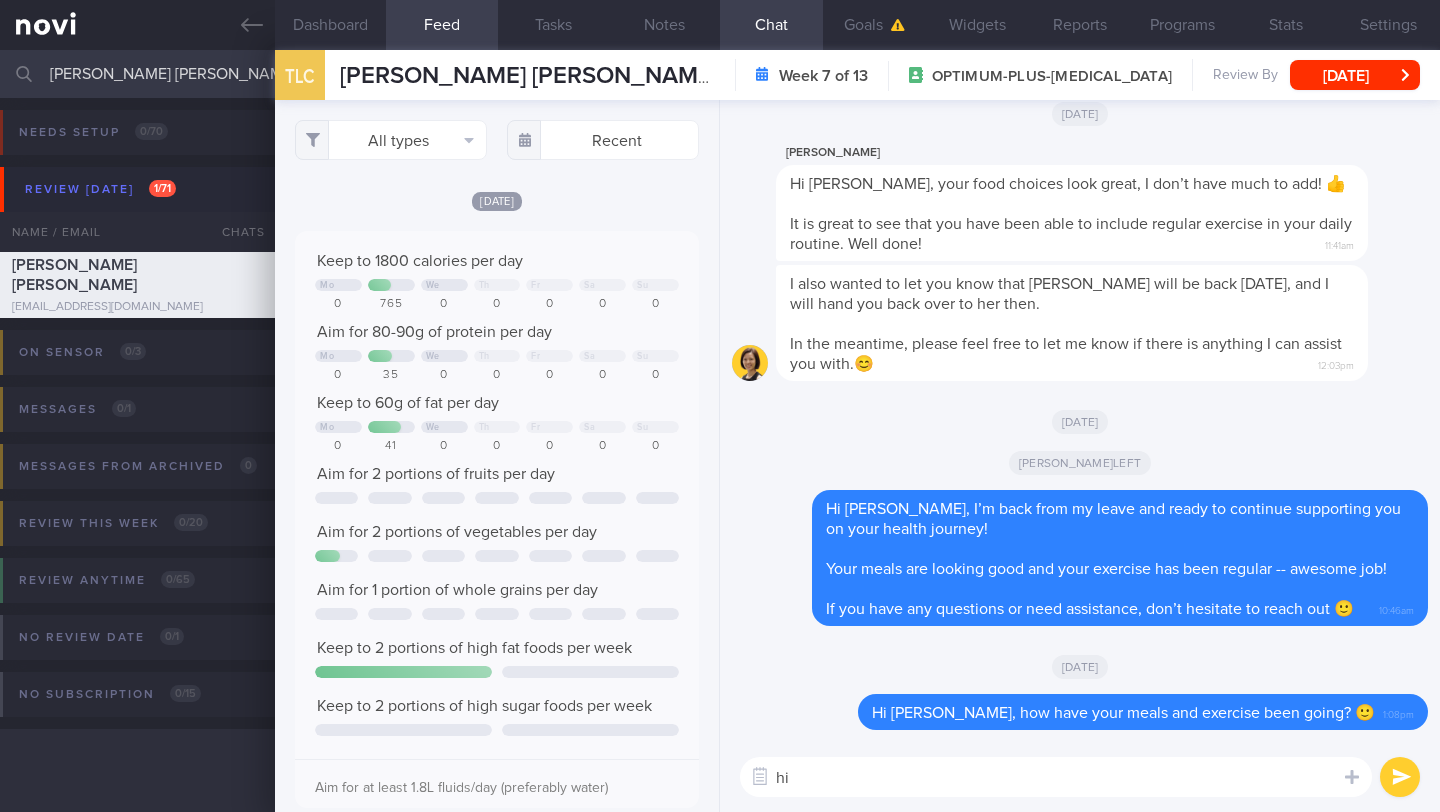 type on "h" 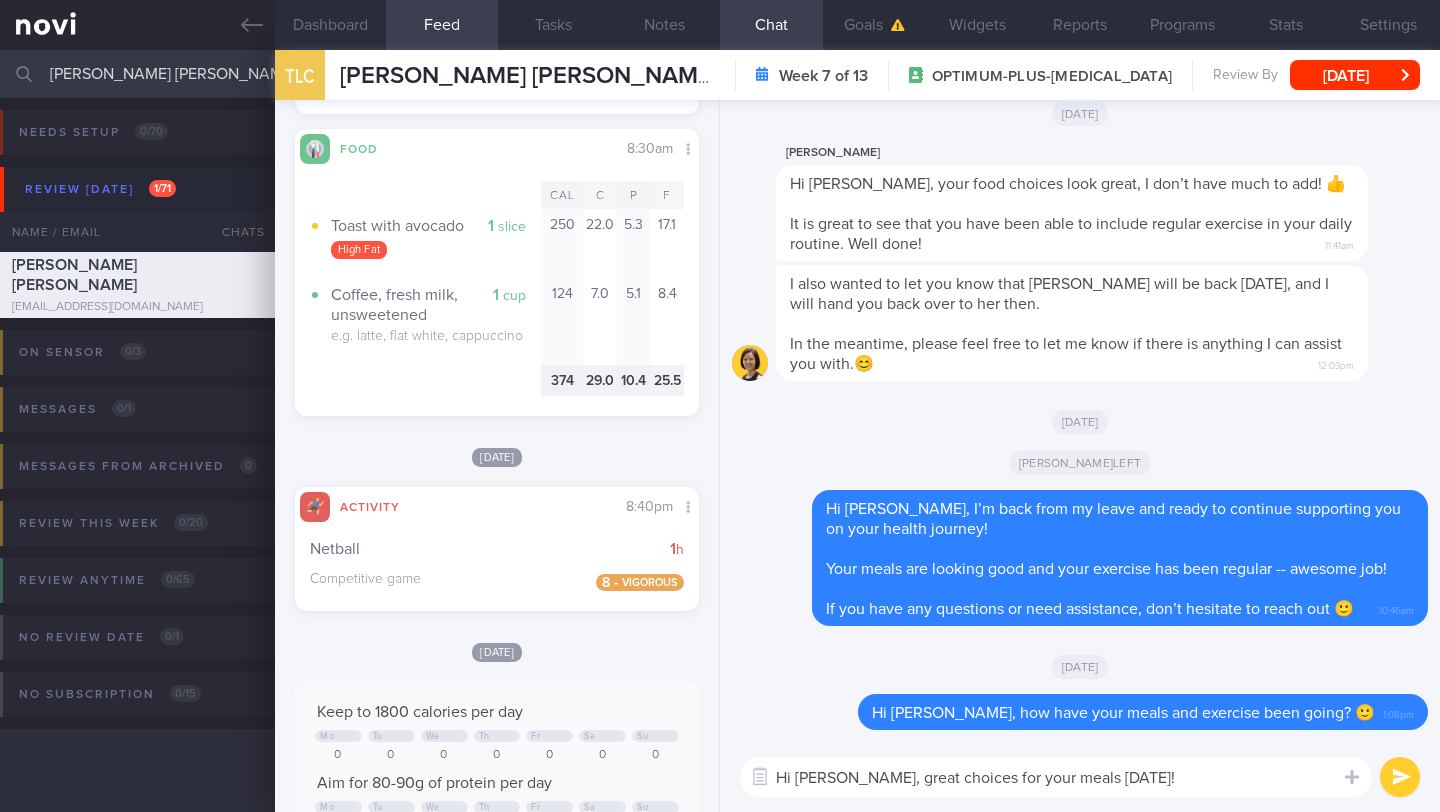 scroll, scrollTop: 1172, scrollLeft: 0, axis: vertical 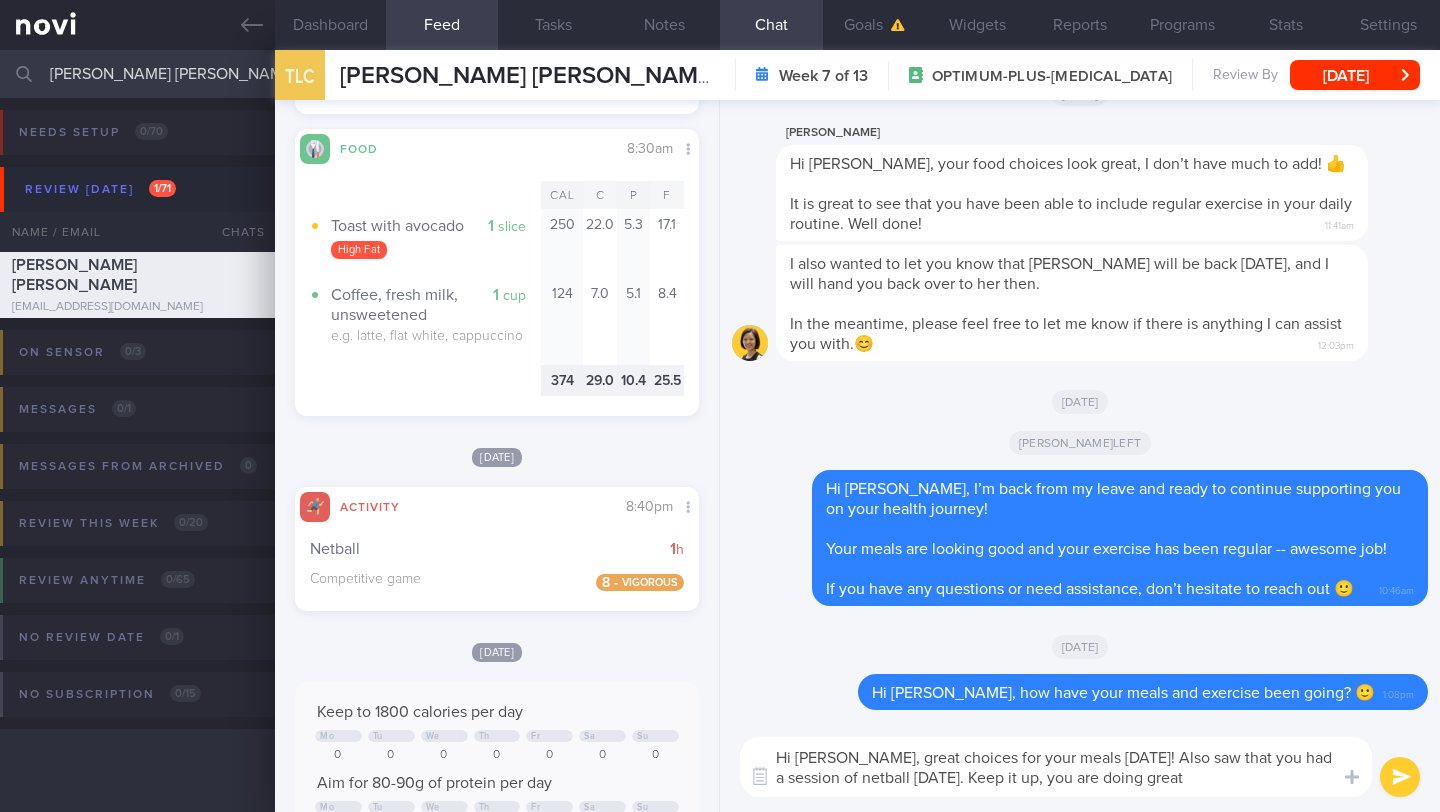 type on "Hi Leah, great choices for your meals yesterday! Also saw that you had a session of netball on Monday. Keep it up, you are doing great 👍" 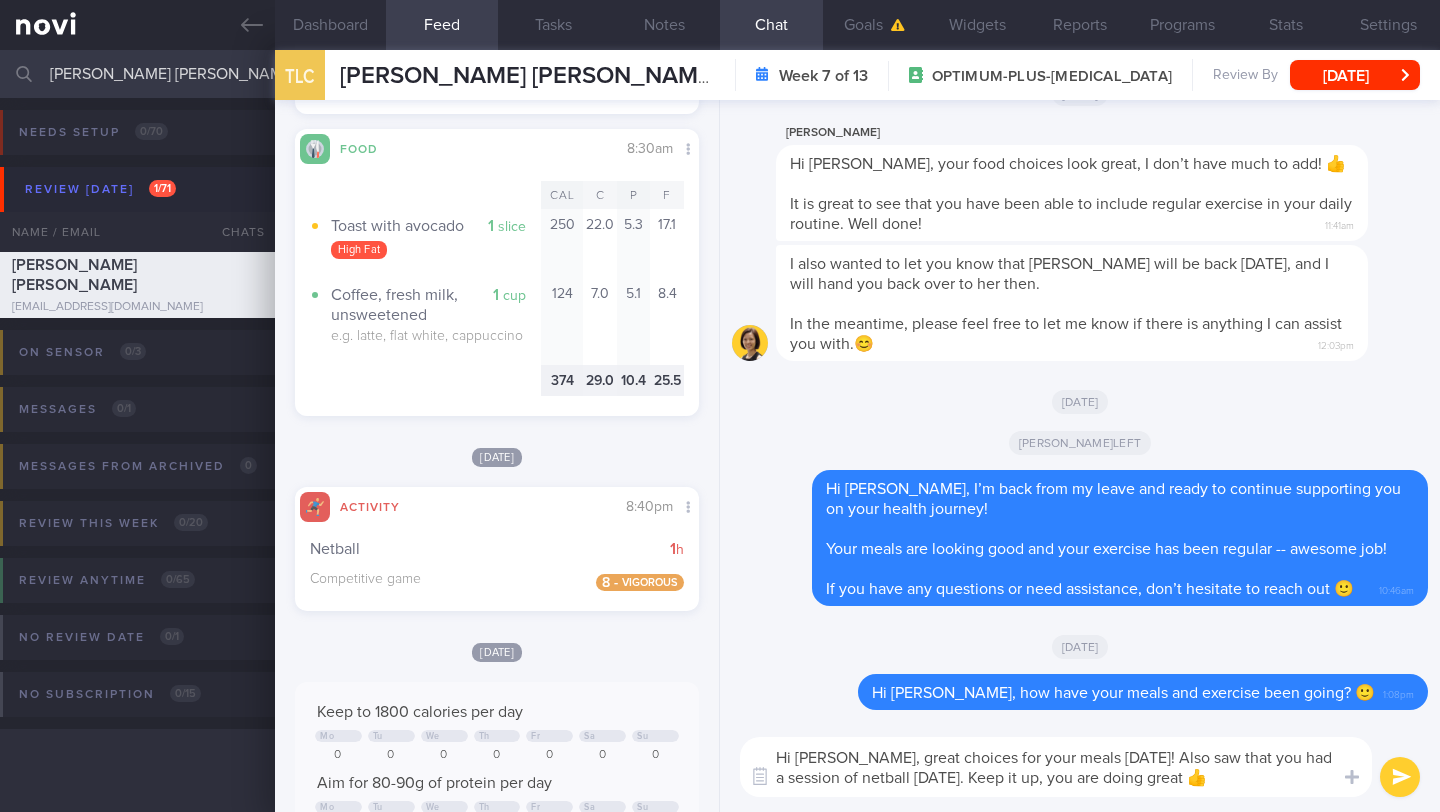 type 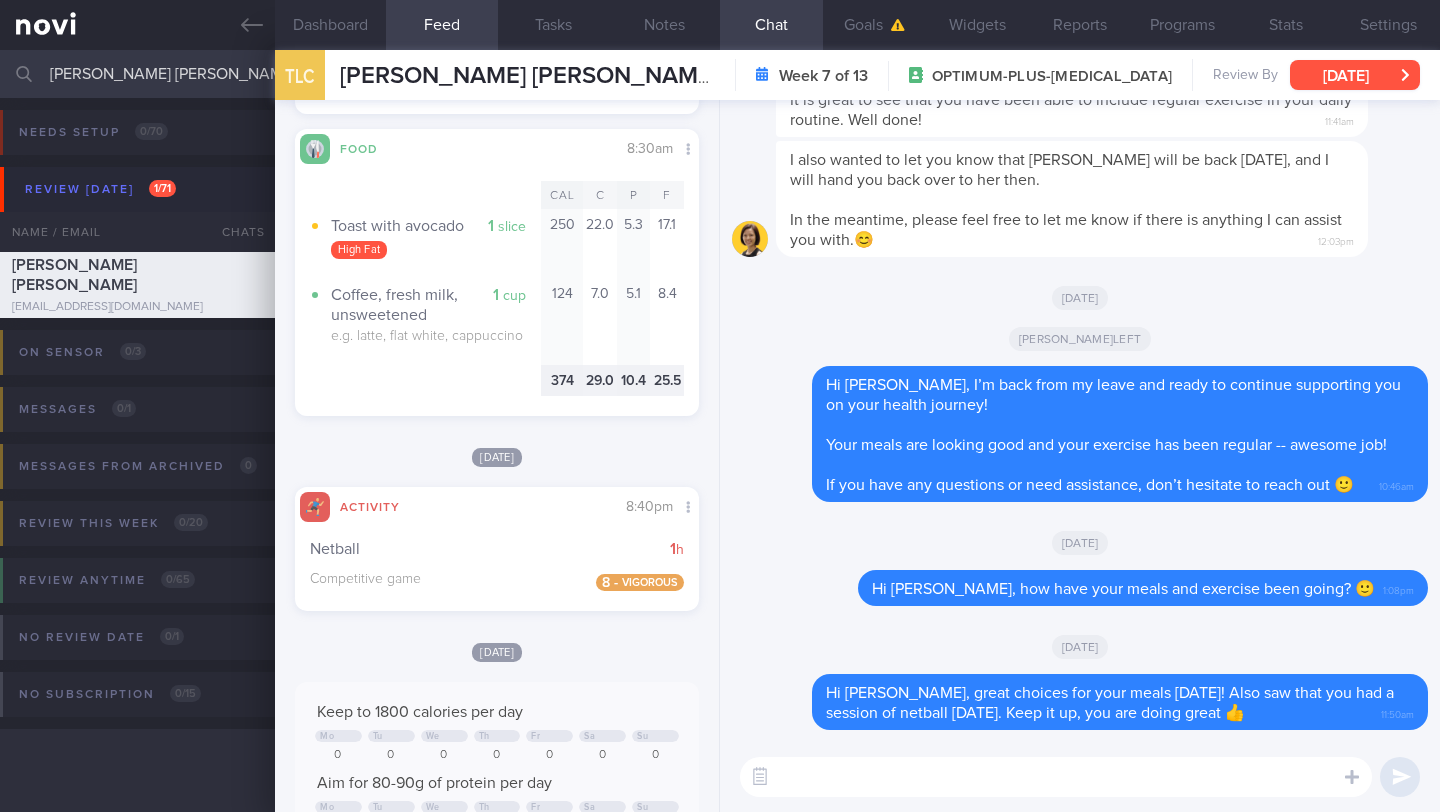 click on "[DATE]" at bounding box center (1355, 75) 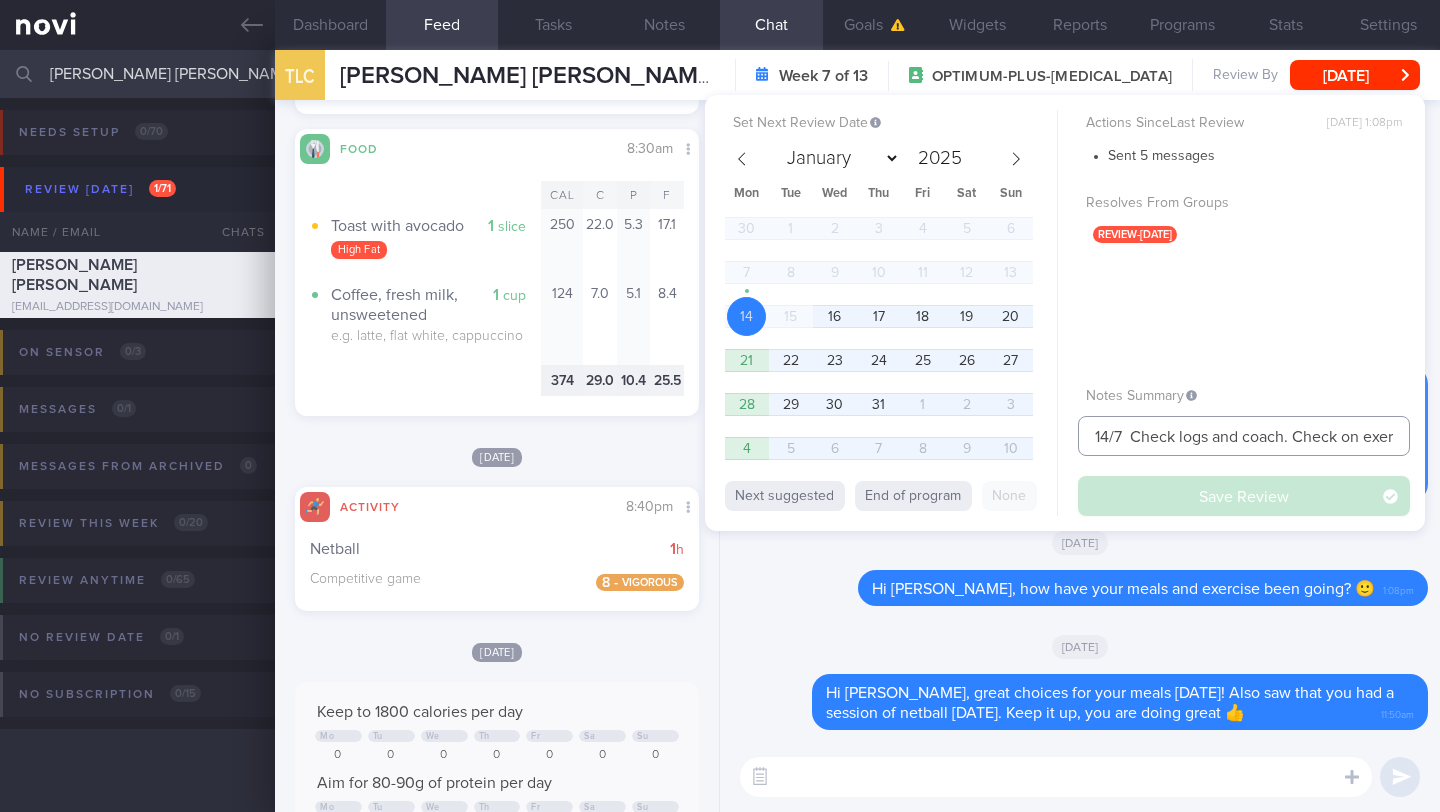drag, startPoint x: 1109, startPoint y: 438, endPoint x: 1076, endPoint y: 434, distance: 33.24154 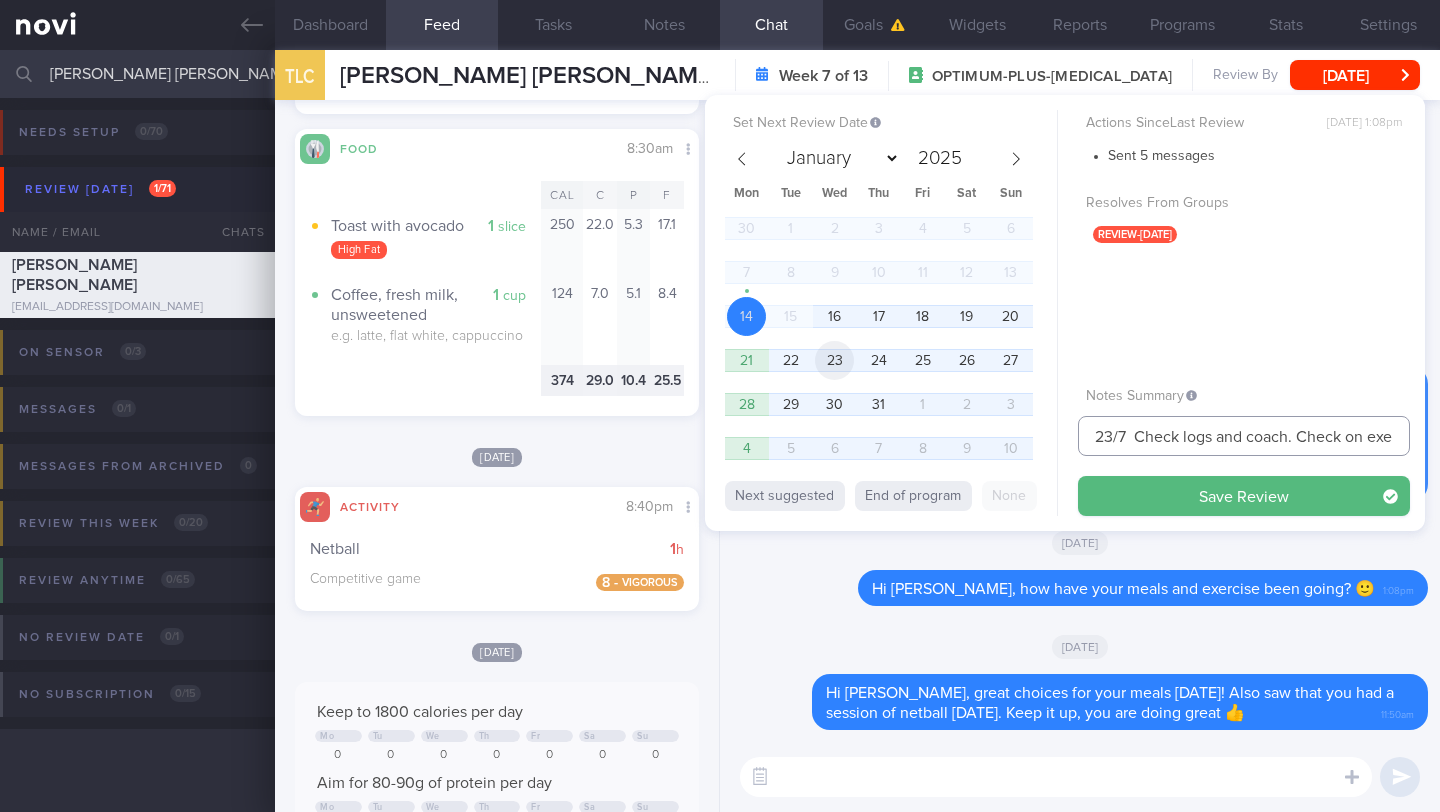 type on "23/7  Check logs and coach. Check on exercise" 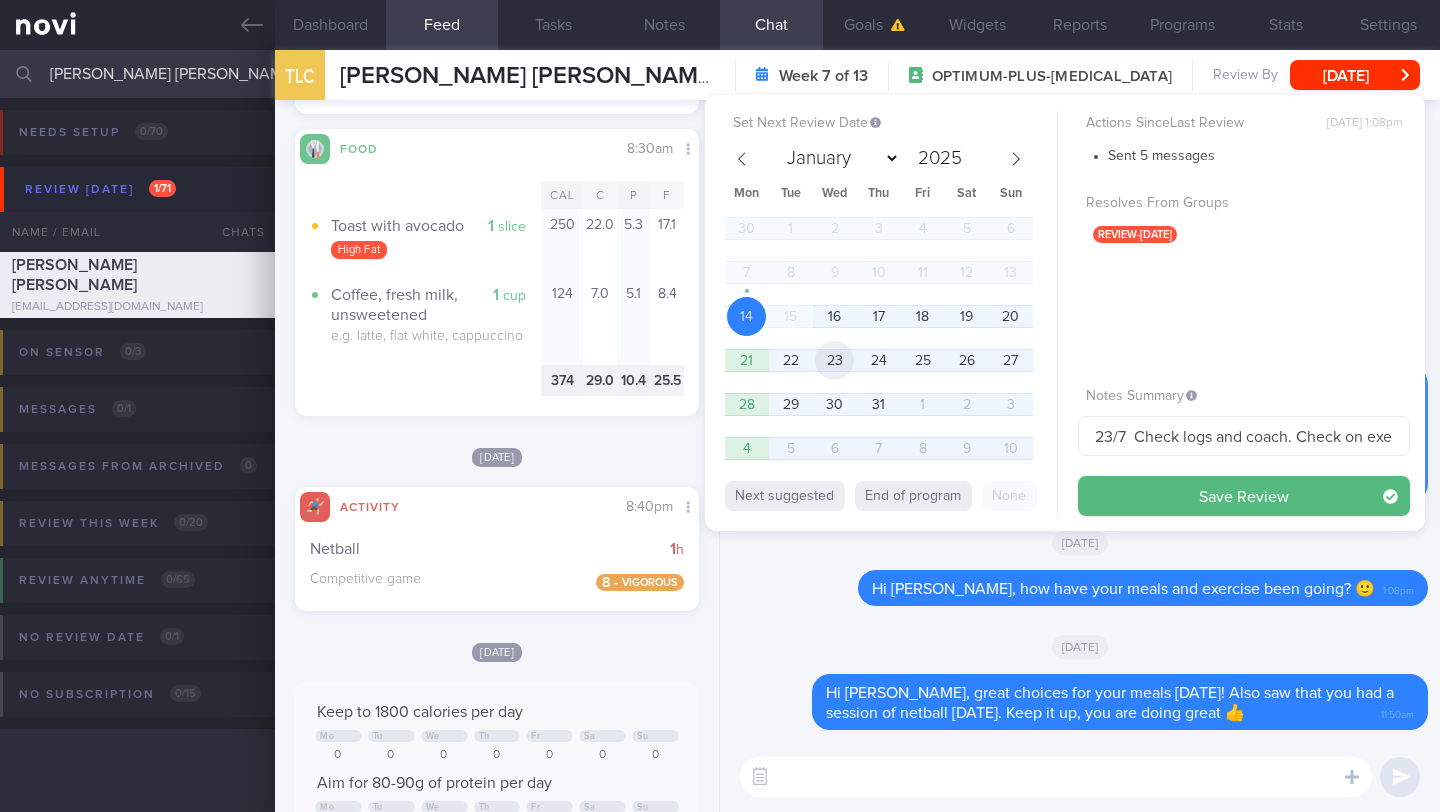 click on "23" at bounding box center [834, 360] 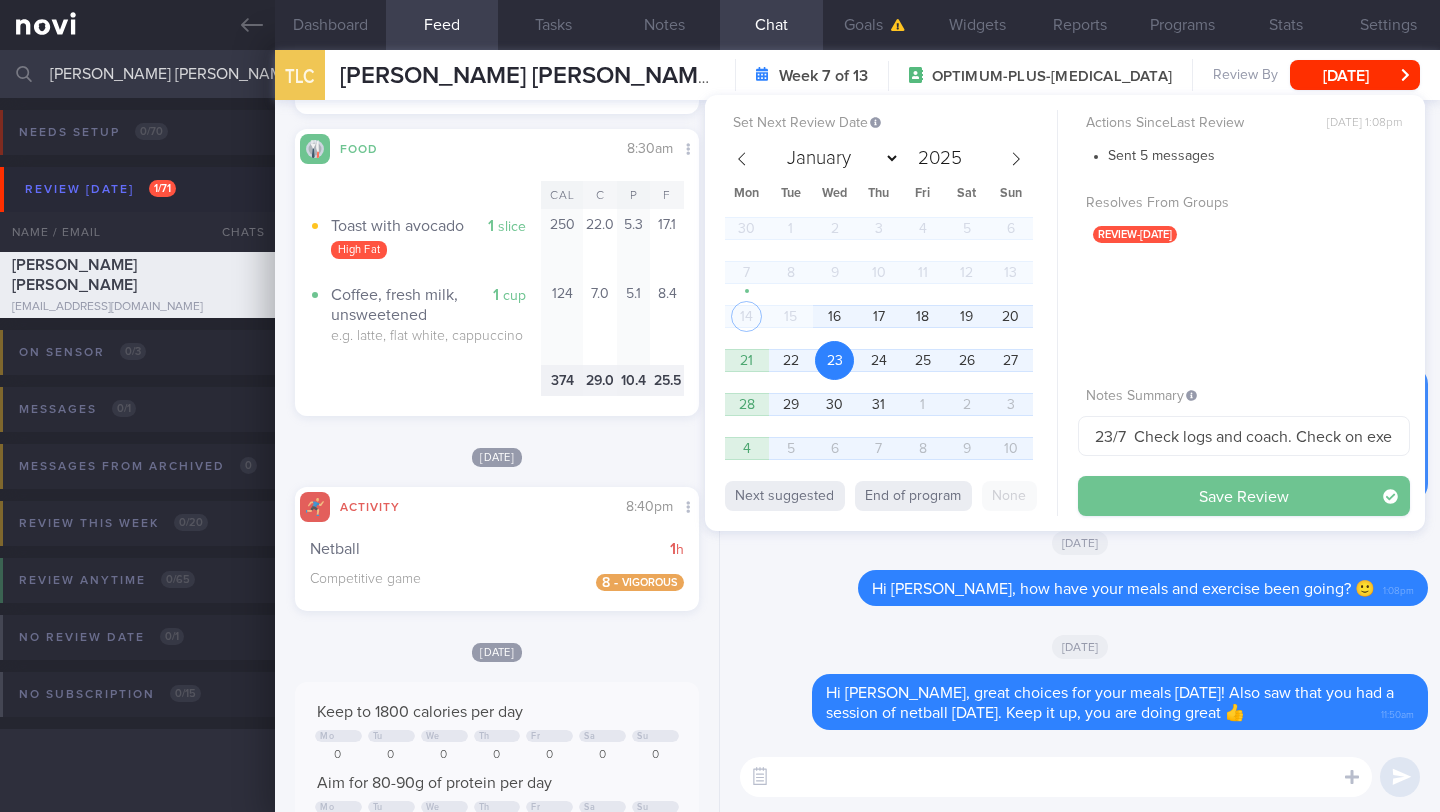 click on "Save Review" at bounding box center (1244, 496) 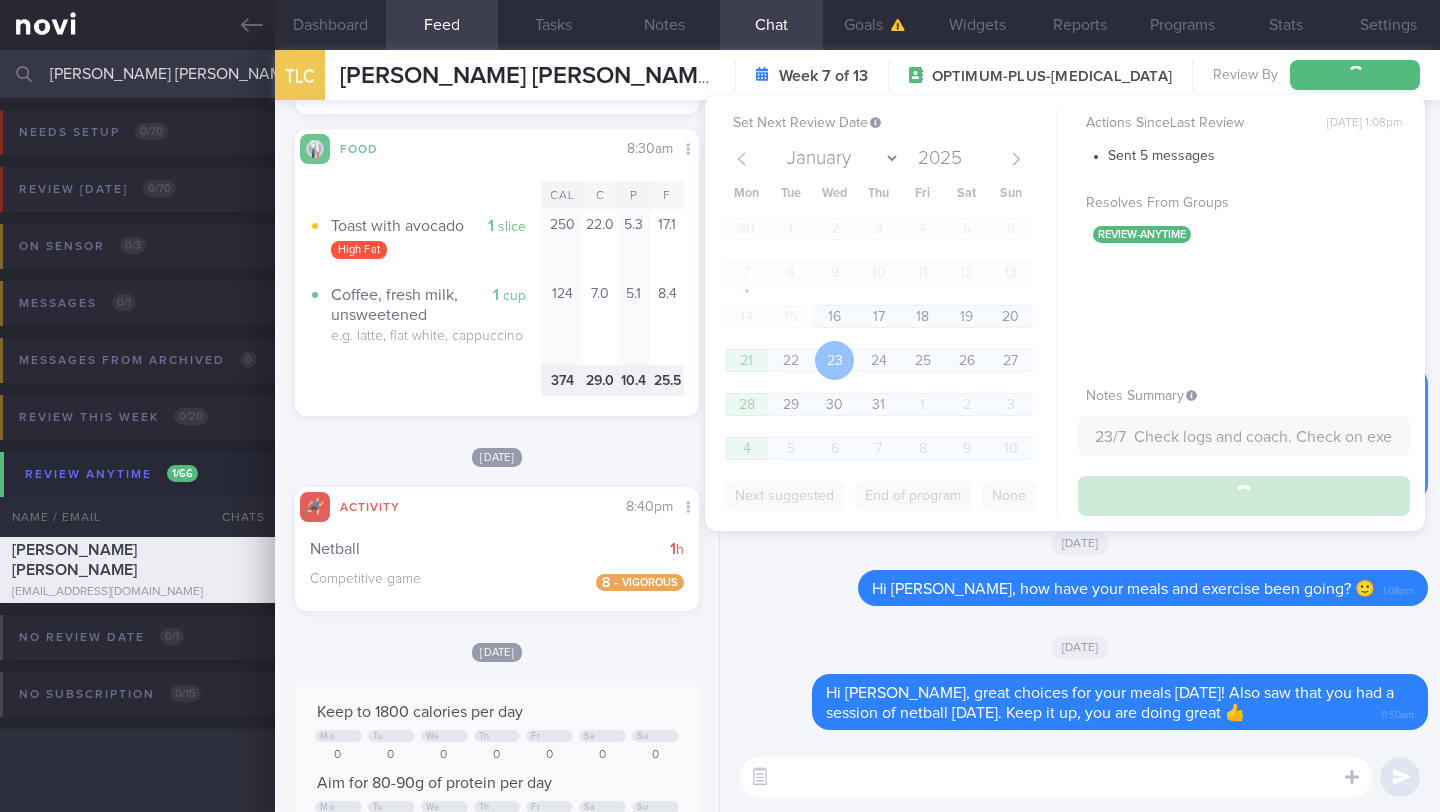 type on "23/7  Check logs and coach. Check on exercise" 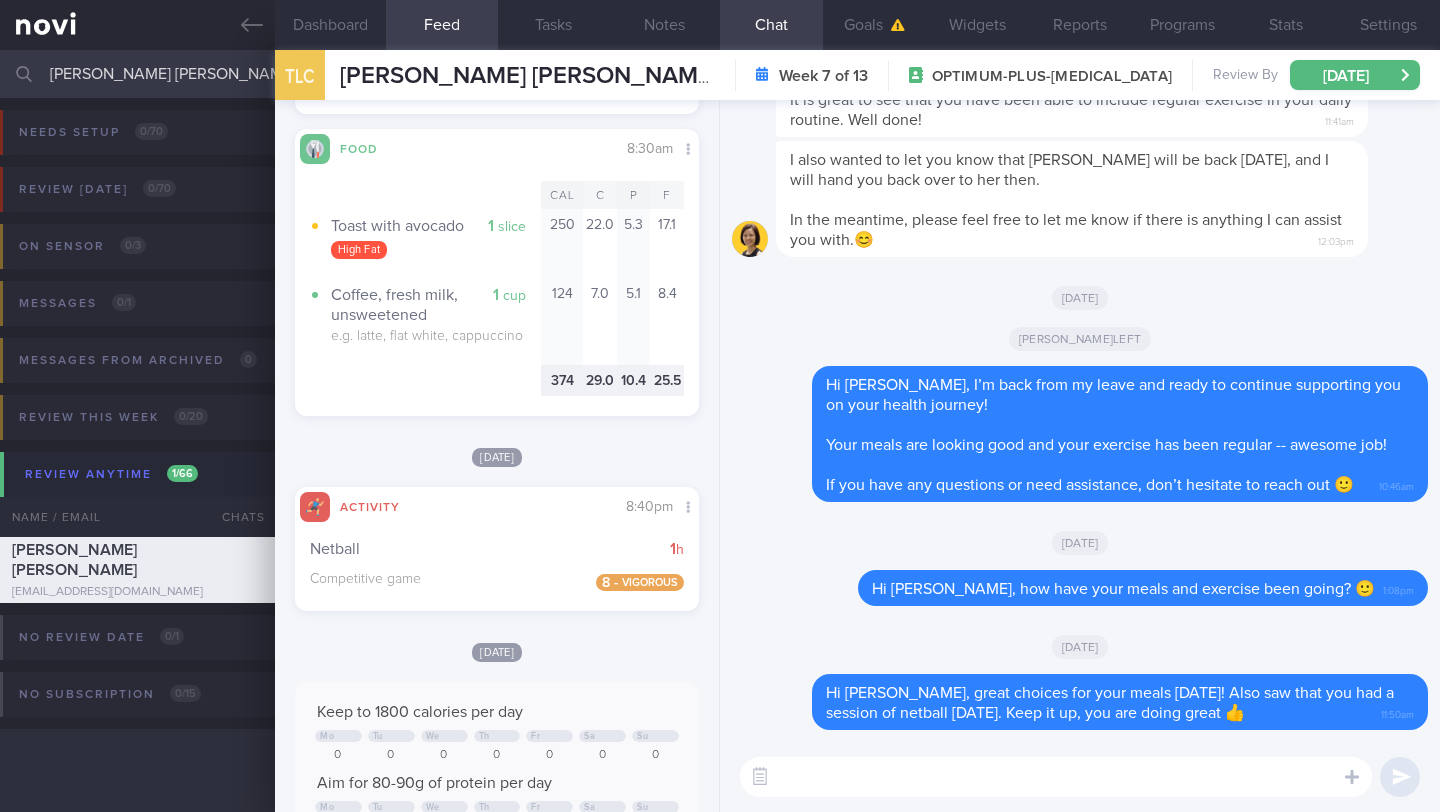 click on "[PERSON_NAME] [PERSON_NAME]" at bounding box center [720, 74] 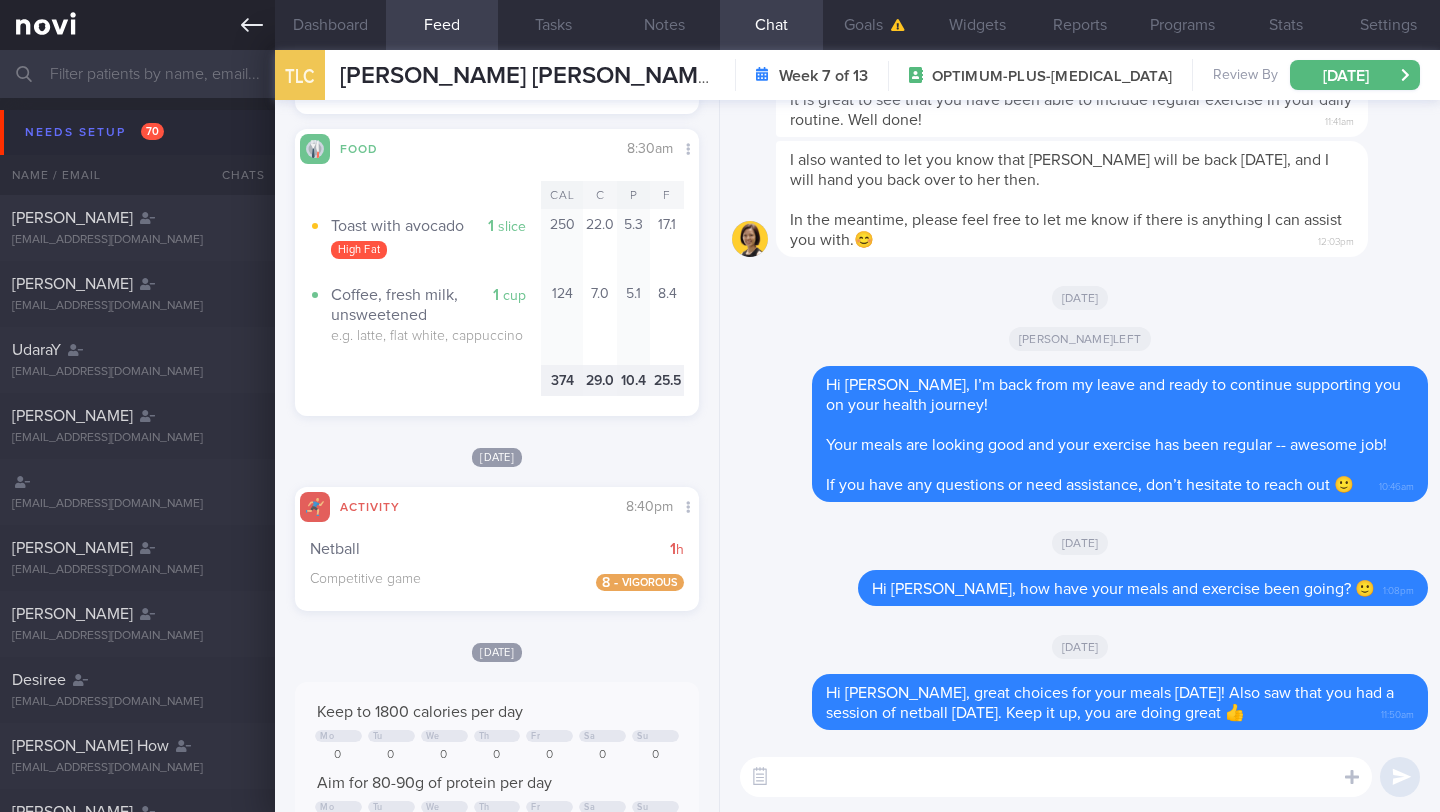 click 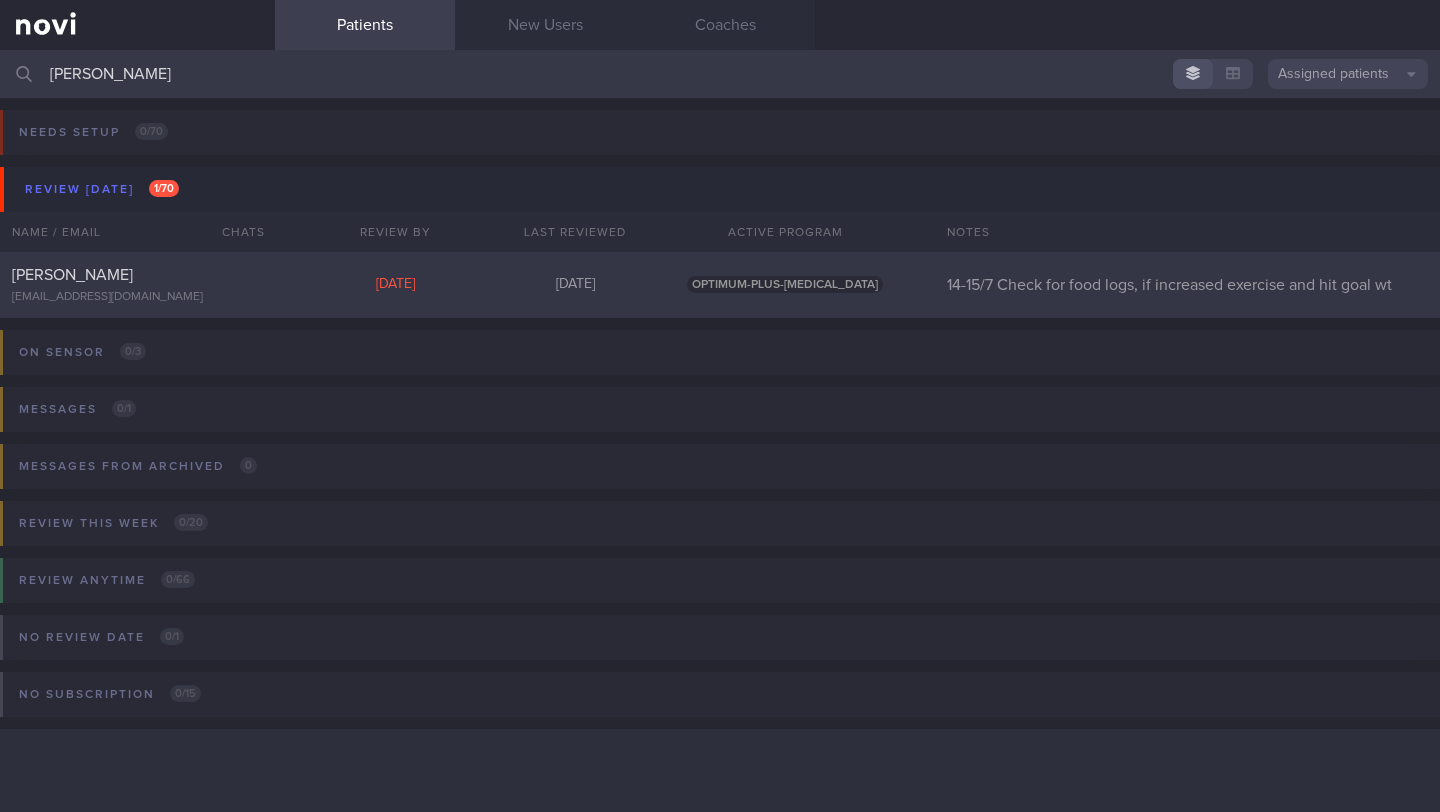 type on "[PERSON_NAME]" 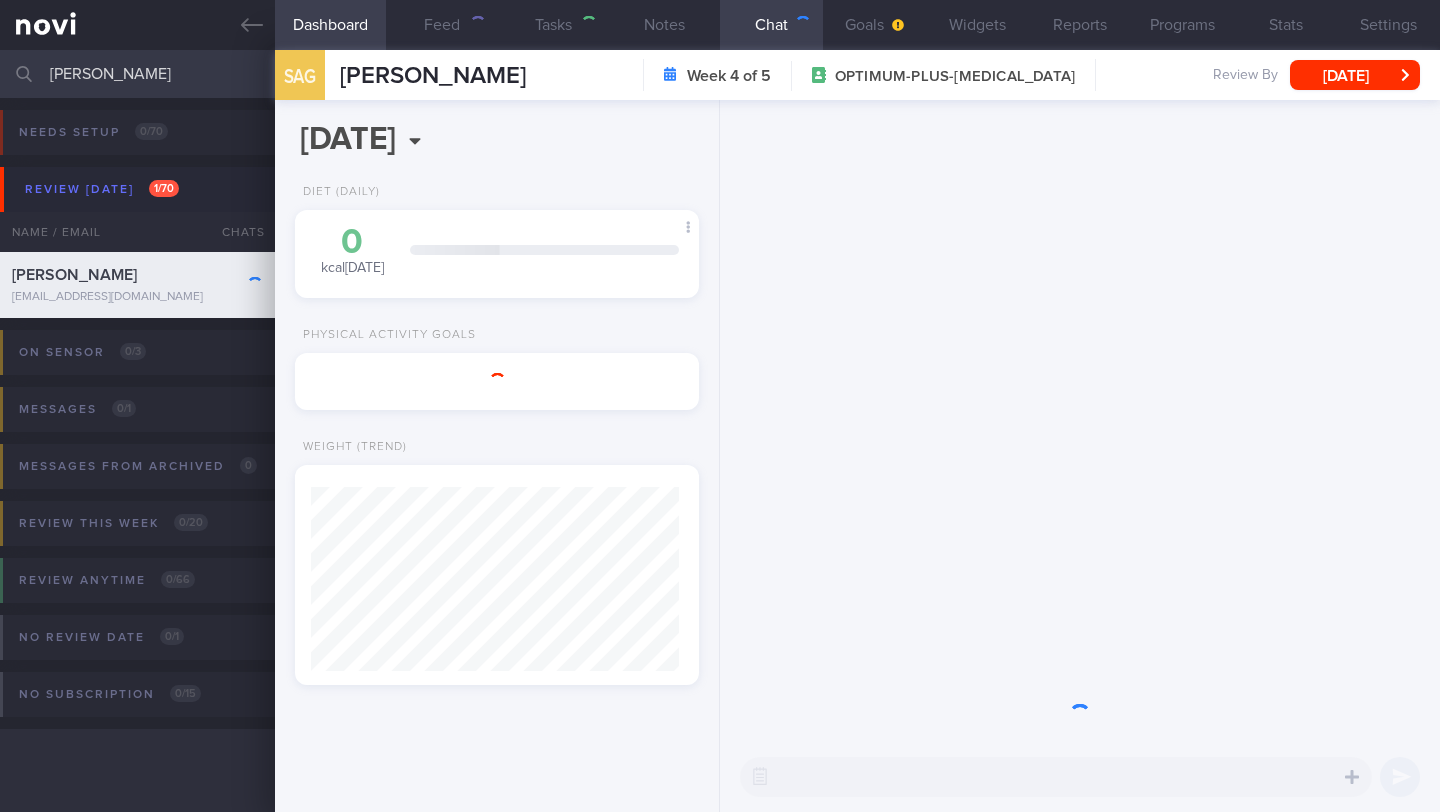 scroll, scrollTop: 0, scrollLeft: 0, axis: both 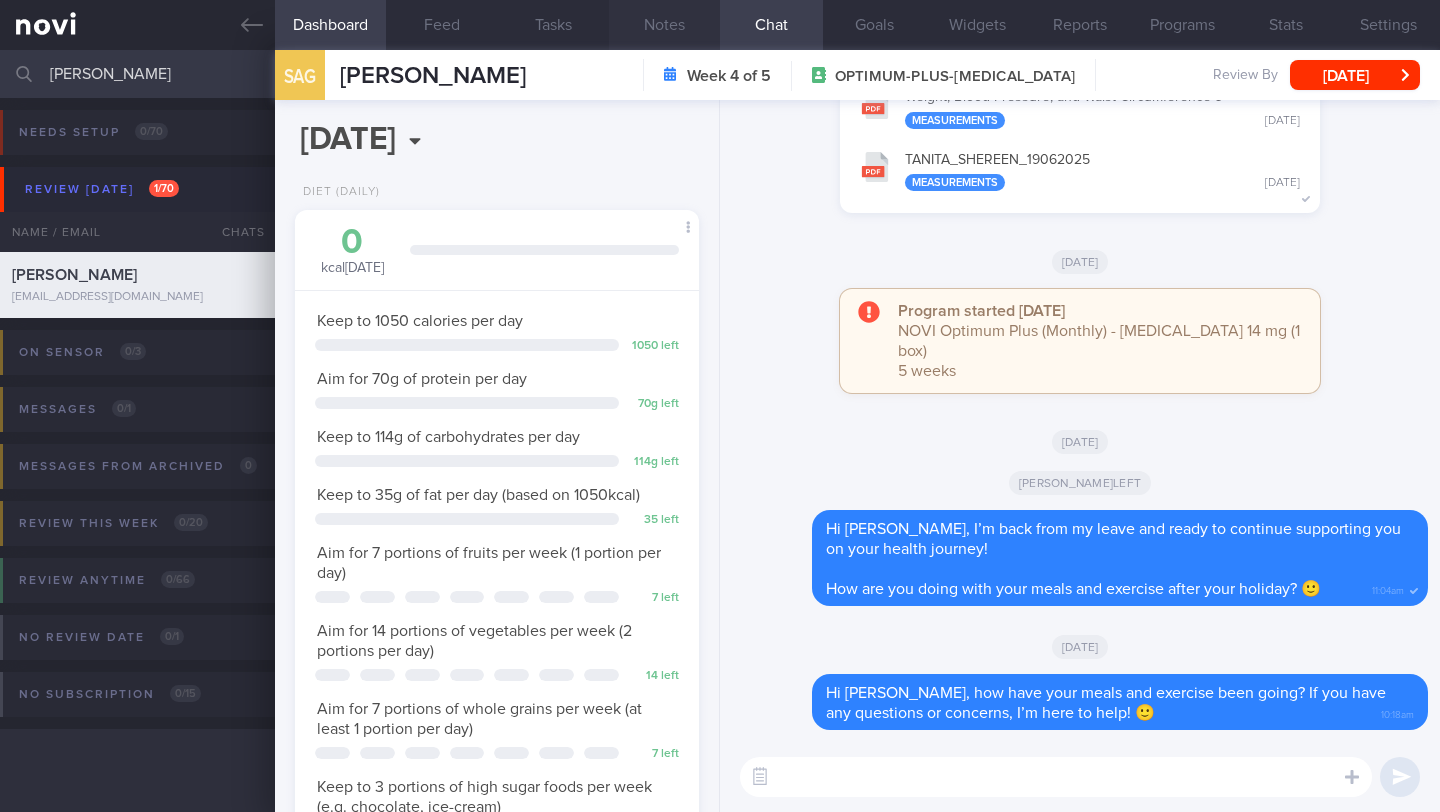 click on "Notes" at bounding box center (664, 25) 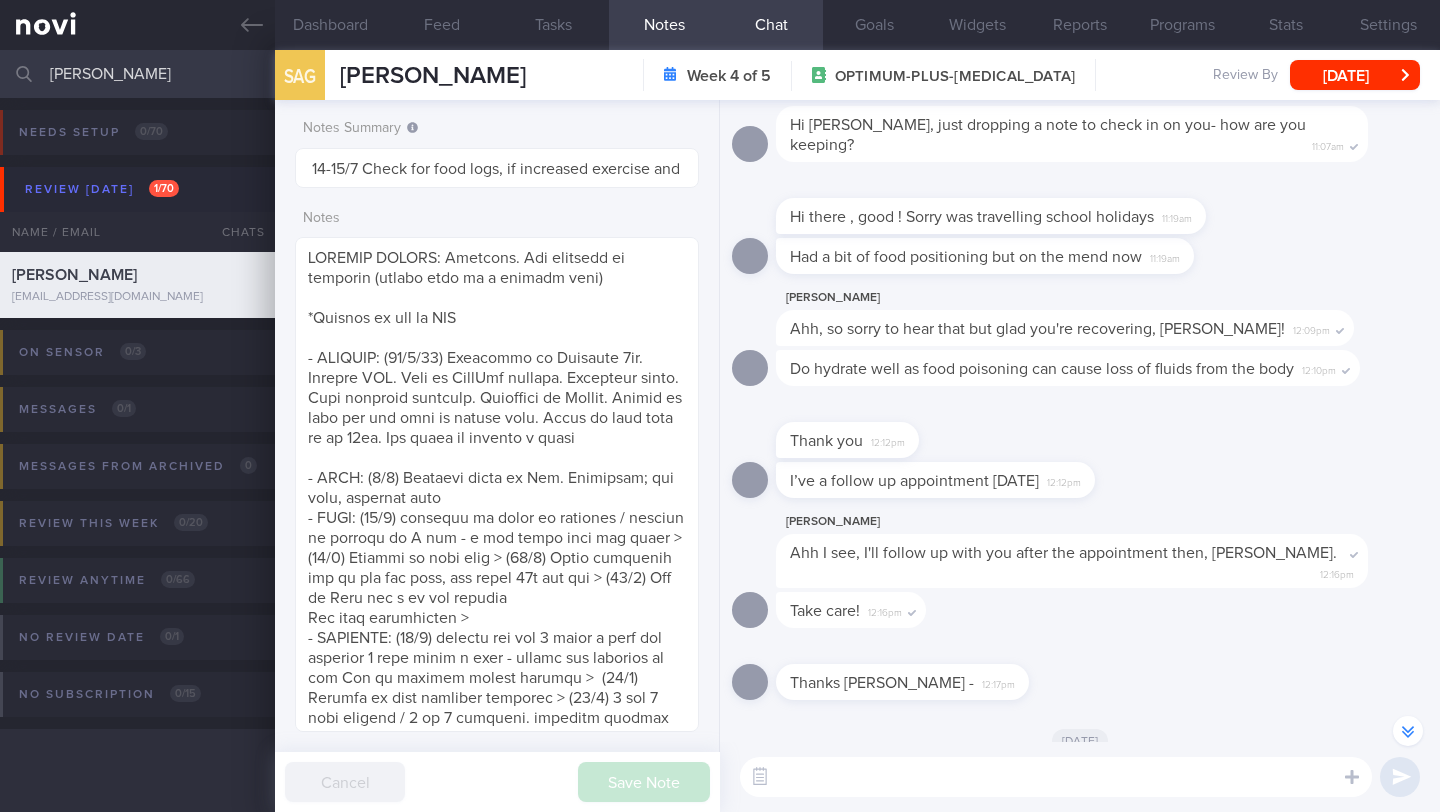 scroll, scrollTop: -776, scrollLeft: 0, axis: vertical 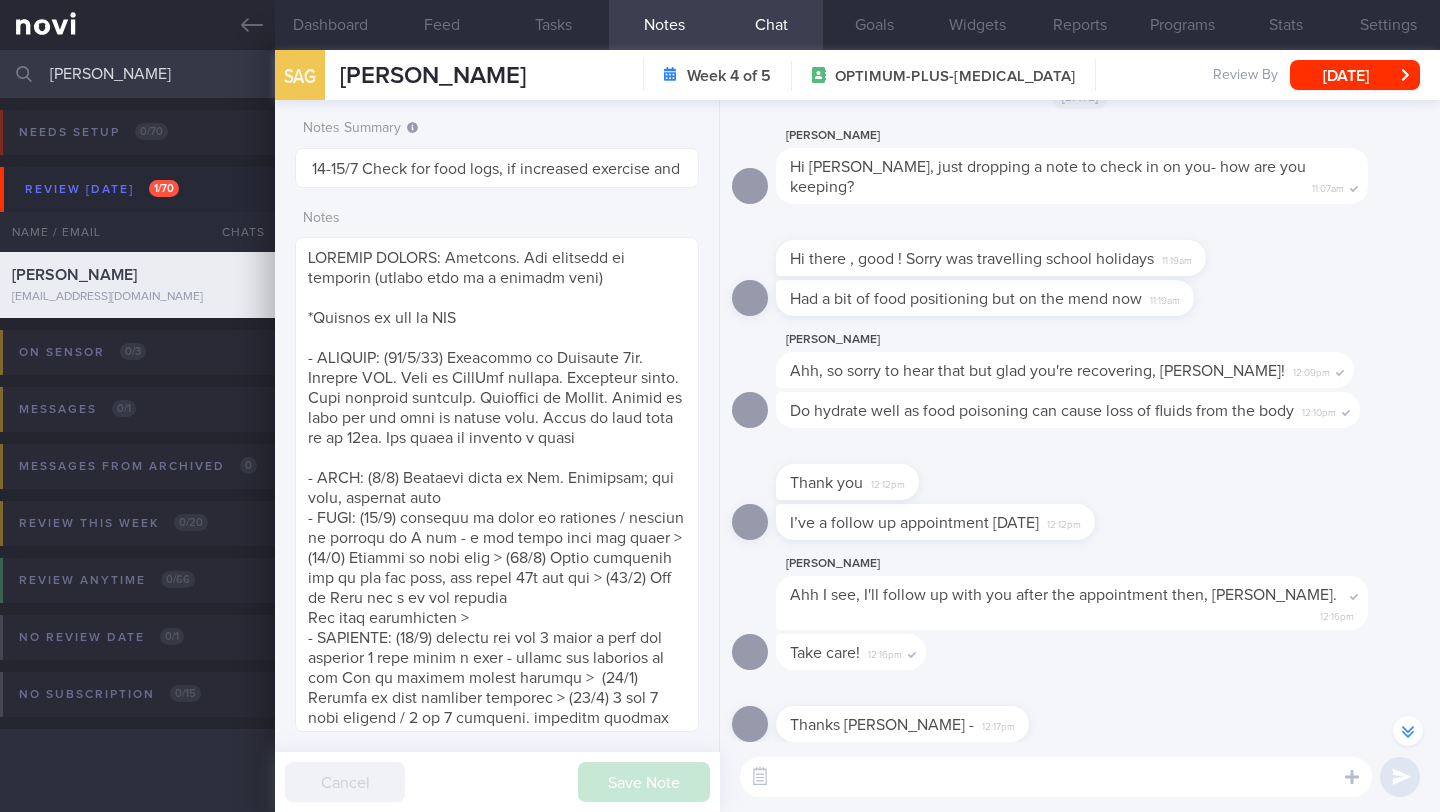 click at bounding box center [1056, 777] 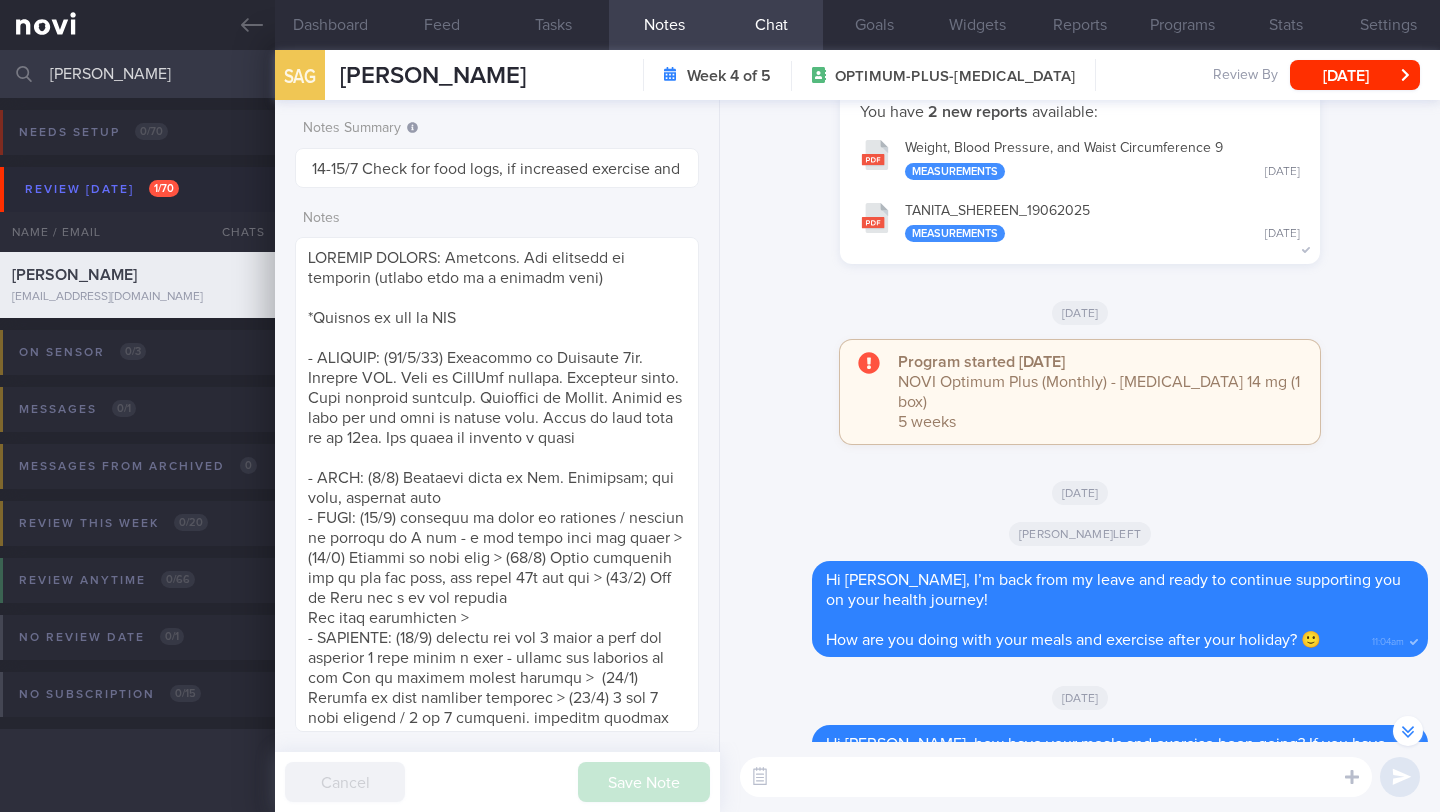 scroll, scrollTop: 0, scrollLeft: 0, axis: both 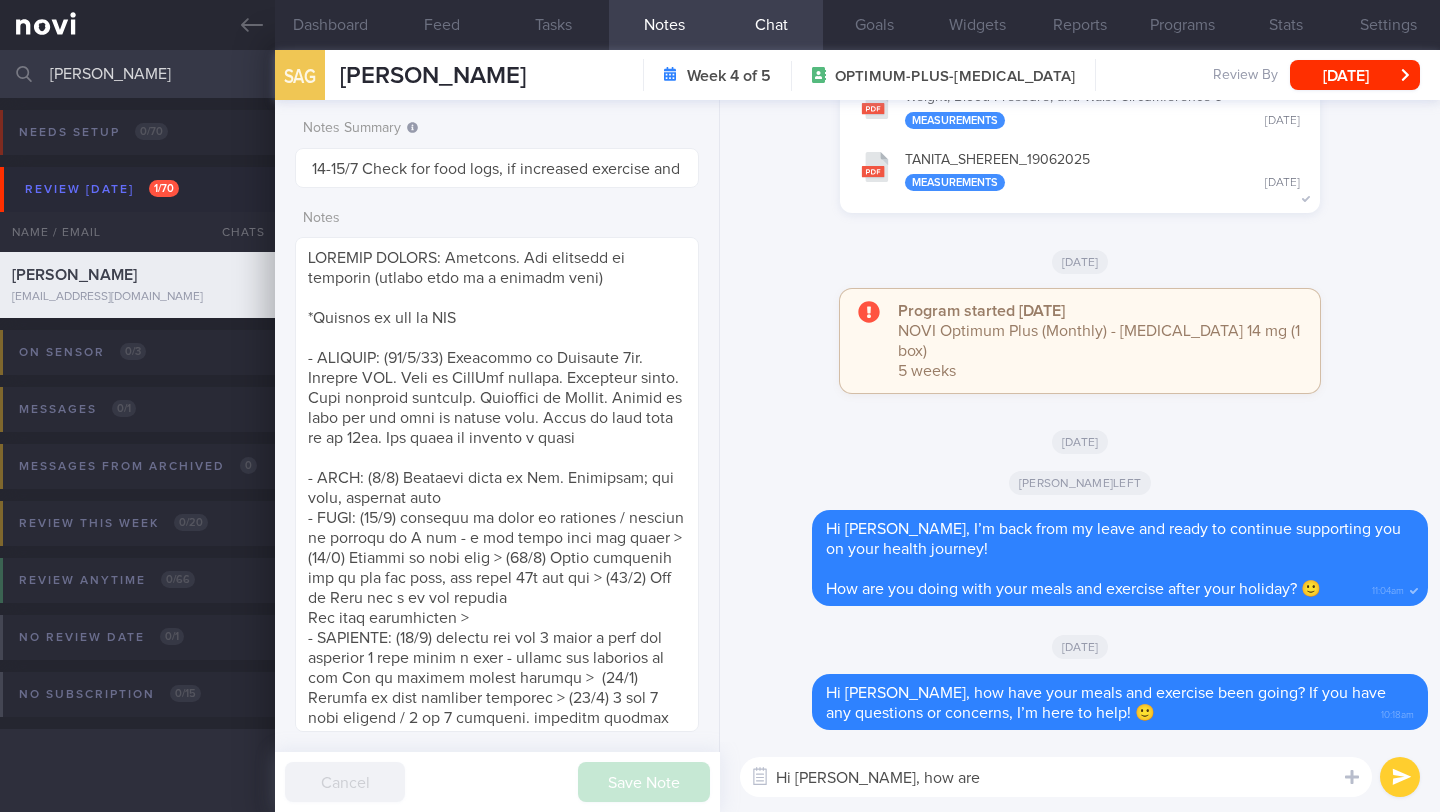 type on "Hi Shereen, how are" 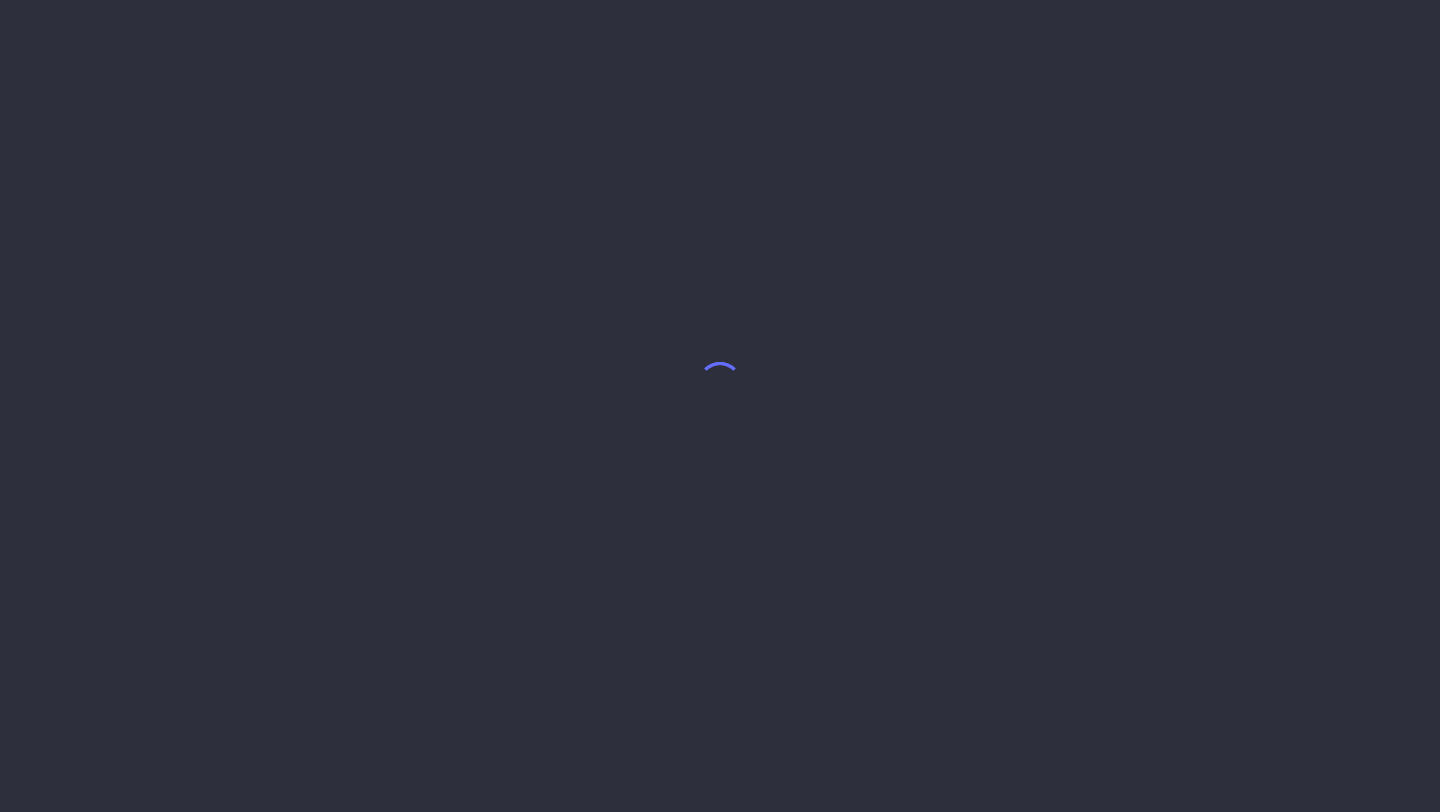 scroll, scrollTop: 0, scrollLeft: 0, axis: both 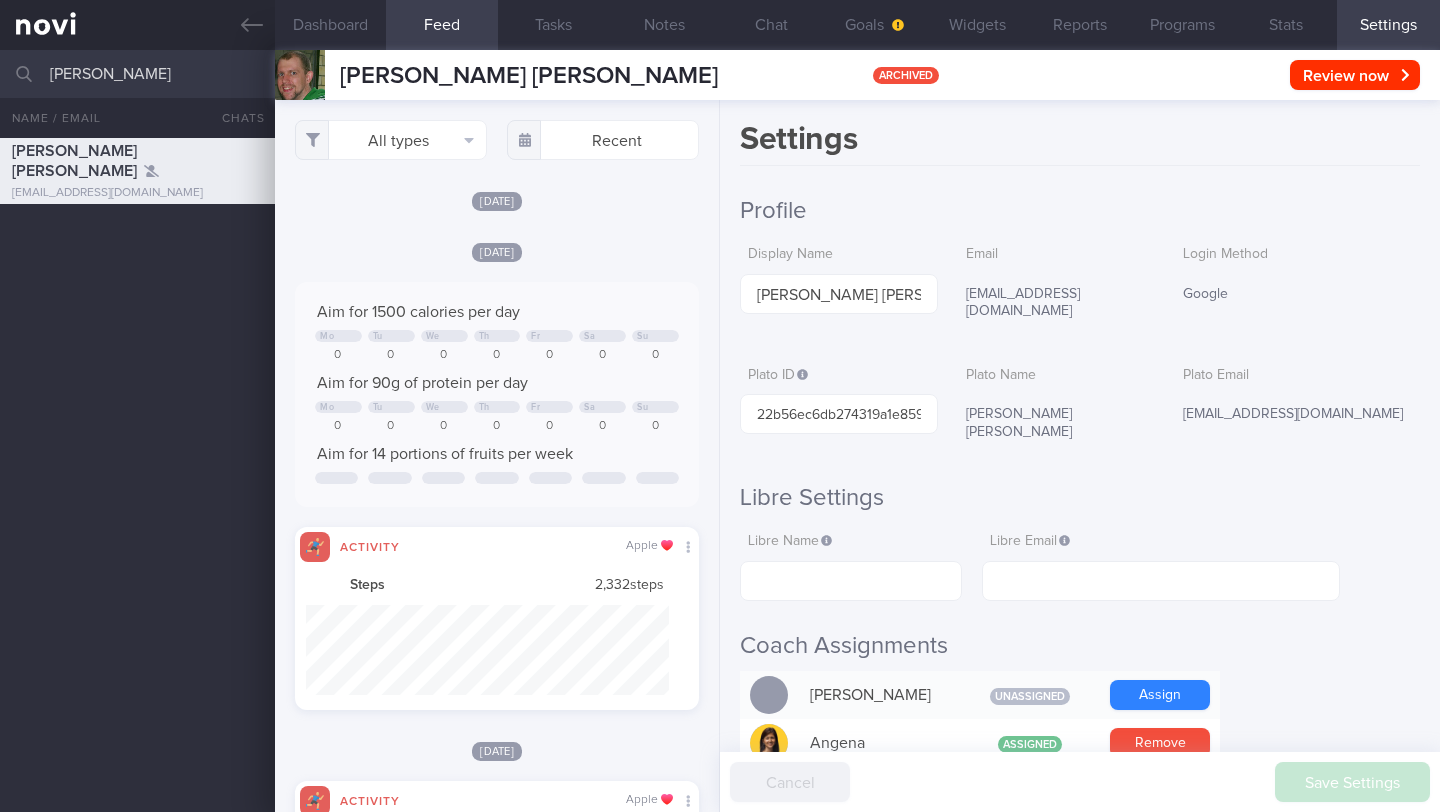 click on "vallance" at bounding box center (720, 74) 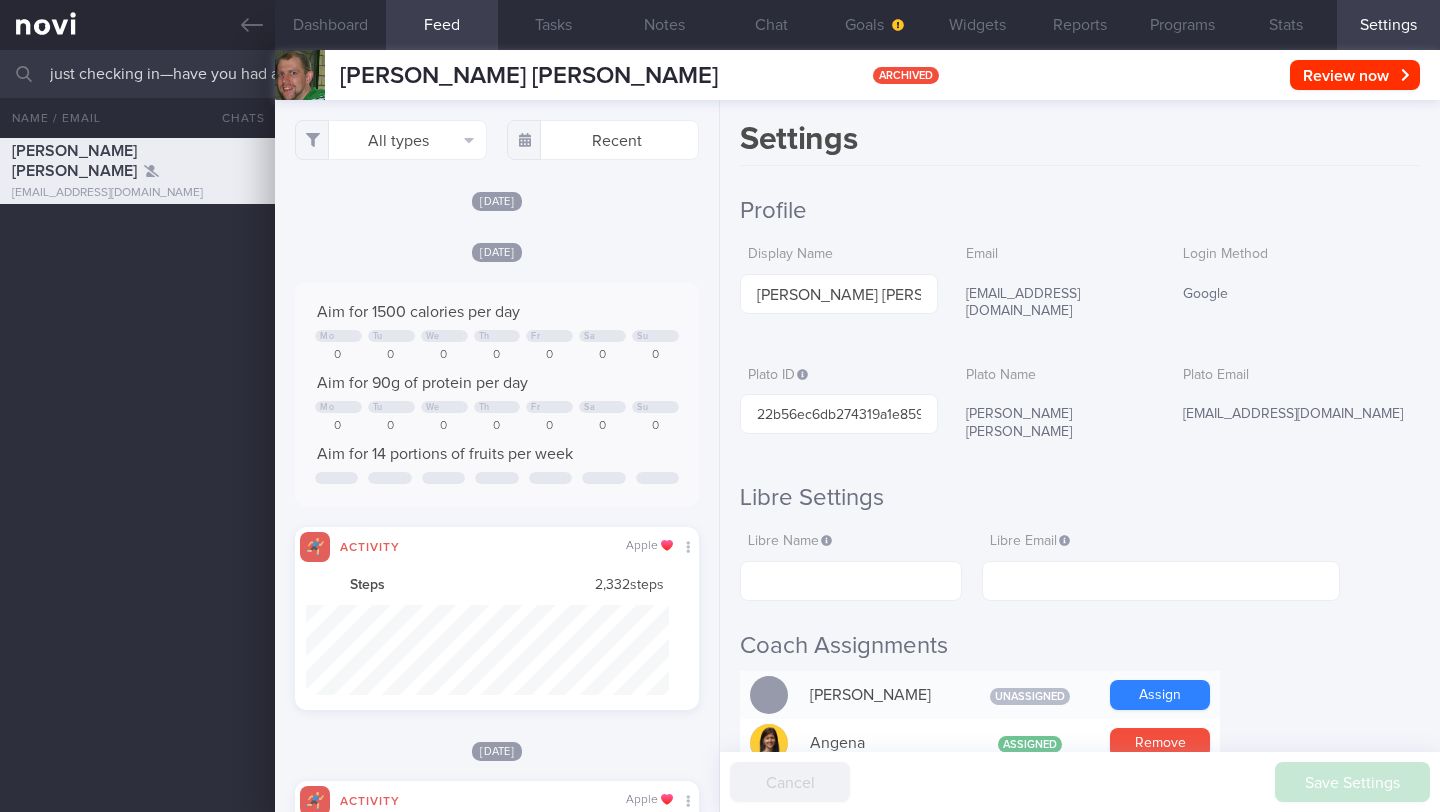 click on "just checking in—have you had any challenges sticking to your diet or exercise goals lately? I" at bounding box center (720, 74) 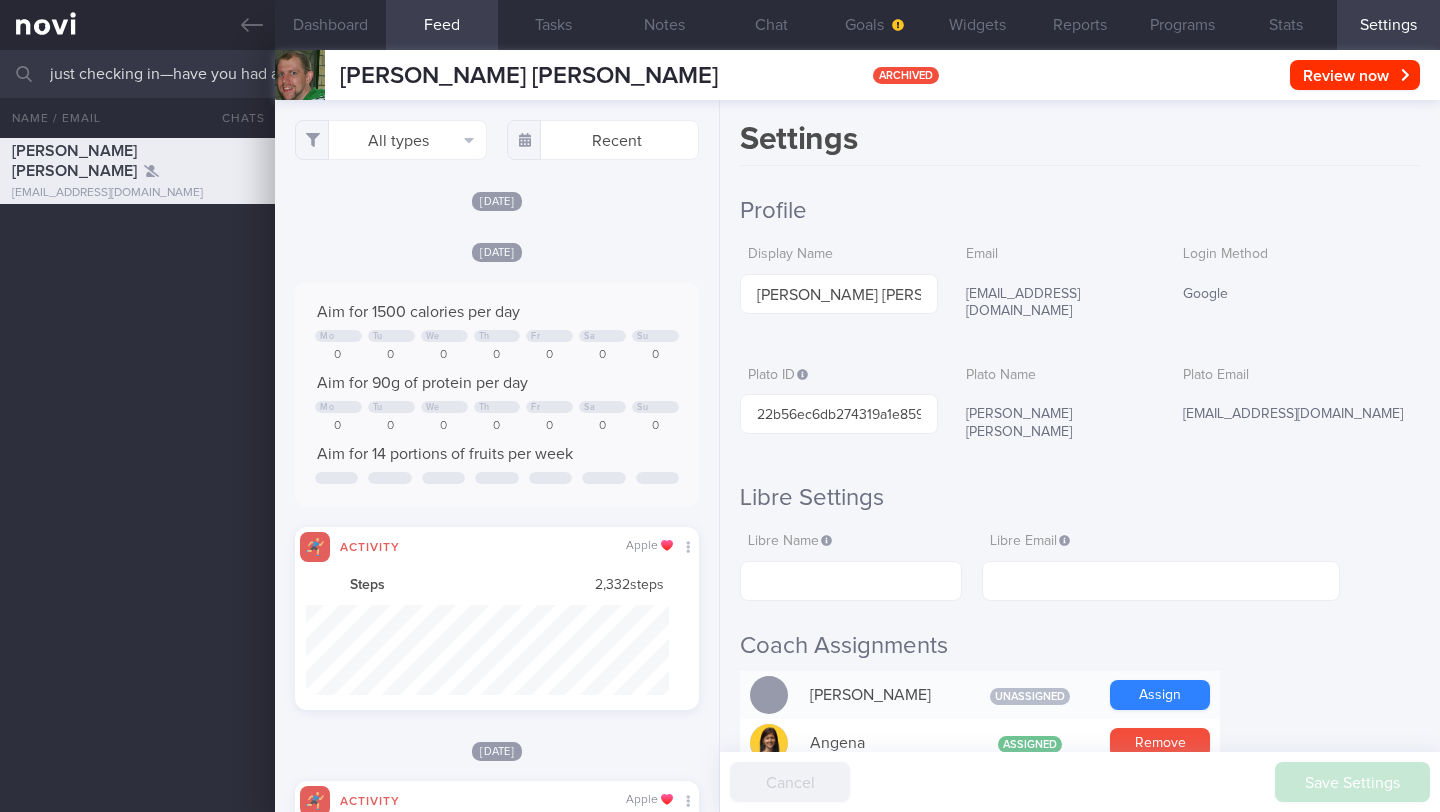 click on "just checking in—have you had any challenges sticking to your diet or exercise goals lately? I" at bounding box center [720, 74] 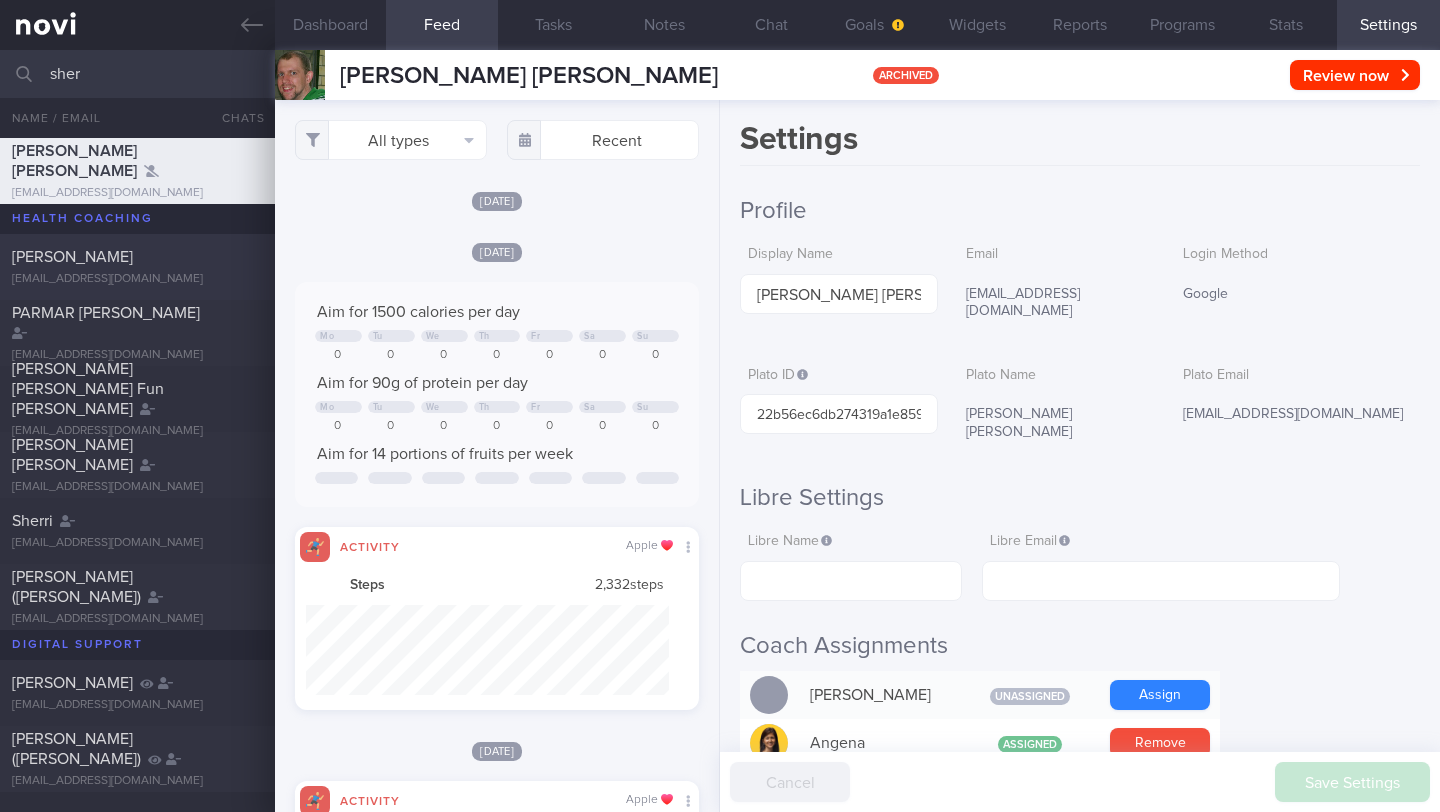 type on "sher" 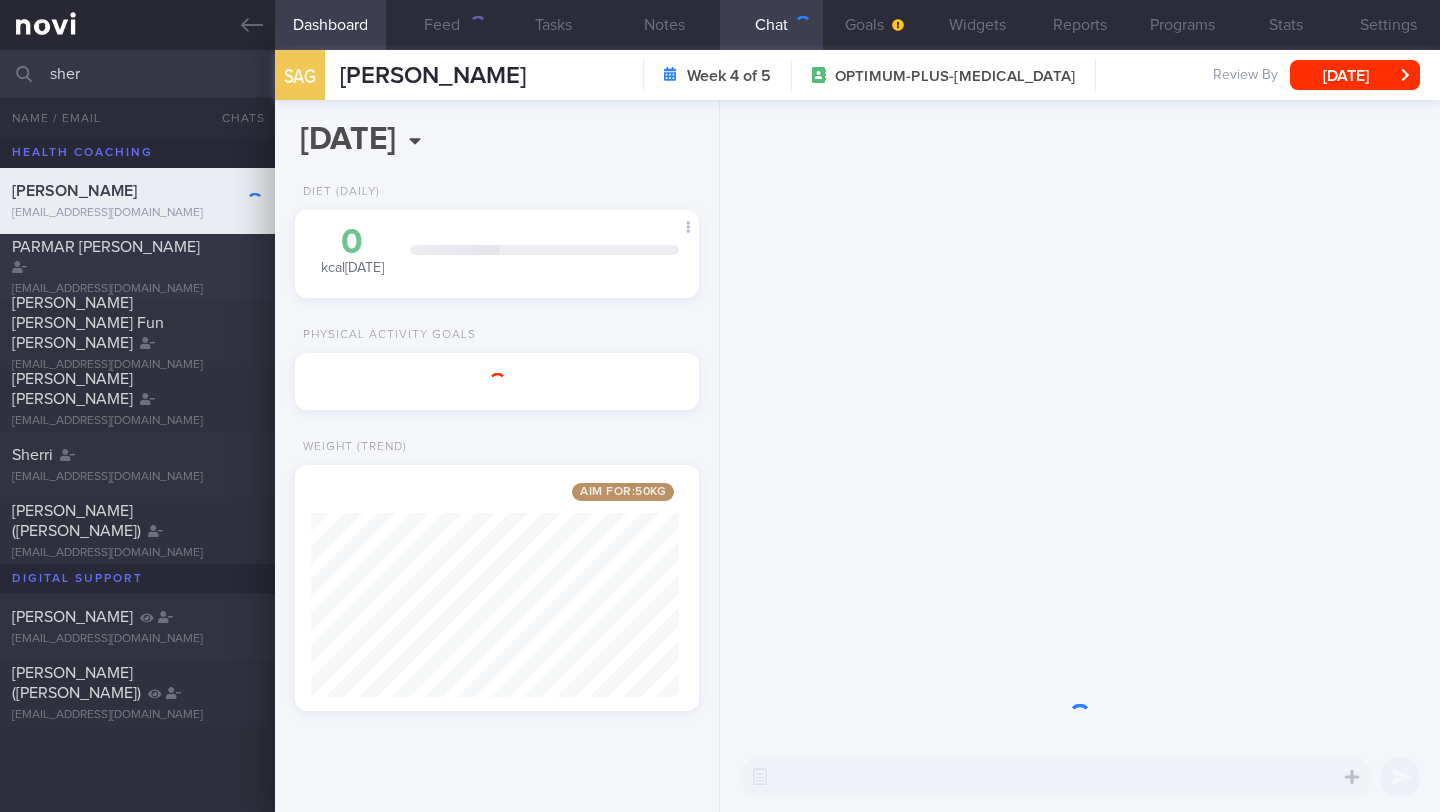 scroll, scrollTop: 0, scrollLeft: 0, axis: both 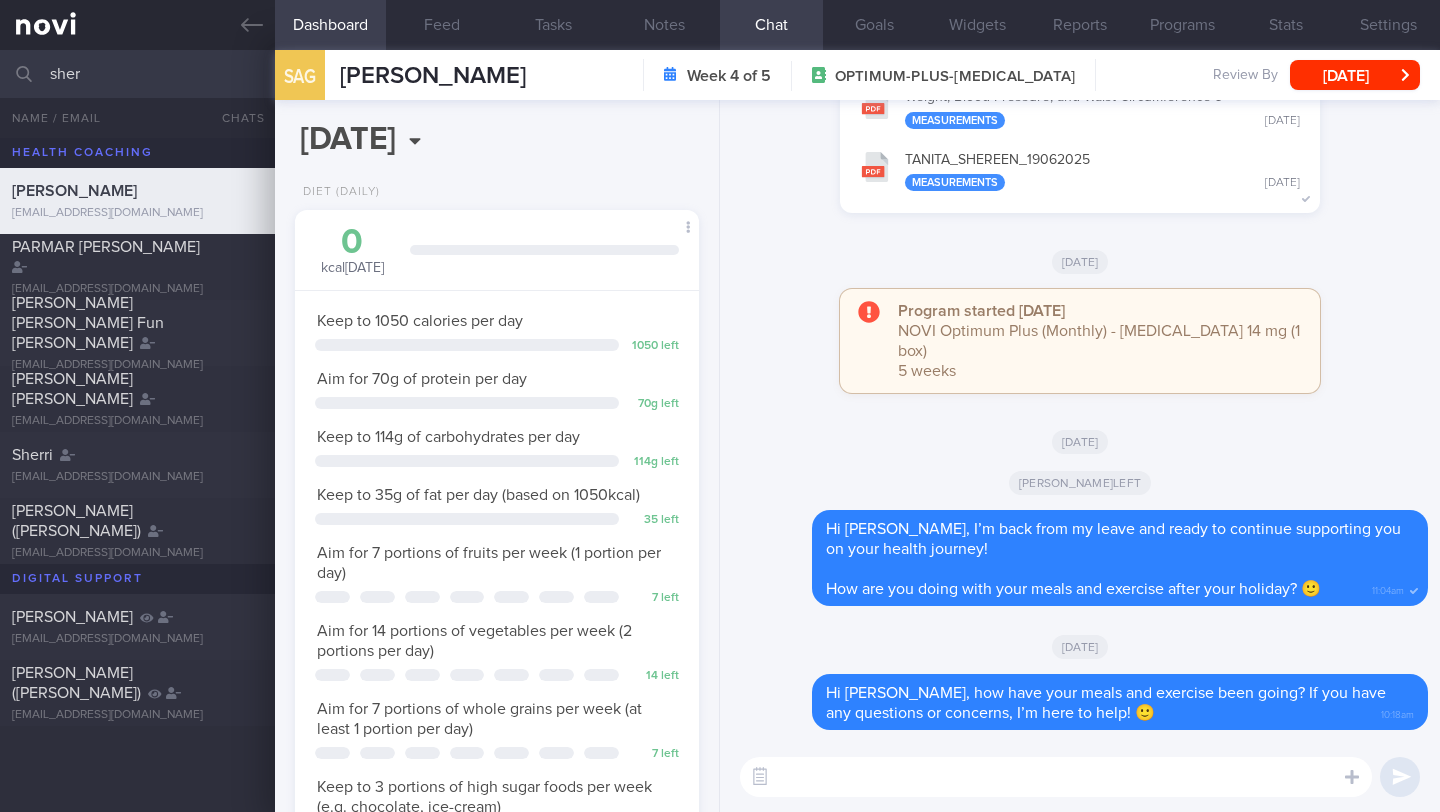 click at bounding box center (1056, 777) 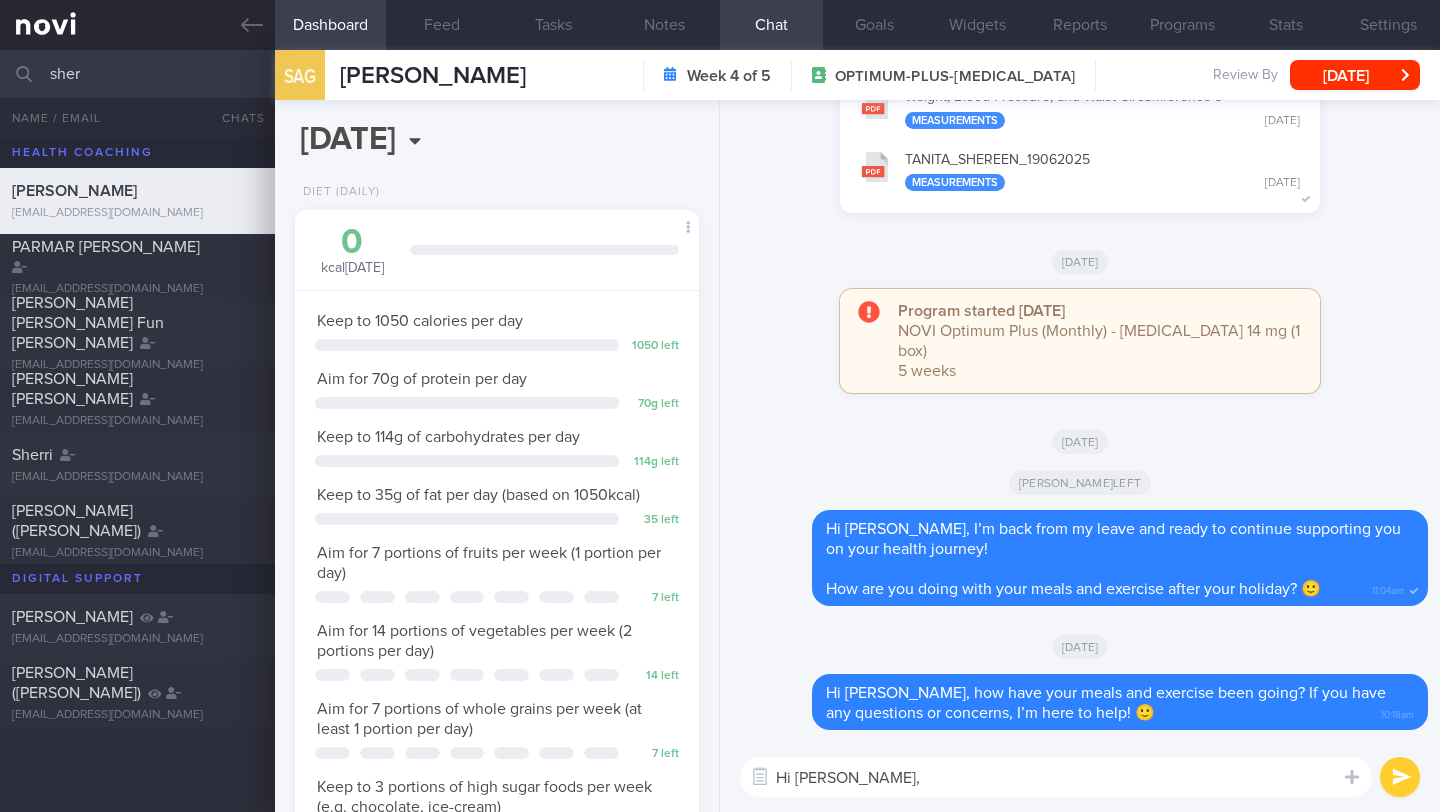 click on "Hi Shereen," at bounding box center [1056, 777] 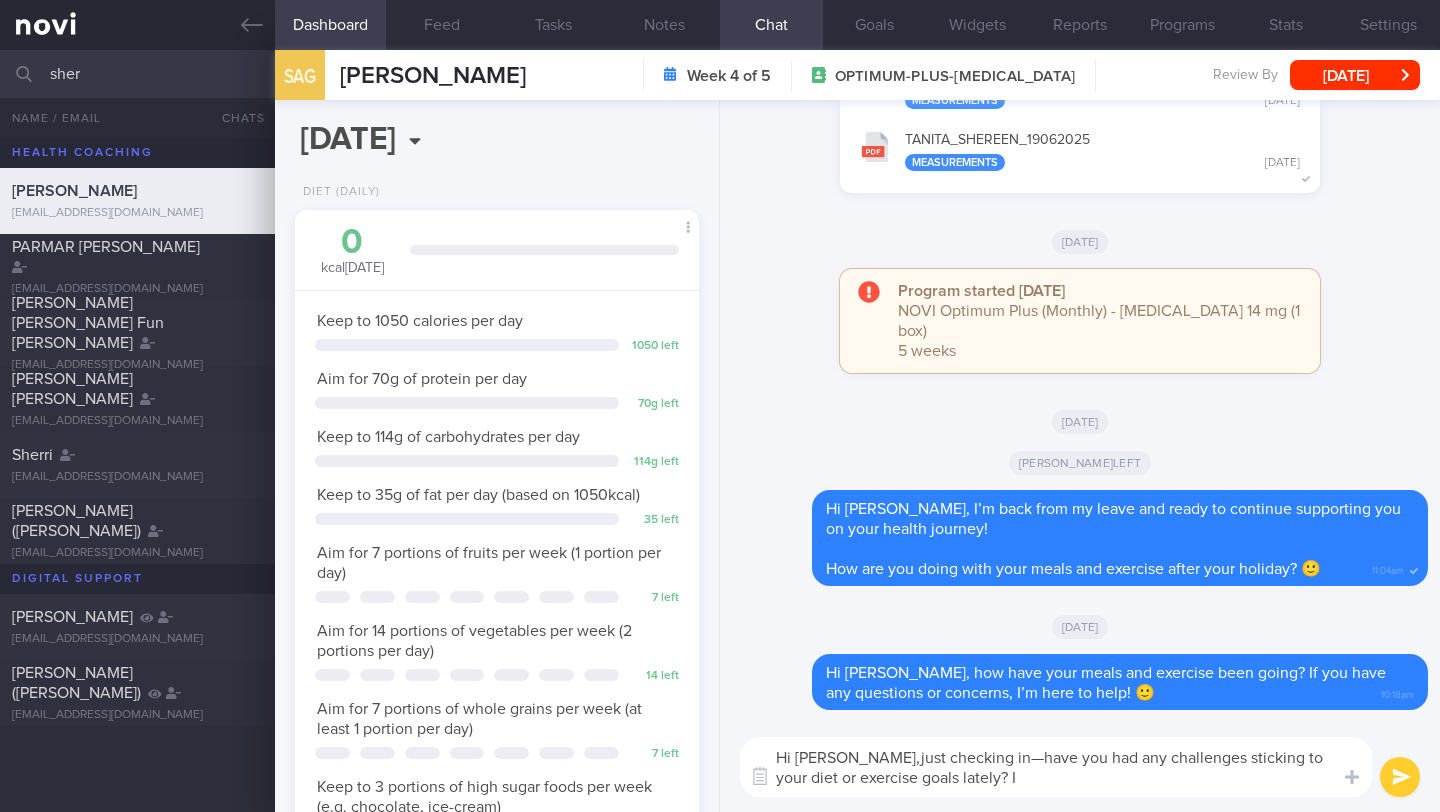 scroll, scrollTop: 0, scrollLeft: 0, axis: both 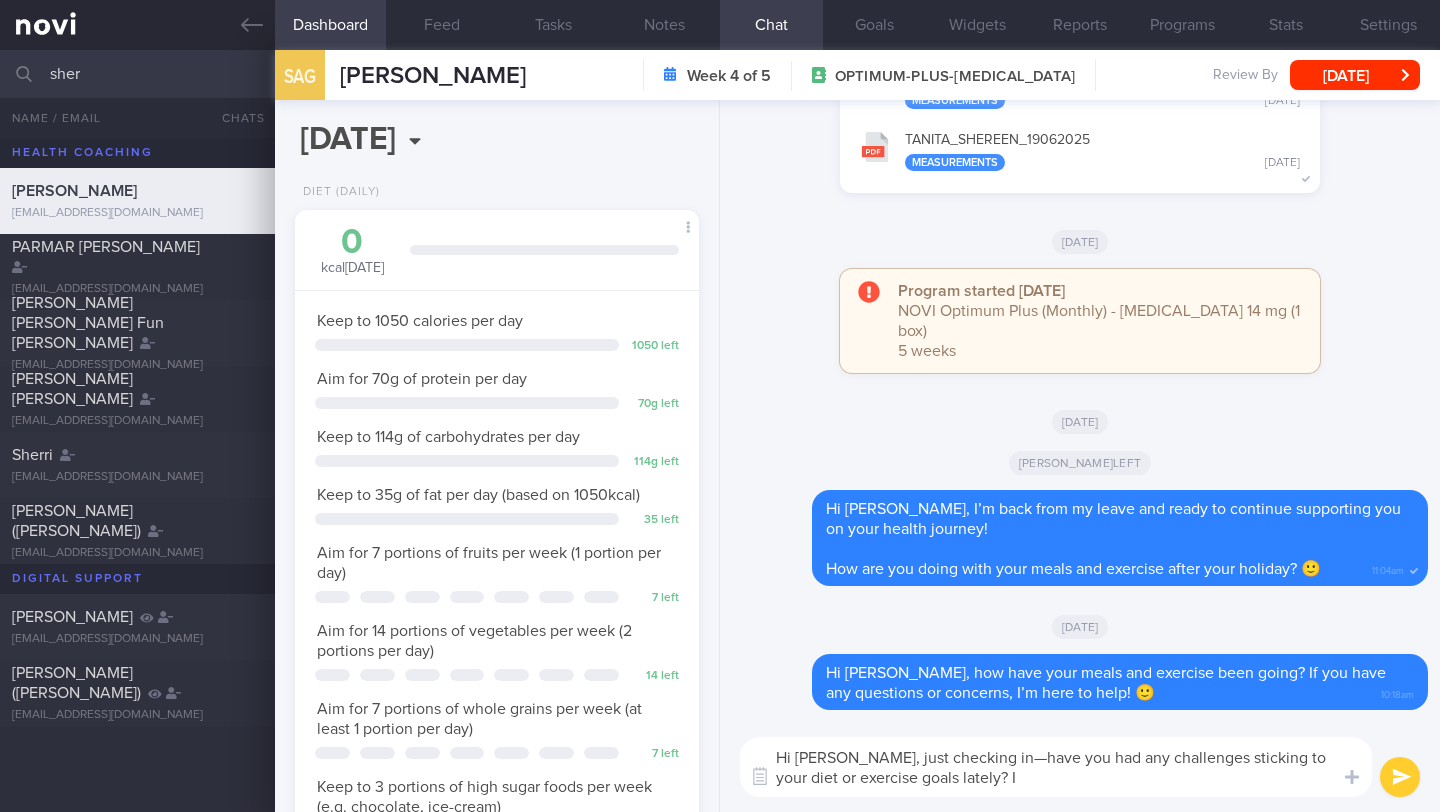 click on "Hi Shereen, just checking in—have you had any challenges sticking to your diet or exercise goals lately? I" at bounding box center [1056, 767] 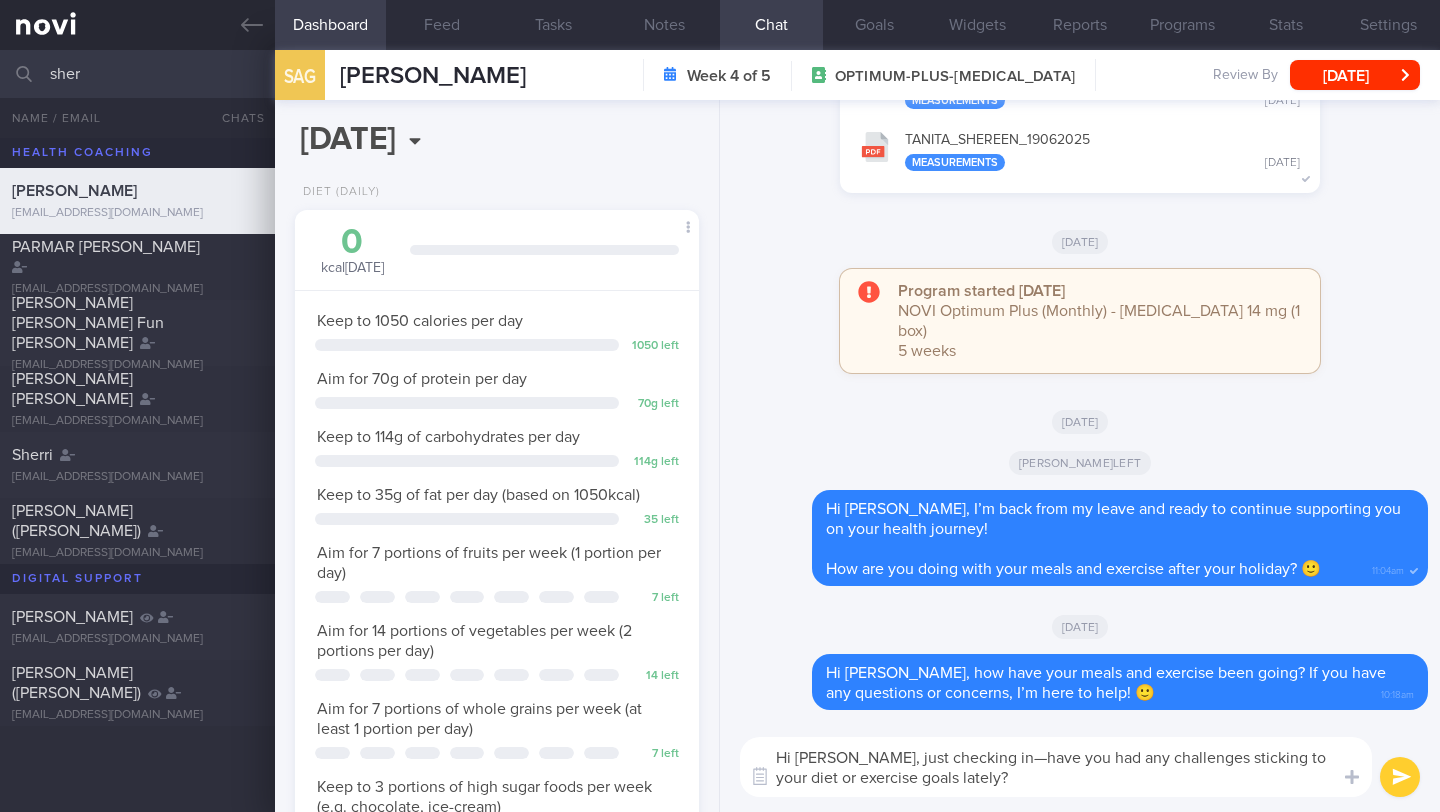 type 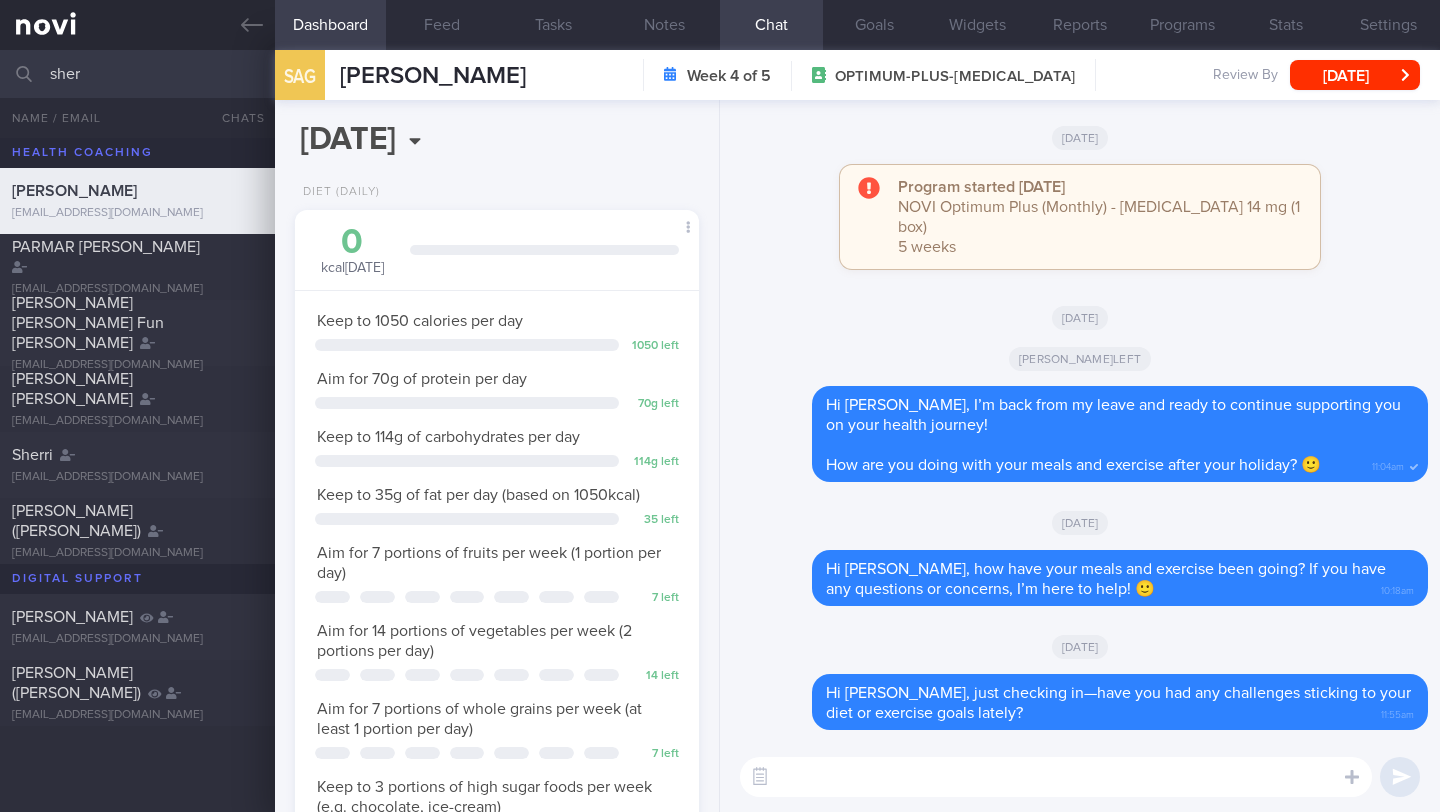 click on "Sharon Gill  left" at bounding box center [1080, 358] 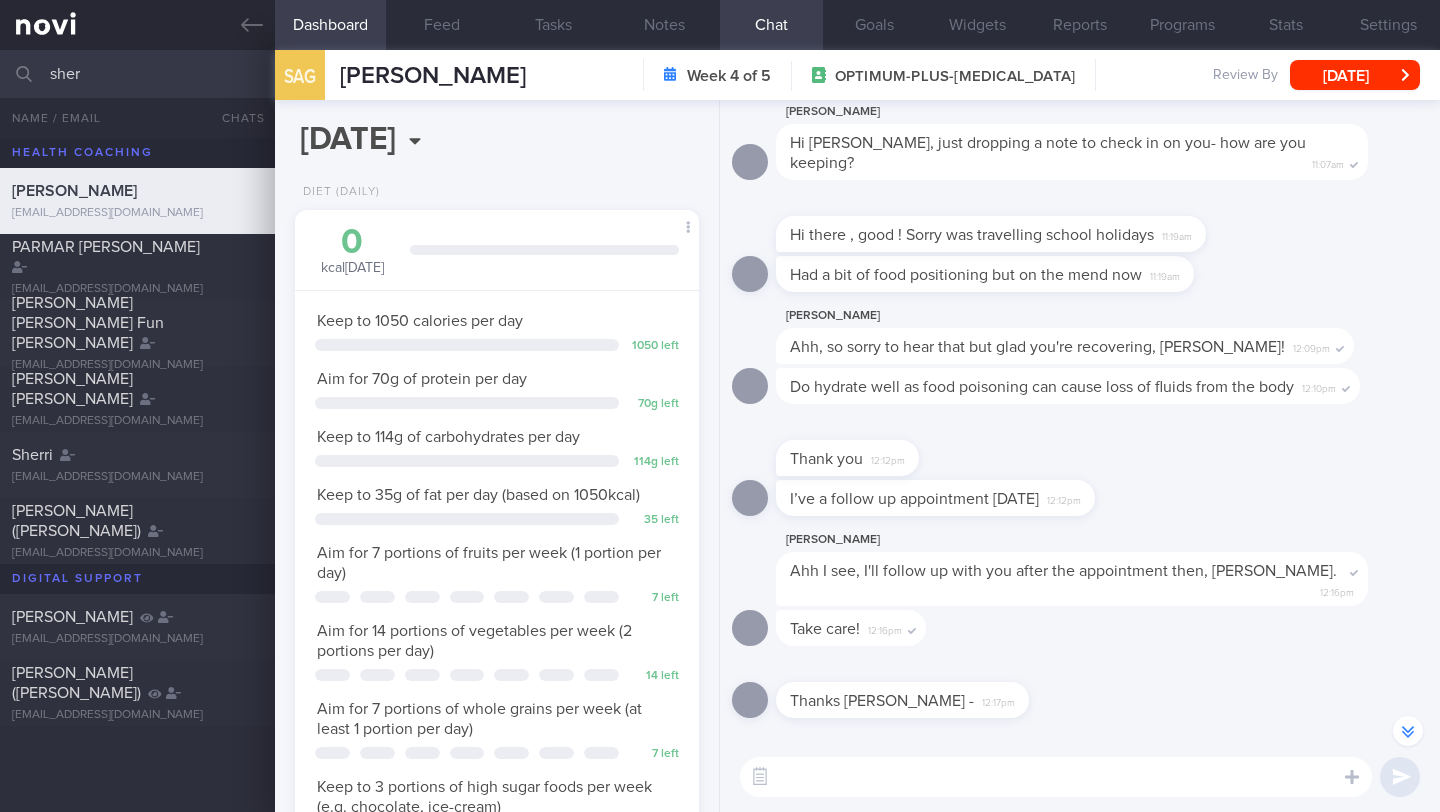 scroll, scrollTop: -917, scrollLeft: 0, axis: vertical 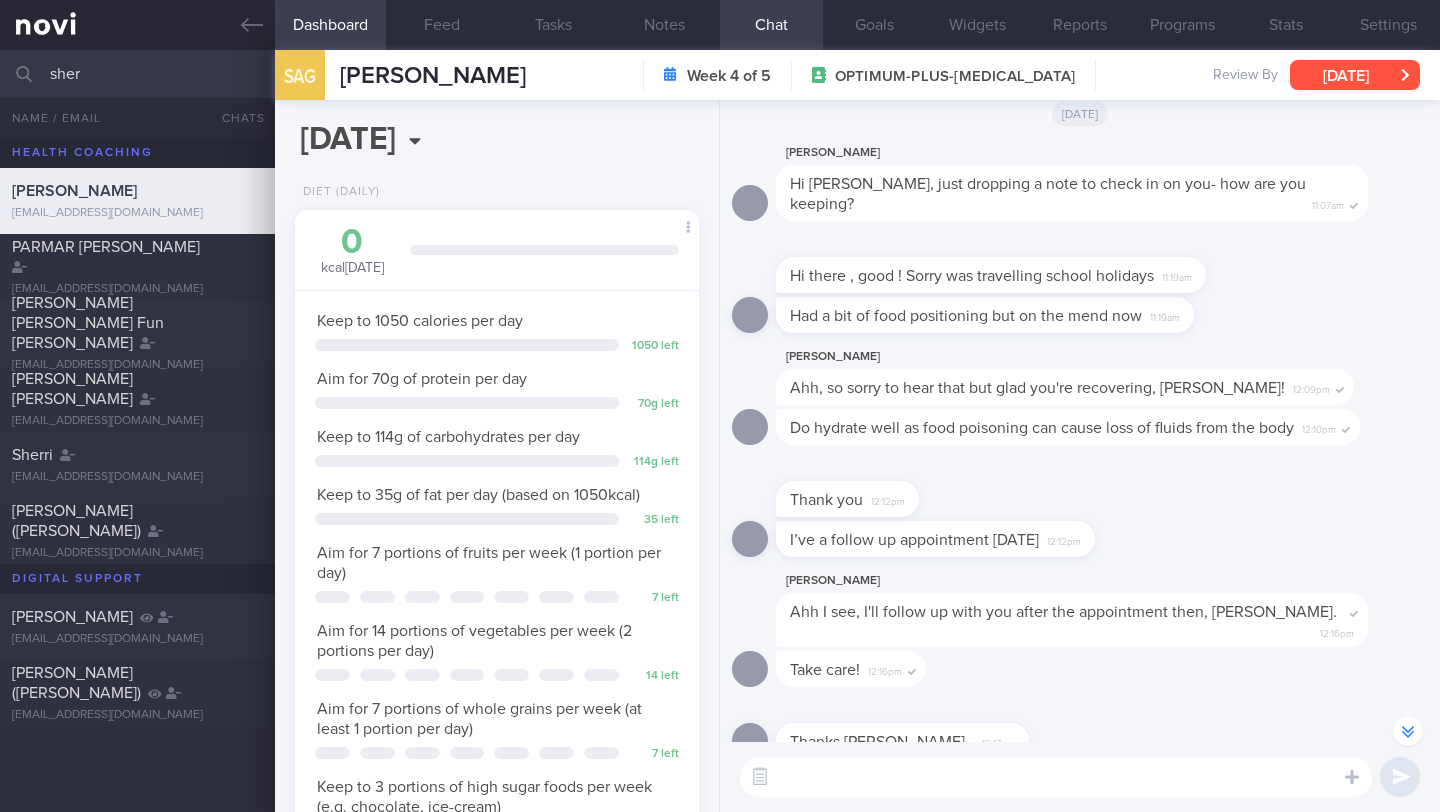 click on "[DATE]" at bounding box center (1355, 75) 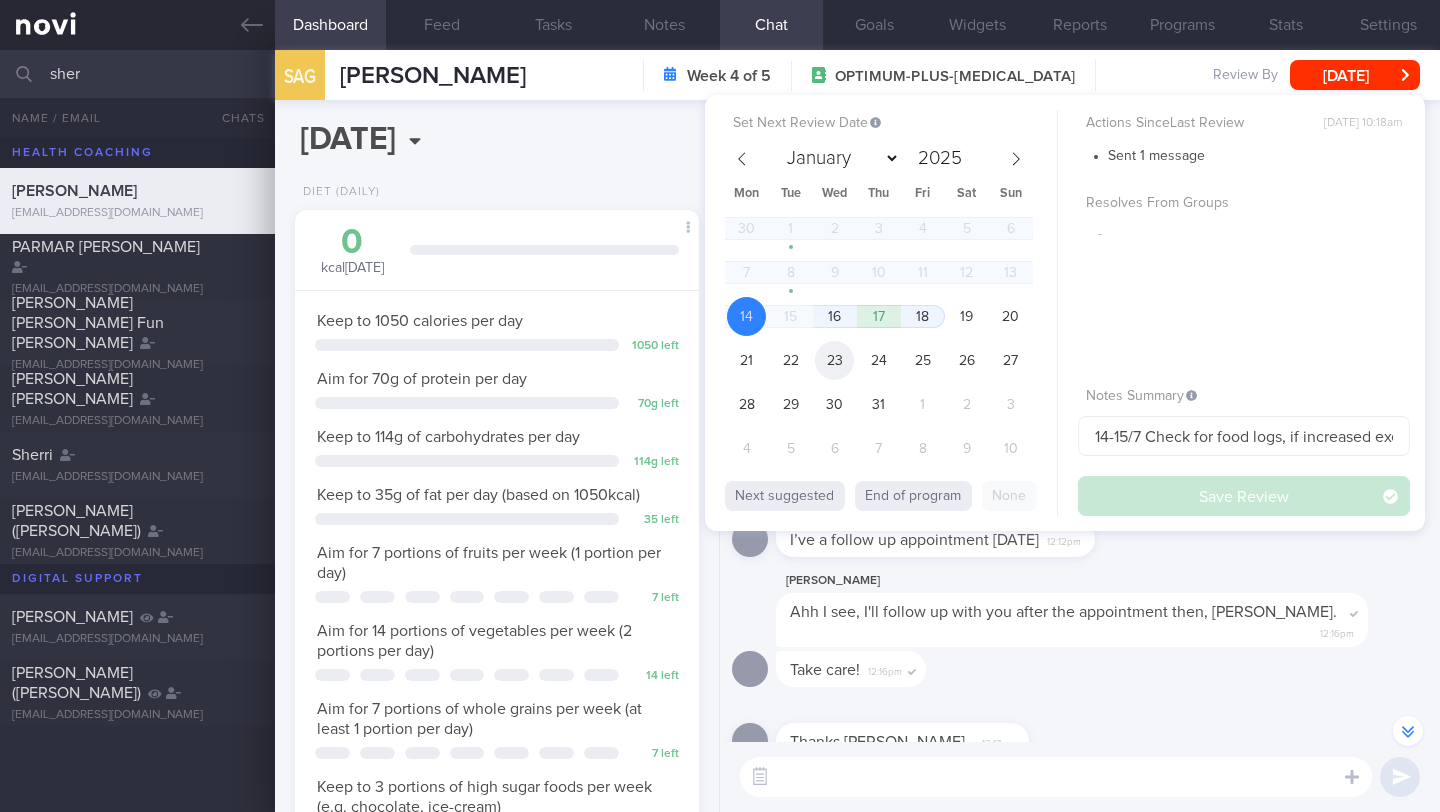 click on "23" at bounding box center (834, 360) 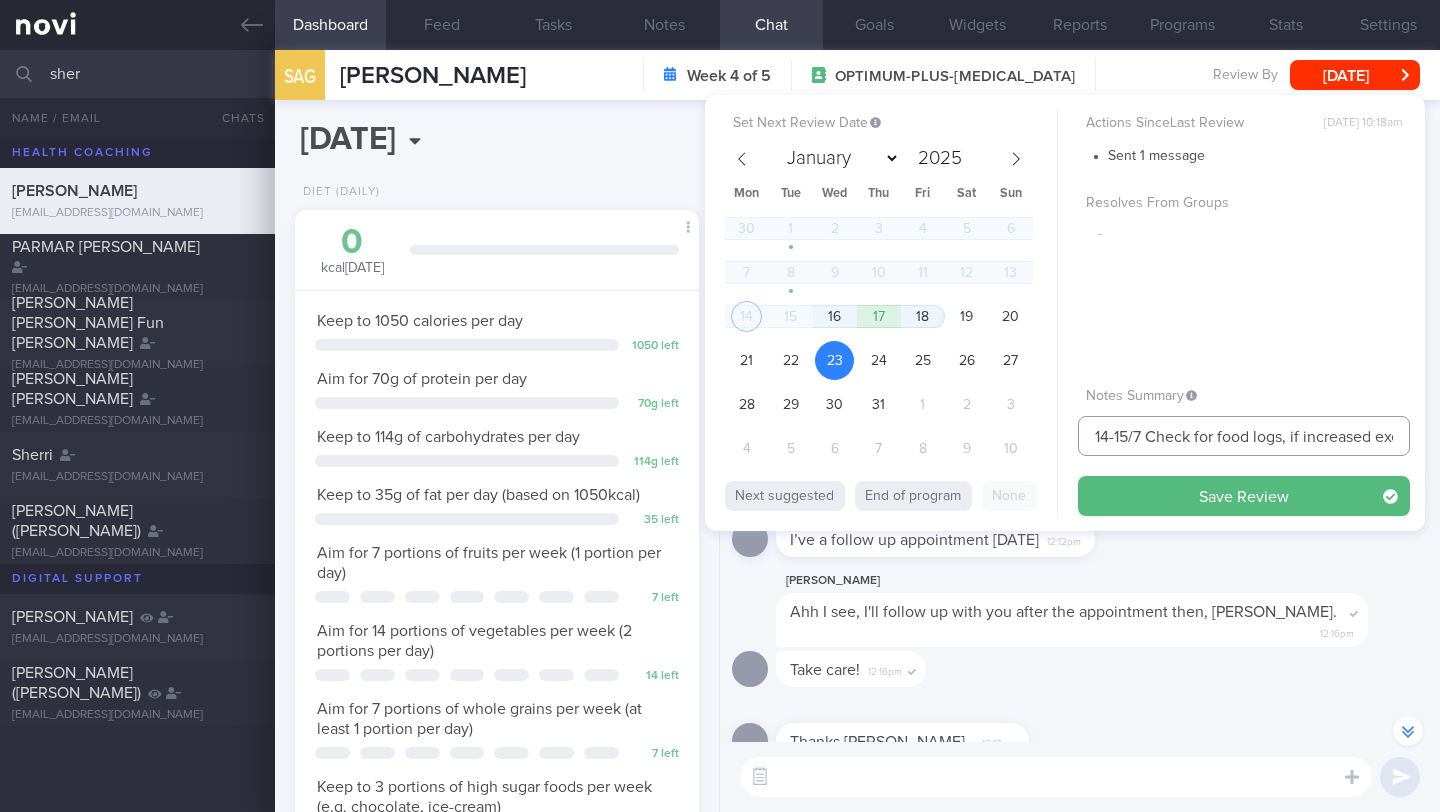 drag, startPoint x: 1127, startPoint y: 438, endPoint x: 1046, endPoint y: 429, distance: 81.49847 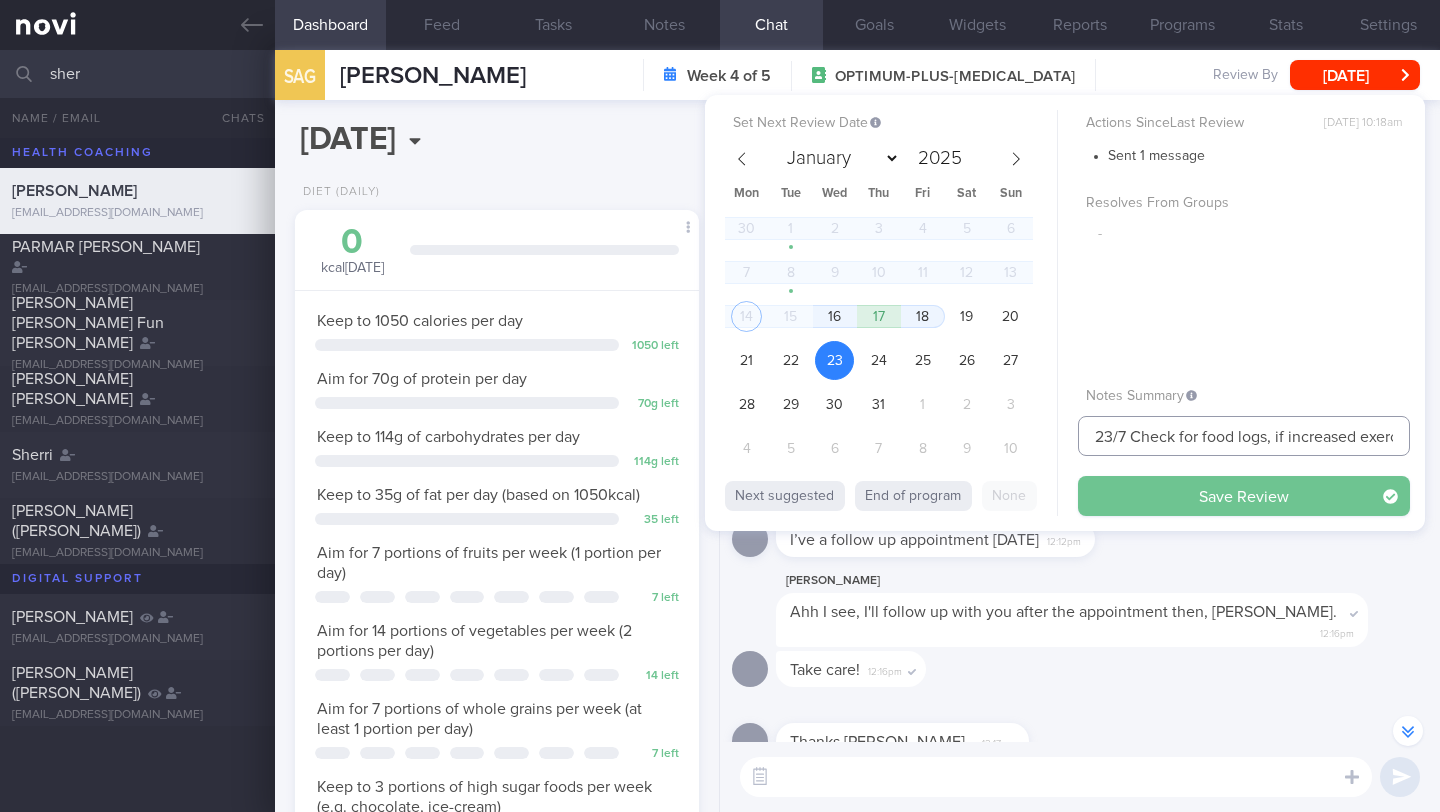 type on "23/7 Check for food logs, if increased exercise and hit goal wt" 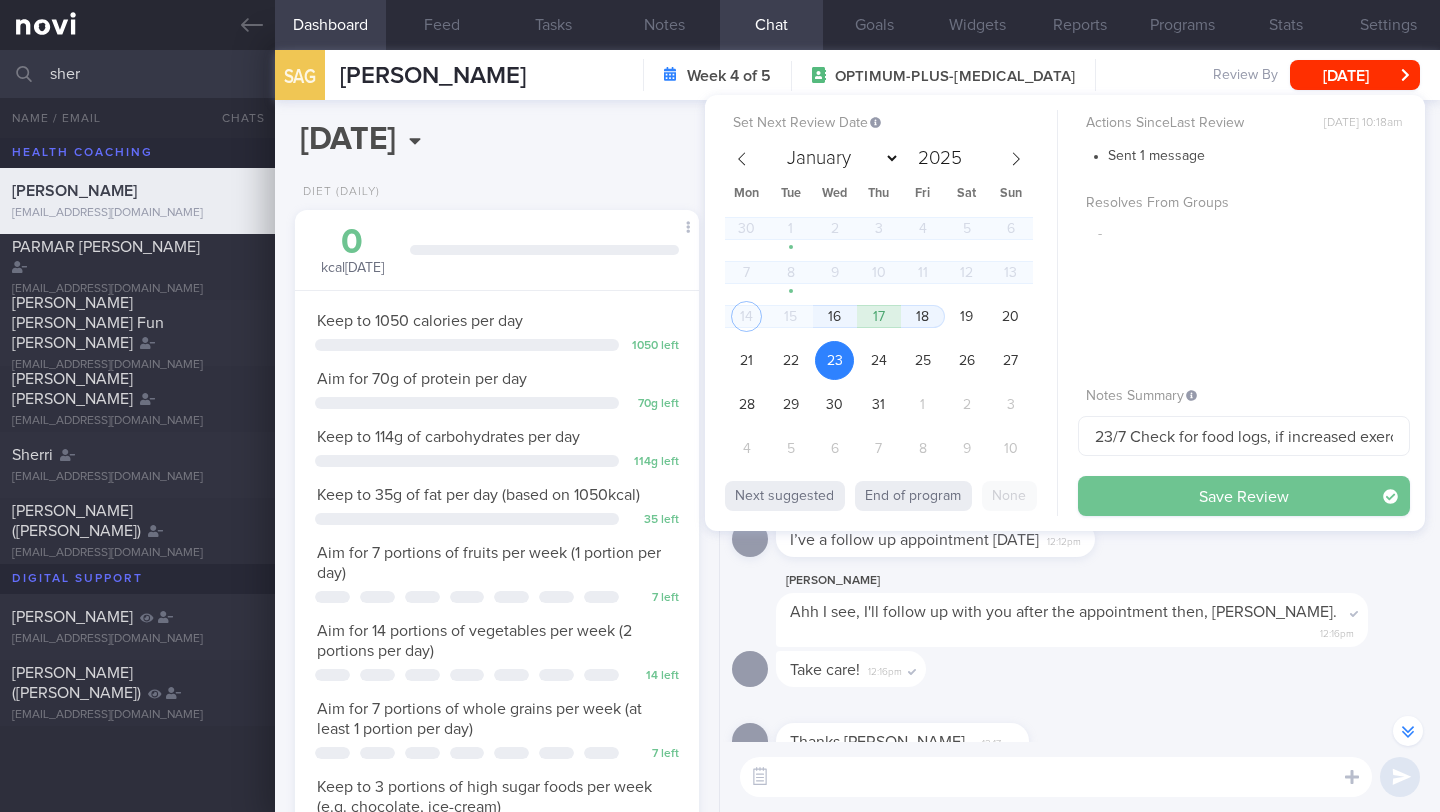 click on "Save Review" at bounding box center [1244, 496] 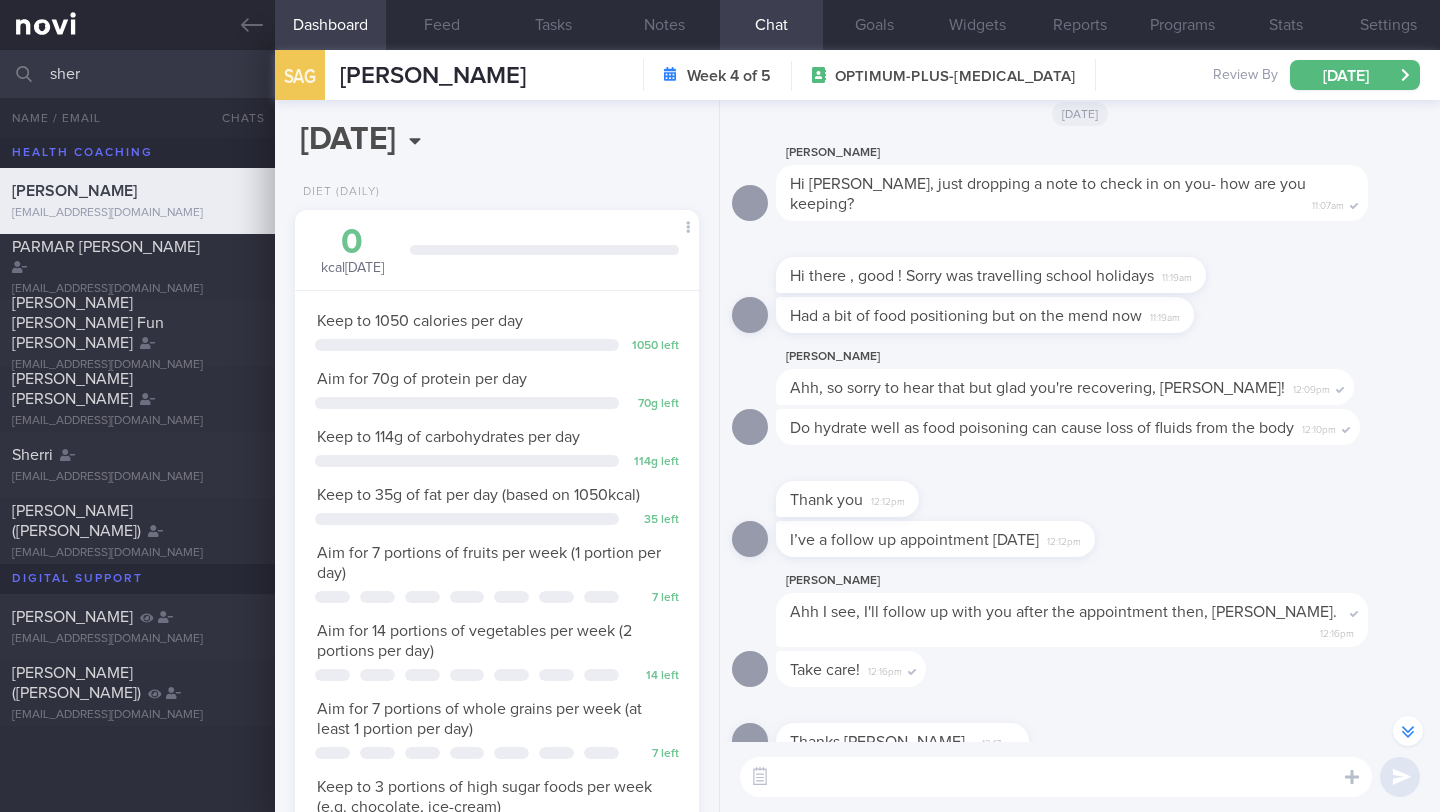 click on "sher" at bounding box center (720, 74) 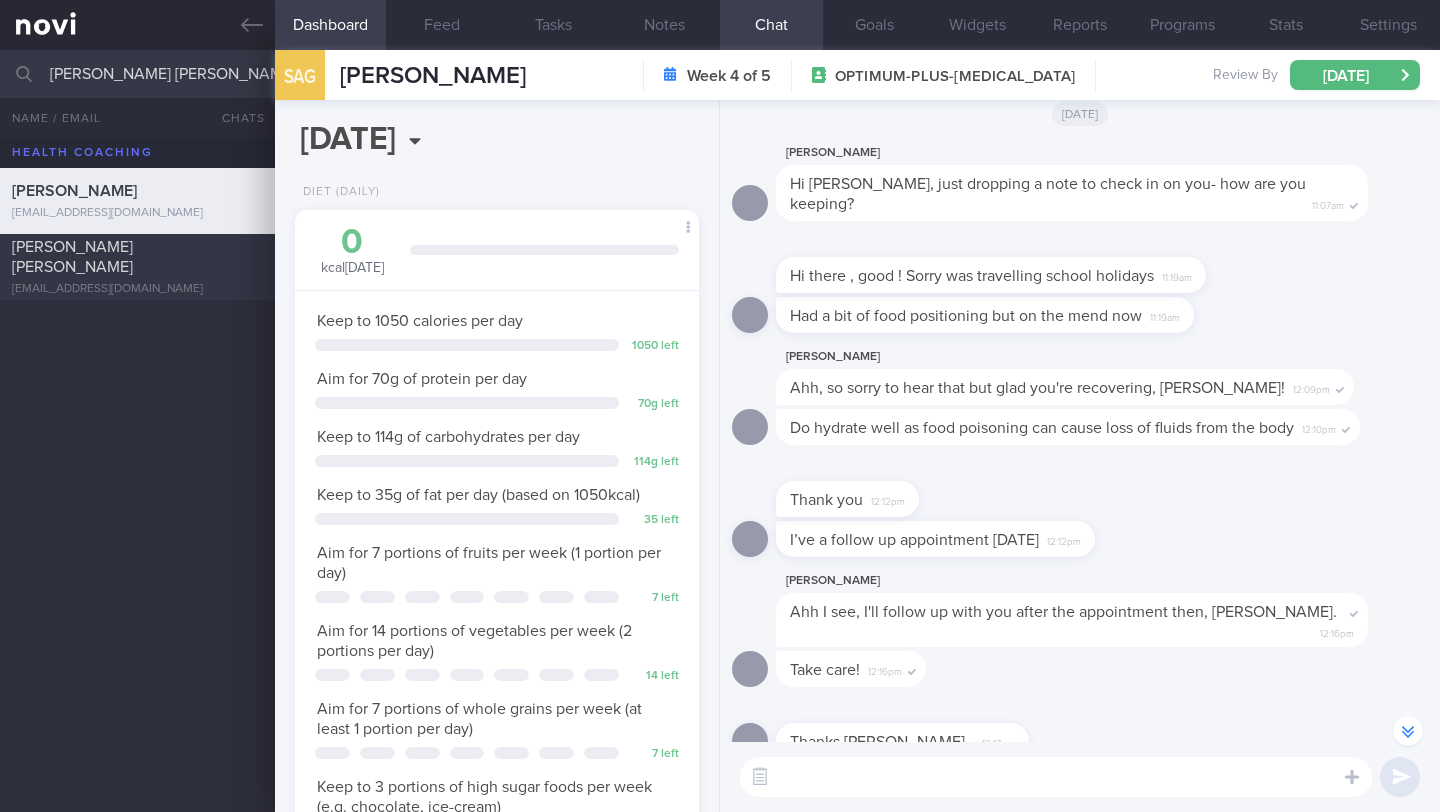 type on "[PERSON_NAME] [PERSON_NAME]" 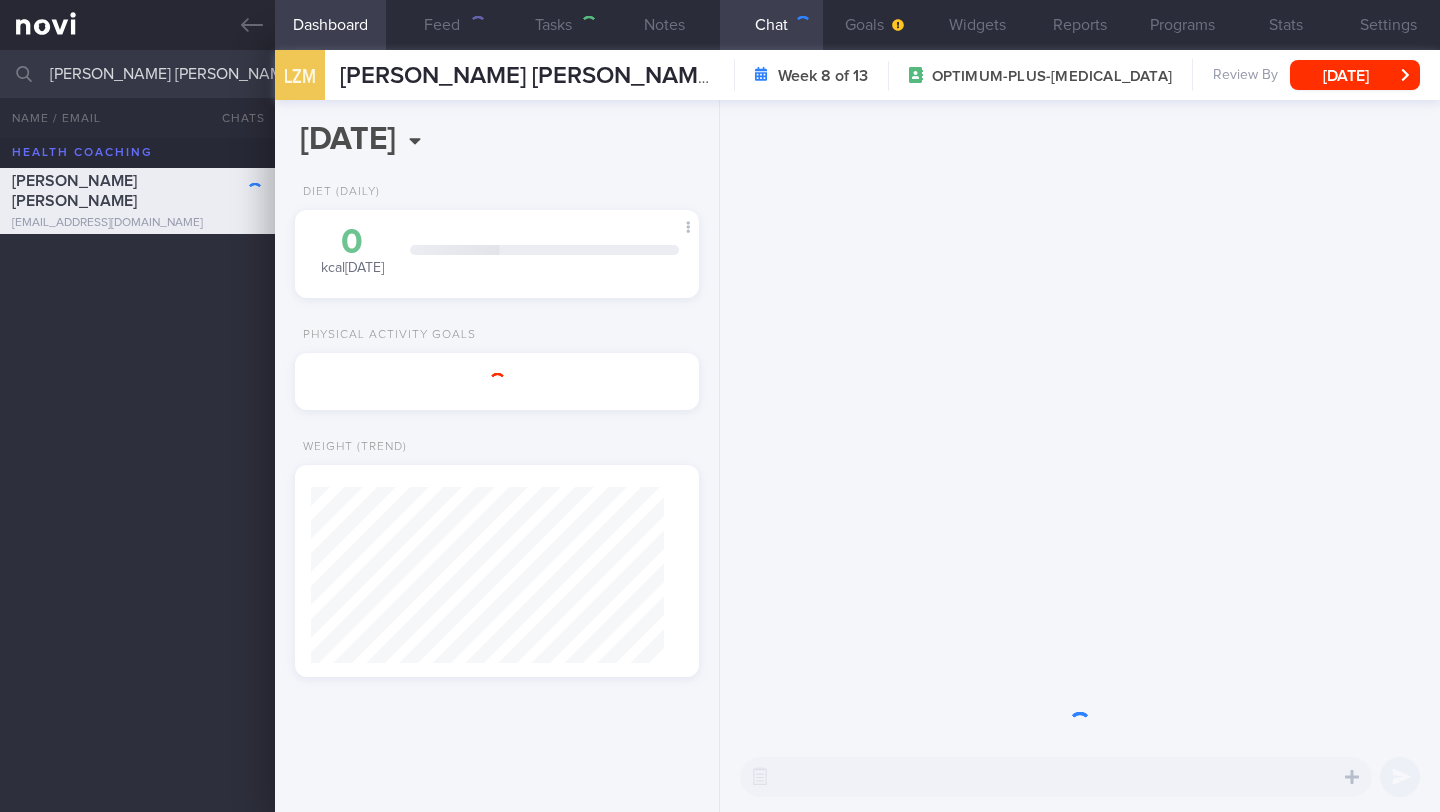 scroll, scrollTop: 0, scrollLeft: 0, axis: both 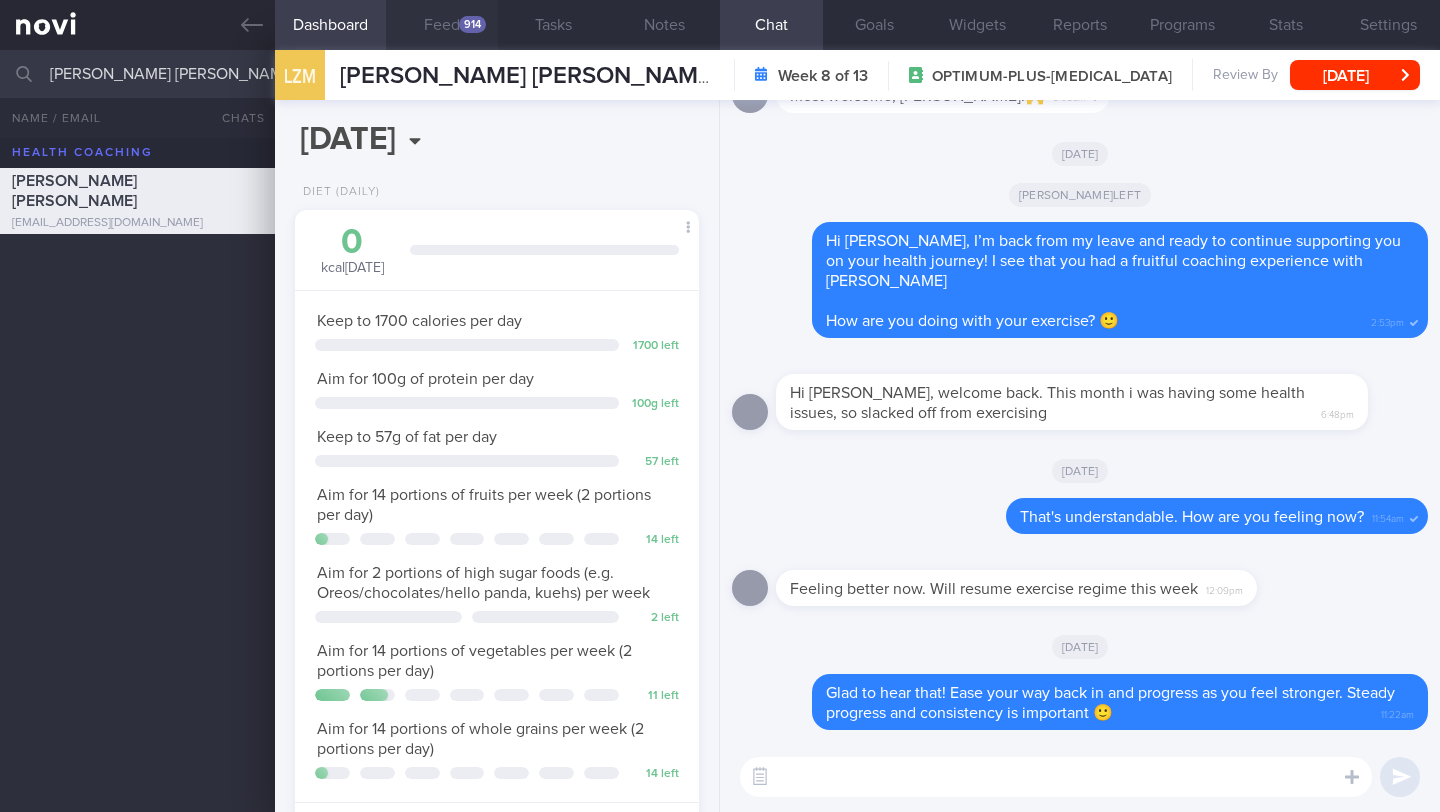 click on "Feed
914" at bounding box center (441, 25) 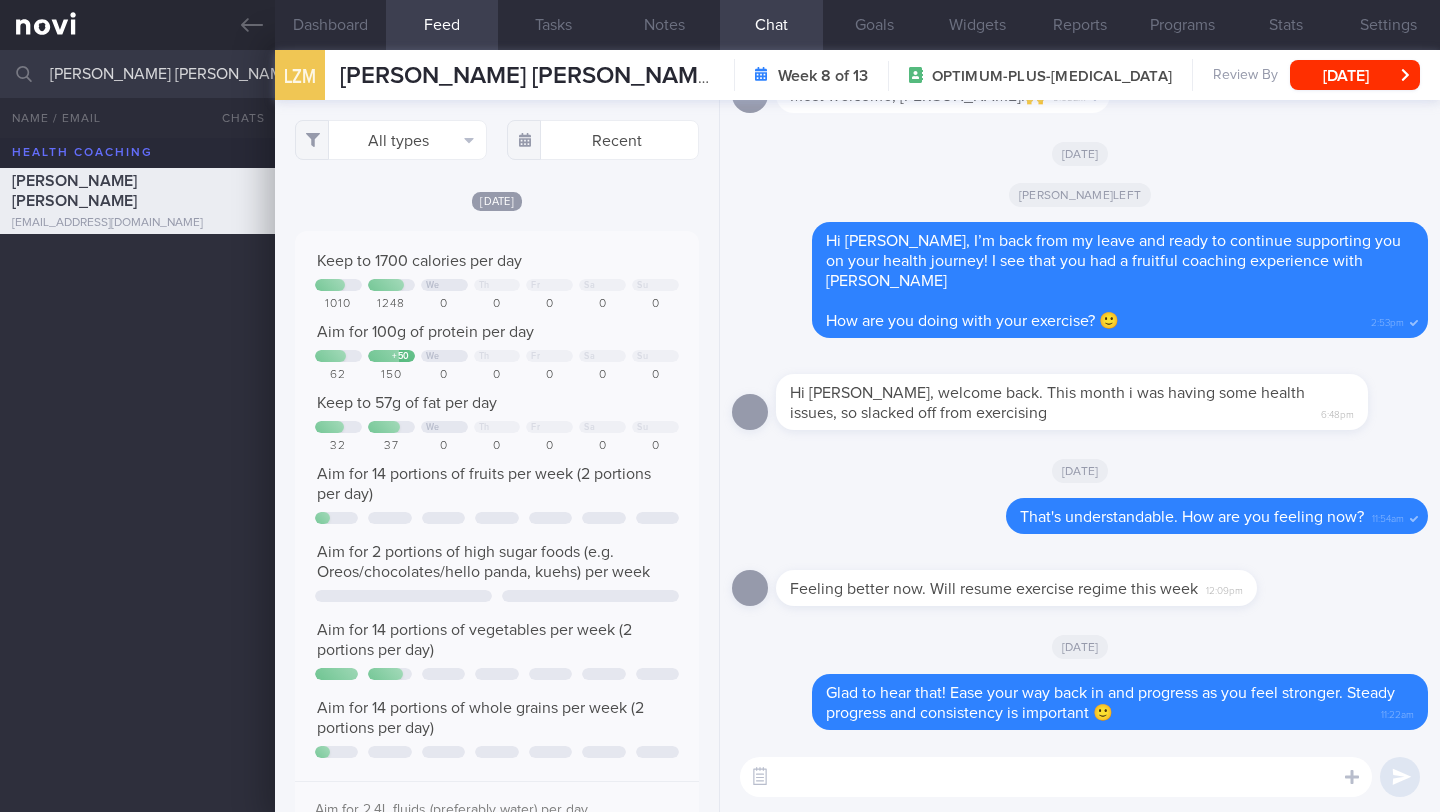 scroll, scrollTop: 999910, scrollLeft: 999637, axis: both 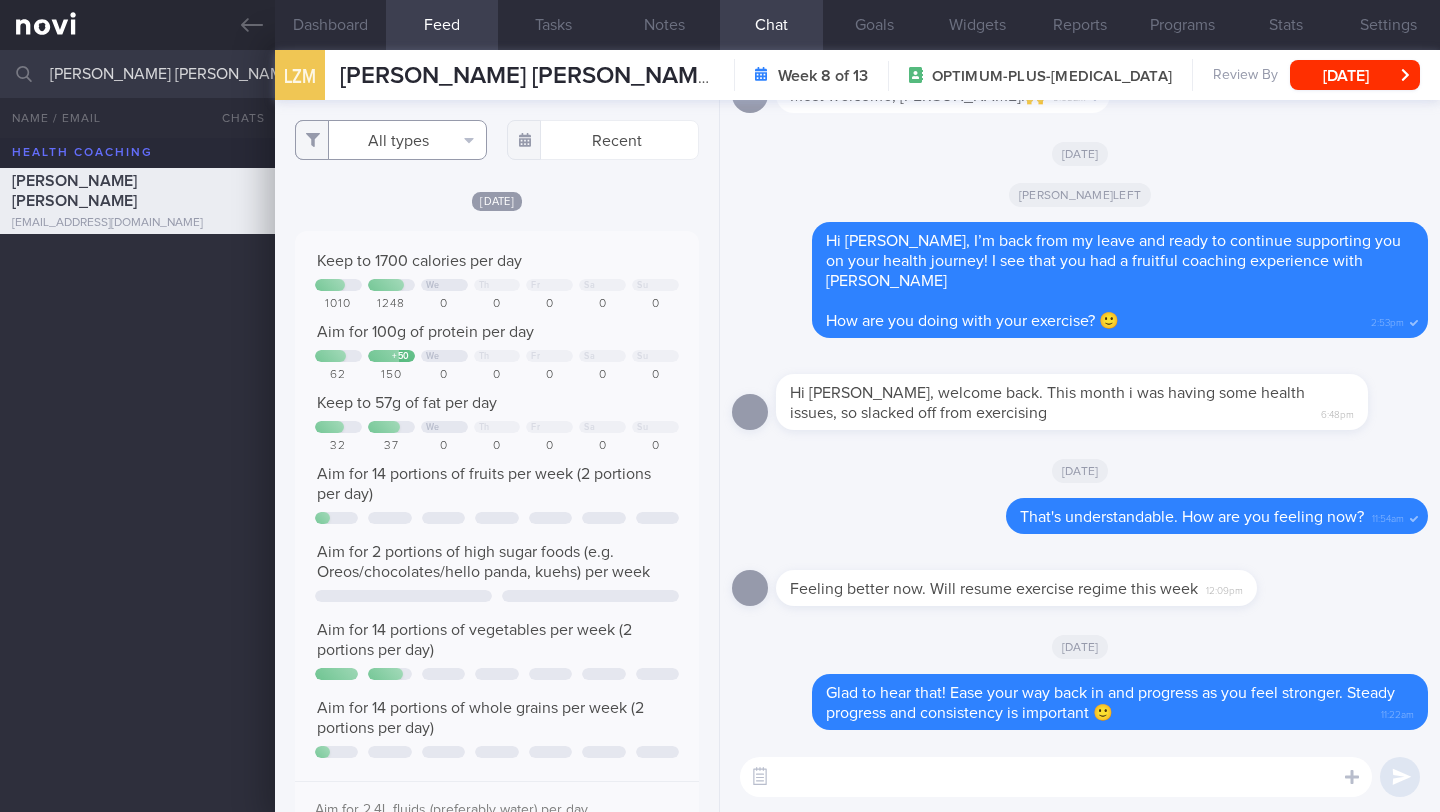 click on "All types" at bounding box center [391, 140] 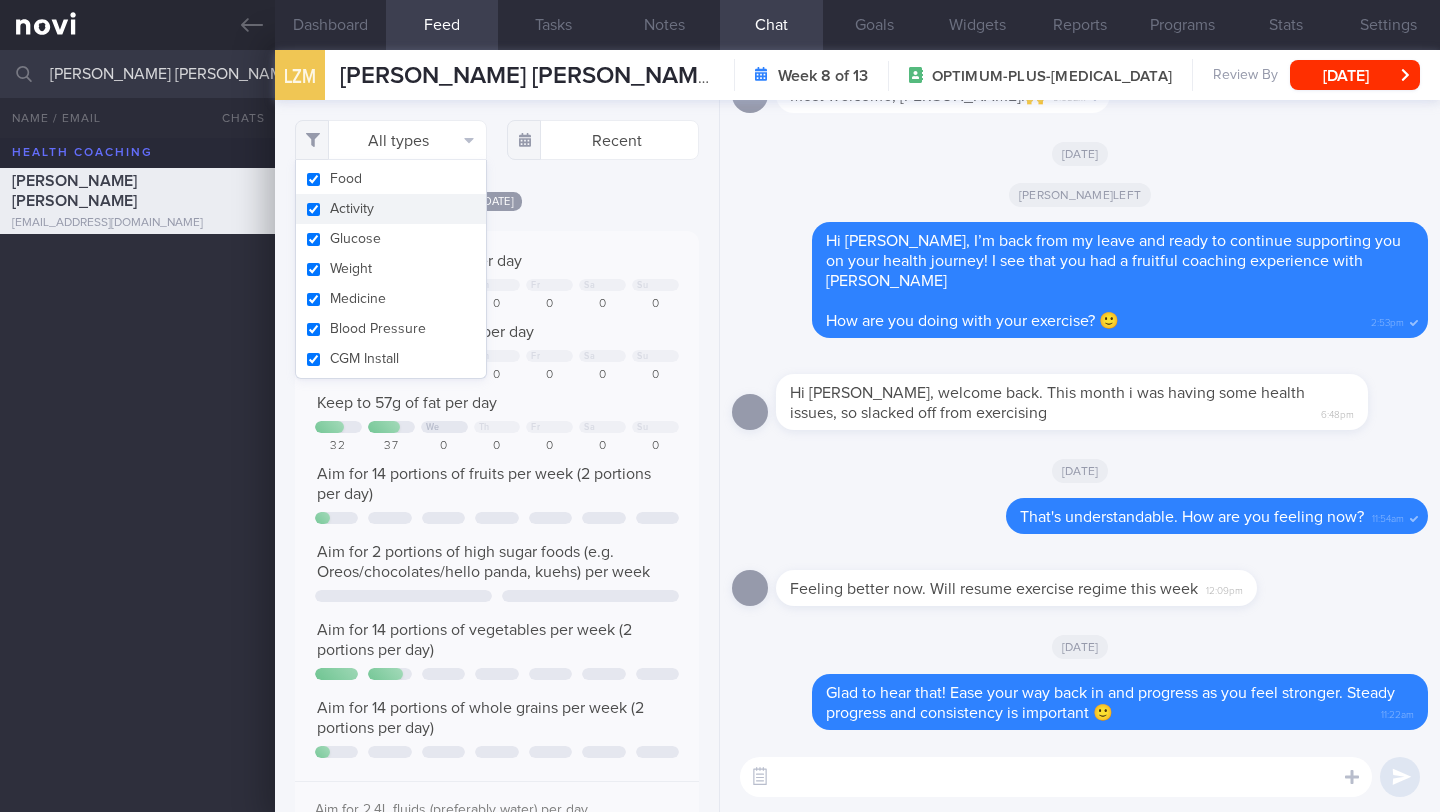 click on "Activity" at bounding box center (391, 209) 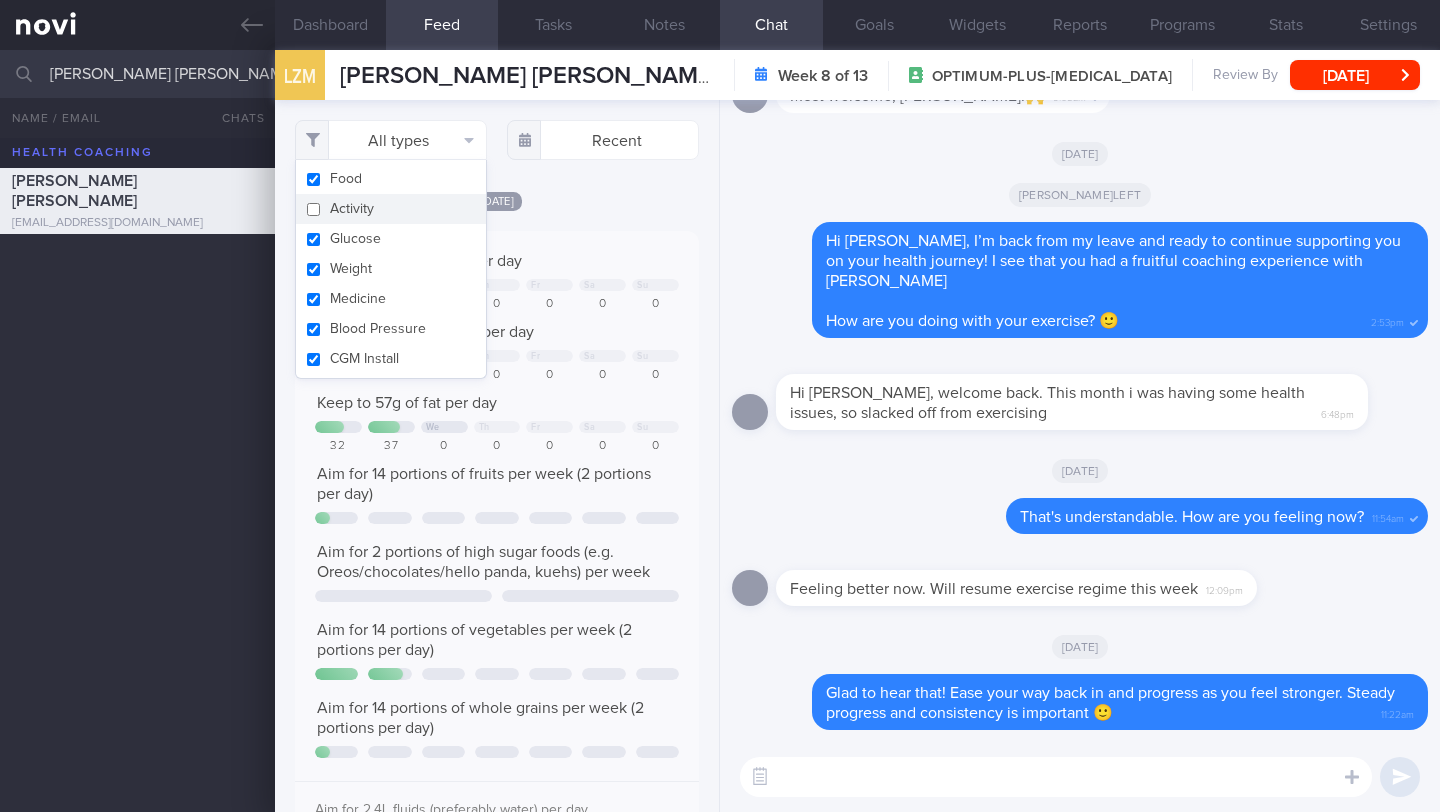 checkbox on "false" 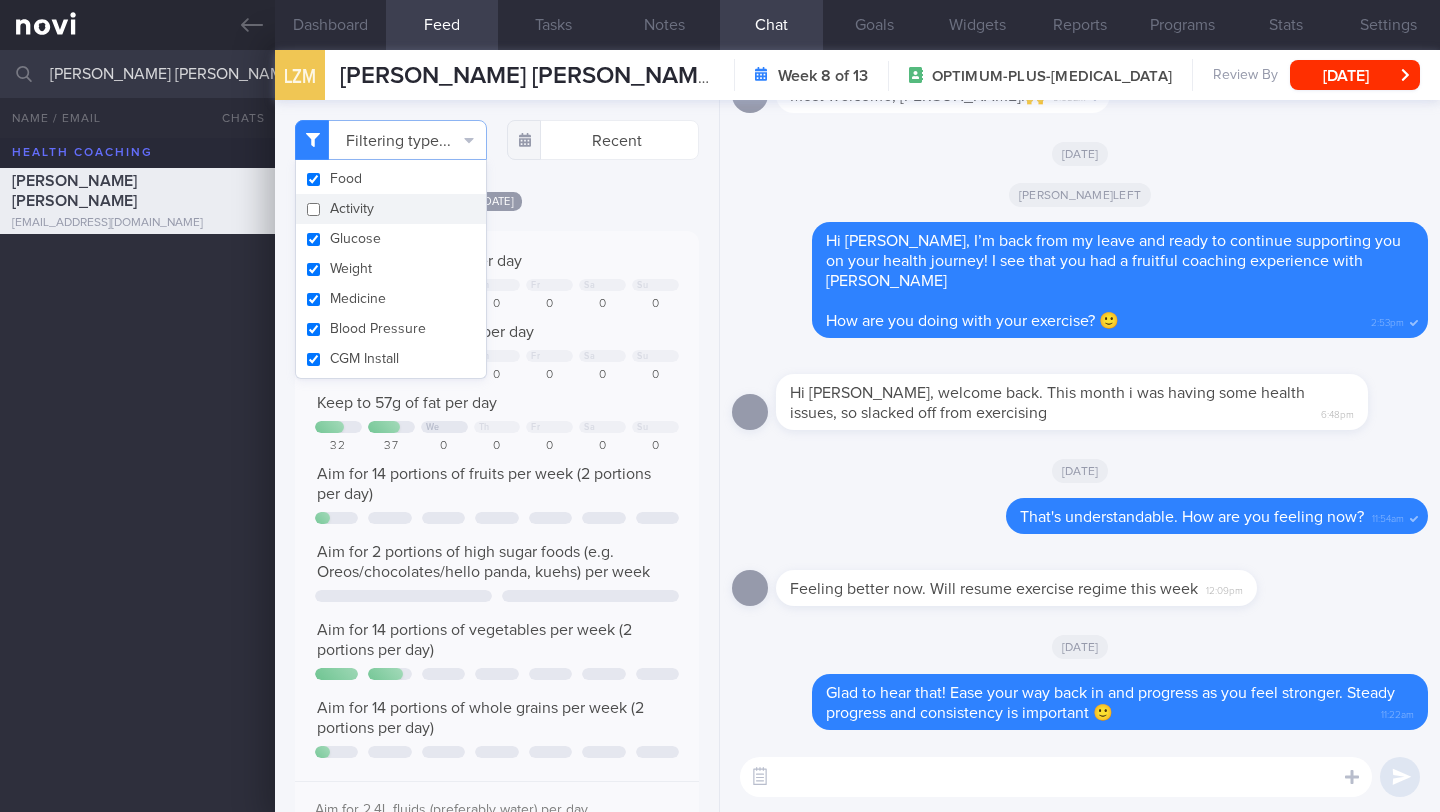 click on "Filtering type...
Food
Activity
Glucose
Weight
Medicine
Blood Pressure
CGM Install
Recent
[DATE]" at bounding box center (497, 456) 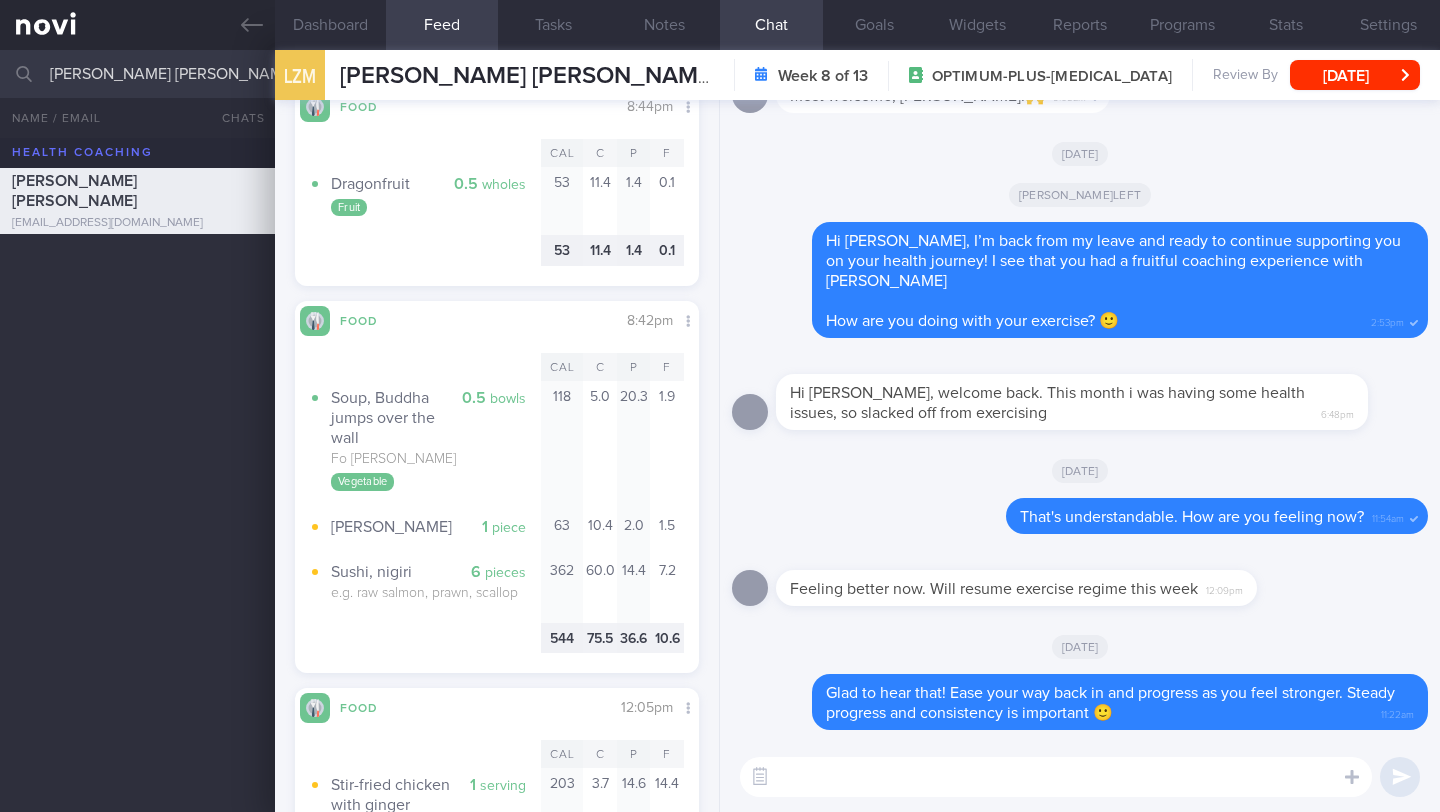 scroll, scrollTop: 2859, scrollLeft: 0, axis: vertical 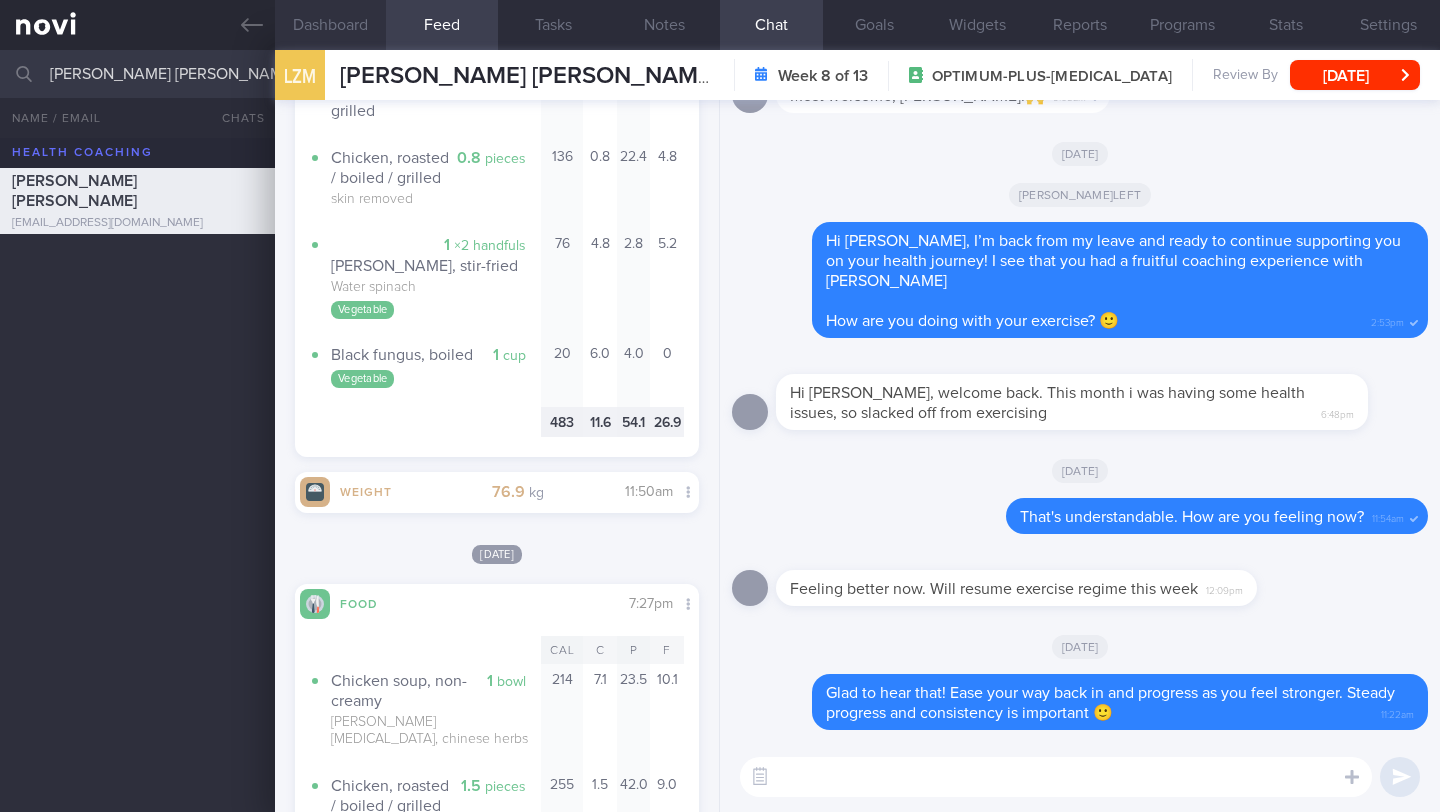 click on "Dashboard" at bounding box center (330, 25) 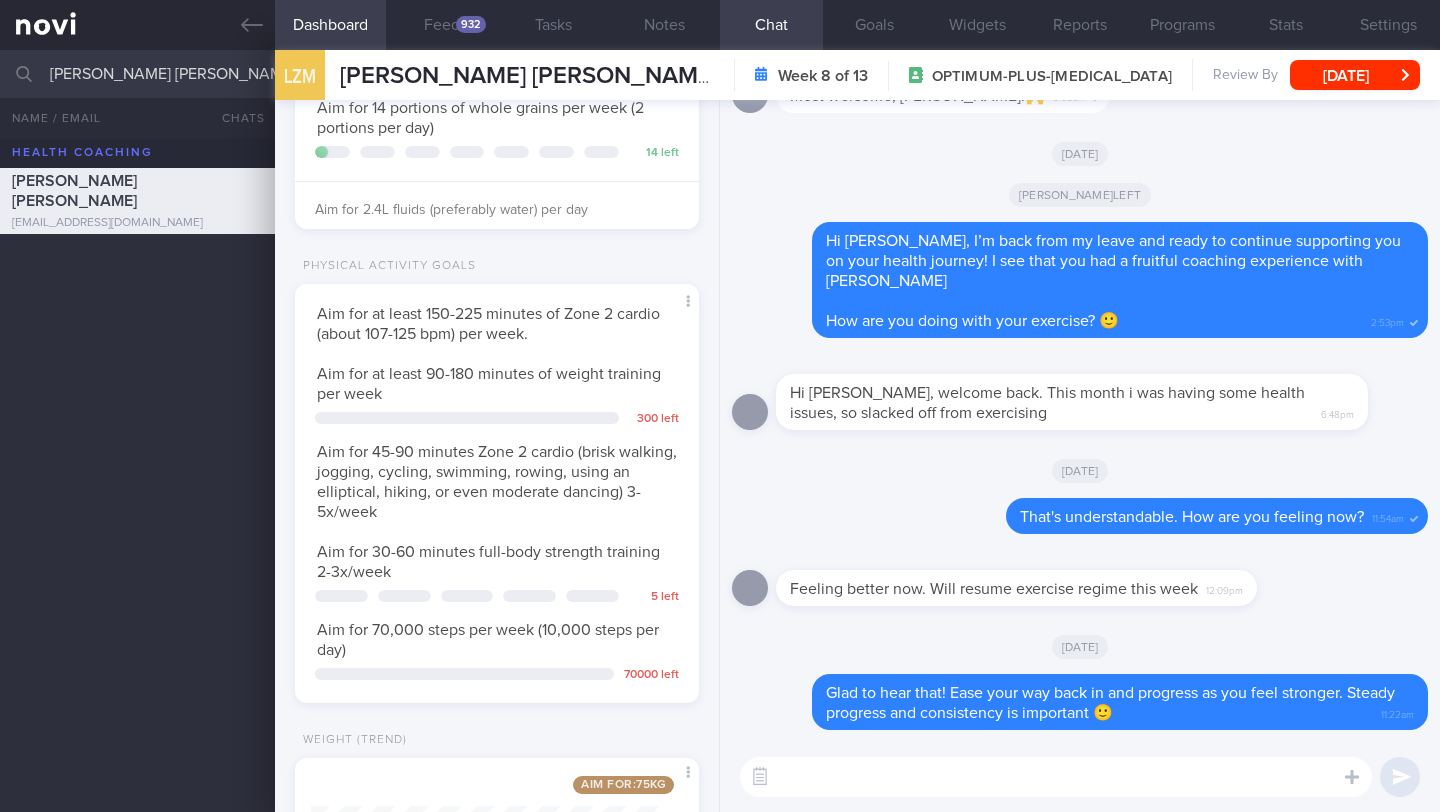 scroll, scrollTop: 855, scrollLeft: 0, axis: vertical 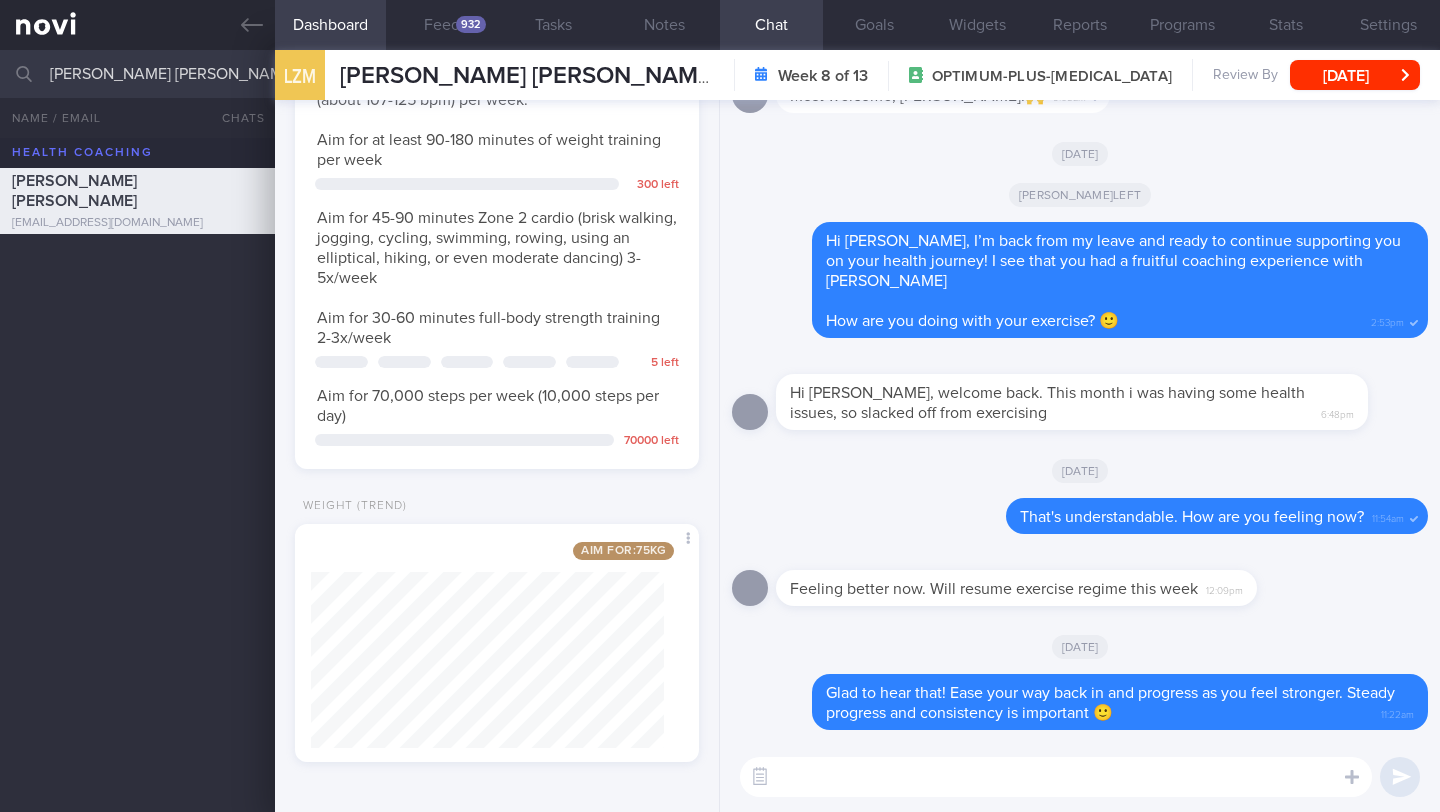 click on "​
​" at bounding box center (1080, 777) 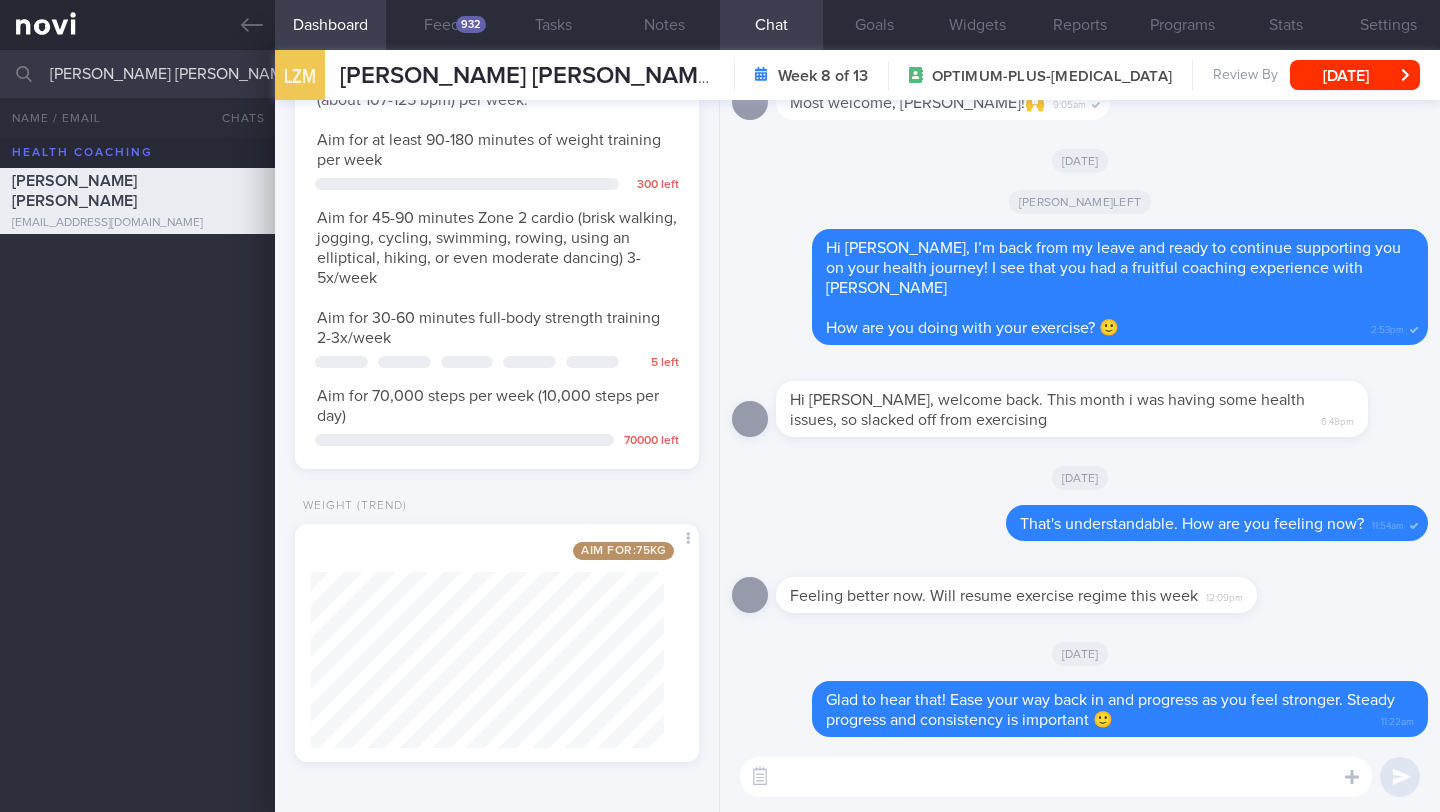 scroll, scrollTop: 0, scrollLeft: 0, axis: both 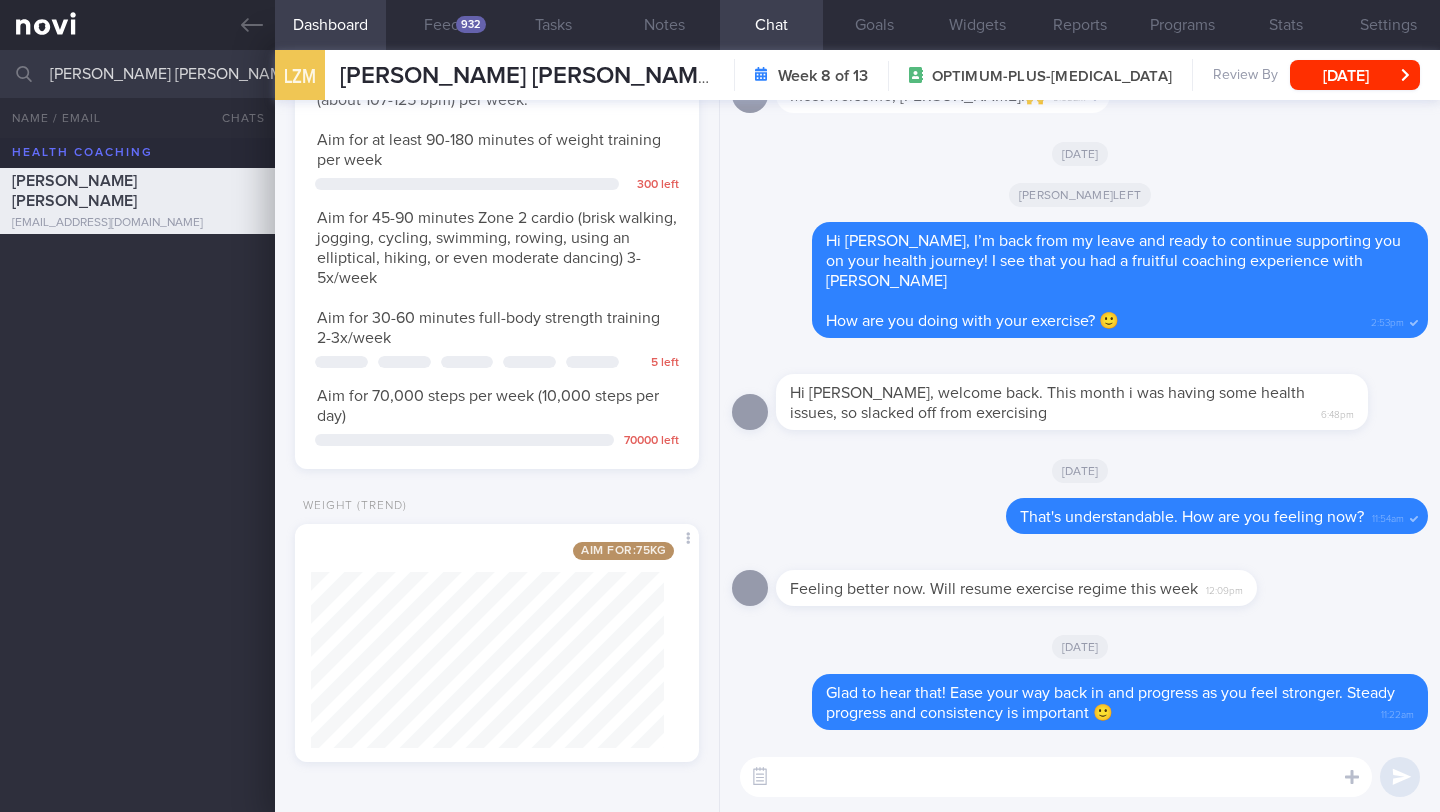 click at bounding box center [1056, 777] 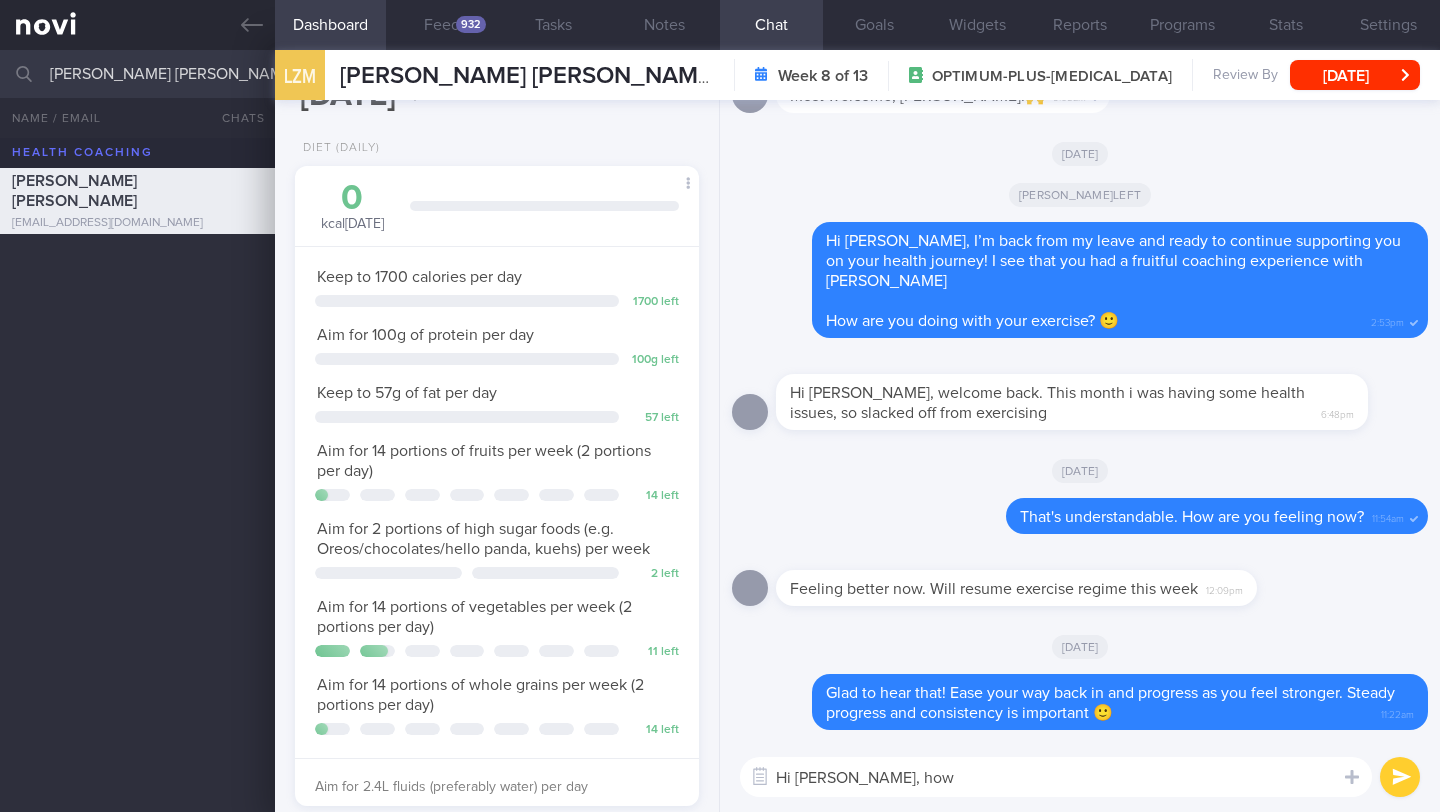 scroll, scrollTop: 0, scrollLeft: 0, axis: both 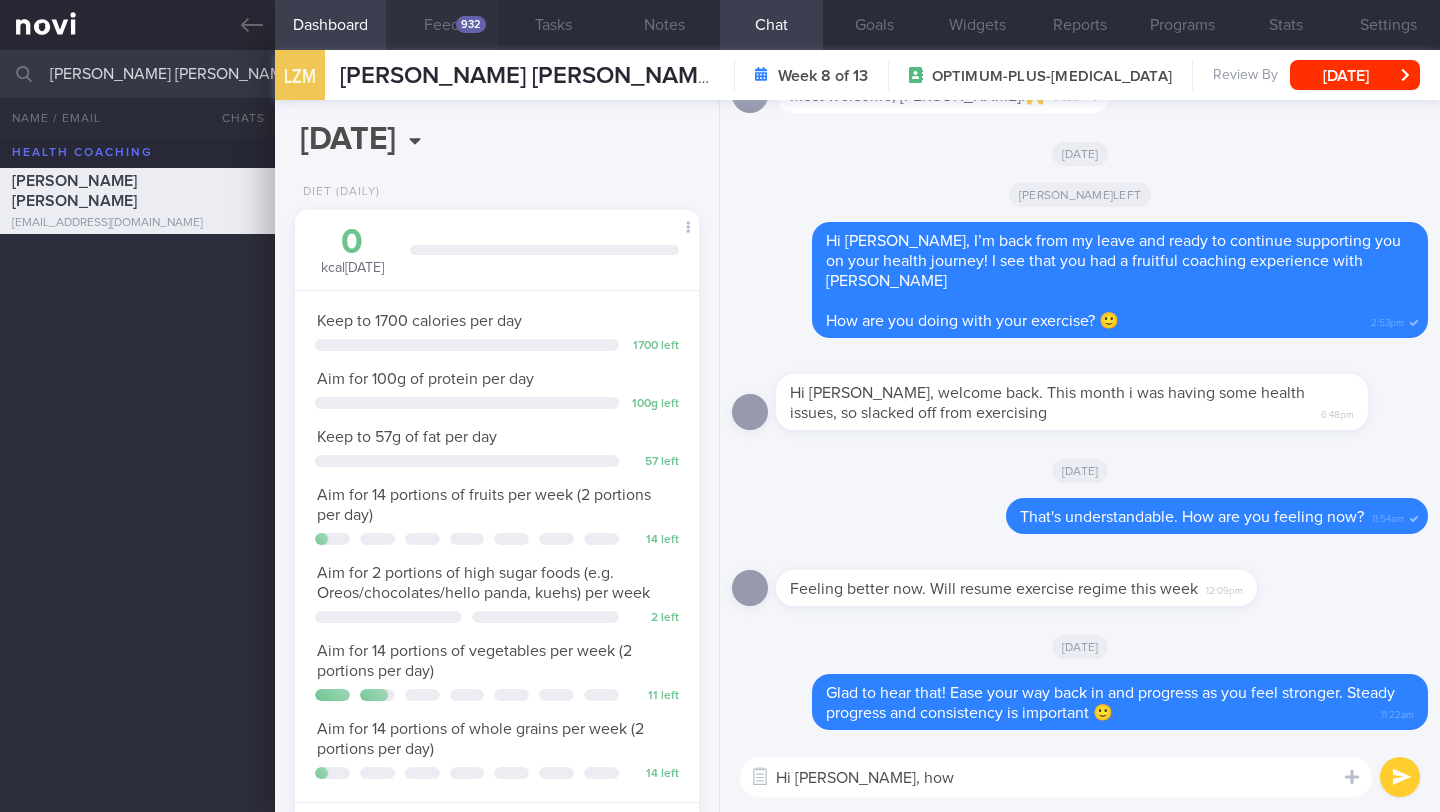 click on "932" at bounding box center (471, 24) 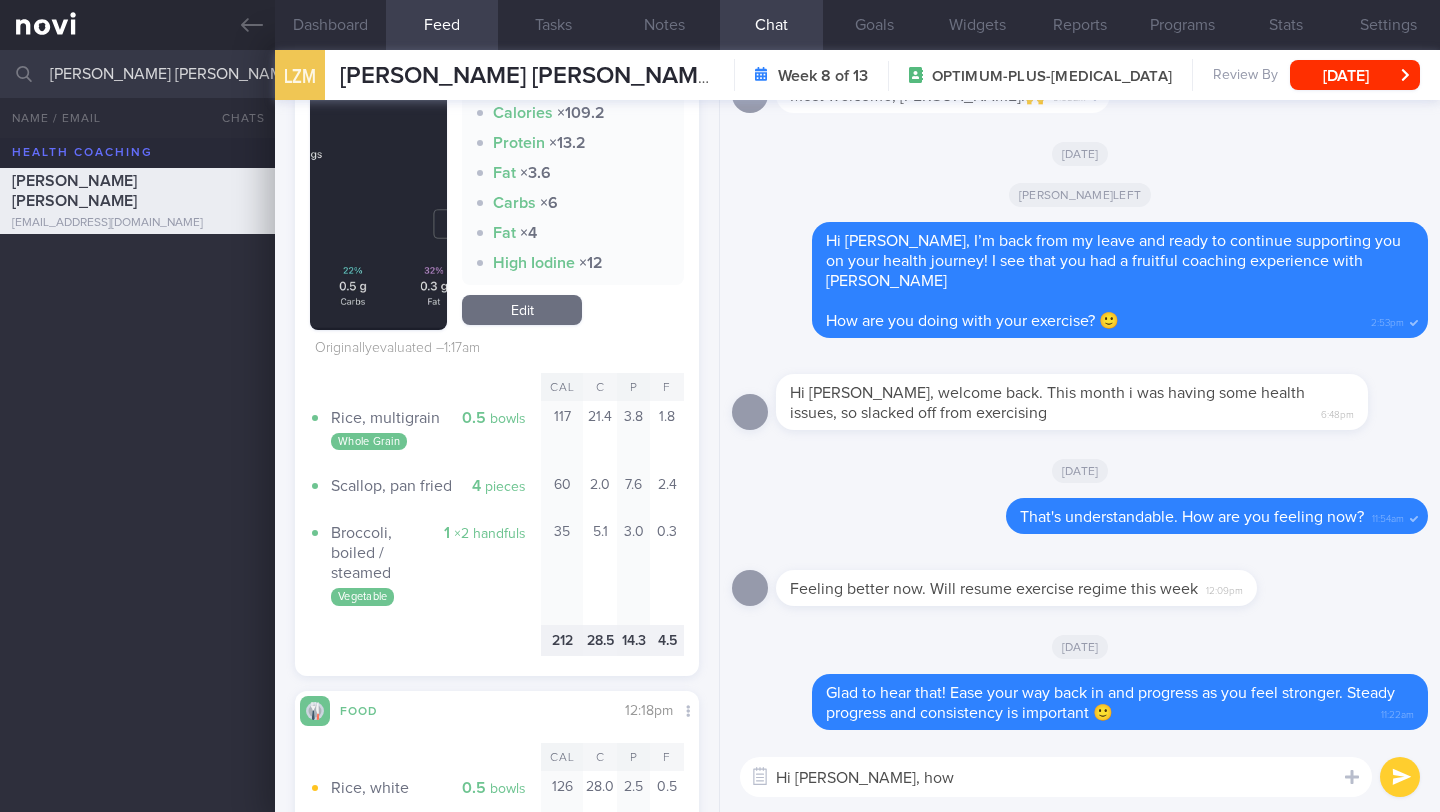 scroll, scrollTop: 1380, scrollLeft: 0, axis: vertical 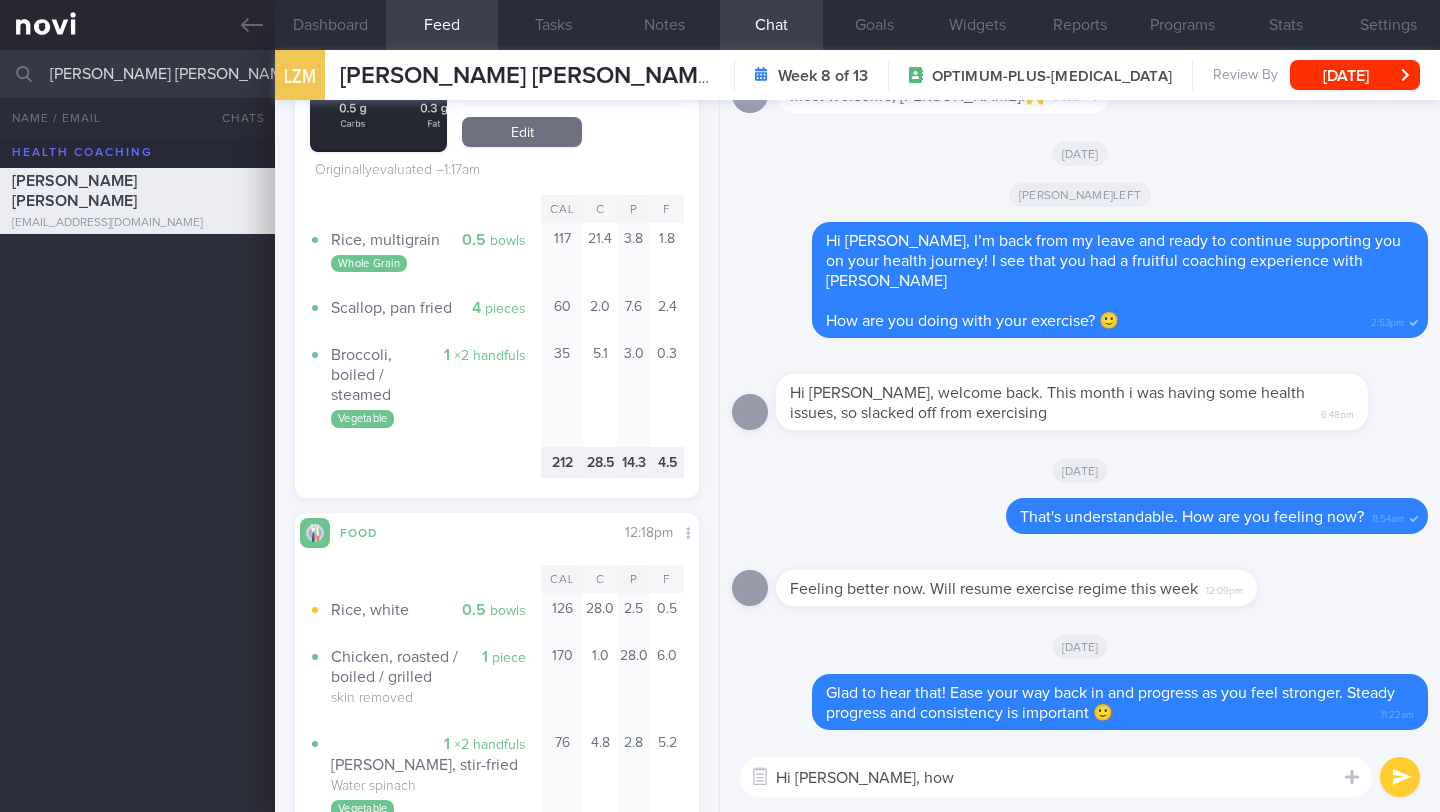 drag, startPoint x: 858, startPoint y: 777, endPoint x: 871, endPoint y: 779, distance: 13.152946 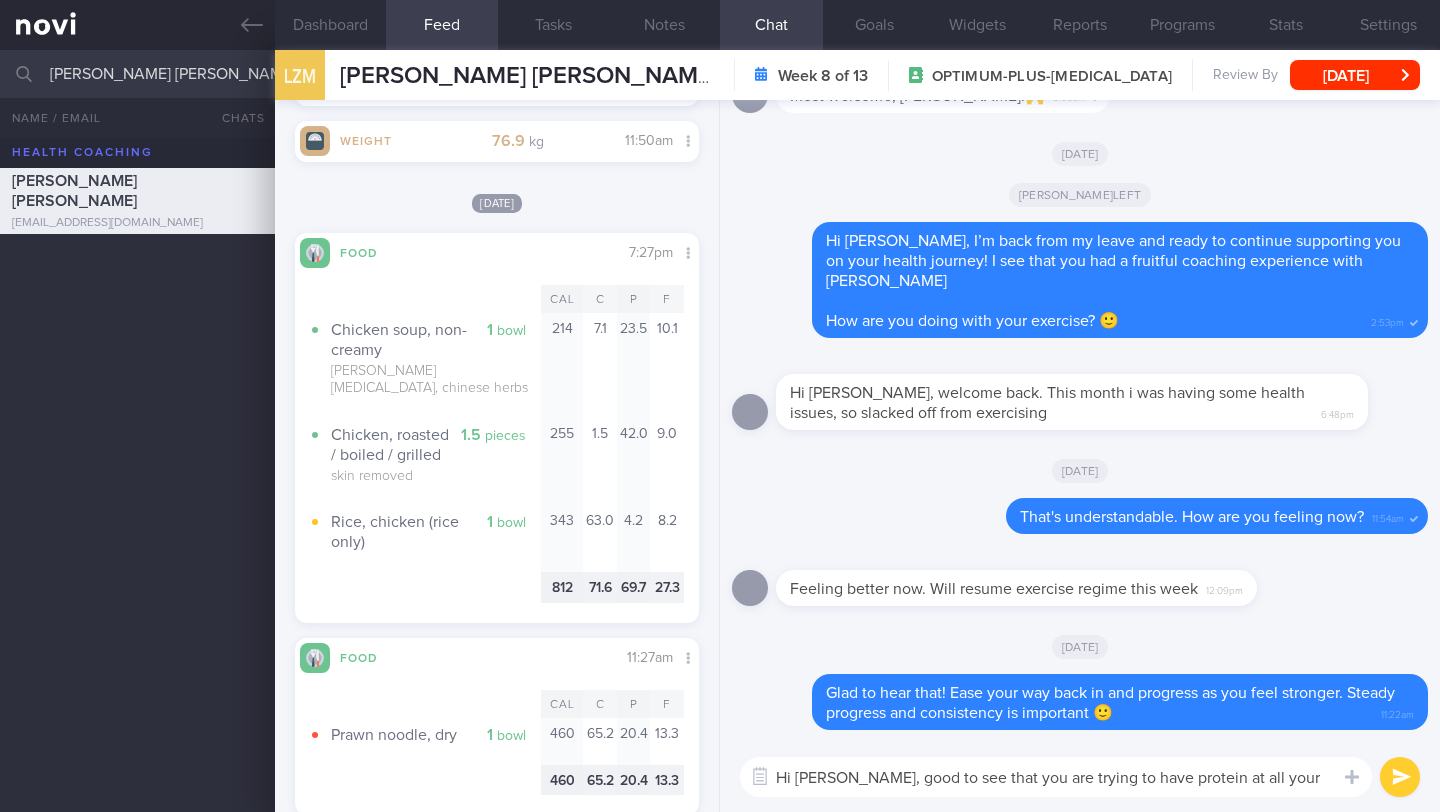 scroll, scrollTop: 4779, scrollLeft: 0, axis: vertical 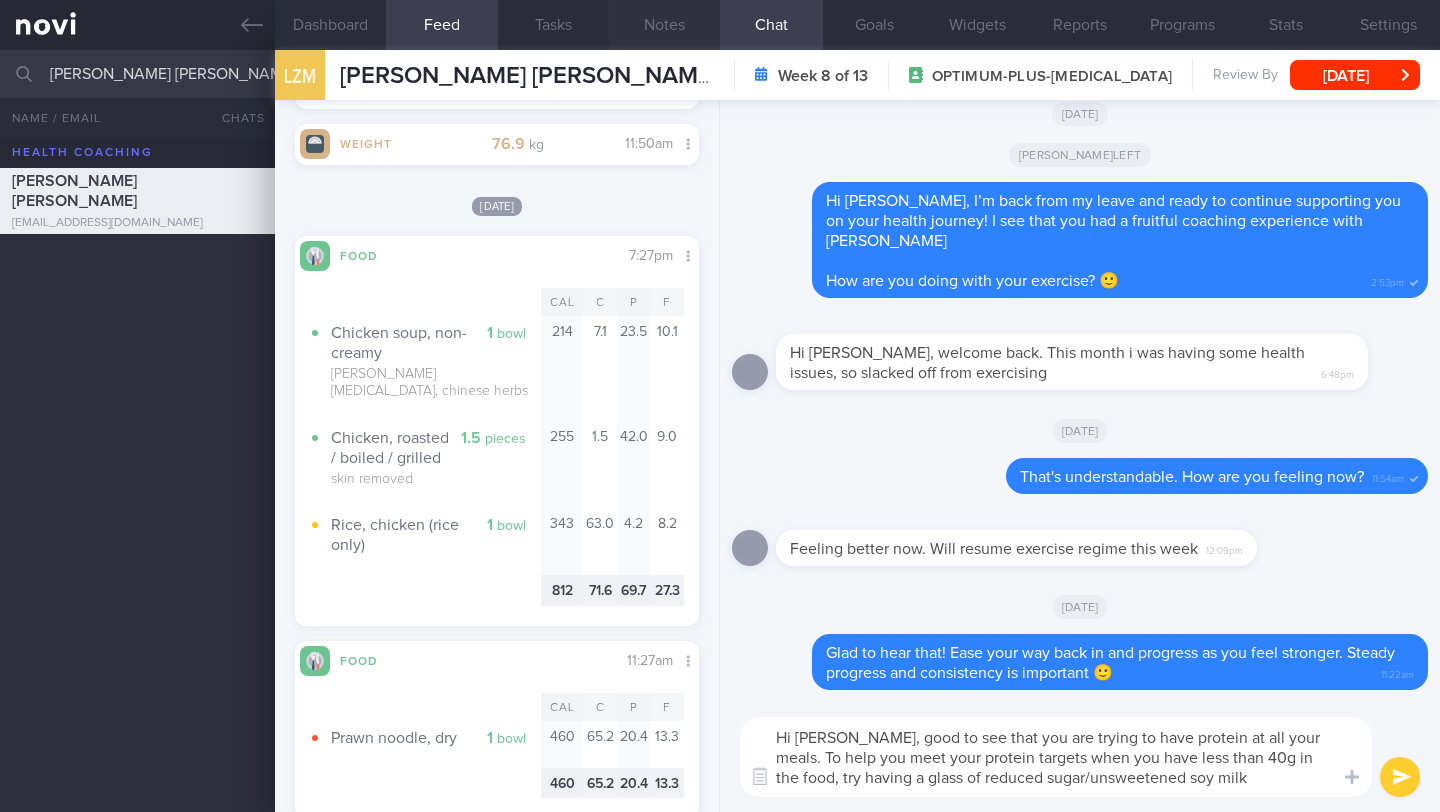 type on "Hi Abel, good to see that you are trying to have protein at all your meals. To help you meet your protein targets when you have less than 40g in the food, try having a glass of reduced sugar/unsweetened soy milk" 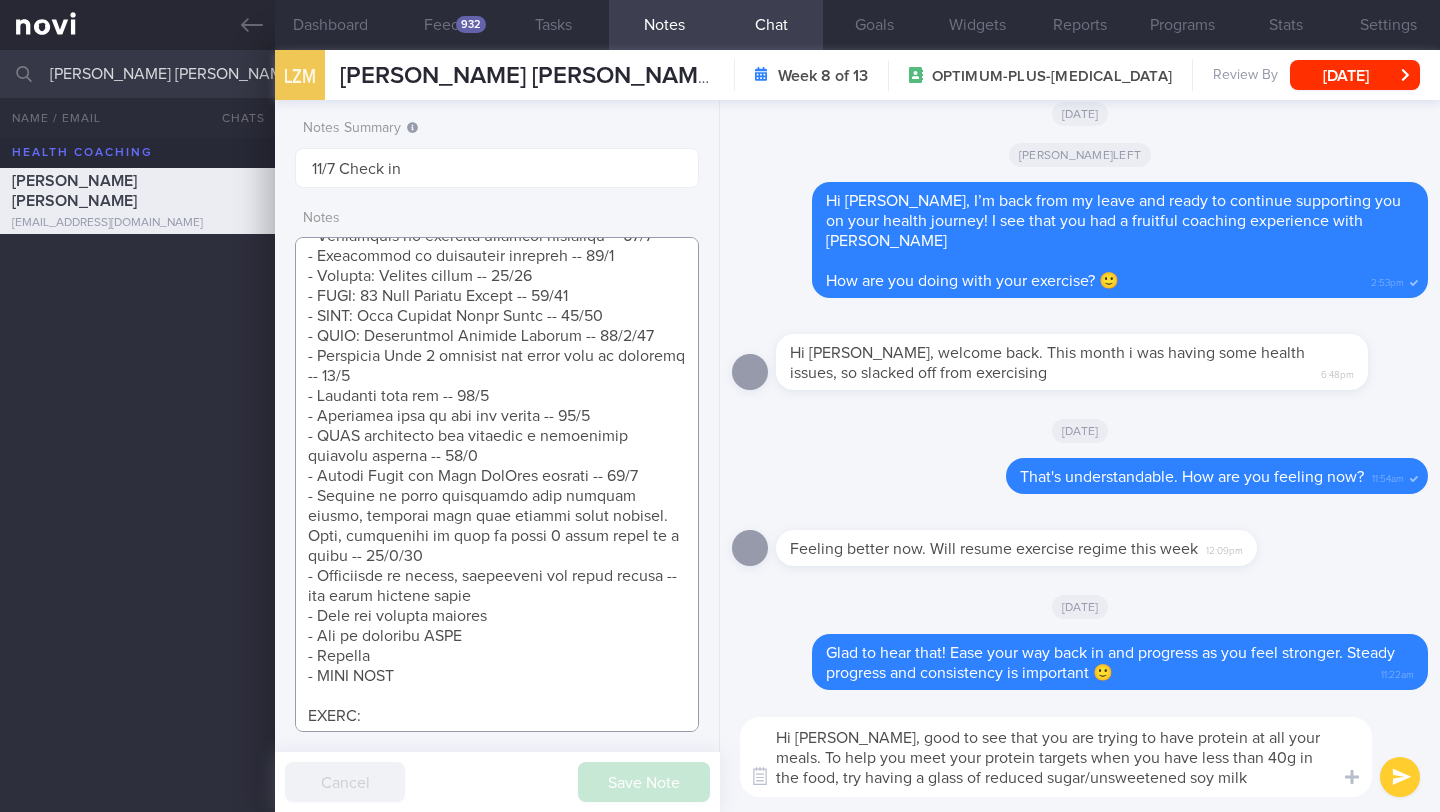 scroll, scrollTop: 1324, scrollLeft: 0, axis: vertical 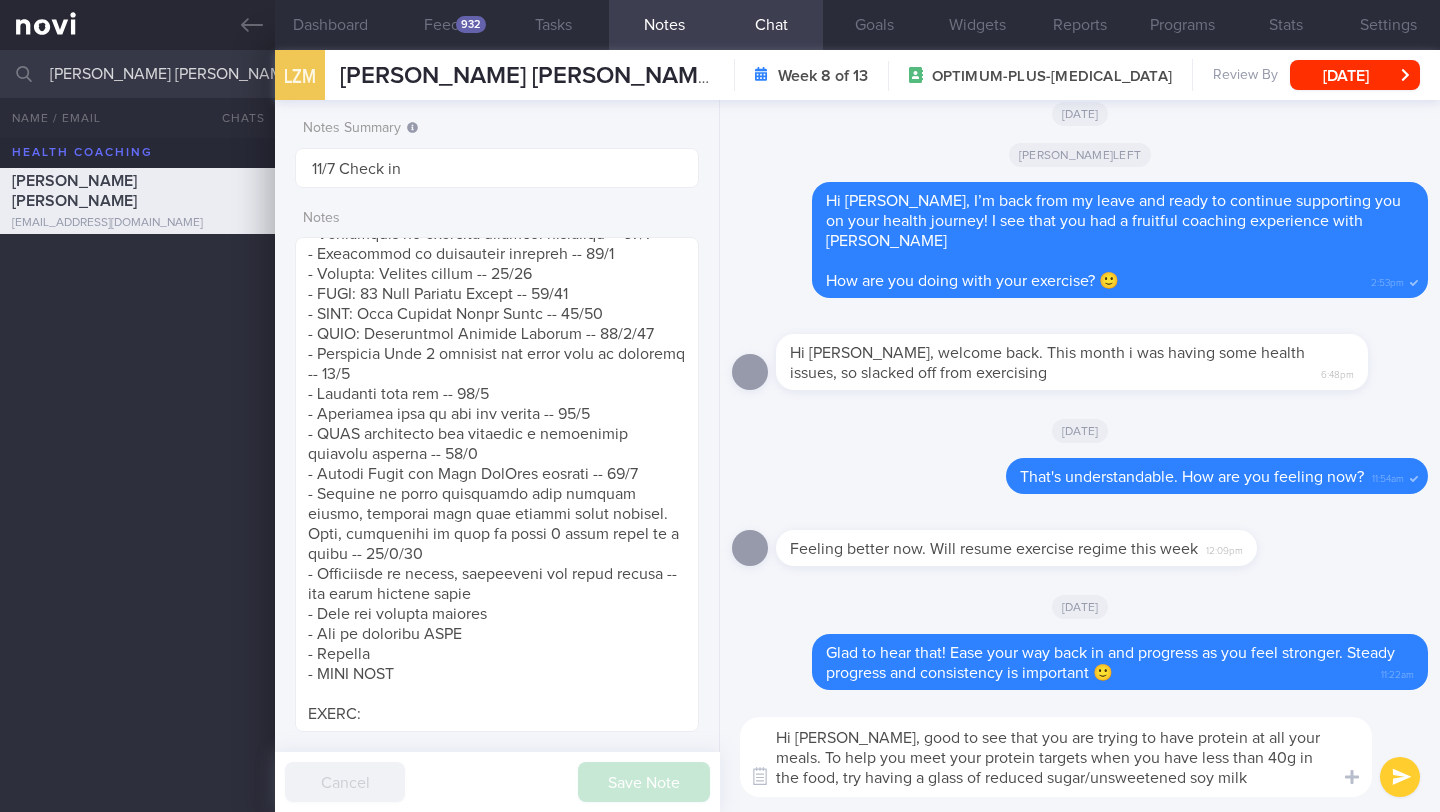 click at bounding box center [1400, 777] 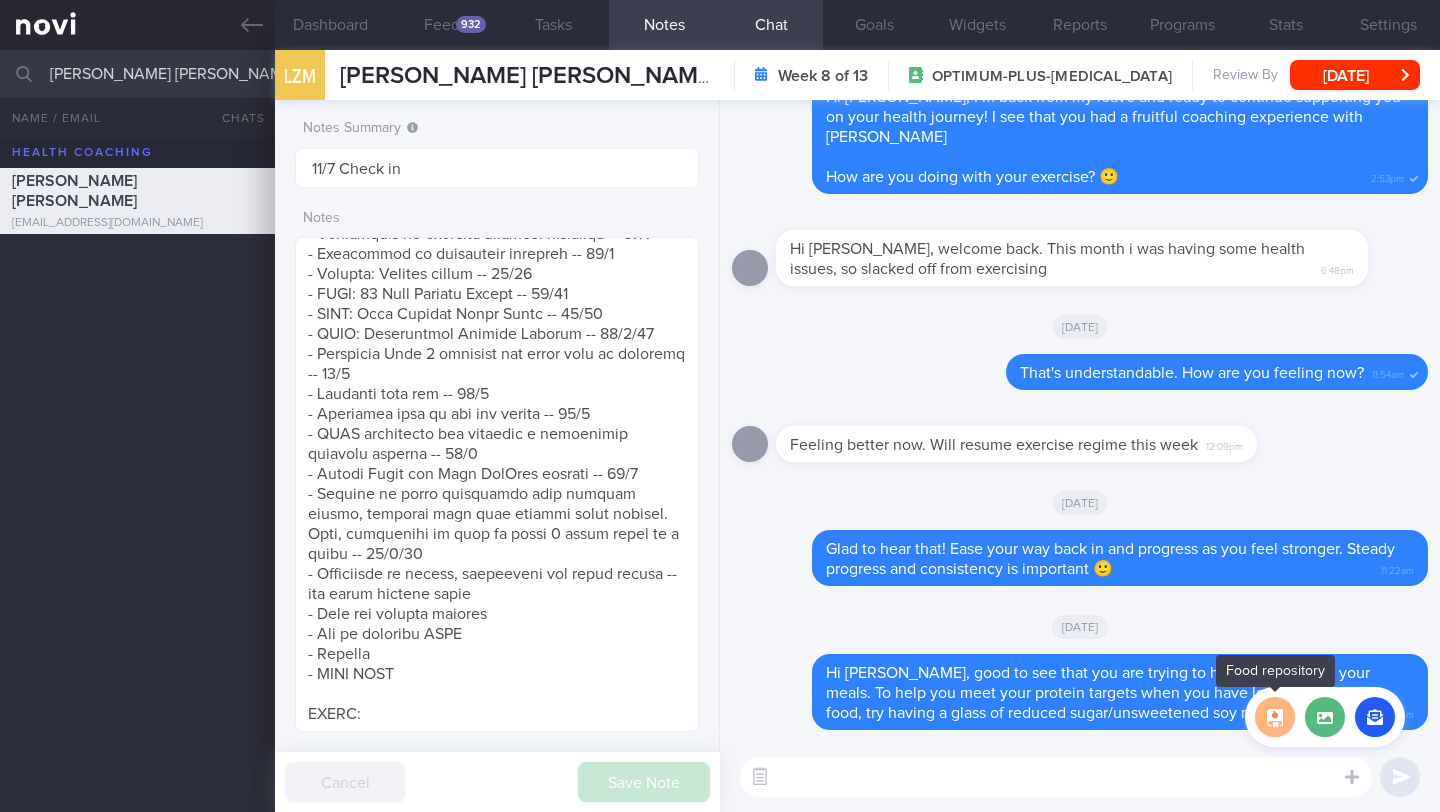 click at bounding box center [1275, 717] 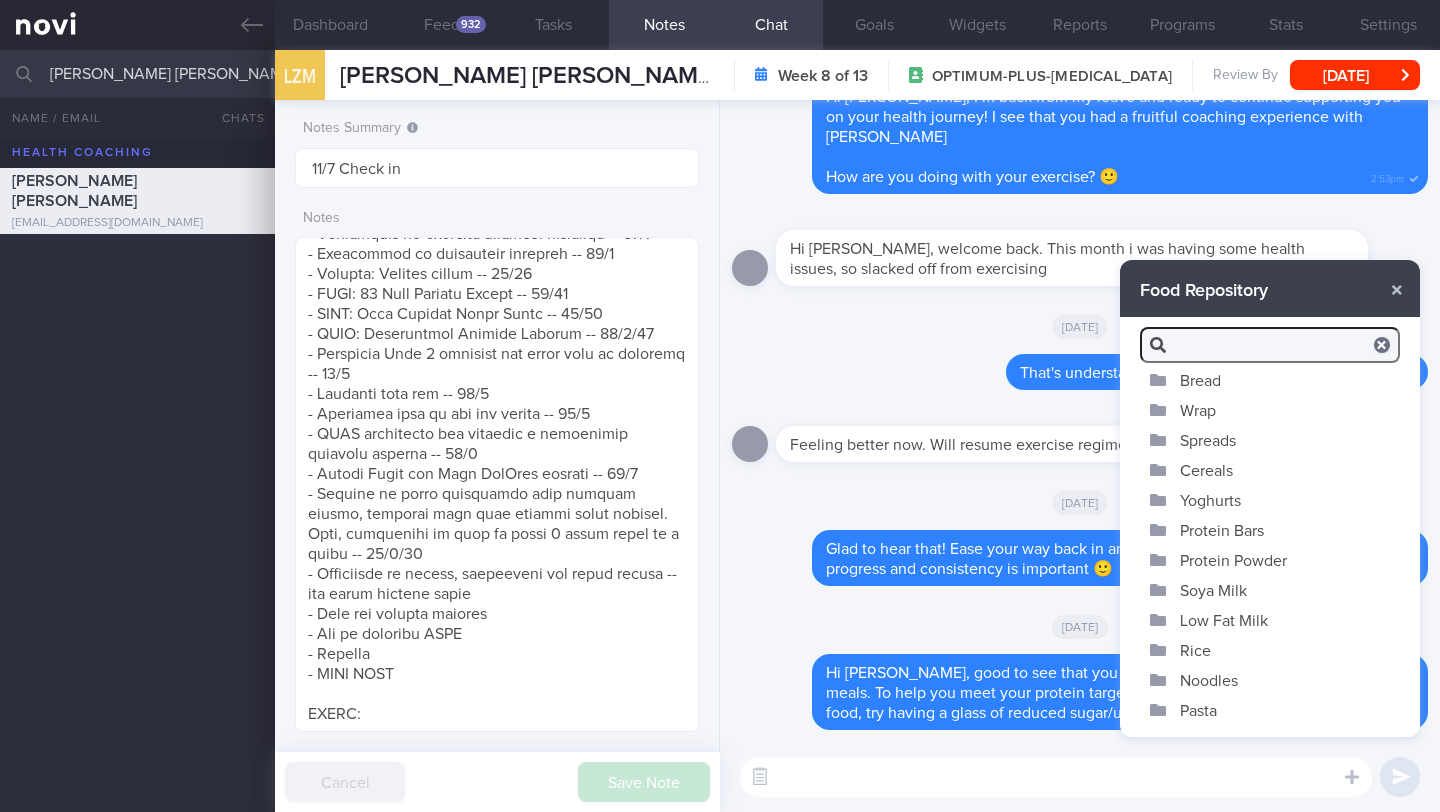 click on "Soya Milk" at bounding box center [1270, 590] 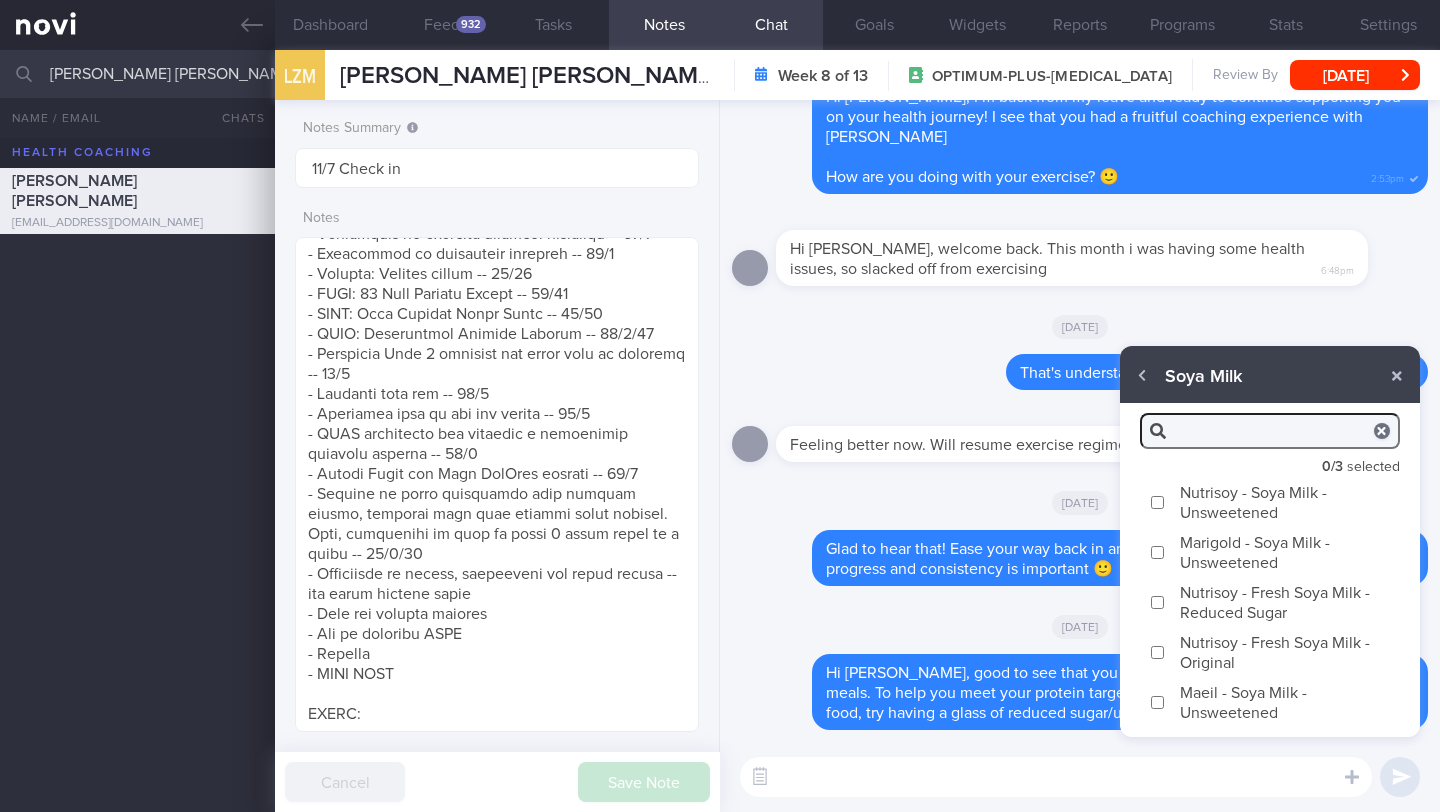 click on "Nutrisoy - Fresh Soya Milk - Reduced Sugar" at bounding box center (1270, 602) 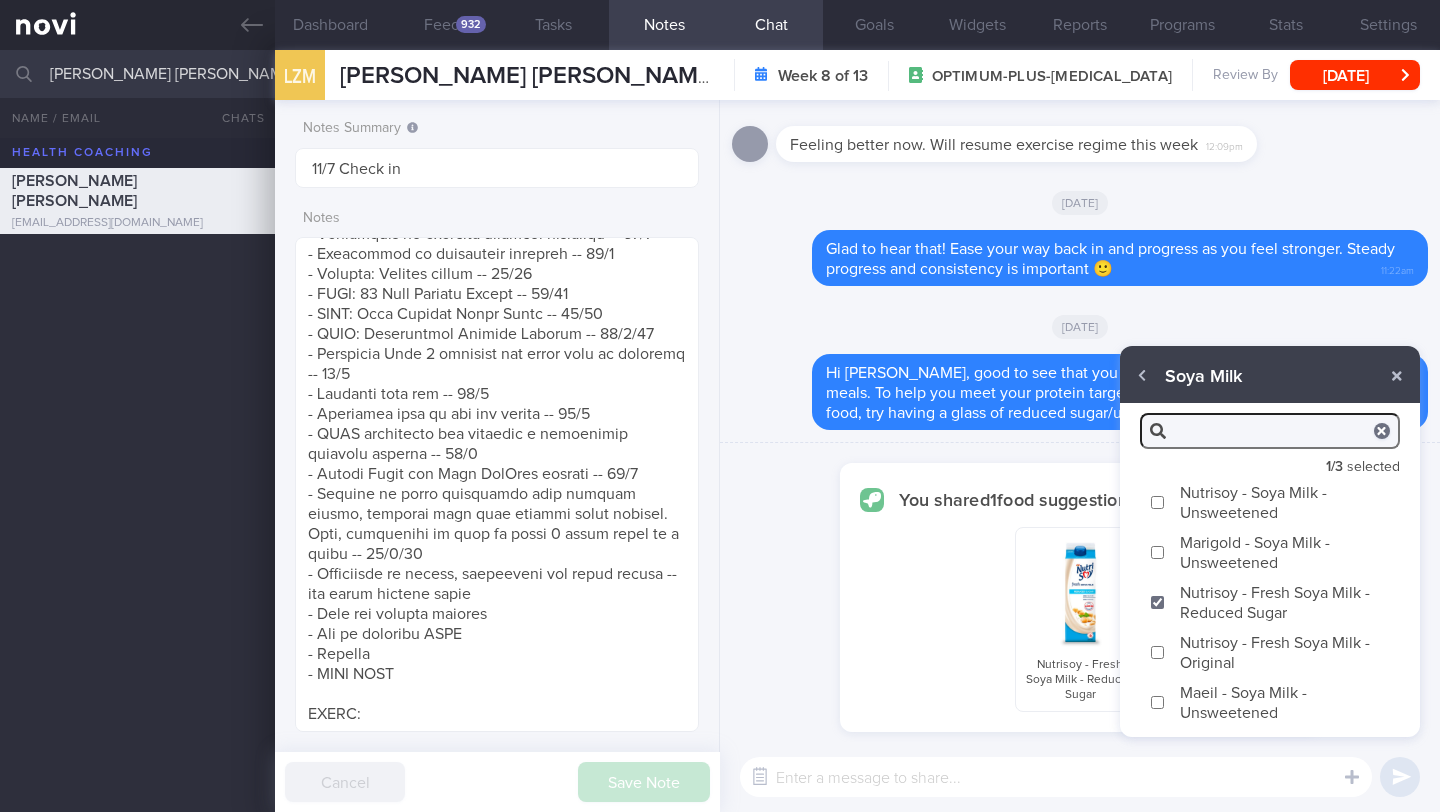 click on "Marigold - Soya Milk - Unsweetened" at bounding box center [1270, 552] 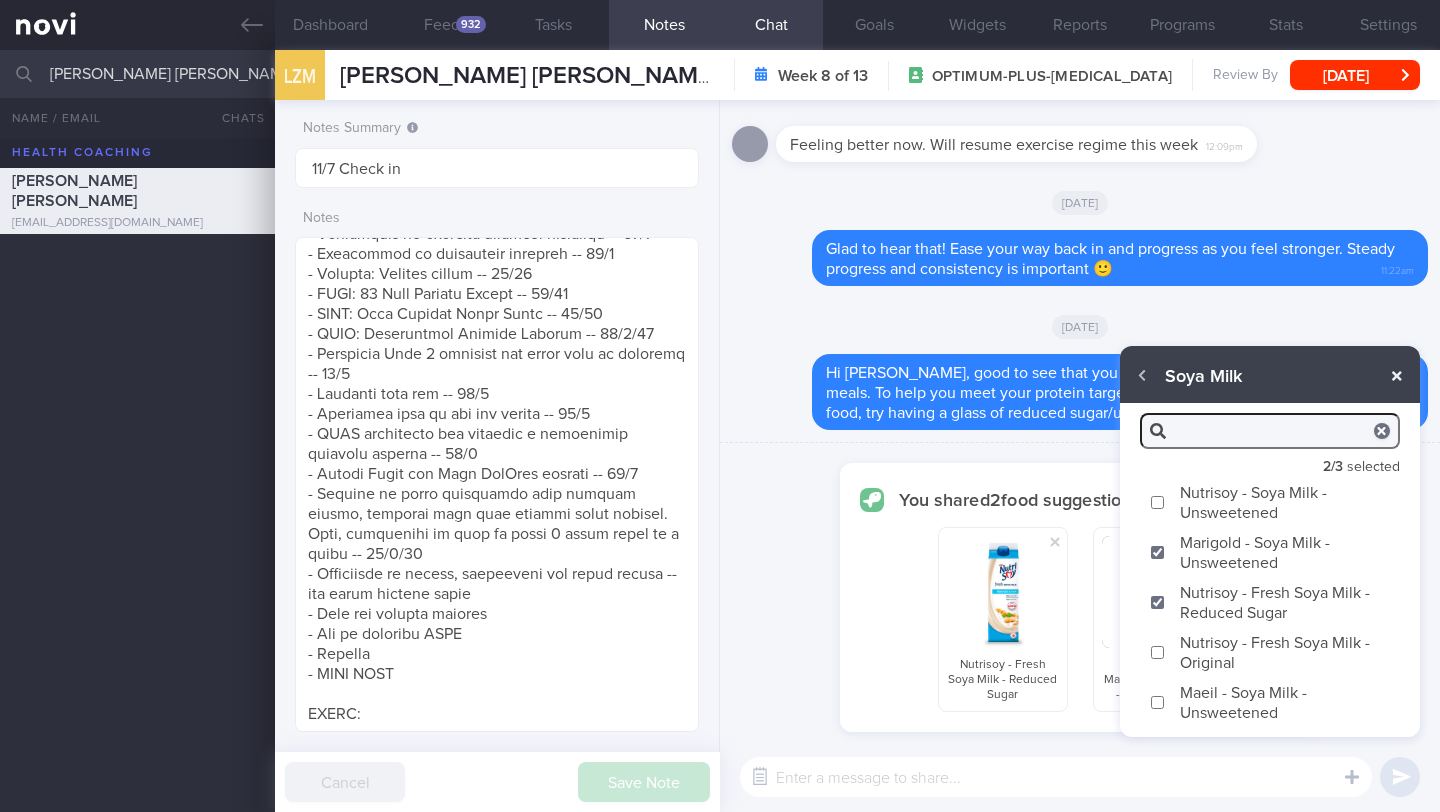 click at bounding box center (1397, 376) 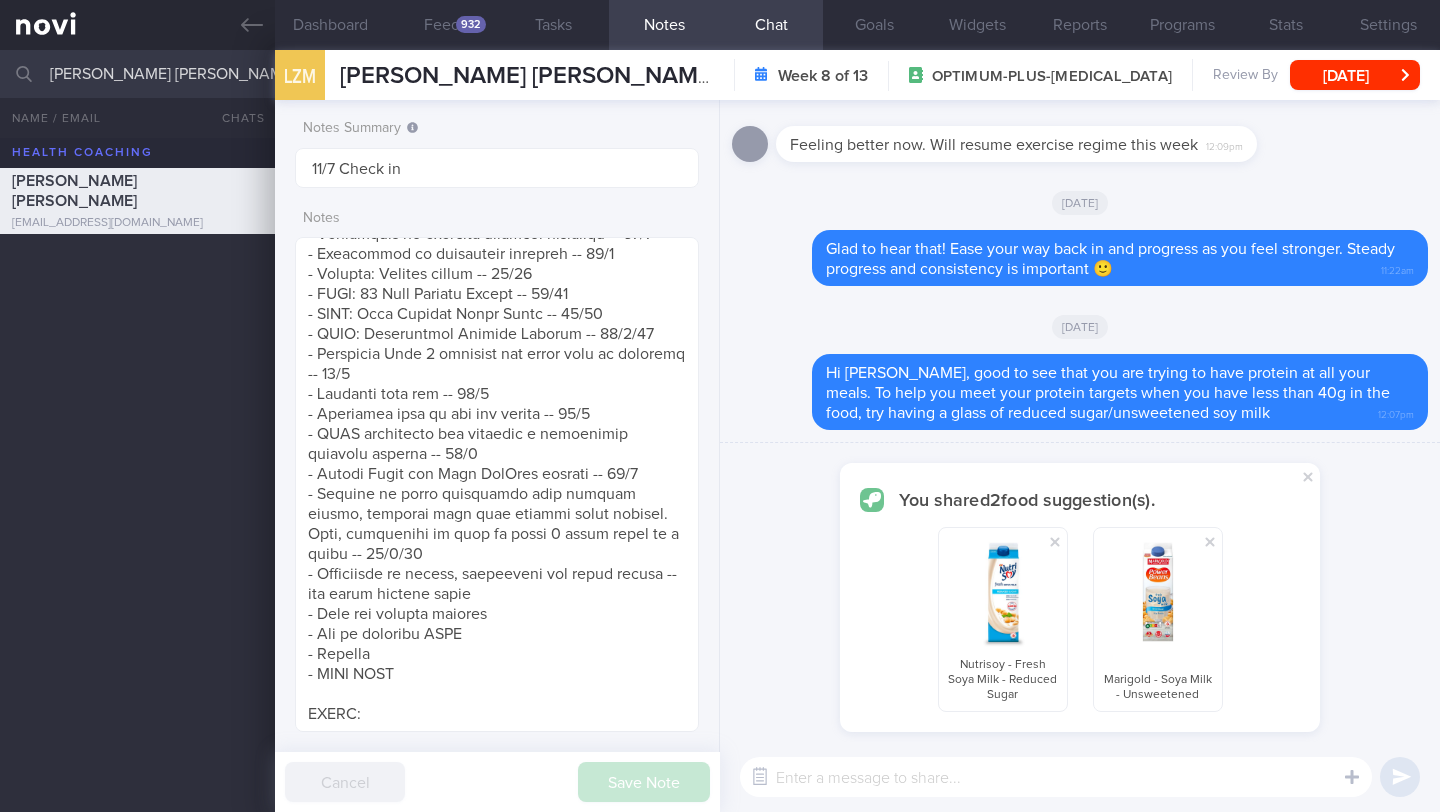 click at bounding box center (1056, 777) 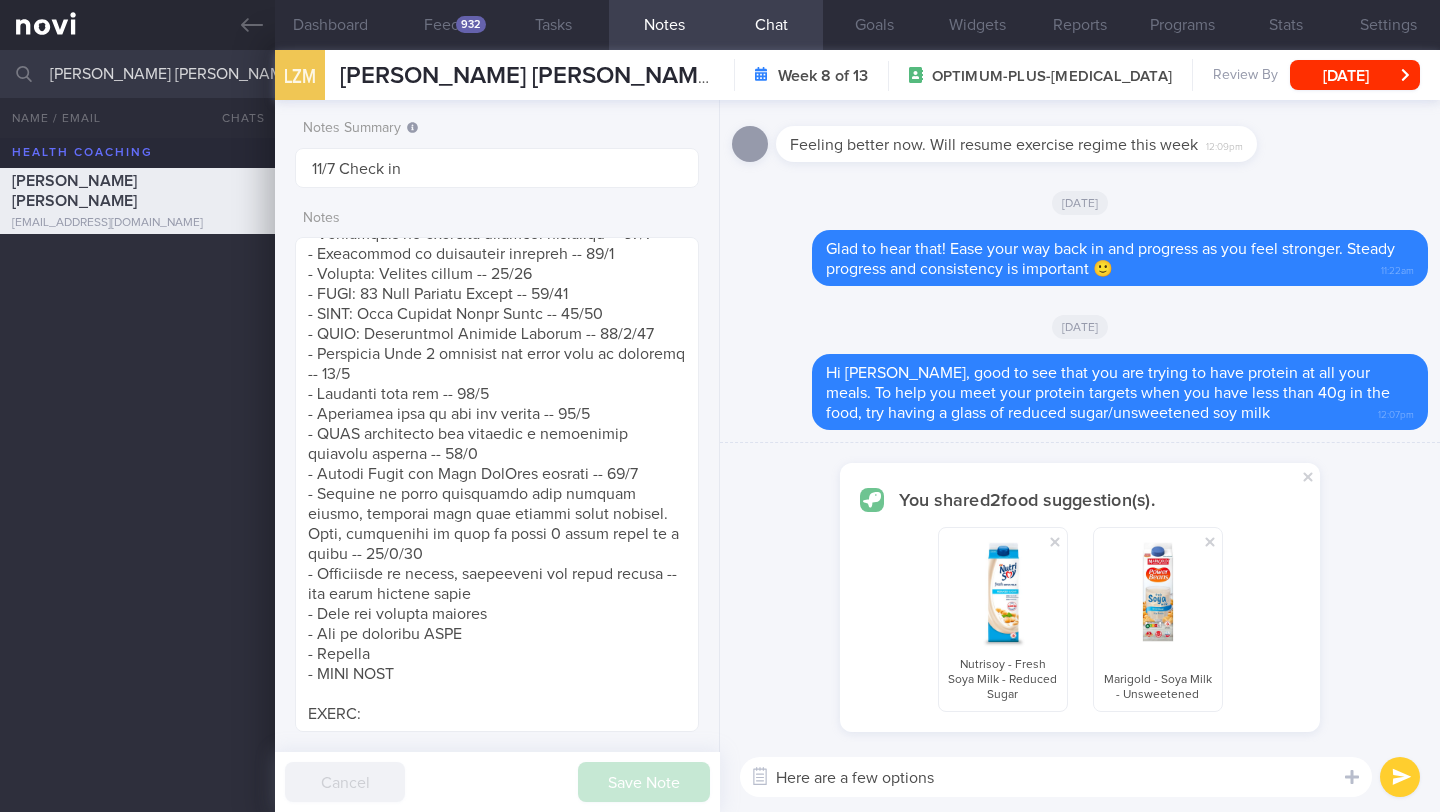 type on "Here are a few options" 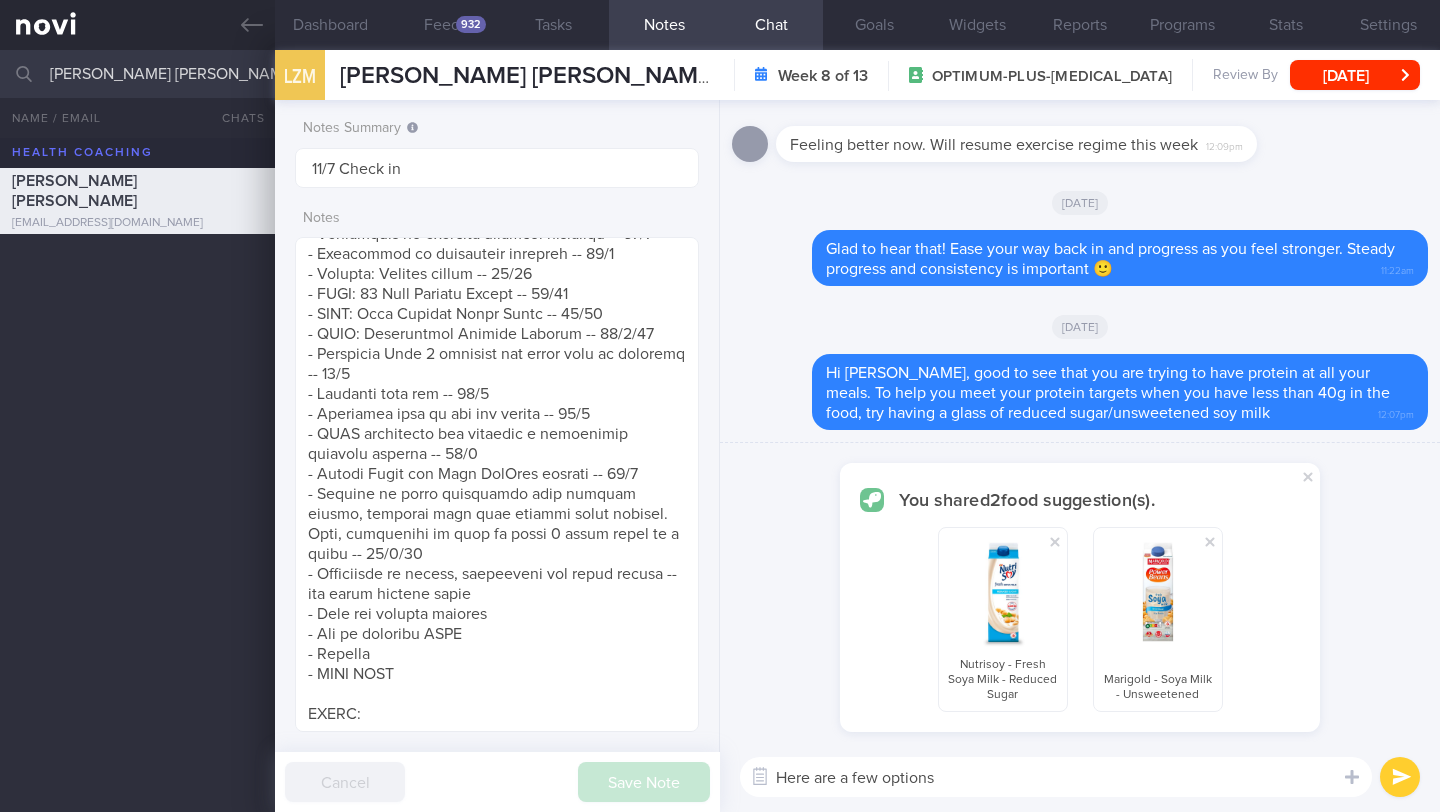 checkbox on "false" 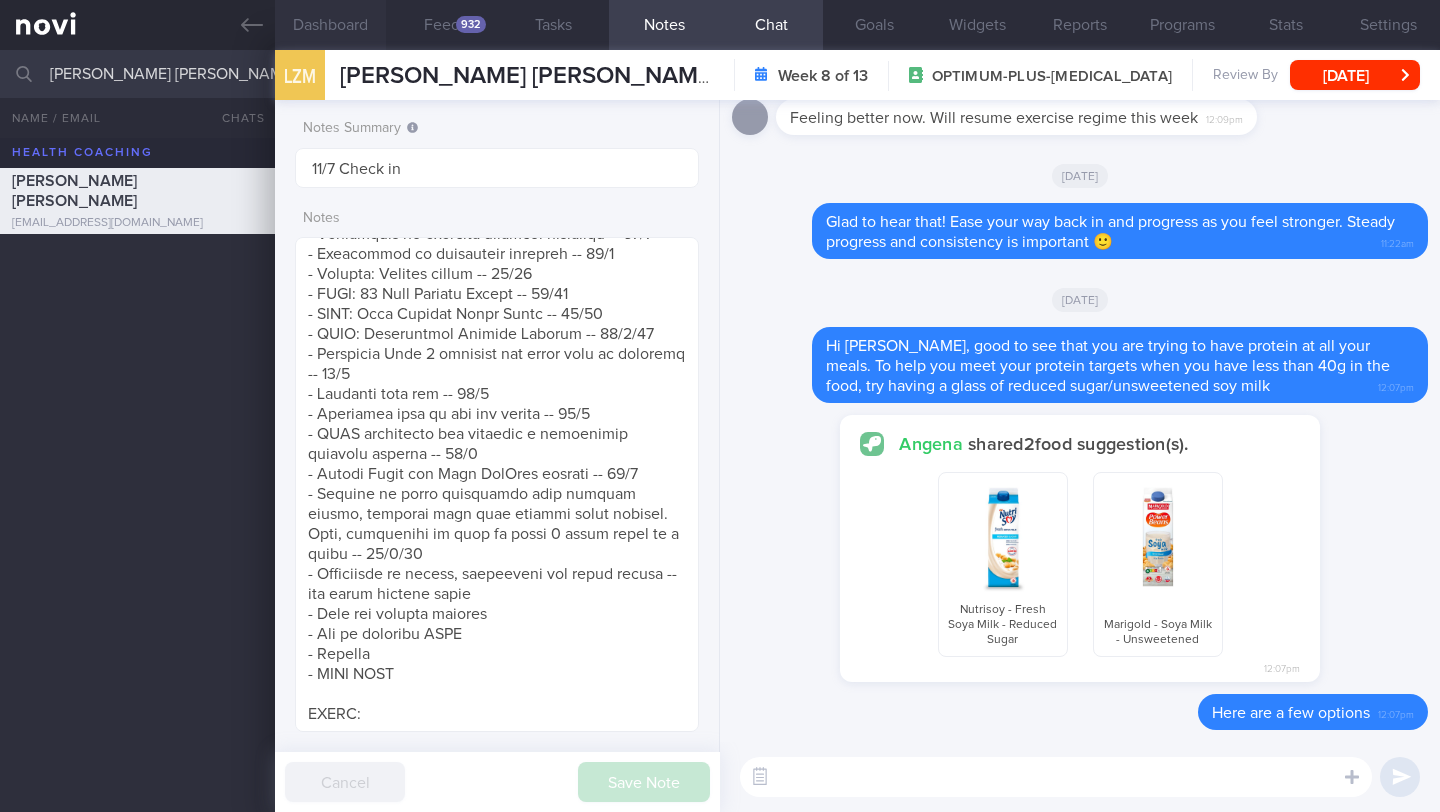 click on "Dashboard" at bounding box center (330, 25) 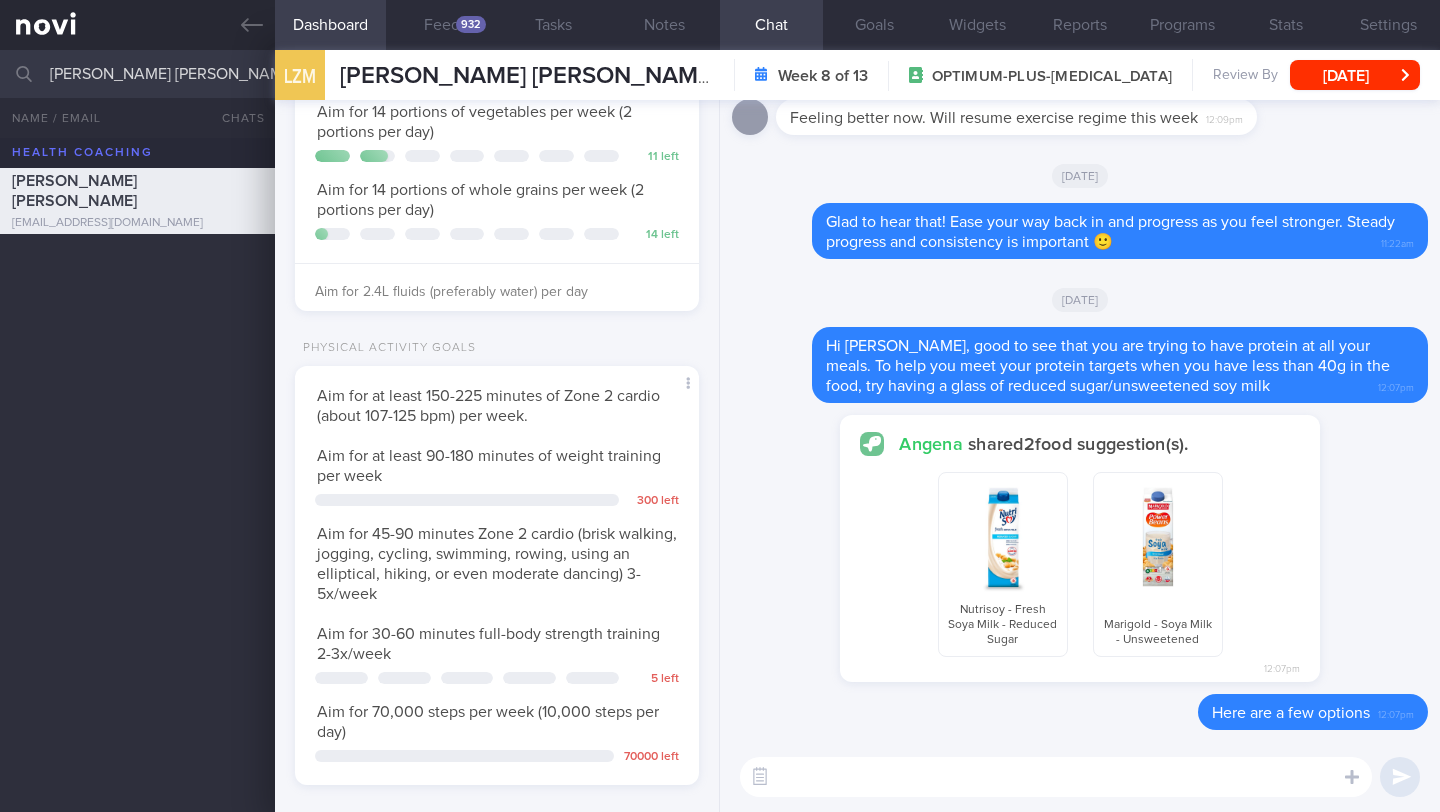 scroll, scrollTop: 540, scrollLeft: 0, axis: vertical 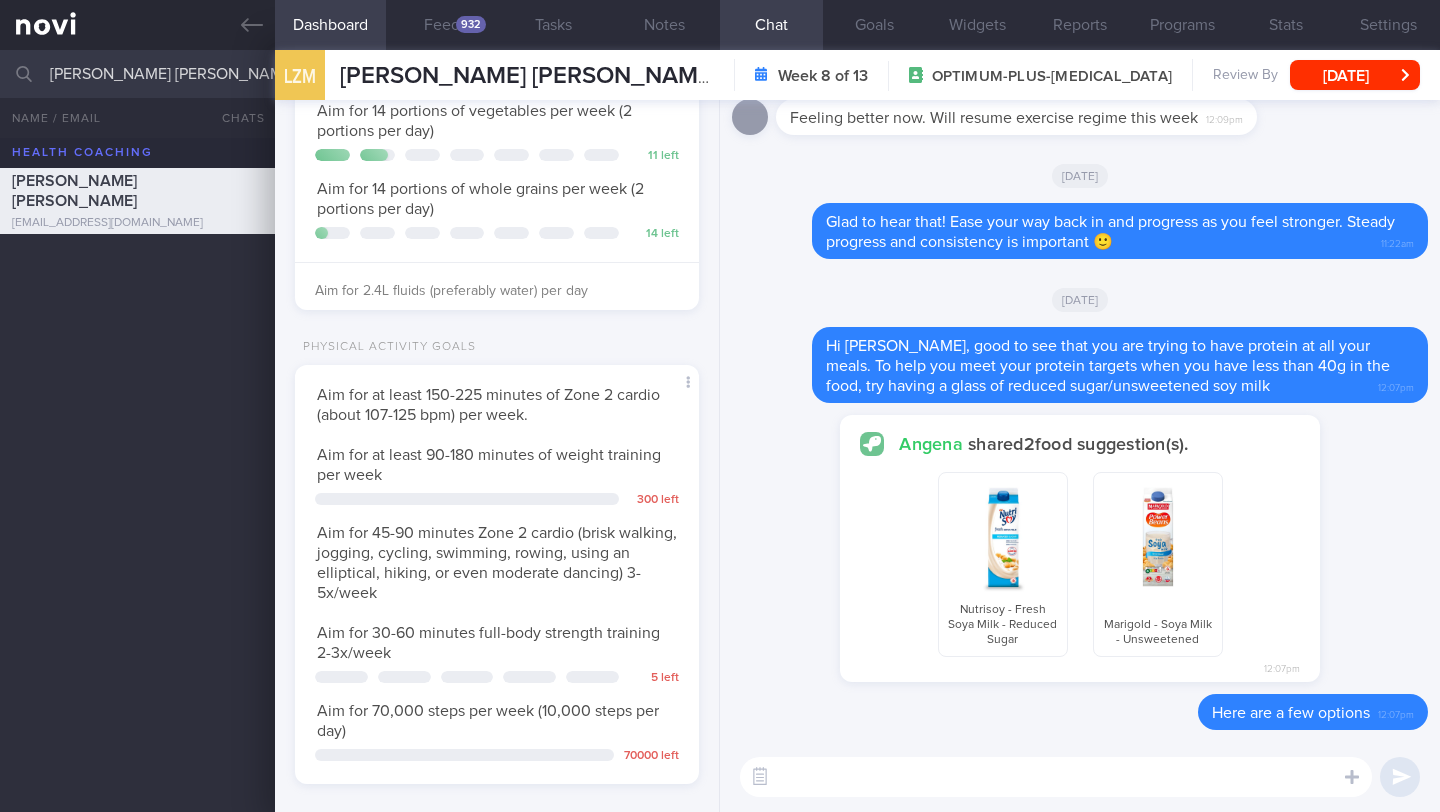 click at bounding box center [1056, 777] 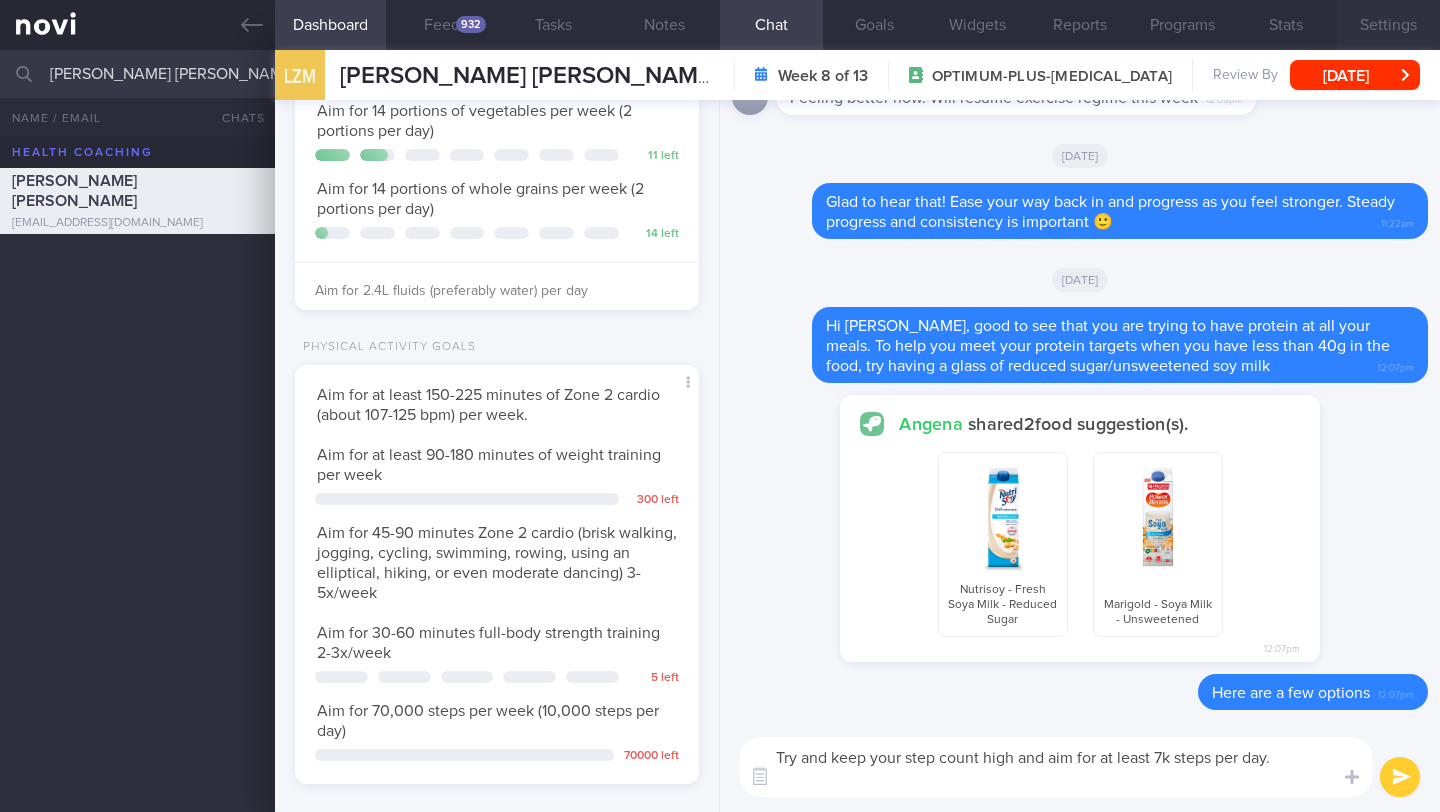 scroll, scrollTop: 0, scrollLeft: 0, axis: both 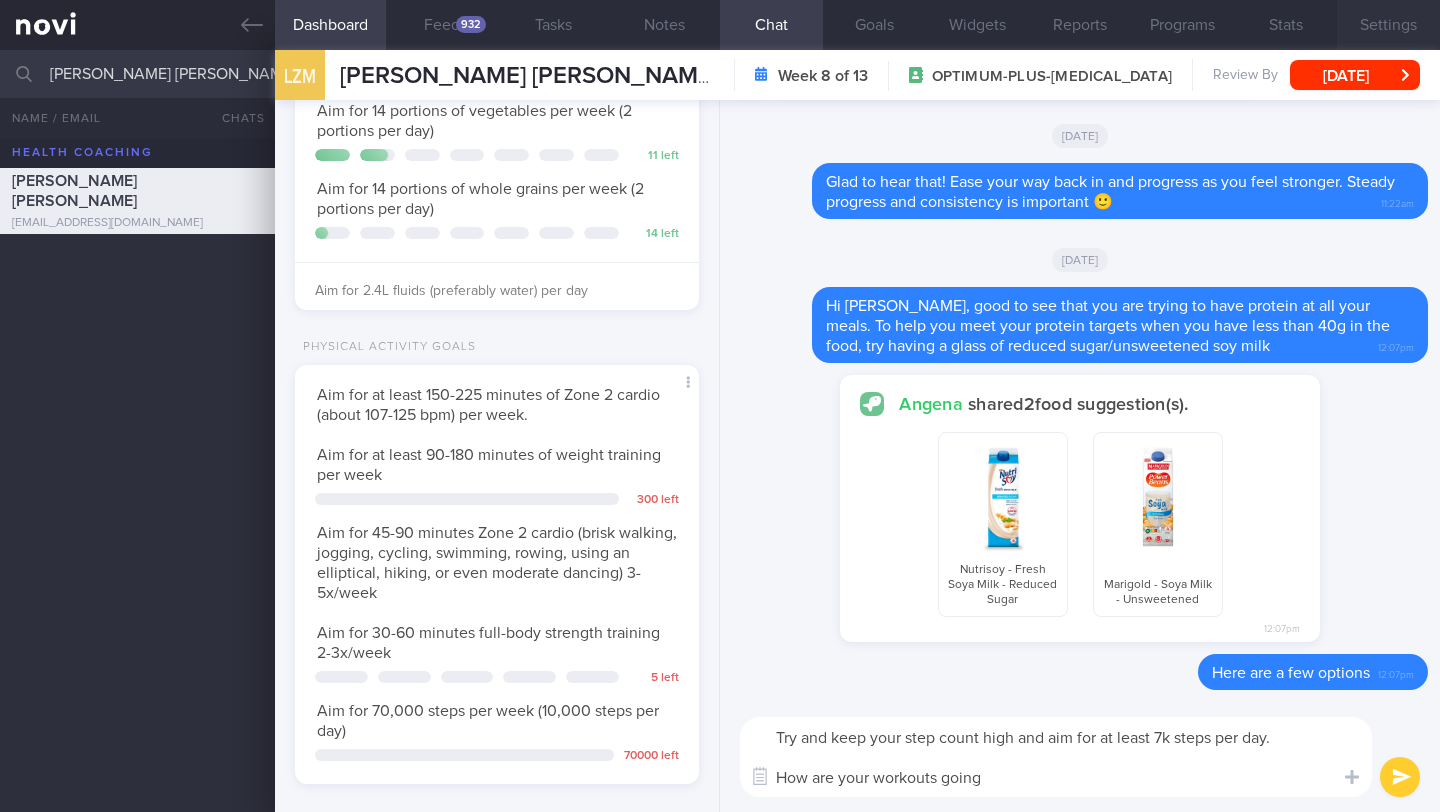 type on "Try and keep your step count high and aim for at least 7k steps per day.
How are your workouts going?" 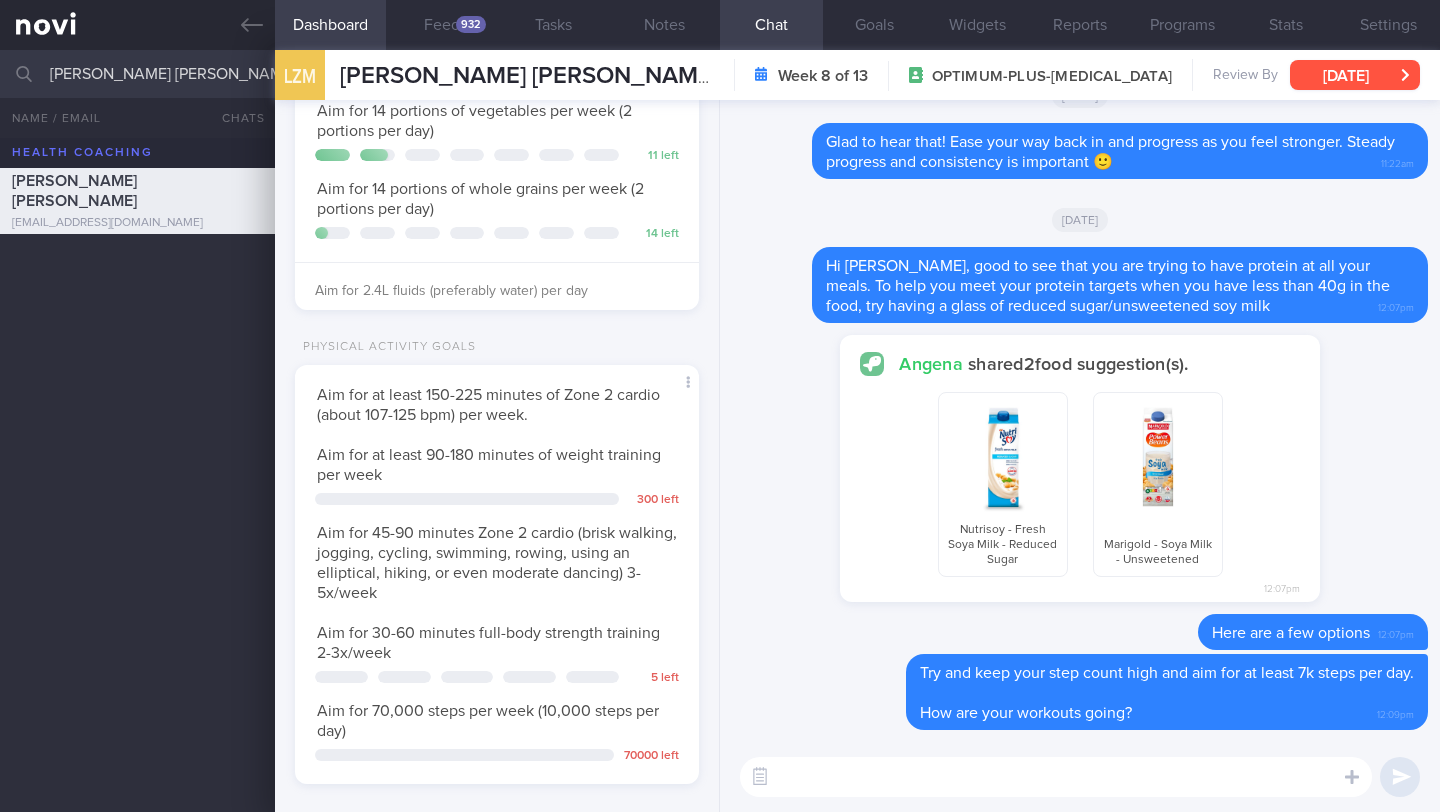 type 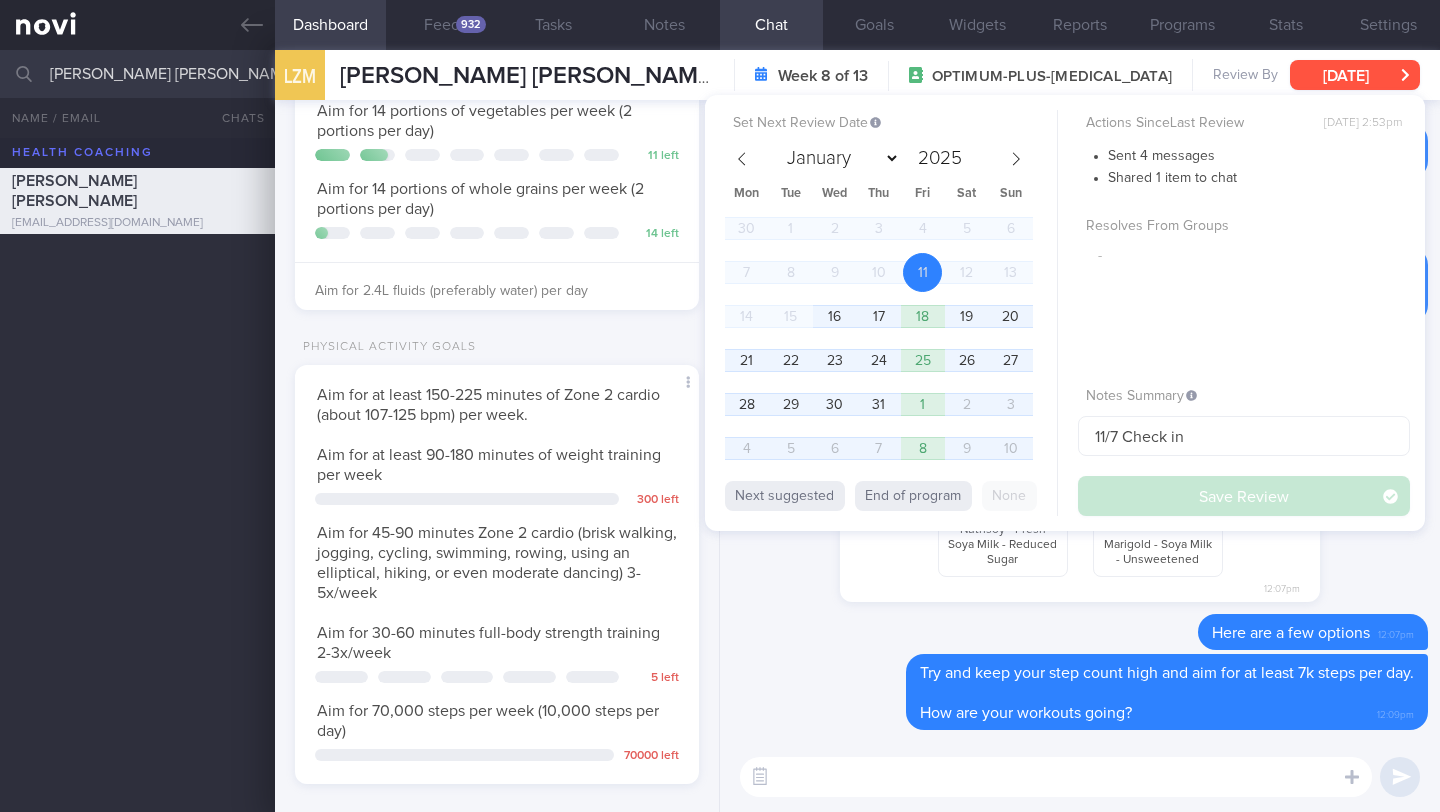 click on "[DATE]" at bounding box center [1355, 75] 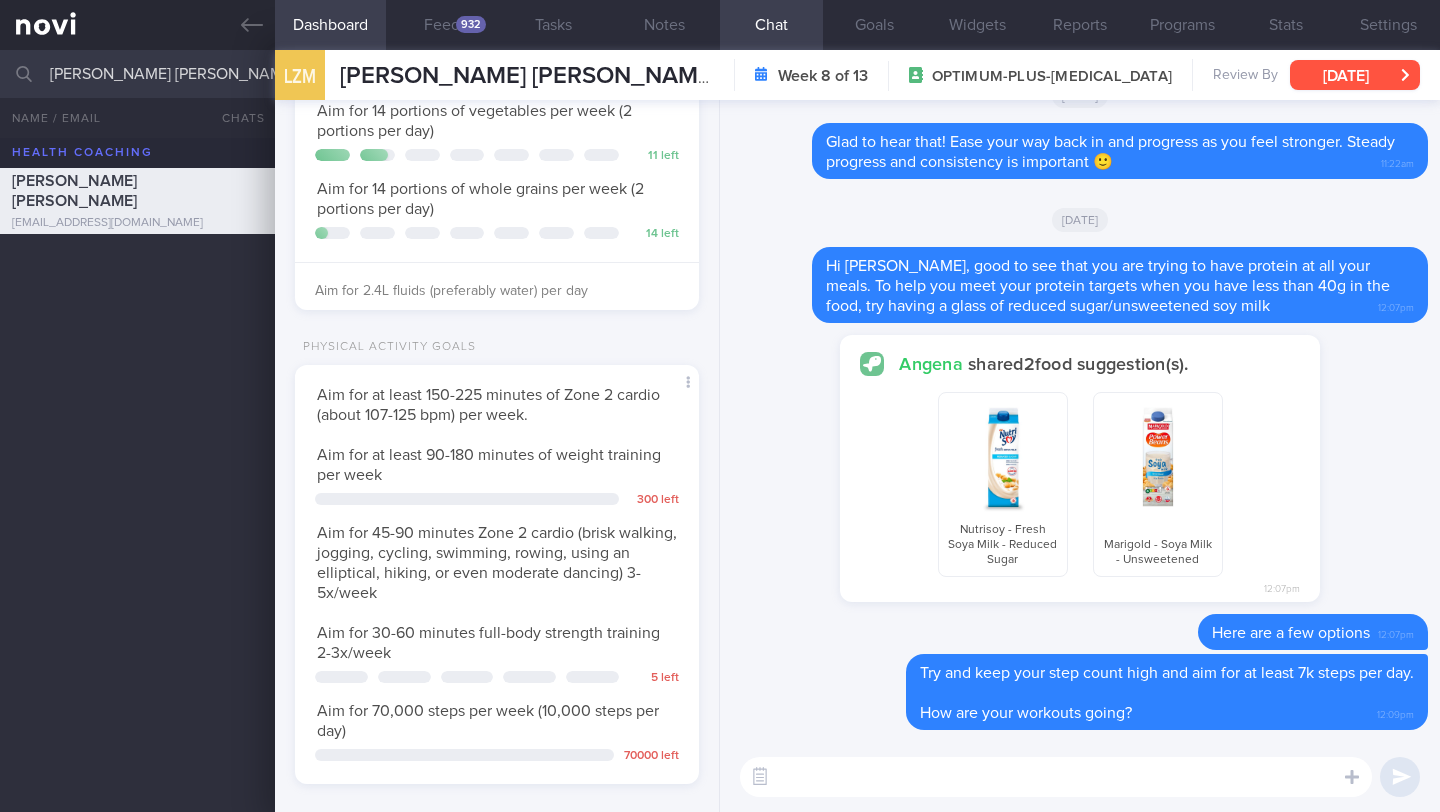 click on "[DATE]" at bounding box center [1355, 75] 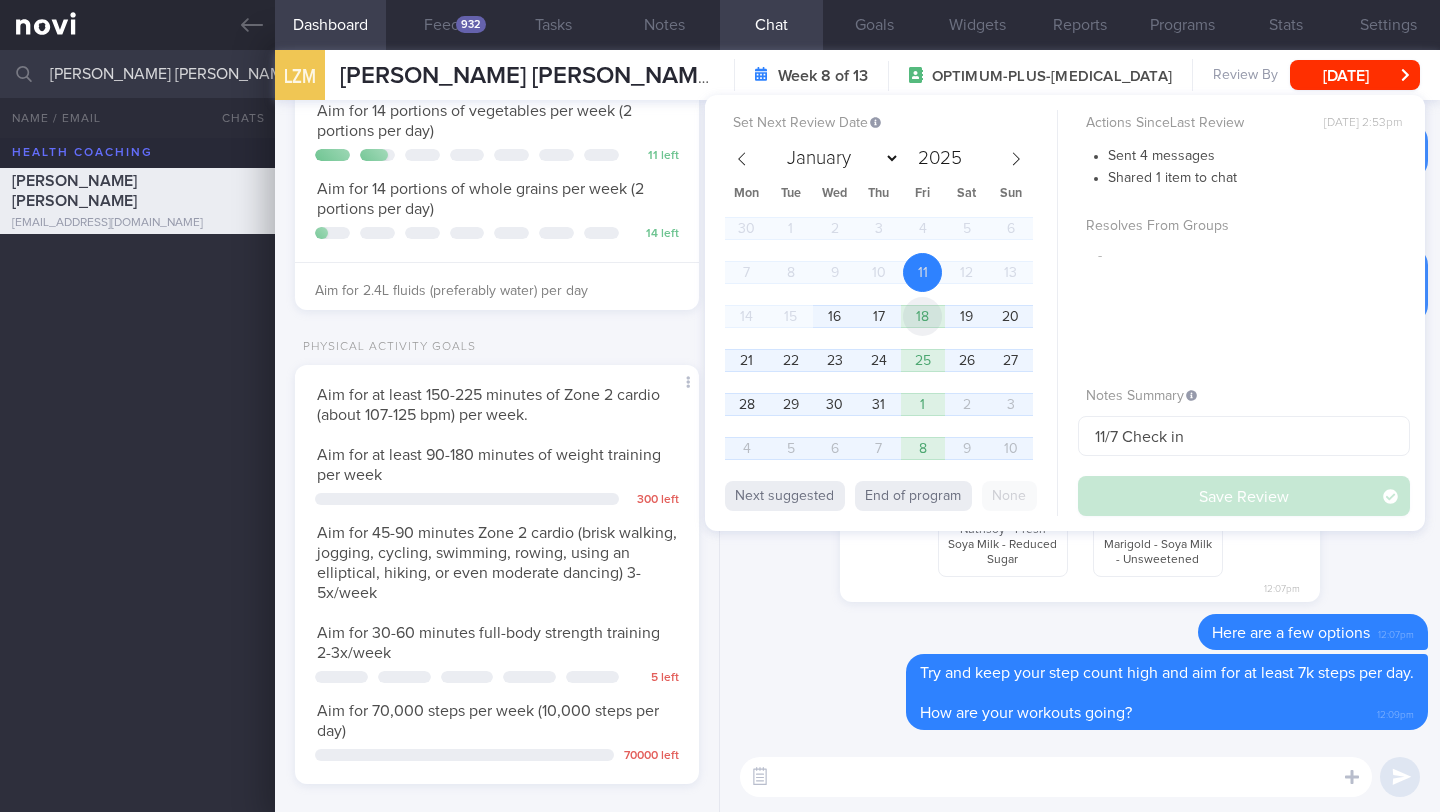 click on "18" at bounding box center [922, 316] 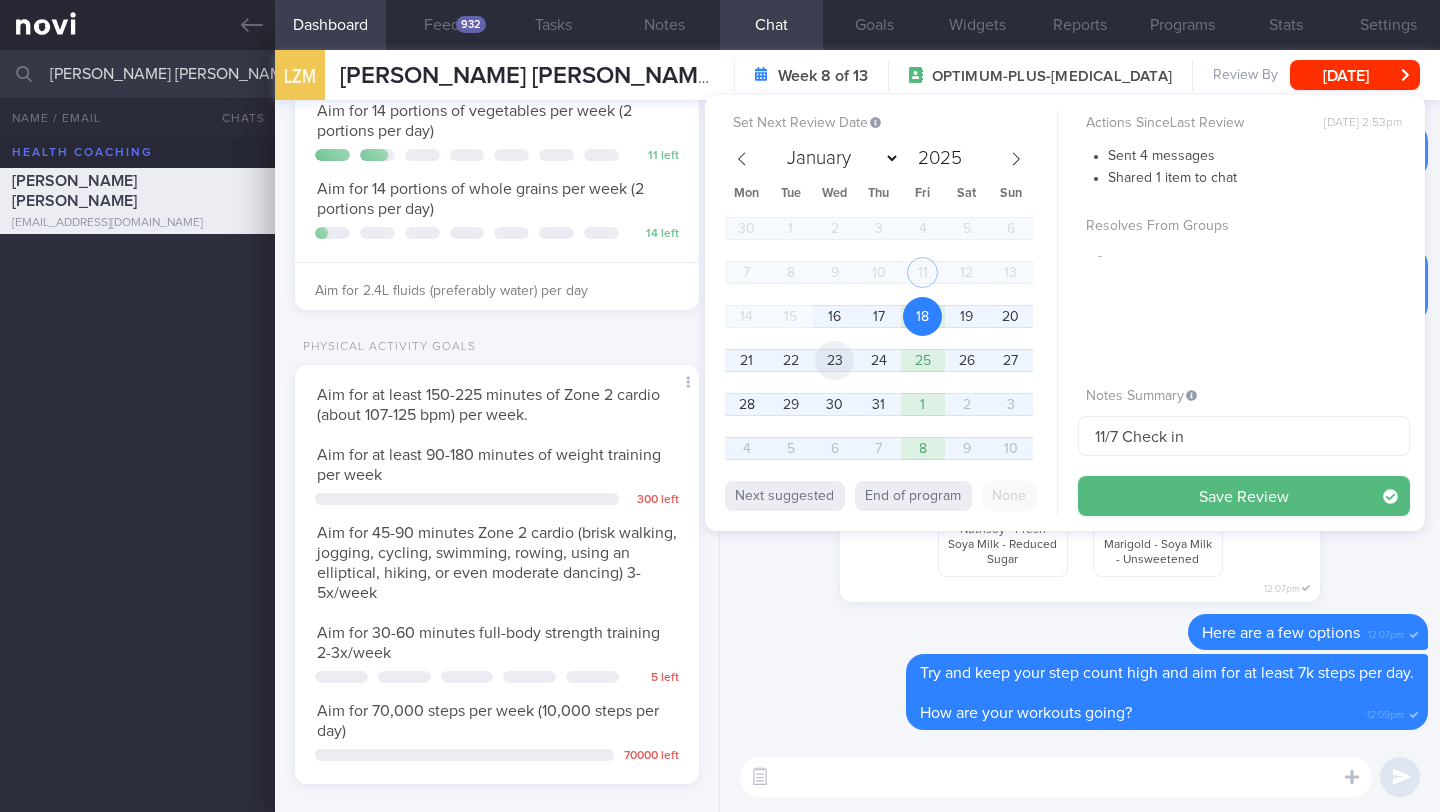 click on "23" at bounding box center (834, 360) 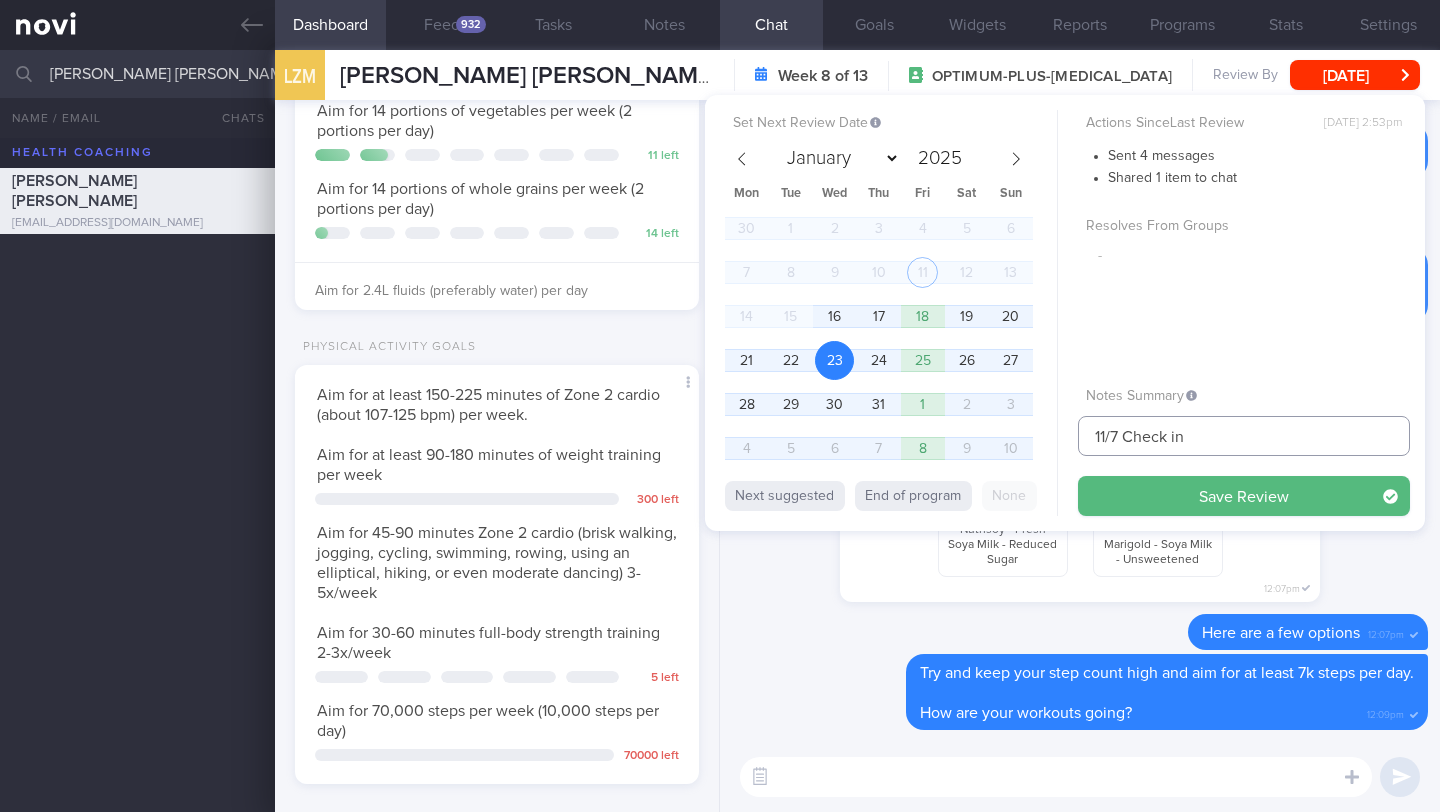 drag, startPoint x: 1111, startPoint y: 436, endPoint x: 1048, endPoint y: 431, distance: 63.1981 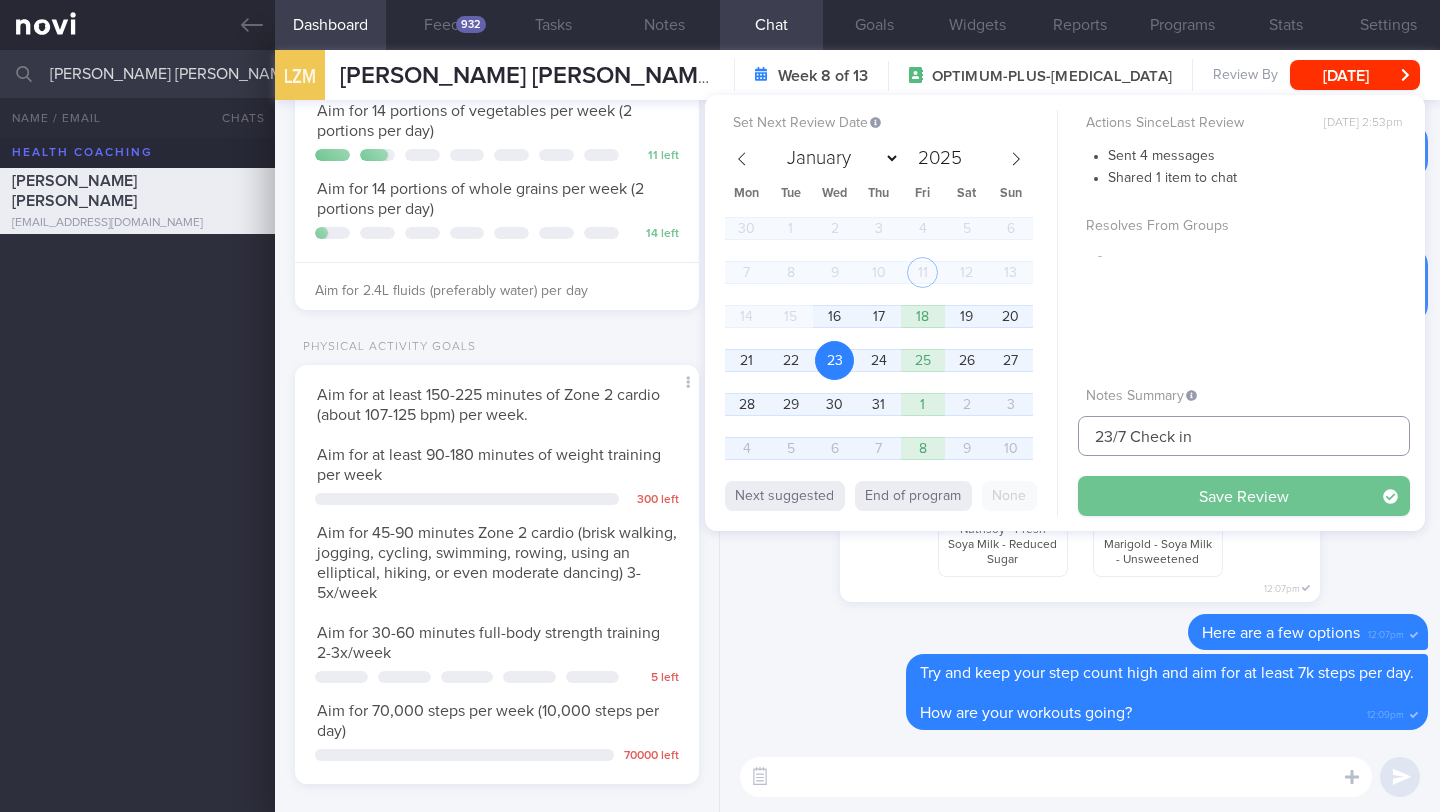 type on "23/7 Check in" 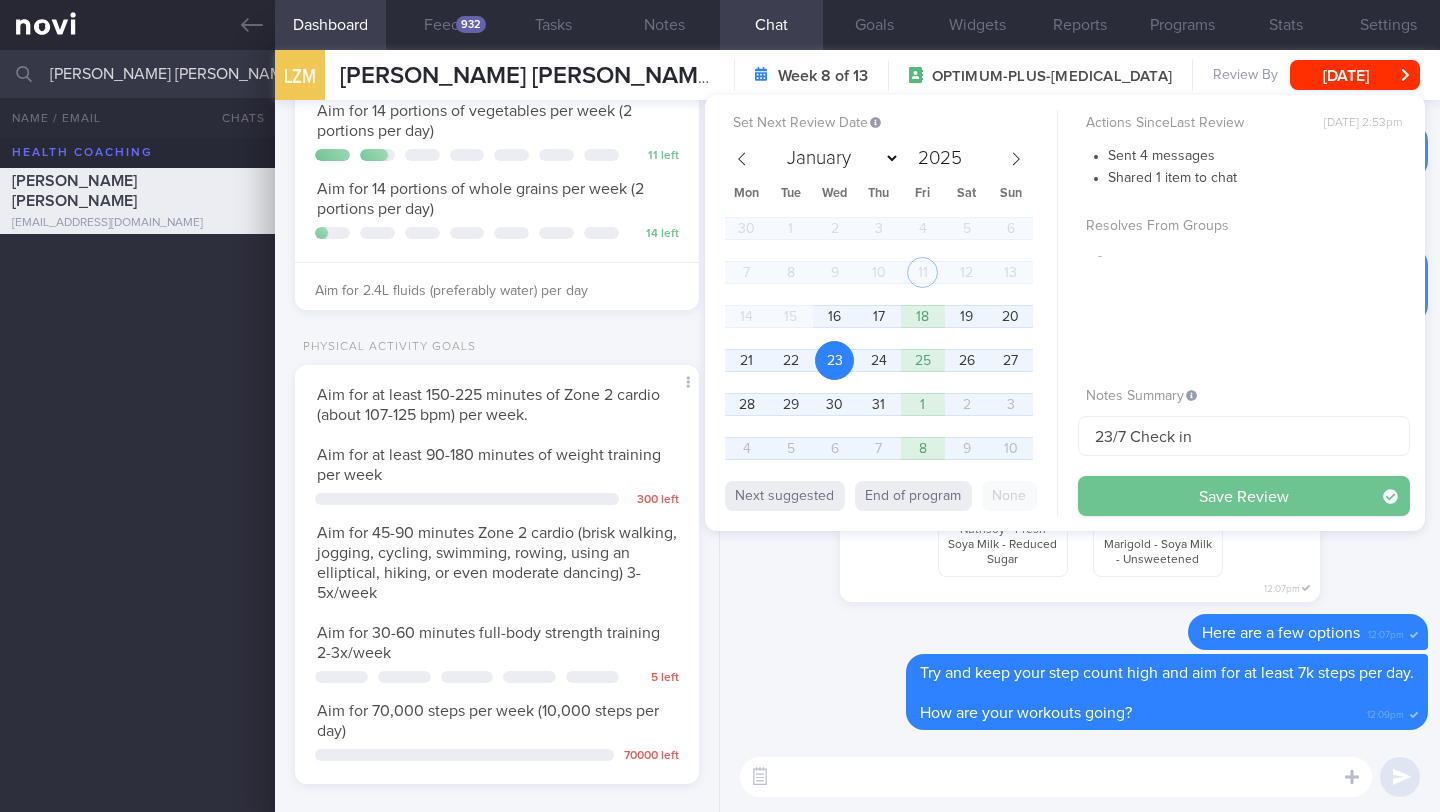 click on "Save Review" at bounding box center [1244, 496] 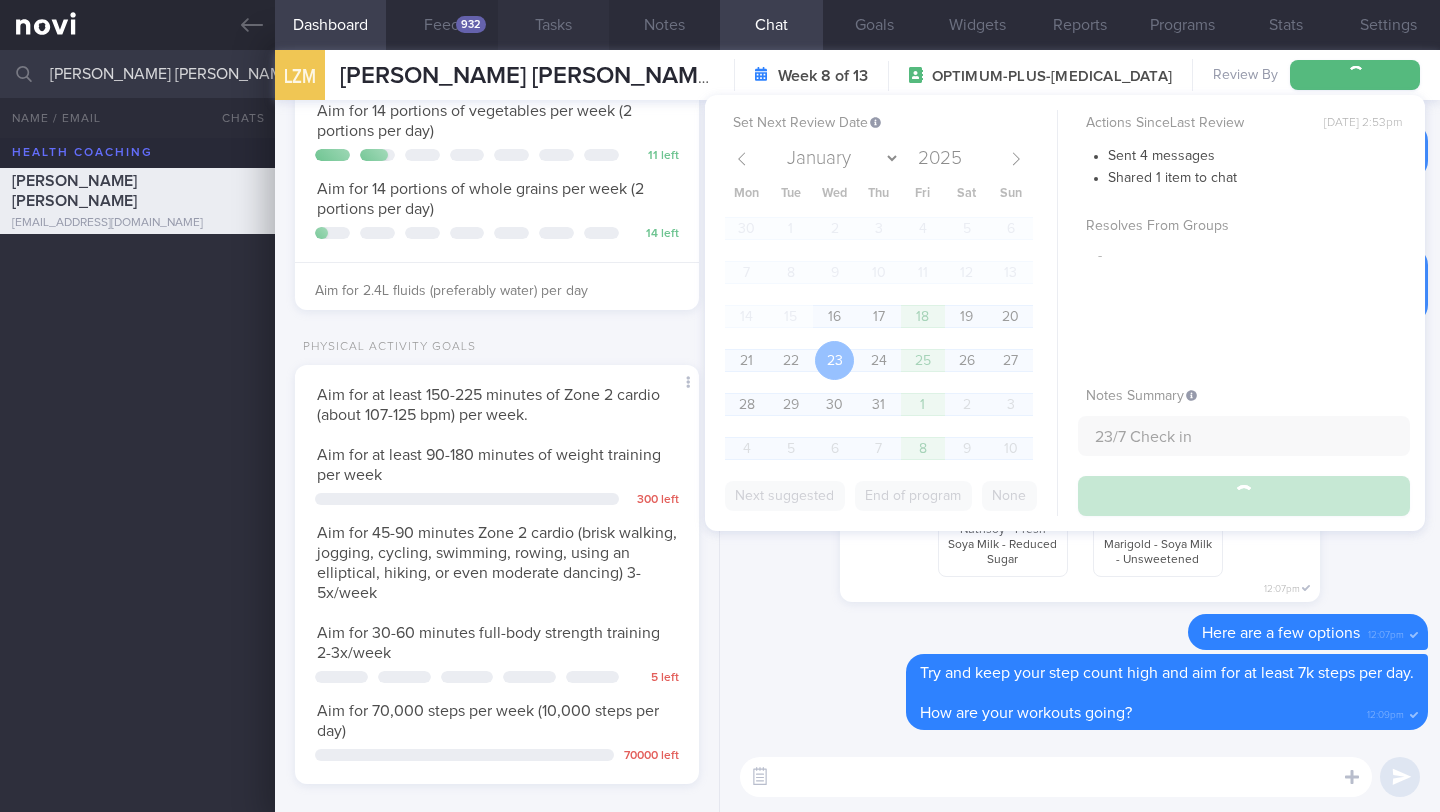 type on "23/7 Check in" 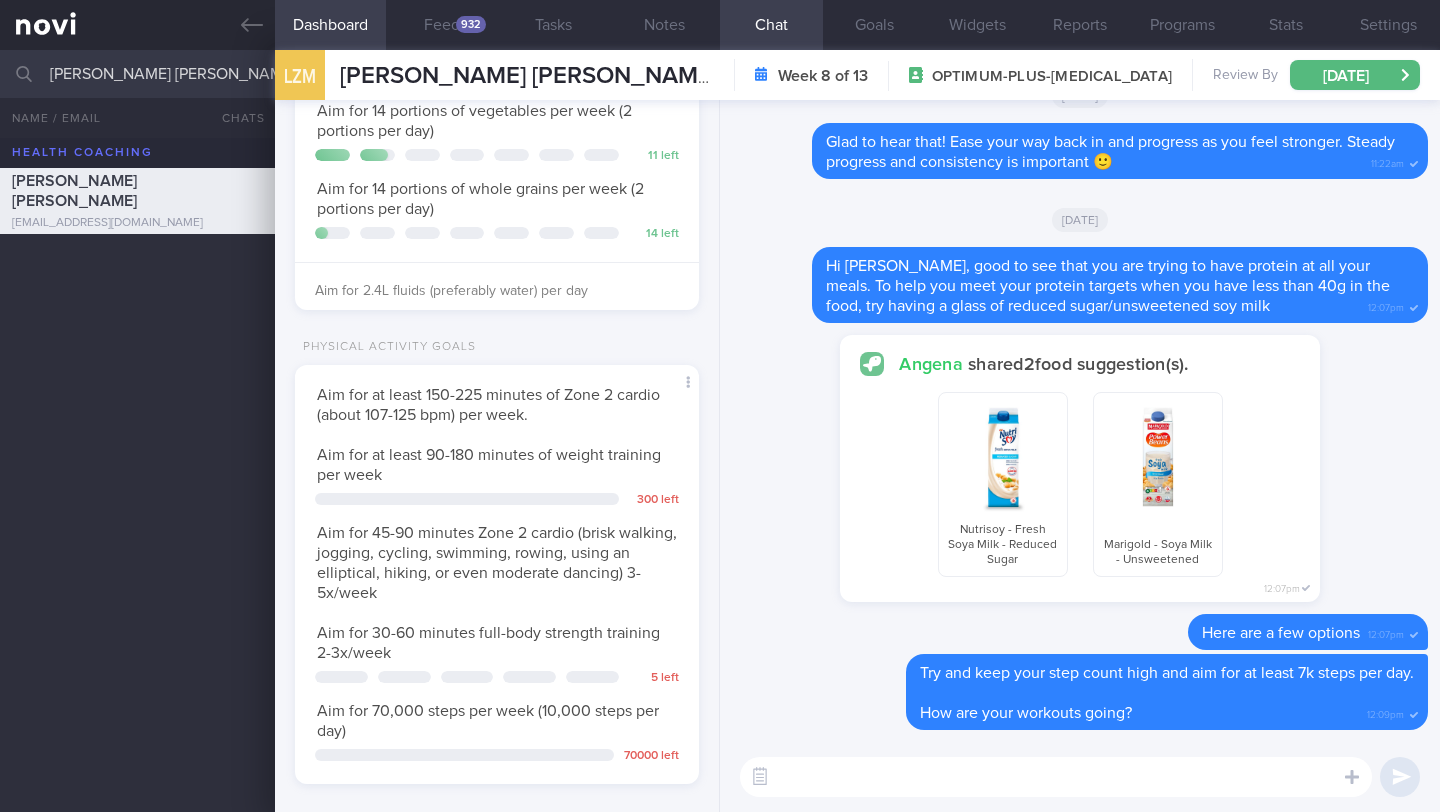 click on "[PERSON_NAME] [PERSON_NAME]" at bounding box center [720, 74] 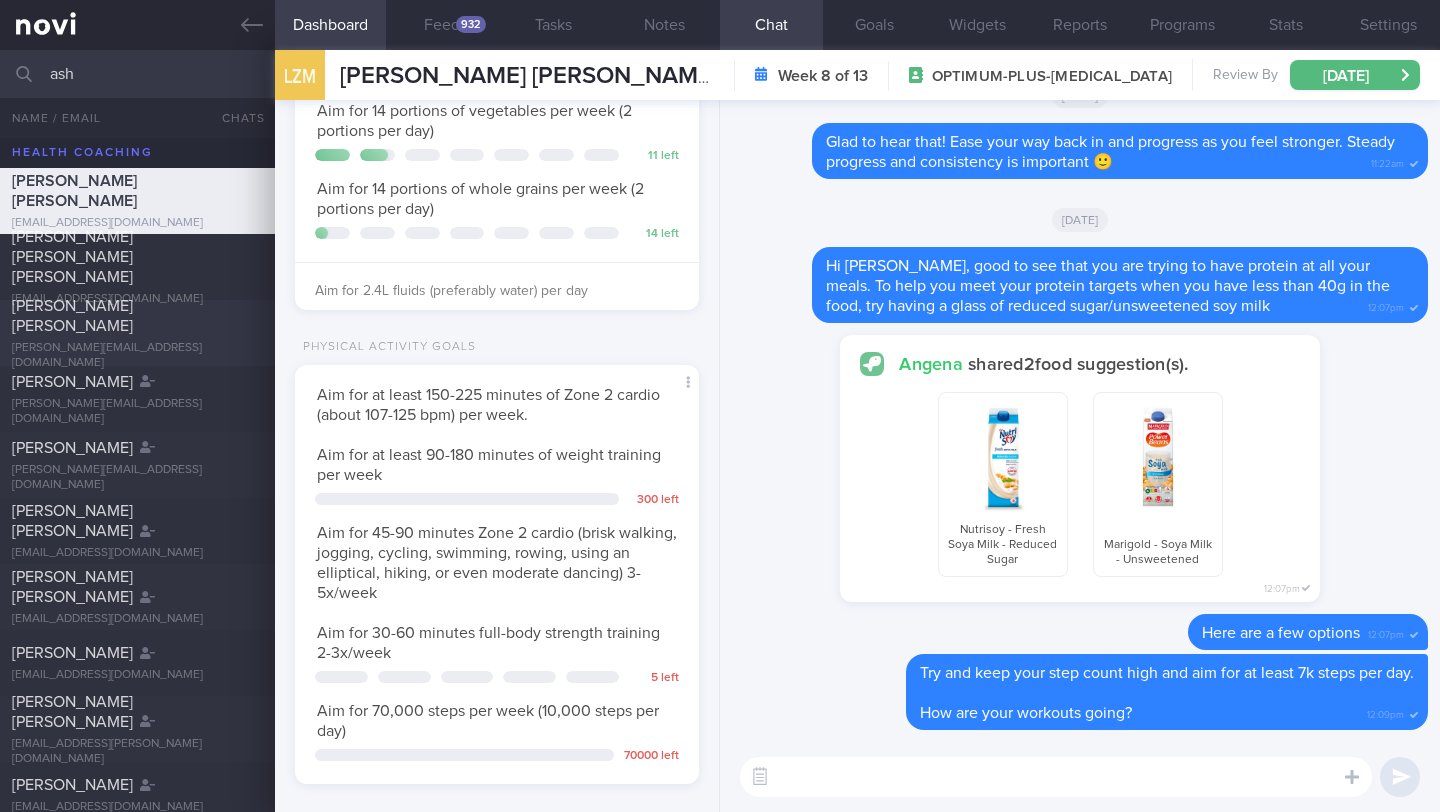 type on "ash" 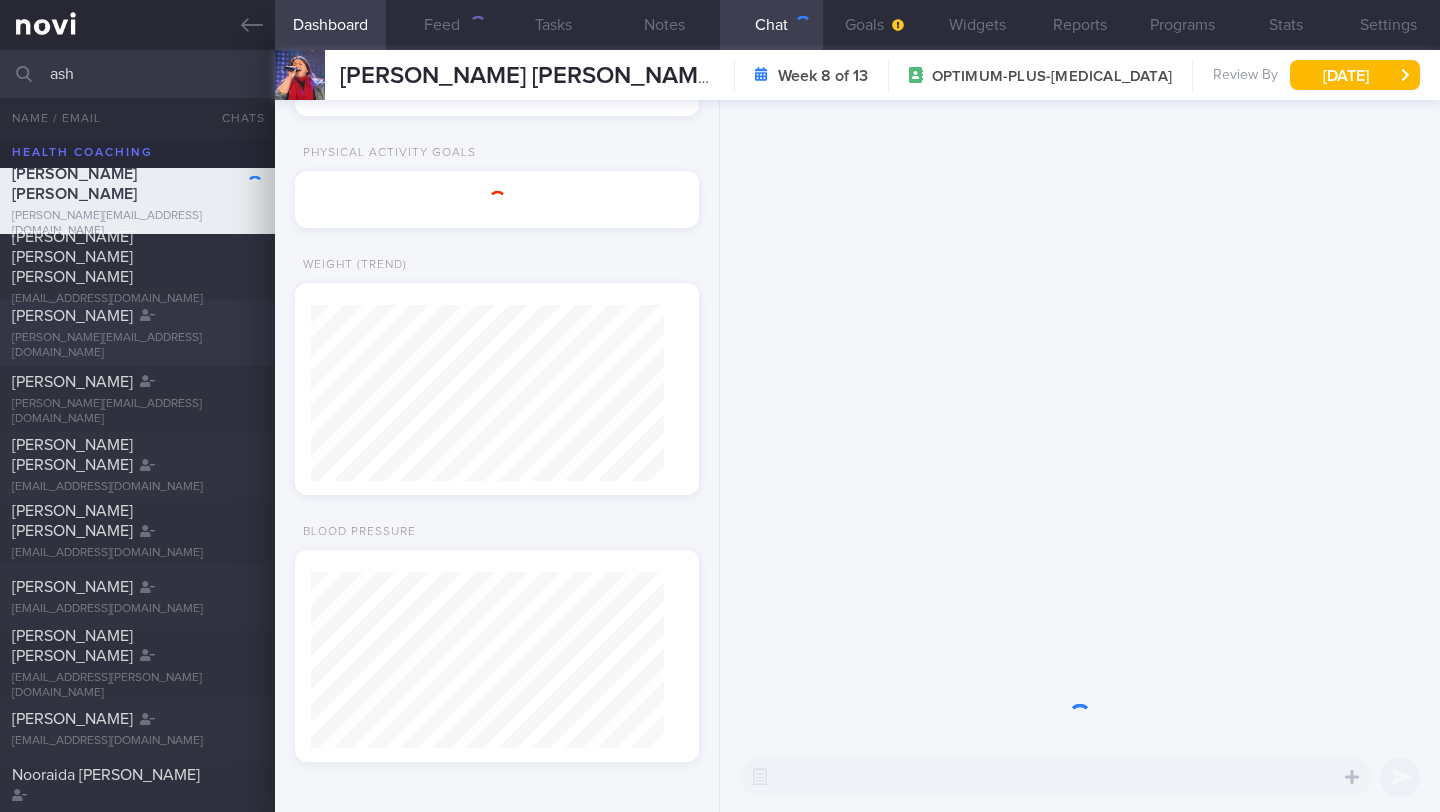 scroll, scrollTop: 181, scrollLeft: 0, axis: vertical 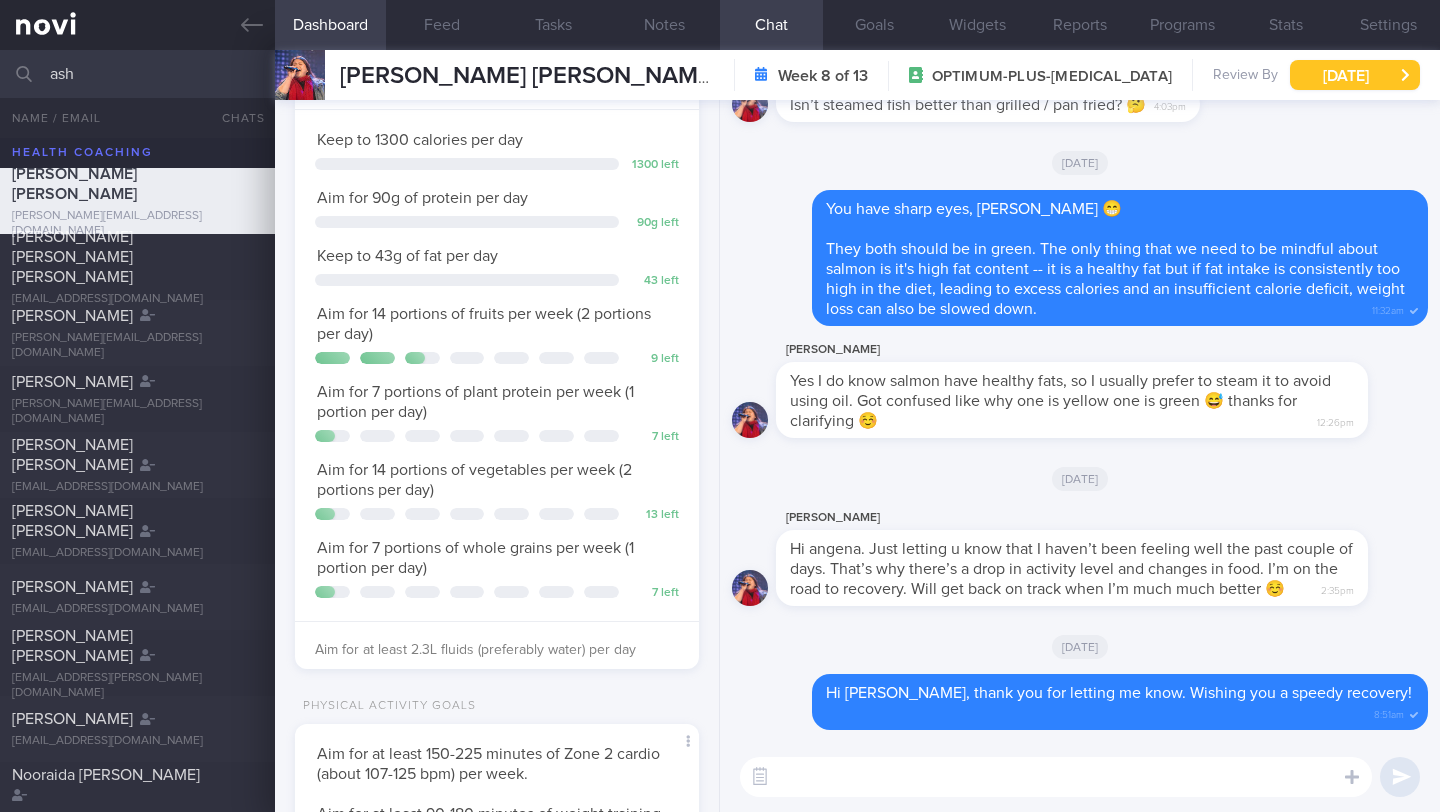 click on "[DATE]" at bounding box center [1355, 75] 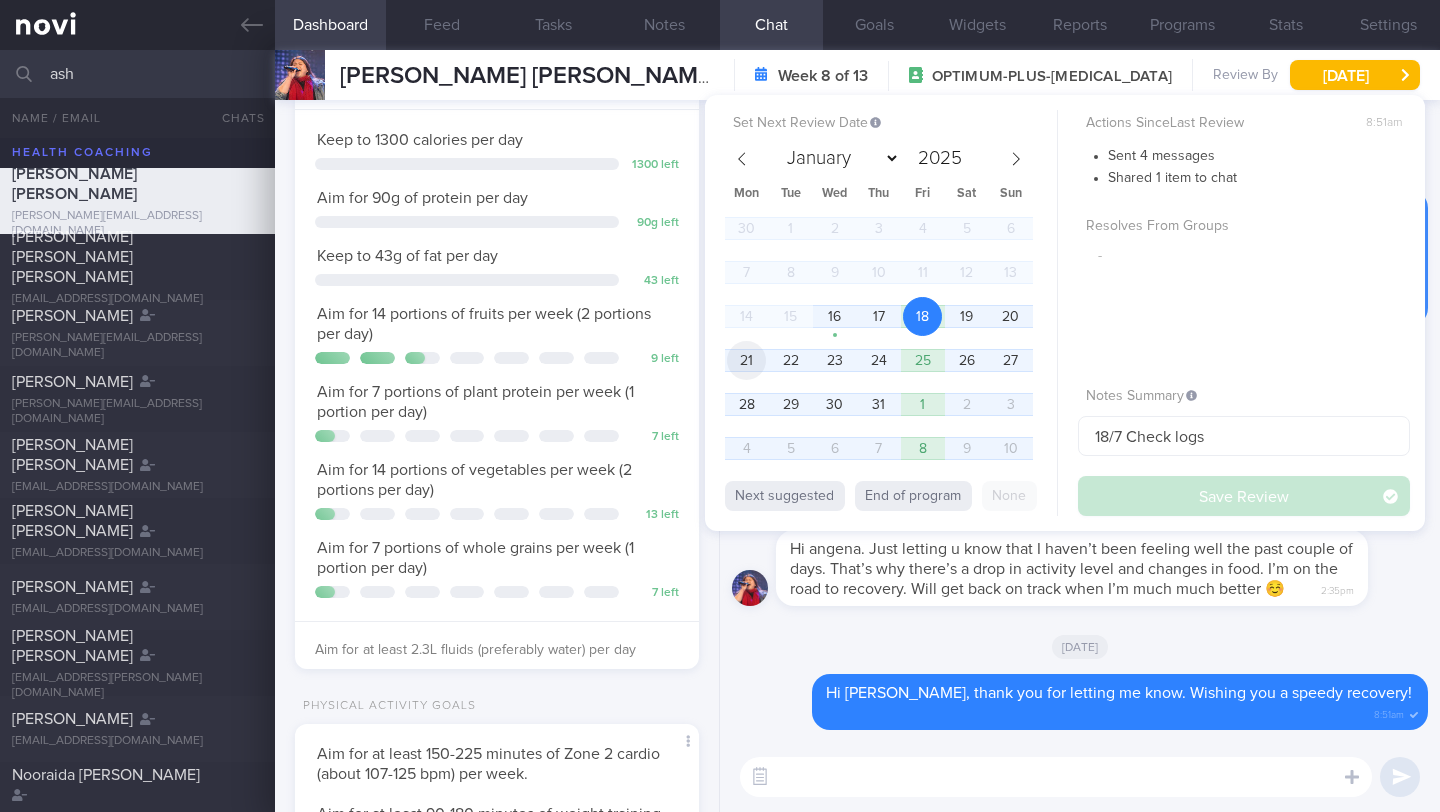 click on "21" at bounding box center (746, 360) 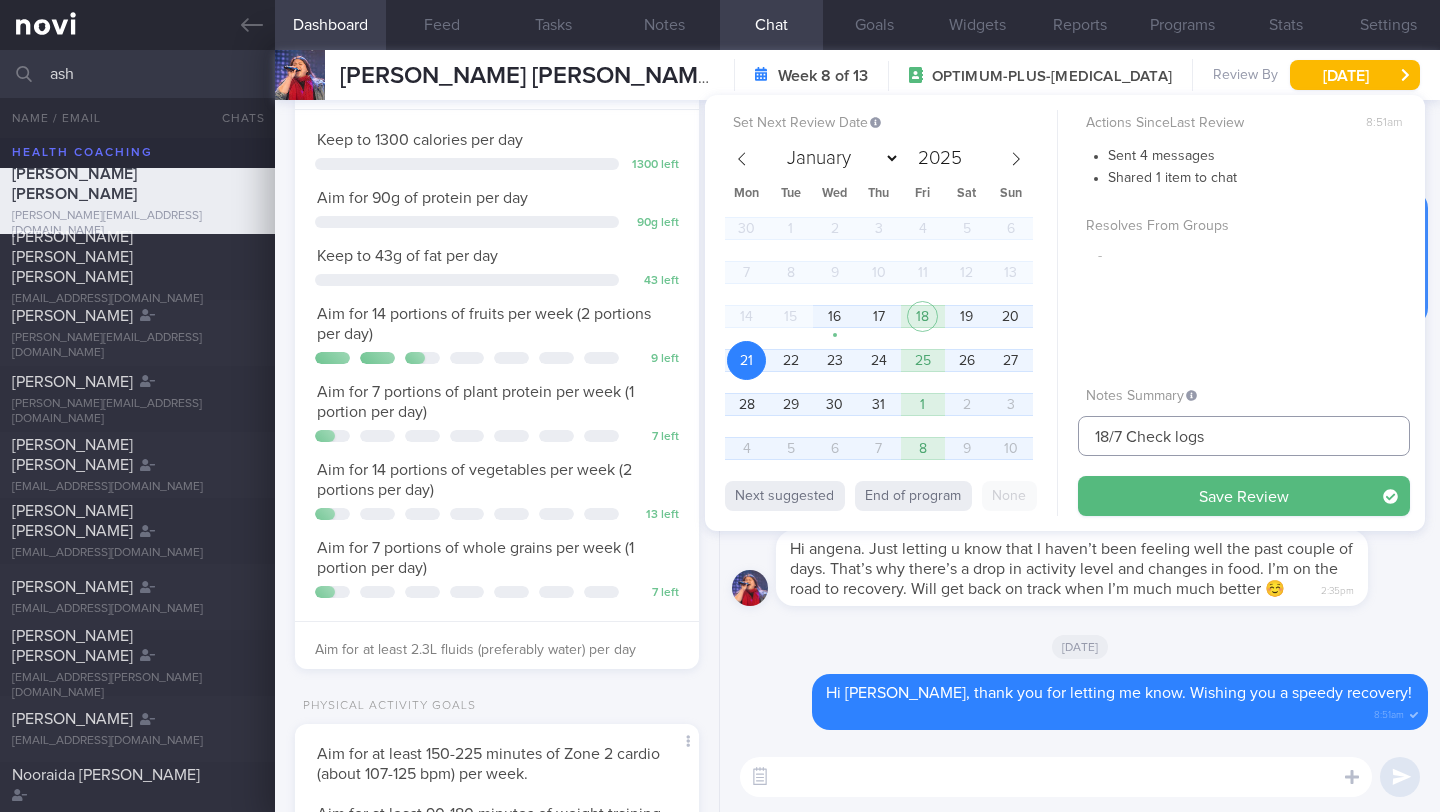 drag, startPoint x: 1111, startPoint y: 437, endPoint x: 1060, endPoint y: 436, distance: 51.009804 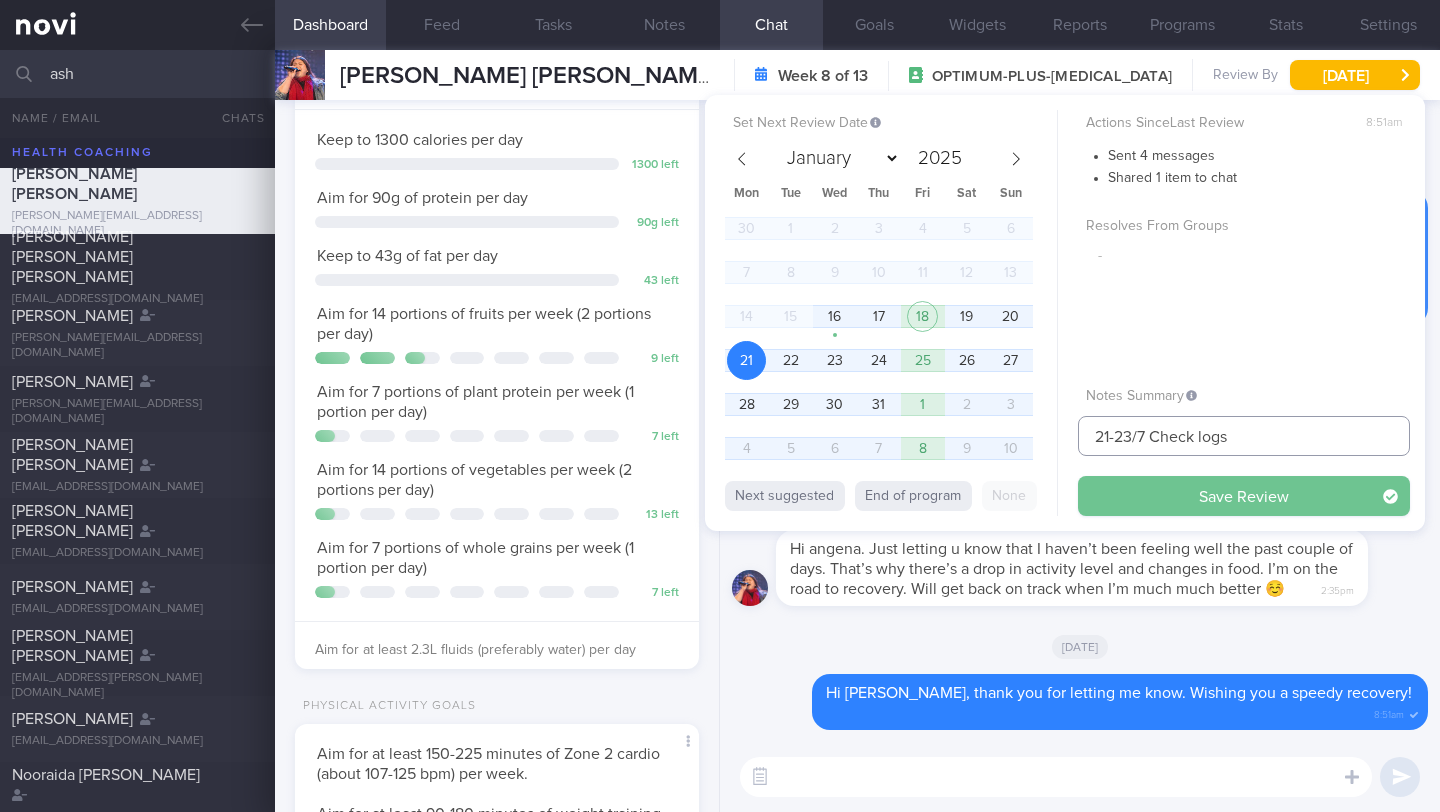 type on "21-23/7 Check logs" 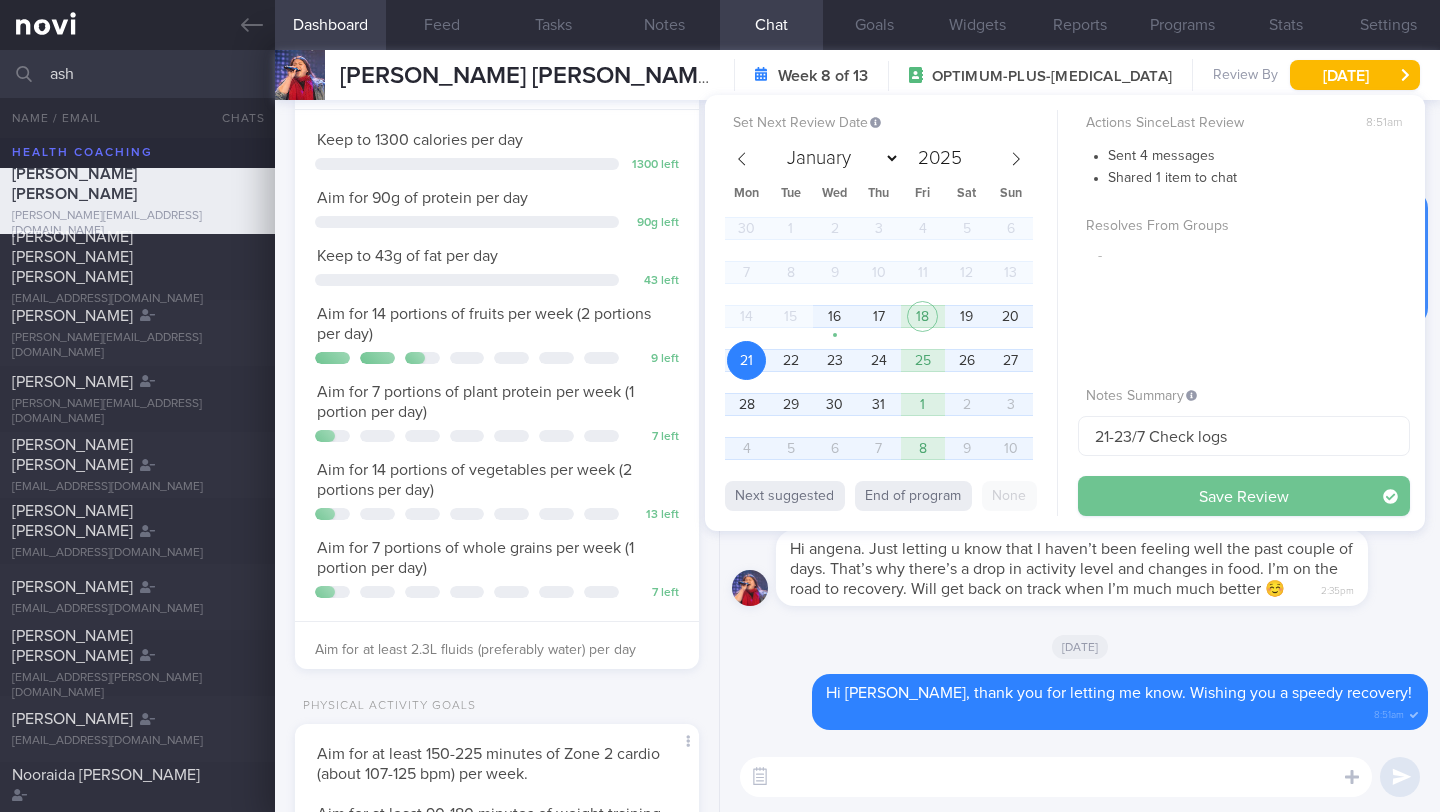 click on "Save Review" at bounding box center (1244, 496) 